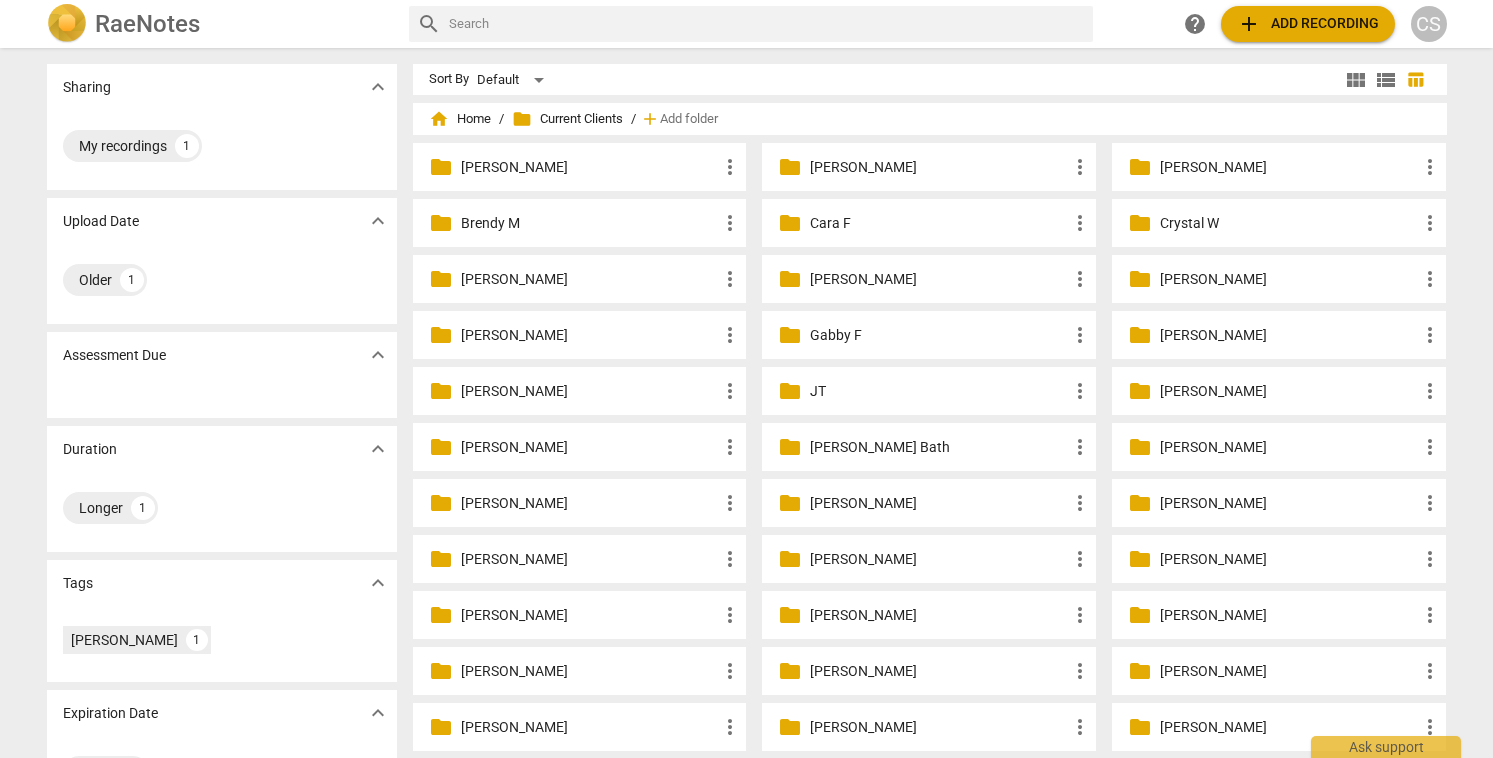 scroll, scrollTop: 0, scrollLeft: 0, axis: both 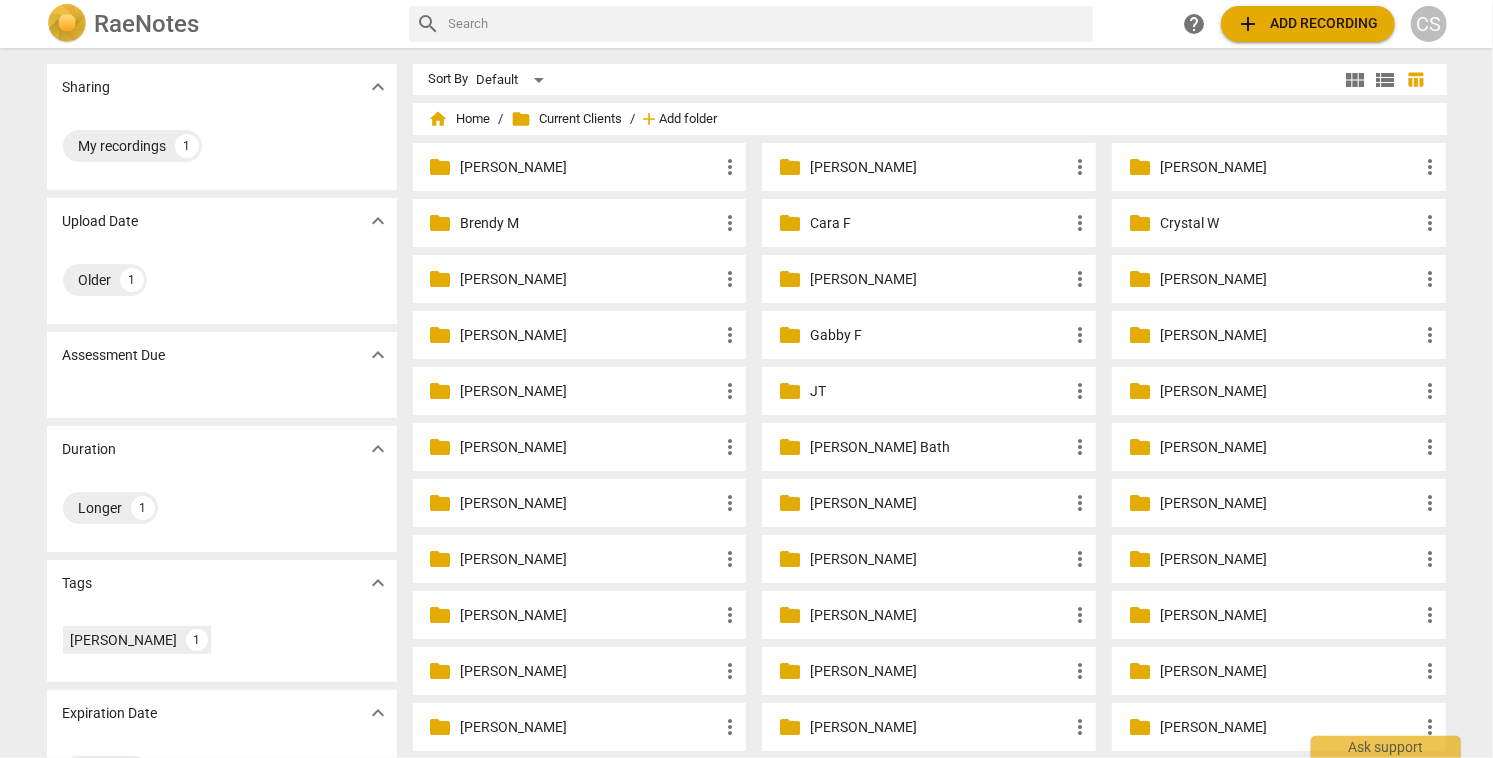 click on "Add folder" at bounding box center (689, 119) 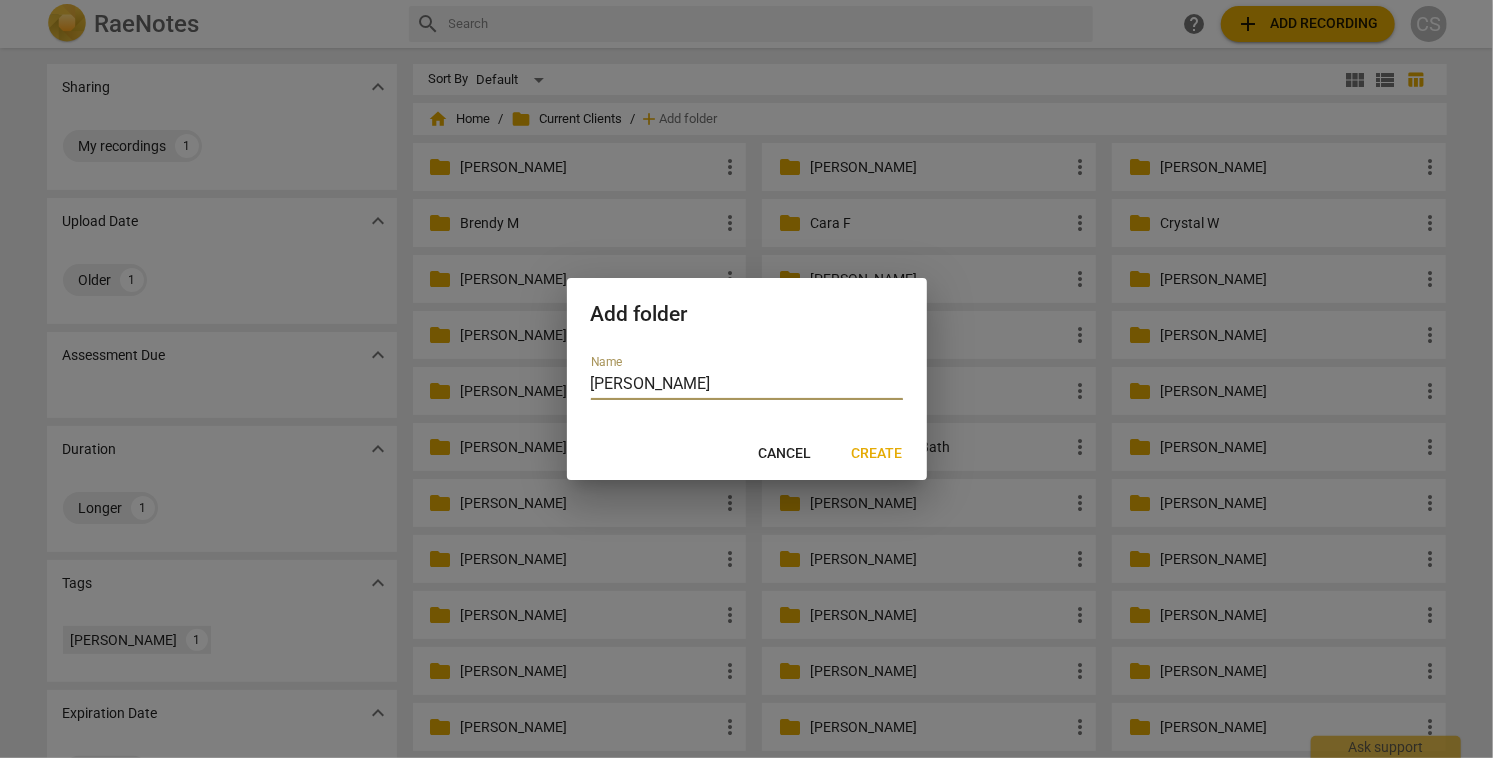 type on "[PERSON_NAME]" 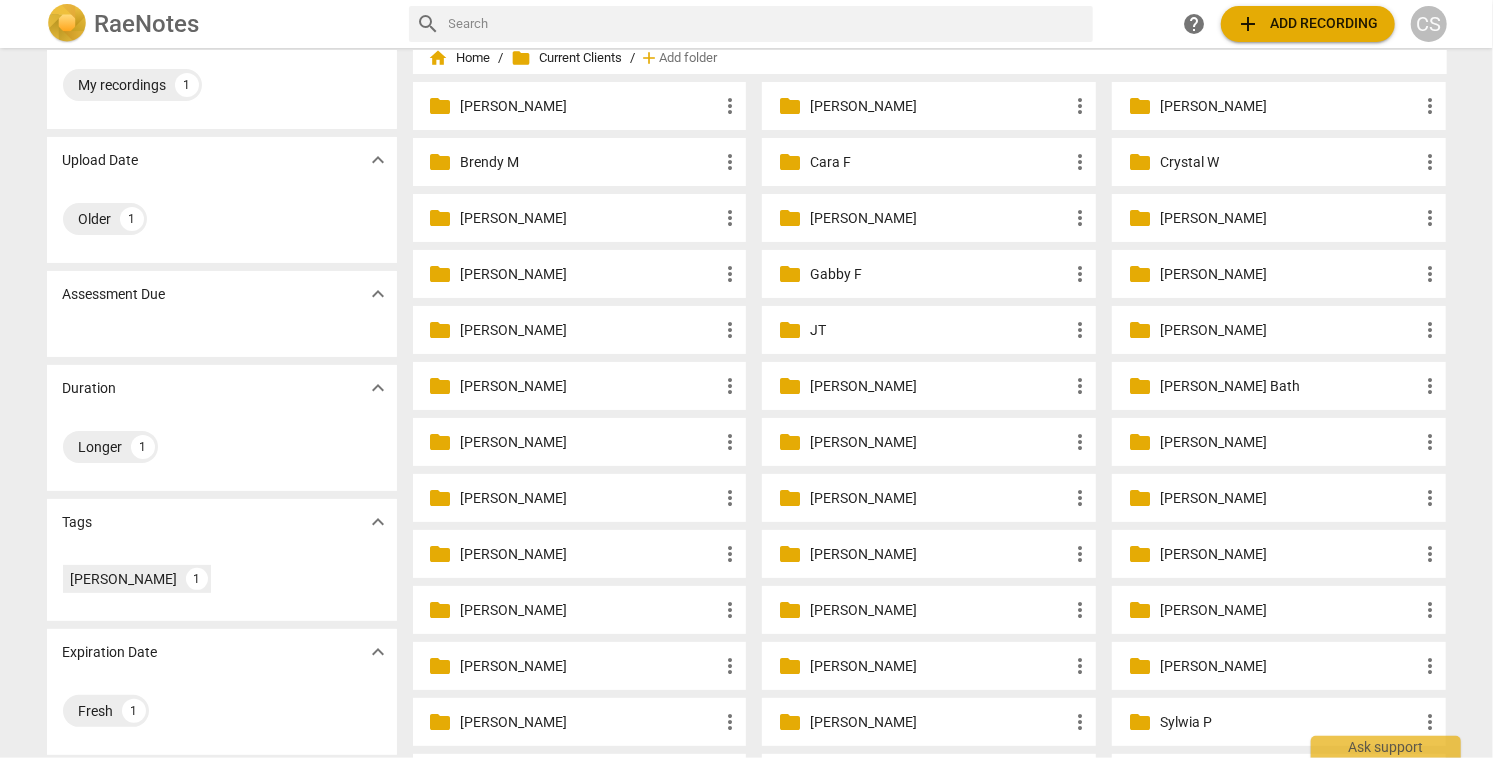 scroll, scrollTop: 62, scrollLeft: 0, axis: vertical 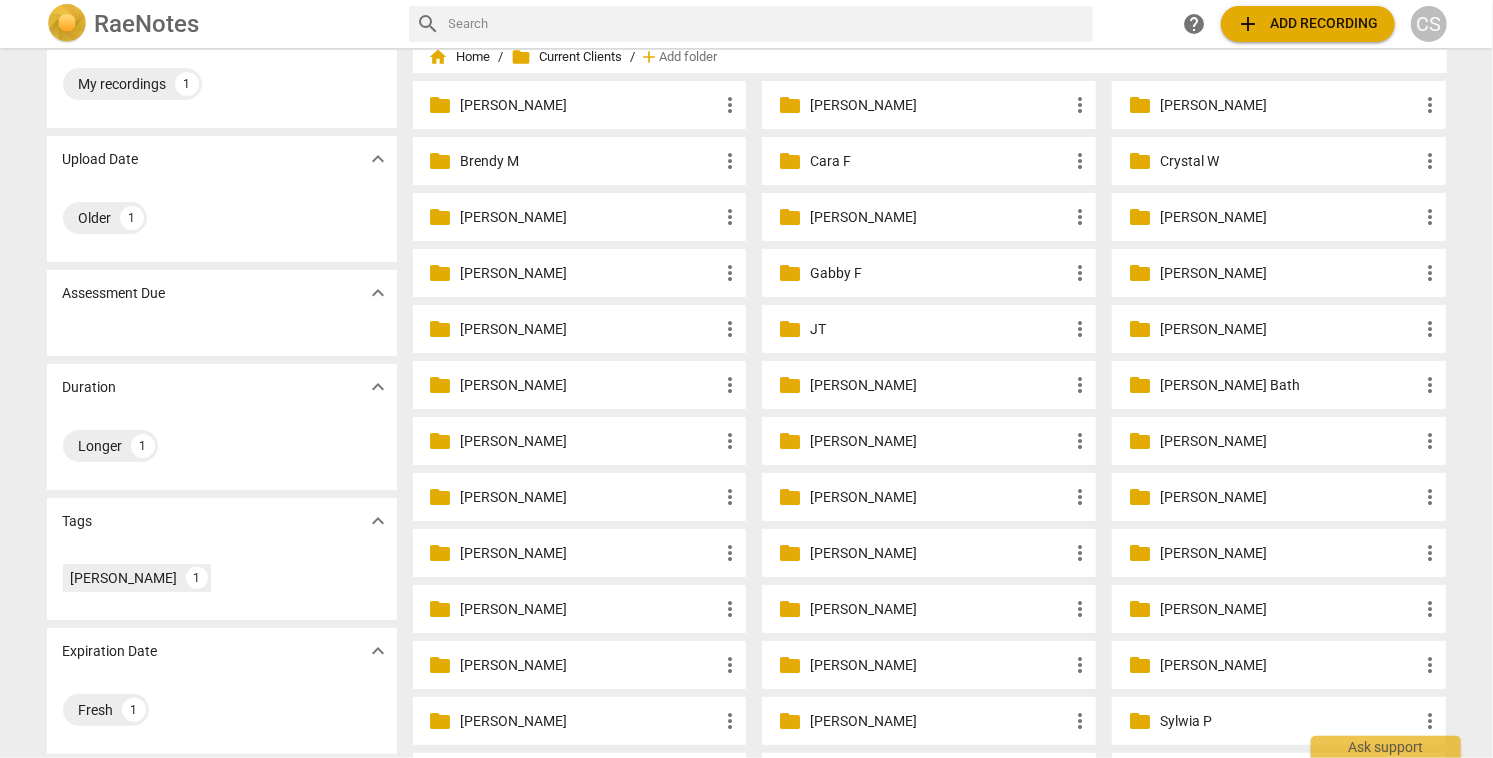 click on "Jeffrey Y" at bounding box center [590, 385] 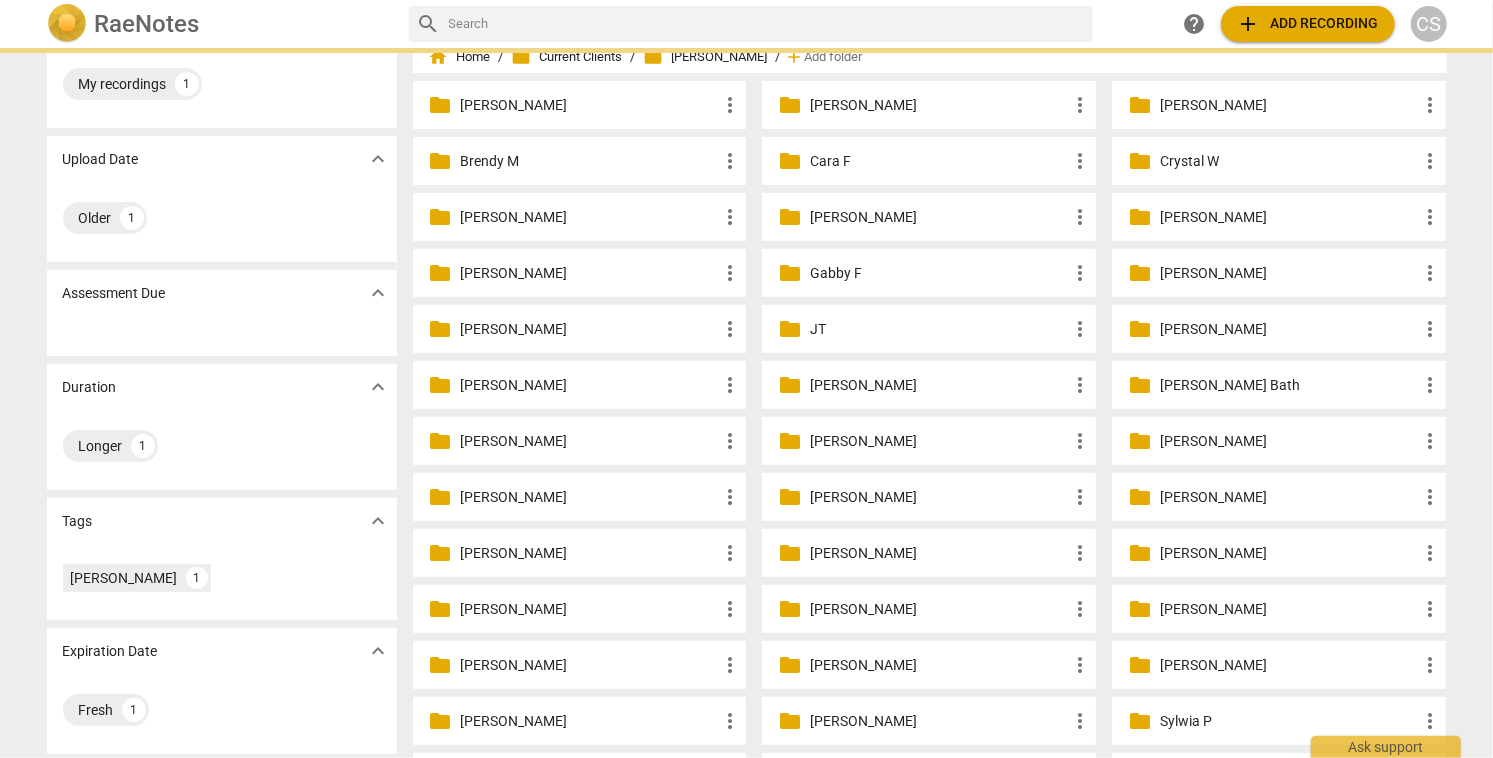 scroll, scrollTop: 0, scrollLeft: 0, axis: both 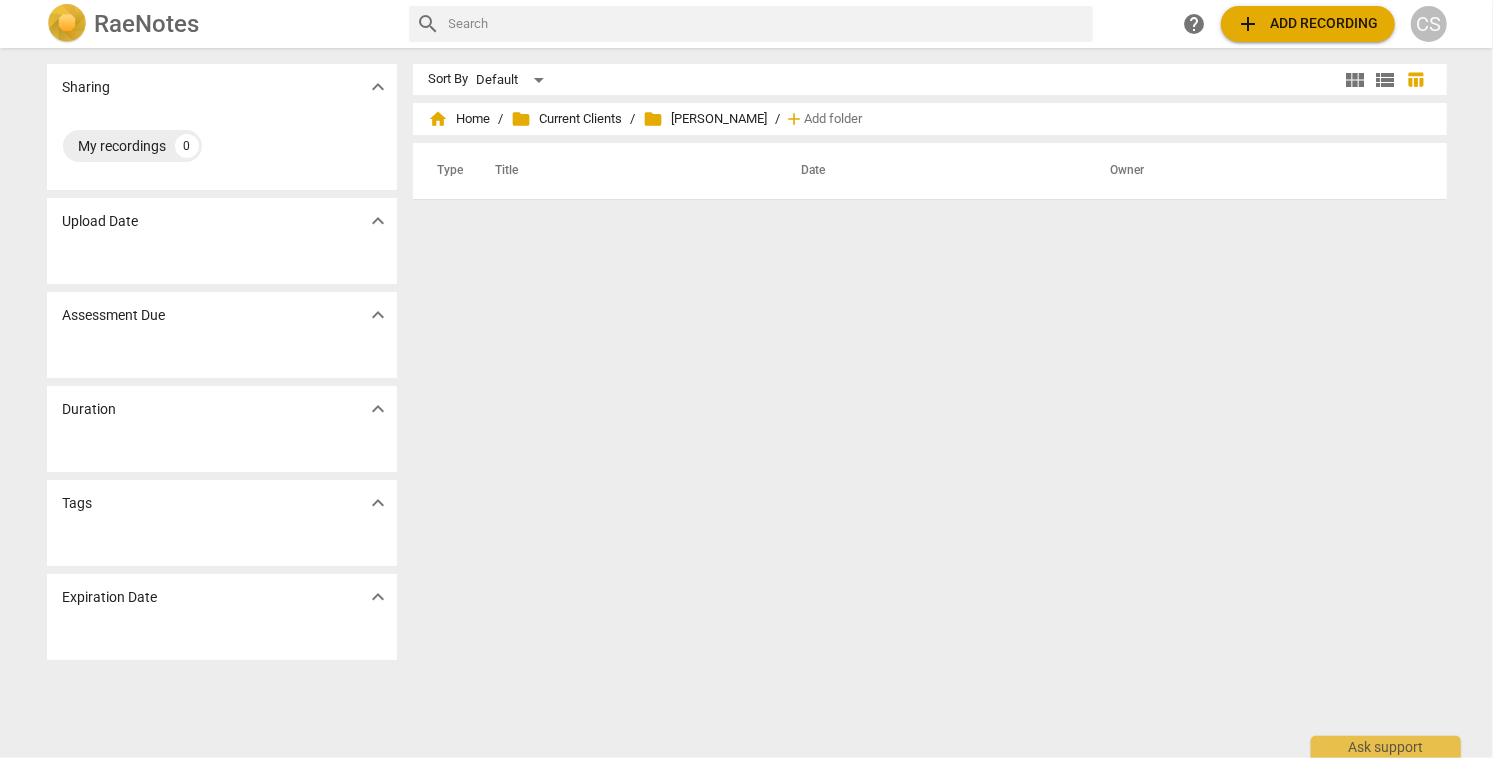 click on "add   Add recording" at bounding box center (1308, 24) 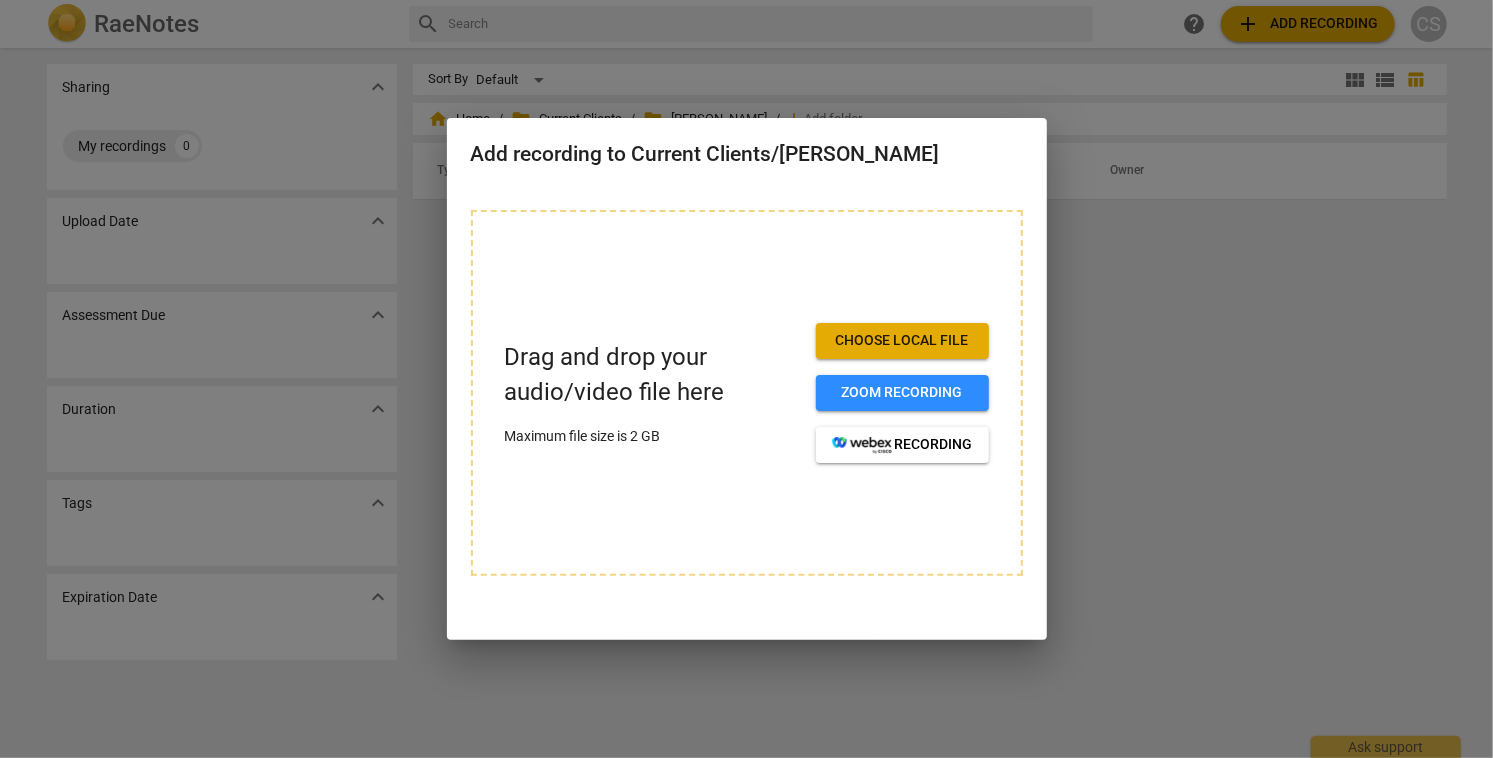 click on "Choose local file" at bounding box center (902, 341) 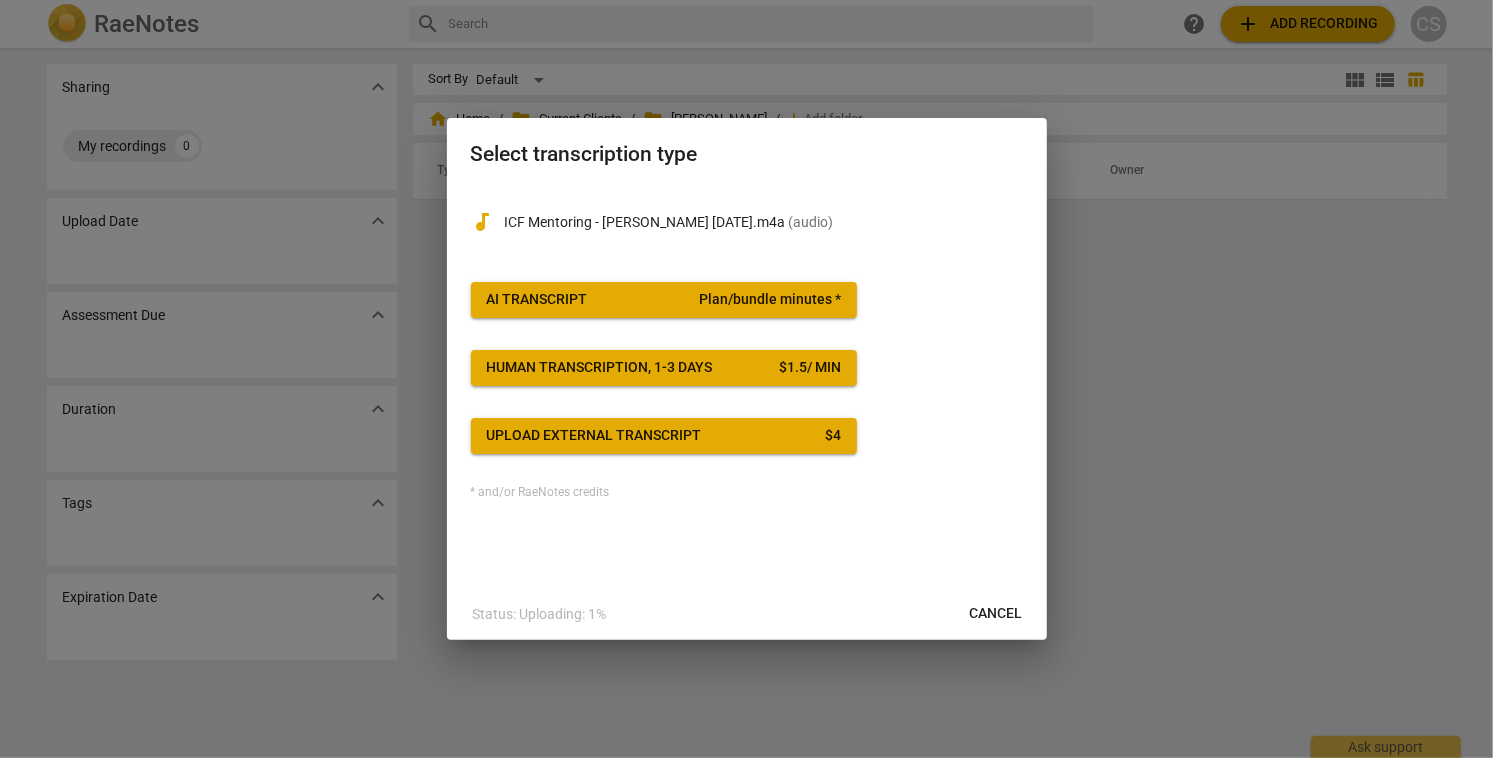 click on "Plan/bundle minutes *" at bounding box center [770, 300] 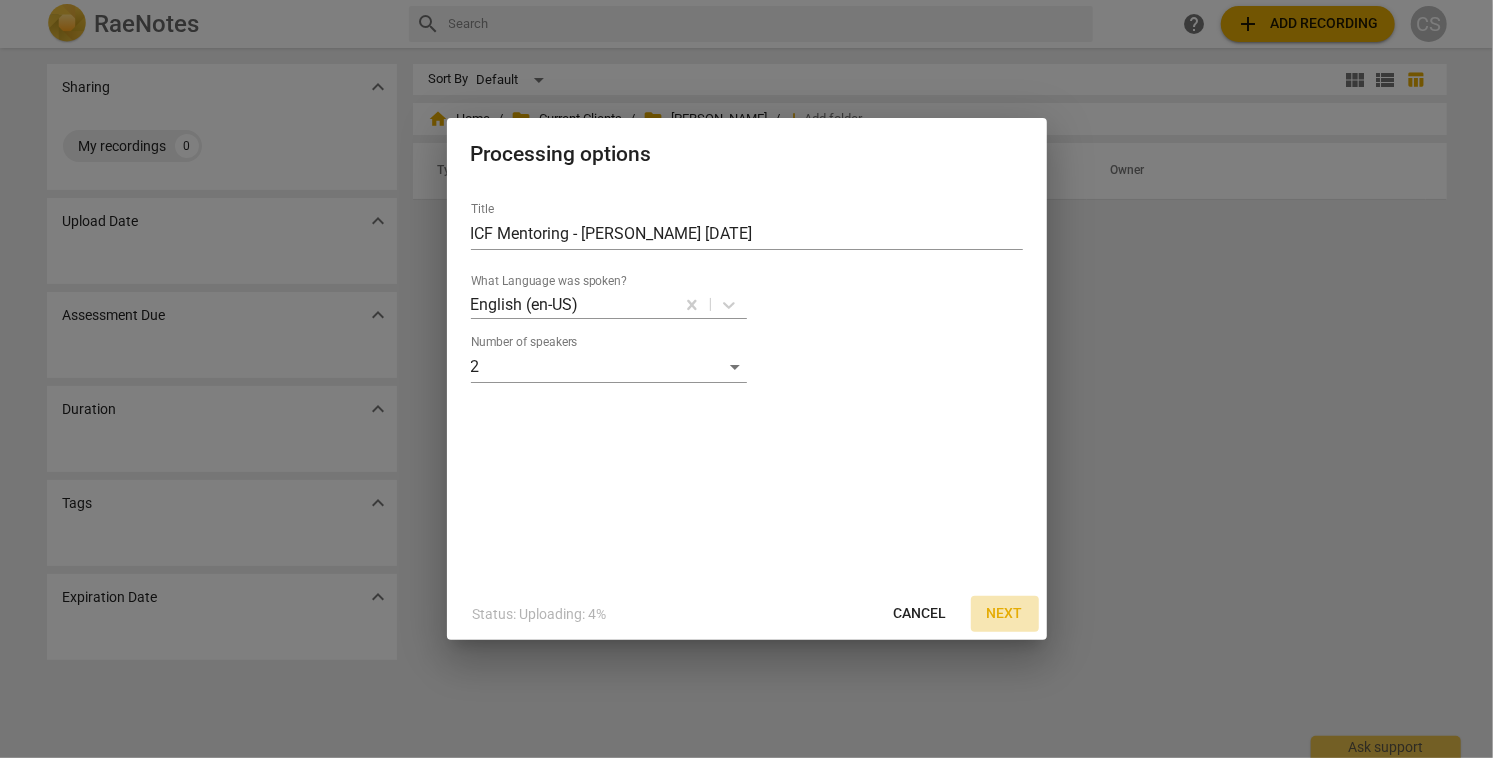 click on "Next" at bounding box center [1005, 614] 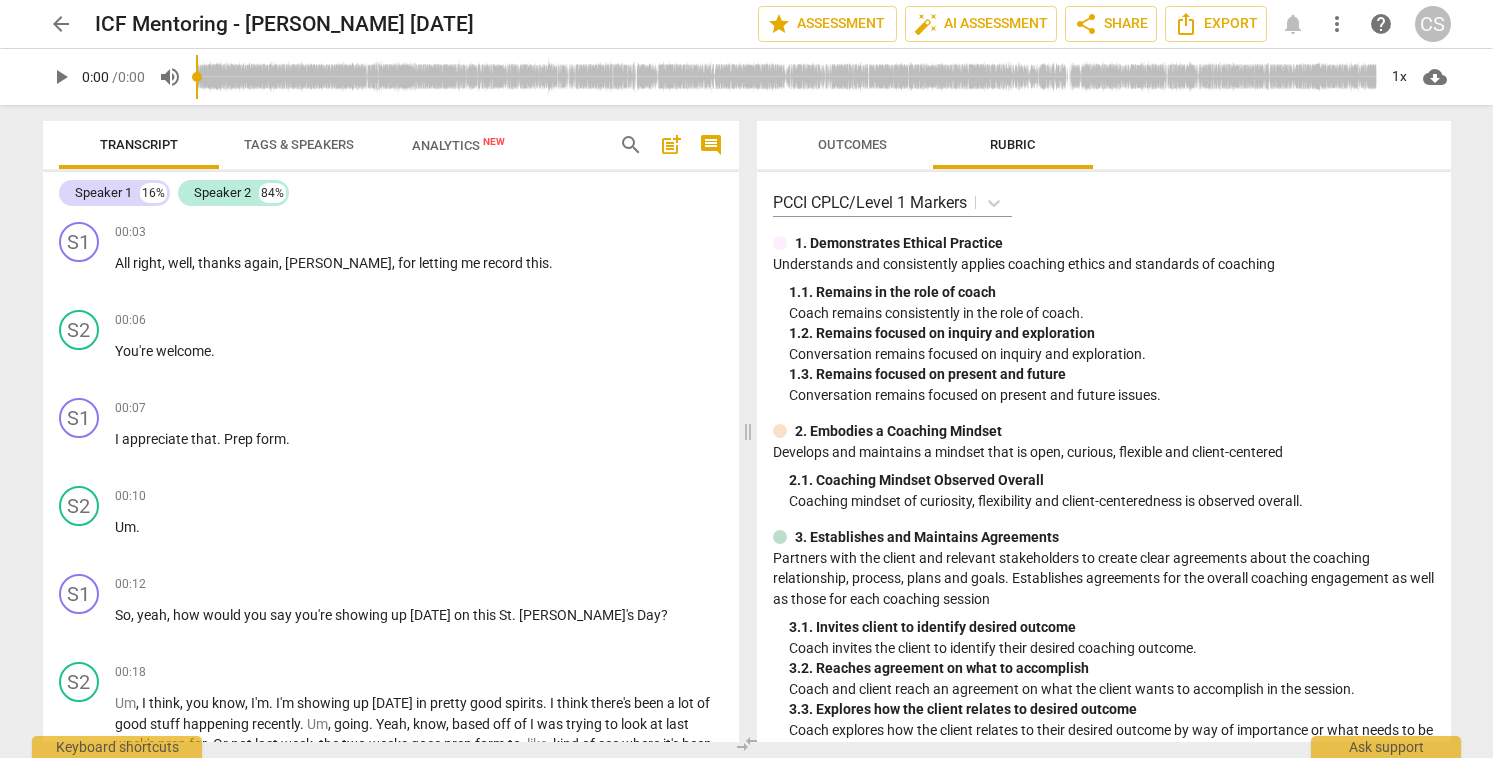 scroll, scrollTop: 0, scrollLeft: 0, axis: both 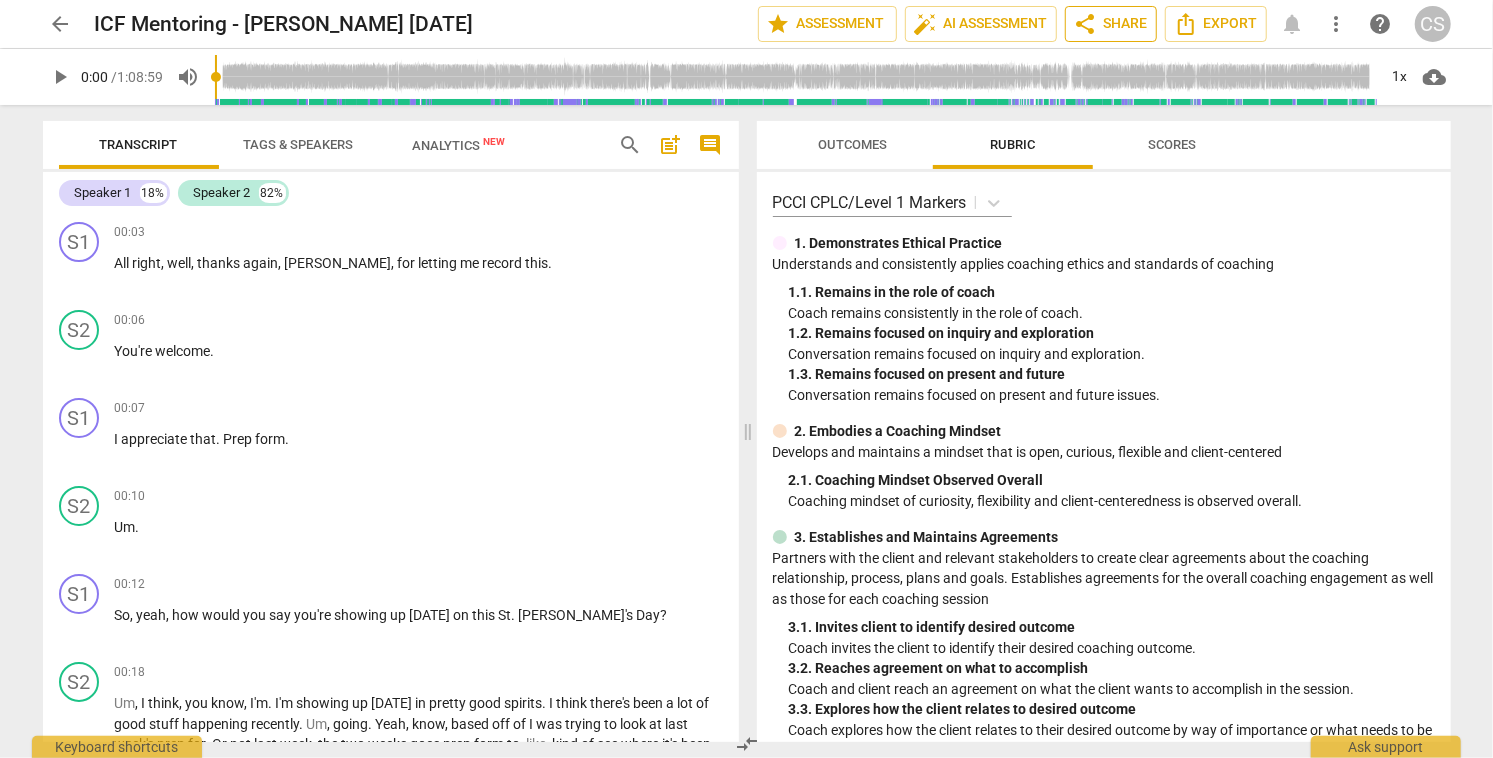click on "share    Share" at bounding box center (1111, 24) 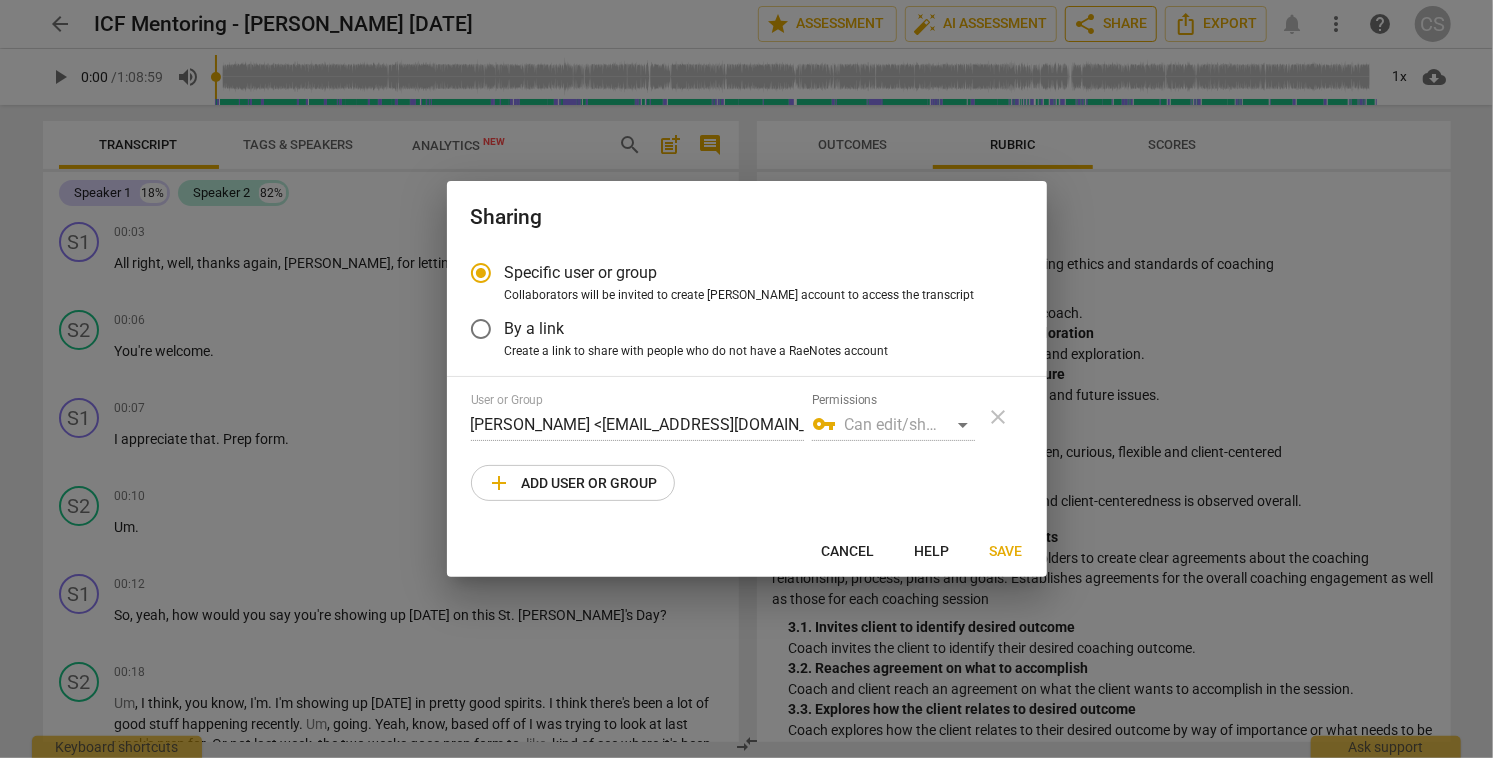radio on "false" 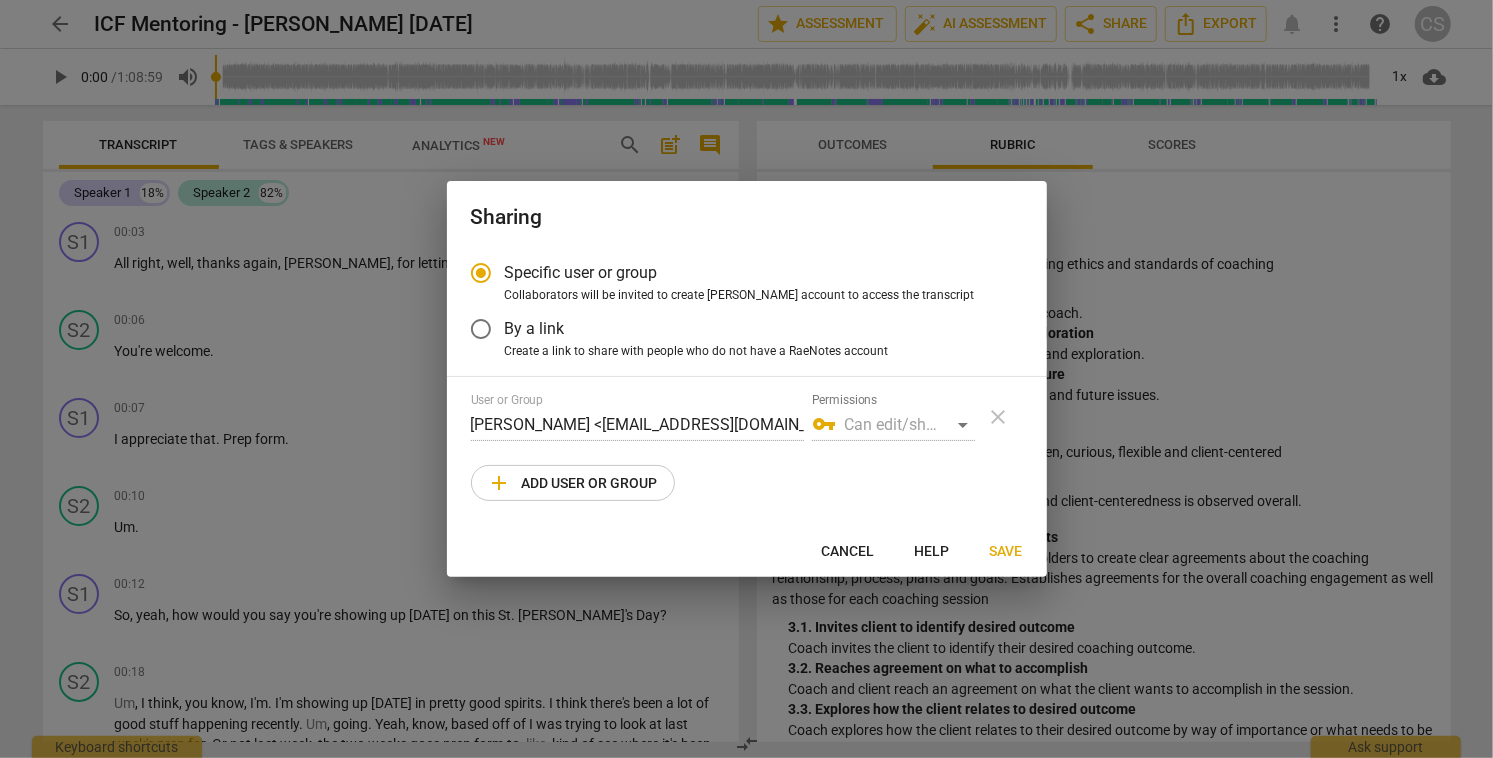 click on "By a link" at bounding box center [481, 329] 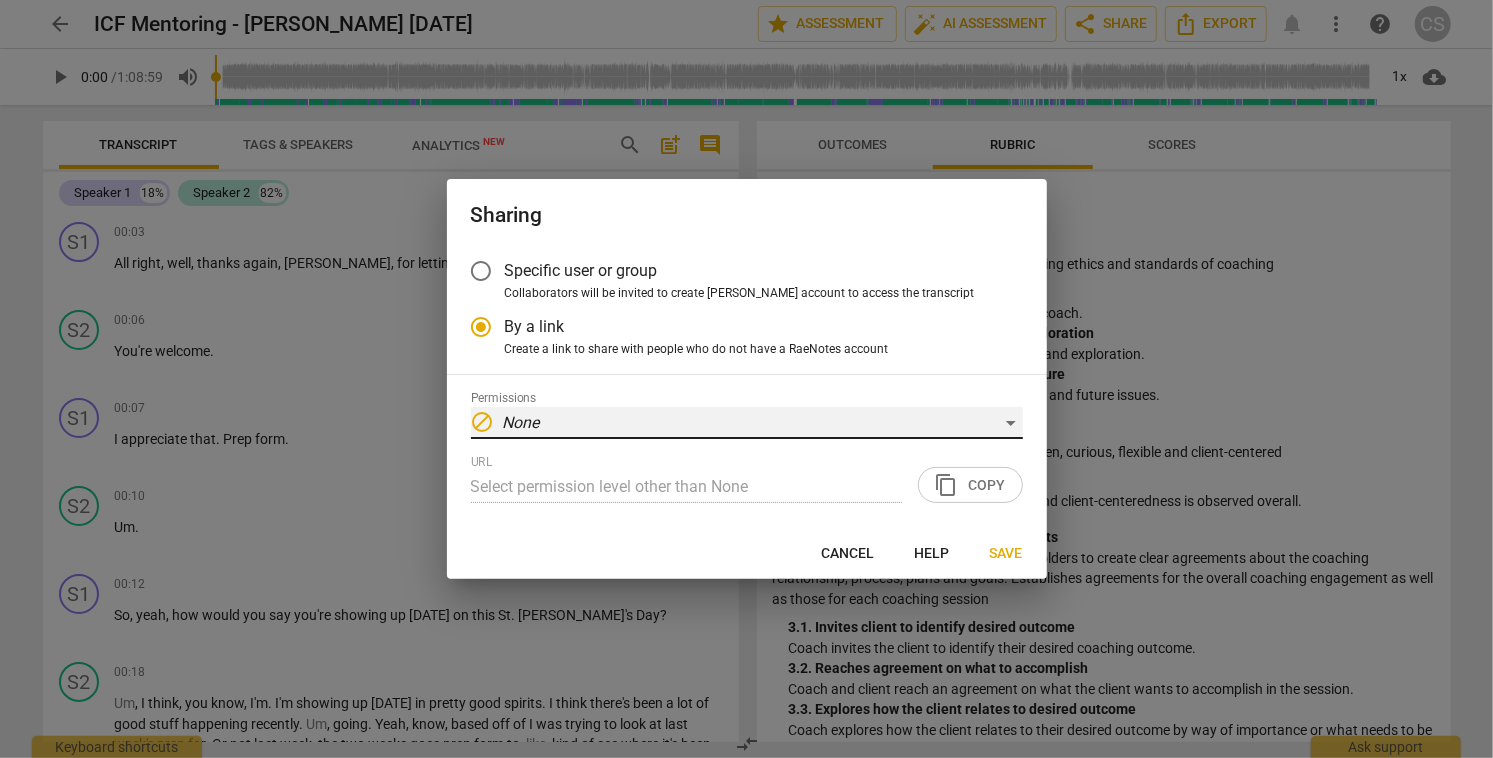 click on "block None" at bounding box center (747, 423) 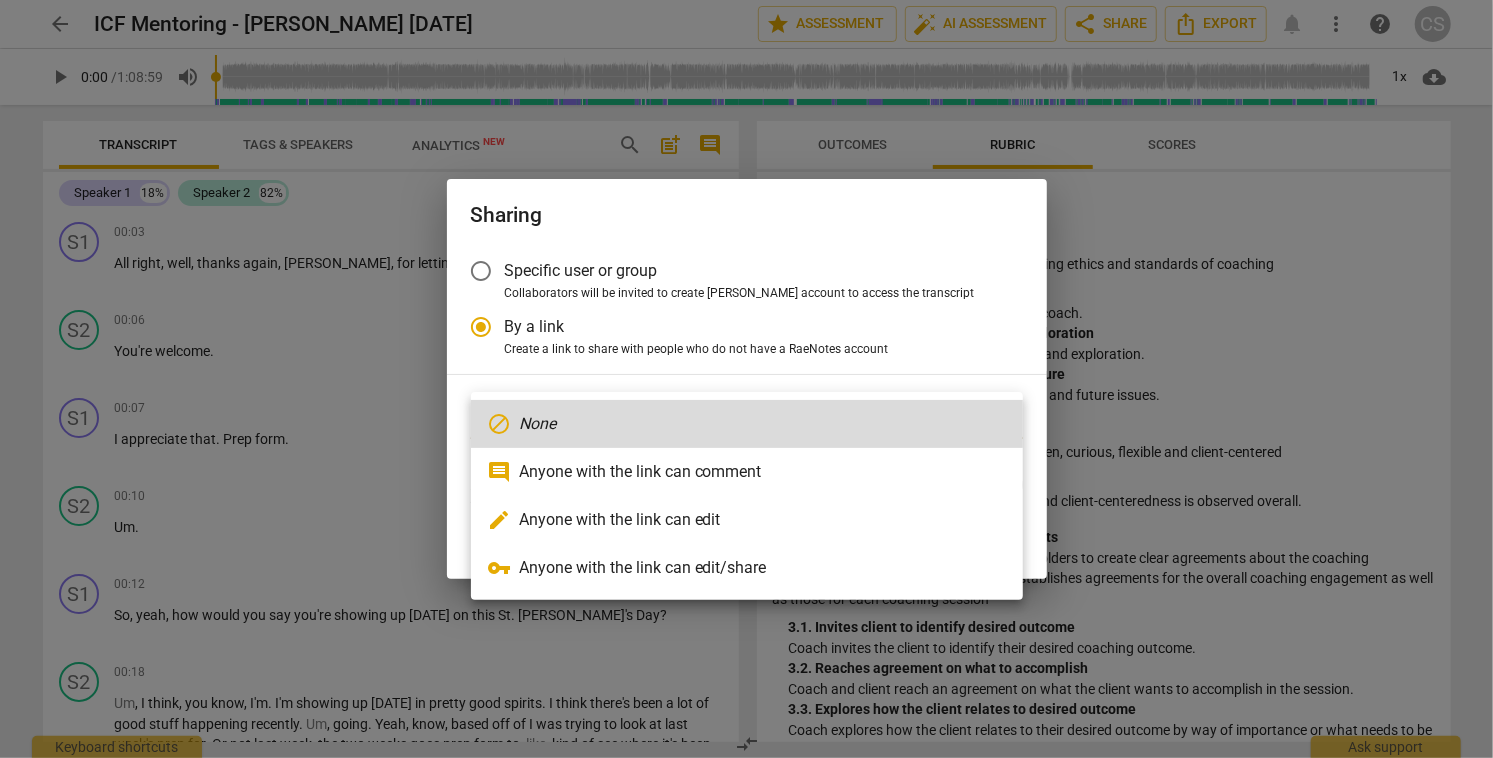 click on "edit Anyone with the link can edit" at bounding box center (747, 520) 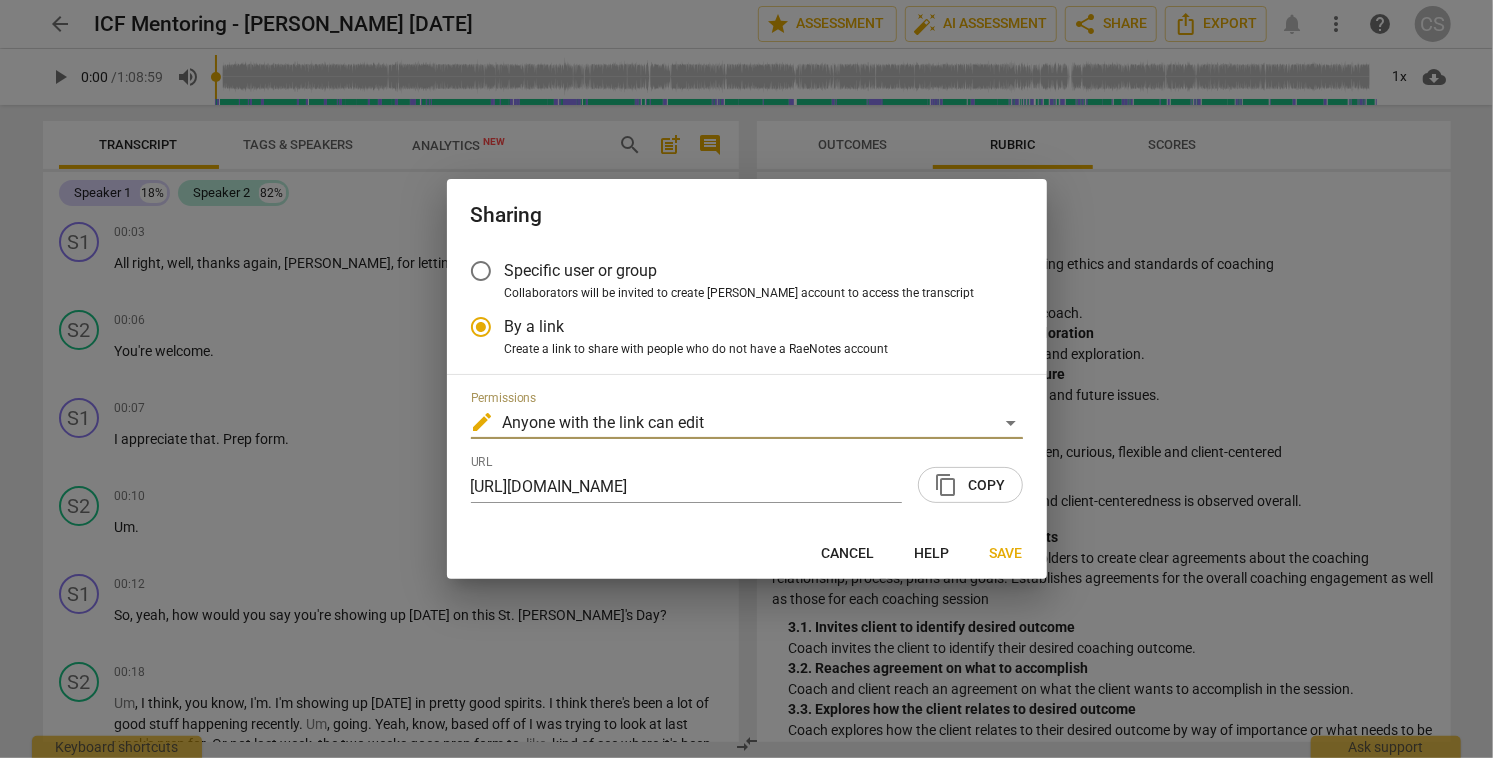 click on "content_copy" at bounding box center (947, 485) 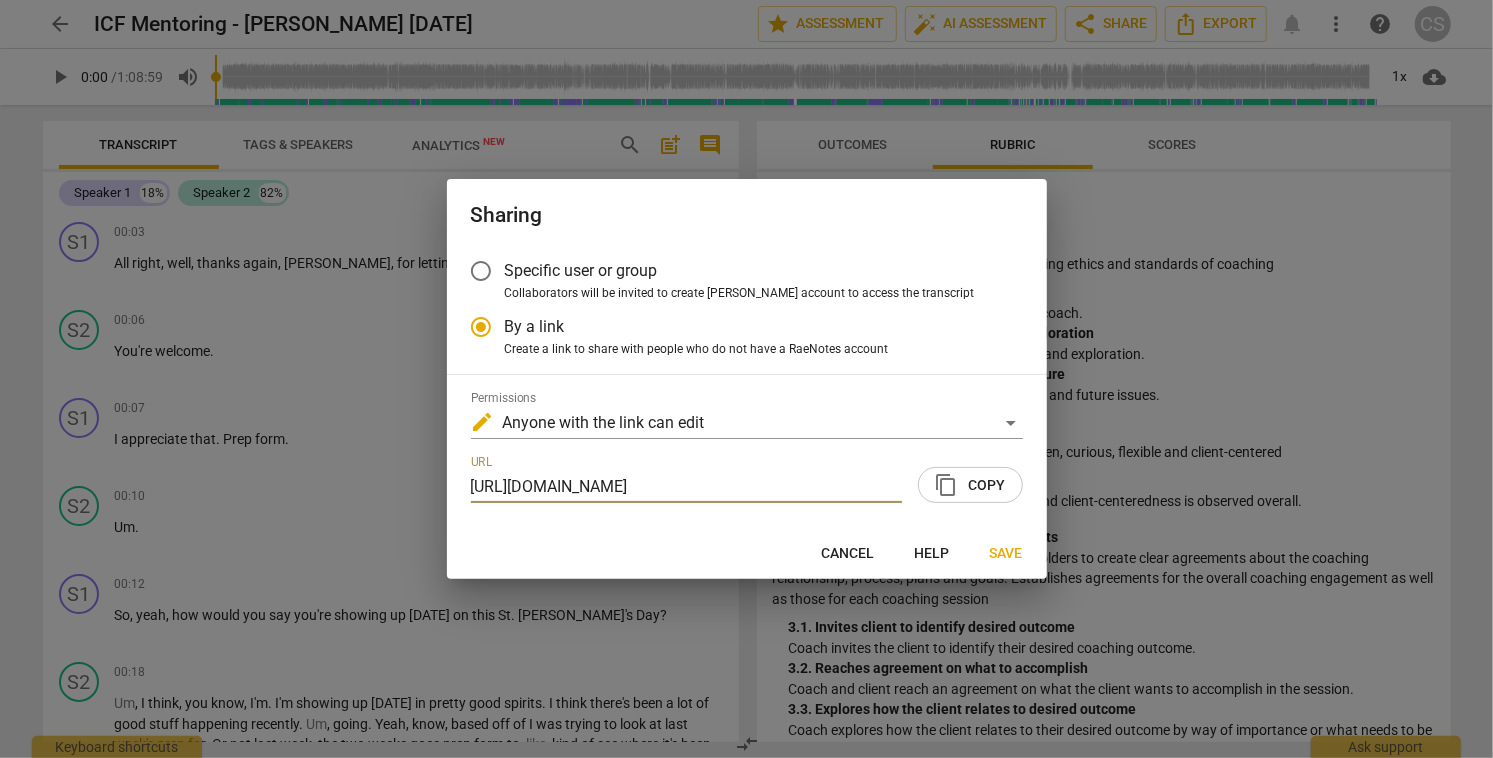 click on "Save" at bounding box center (1006, 554) 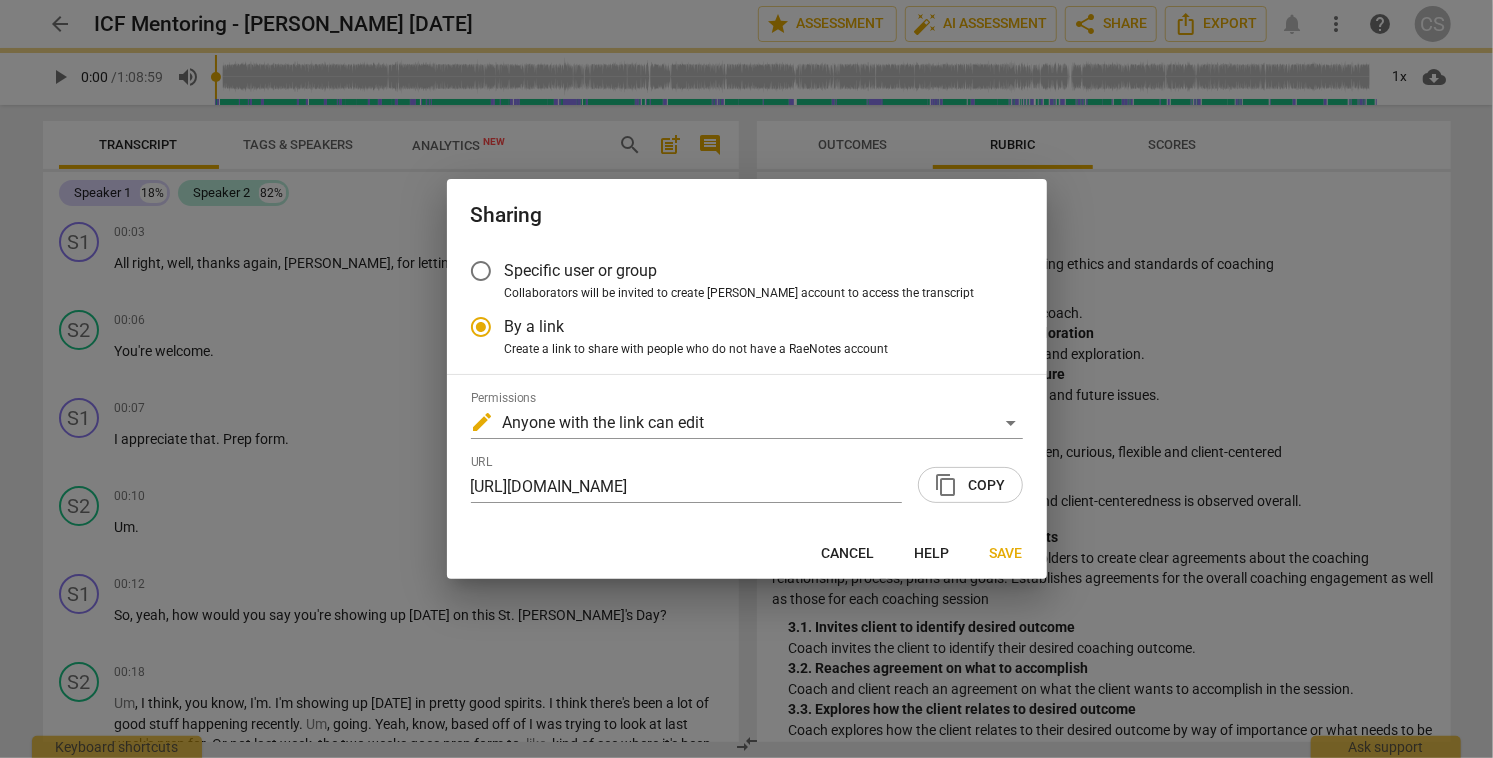 radio on "false" 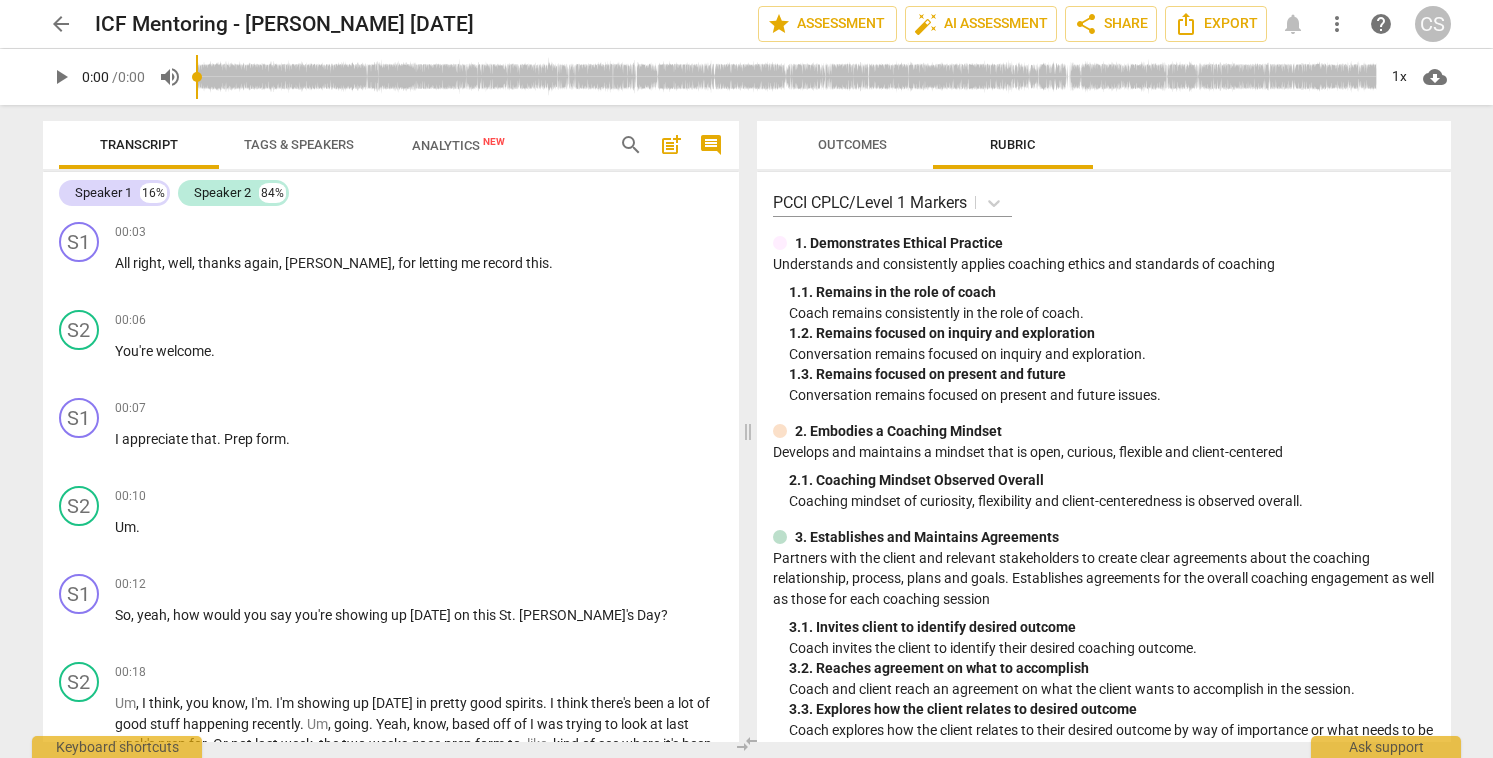 scroll, scrollTop: 0, scrollLeft: 0, axis: both 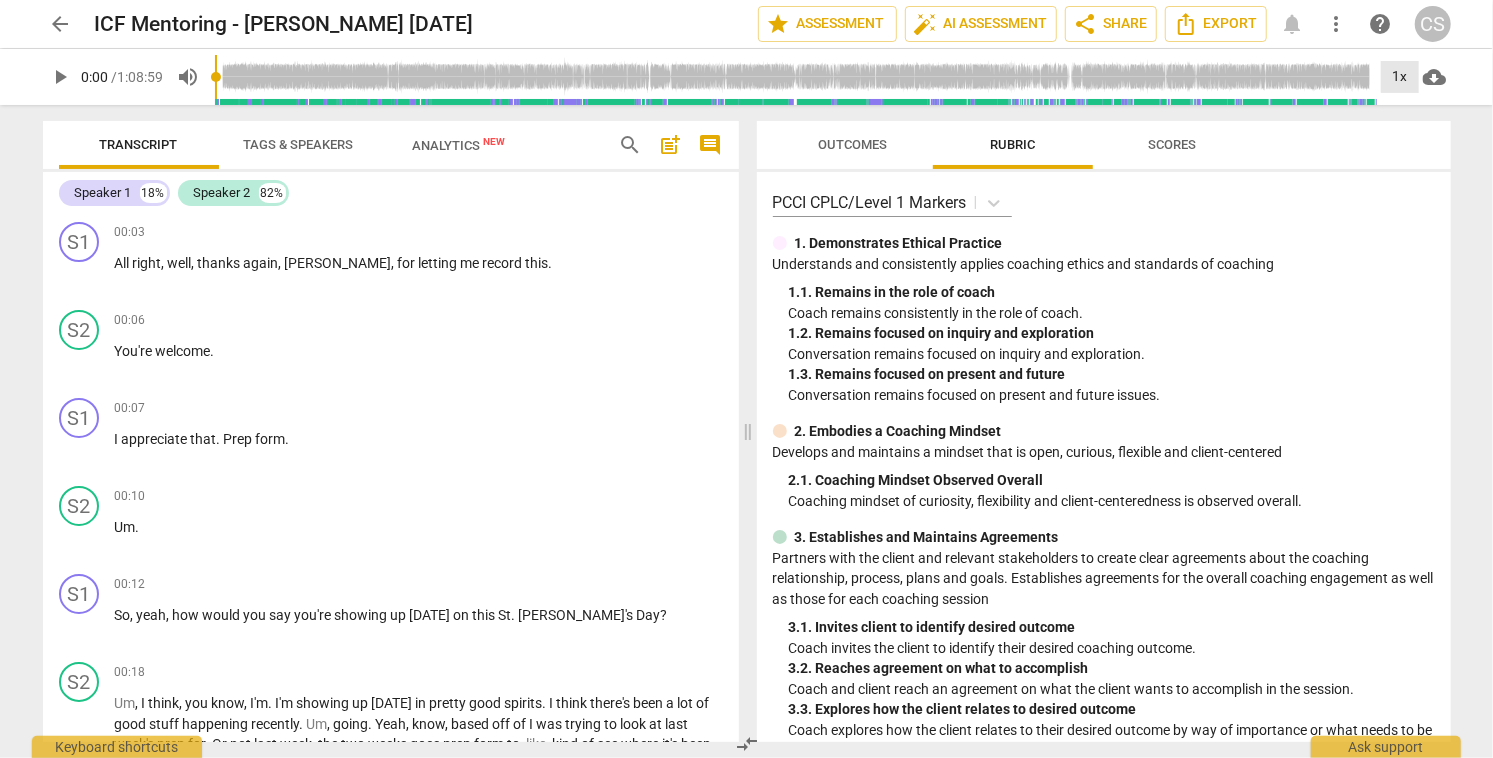 click on "1x" at bounding box center (1400, 77) 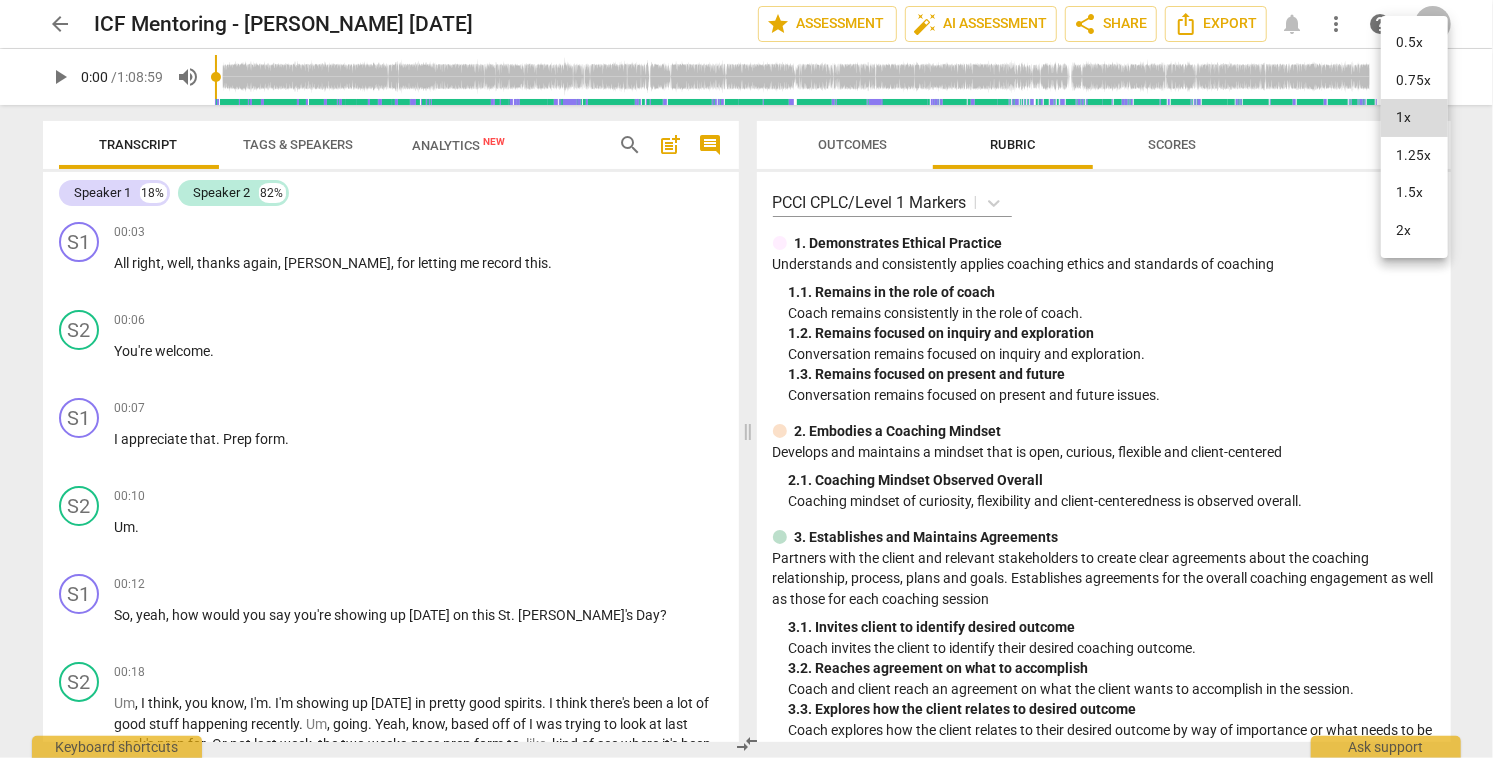 click on "2x" at bounding box center [1414, 231] 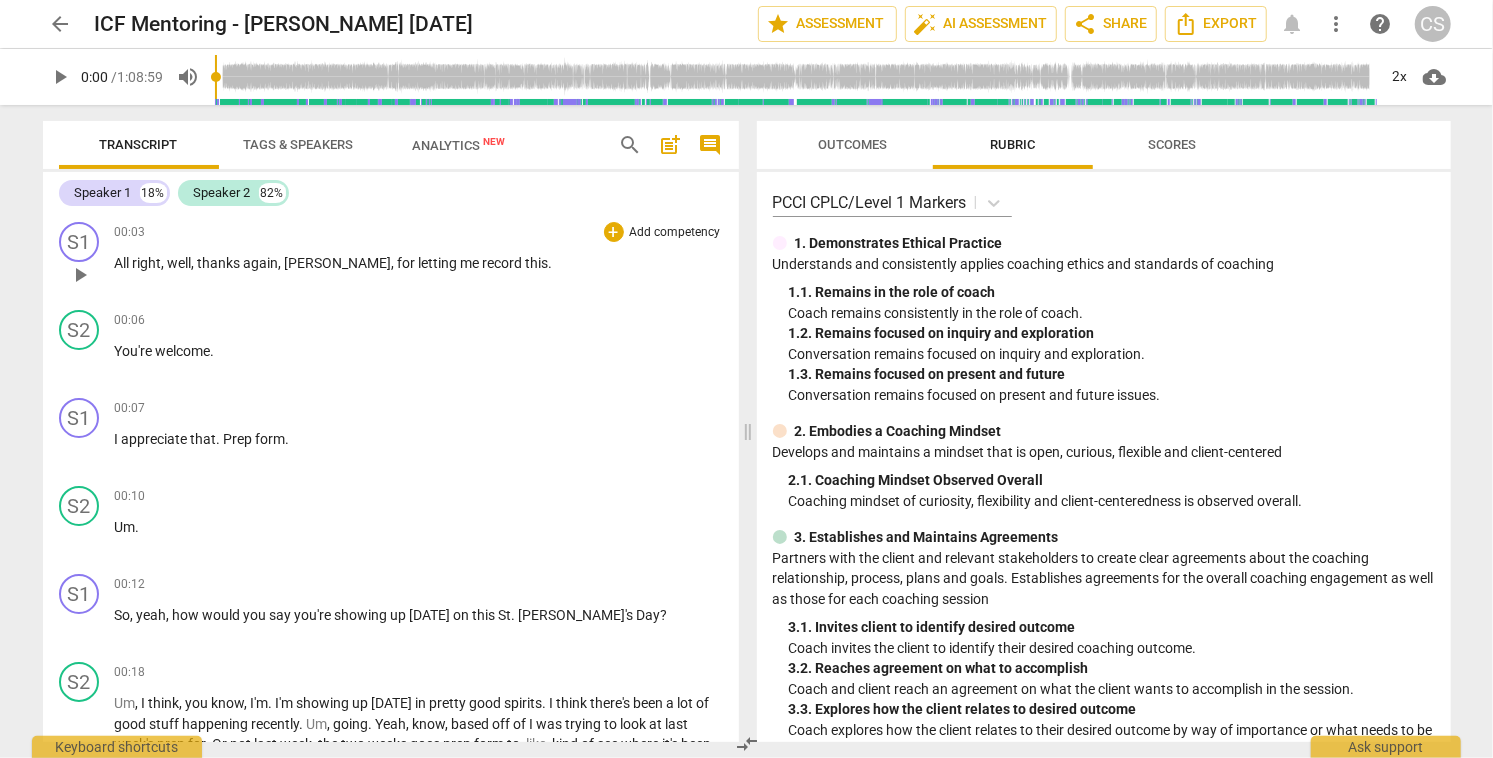 click on "play_arrow" at bounding box center (80, 275) 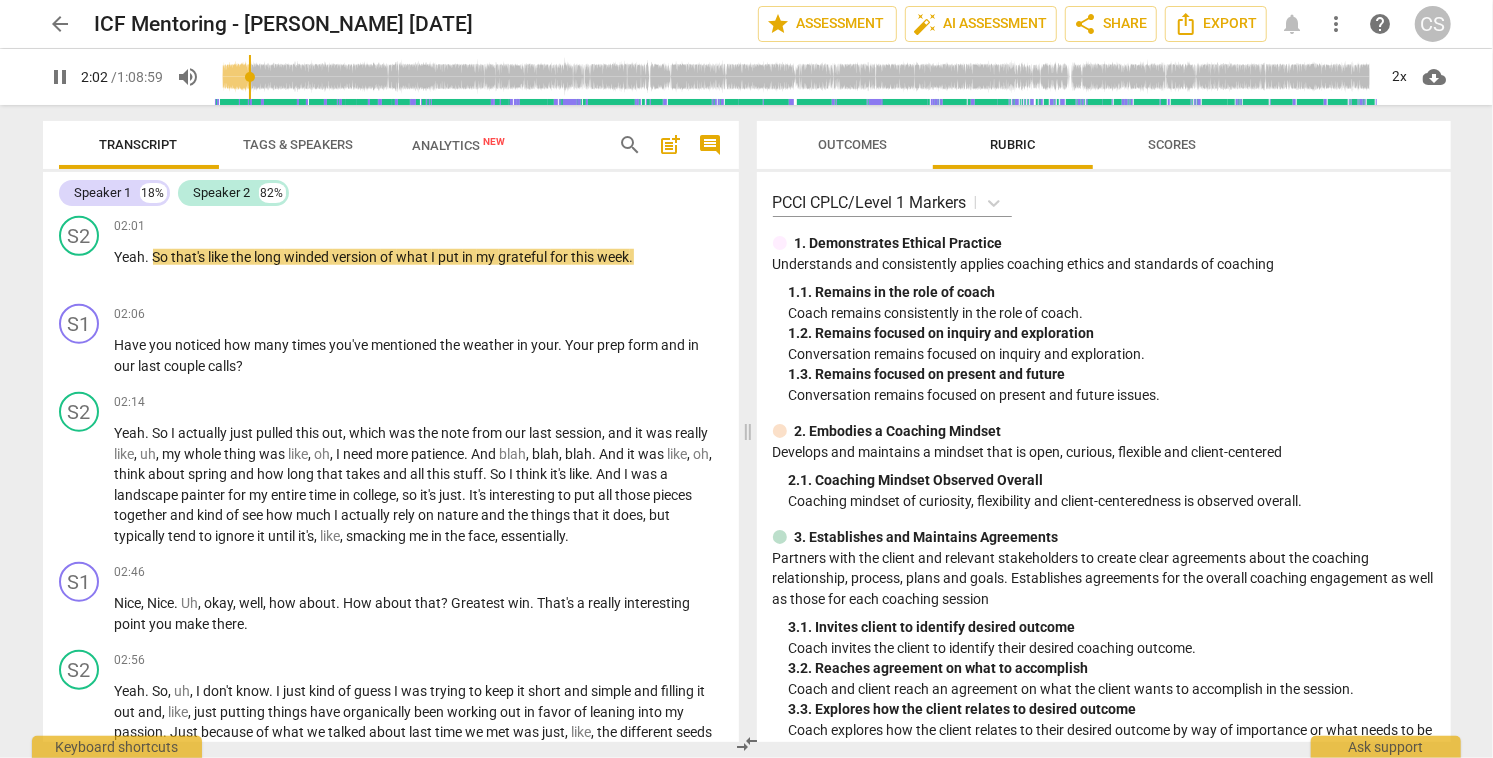 scroll, scrollTop: 1129, scrollLeft: 0, axis: vertical 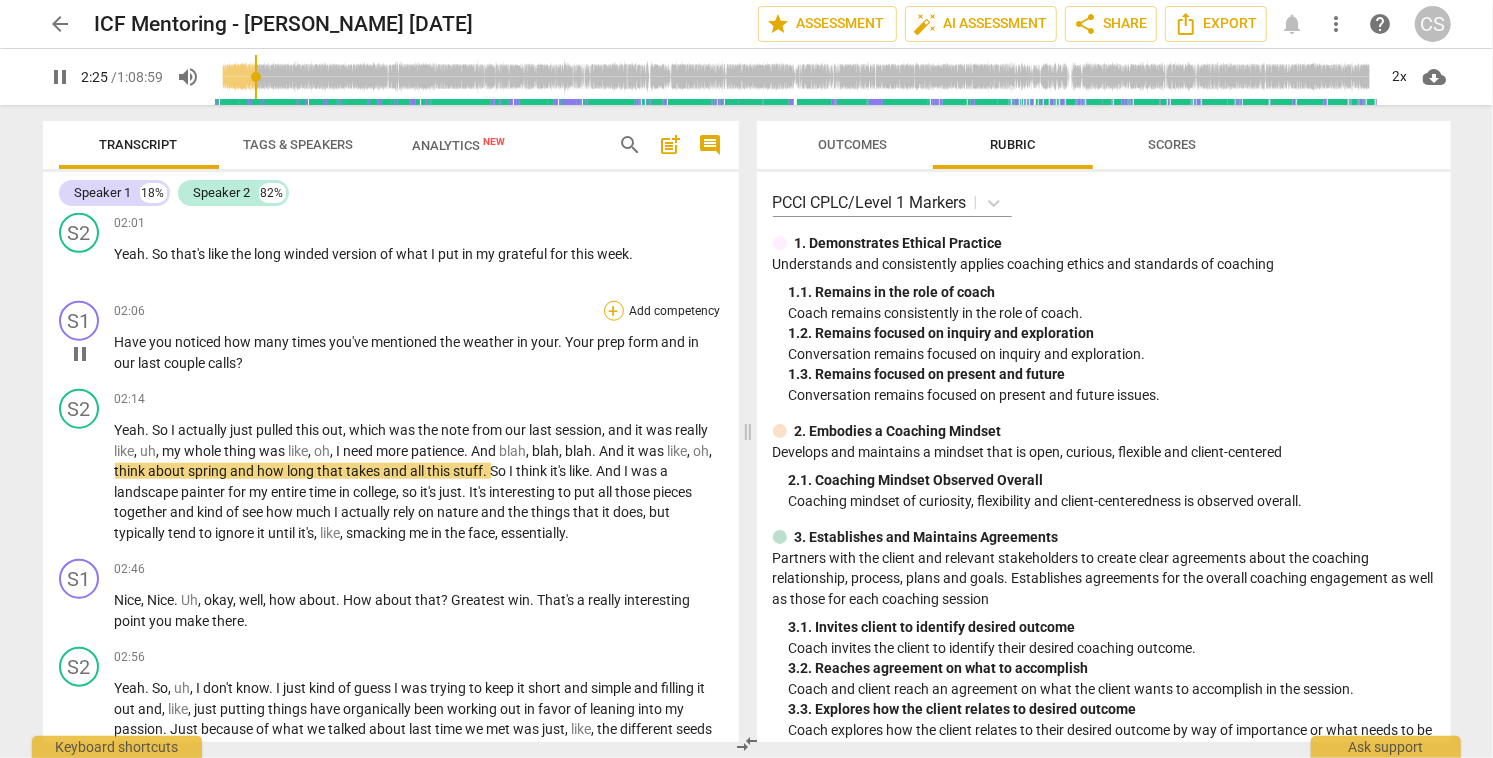 click on "+" at bounding box center [614, 311] 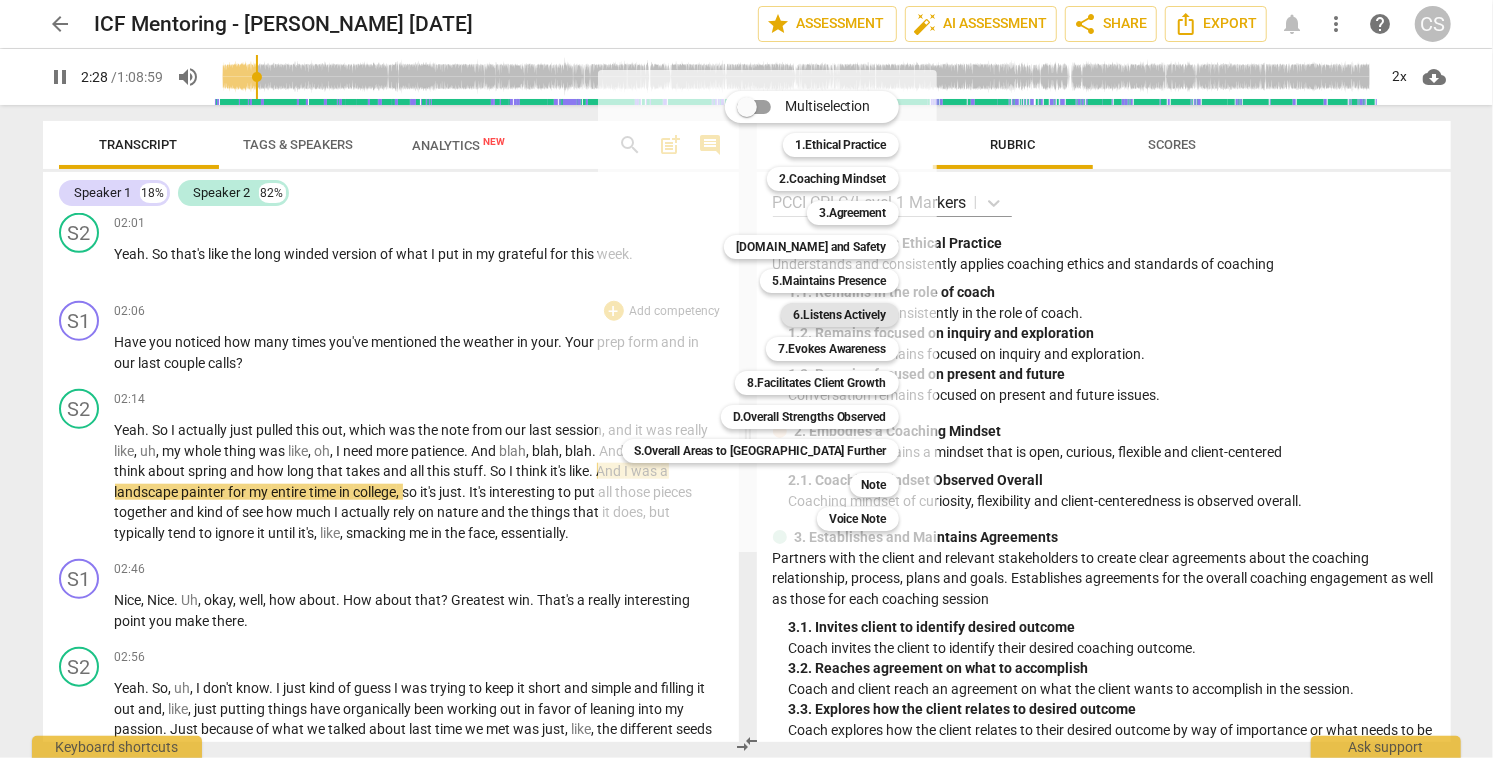 click on "6.Listens Actively" at bounding box center [840, 315] 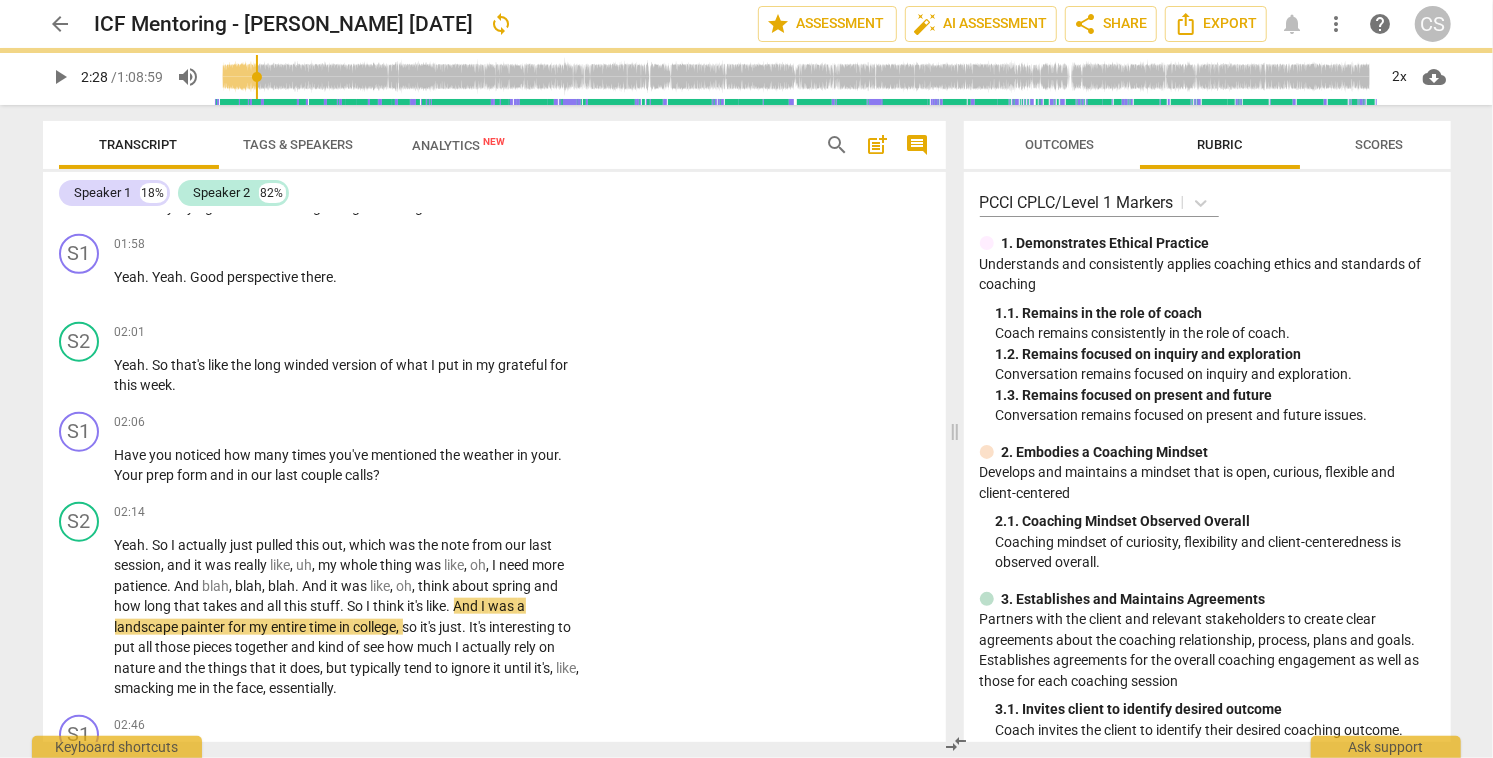 type on "149" 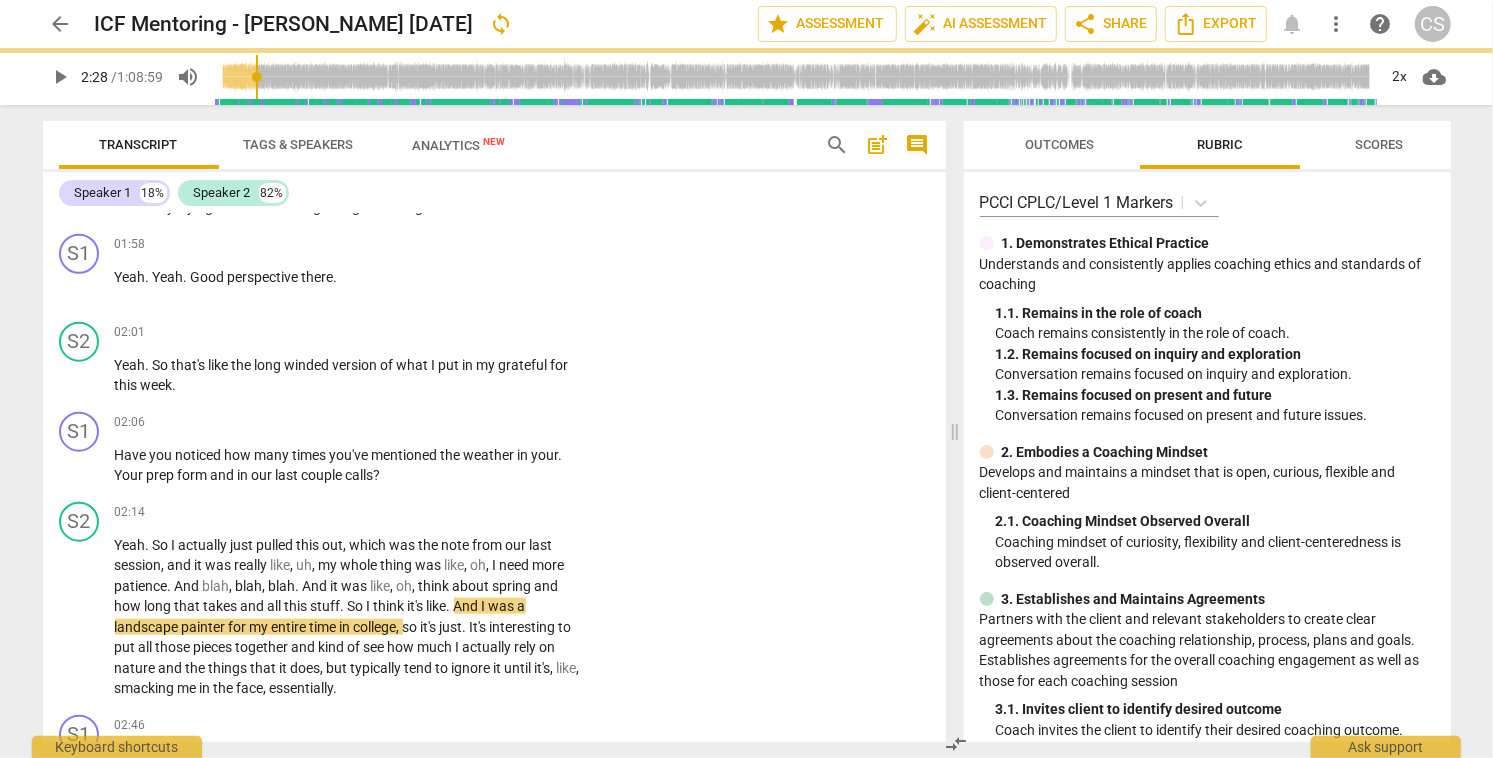 scroll, scrollTop: 1237, scrollLeft: 0, axis: vertical 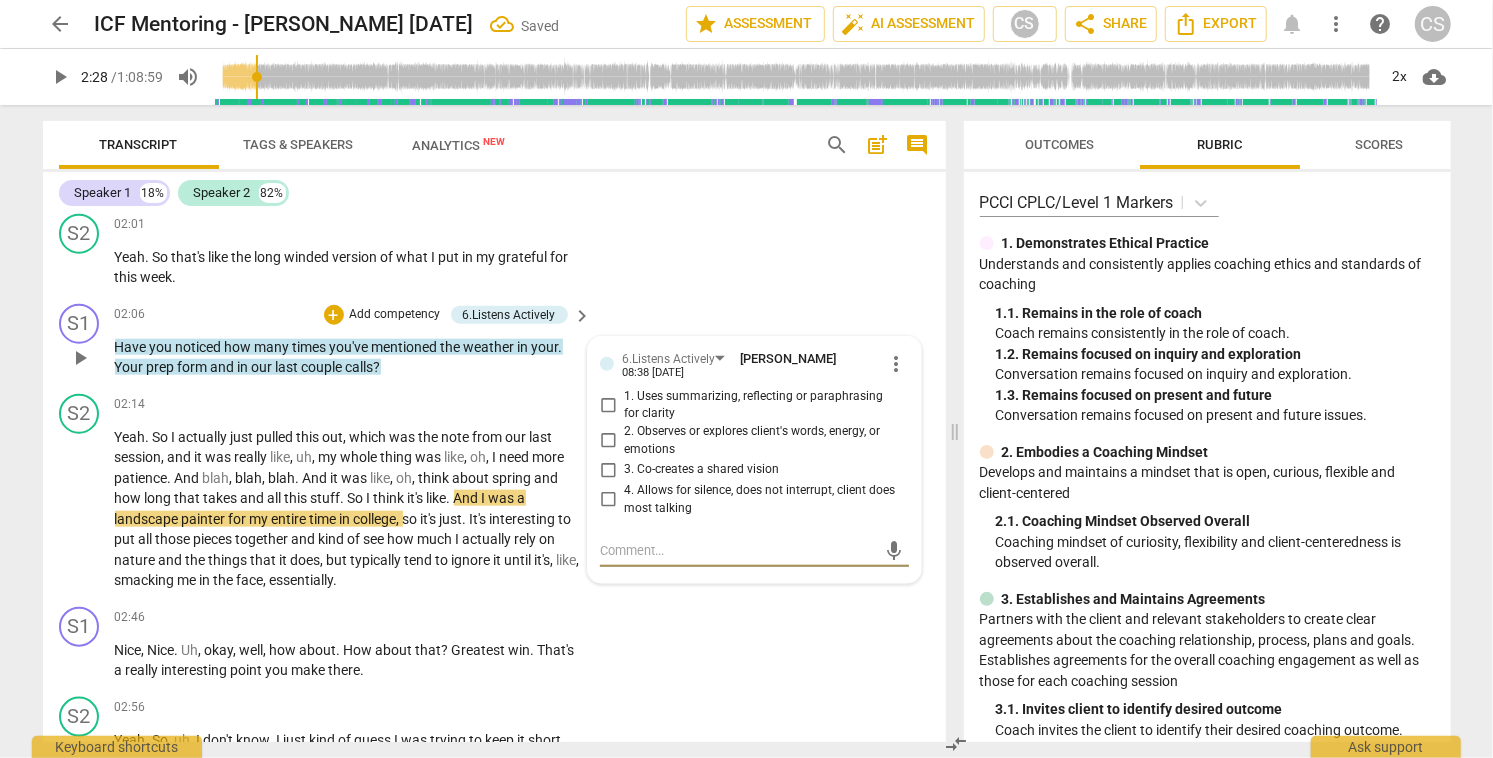 click on "2. Observes or explores client's words, energy, or emotions" at bounding box center (608, 441) 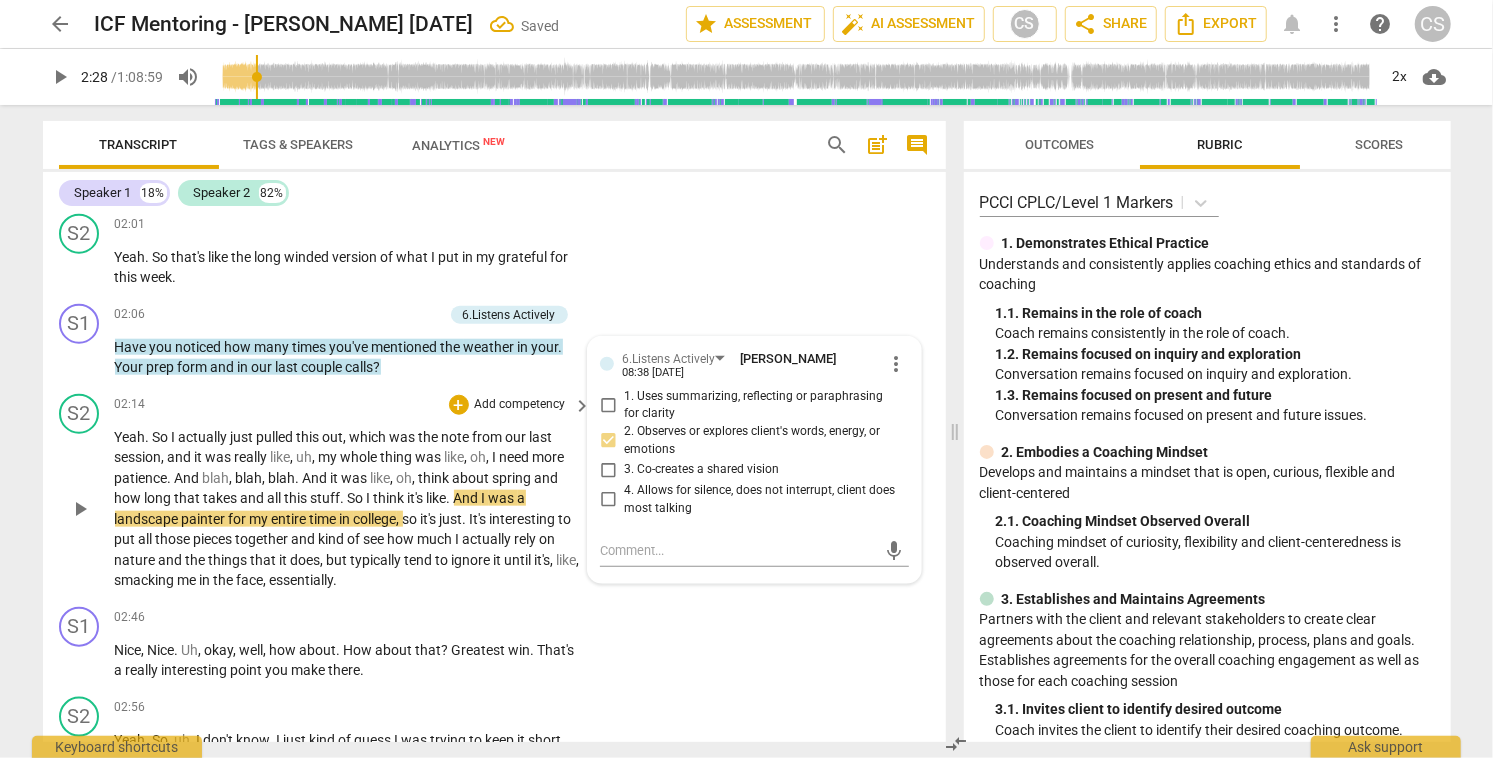 click on "play_arrow" at bounding box center (80, 509) 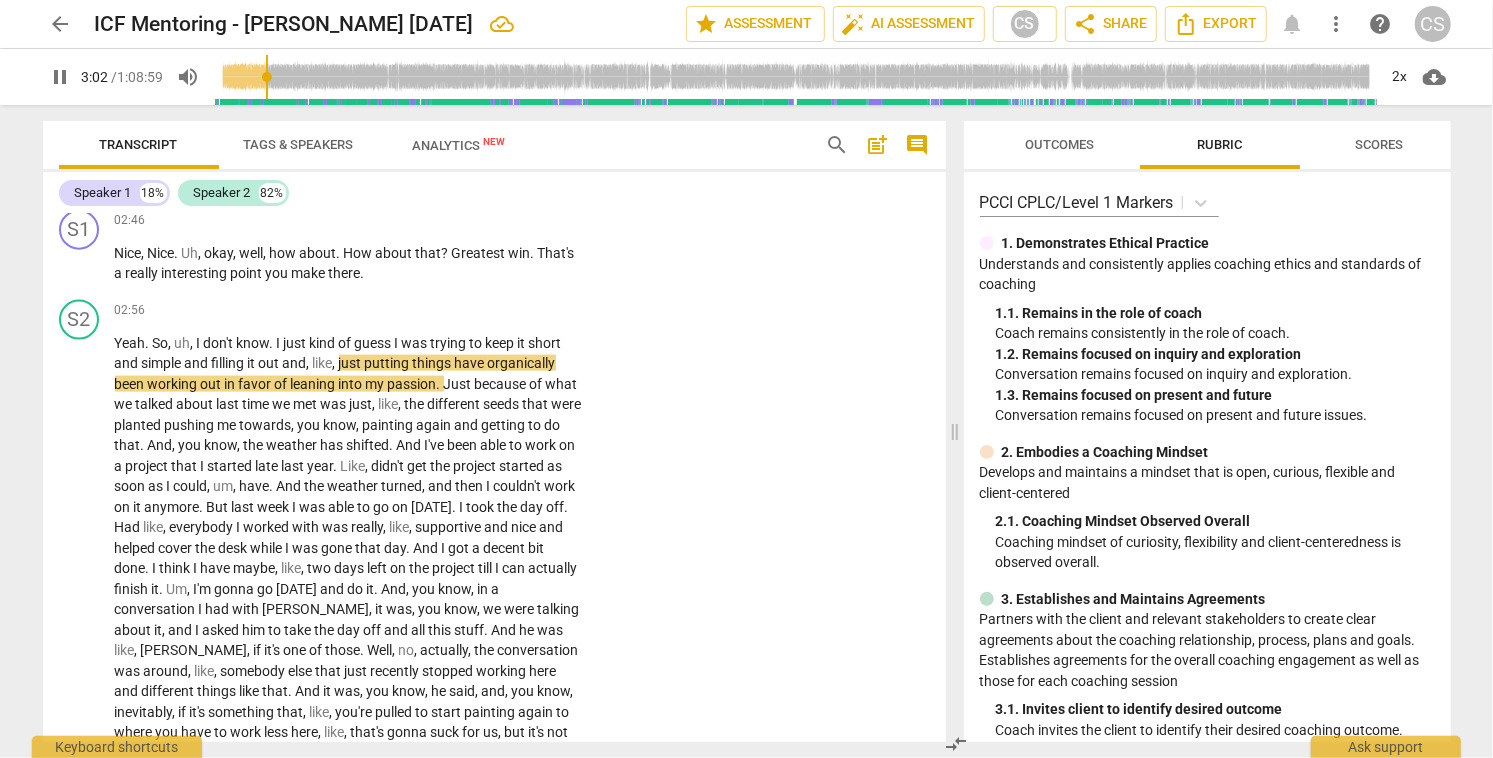 scroll, scrollTop: 1635, scrollLeft: 0, axis: vertical 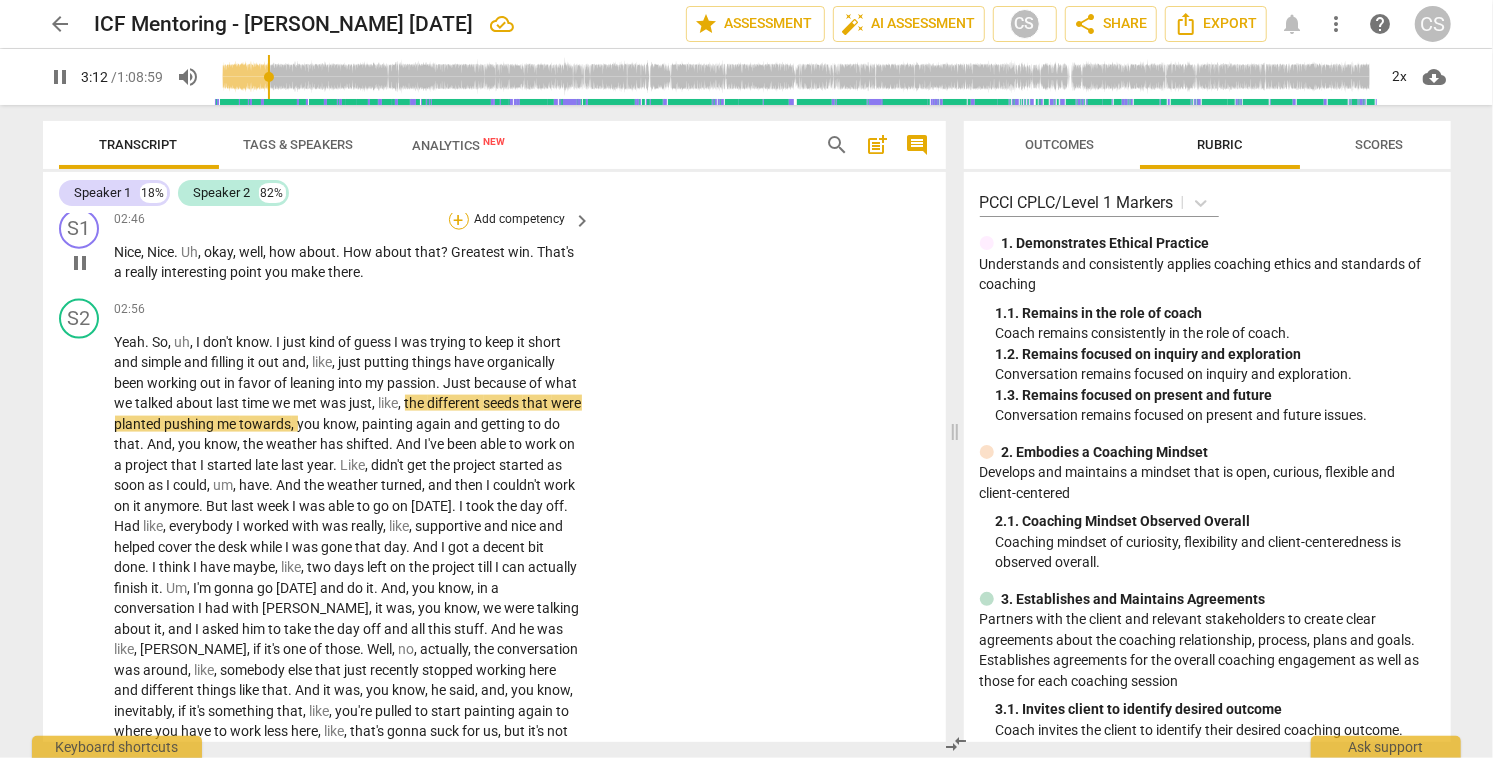 click on "+" at bounding box center (459, 220) 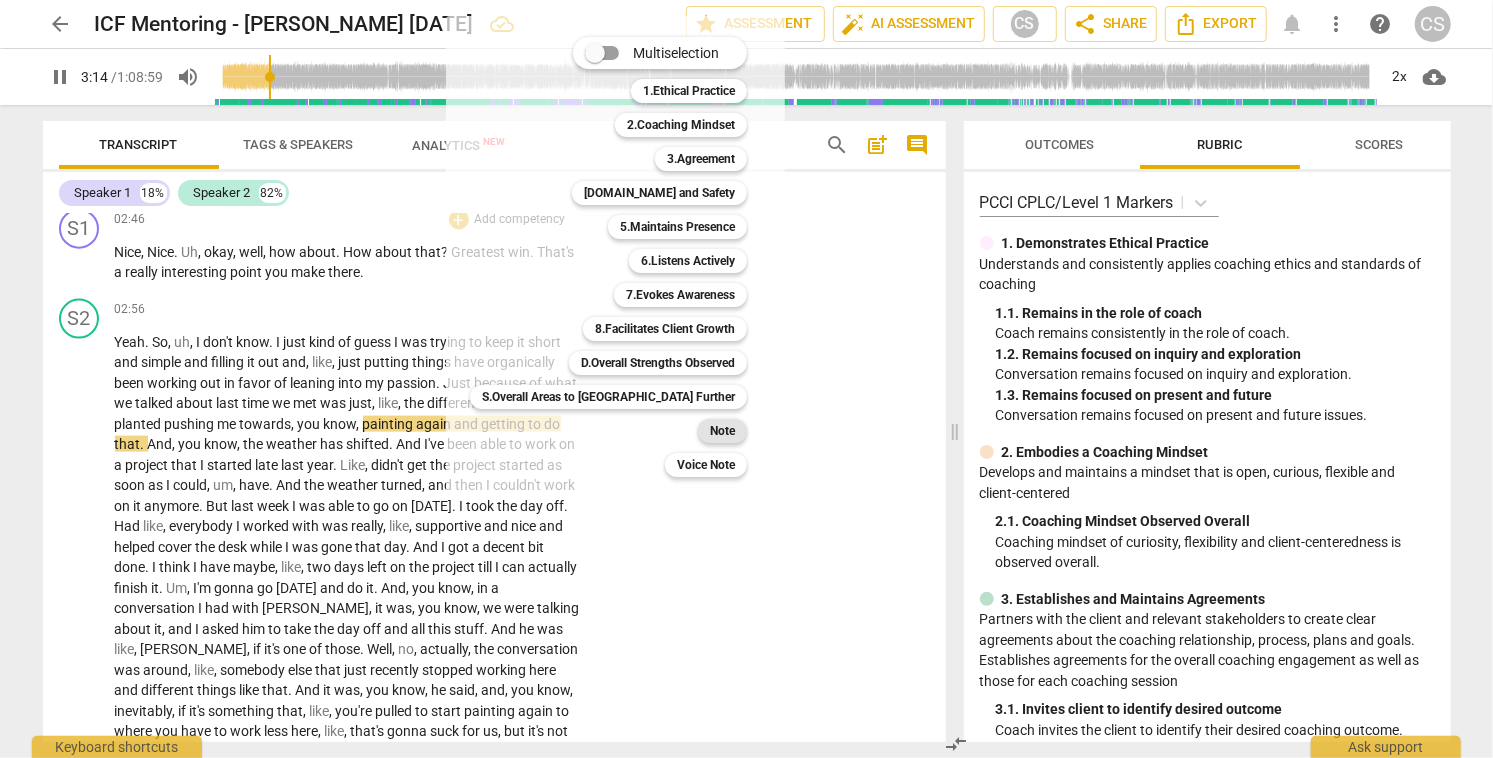 click on "Note" at bounding box center (722, 431) 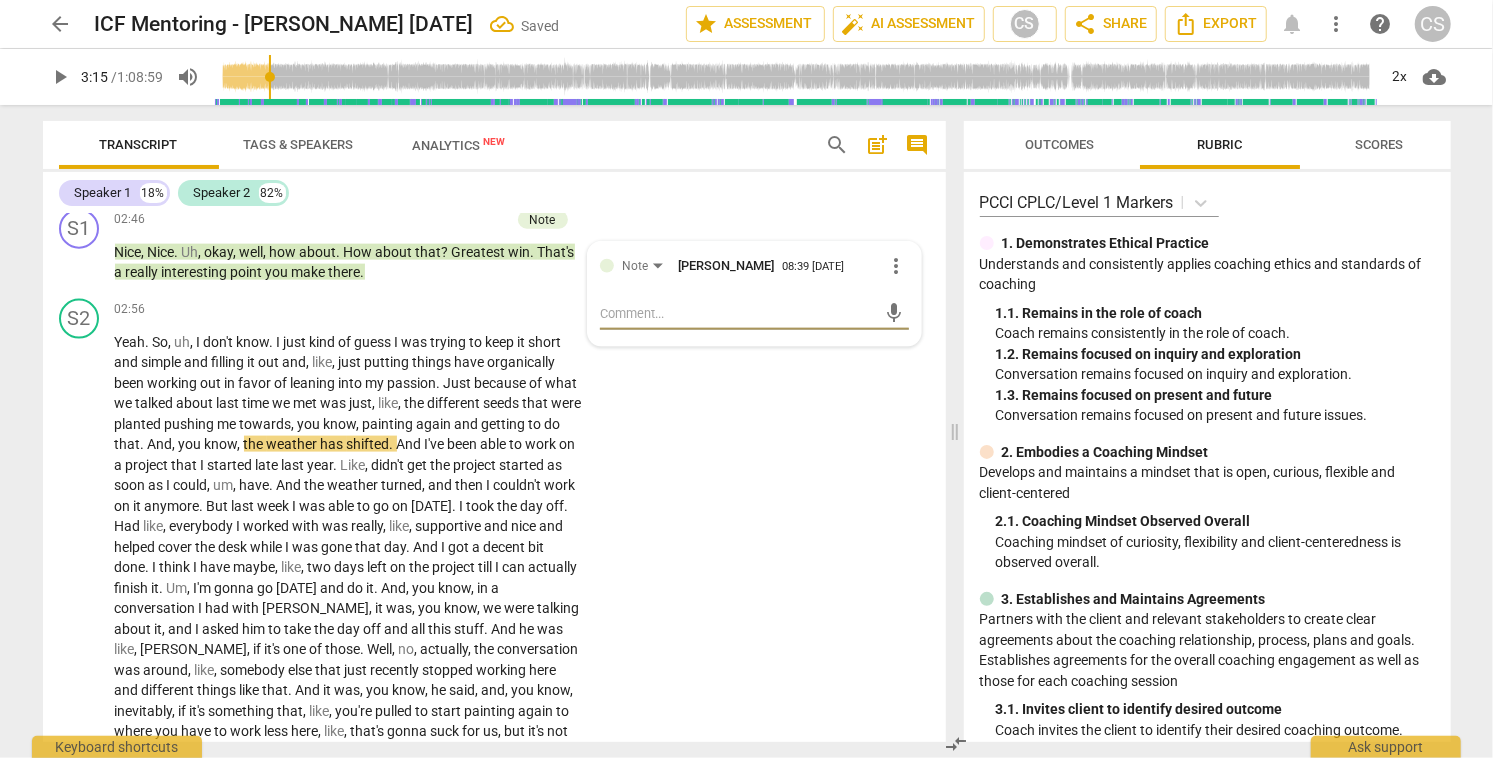 type on "w" 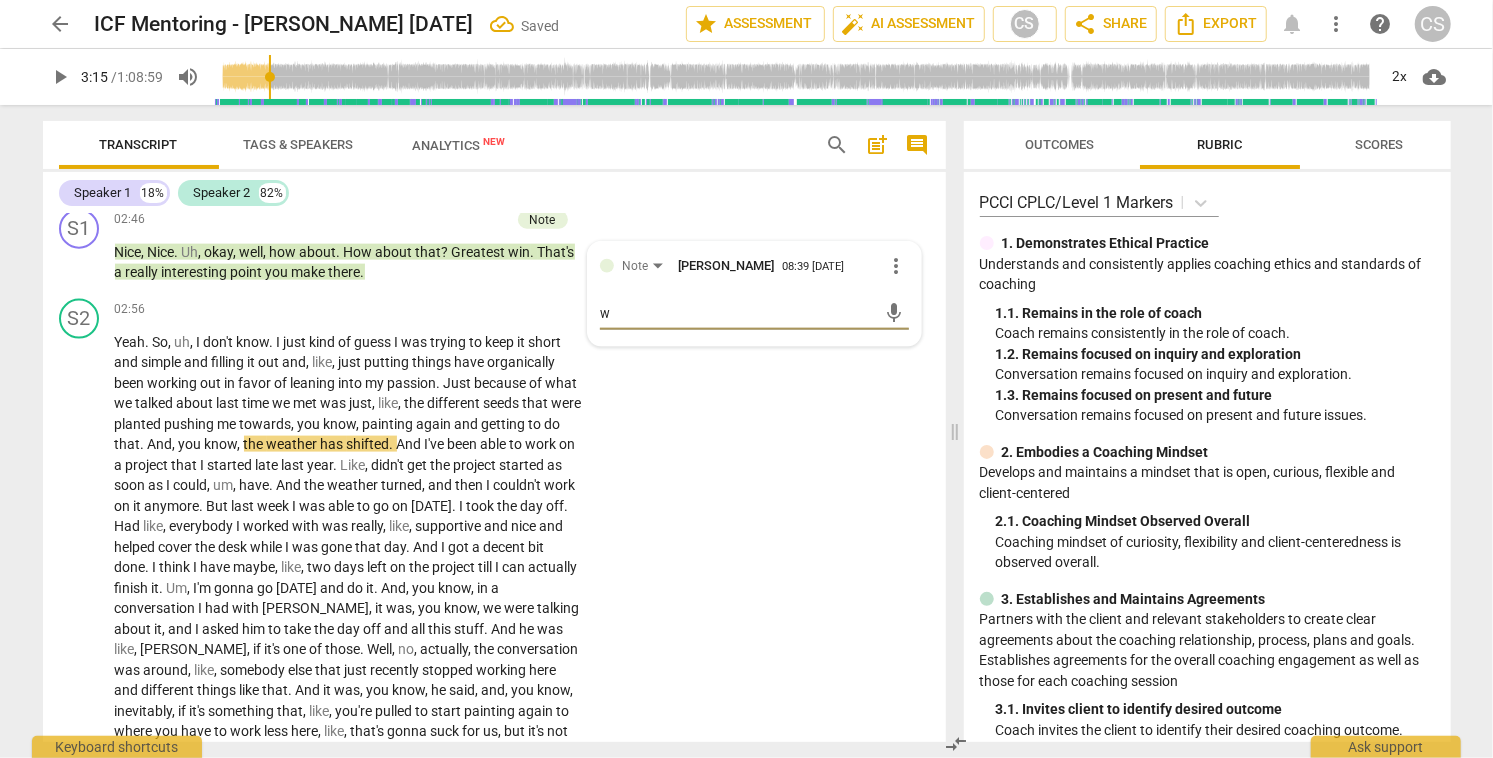 type on "we" 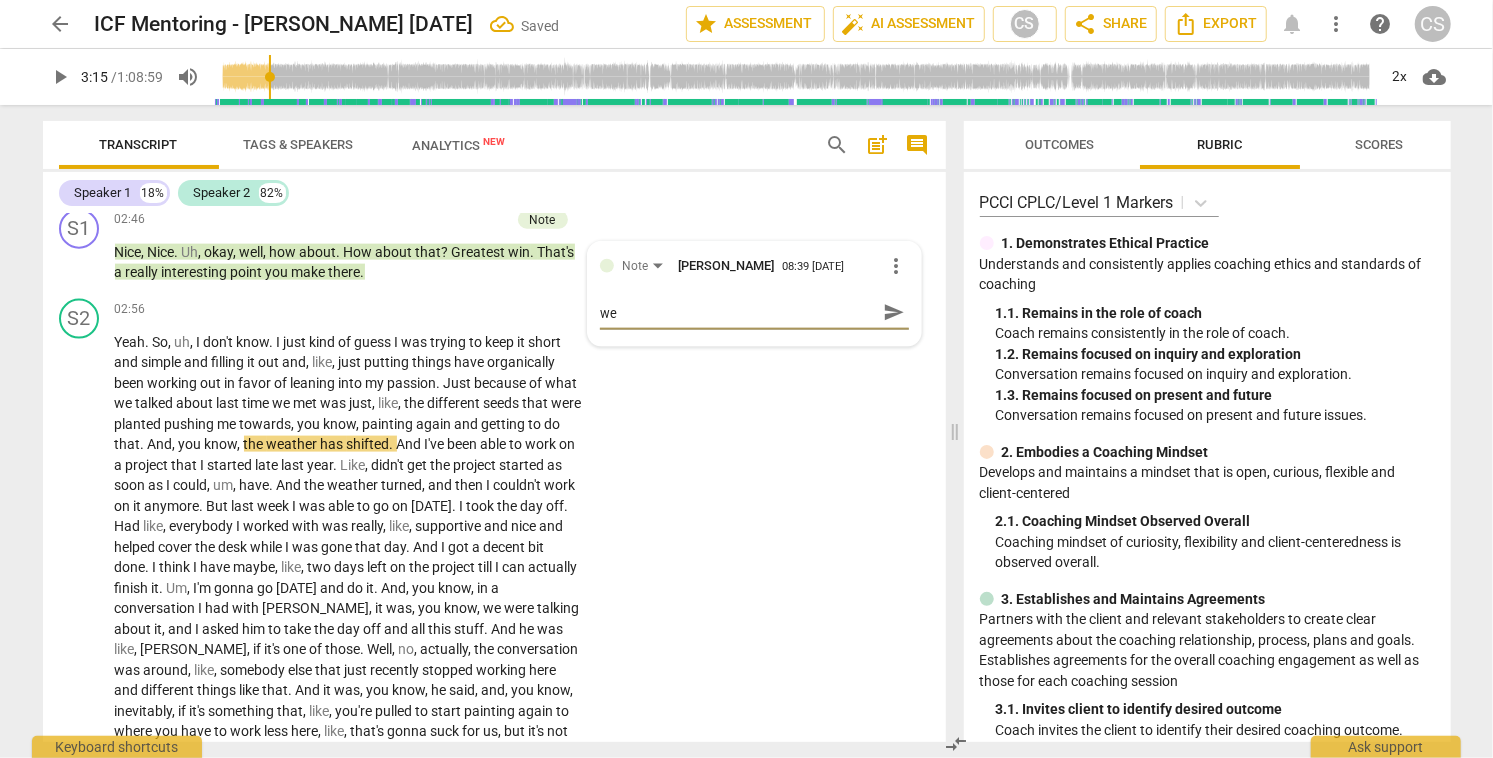type on "we" 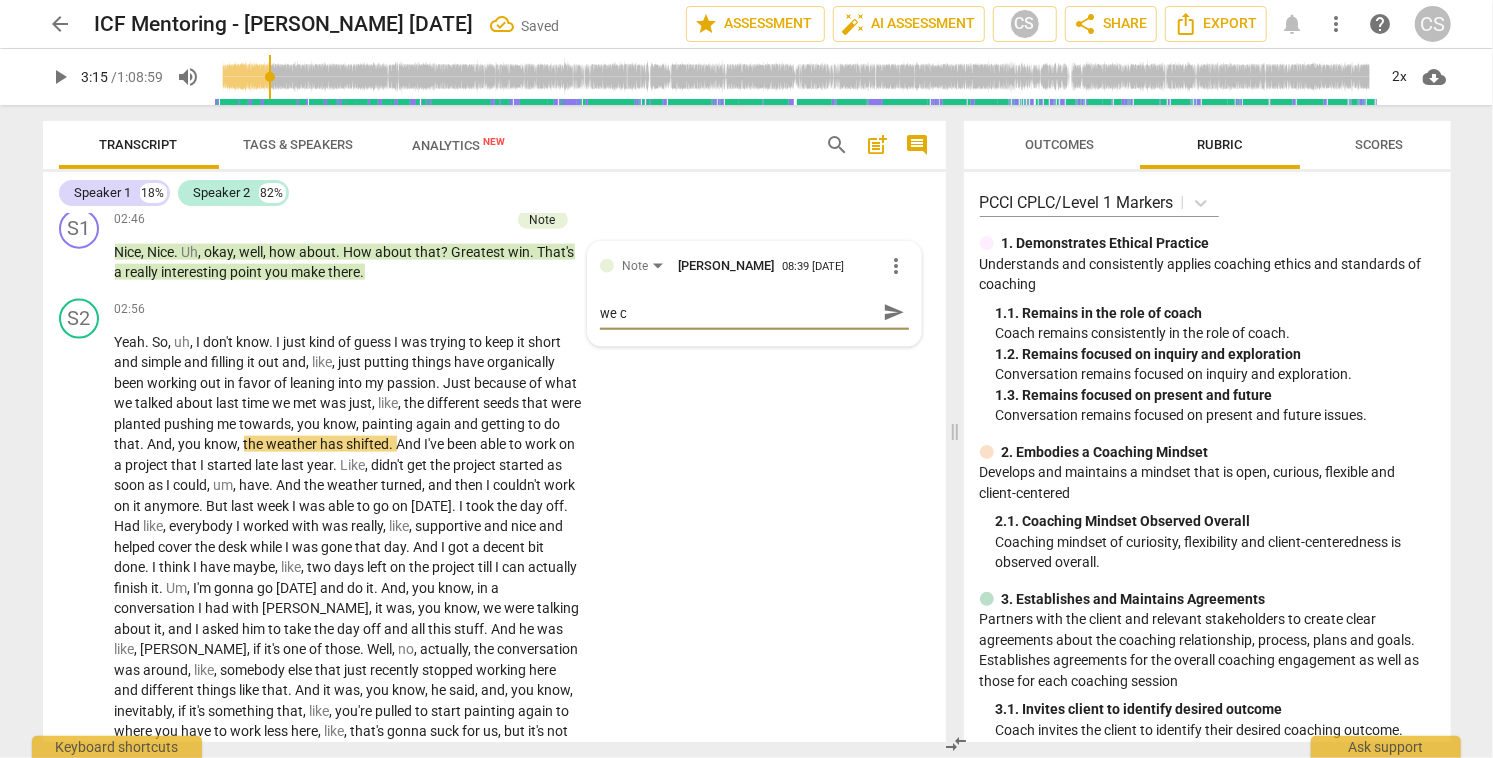 type on "we ca" 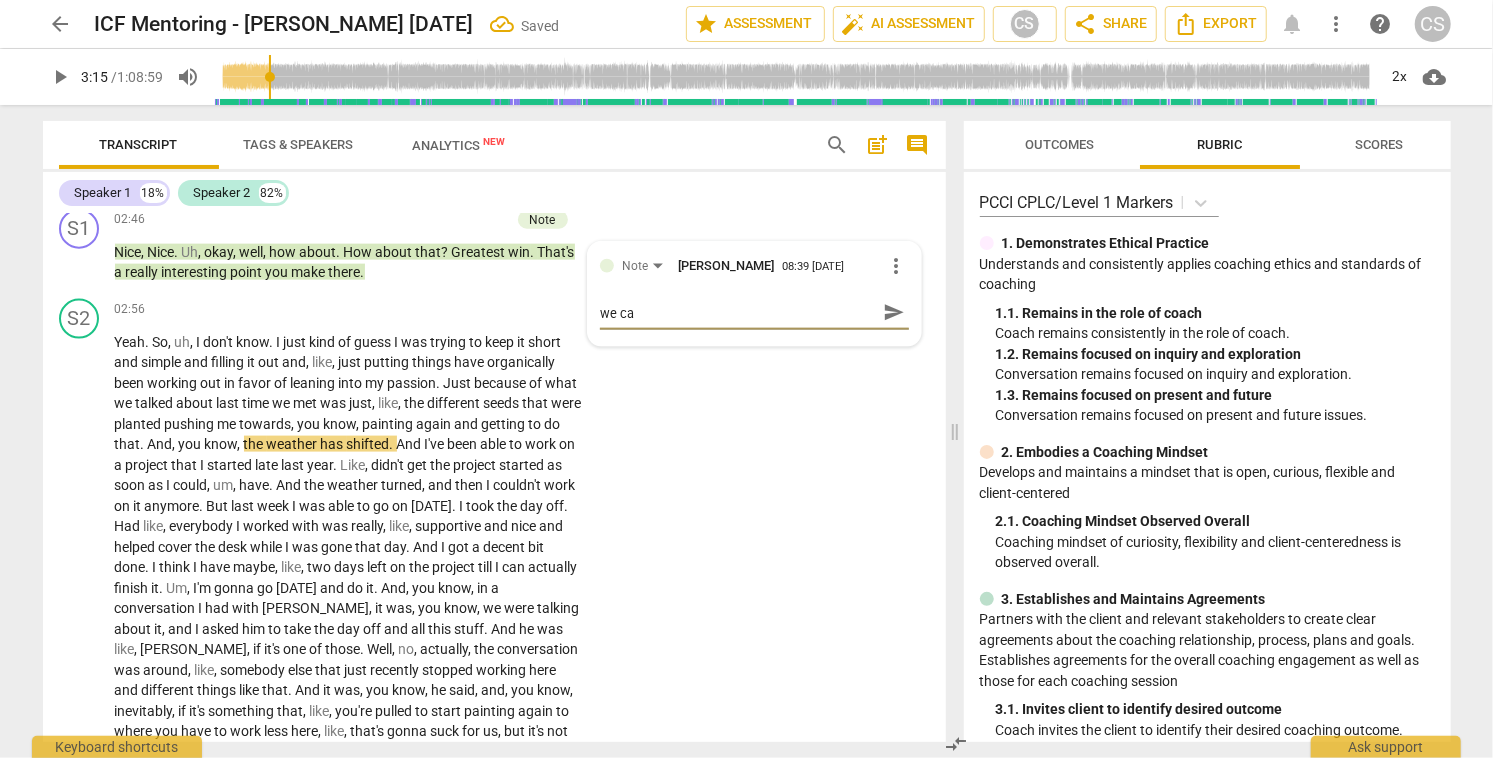 type on "we can" 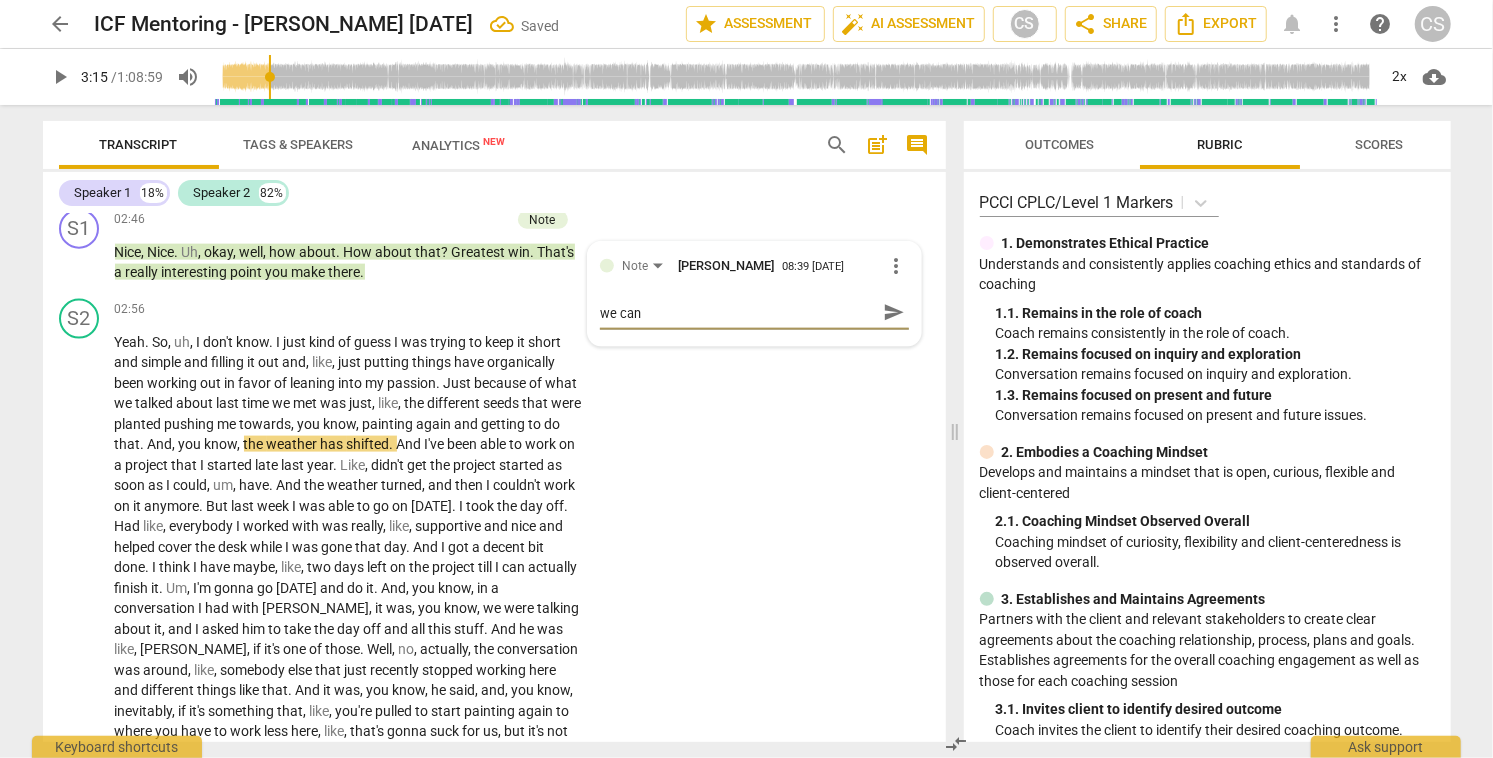 type on "we can" 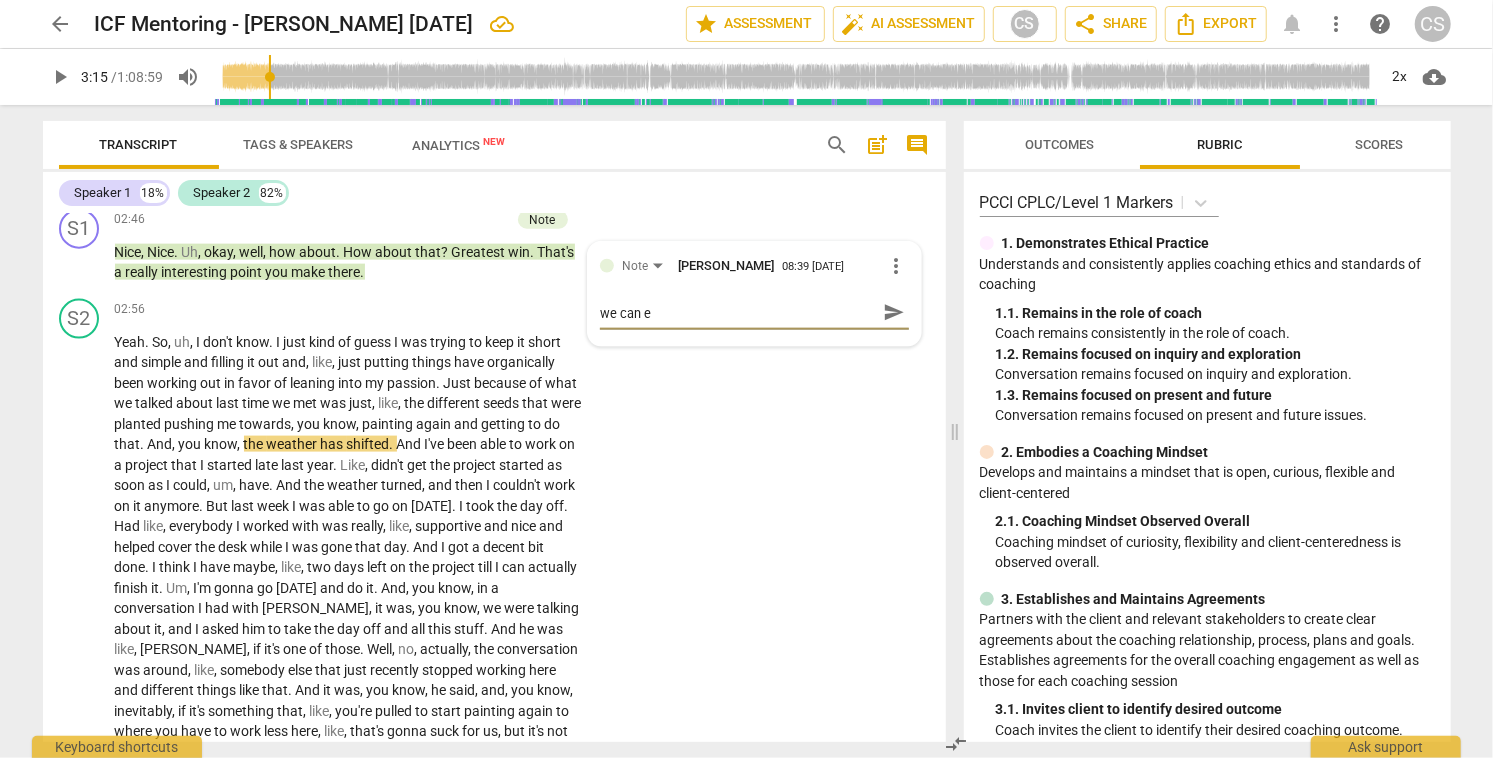 type on "we can el" 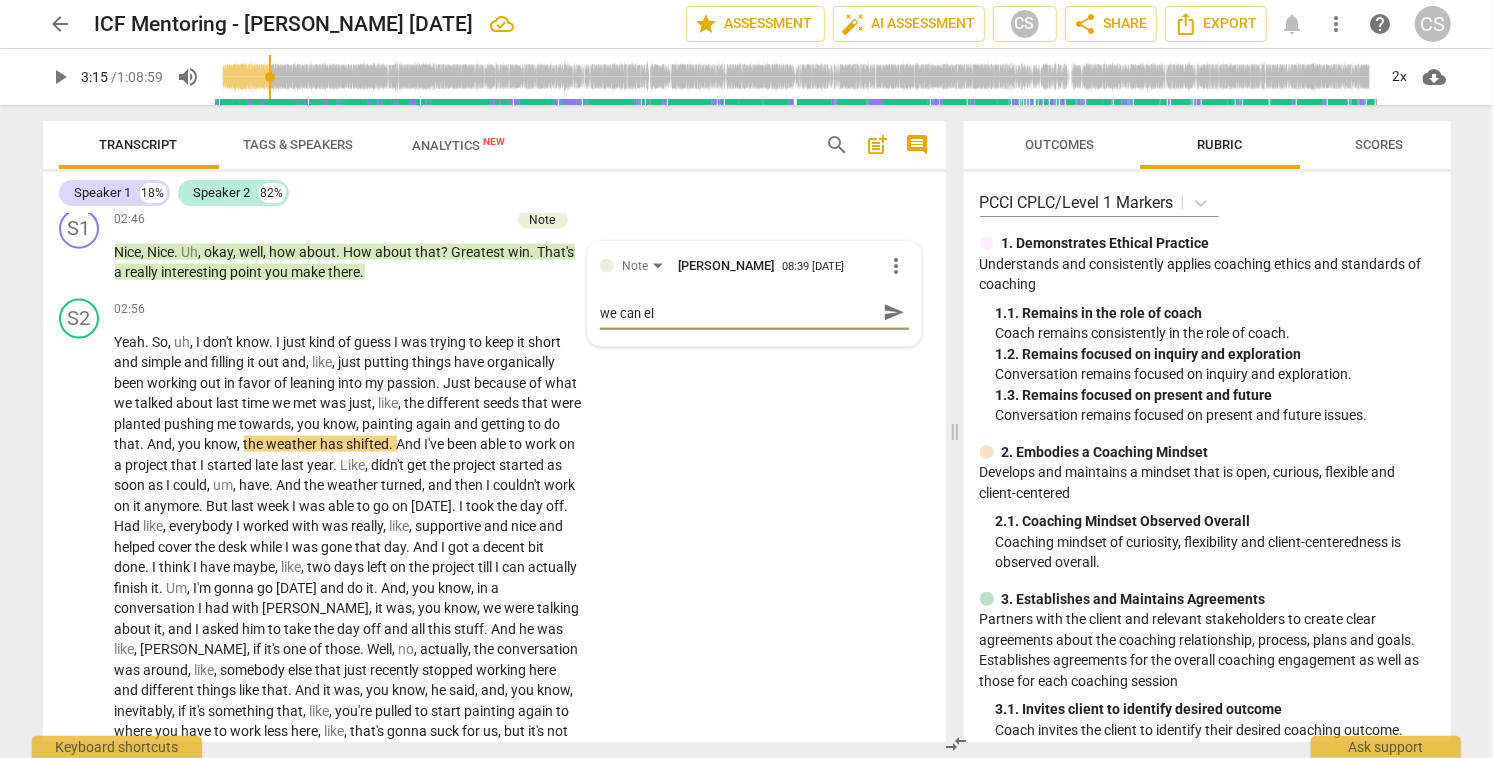 type on "we can ele" 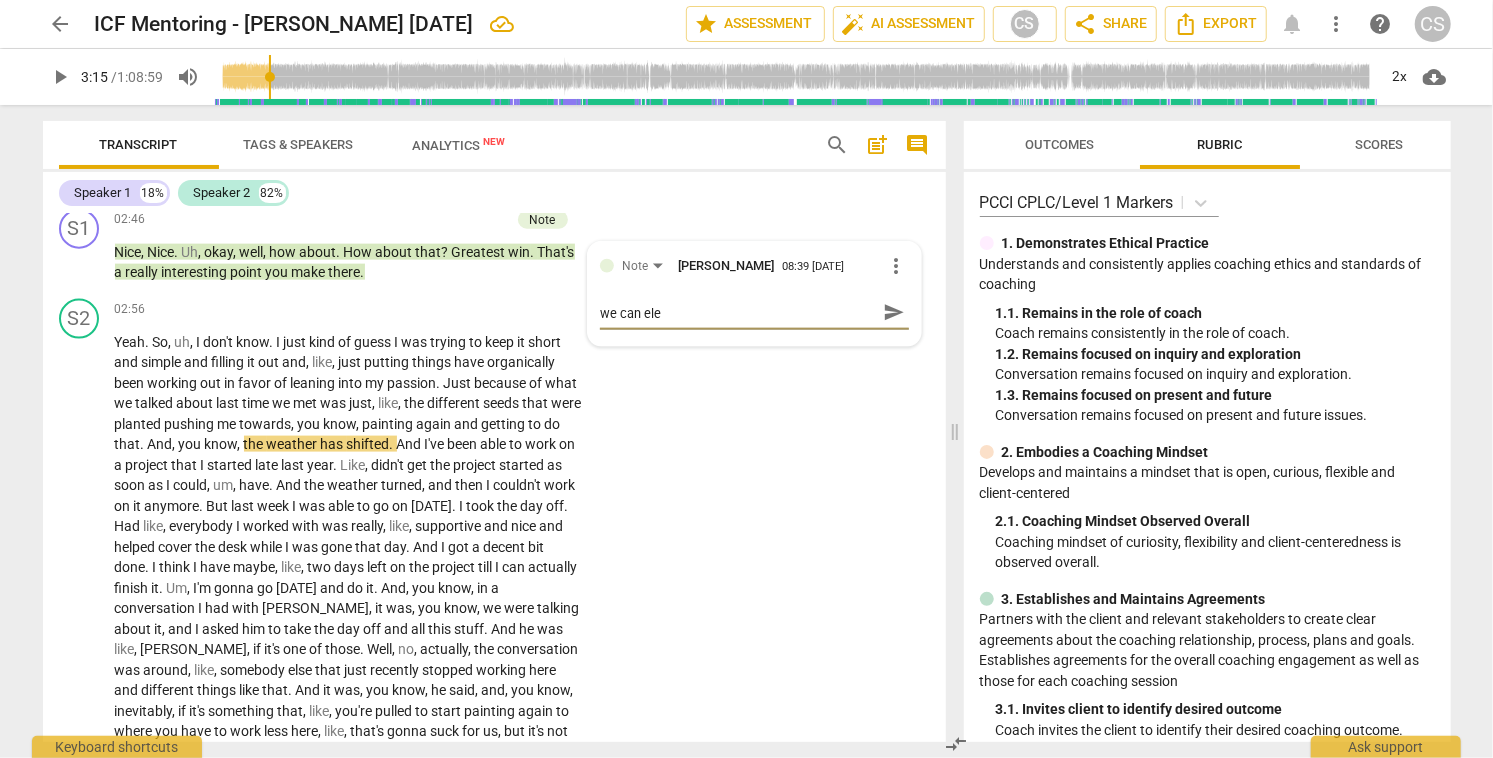 type on "we can elev" 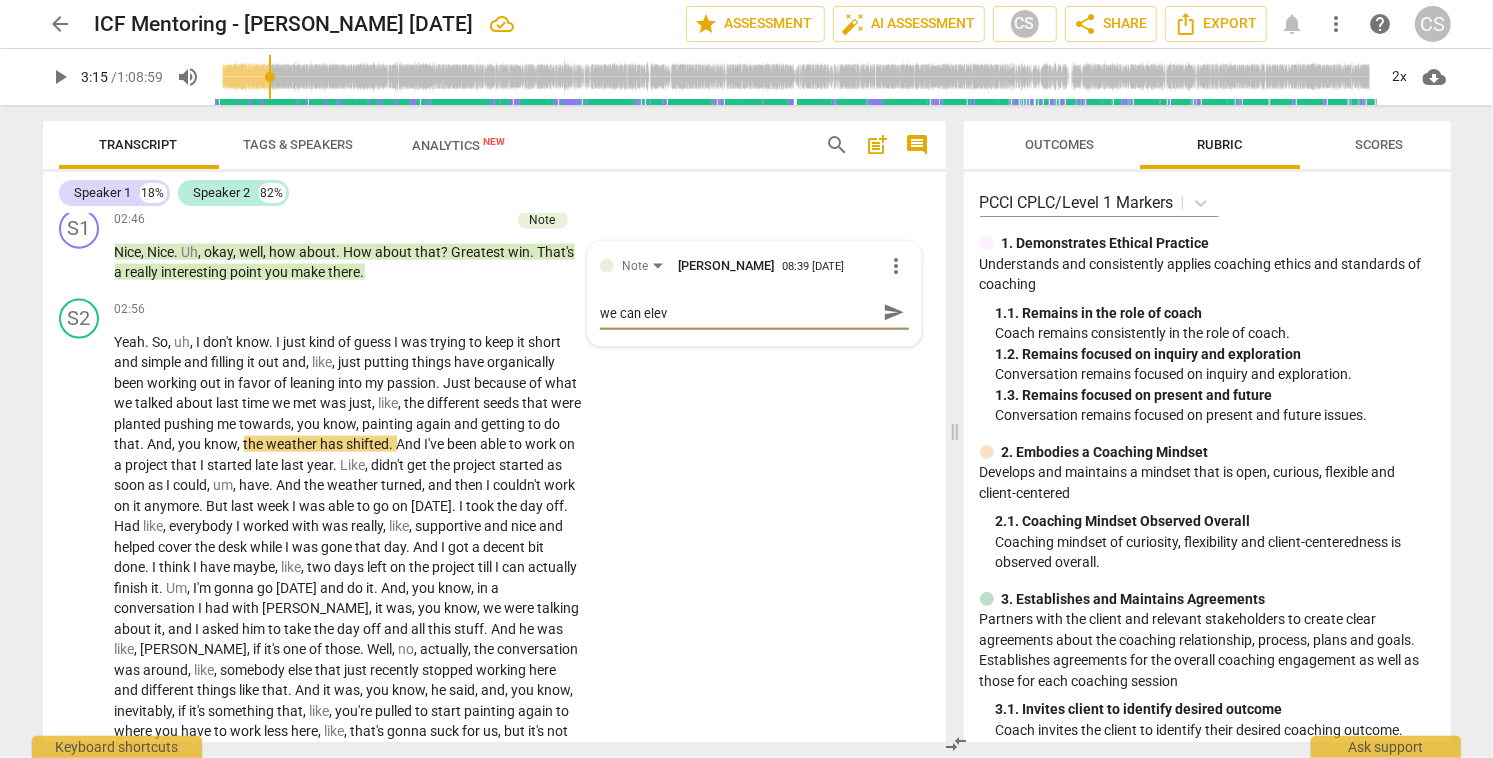 type on "we can eleva" 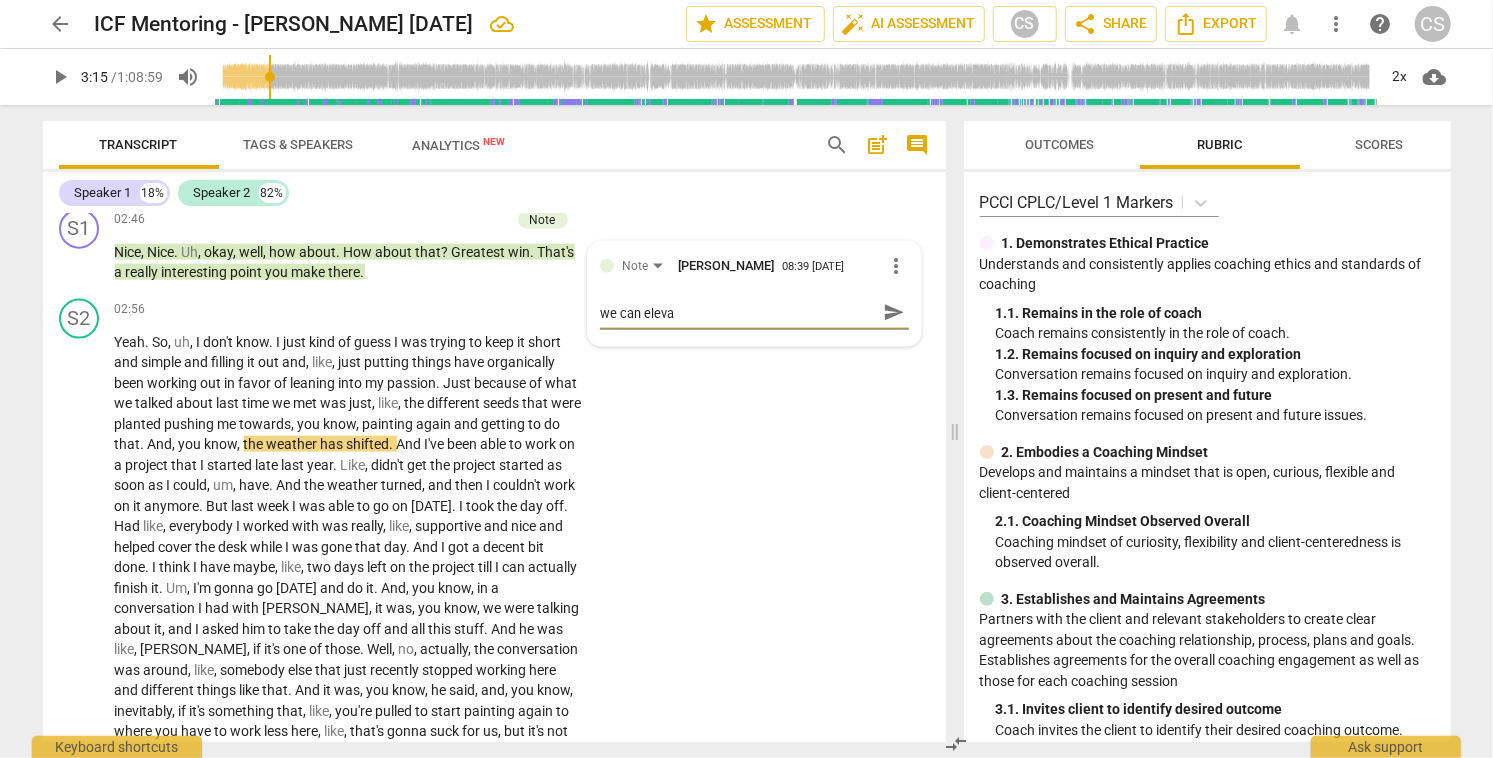 type on "we can elevat" 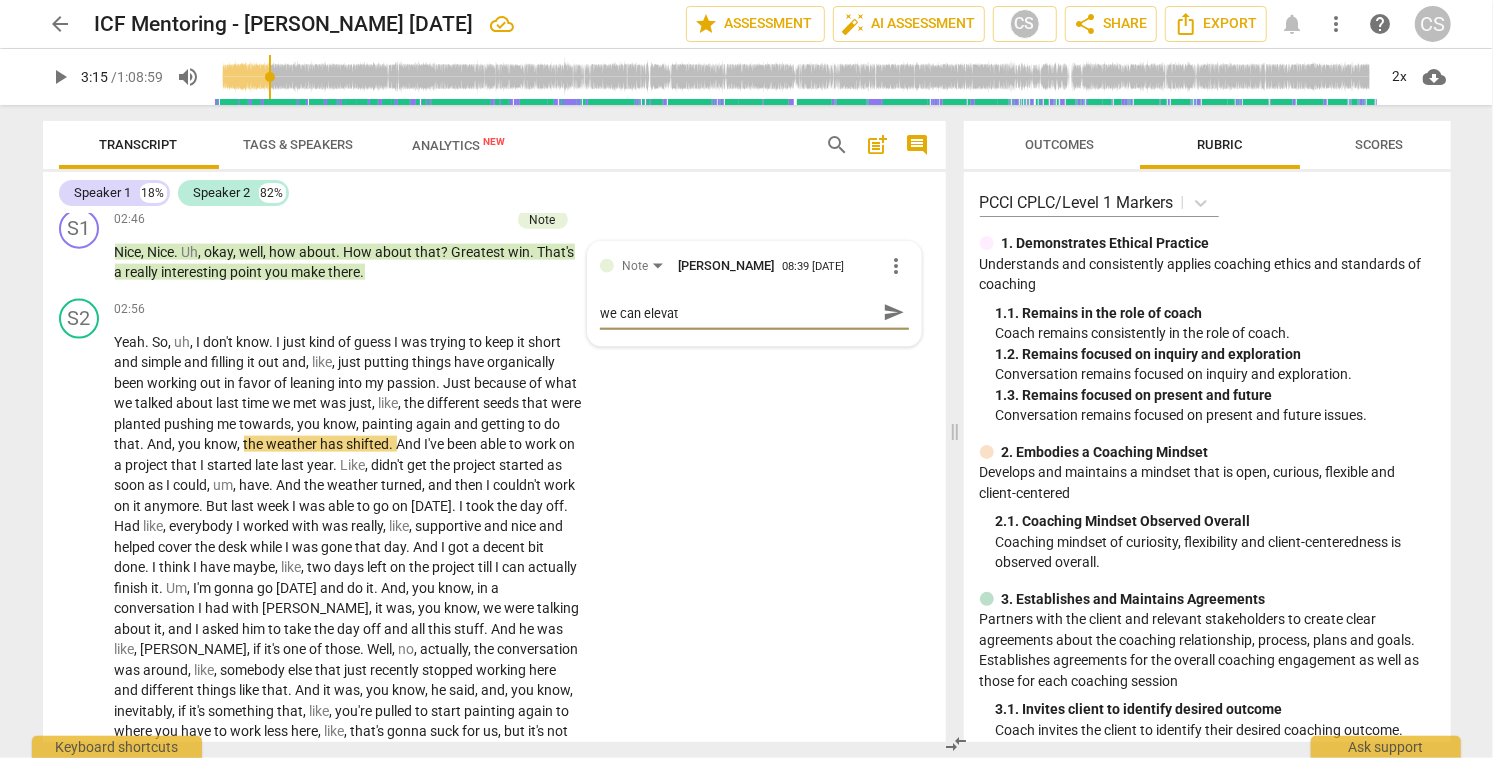 type on "we can elevate" 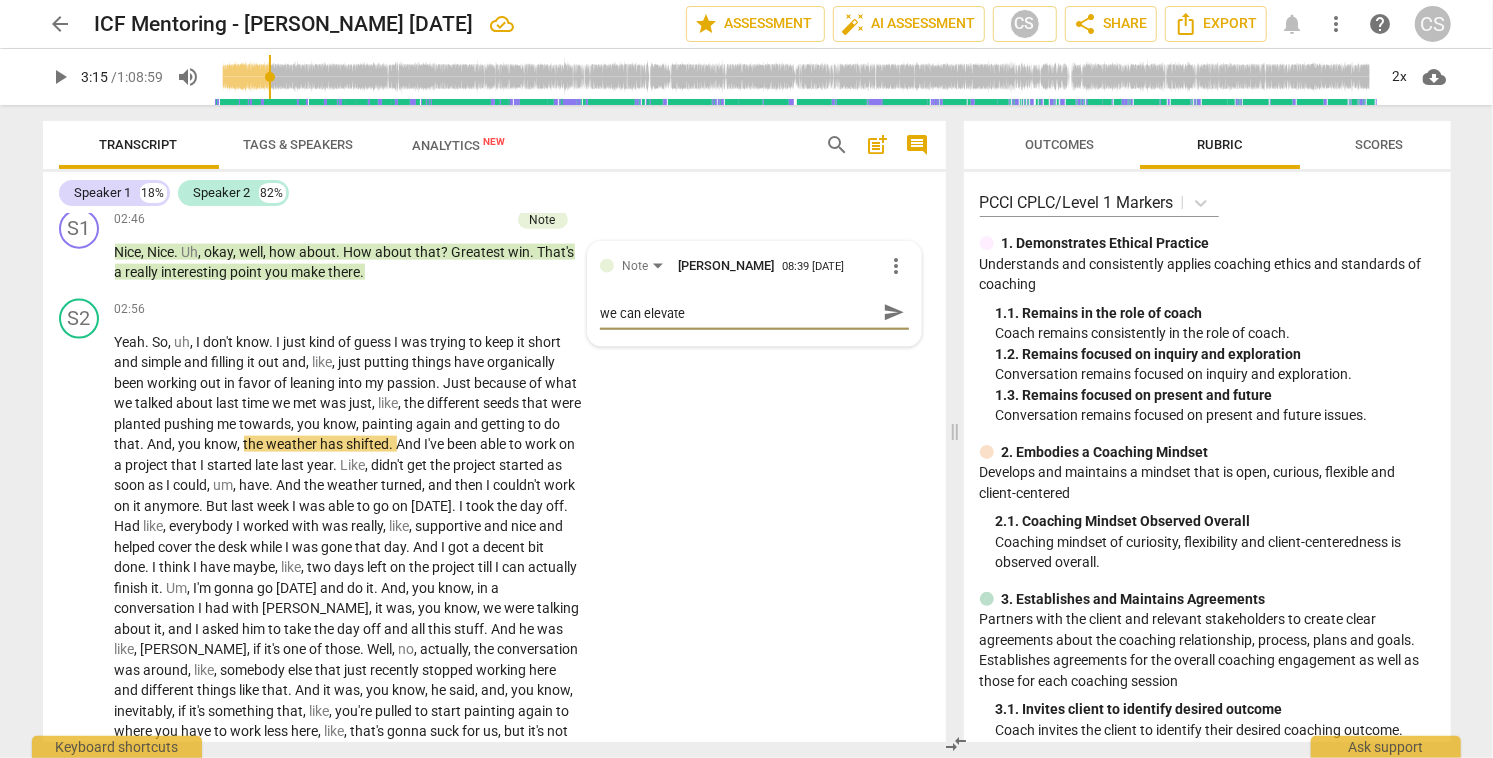 type on "we can elevate" 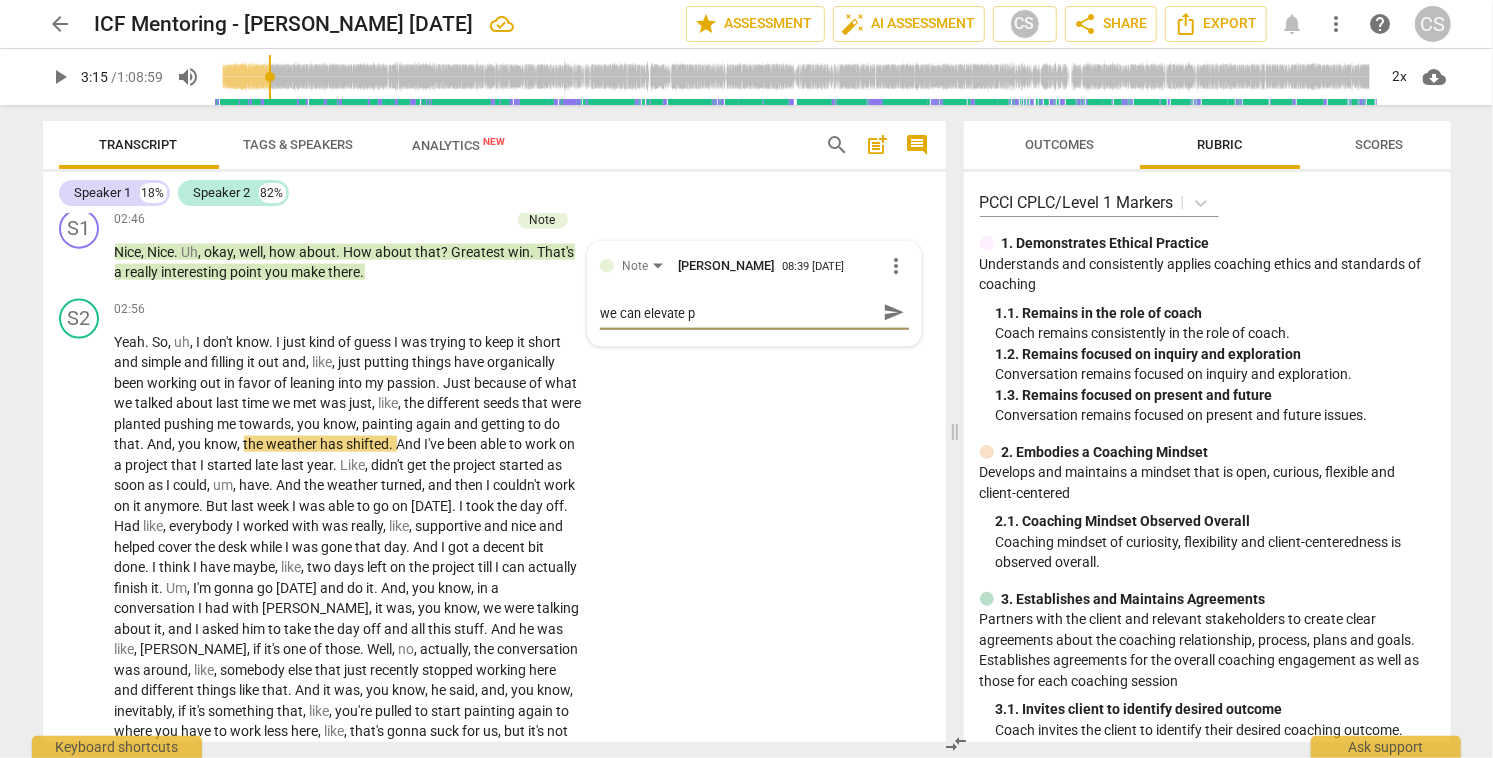 type on "we can elevate pa" 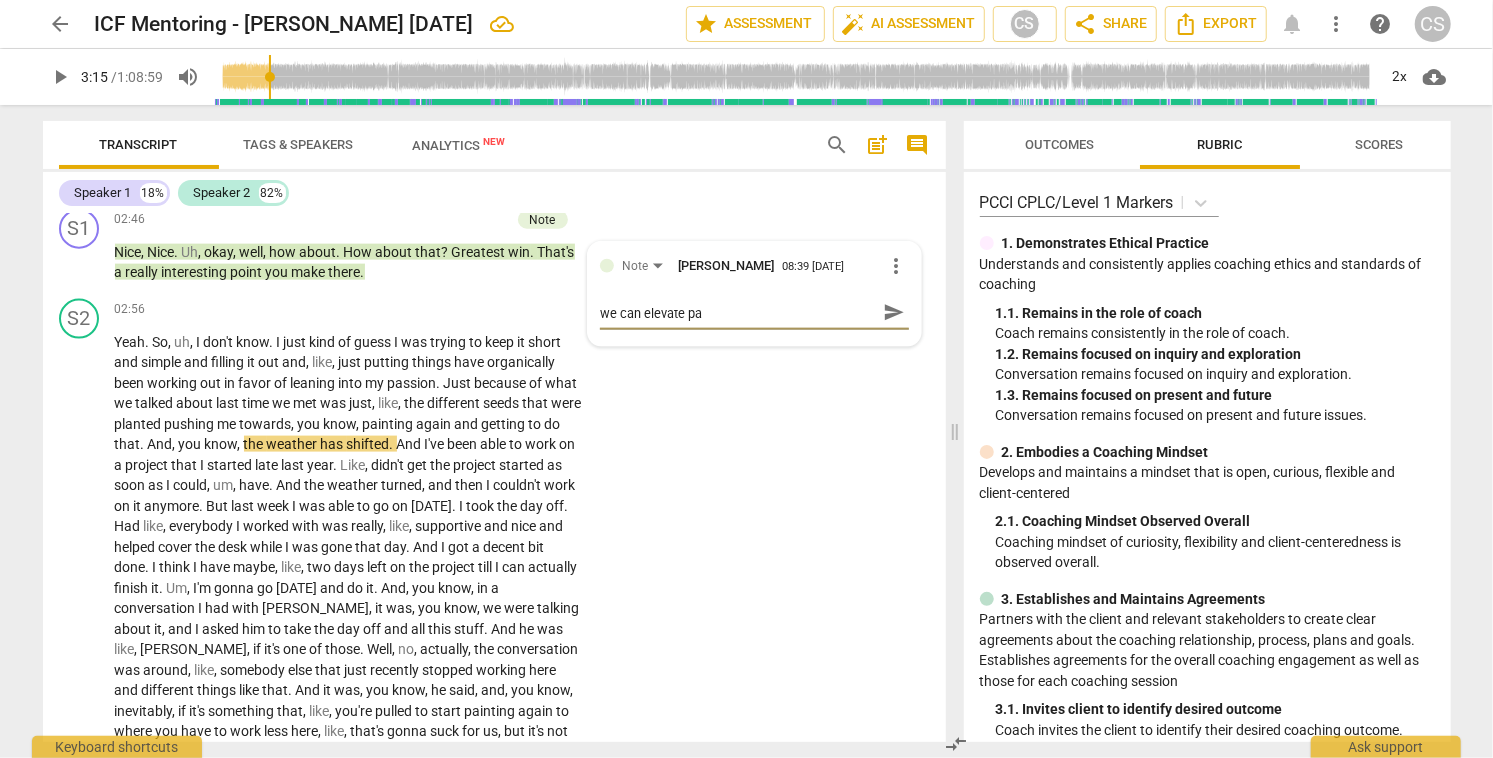 type on "we can elevate par" 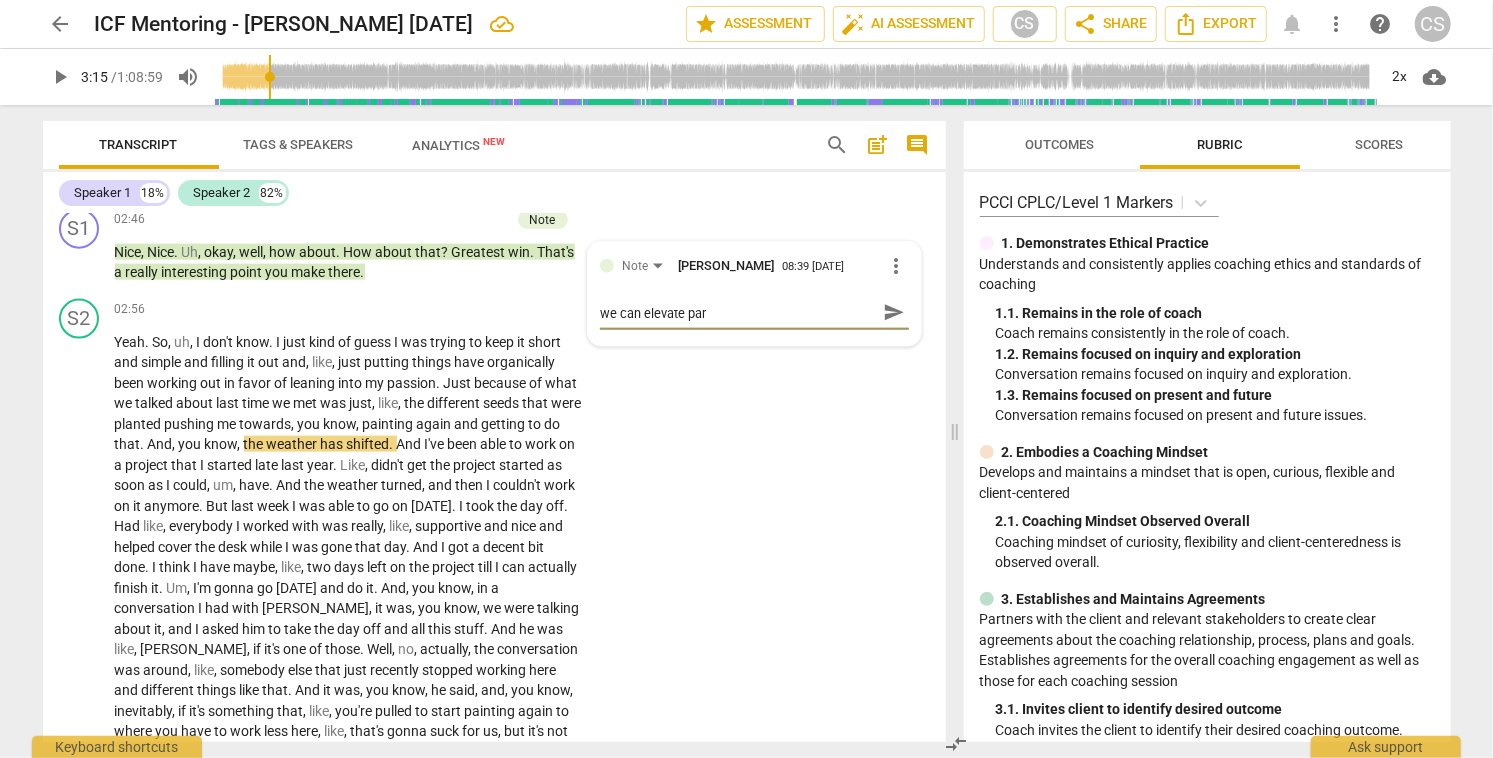 type on "we can elevate part" 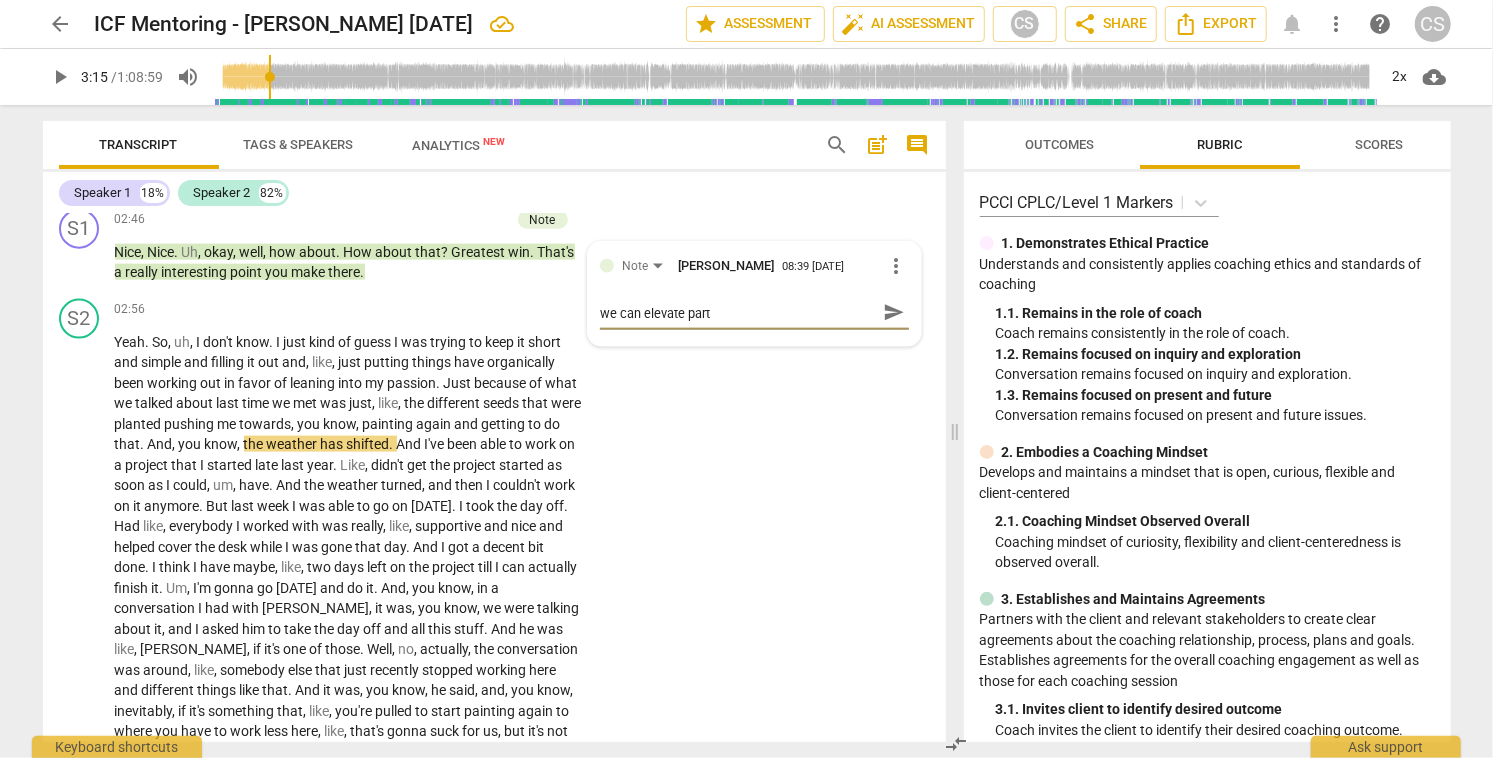 type on "we can elevate partn" 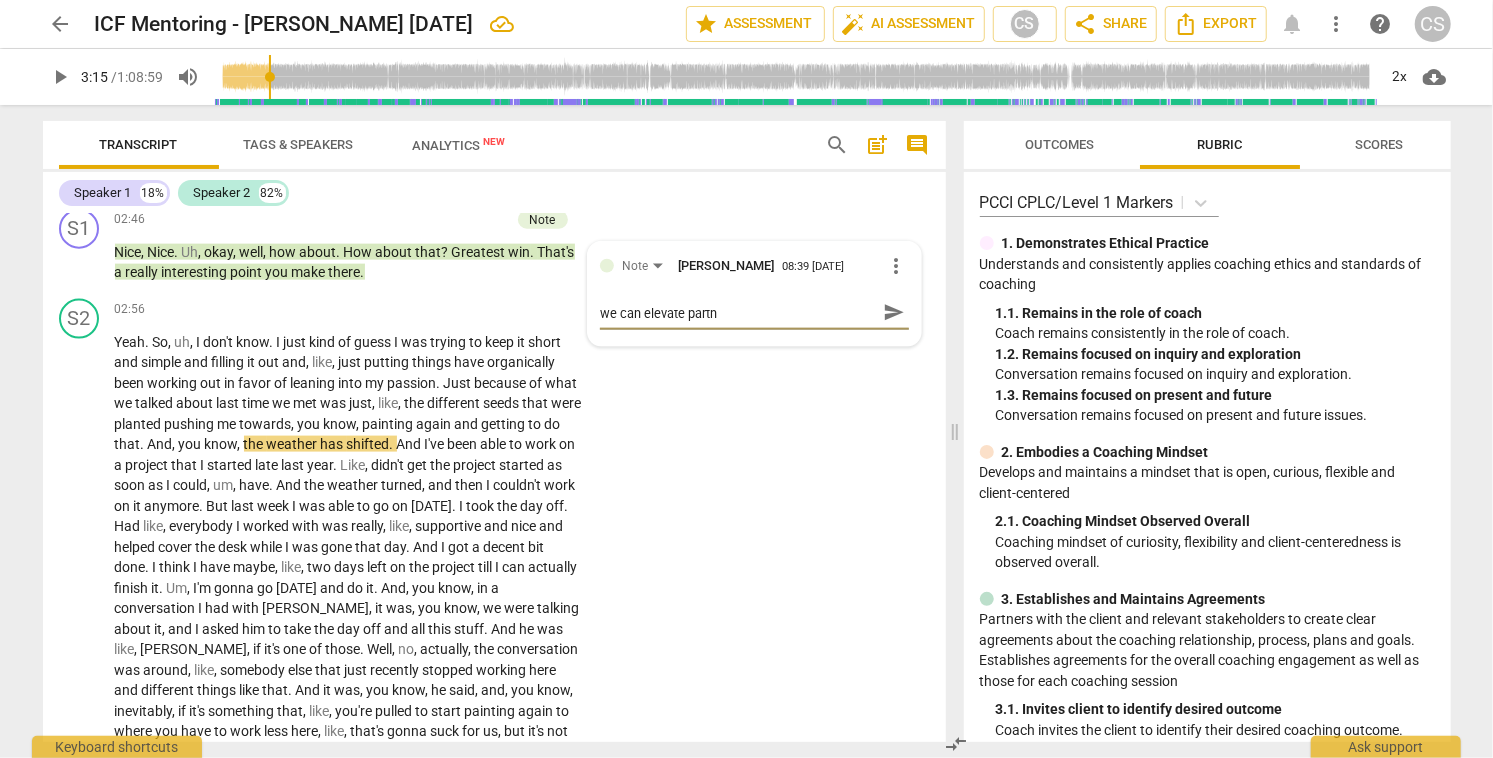 type on "we can elevate partne" 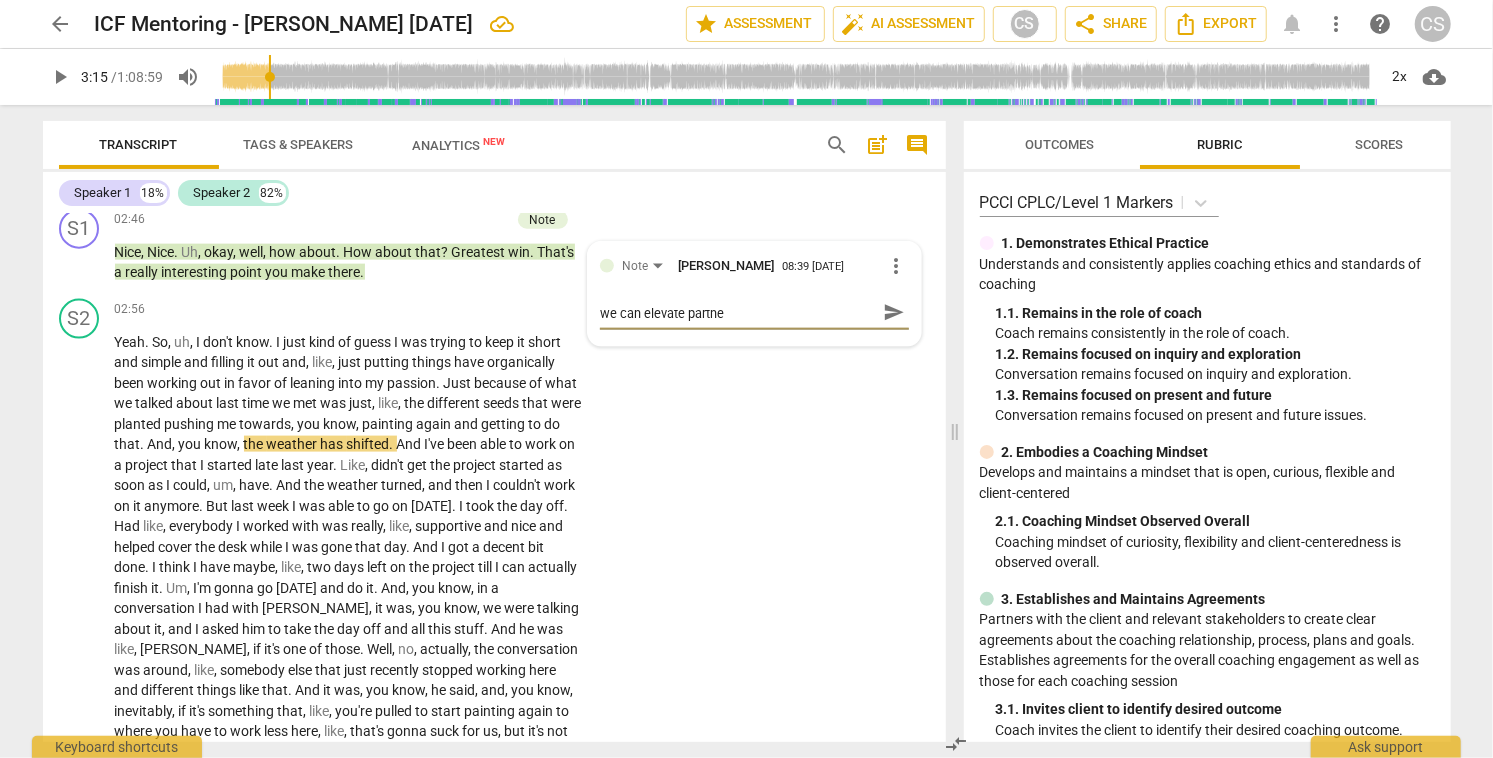 type on "we can elevate partner" 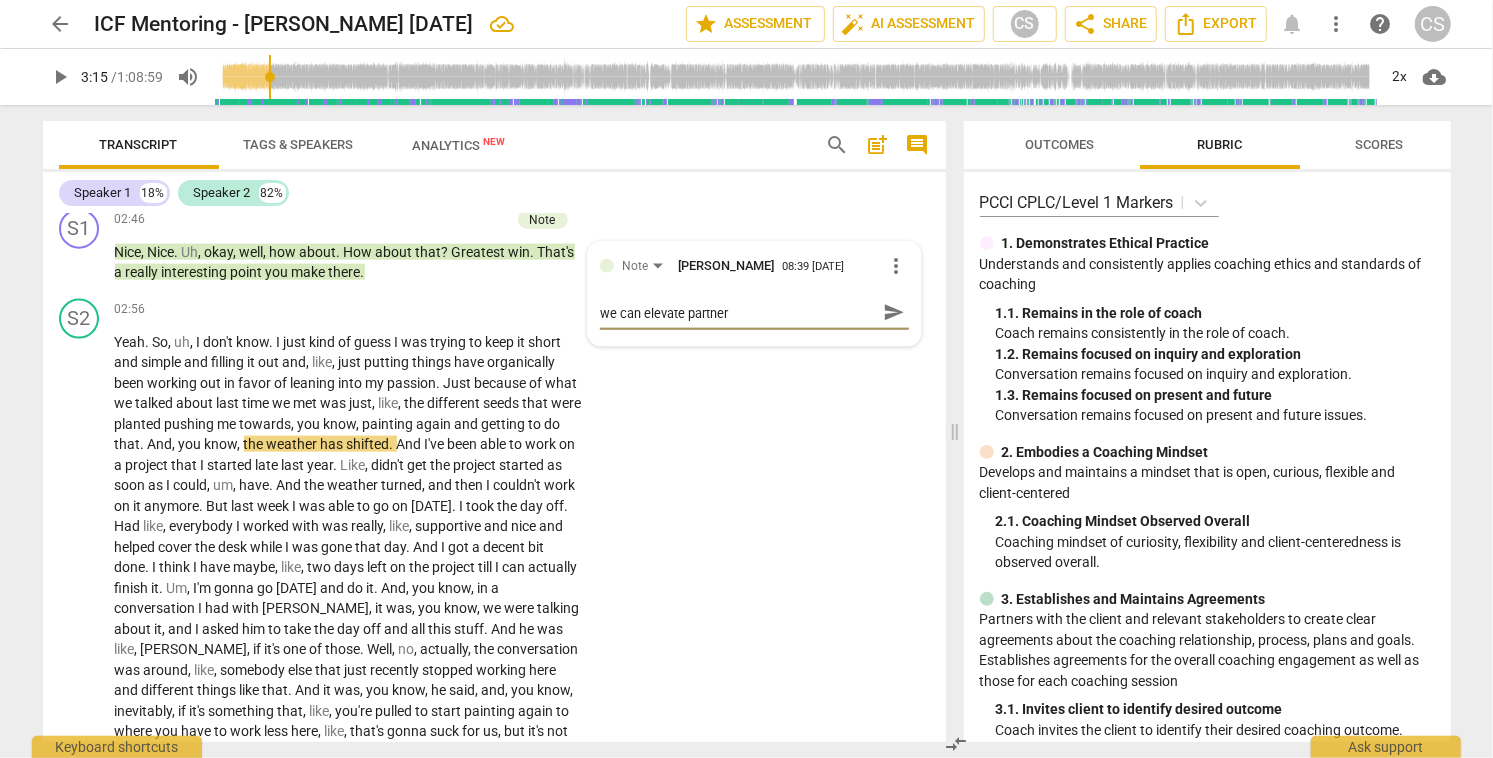 type on "we can elevate partners" 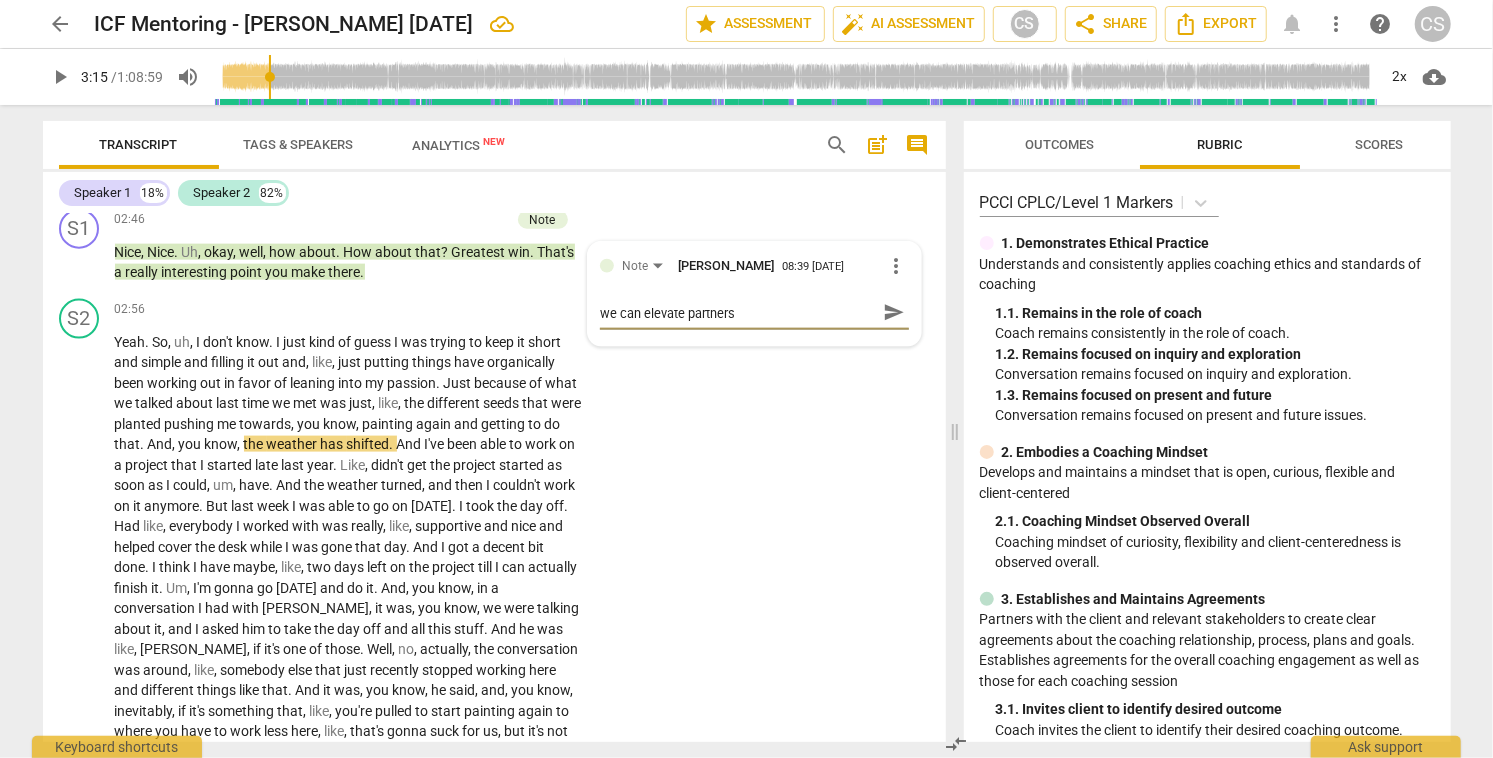 type on "we can elevate partnersh" 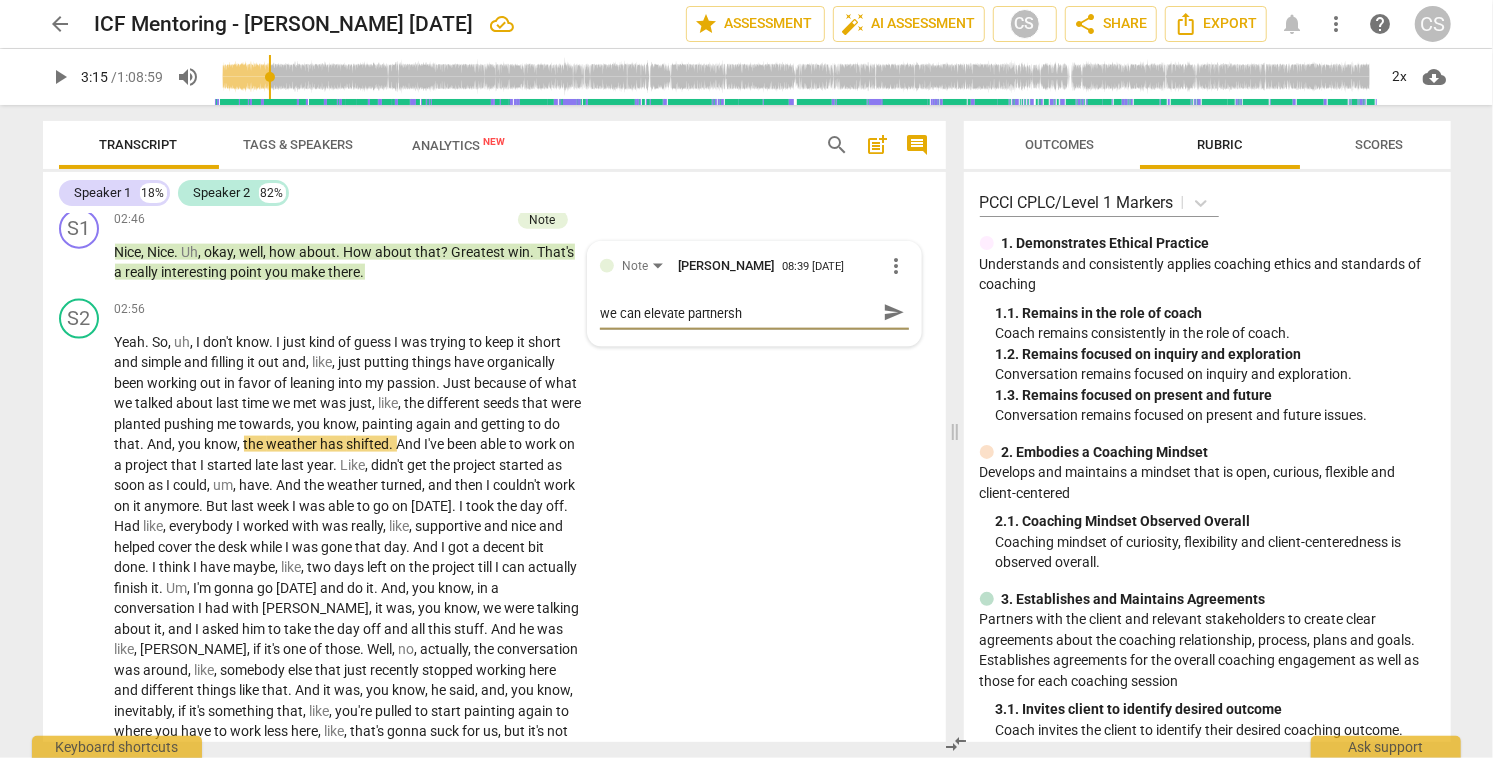 type on "we can elevate partnershi" 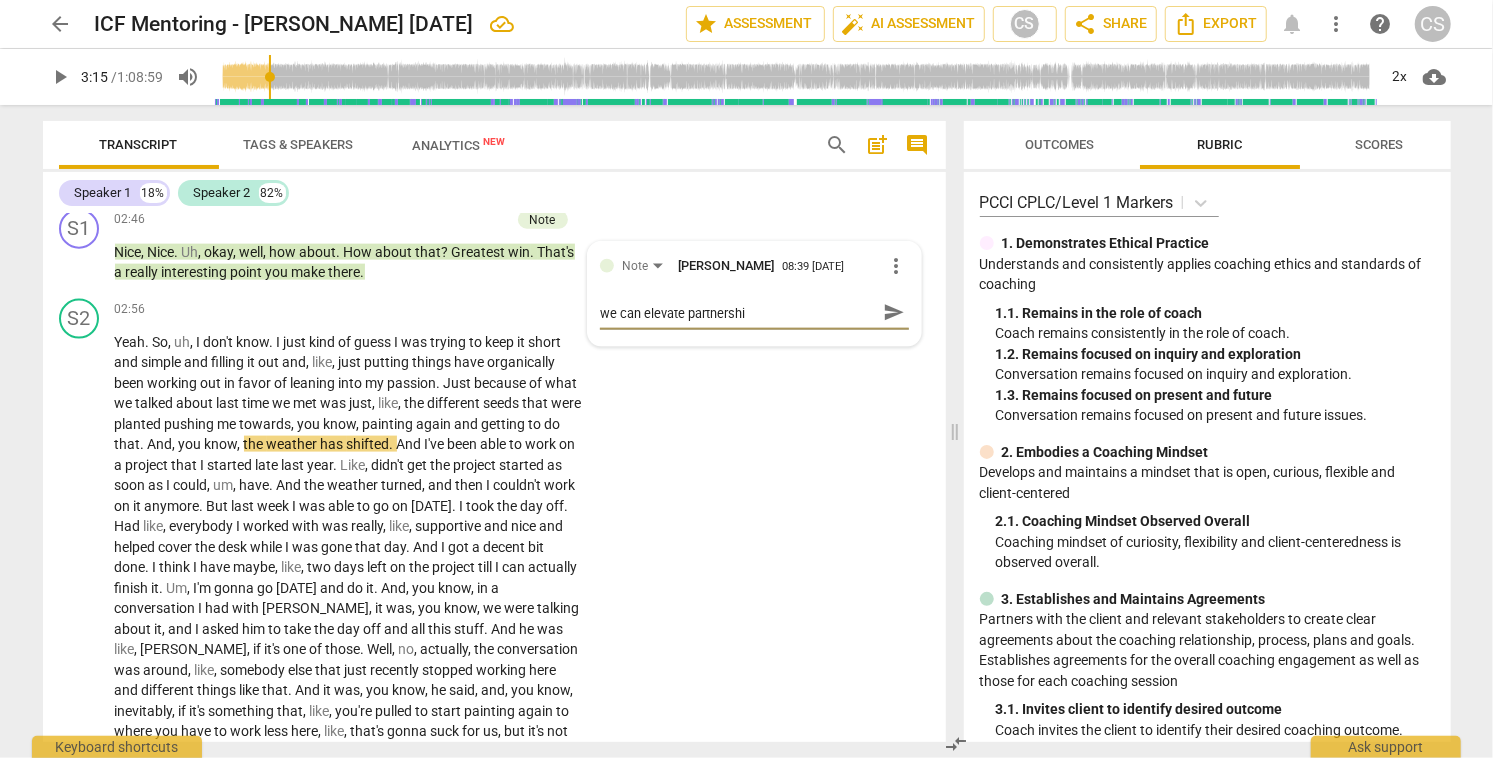 type on "we can elevate partnership" 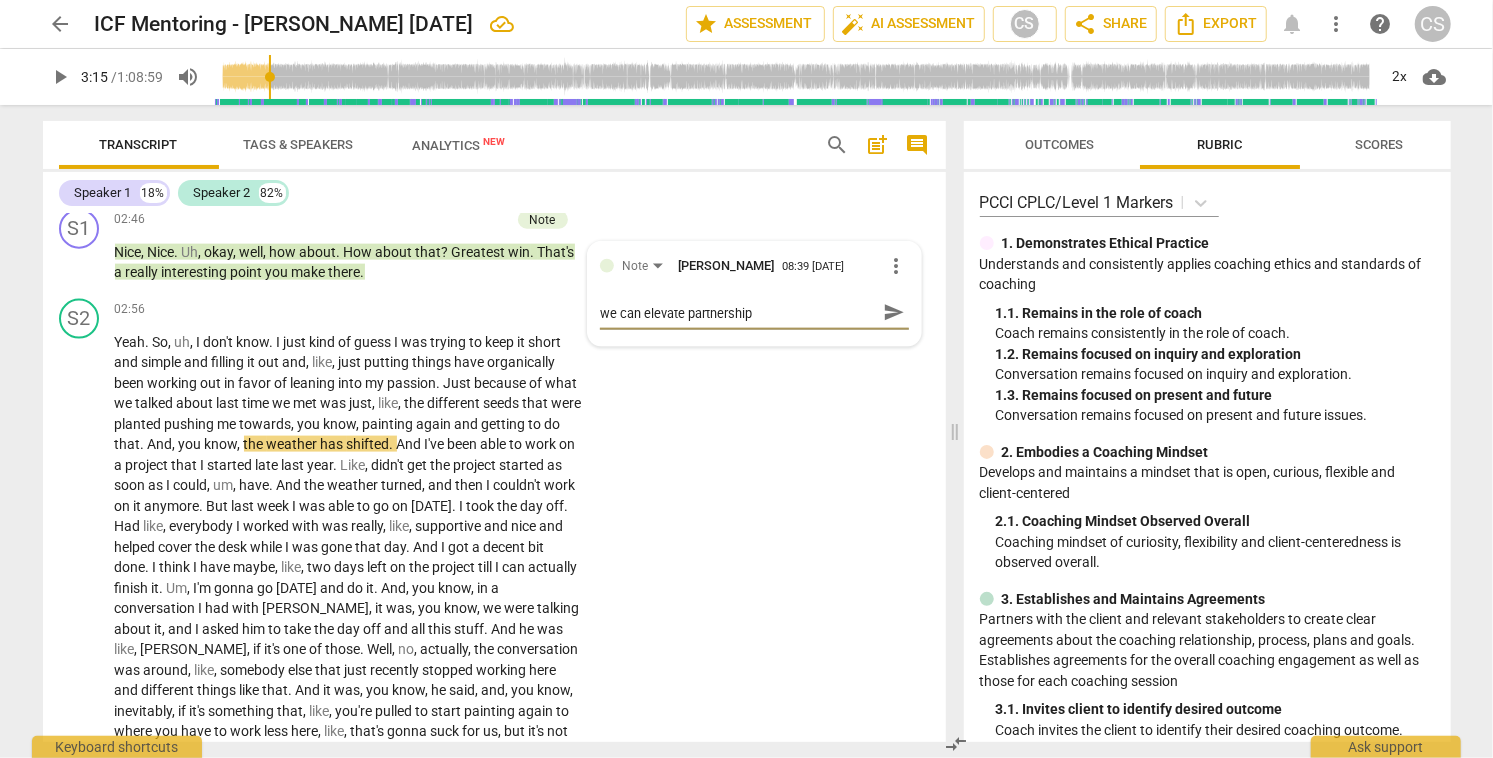 type on "we can elevate partnership" 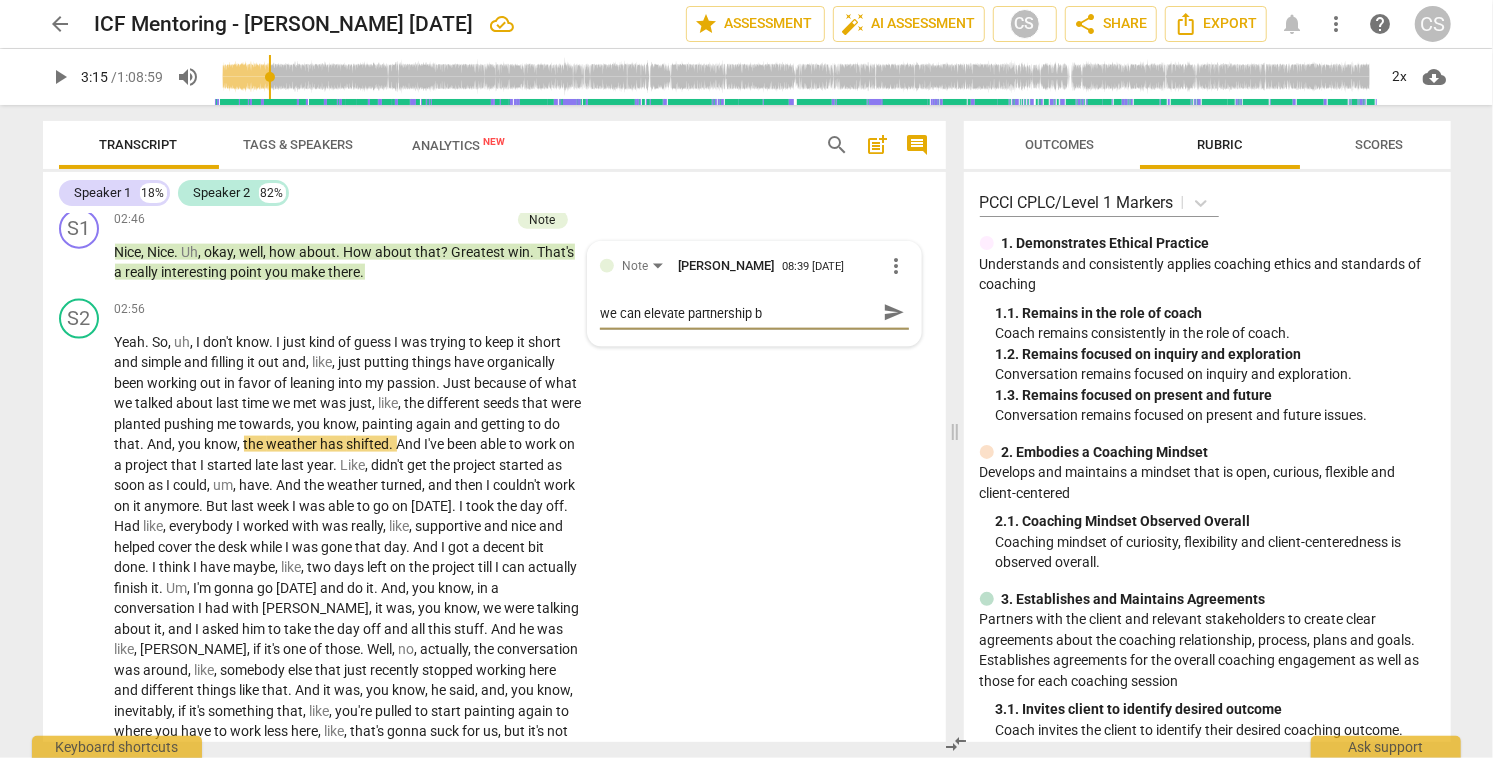 type on "we can elevate partnership by" 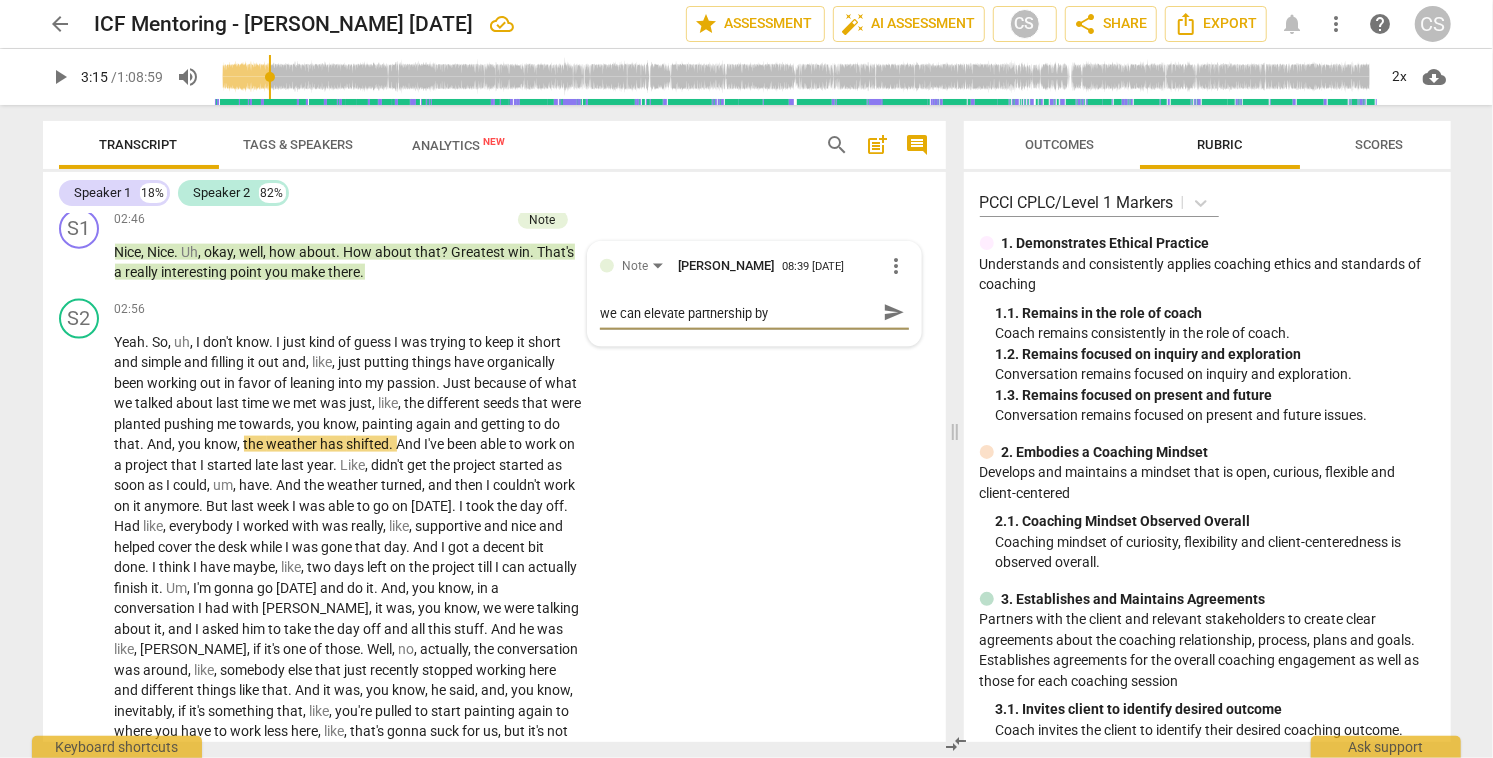 type on "we can elevate partnership by" 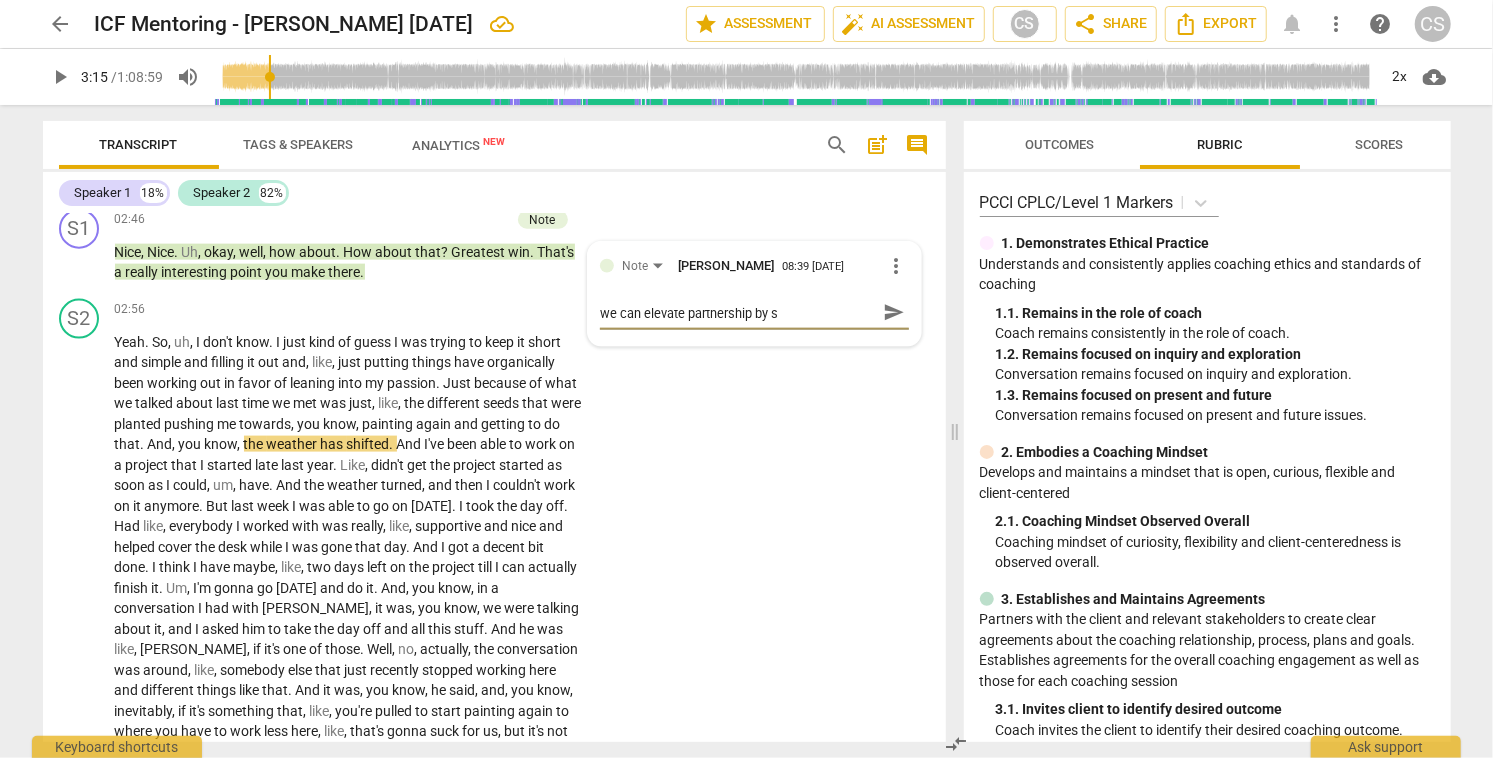 type on "we can elevate partnership by [PERSON_NAME]" 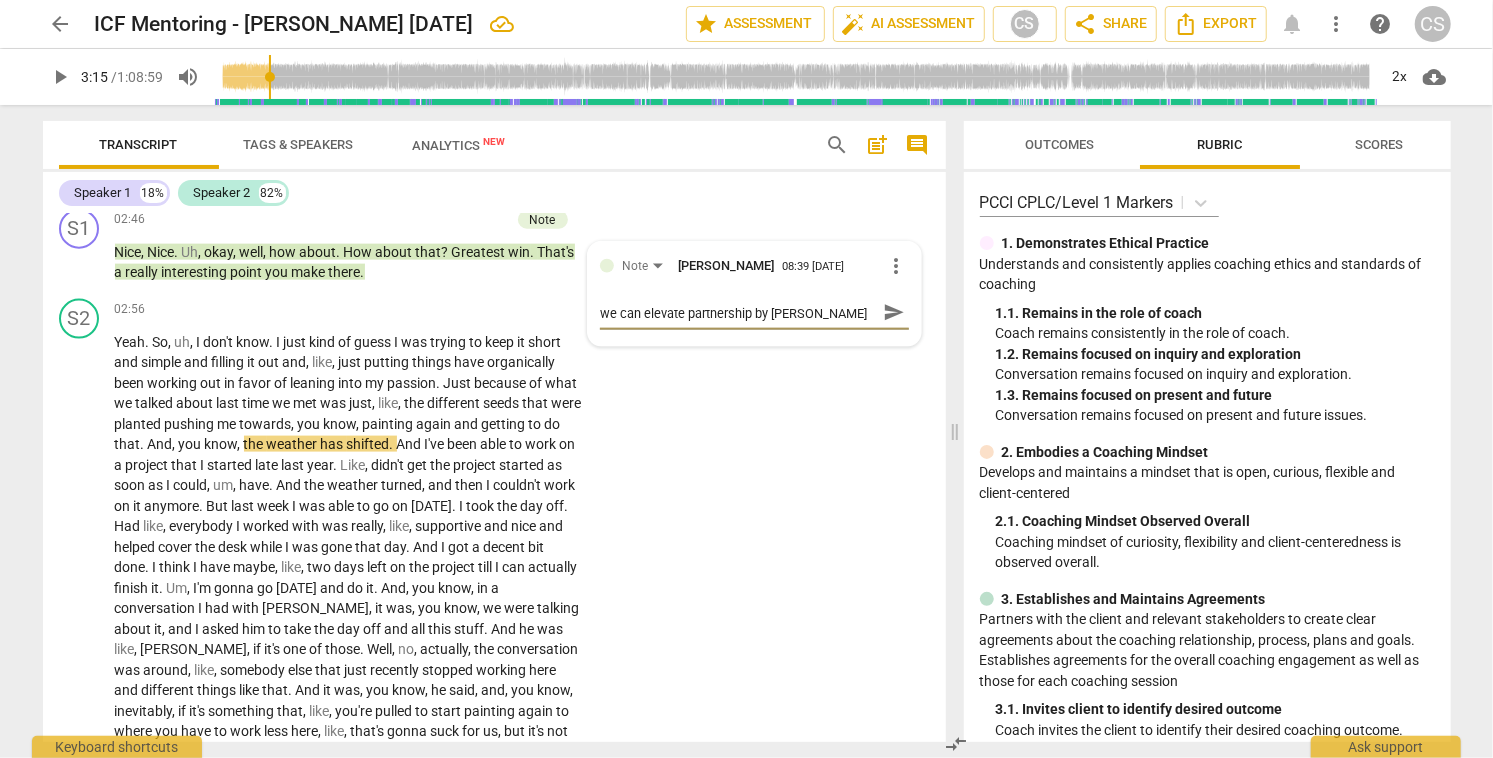 type on "we can elevate partnership by [PERSON_NAME]" 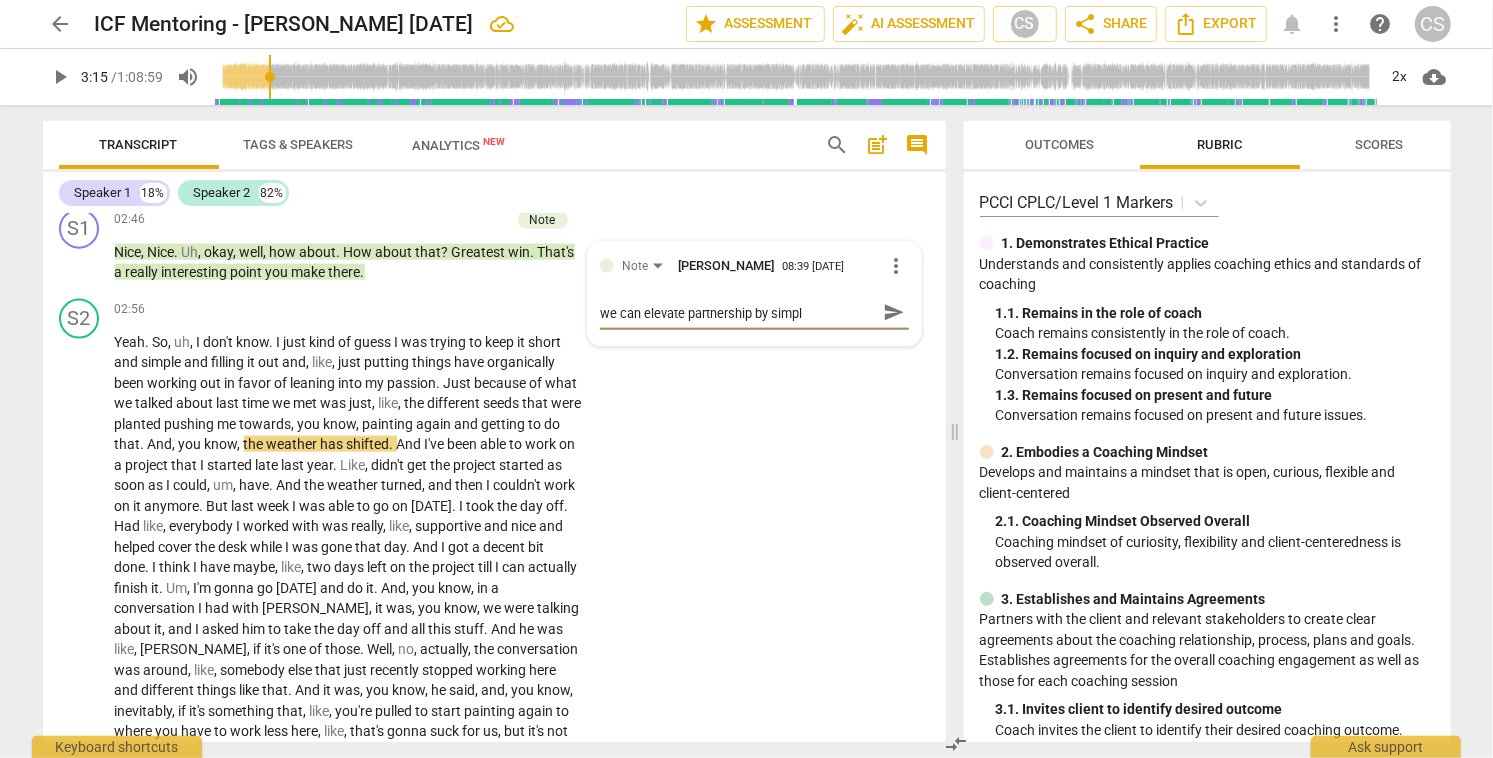 type on "we can elevate partnership by simply" 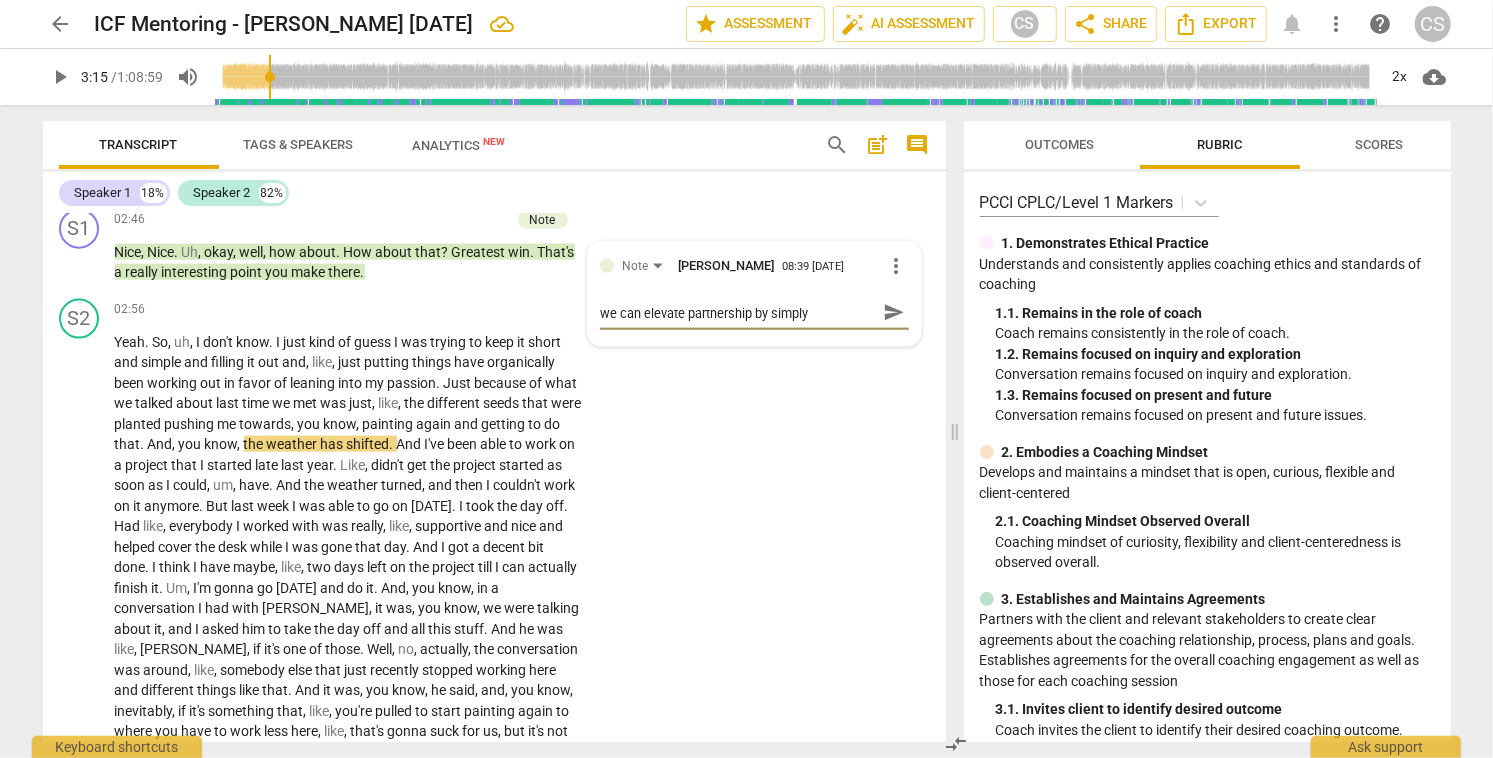 type on "we can elevate partnership by simply" 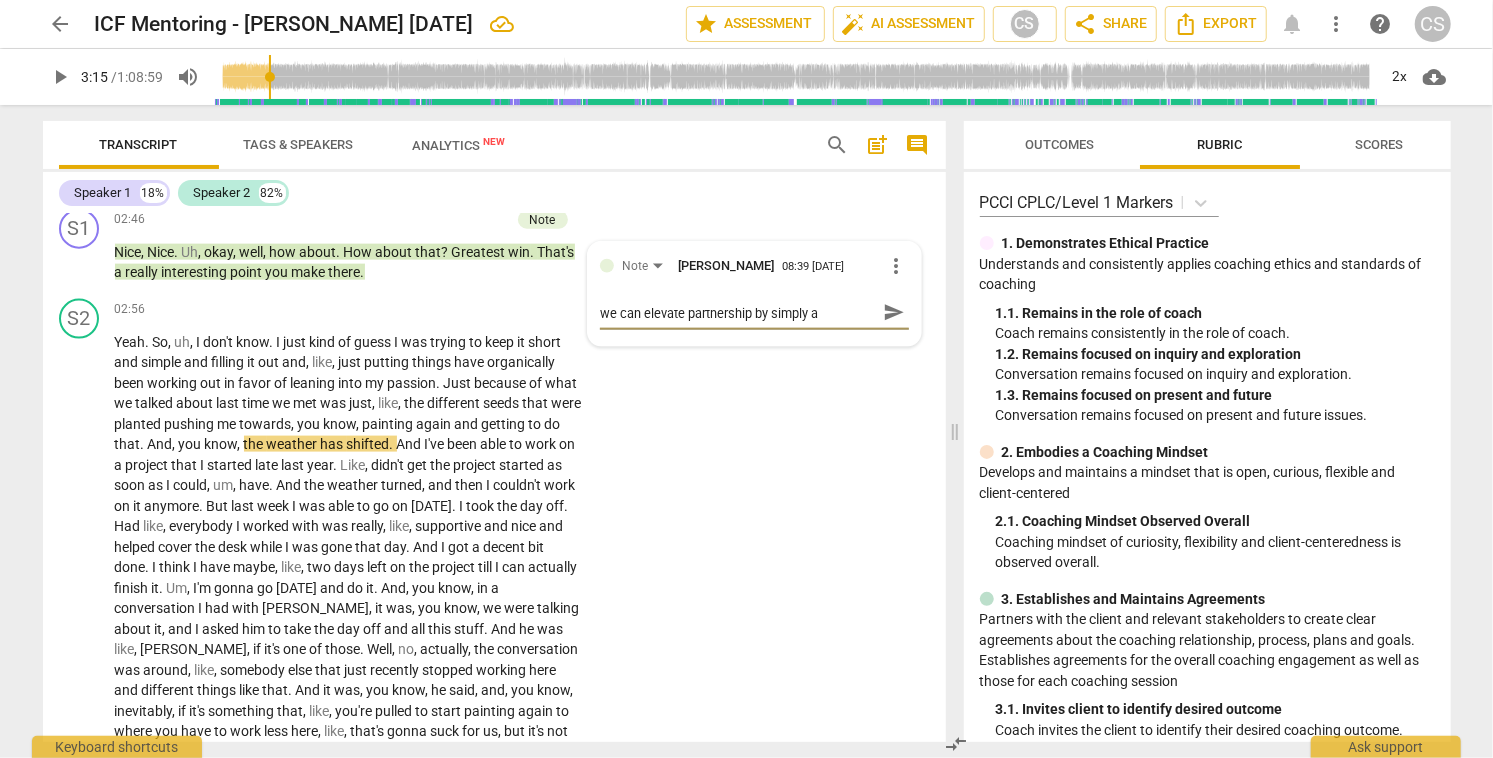 type on "we can elevate partnership by simply as" 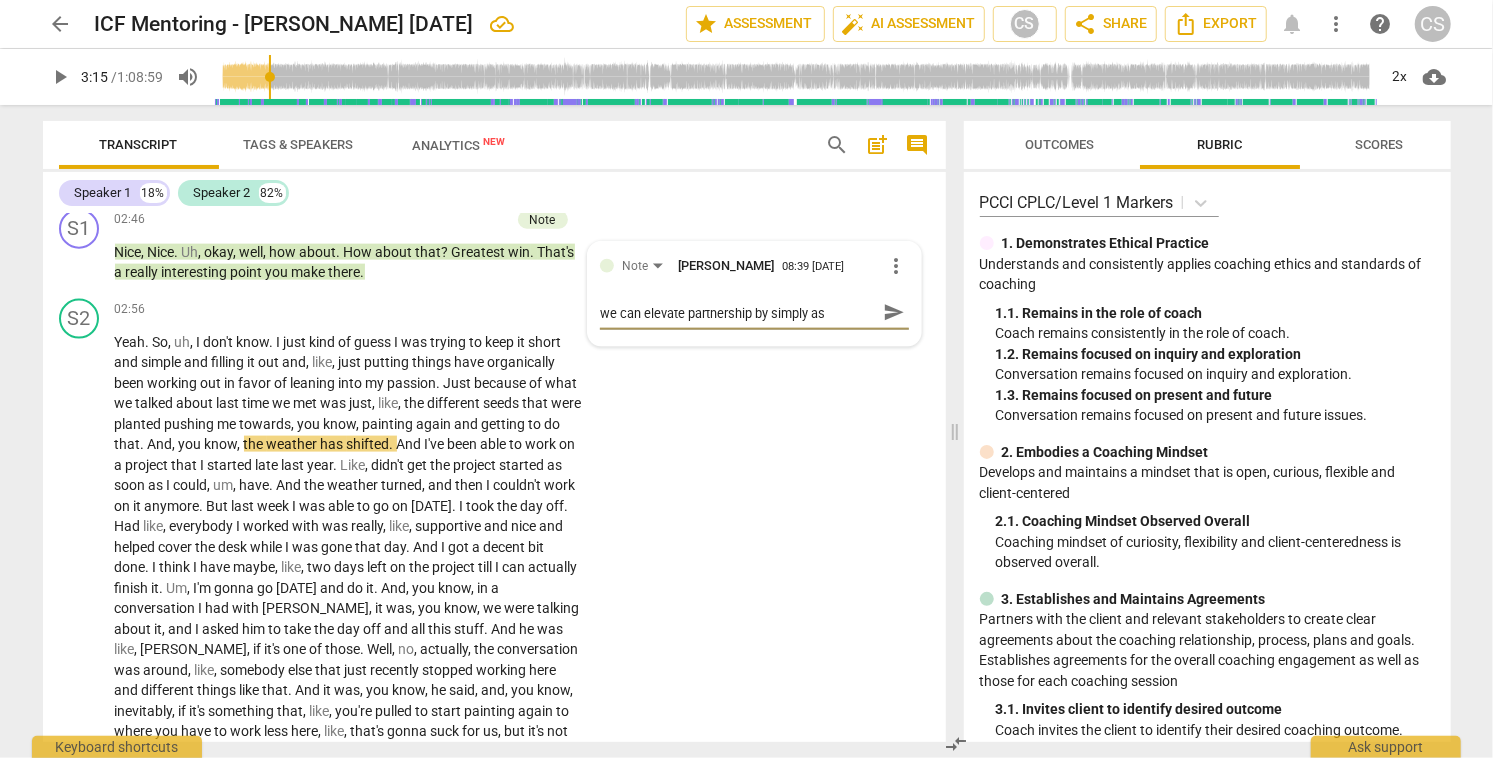type on "we can elevate partnership by simply ask" 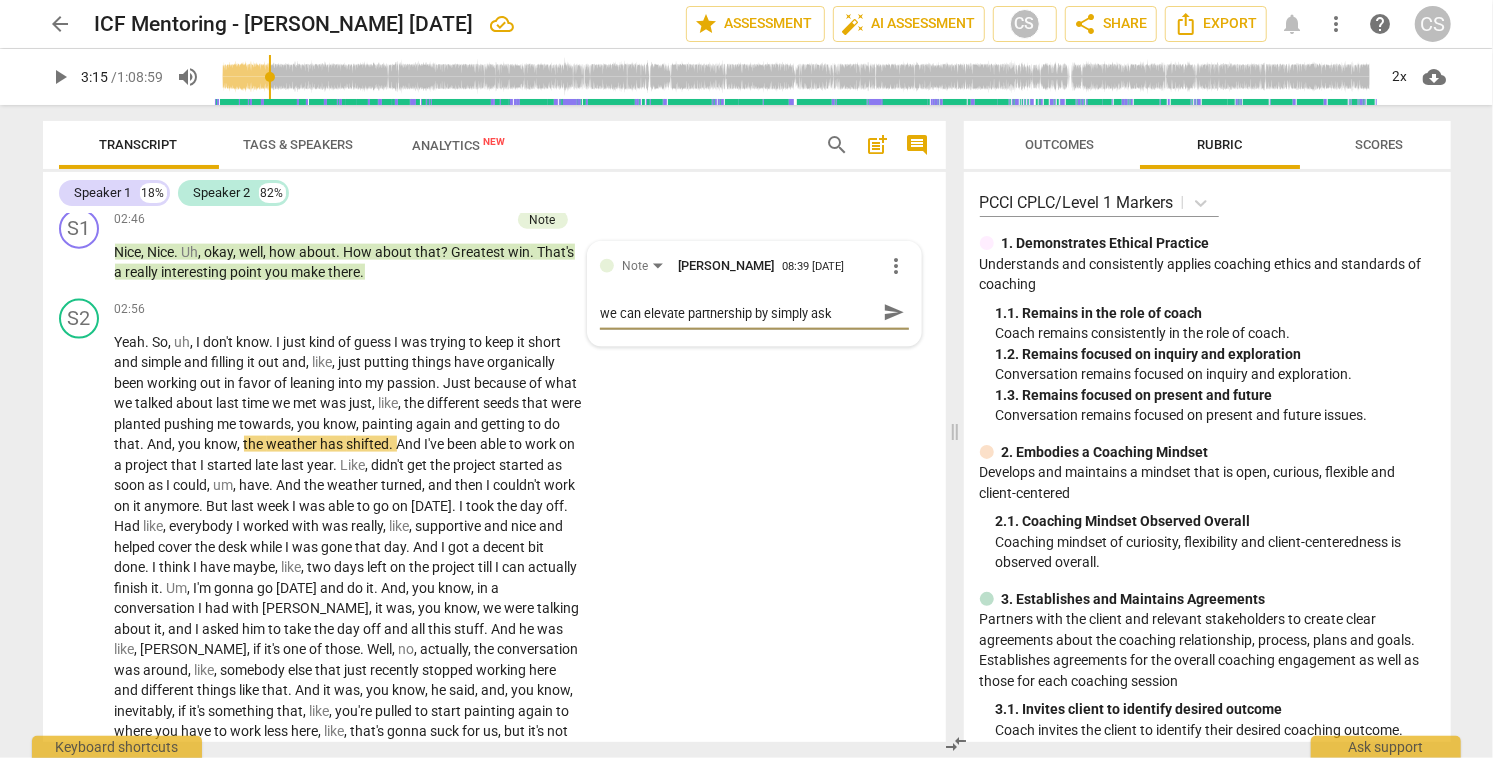 type on "we can elevate partnership by simply aski" 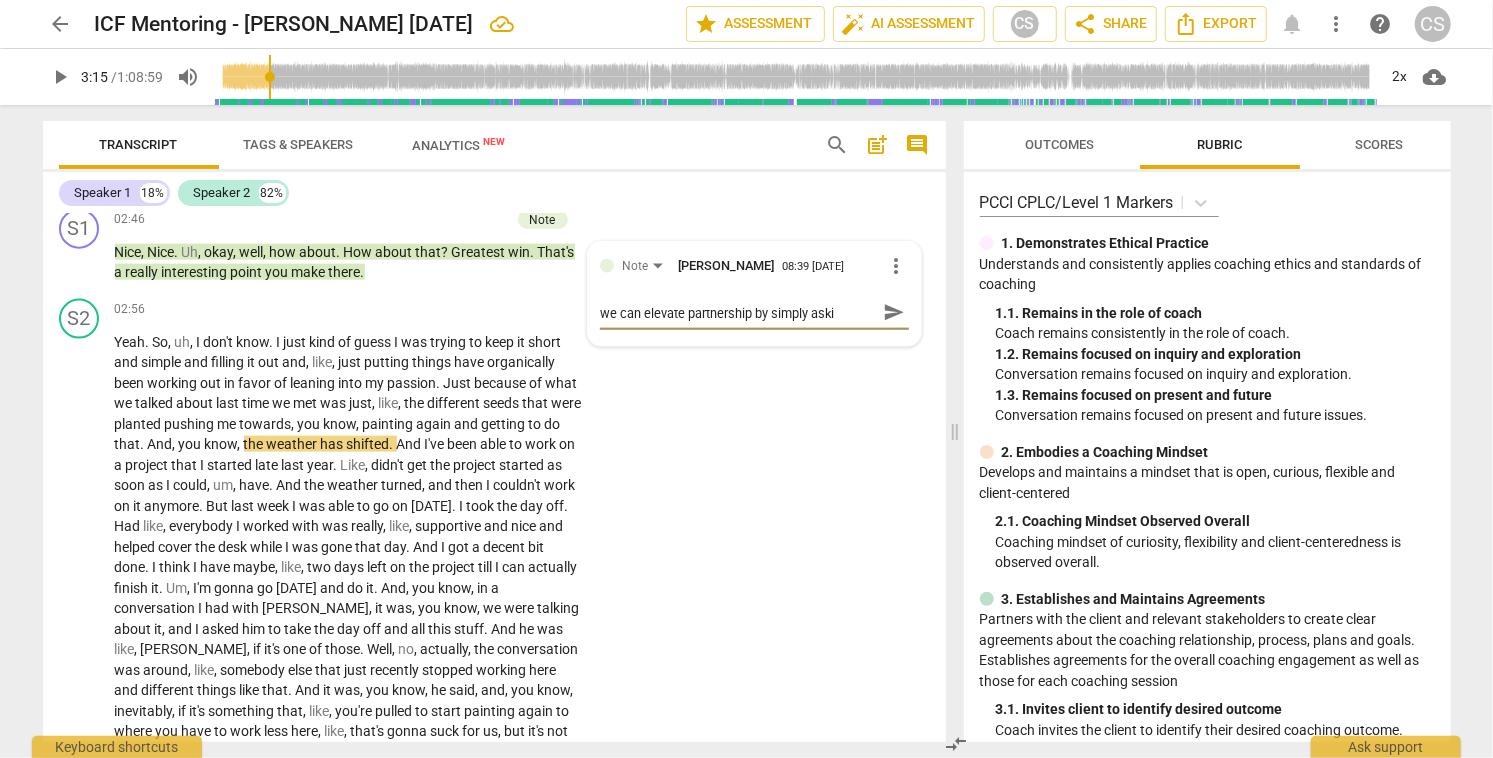 type on "we can elevate partnership by simply askin" 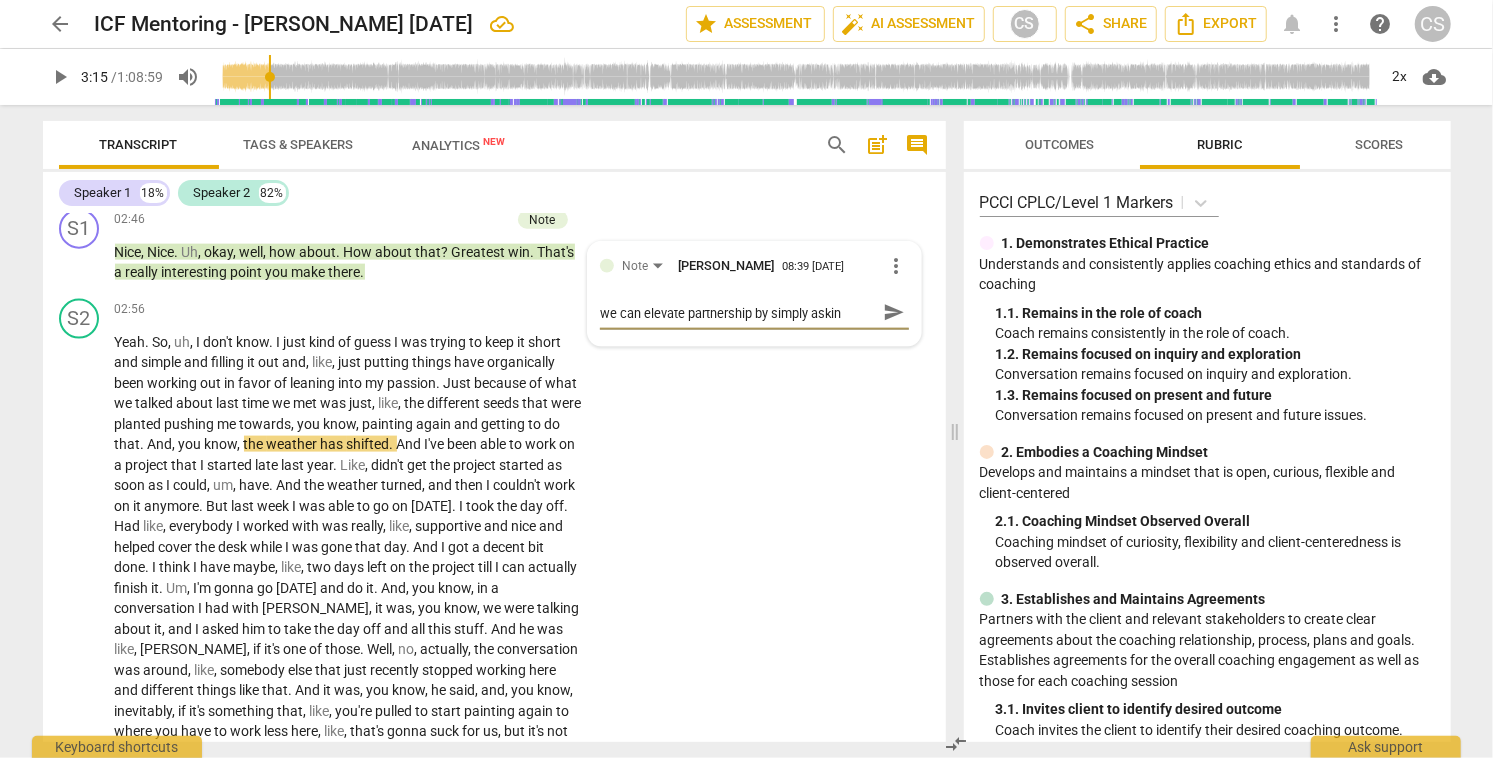 type on "we can elevate partnership by simply asking" 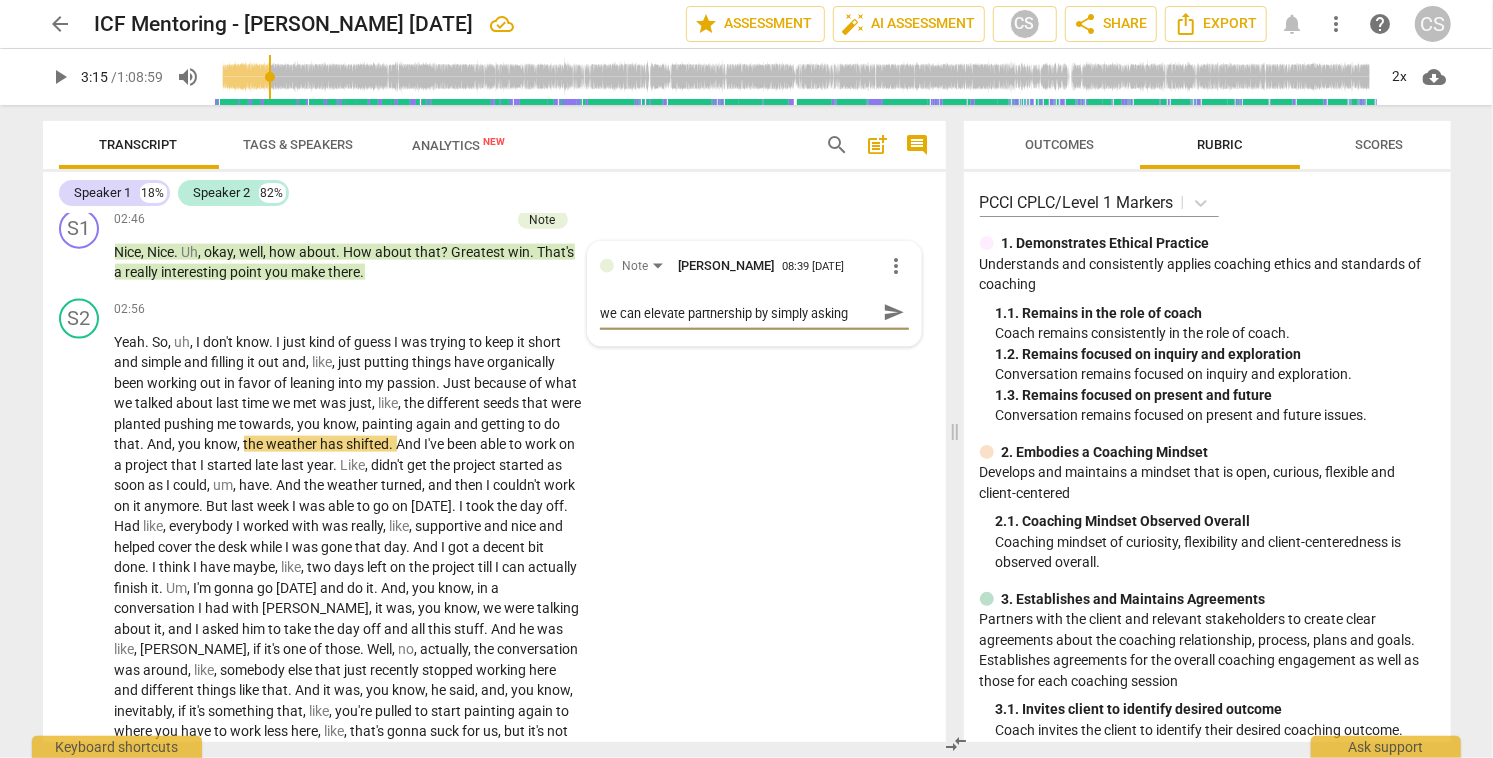 type on "we can elevate partnership by simply asking" 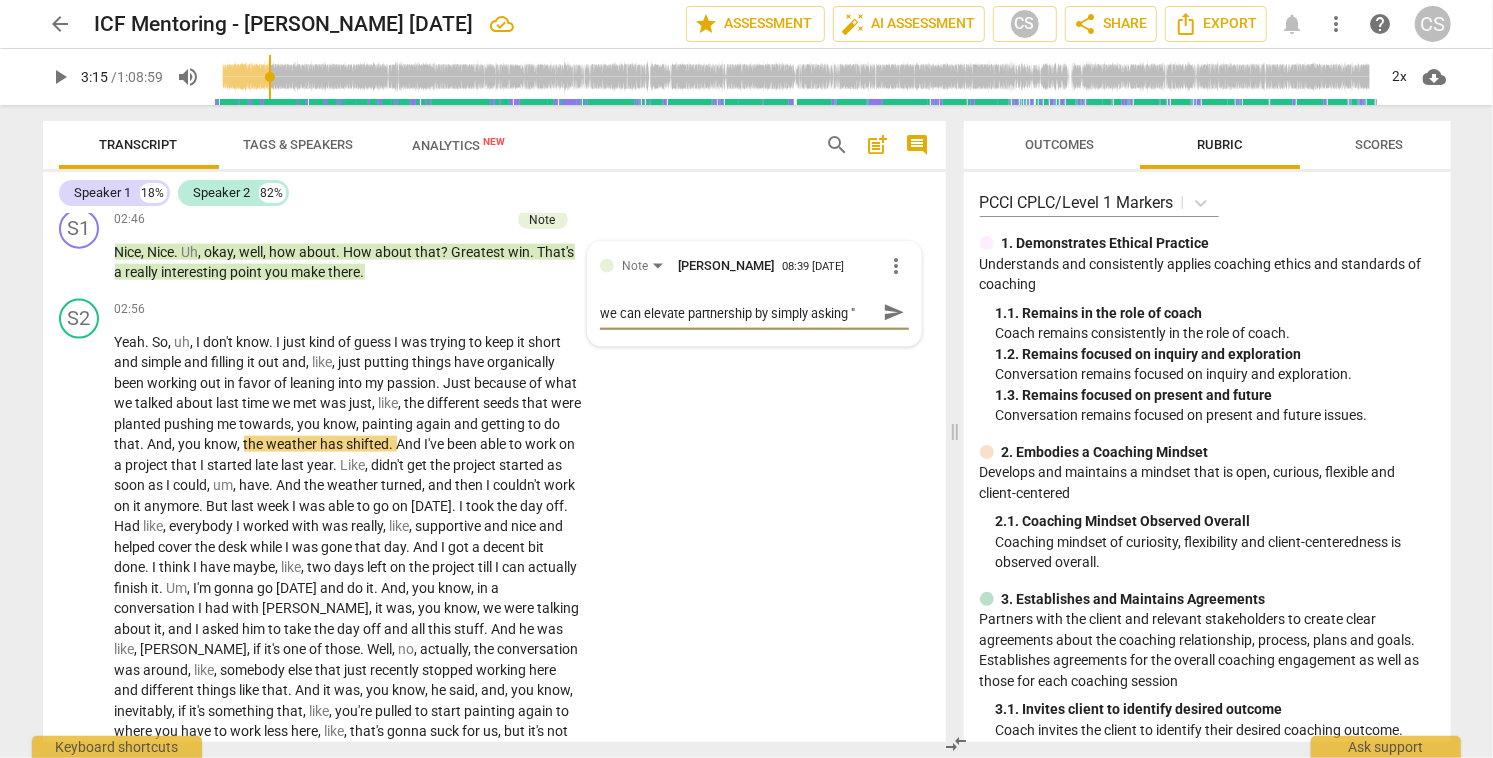 type on "we can elevate partnership by simply asking "W" 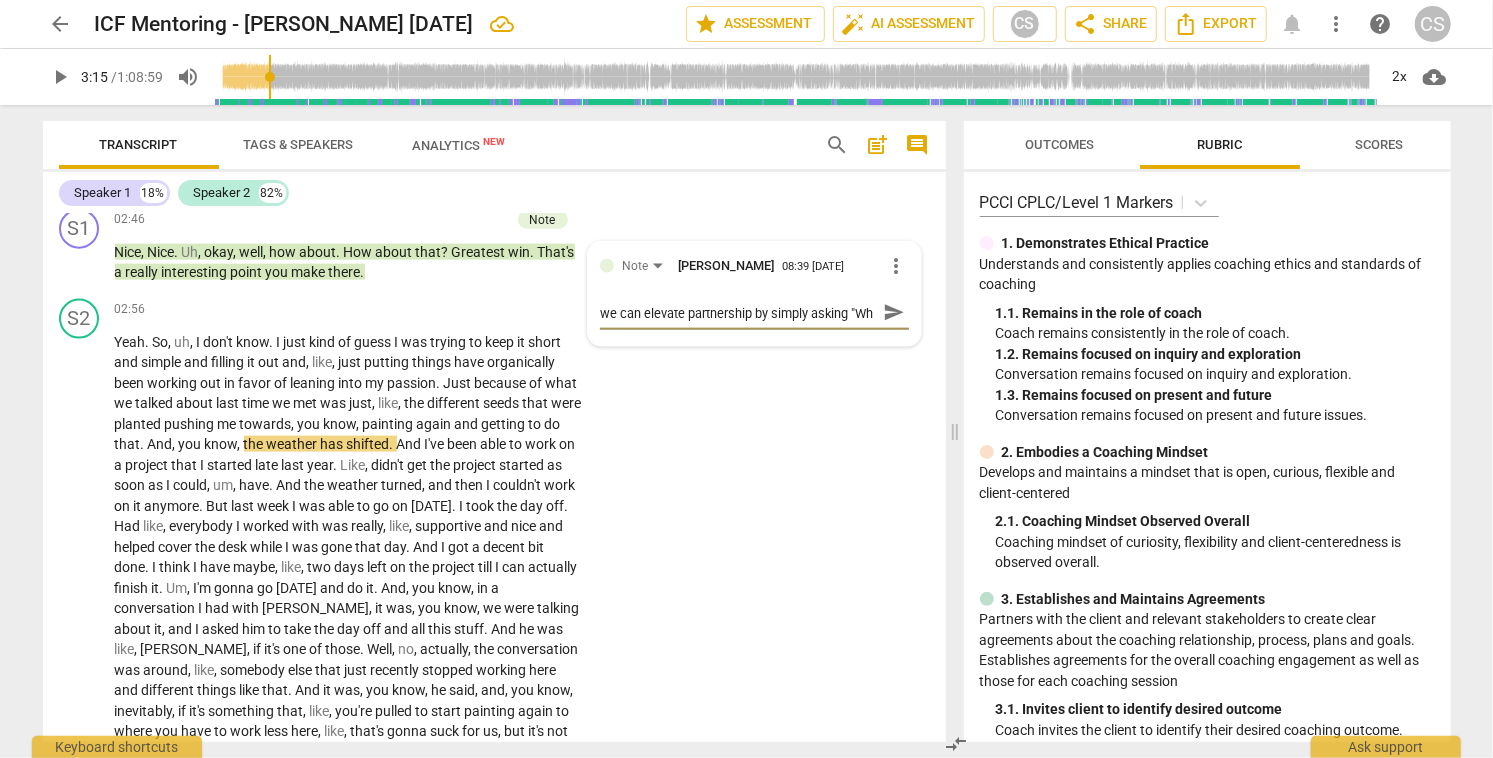 type on "we can elevate partnership by simply asking "Wha" 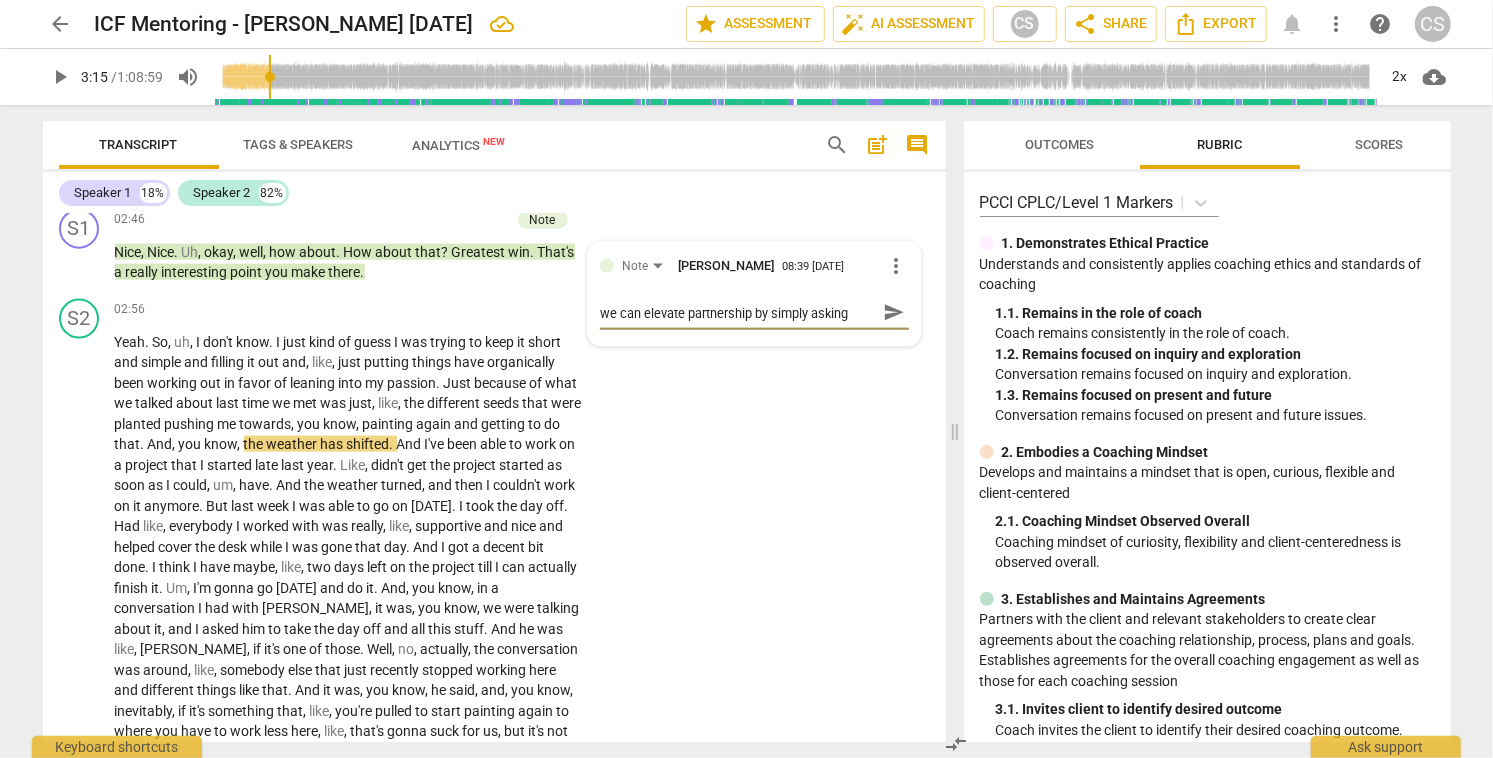 scroll, scrollTop: 17, scrollLeft: 0, axis: vertical 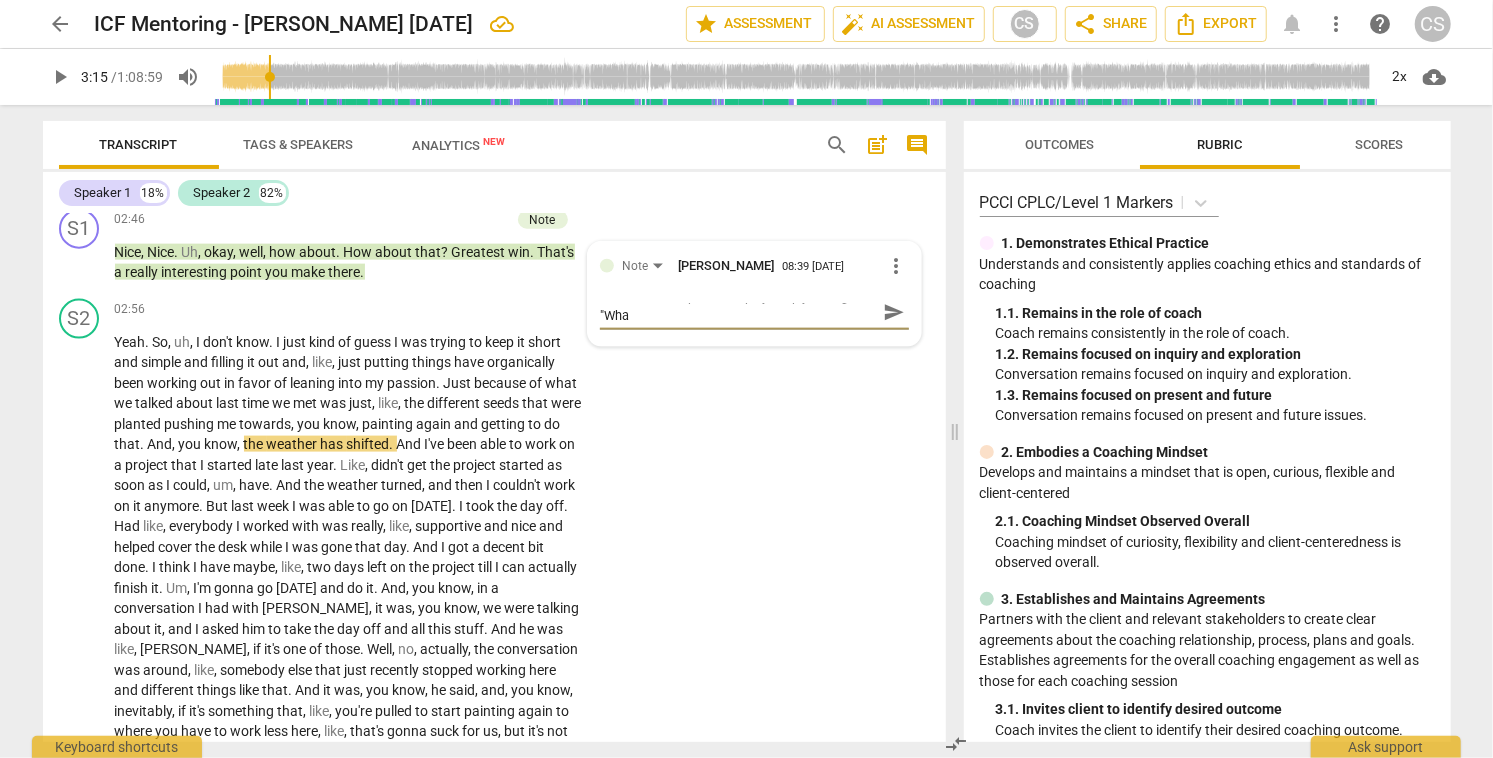 type on "we can elevate partnership by simply asking "What" 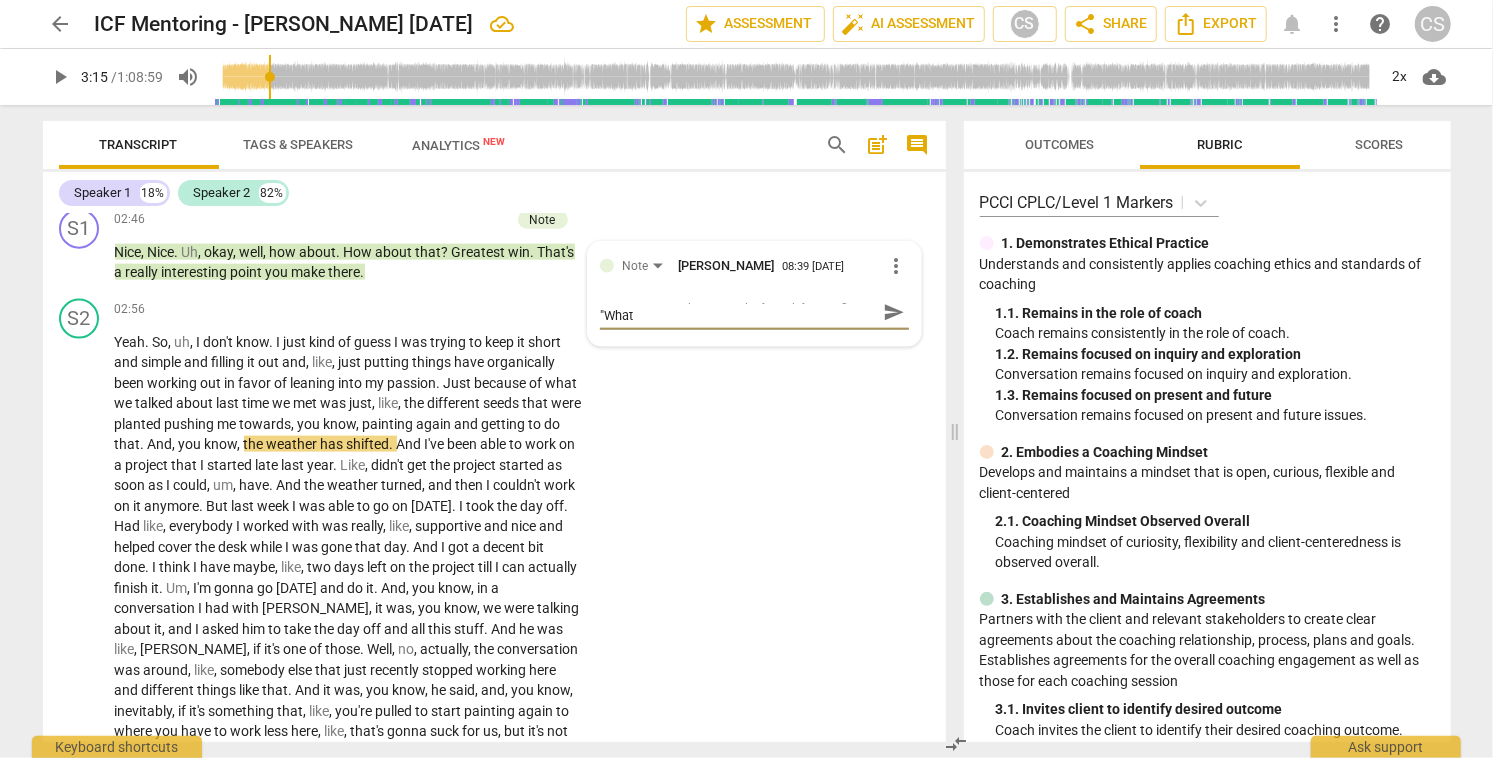 type on "we can elevate partnership by simply asking "What" 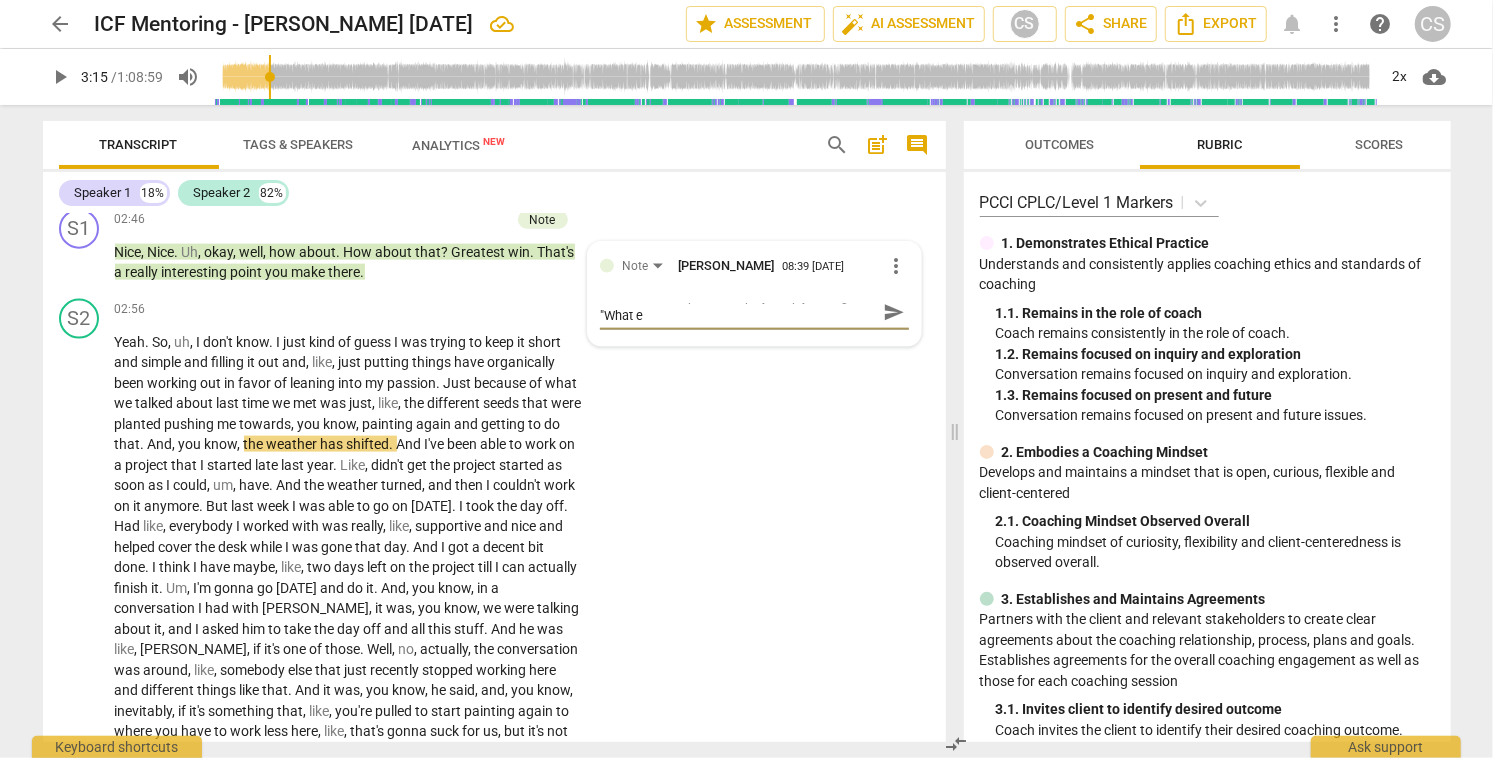 type on "we can elevate partnership by simply asking "What el" 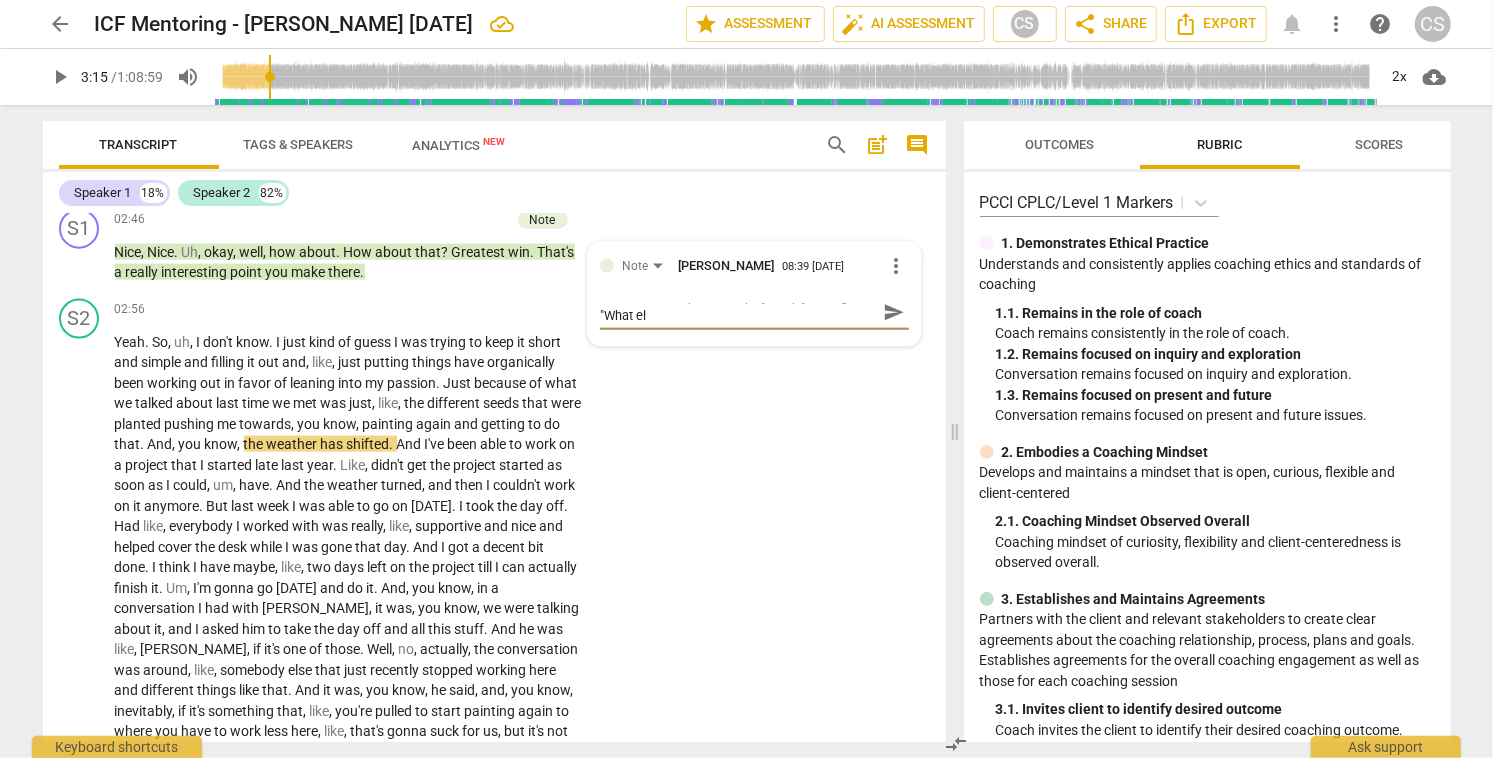 type on "we can elevate partnership by simply asking "What els" 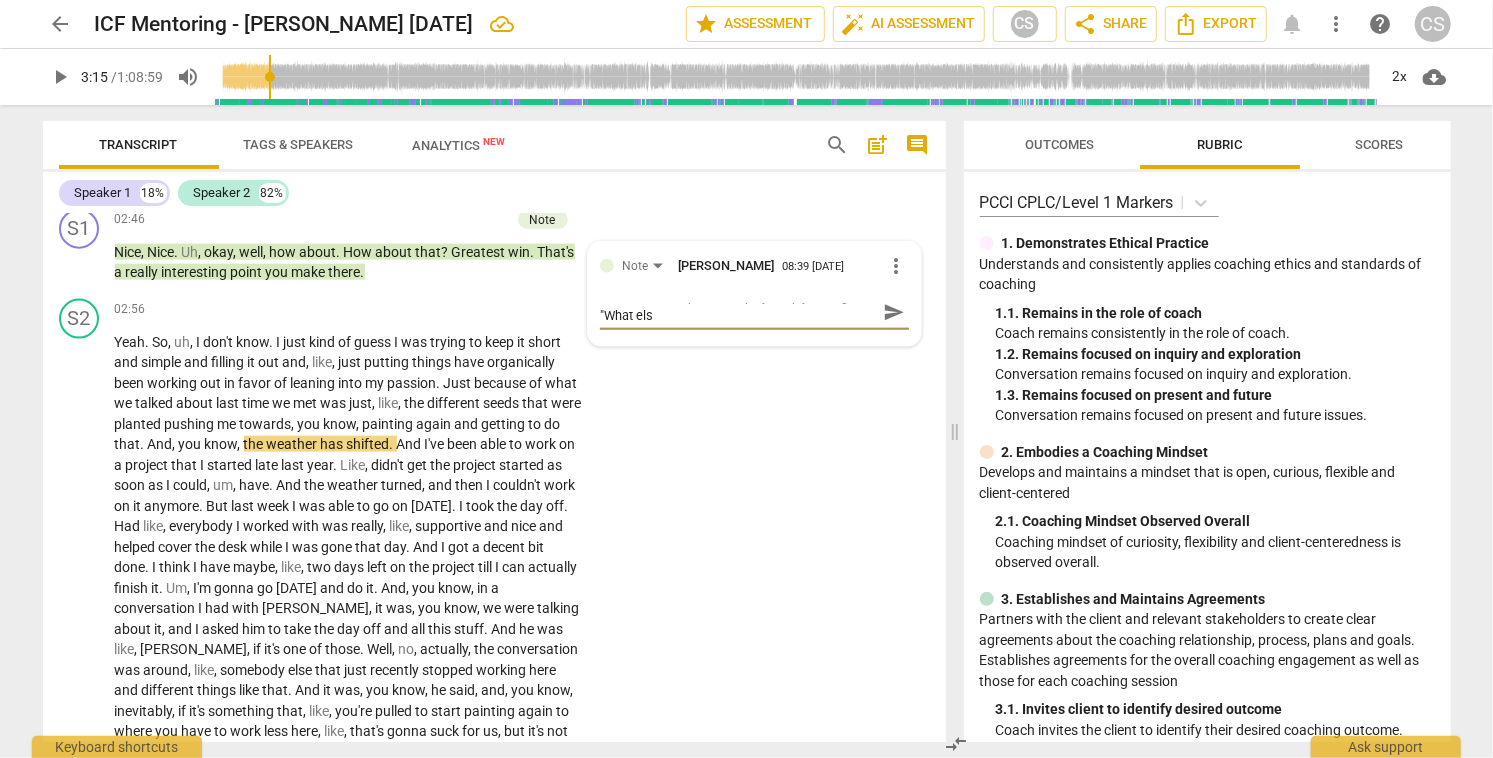 scroll, scrollTop: 0, scrollLeft: 0, axis: both 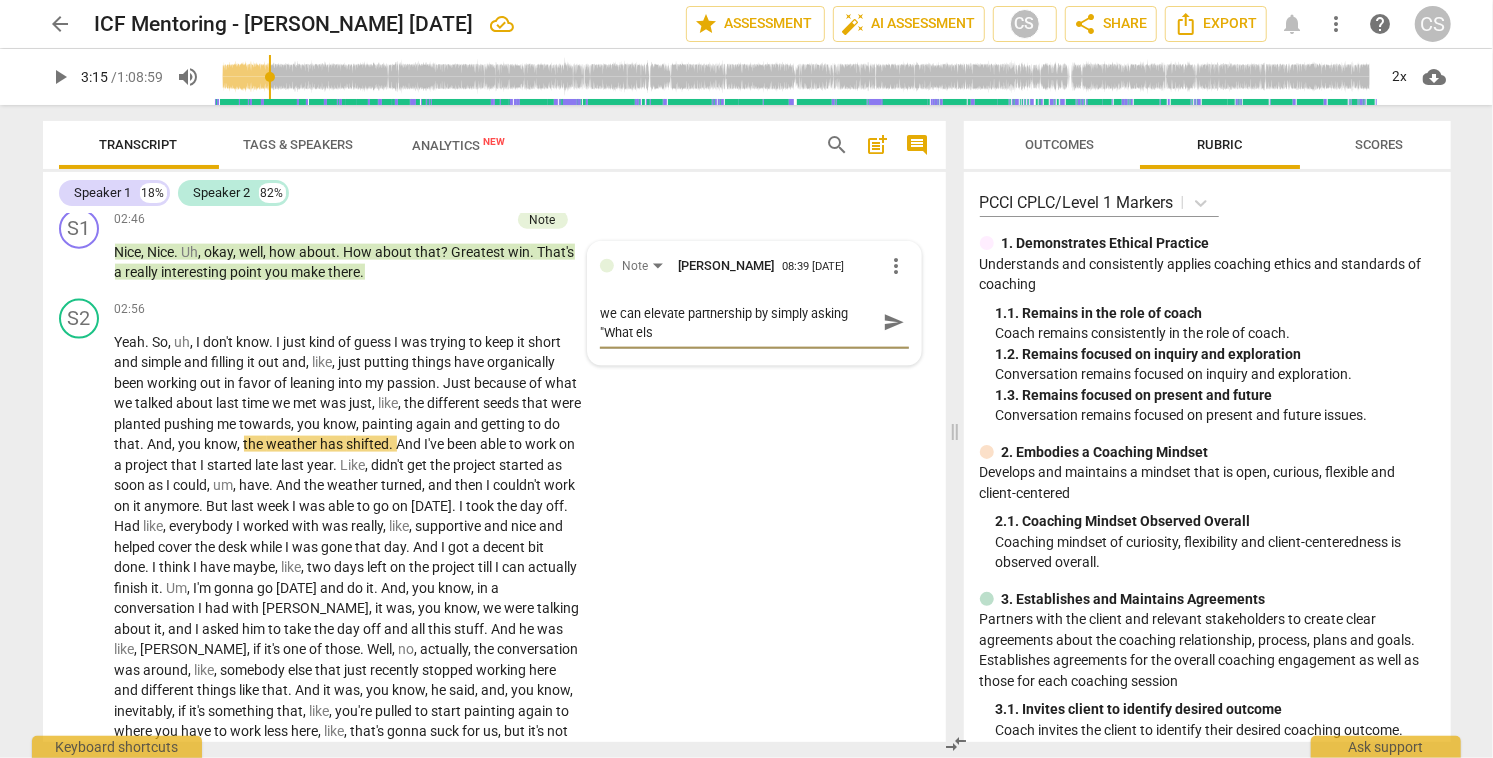 type on "we can elevate partnership by simply asking "What else" 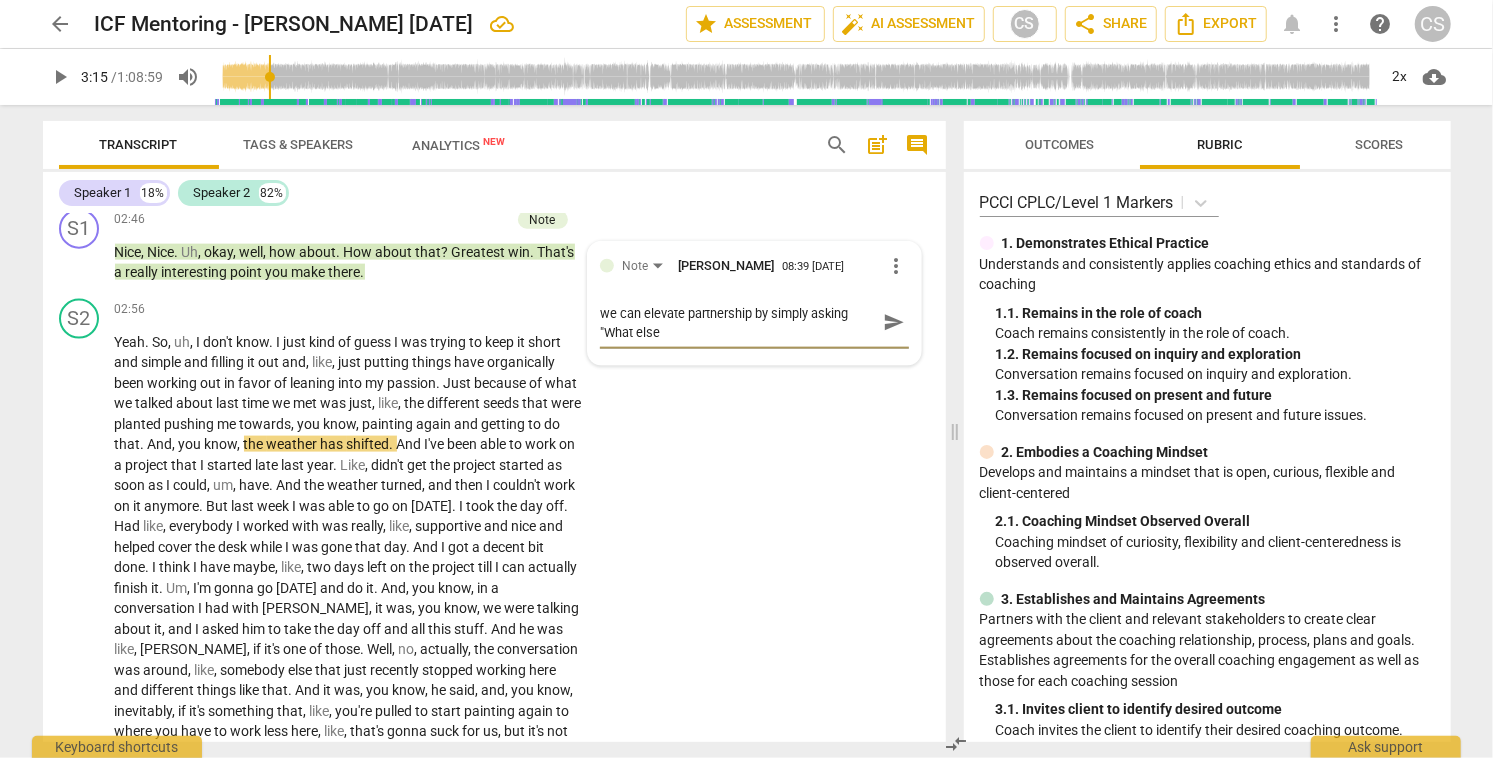 type on "we can elevate partnership by simply asking "What else" 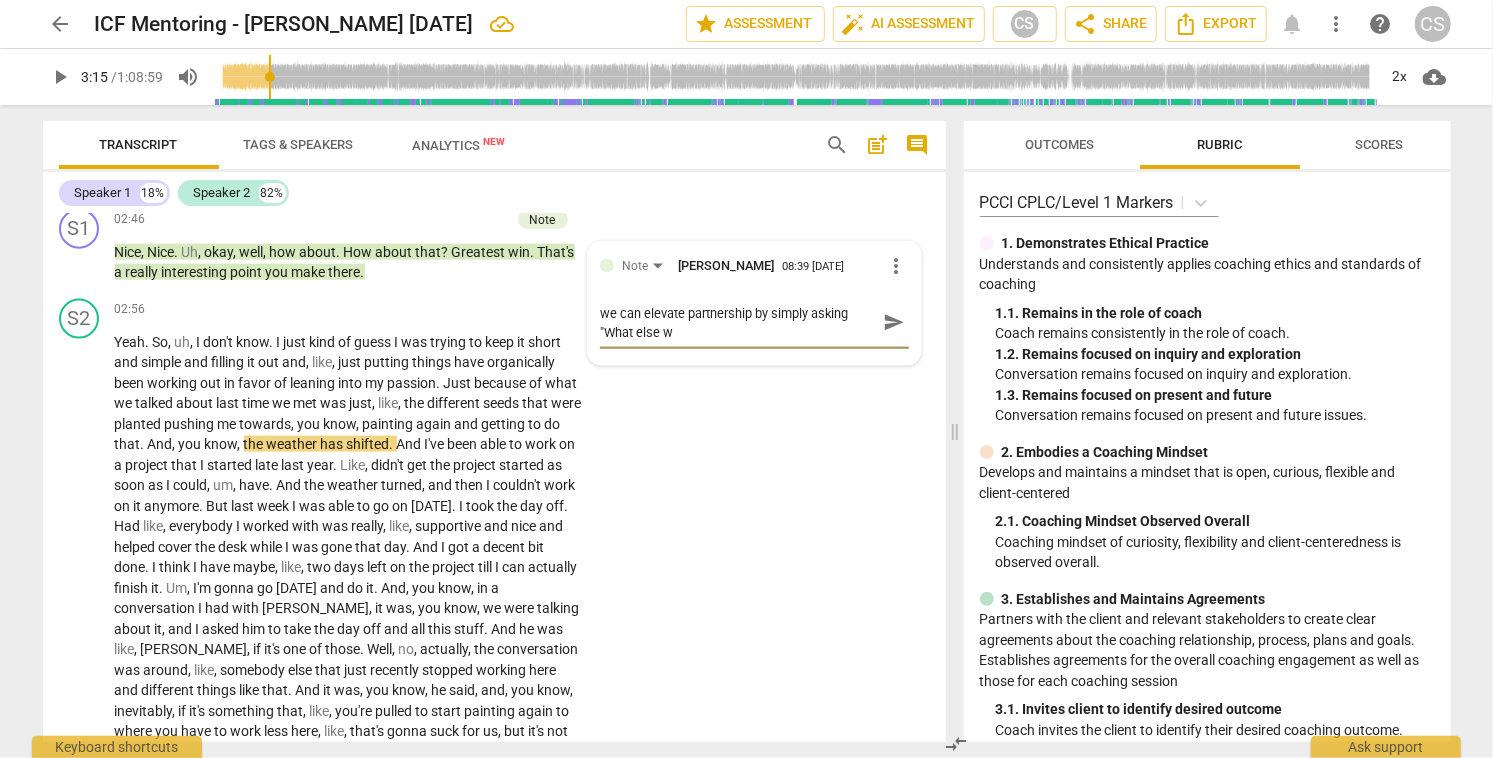 type on "we can elevate partnership by simply asking "What else wo" 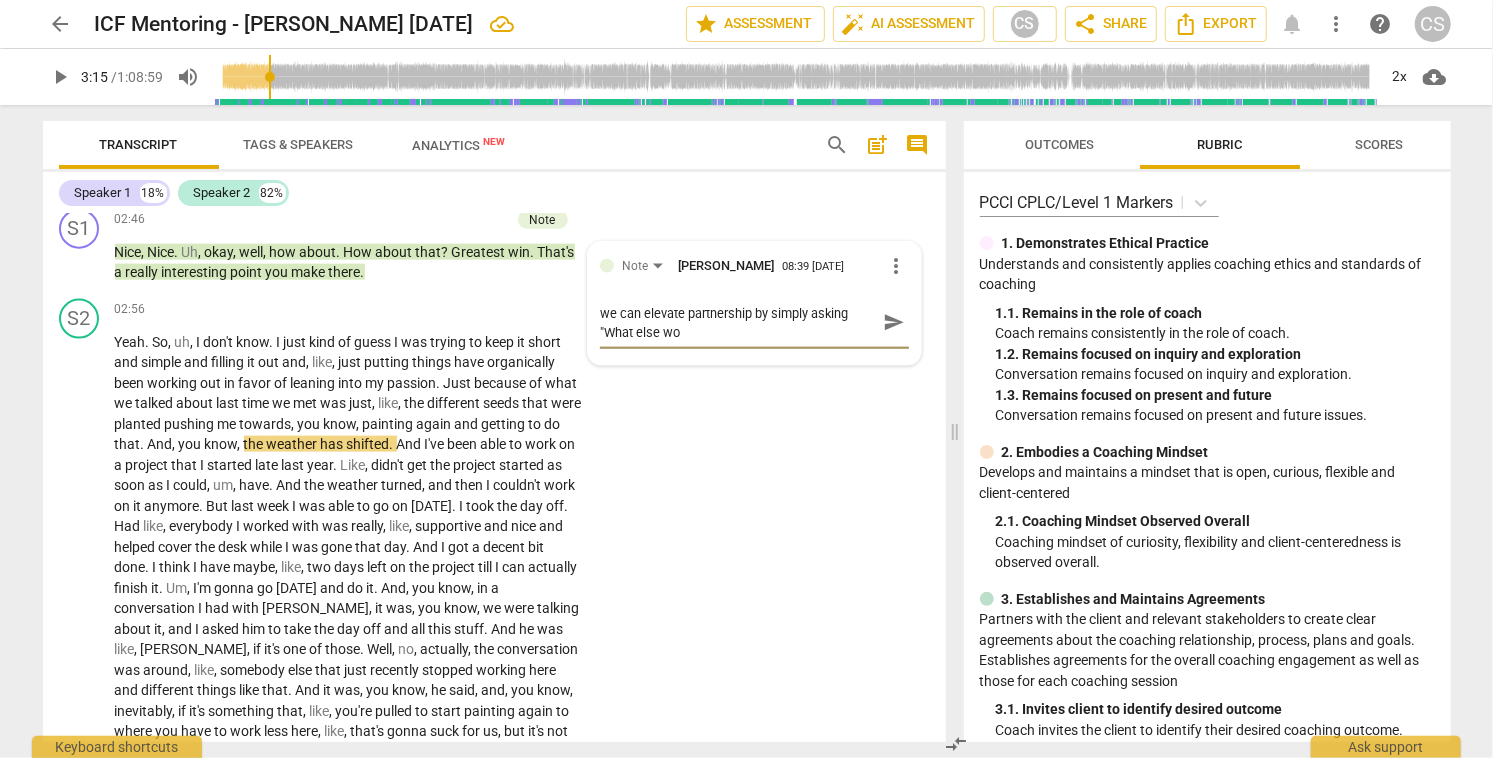 type on "we can elevate partnership by simply asking "What else wou" 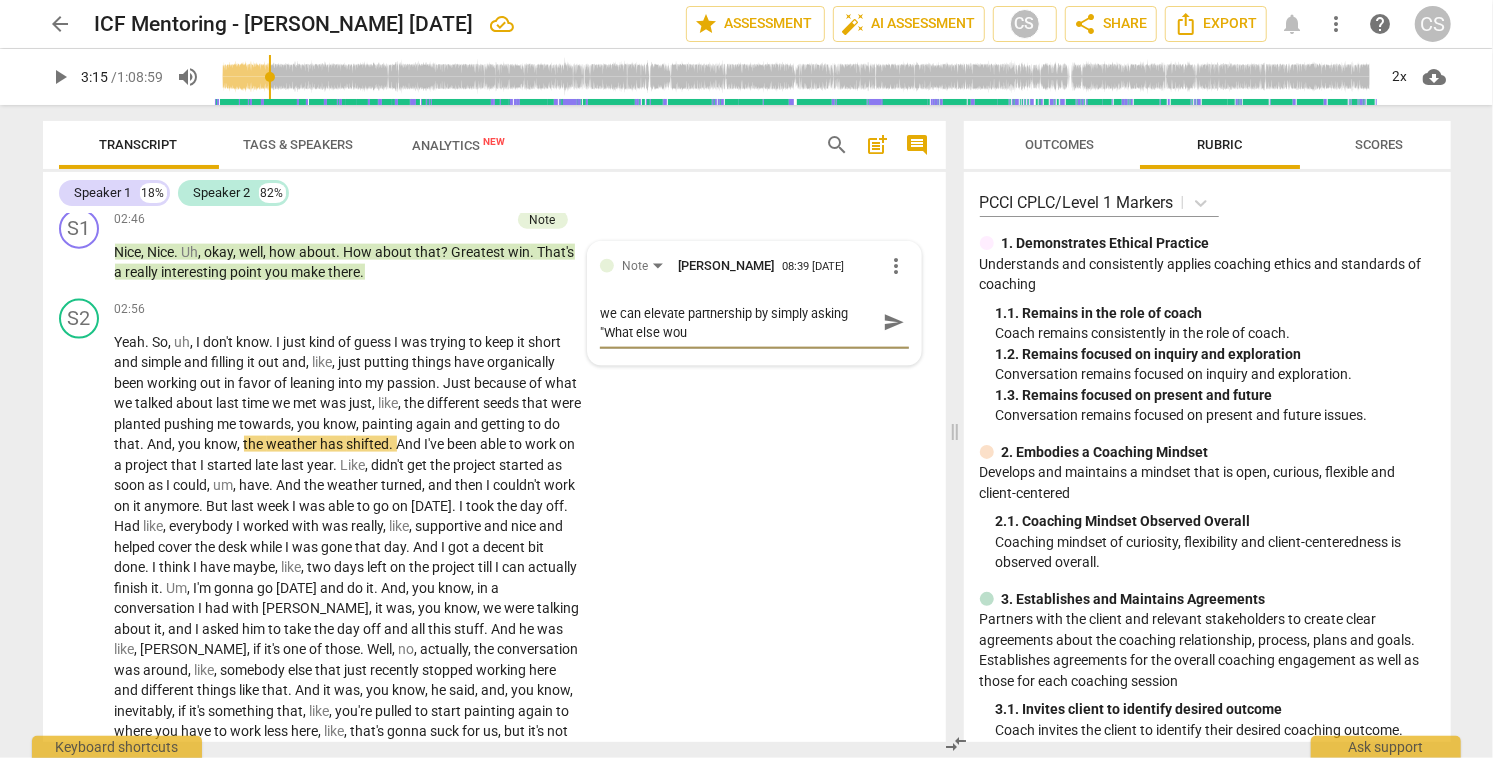 type on "we can elevate partnership by simply asking "What else woul" 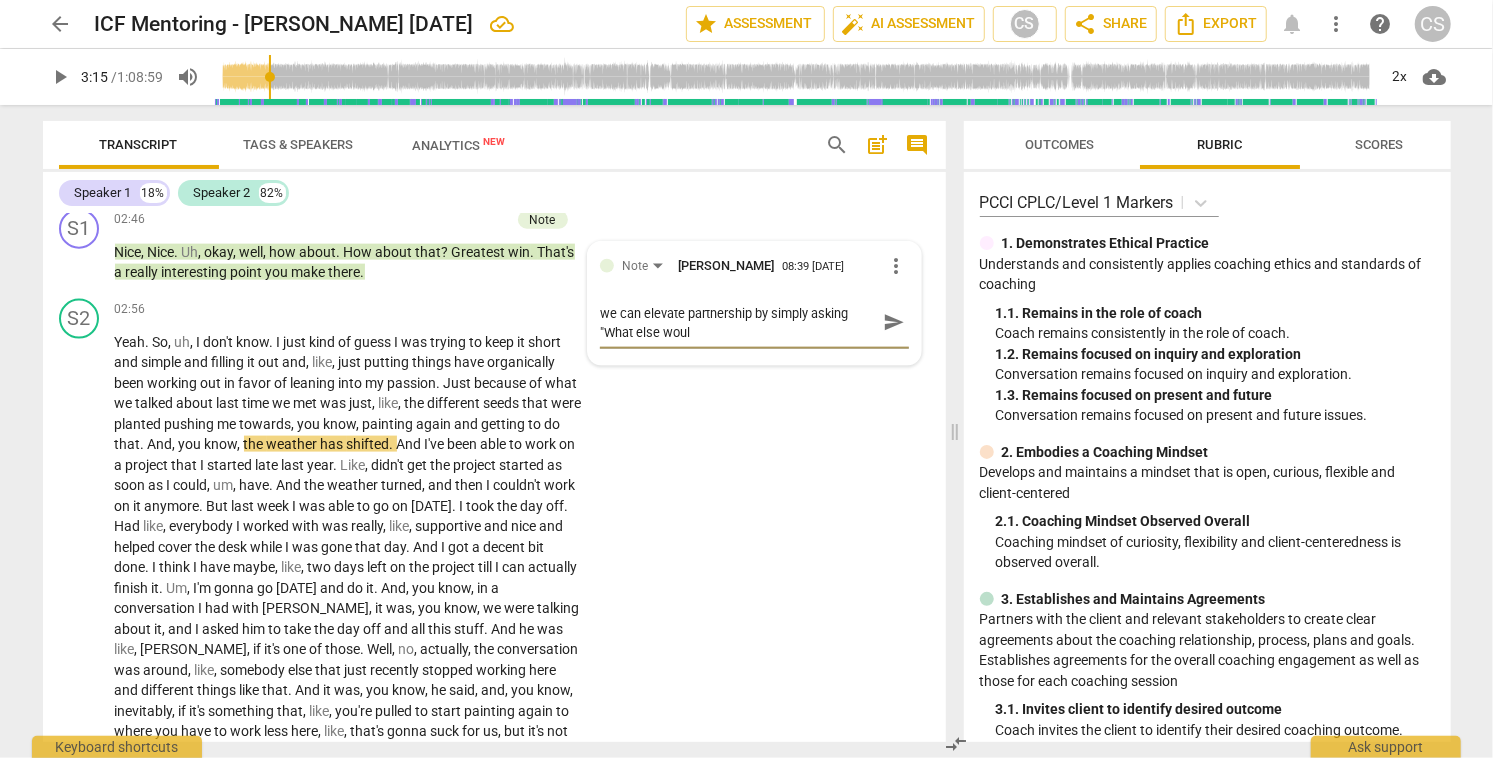type on "we can elevate partnership by simply asking "What else would" 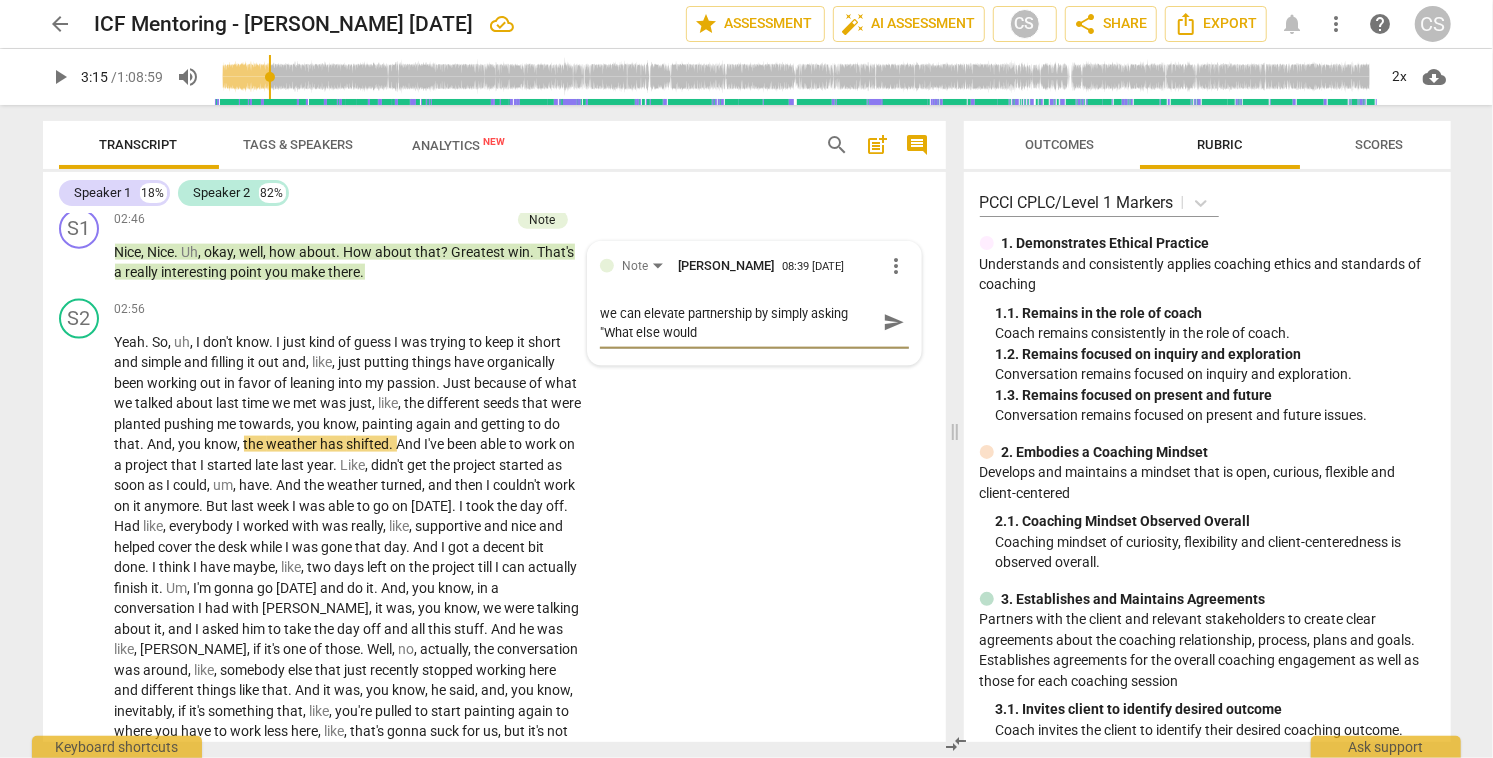 type on "we can elevate partnership by simply asking "What else would" 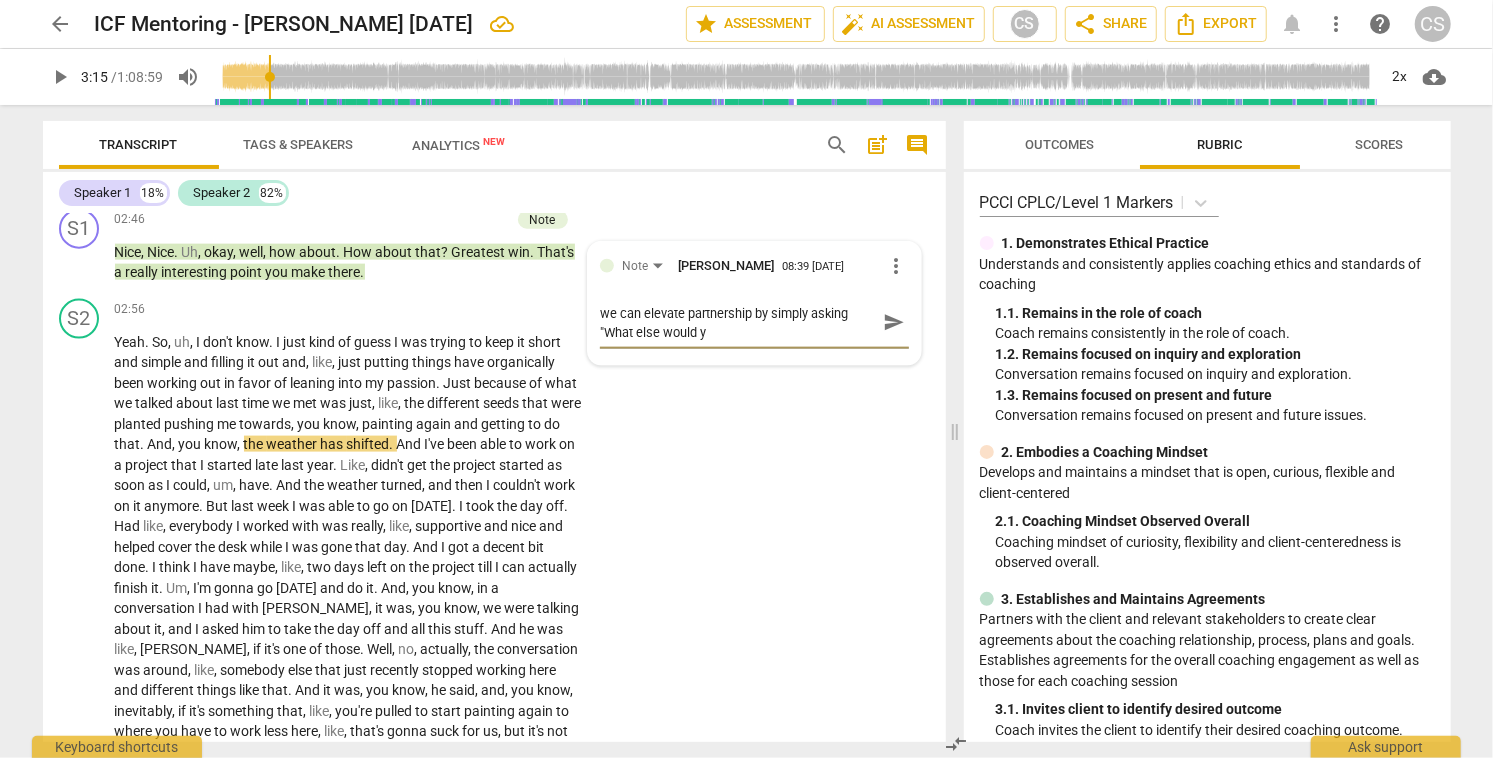 type on "we can elevate partnership by simply asking "What else would yo" 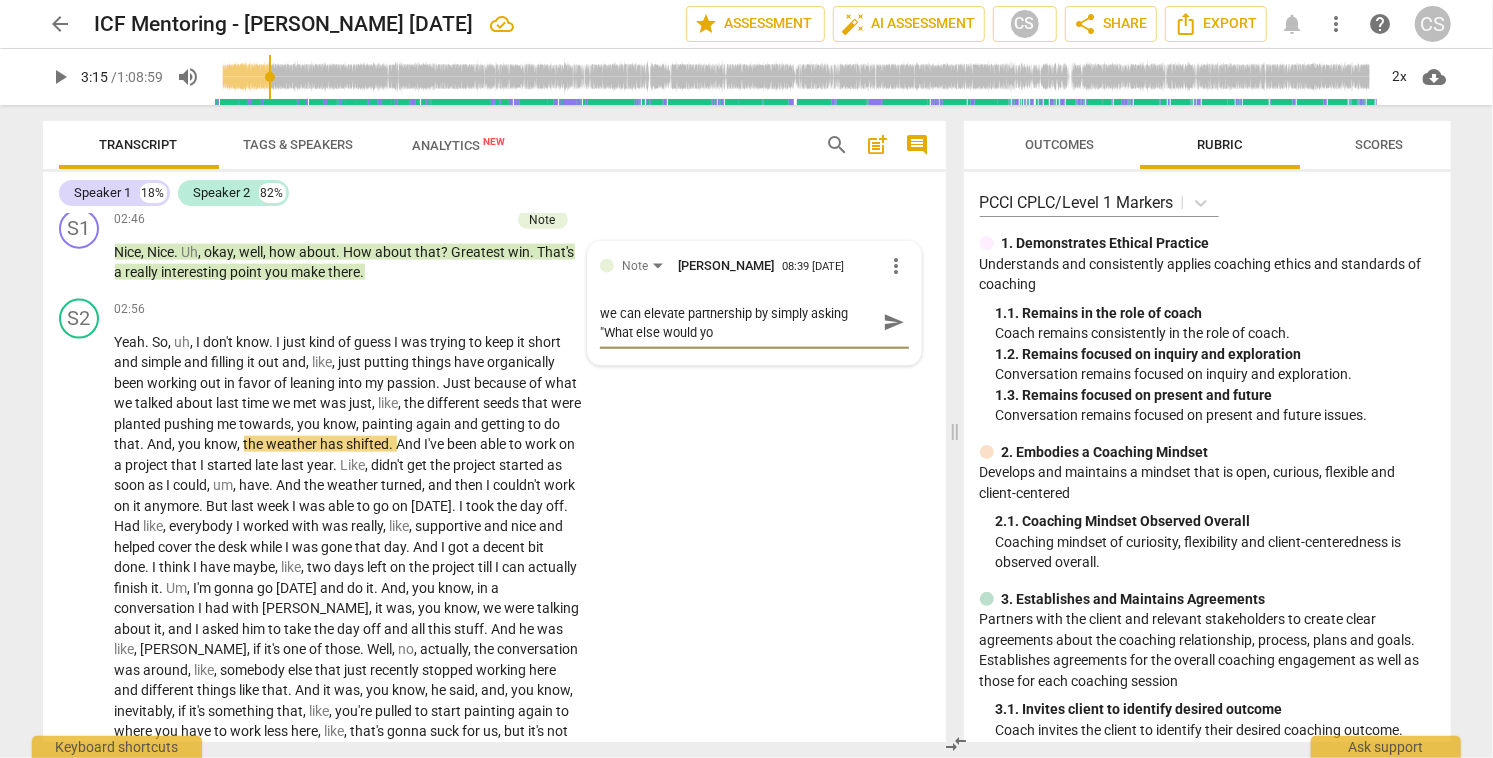type on "we can elevate partnership by simply asking "What else would you" 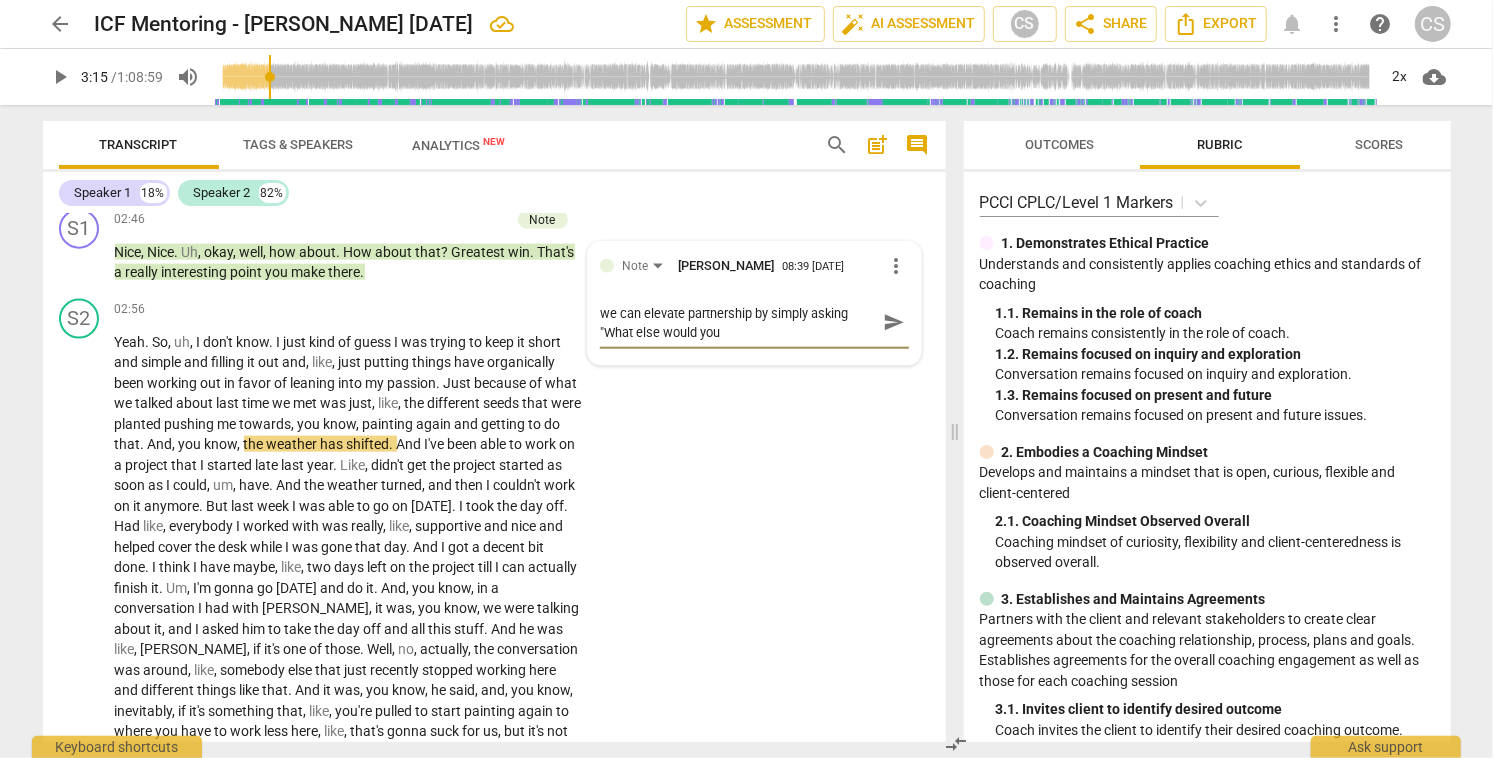 type on "we can elevate partnership by simply asking "What else would you" 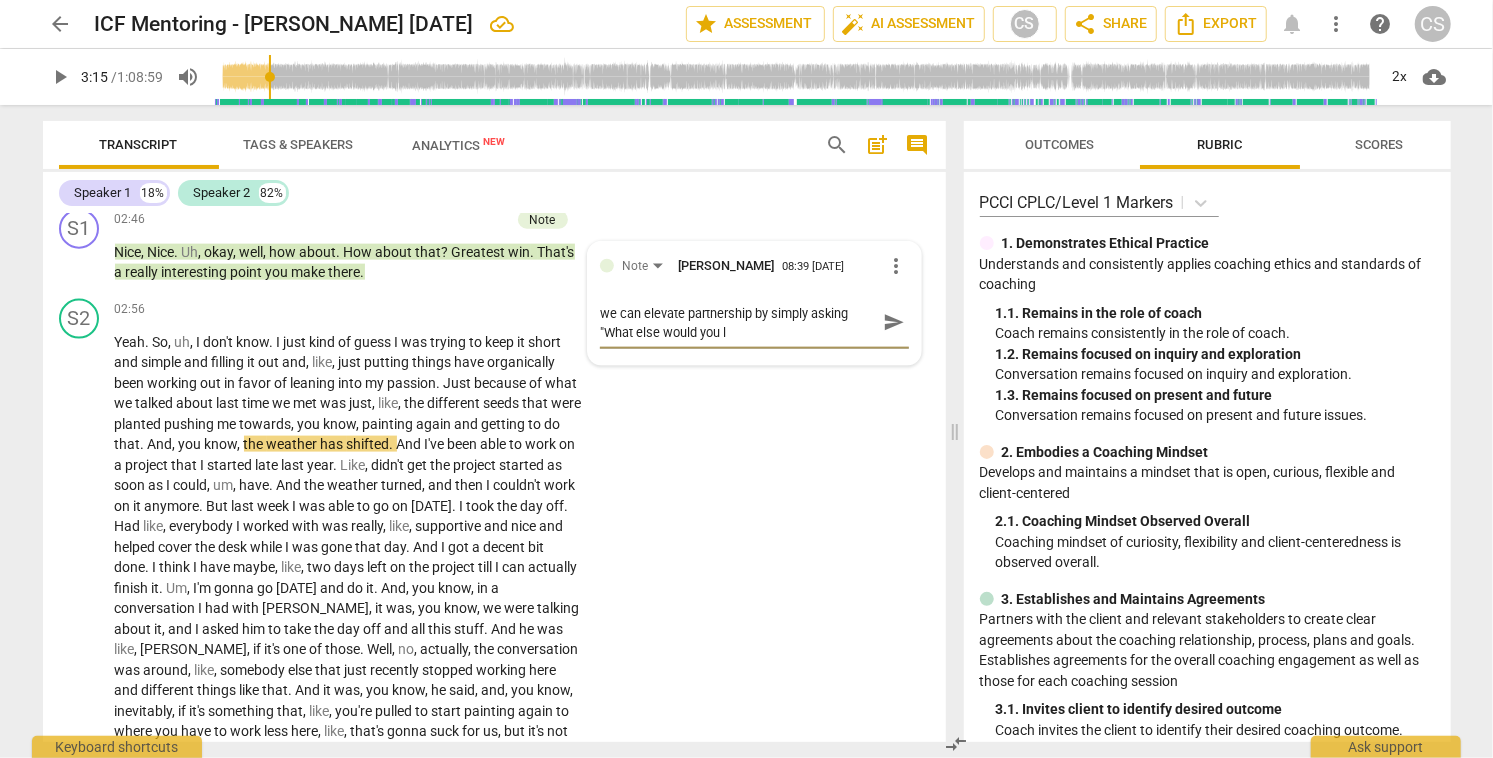type on "we can elevate partnership by simply asking "What else would you li" 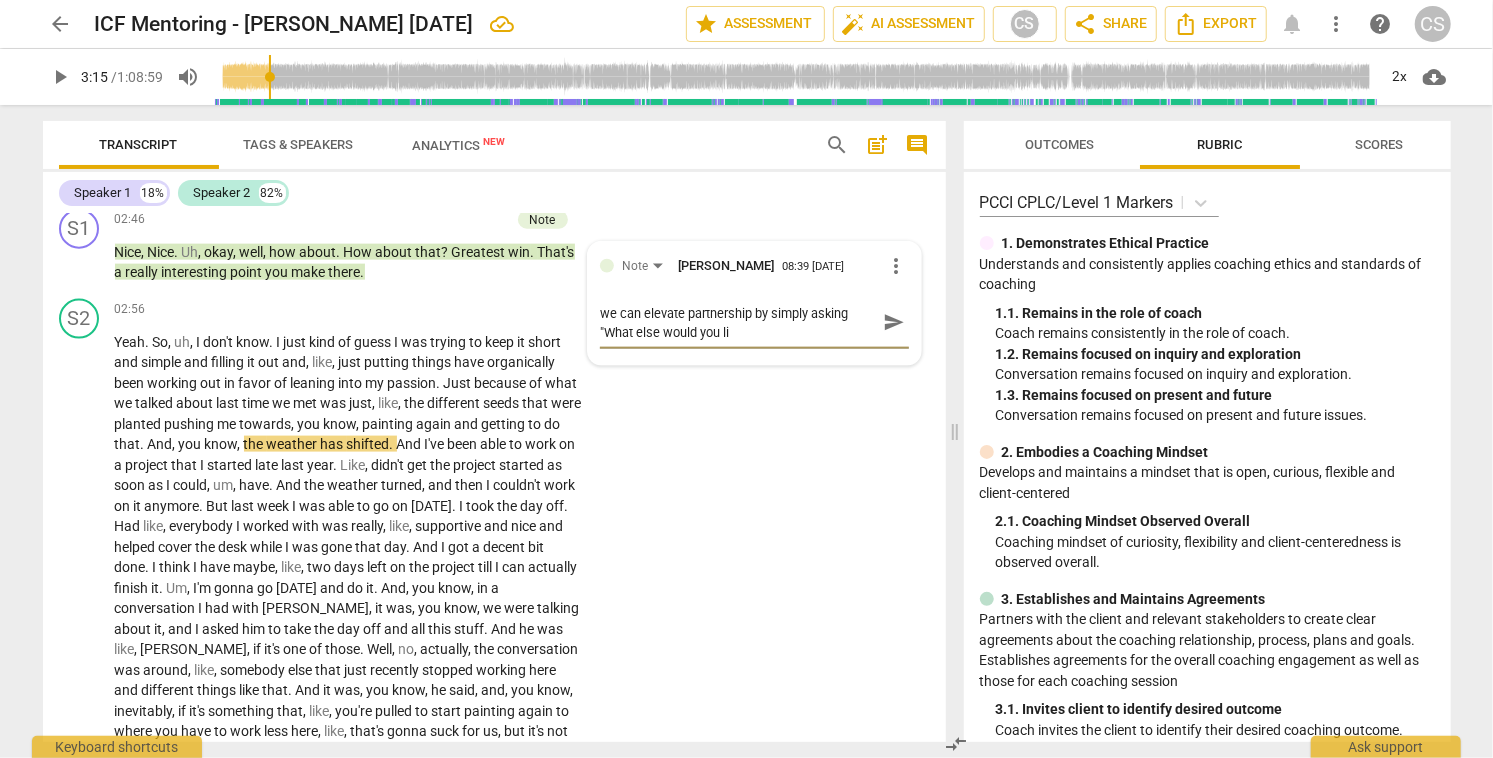 type on "we can elevate partnership by simply asking "What else would you lik" 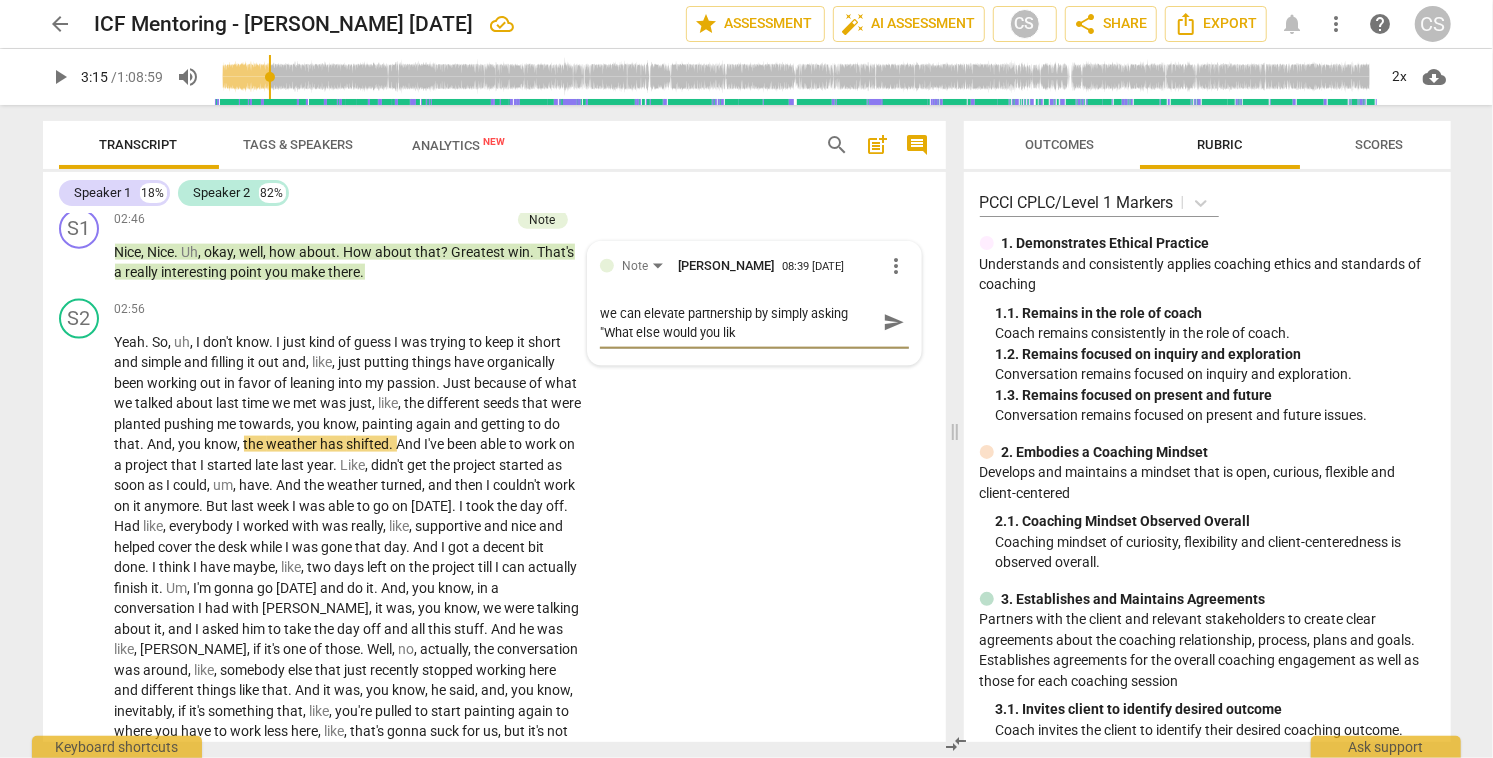 type on "we can elevate partnership by simply asking "What else would you like" 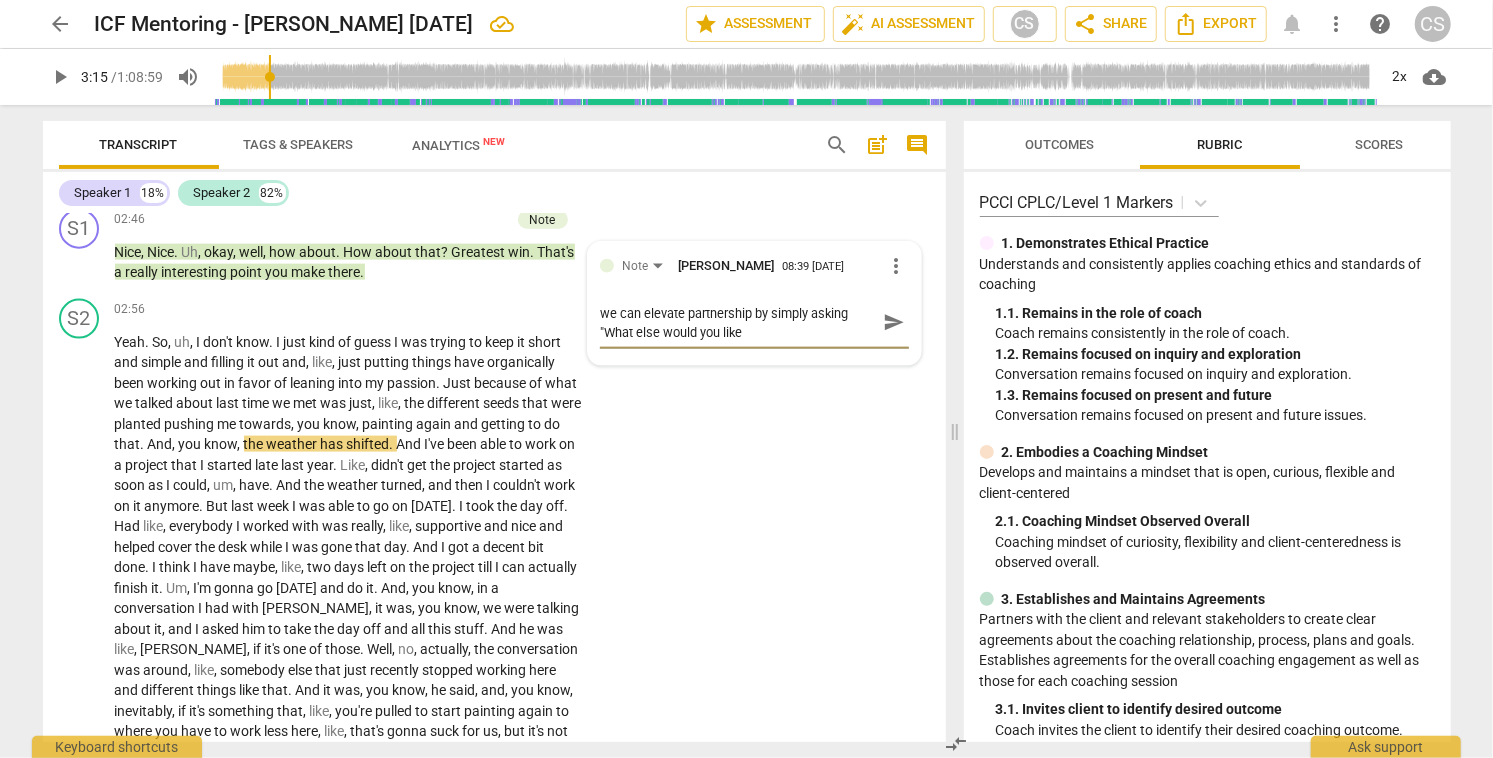 type on "we can elevate partnership by simply asking "What else would you like" 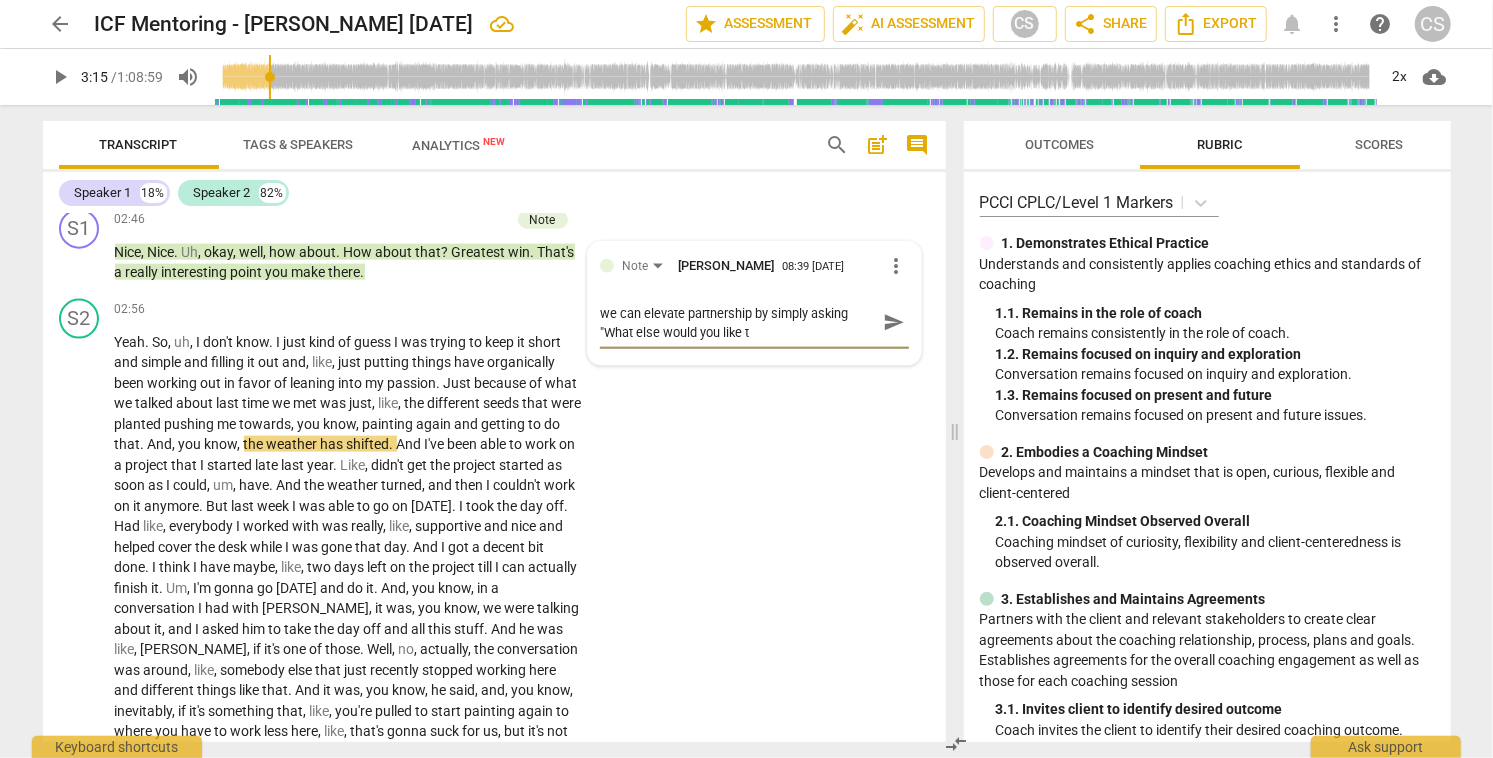 type on "we can elevate partnership by simply asking "What else would you like to" 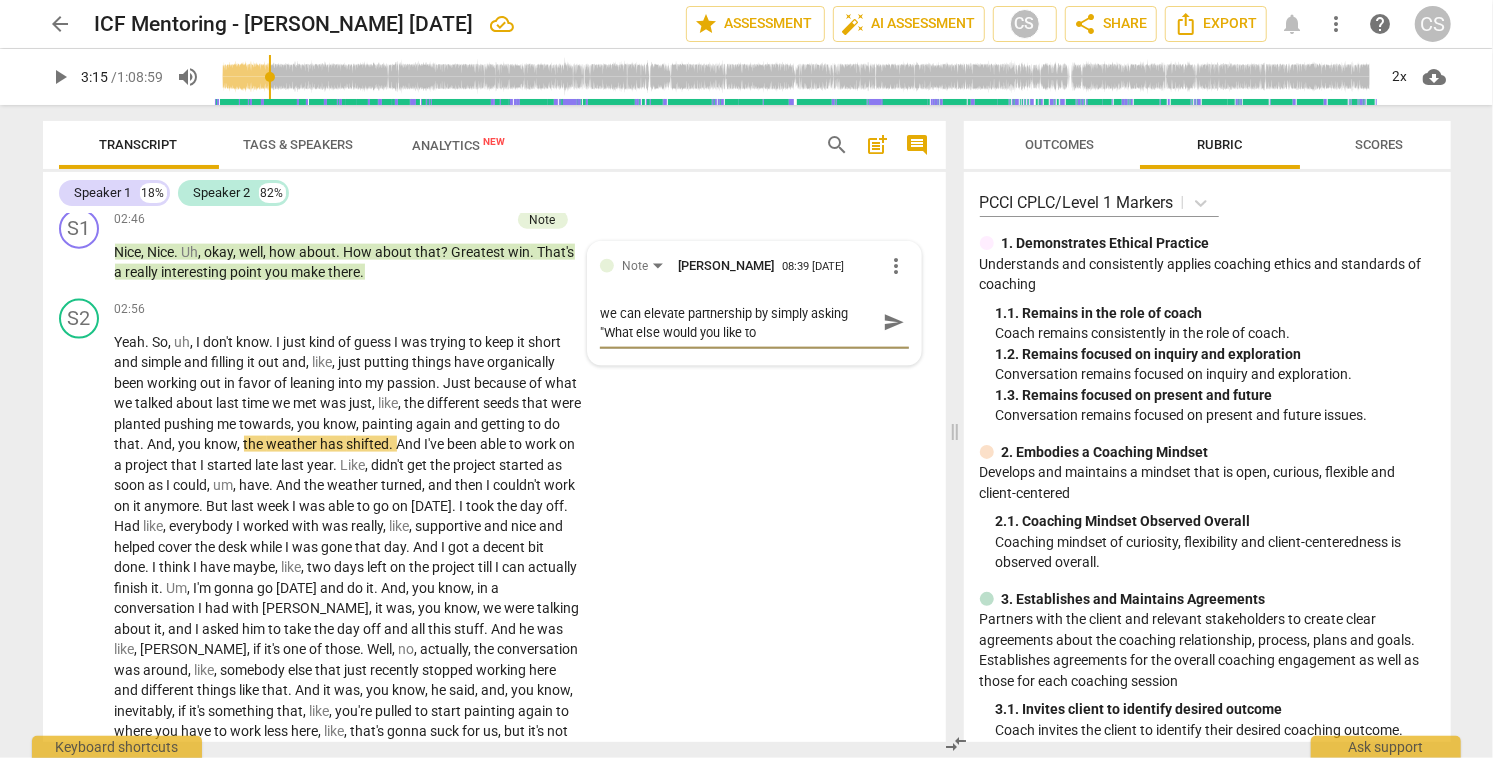 type on "we can elevate partnership by simply asking "What else would you like to" 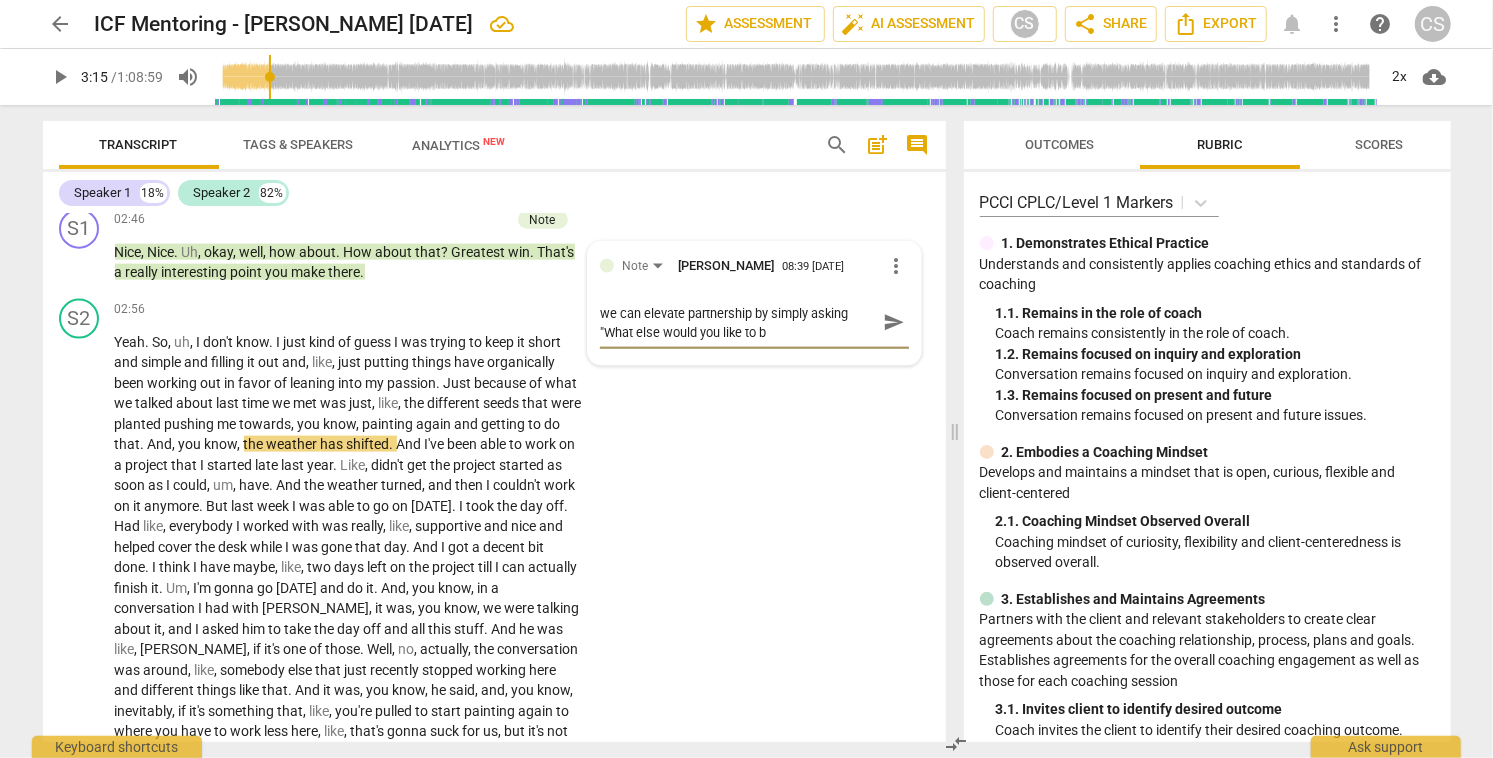 type on "we can elevate partnership by simply asking "What else would you like to br" 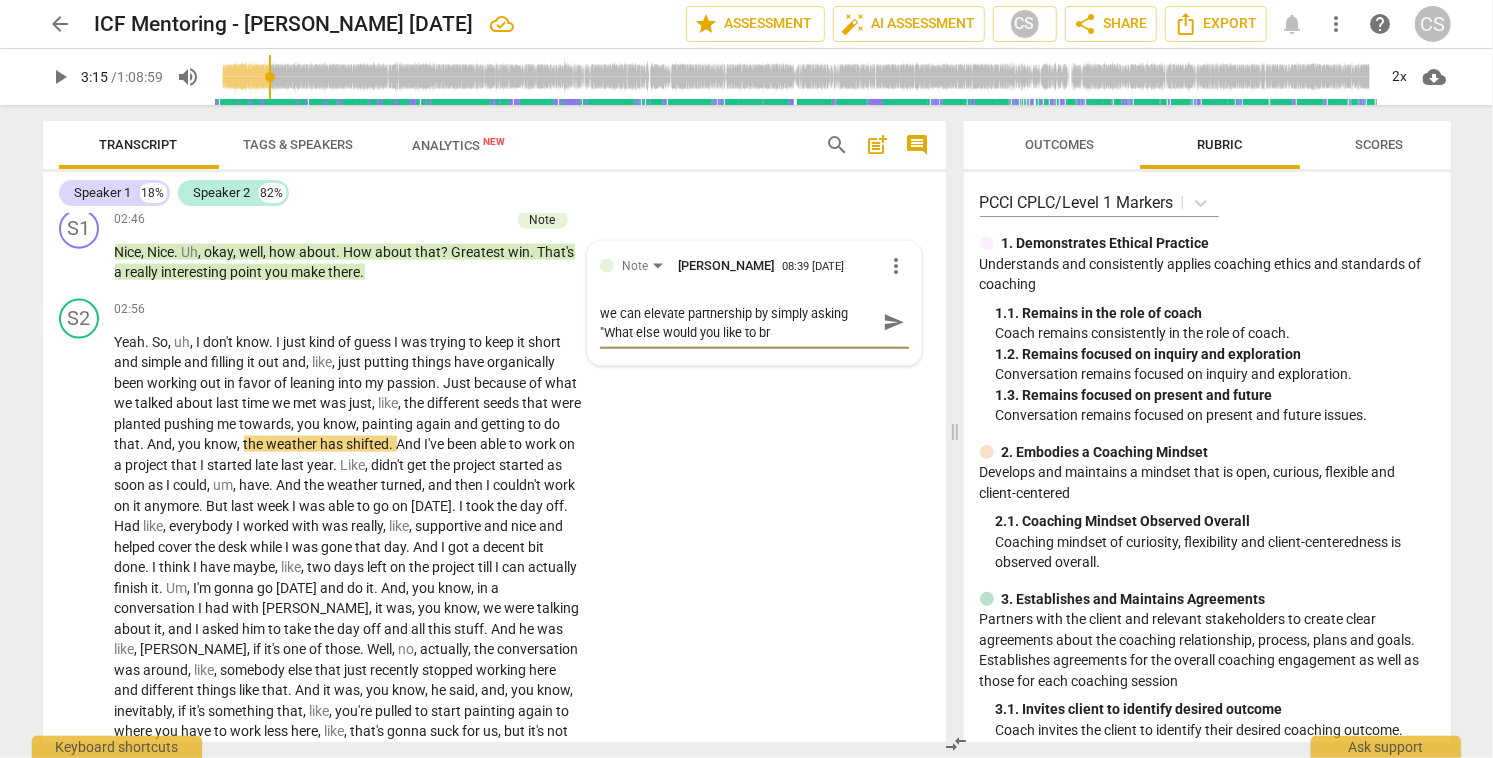 type on "we can elevate partnership by simply asking "What else would you like to bri" 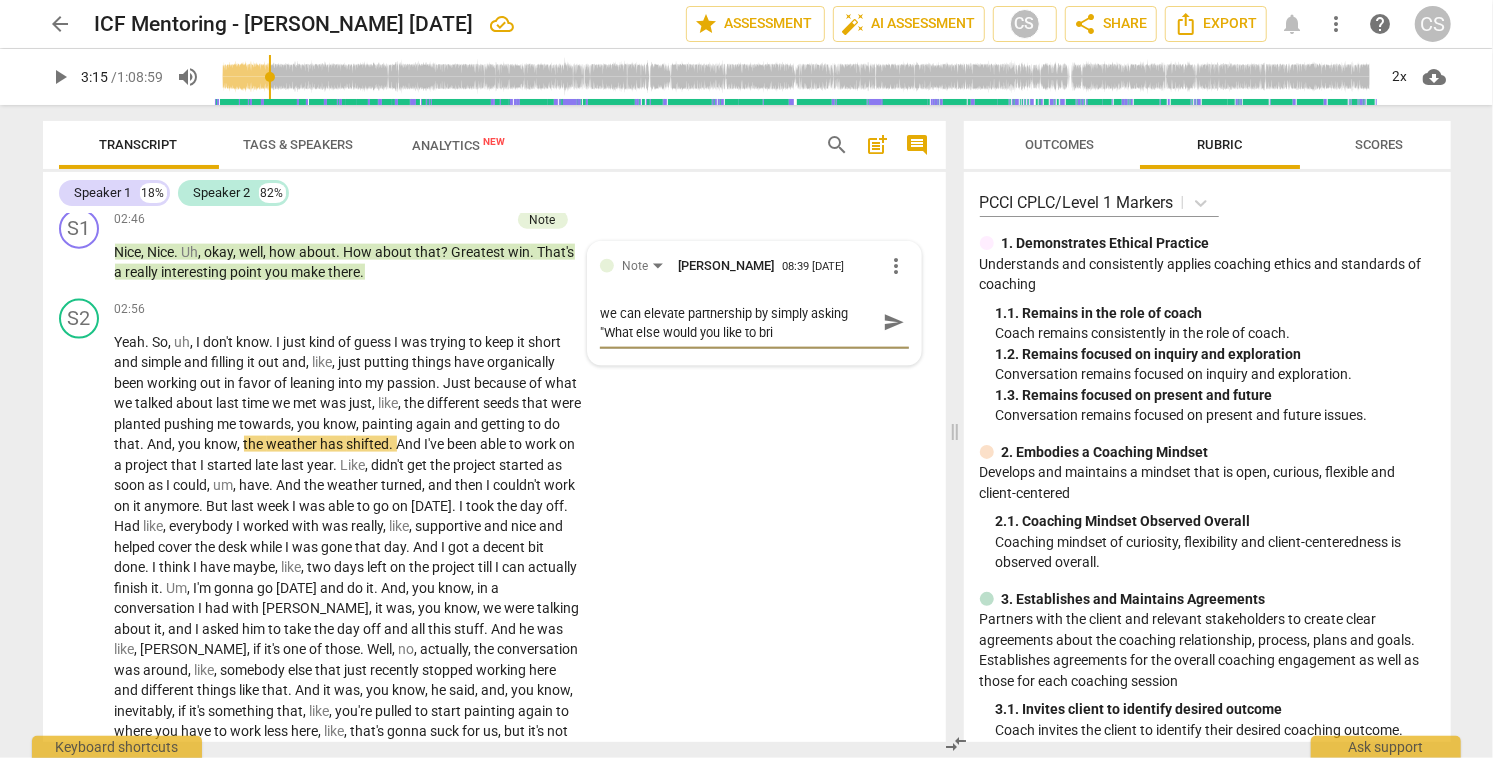 type on "we can elevate partnership by simply asking "What else would you like to brin" 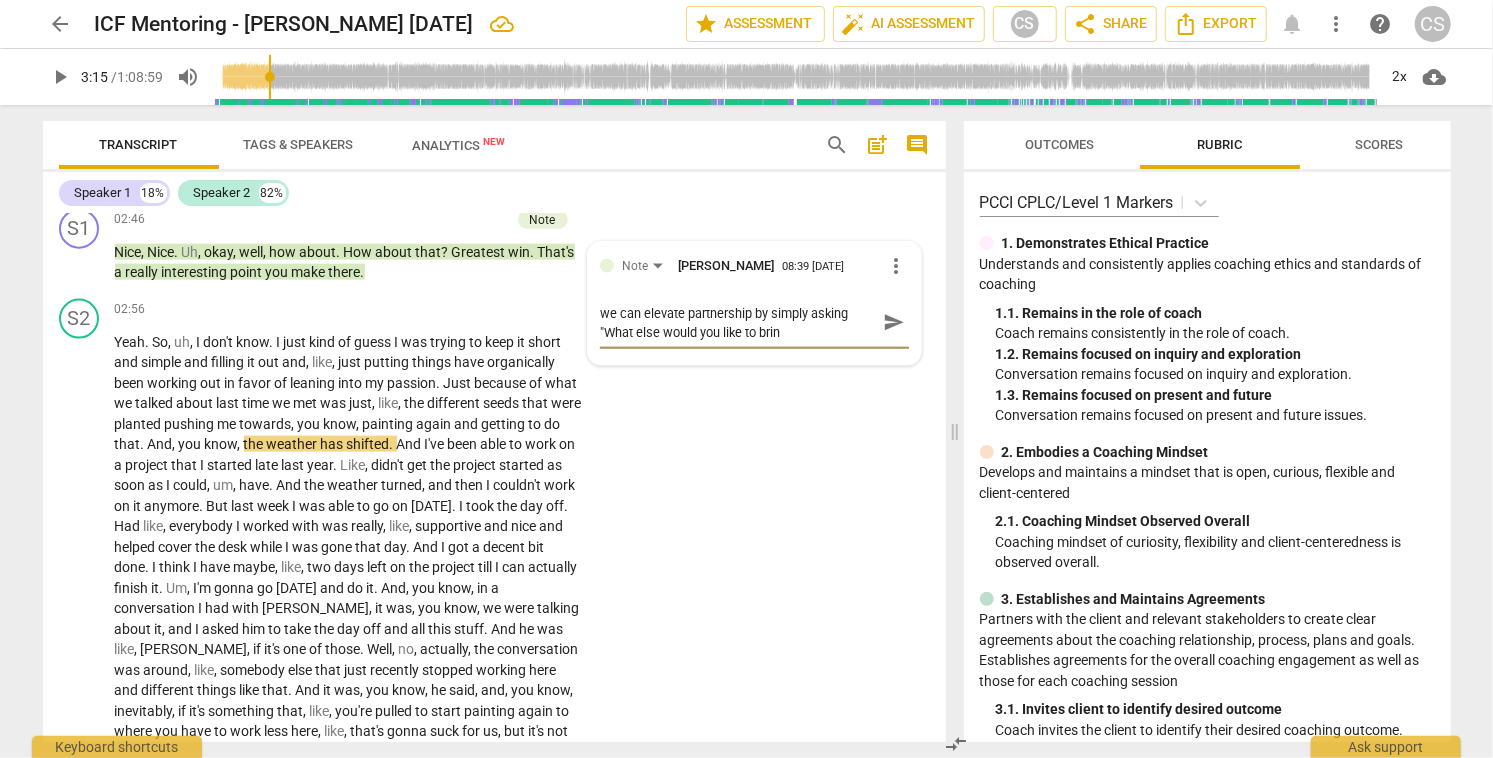 type on "we can elevate partnership by simply asking "What else would you like to bring" 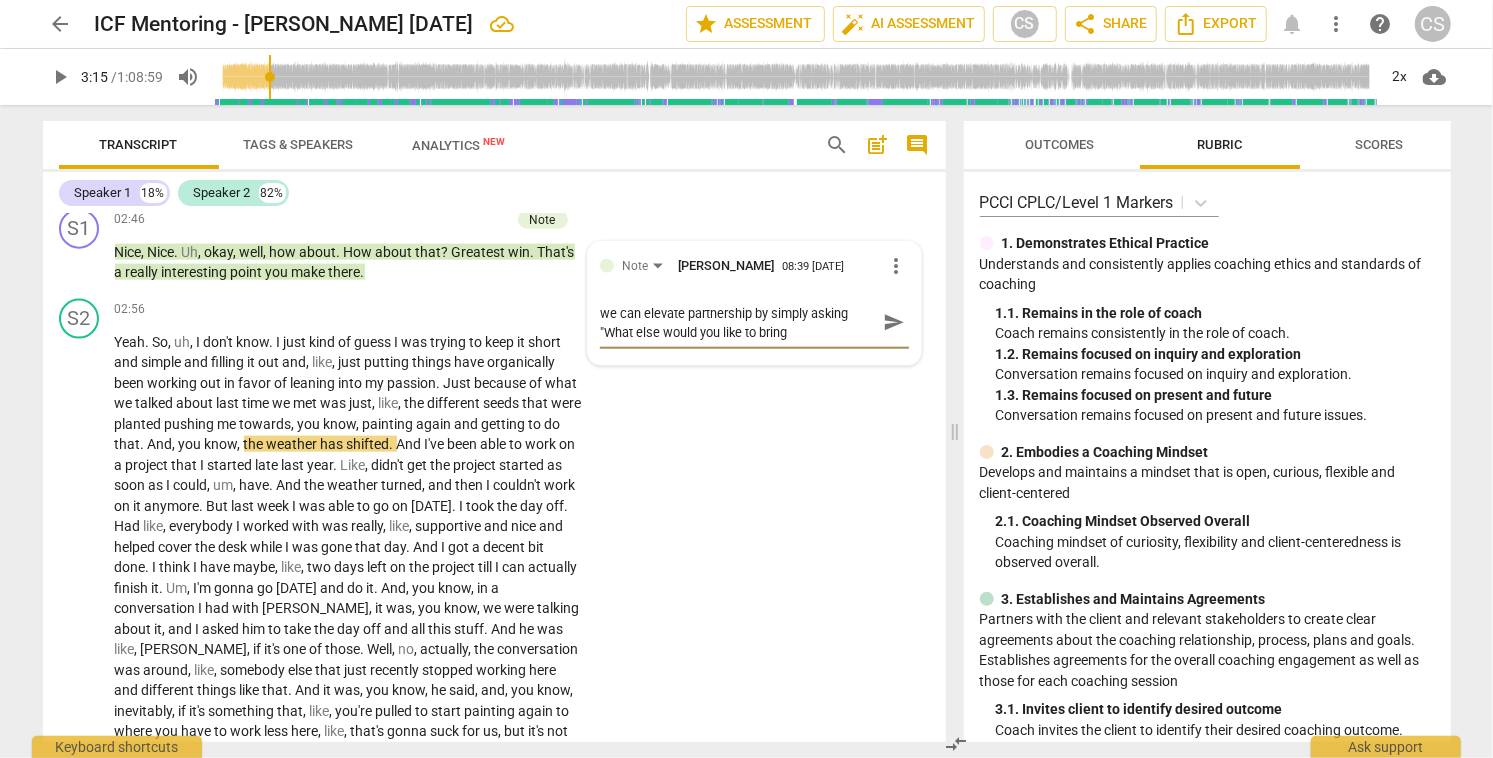 type on "we can elevate partnership by simply asking "What else would you like to bring" 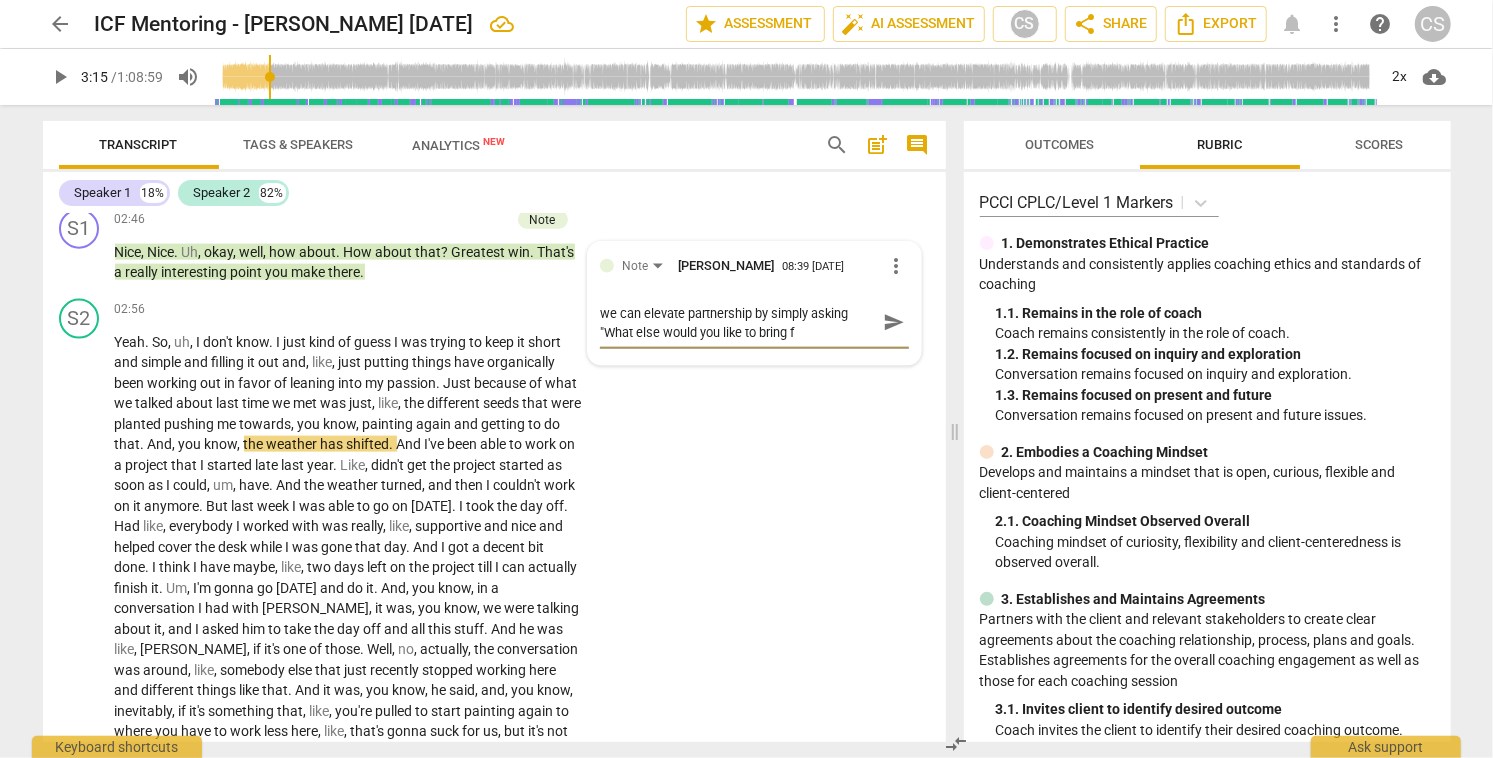 type on "we can elevate partnership by simply asking "What else would you like to bring fo" 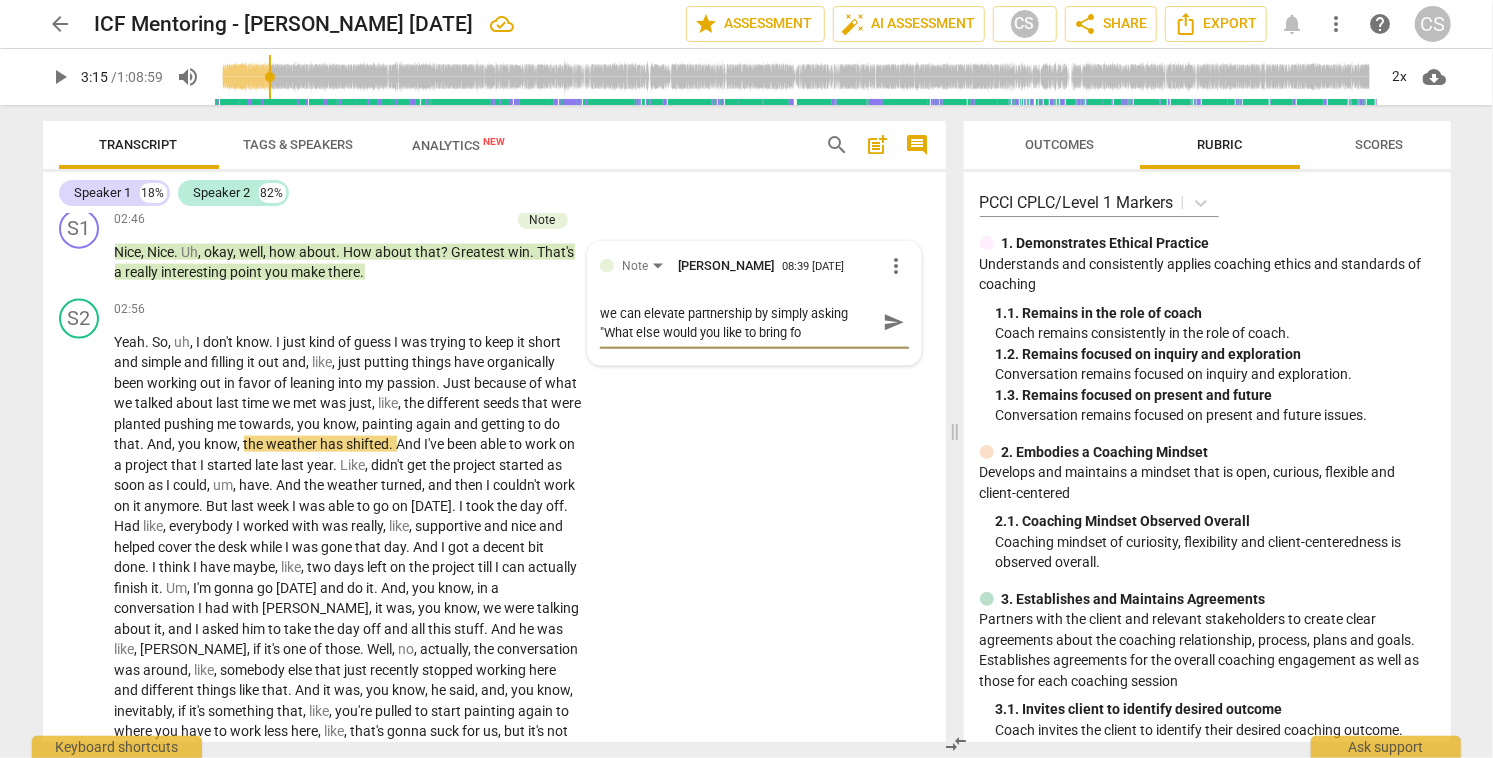 type on "we can elevate partnership by simply asking "What else would you like to bring for" 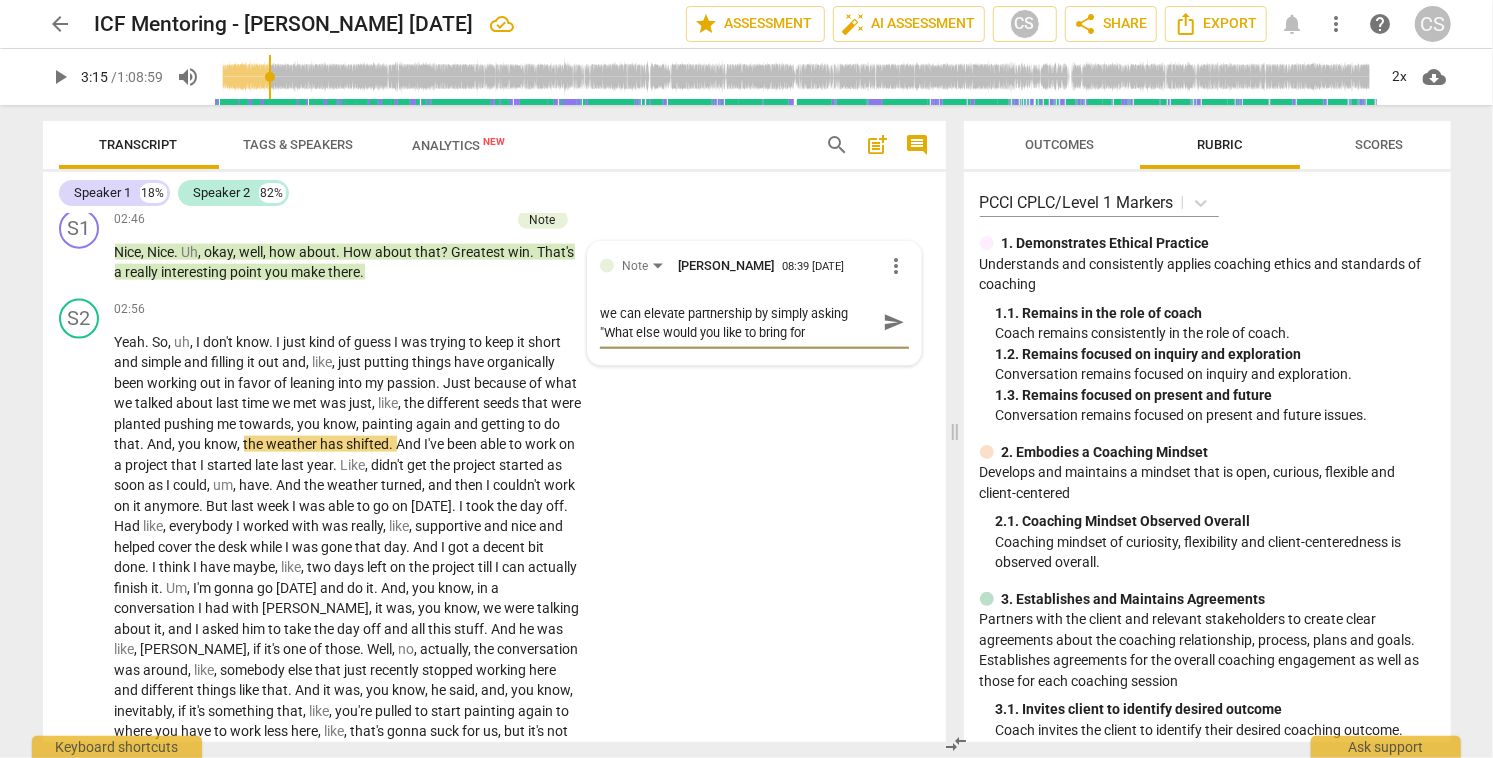 type on "we can elevate partnership by simply asking "What else would you like to bring forw" 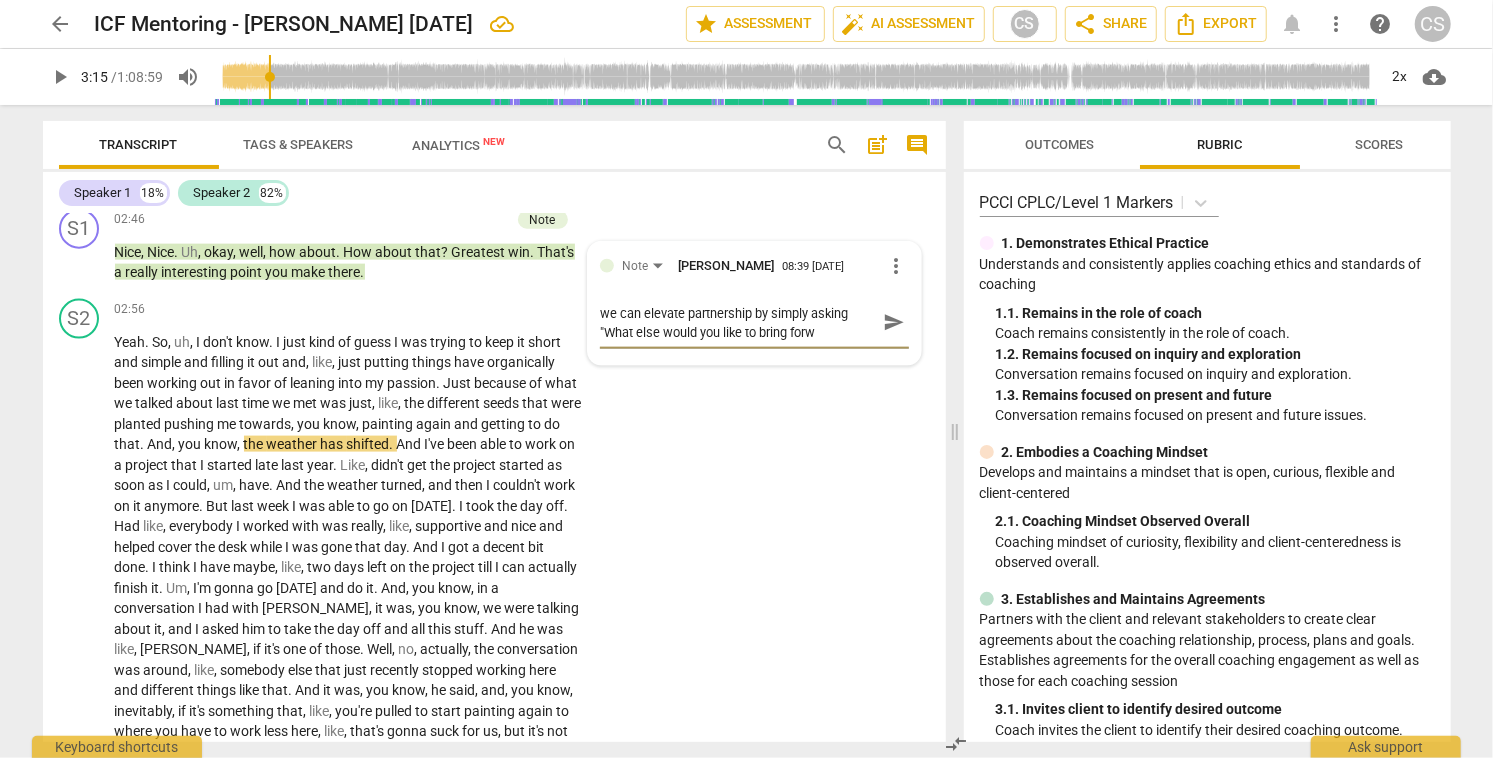 type on "we can elevate partnership by simply asking "What else would you like to bring forwa" 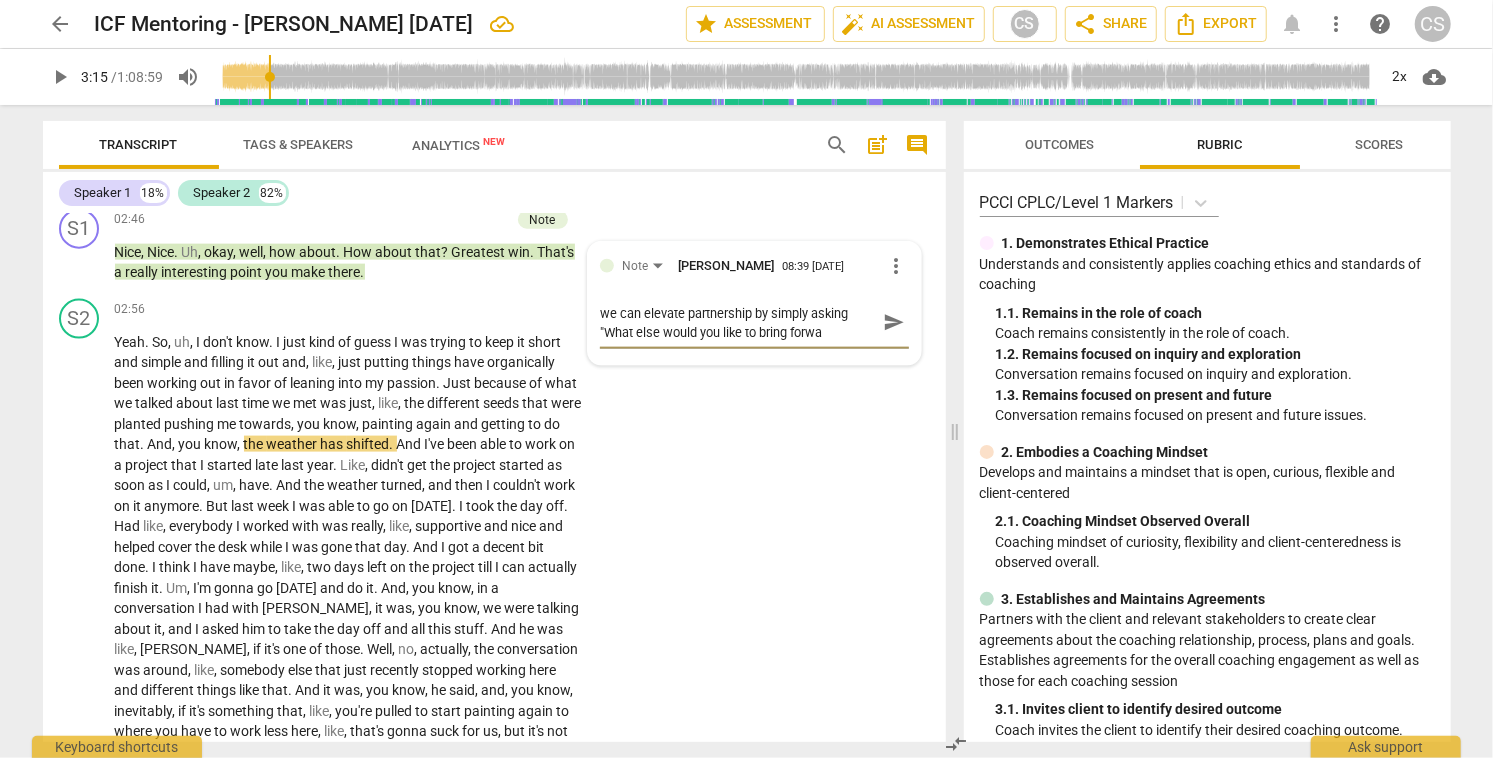 type on "we can elevate partnership by simply asking "What else would you like to bring forwar" 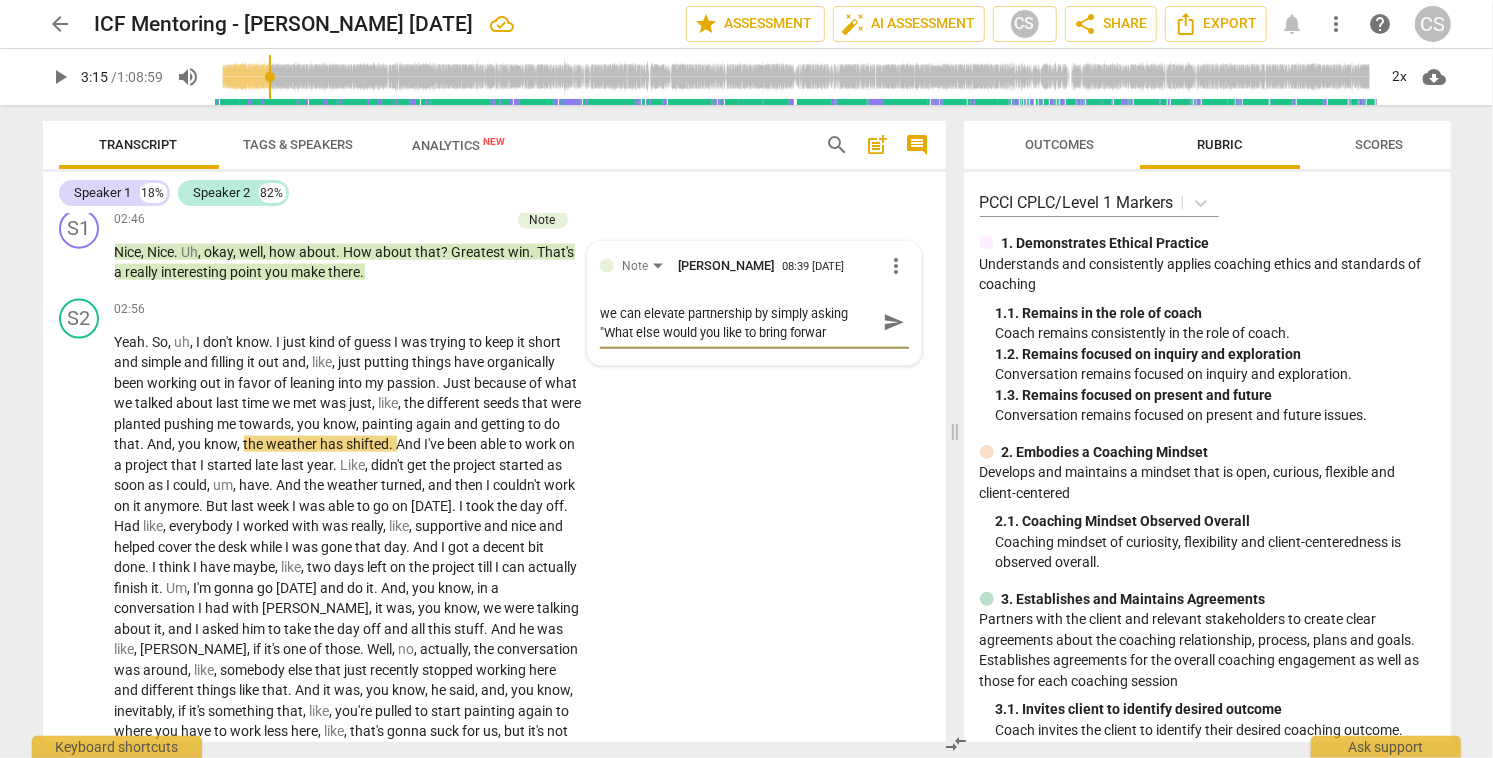 type on "we can elevate partnership by simply asking "What else would you like to bring forward" 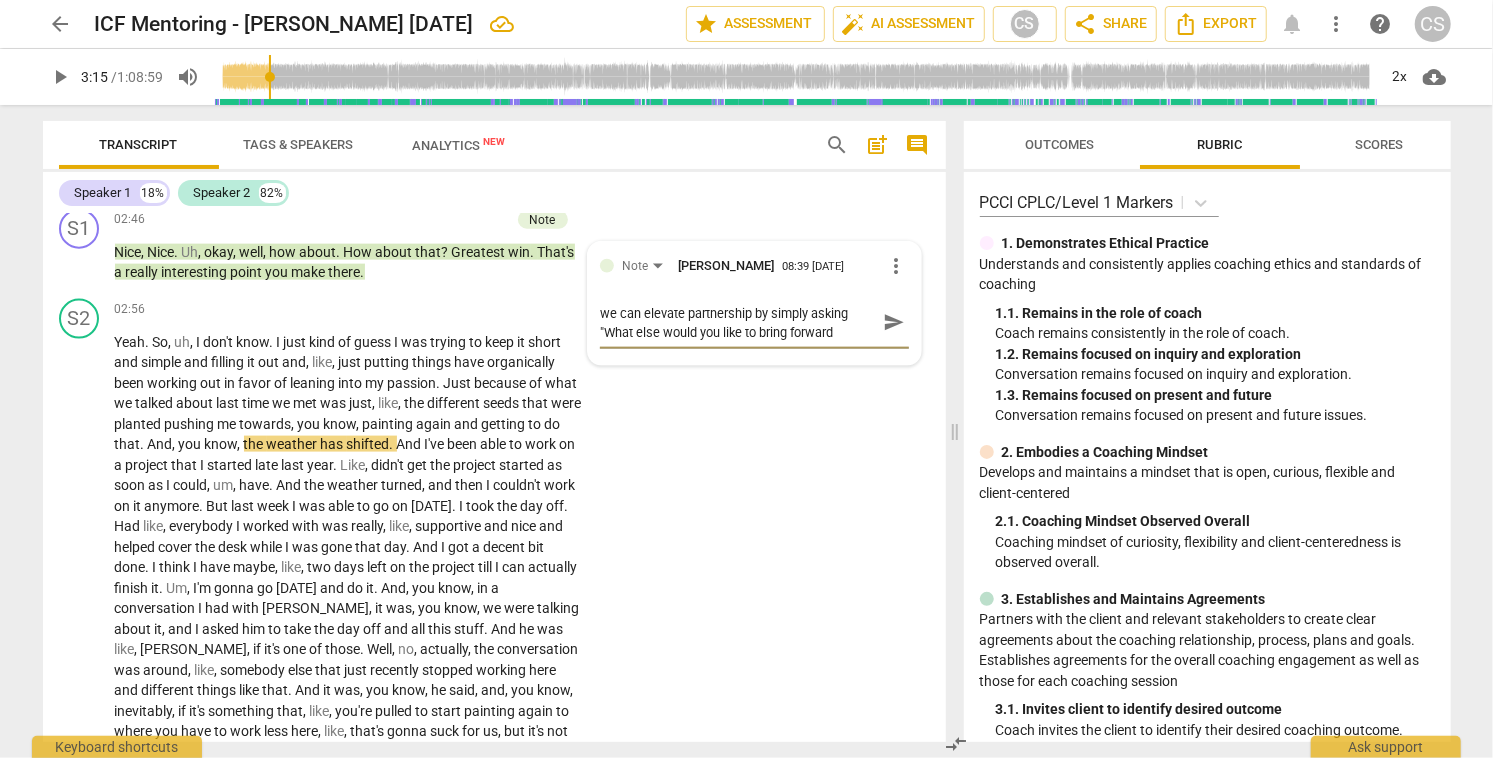 type on "we can elevate partnership by simply asking "What else would you like to bring forward" 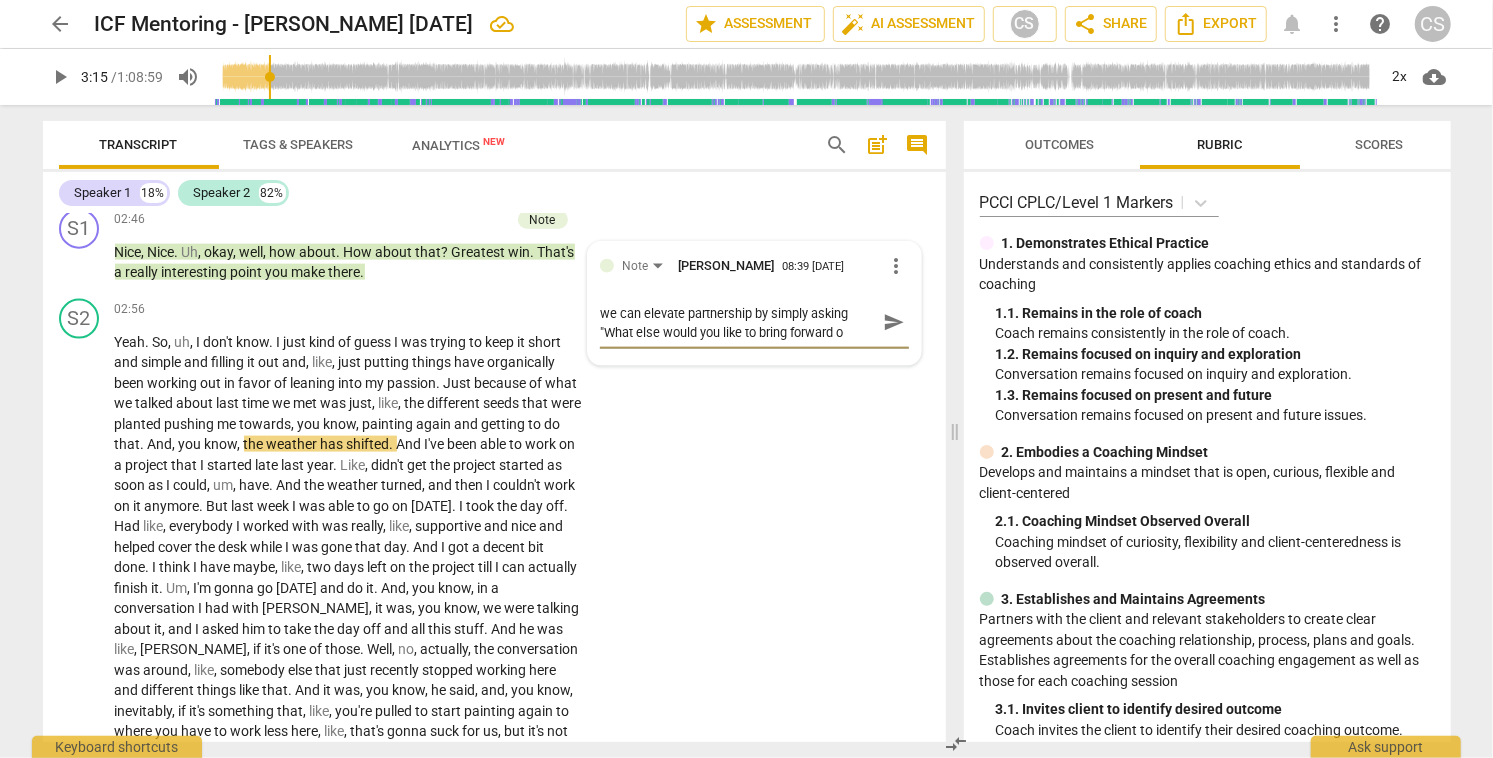type on "we can elevate partnership by simply asking "What else would you like to bring forward or" 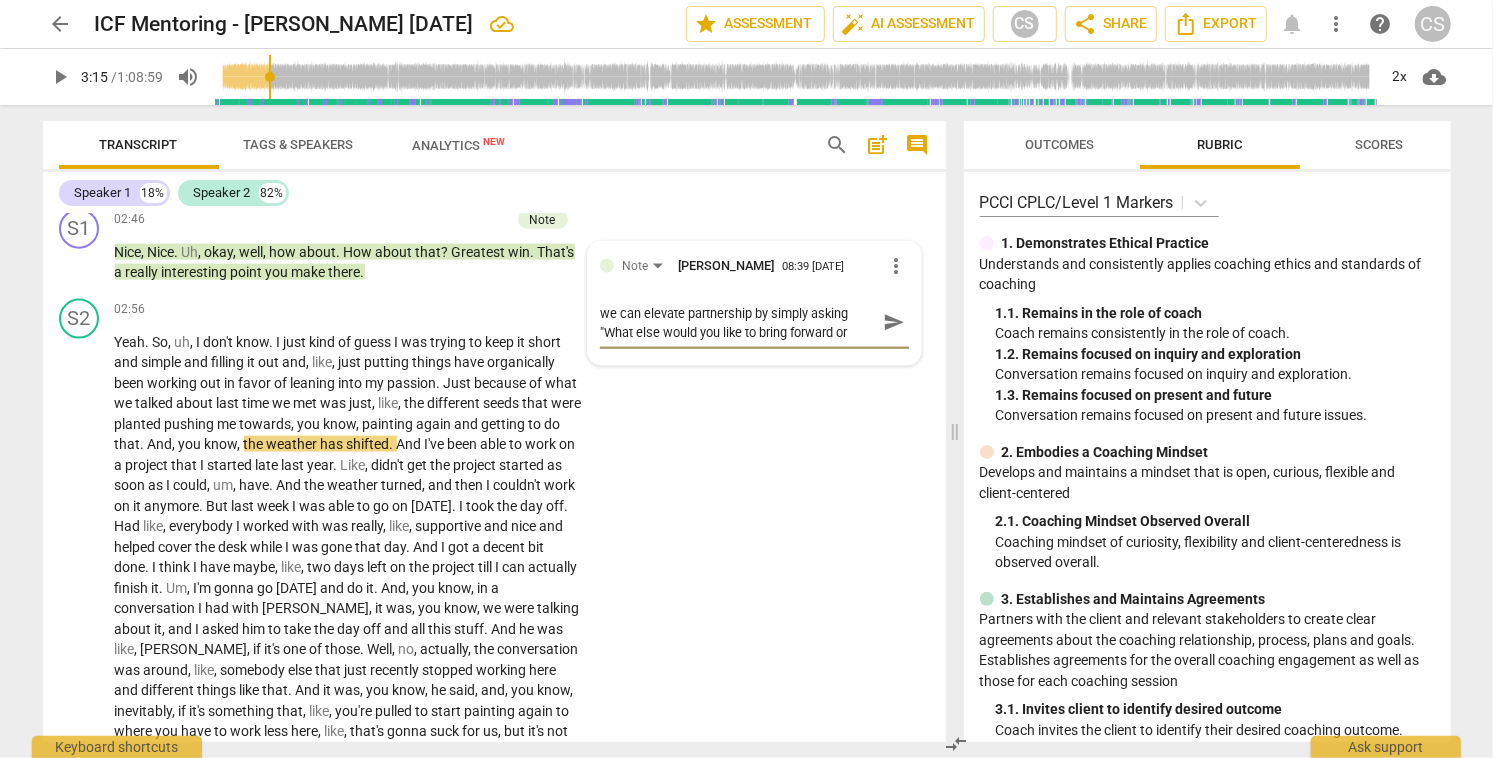 type on "we can elevate partnership by simply asking "What else would you like to bring forward or" 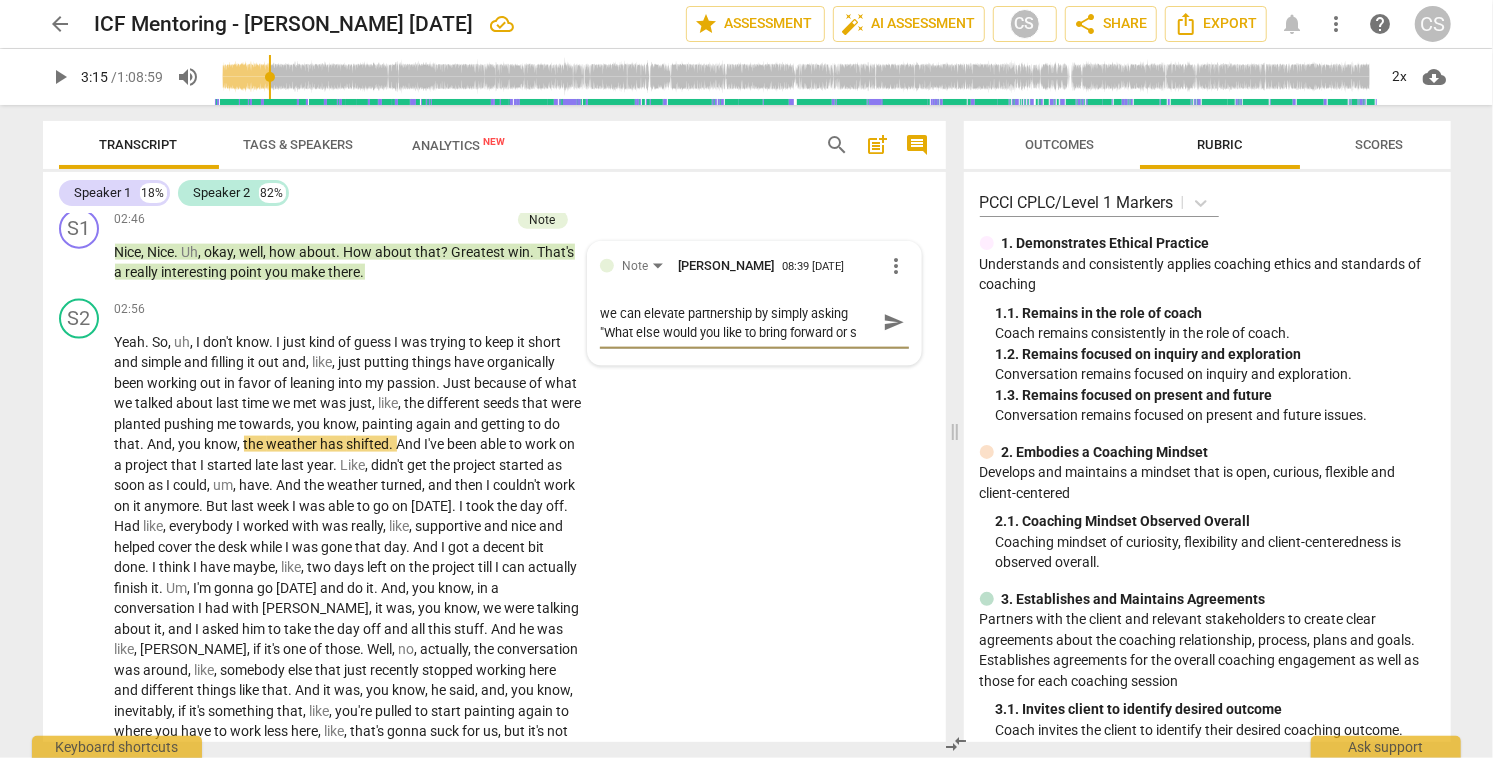 type on "we can elevate partnership by simply asking "What else would you like to bring forward or sa" 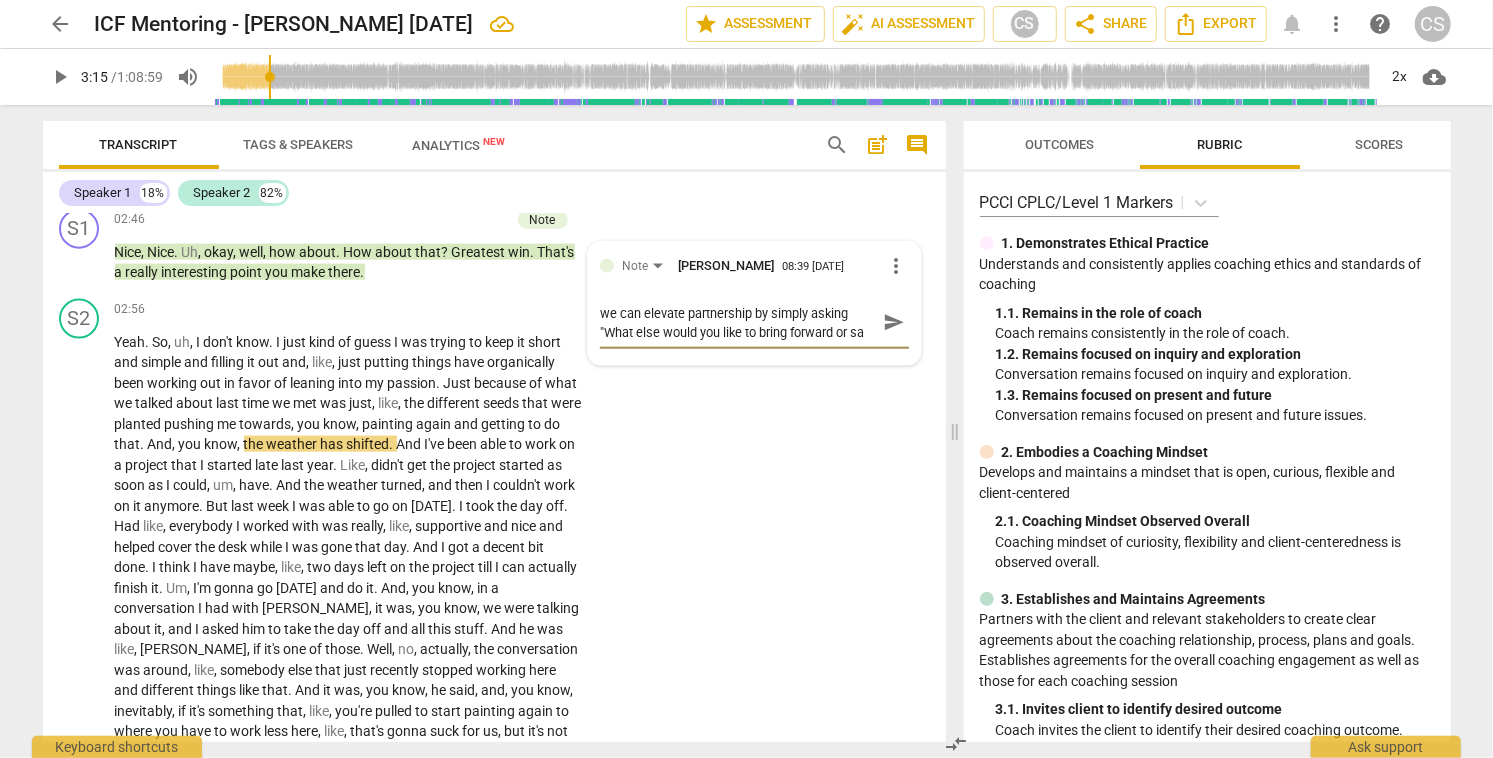 type on "we can elevate partnership by simply asking "What else would you like to bring forward or say" 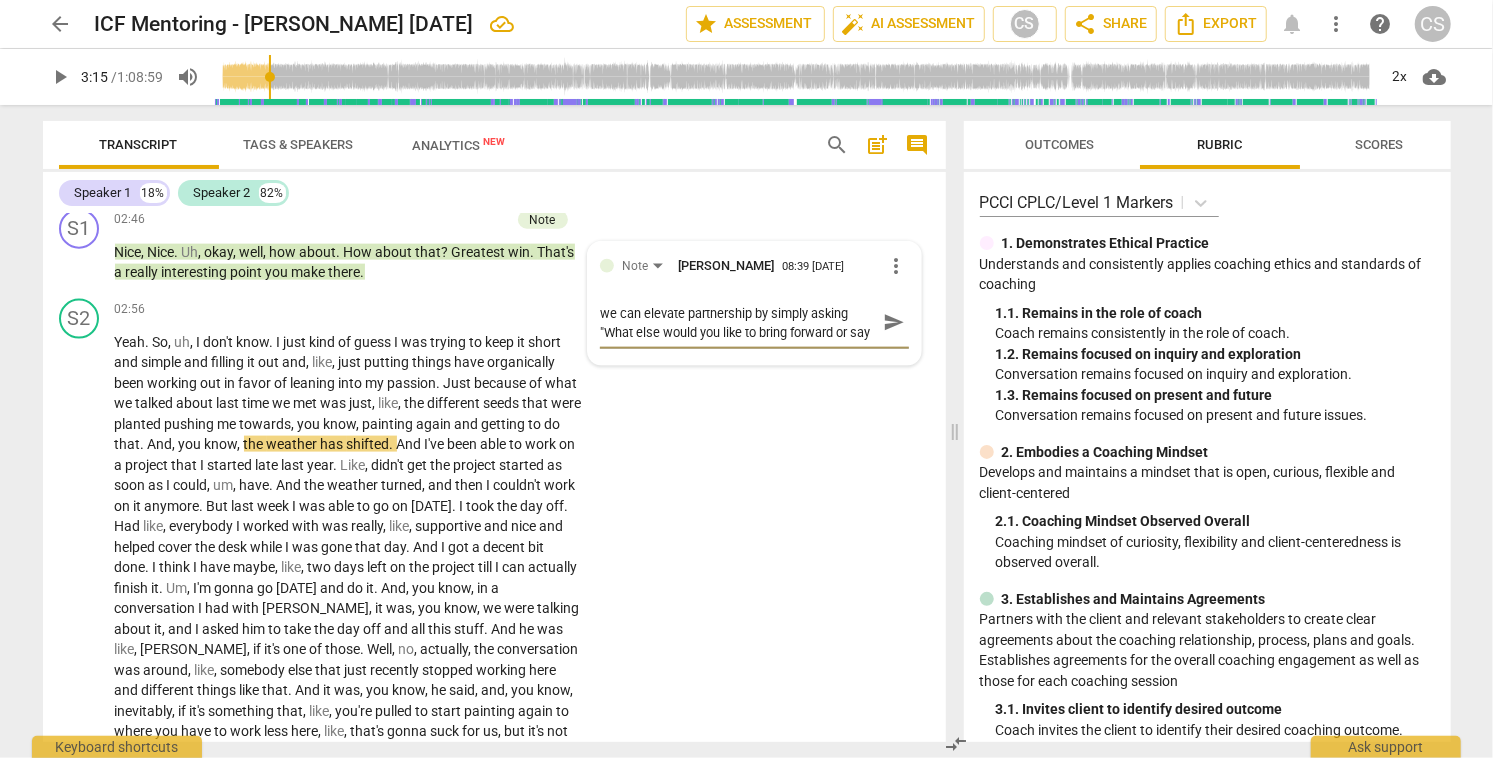scroll, scrollTop: 17, scrollLeft: 0, axis: vertical 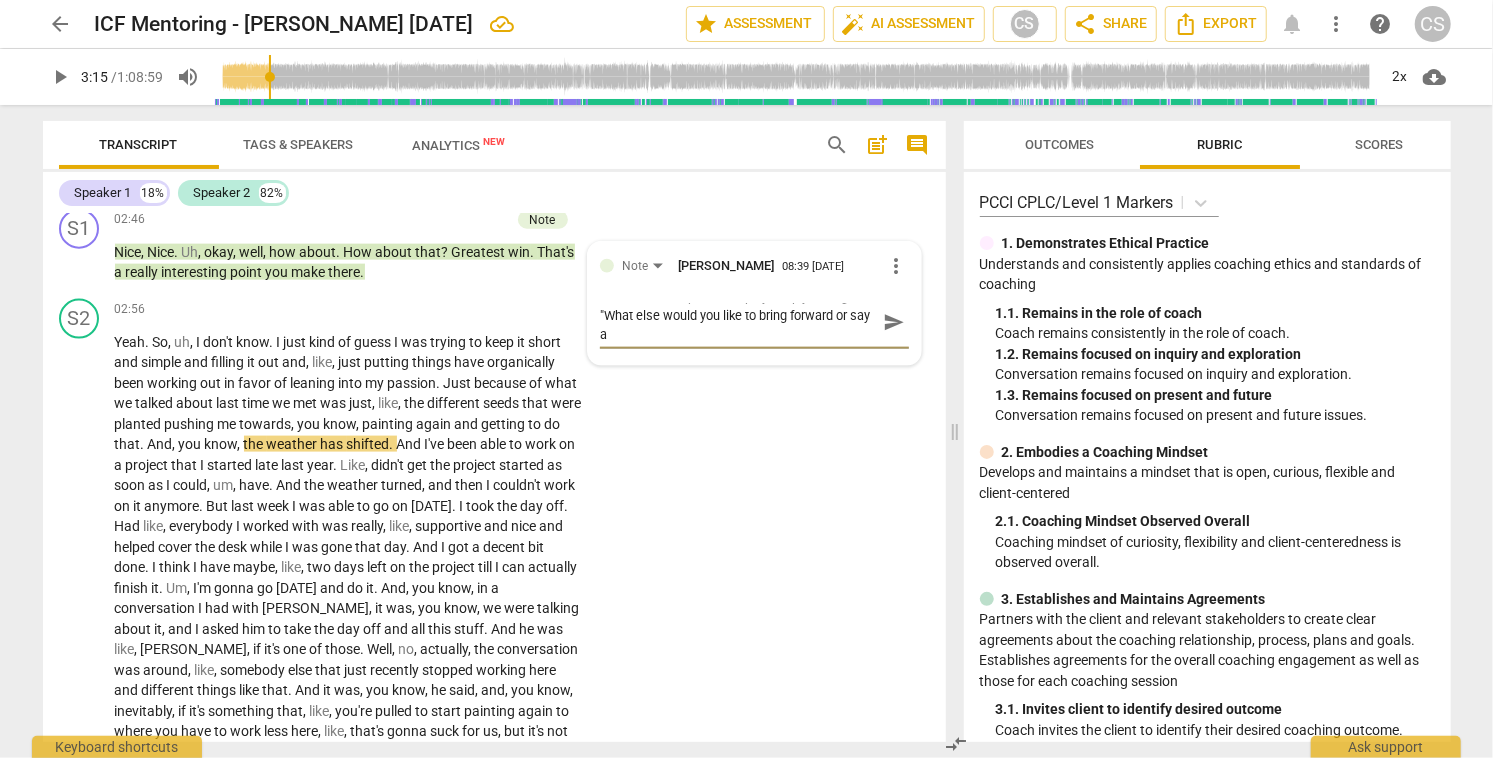 type on "we can elevate partnership by simply asking "What else would you like to bring forward or say ab" 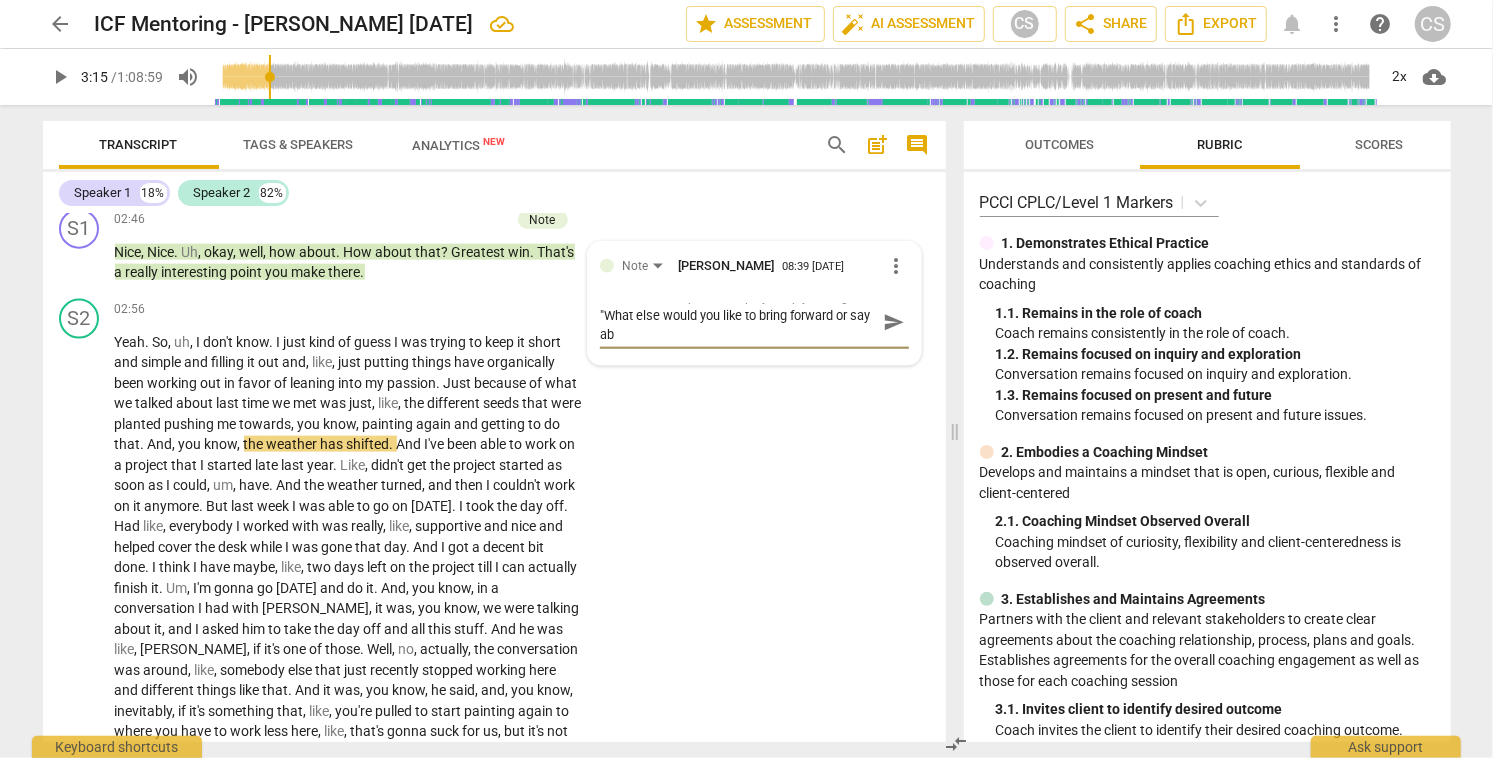 type on "we can elevate partnership by simply asking "What else would you like to bring forward or say abo" 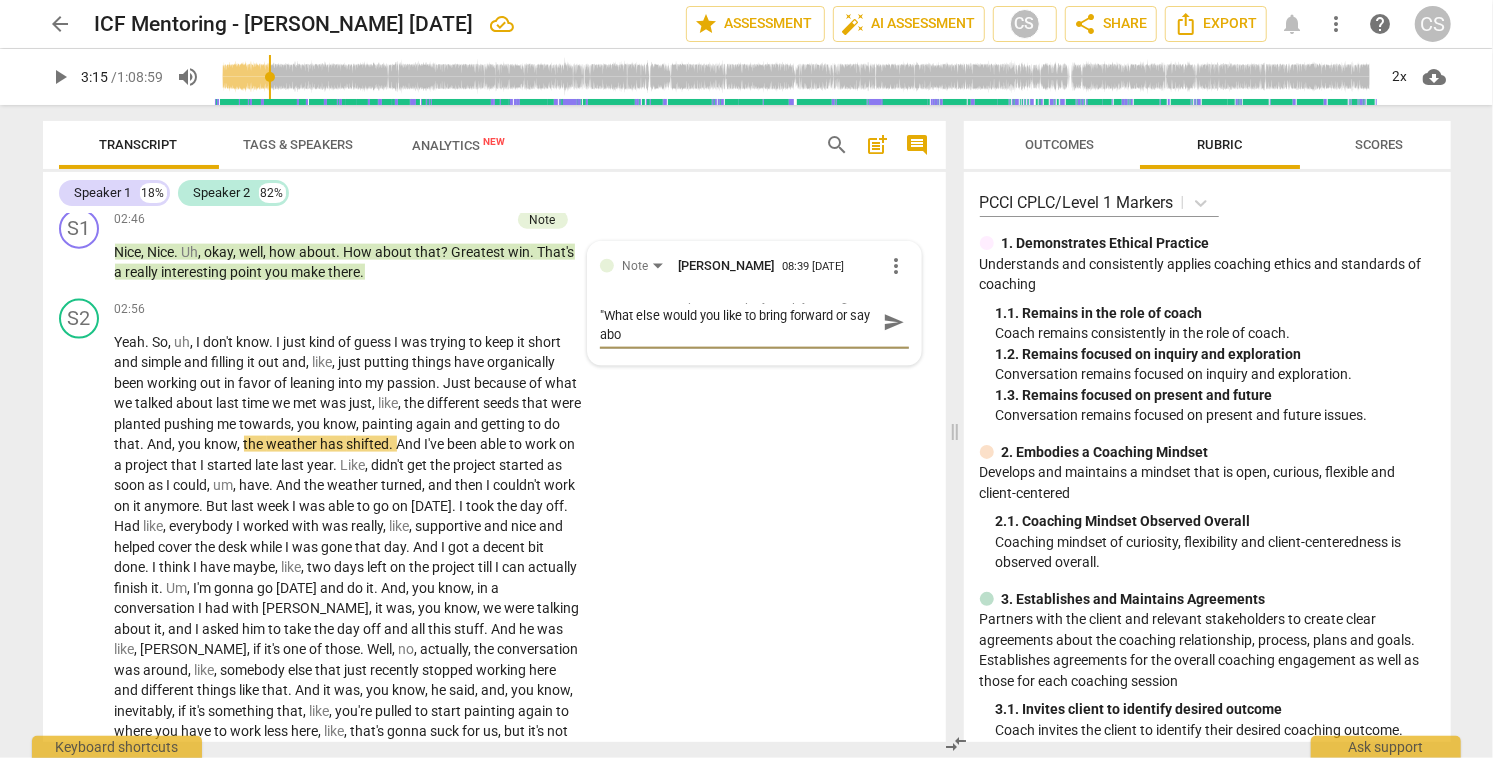 type on "we can elevate partnership by simply asking "What else would you like to bring forward or say abou" 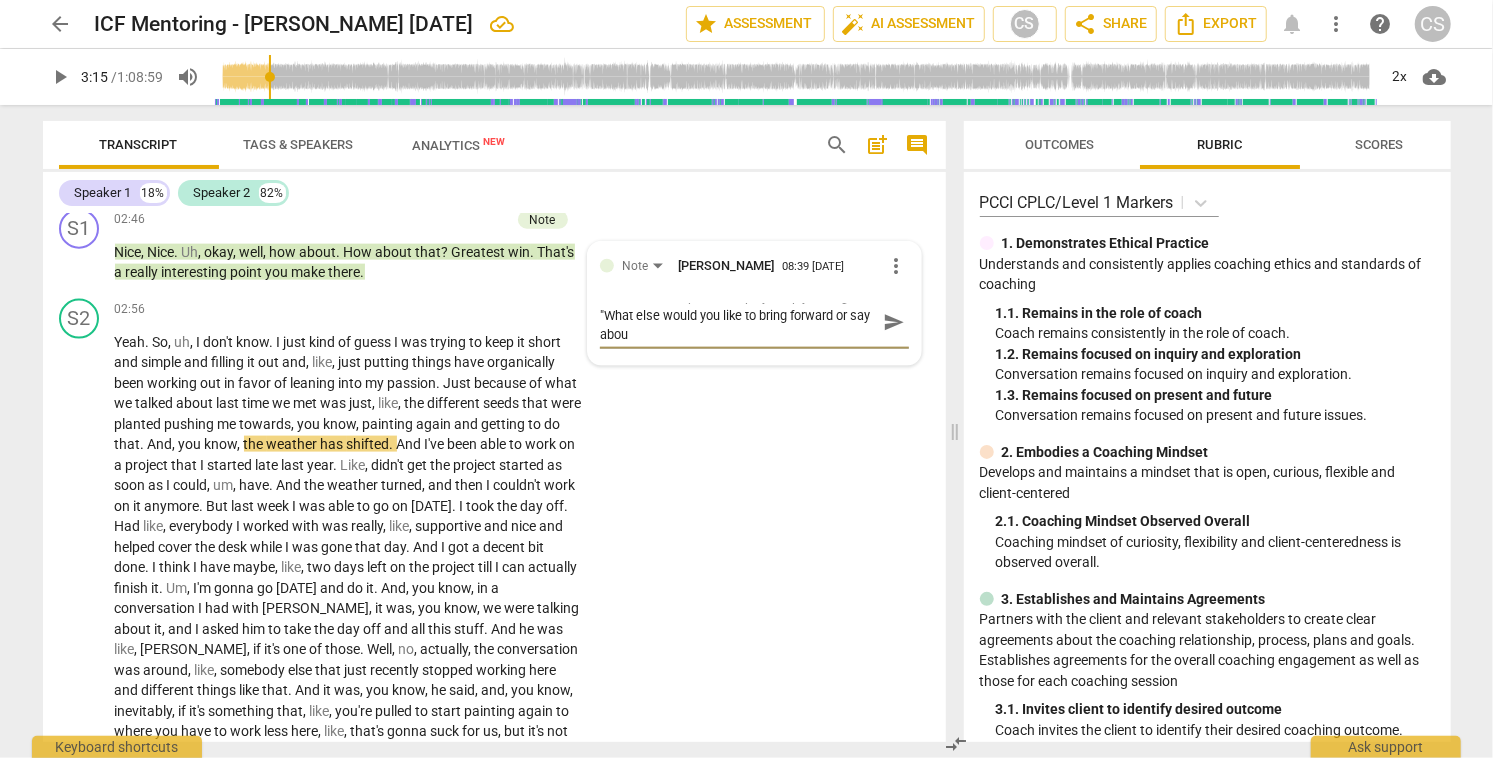 type on "we can elevate partnership by simply asking "What else would you like to bring forward or say about" 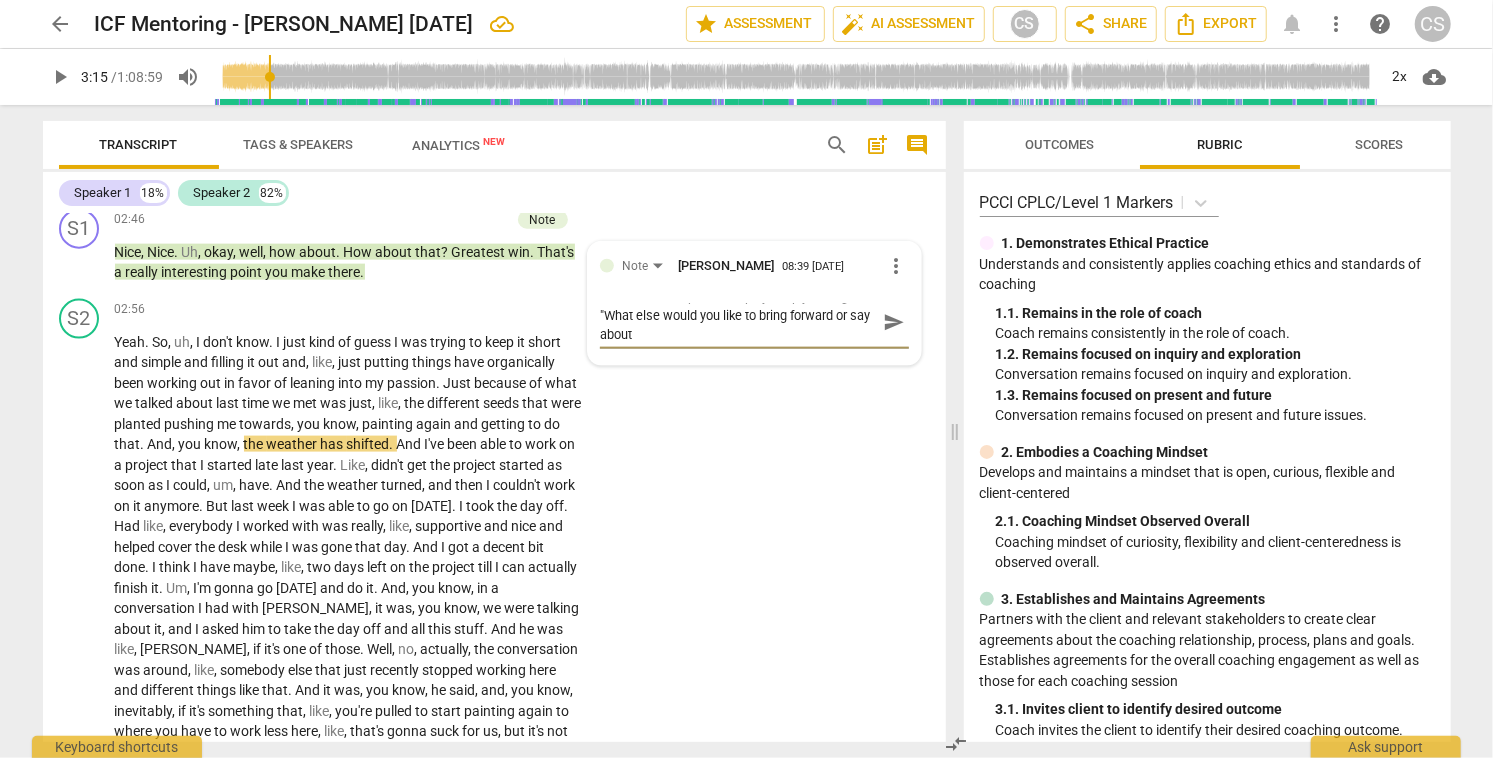 type on "we can elevate partnership by simply asking "What else would you like to bring forward or say about" 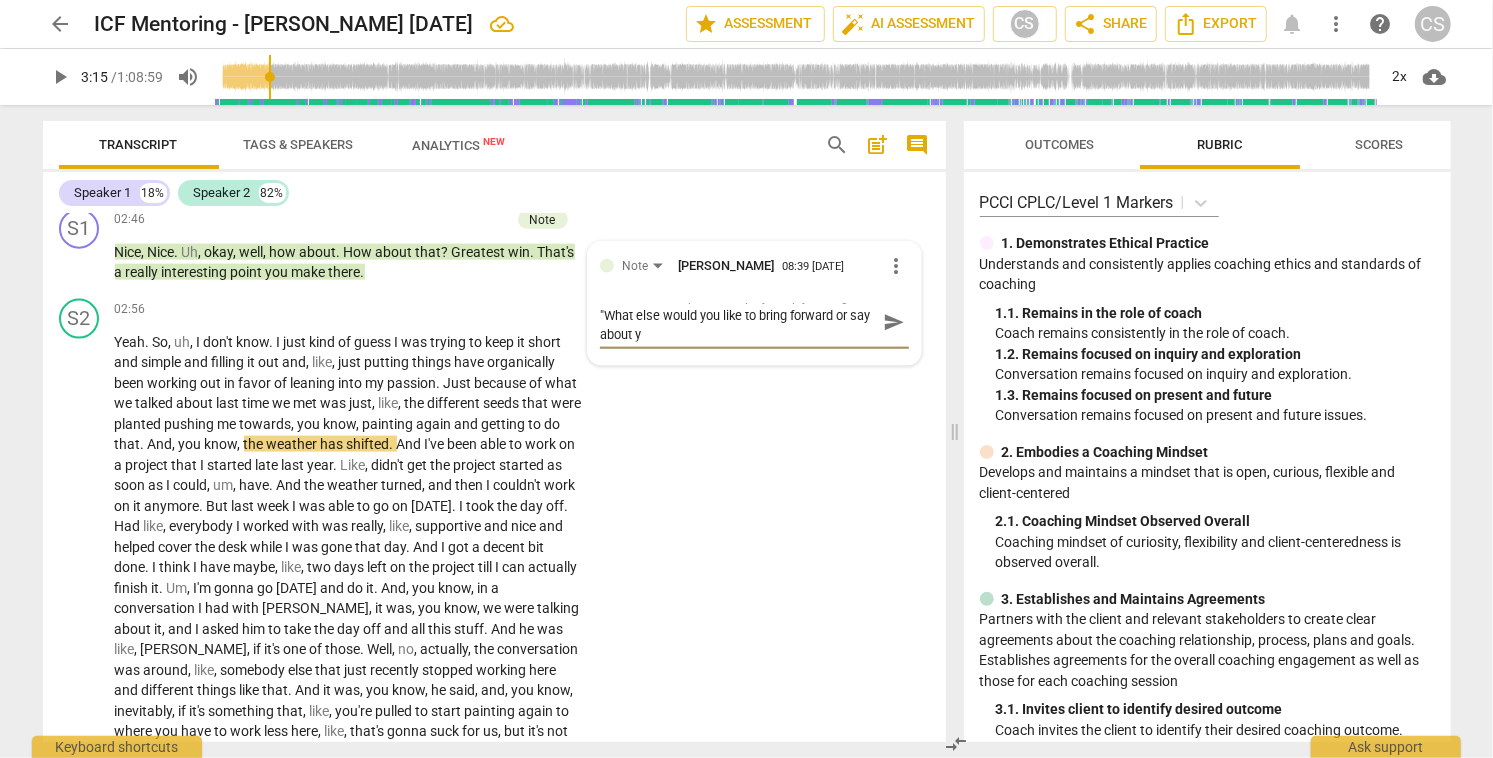 type on "we can elevate partnership by simply asking "What else would you like to bring forward or say about yo" 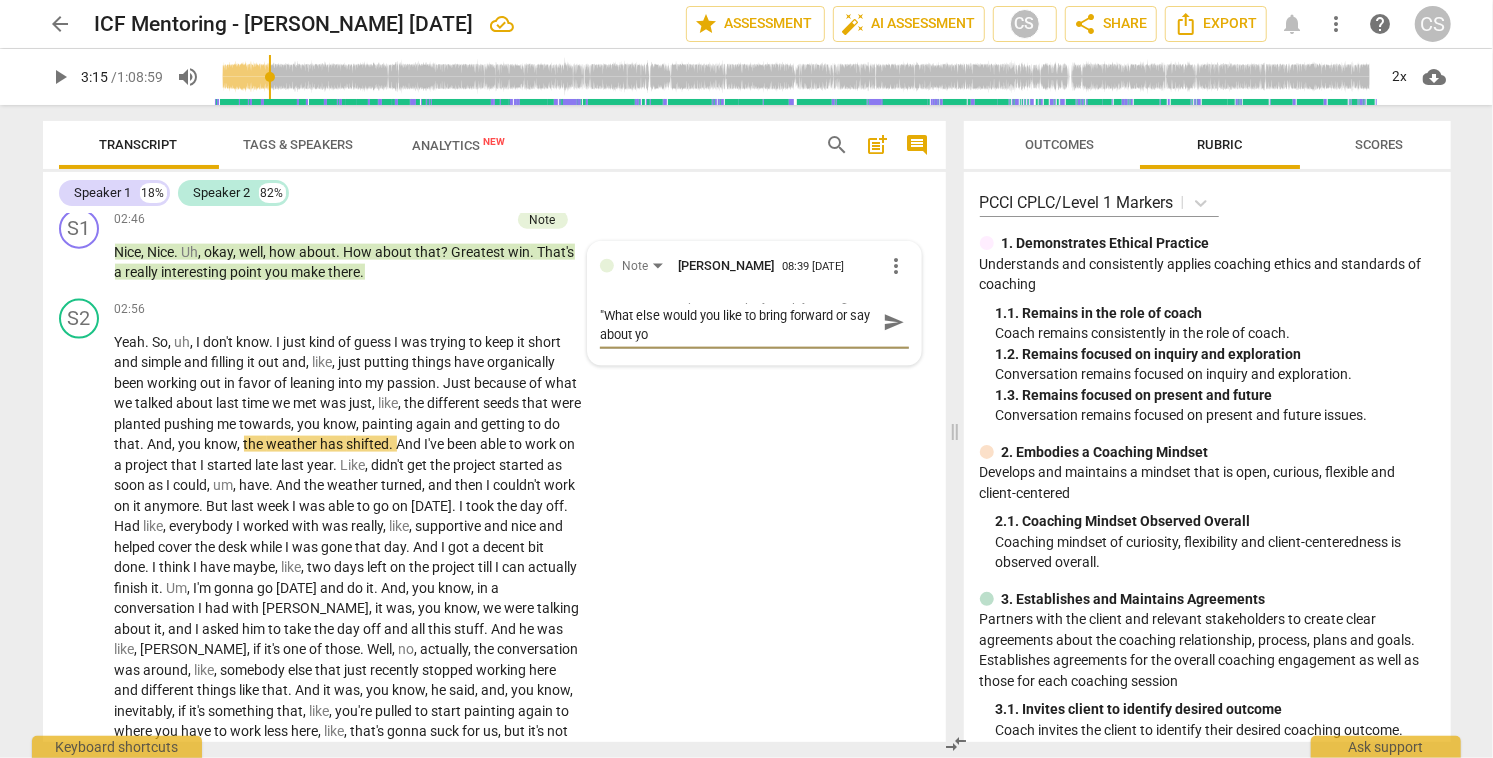 type on "we can elevate partnership by simply asking "What else would you like to bring forward or say about you" 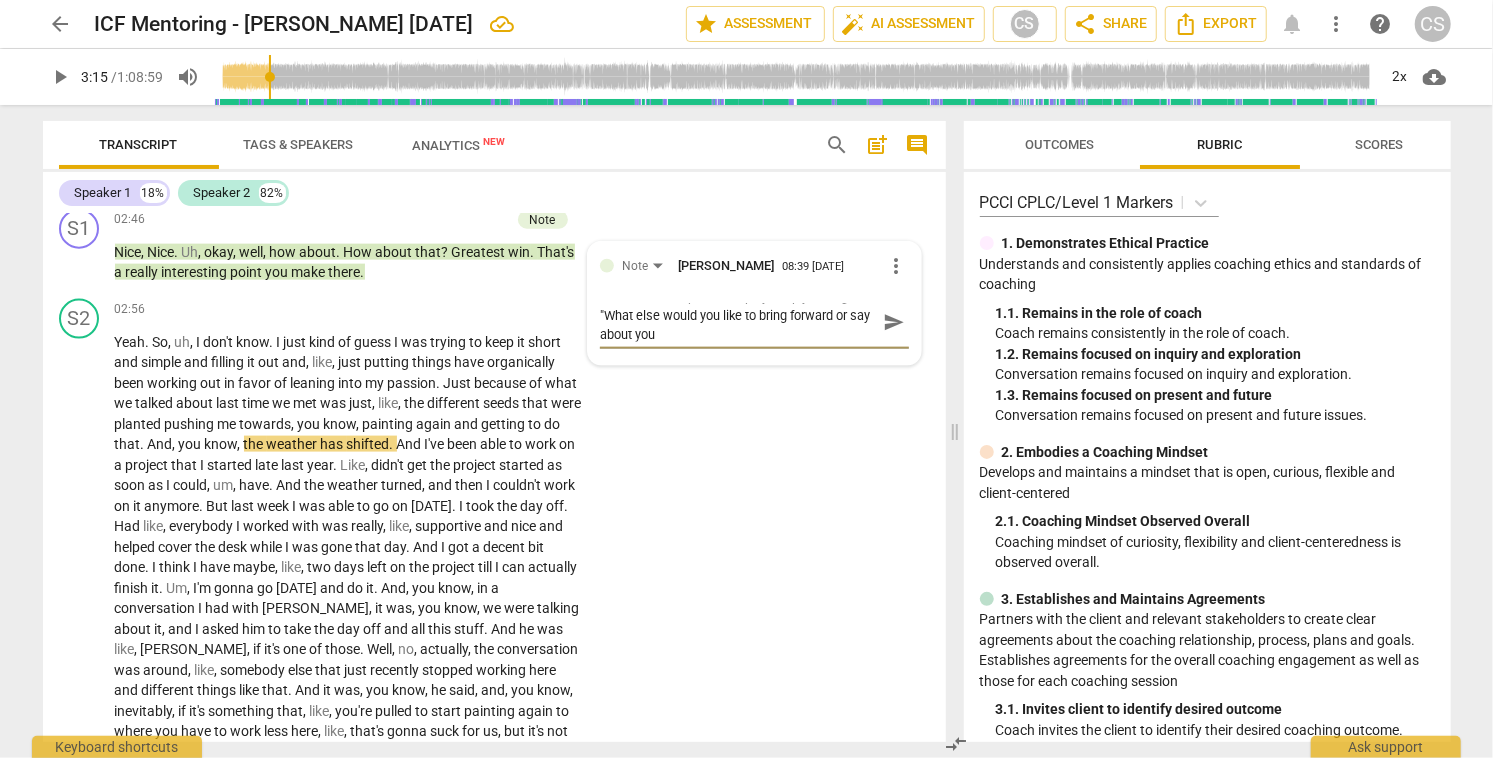 type on "we can elevate partnership by simply asking "What else would you like to bring forward or say about your" 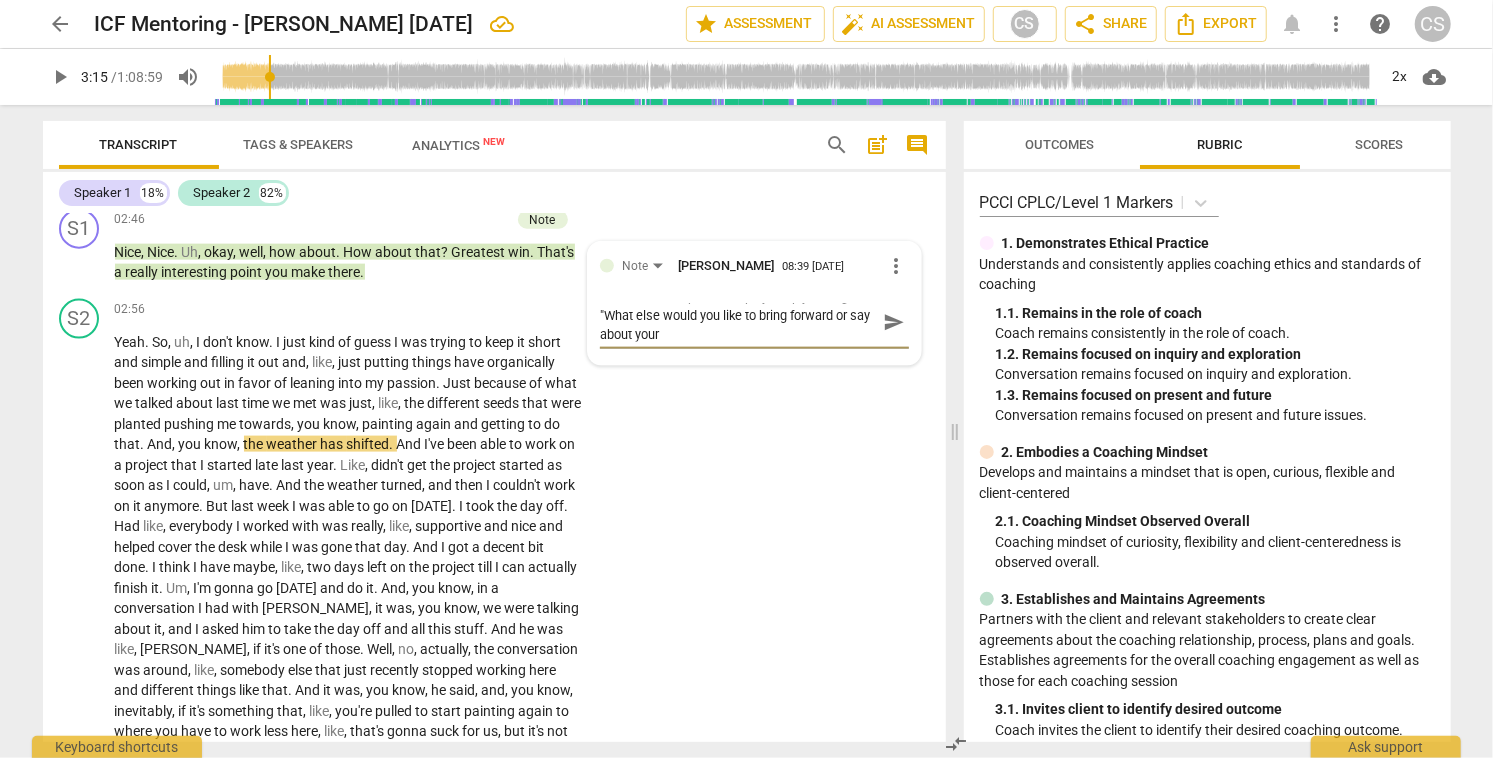 type on "we can elevate partnership by simply asking "What else would you like to bring forward or say about your" 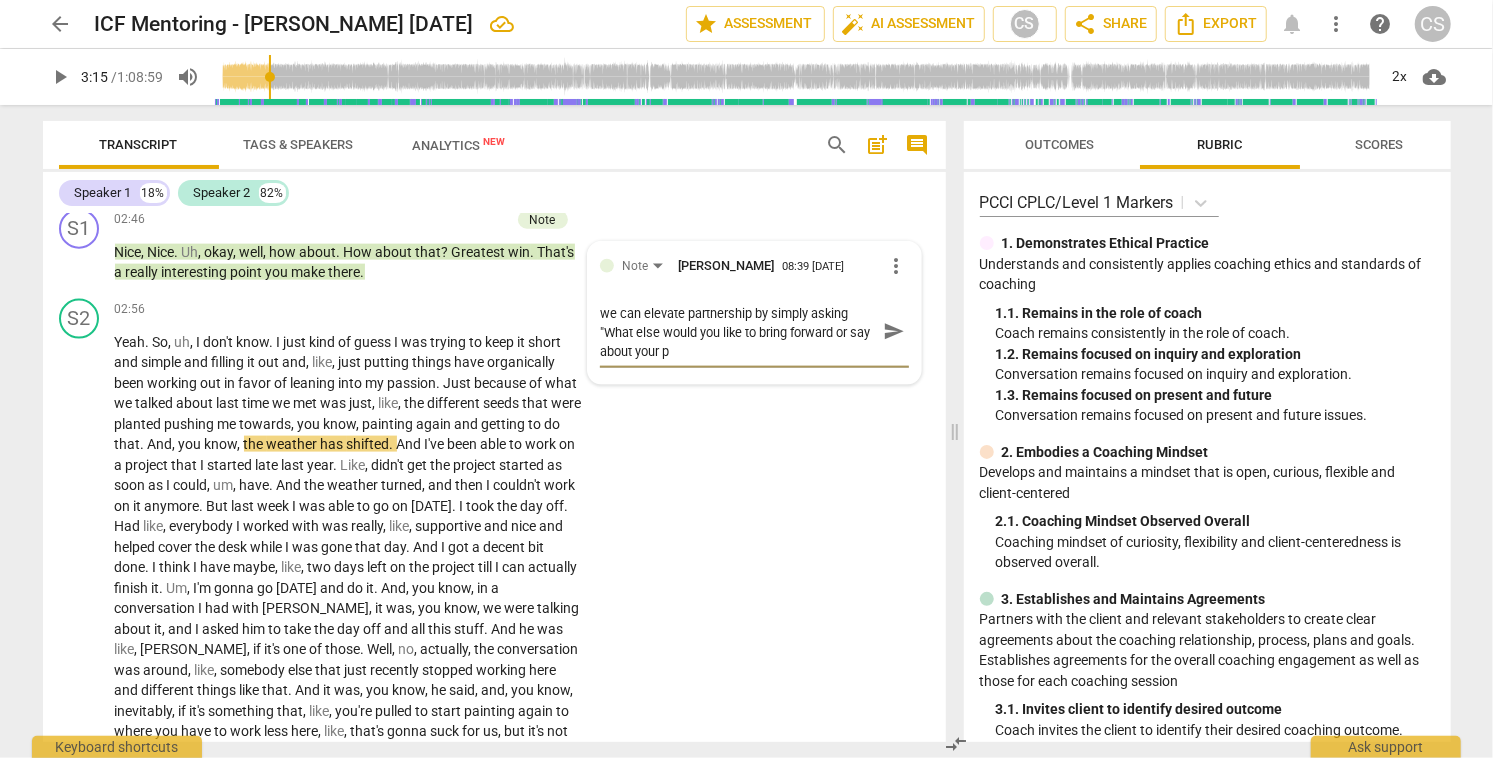 scroll, scrollTop: 0, scrollLeft: 0, axis: both 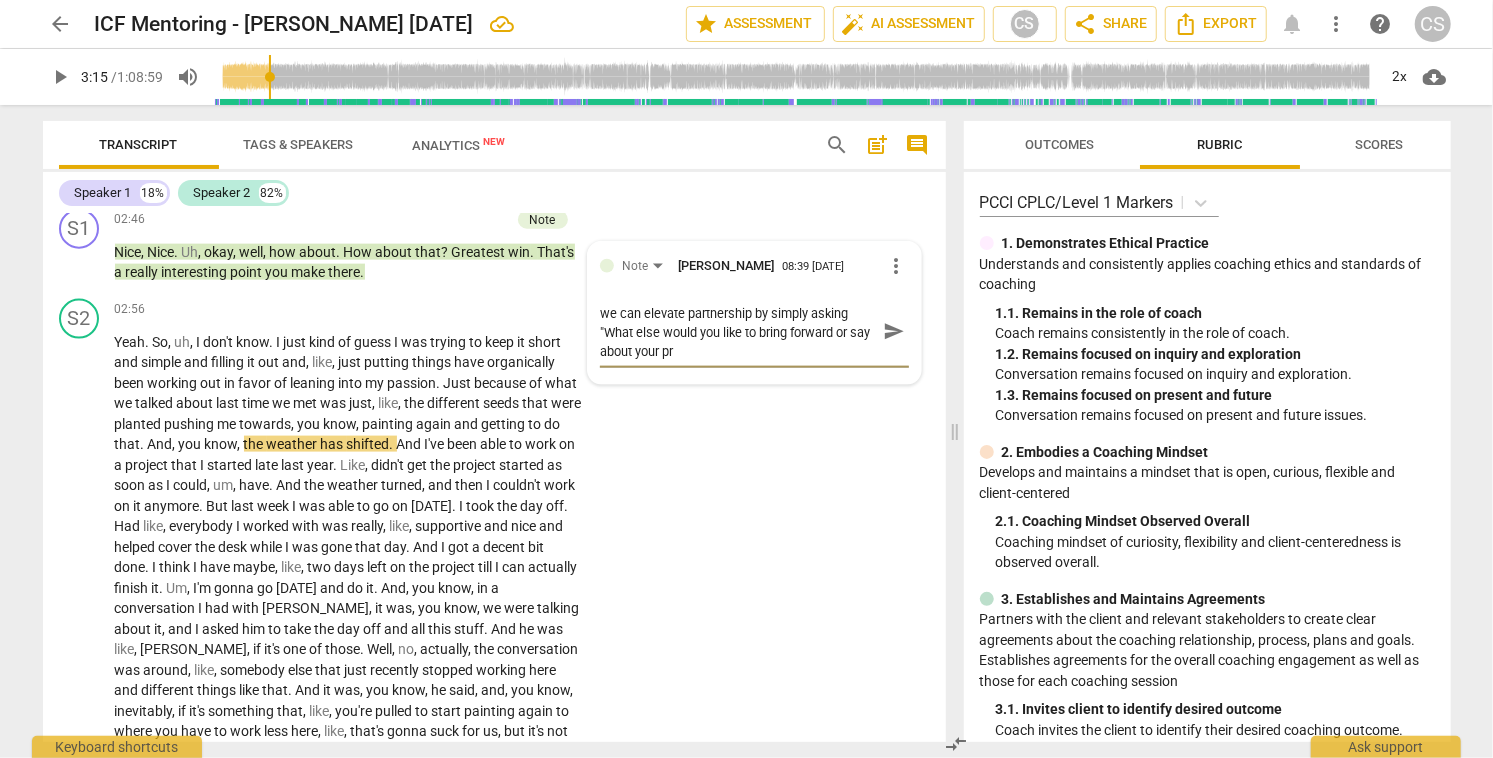 type on "we can elevate partnership by simply asking "What else would you like to bring forward or say about your pre" 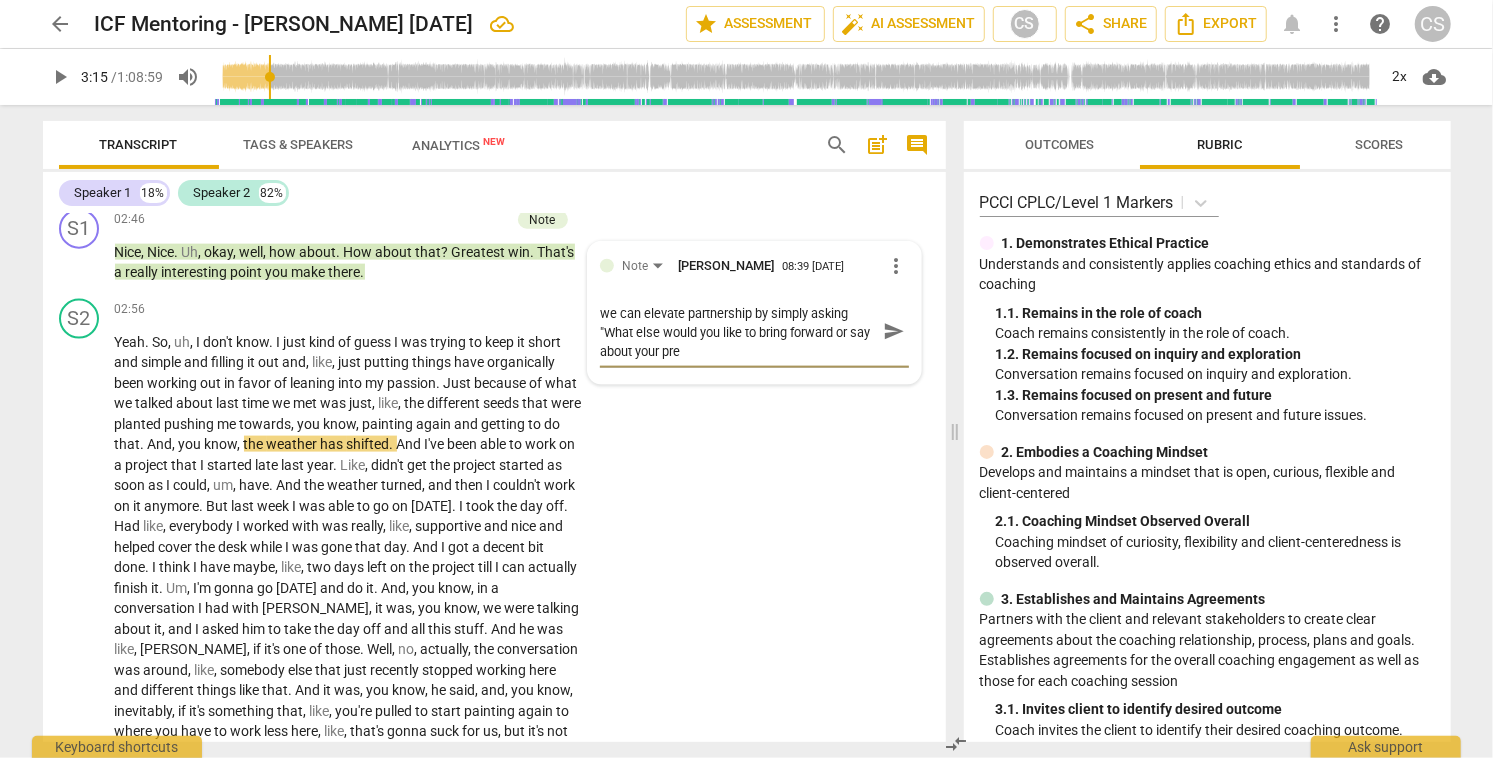 type on "we can elevate partnership by simply asking "What else would you like to bring forward or say about your prep" 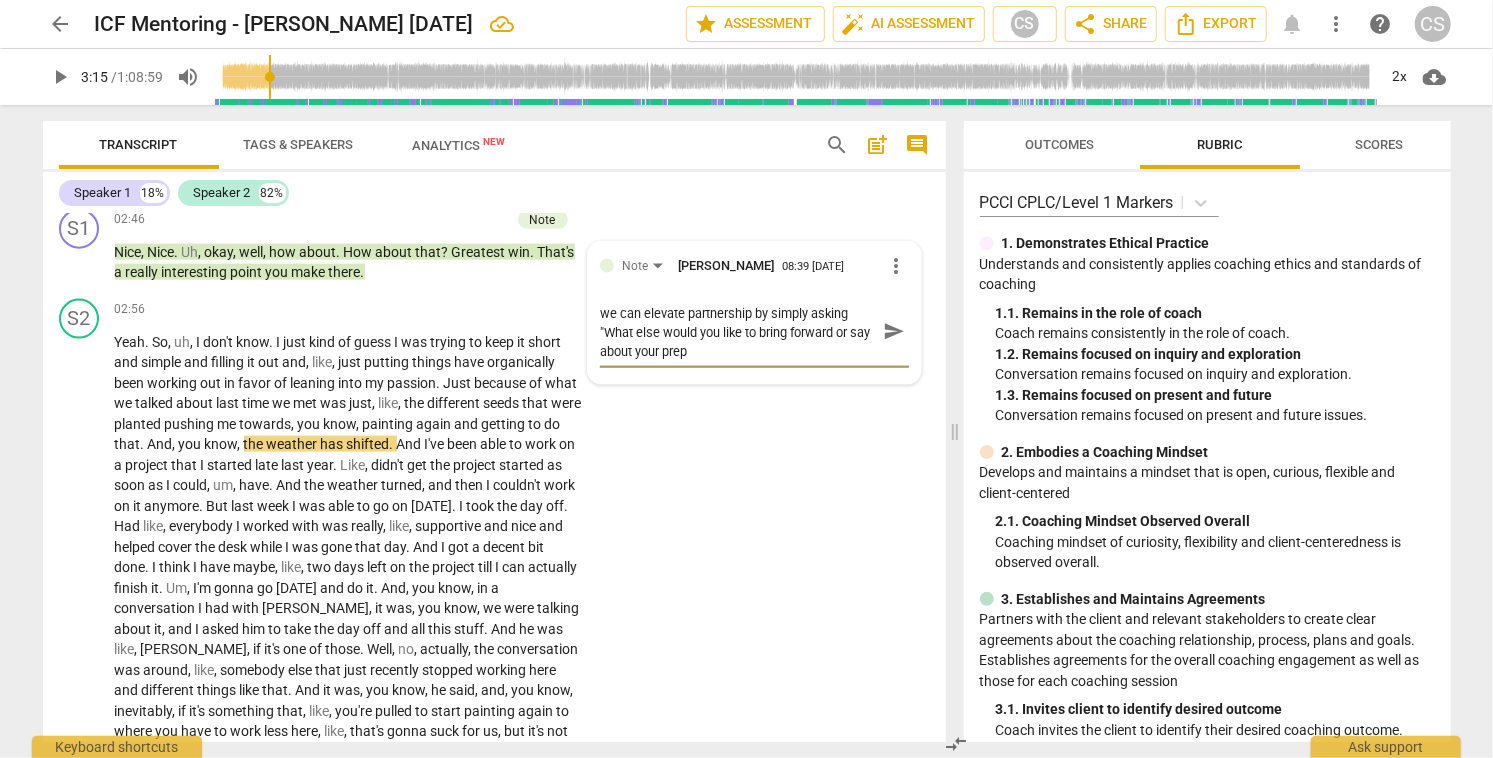 type on "we can elevate partnership by simply asking "What else would you like to bring forward or say about your prep" 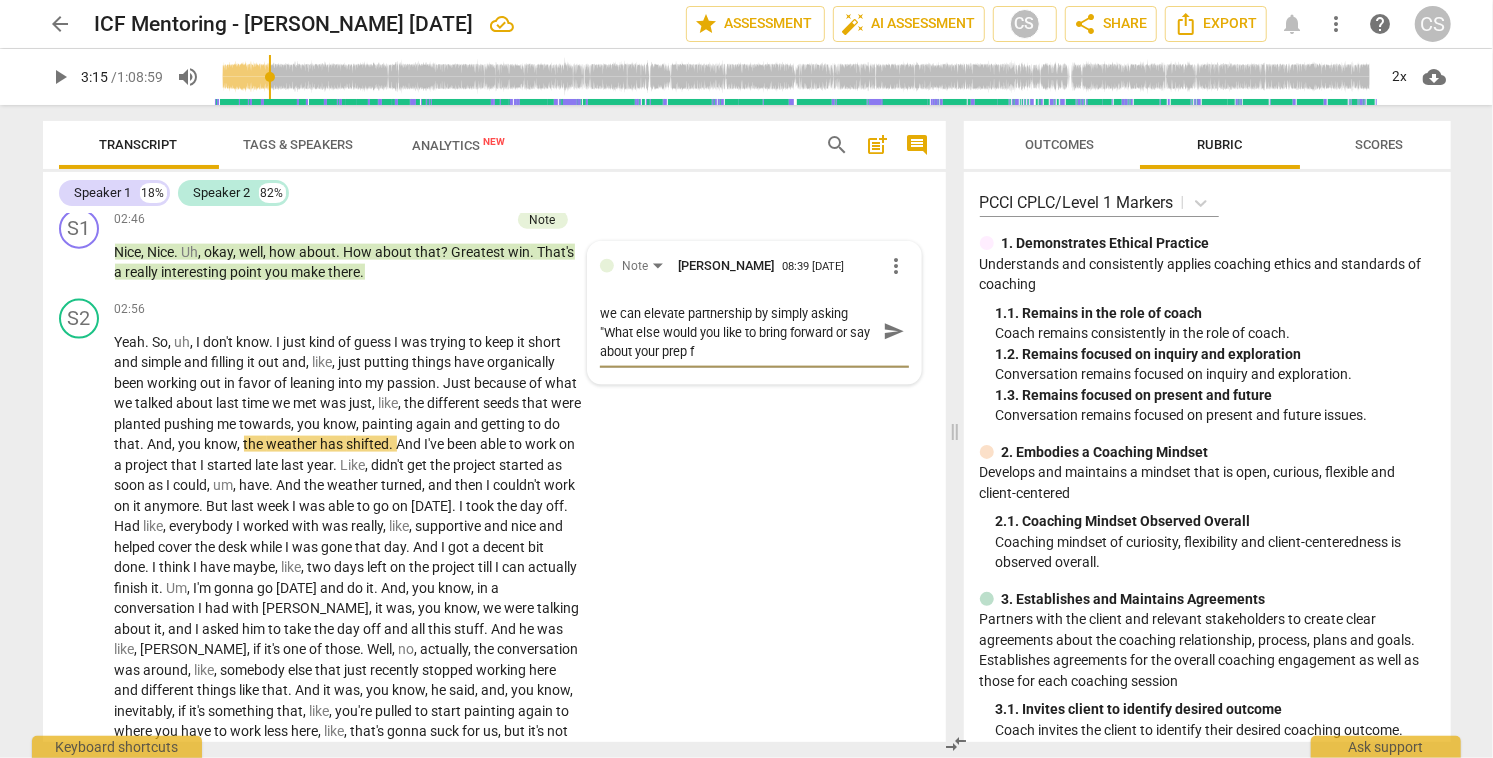 type on "we can elevate partnership by simply asking "What else would you like to bring forward or say about your prep fo" 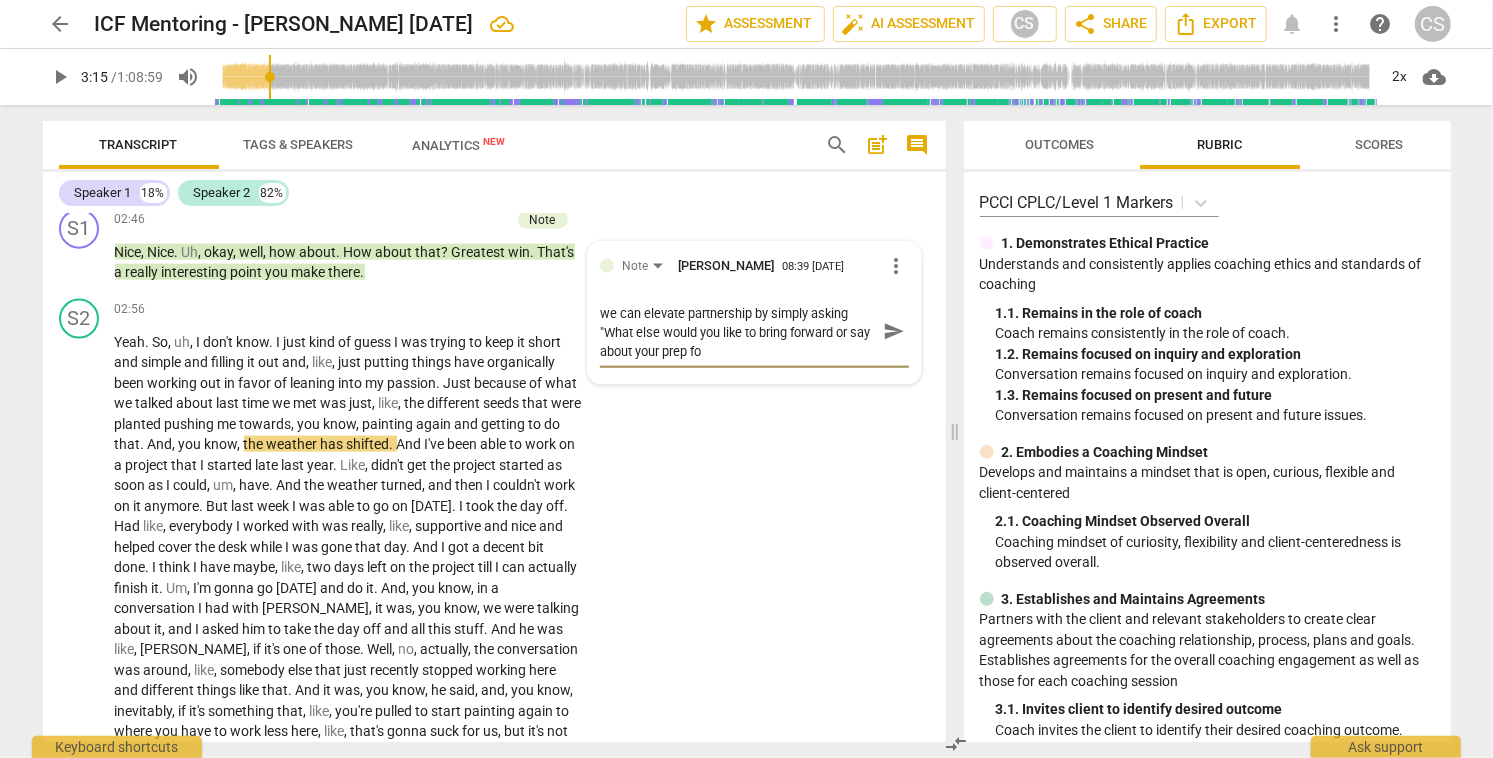 type on "we can elevate partnership by simply asking "What else would you like to bring forward or say about your prep for" 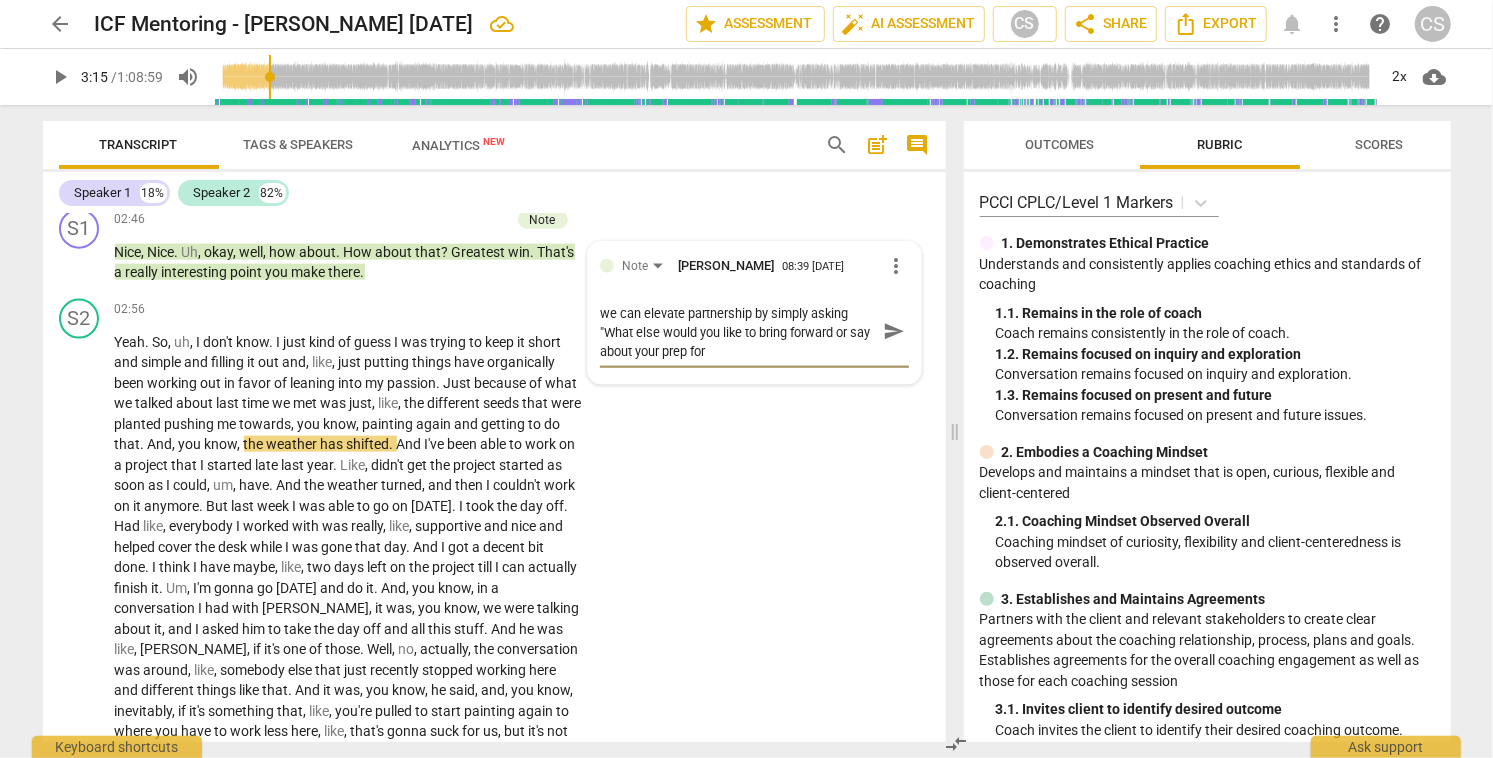 type on "we can elevate partnership by simply asking "What else would you like to bring forward or say about your prep form" 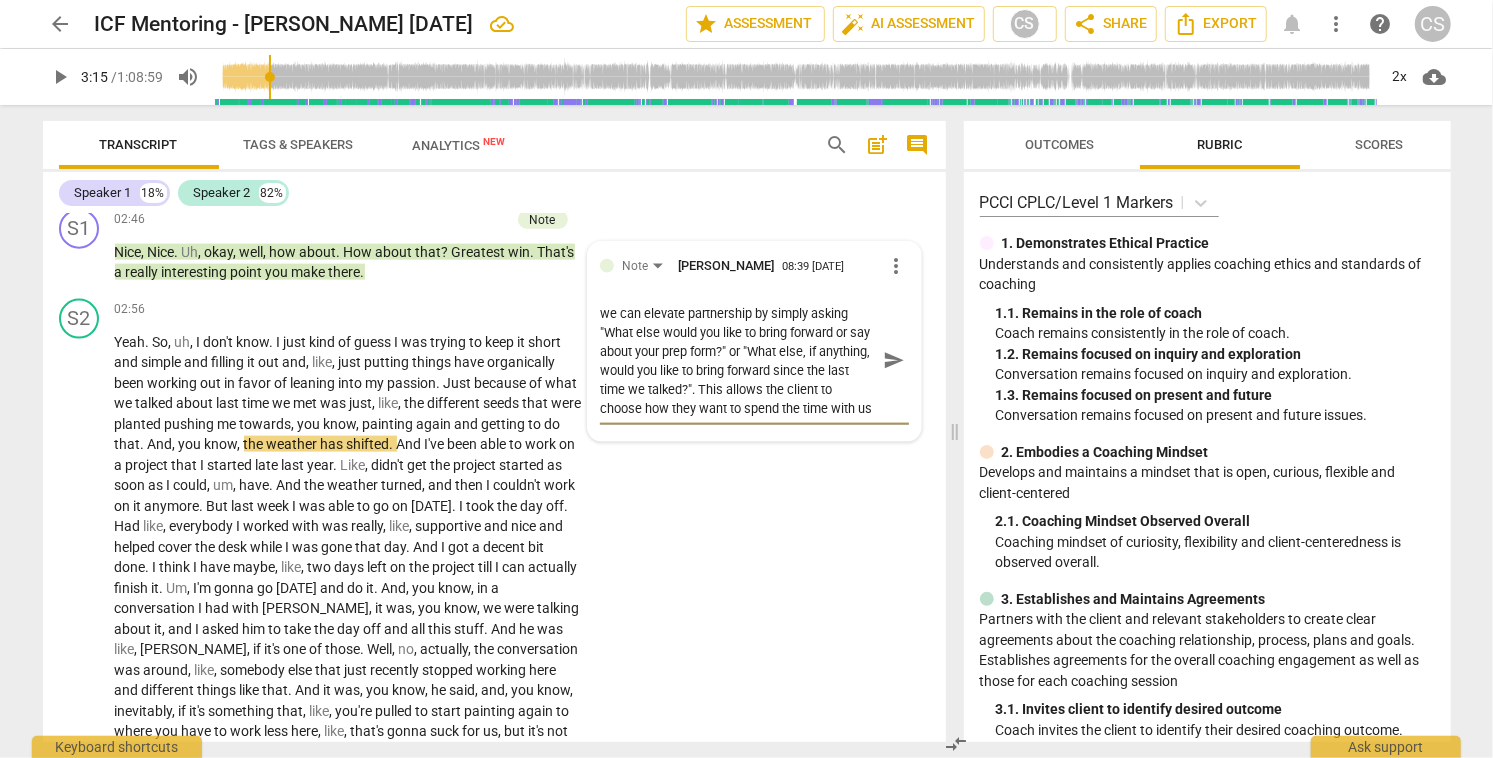 scroll, scrollTop: 17, scrollLeft: 0, axis: vertical 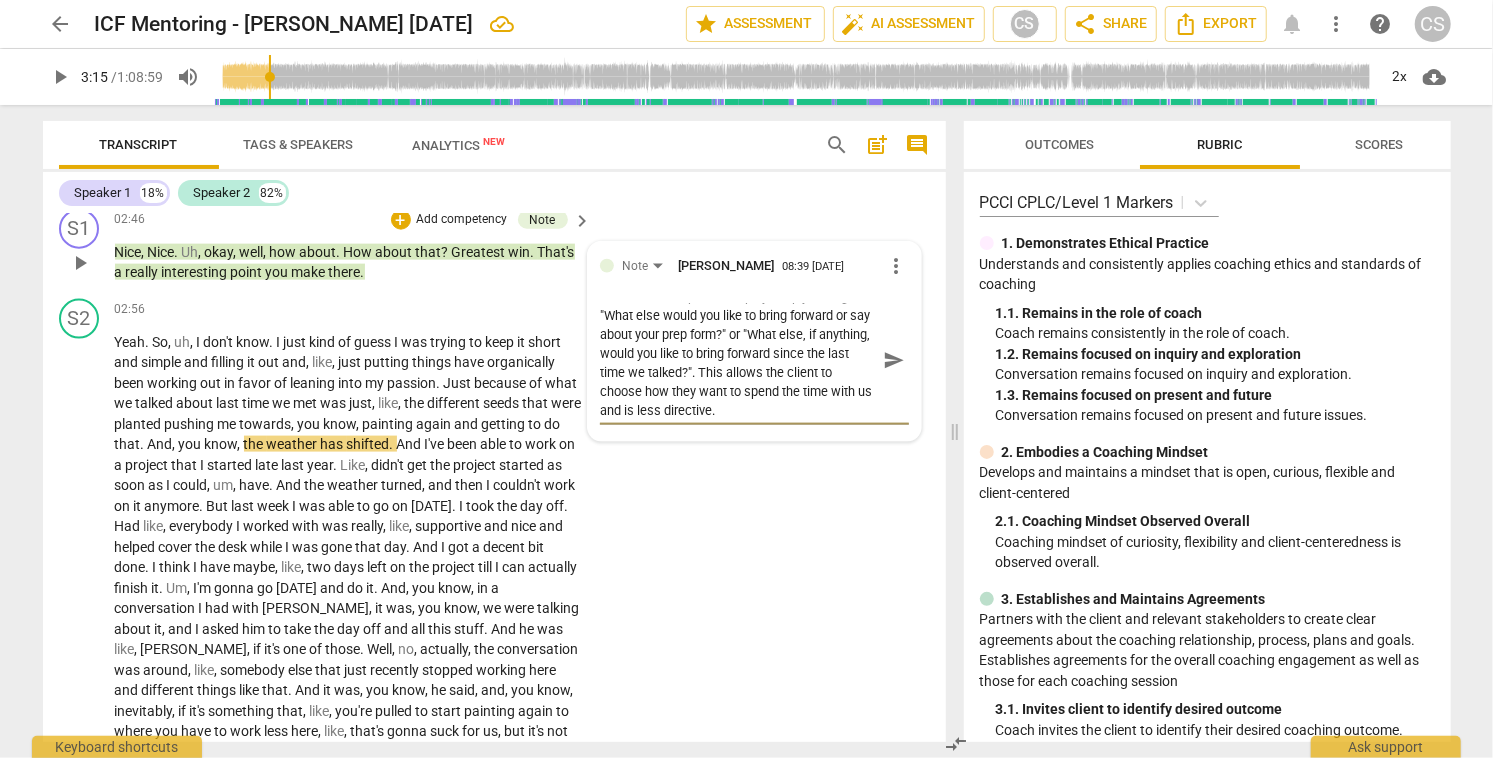 click on "send" at bounding box center (894, 361) 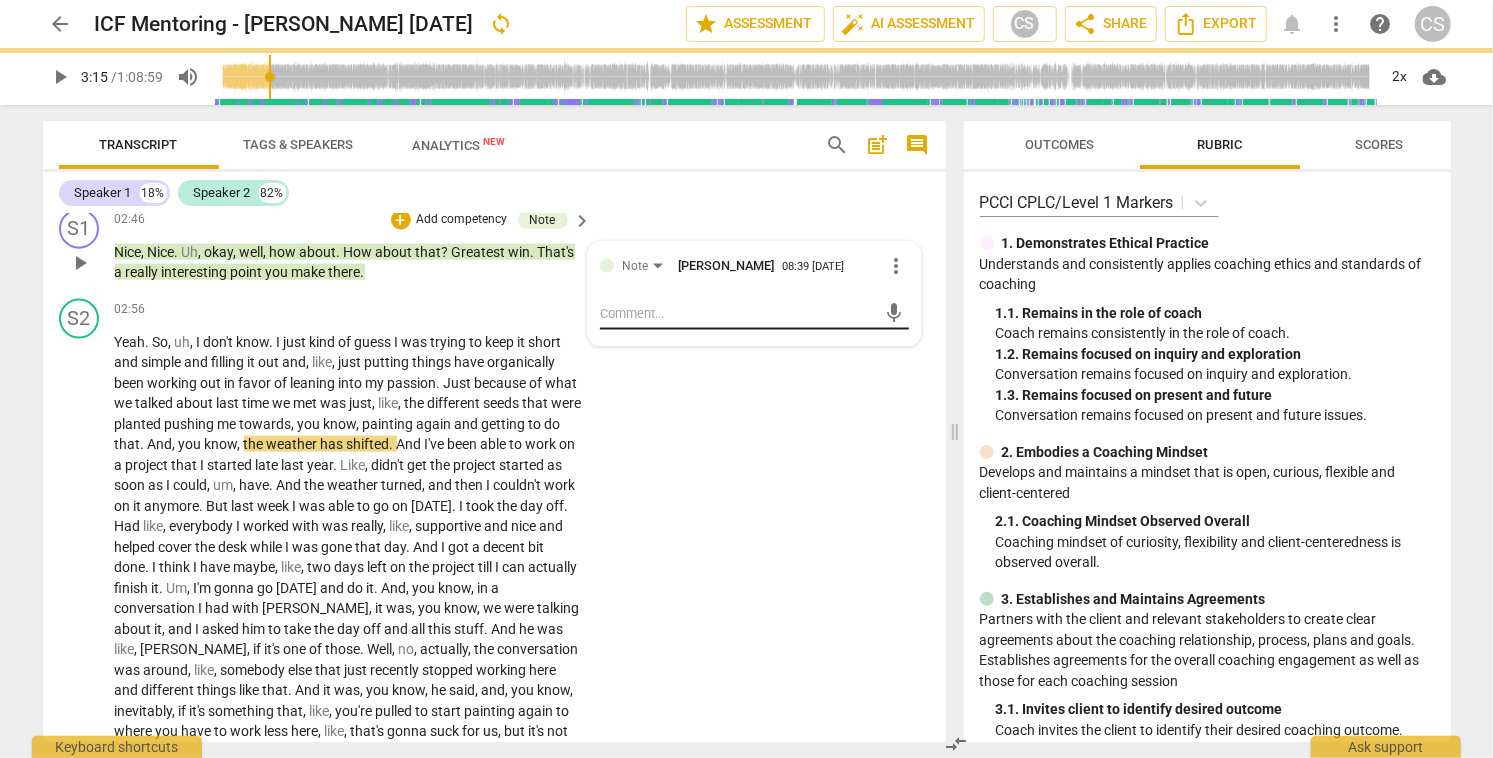 scroll, scrollTop: 0, scrollLeft: 0, axis: both 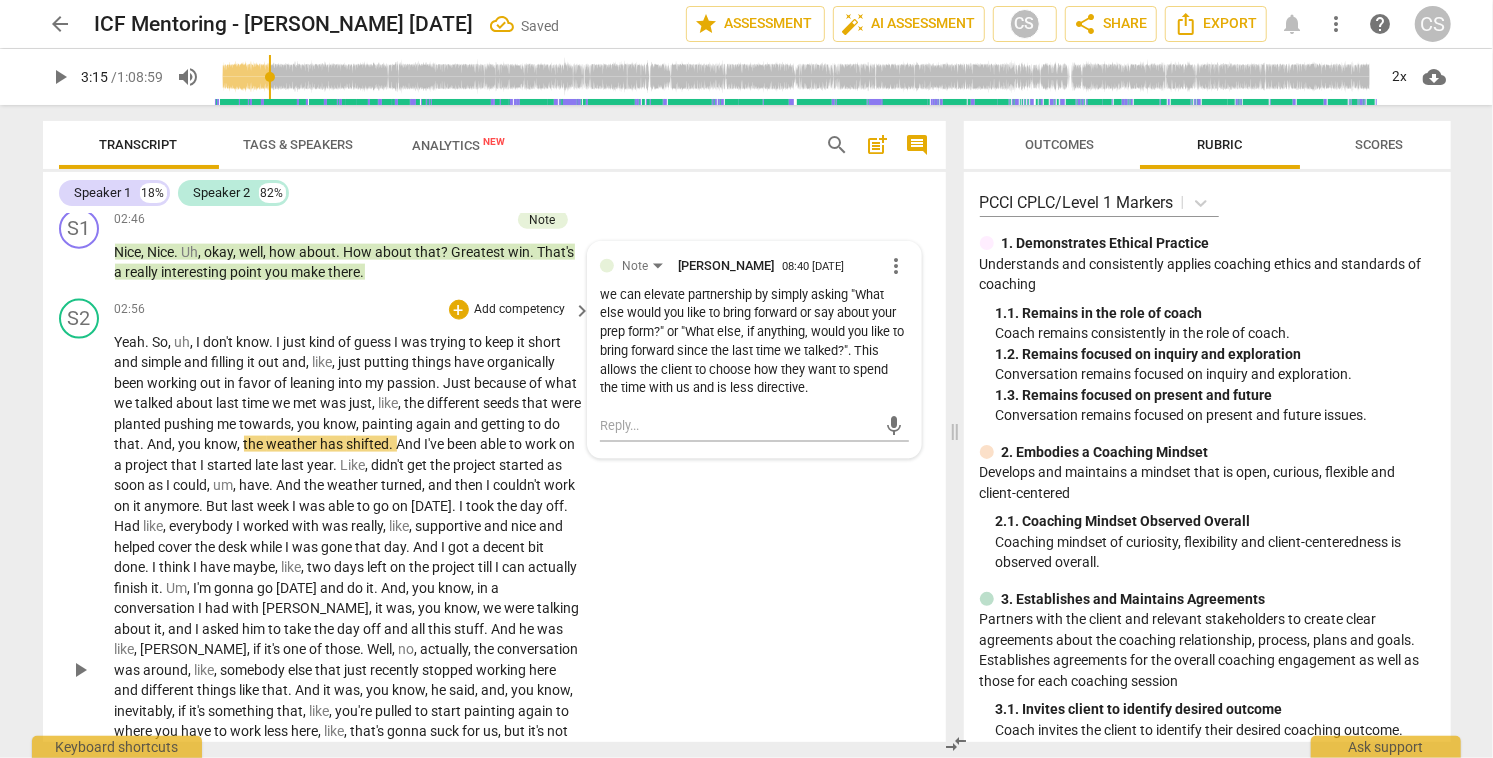 click on "play_arrow" at bounding box center [80, 670] 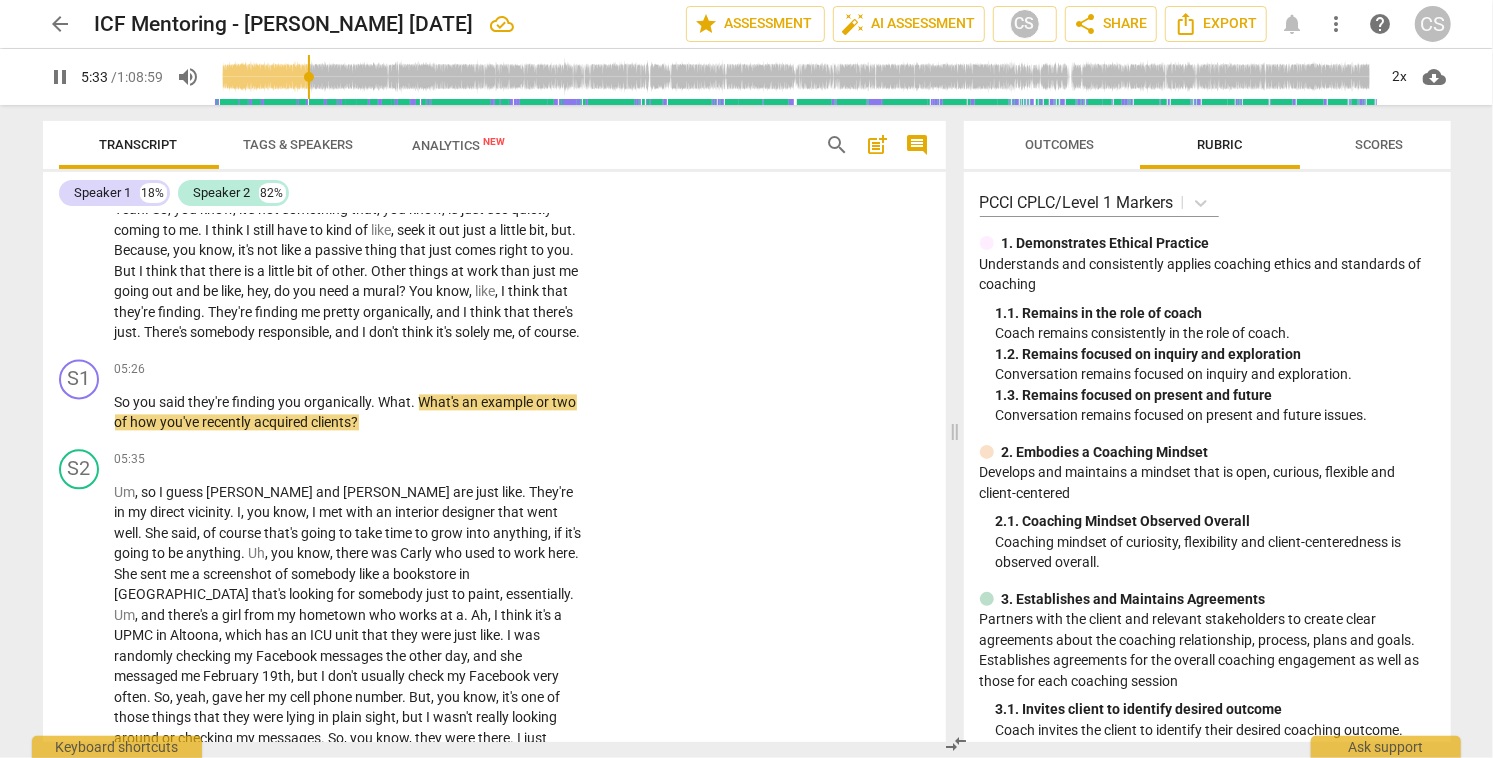 scroll, scrollTop: 2584, scrollLeft: 0, axis: vertical 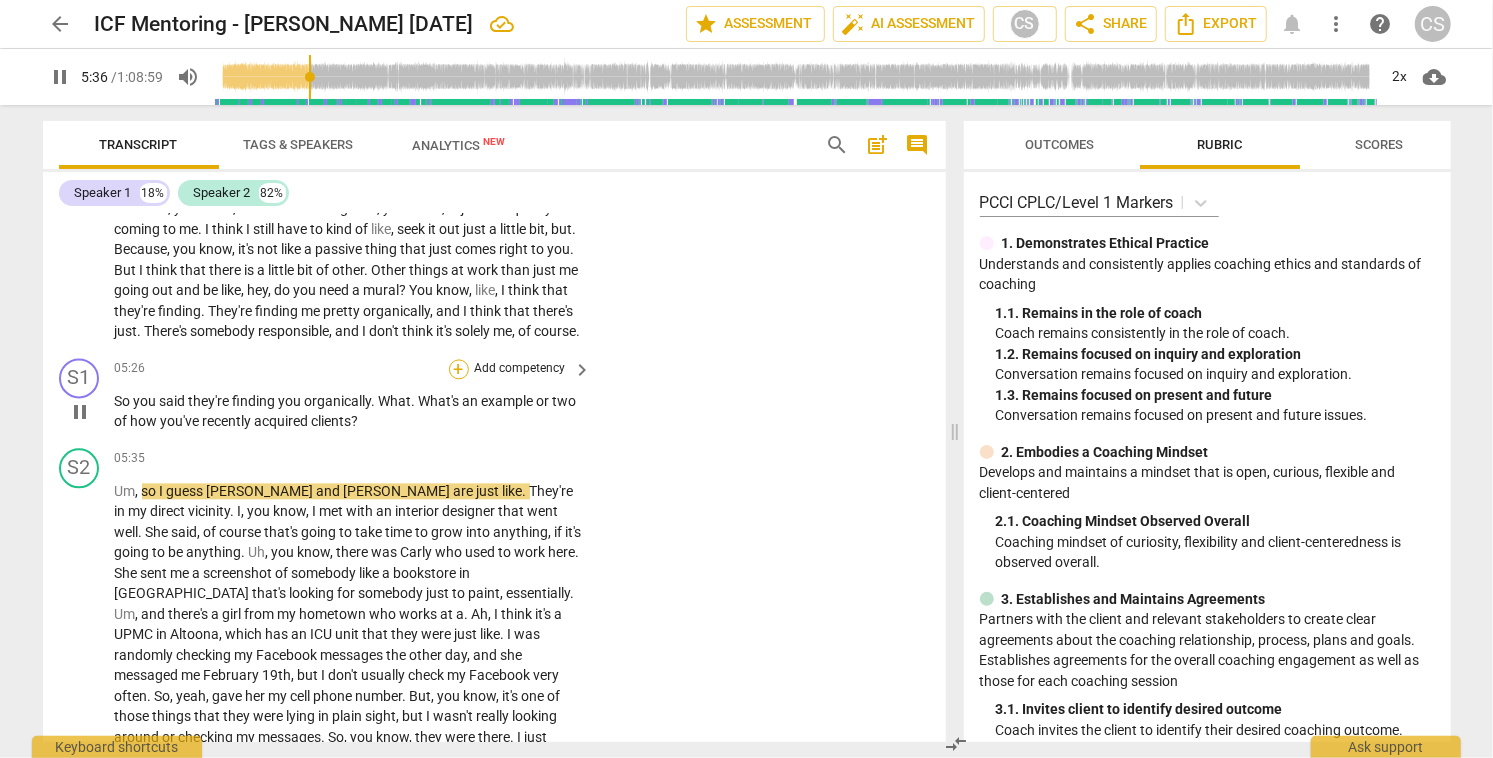 click on "+" at bounding box center [459, 369] 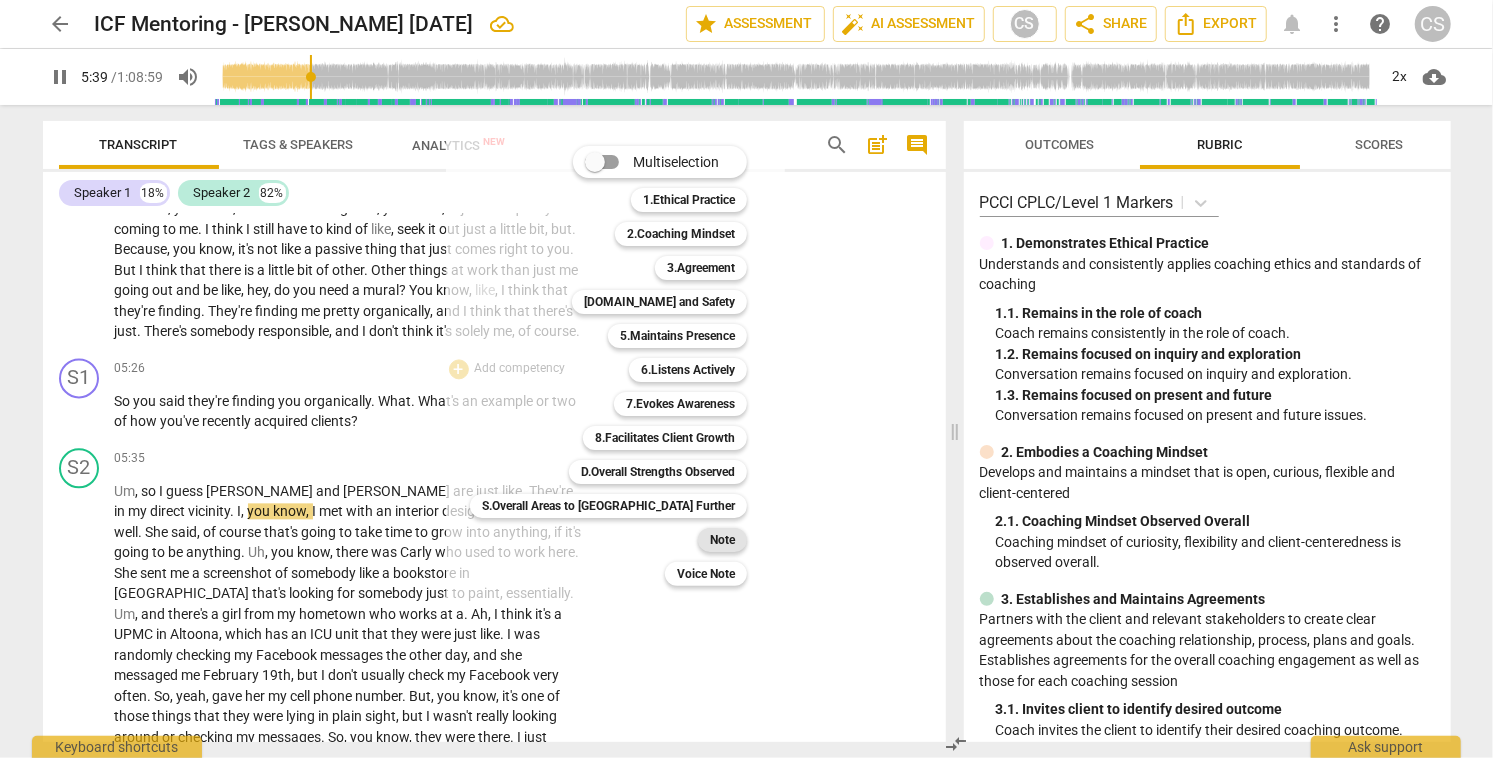 click on "Note" at bounding box center [722, 540] 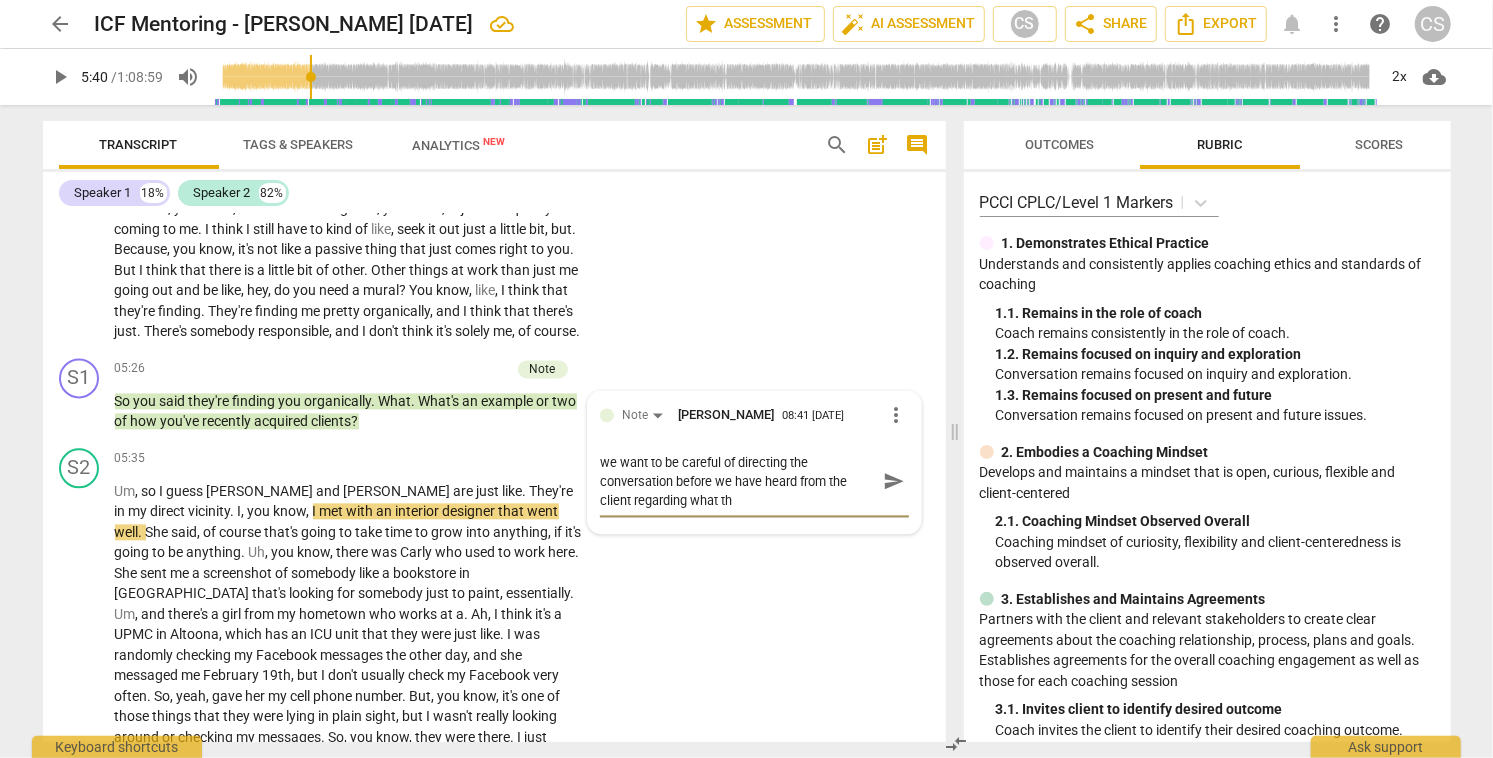 scroll, scrollTop: 0, scrollLeft: 0, axis: both 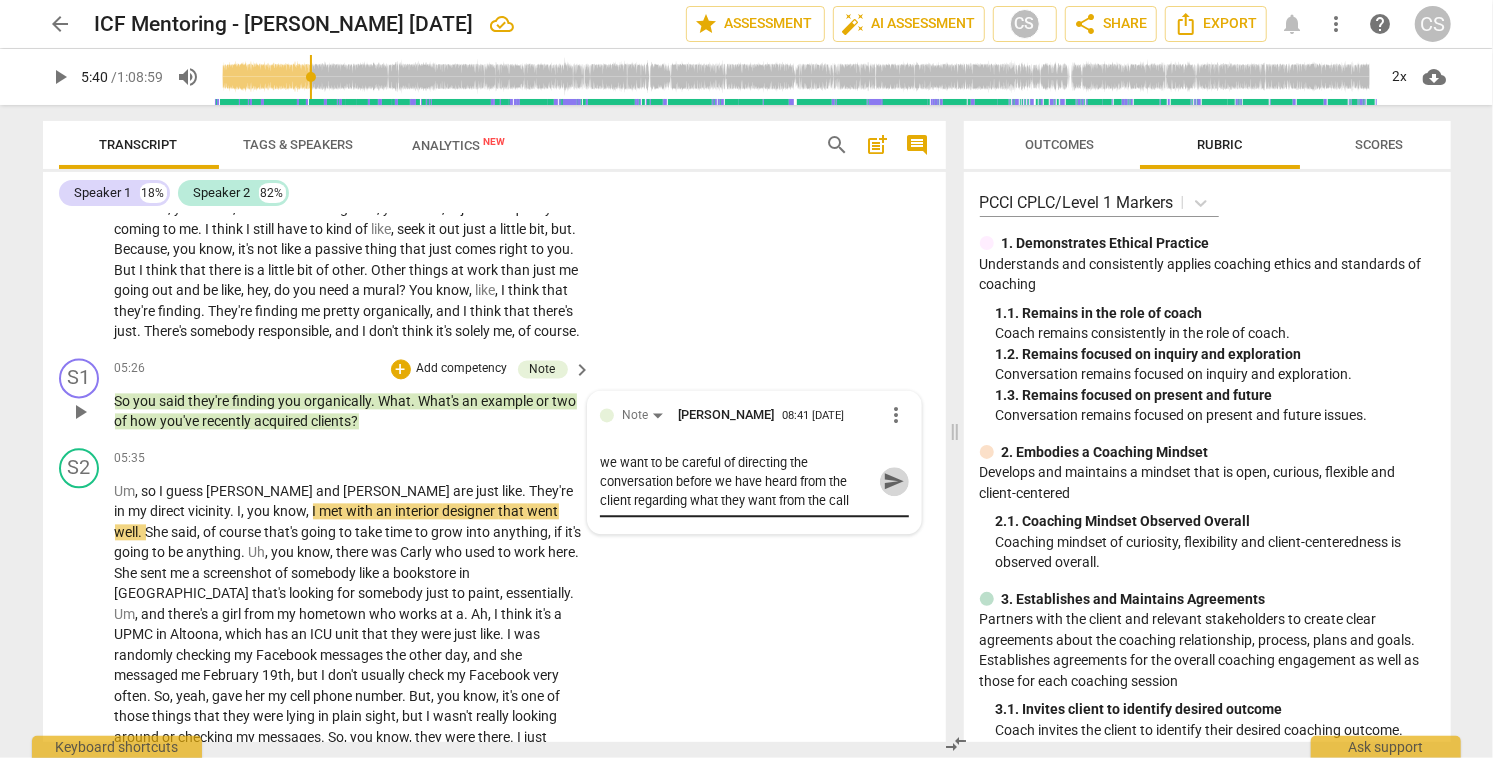 click on "send" at bounding box center (894, 481) 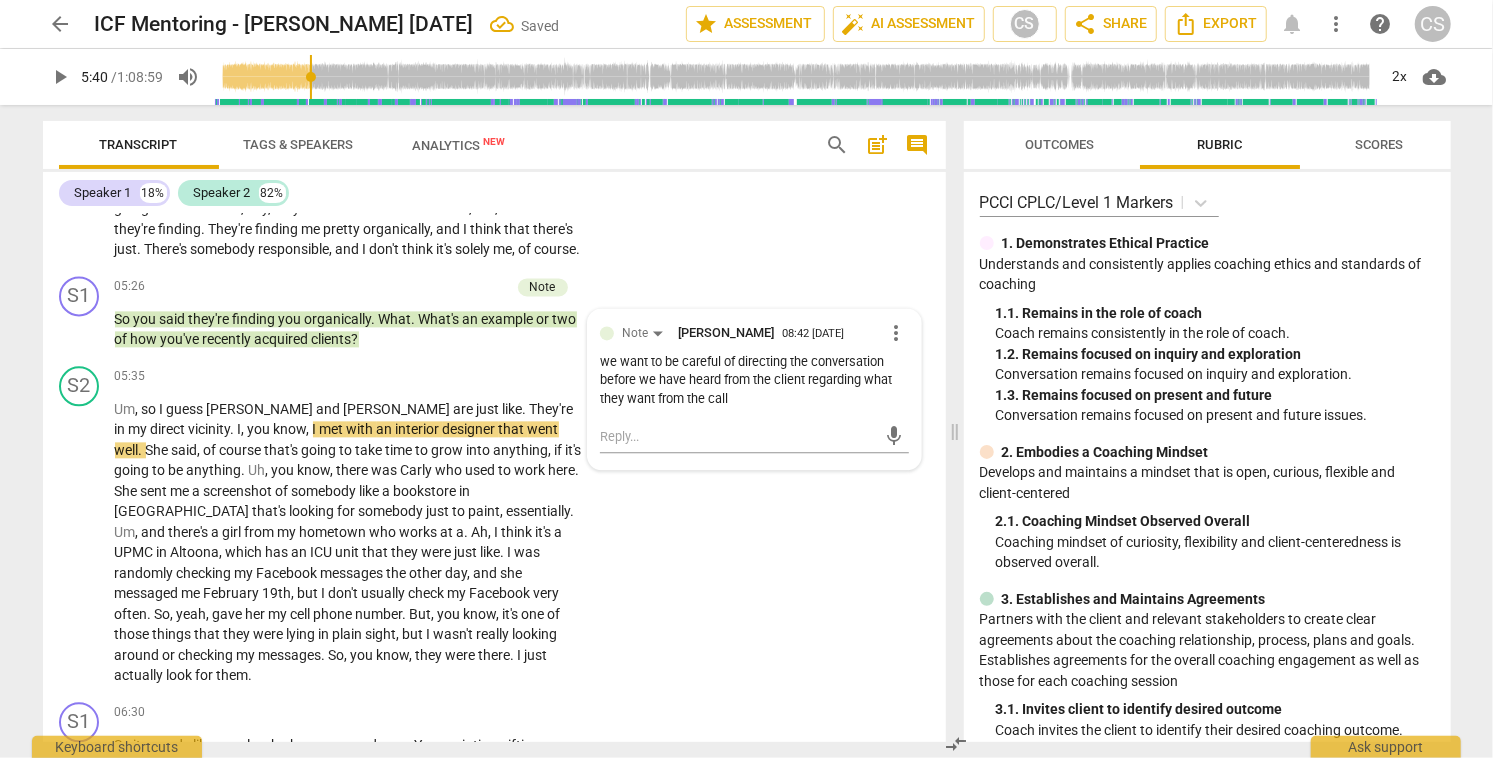 scroll, scrollTop: 2667, scrollLeft: 0, axis: vertical 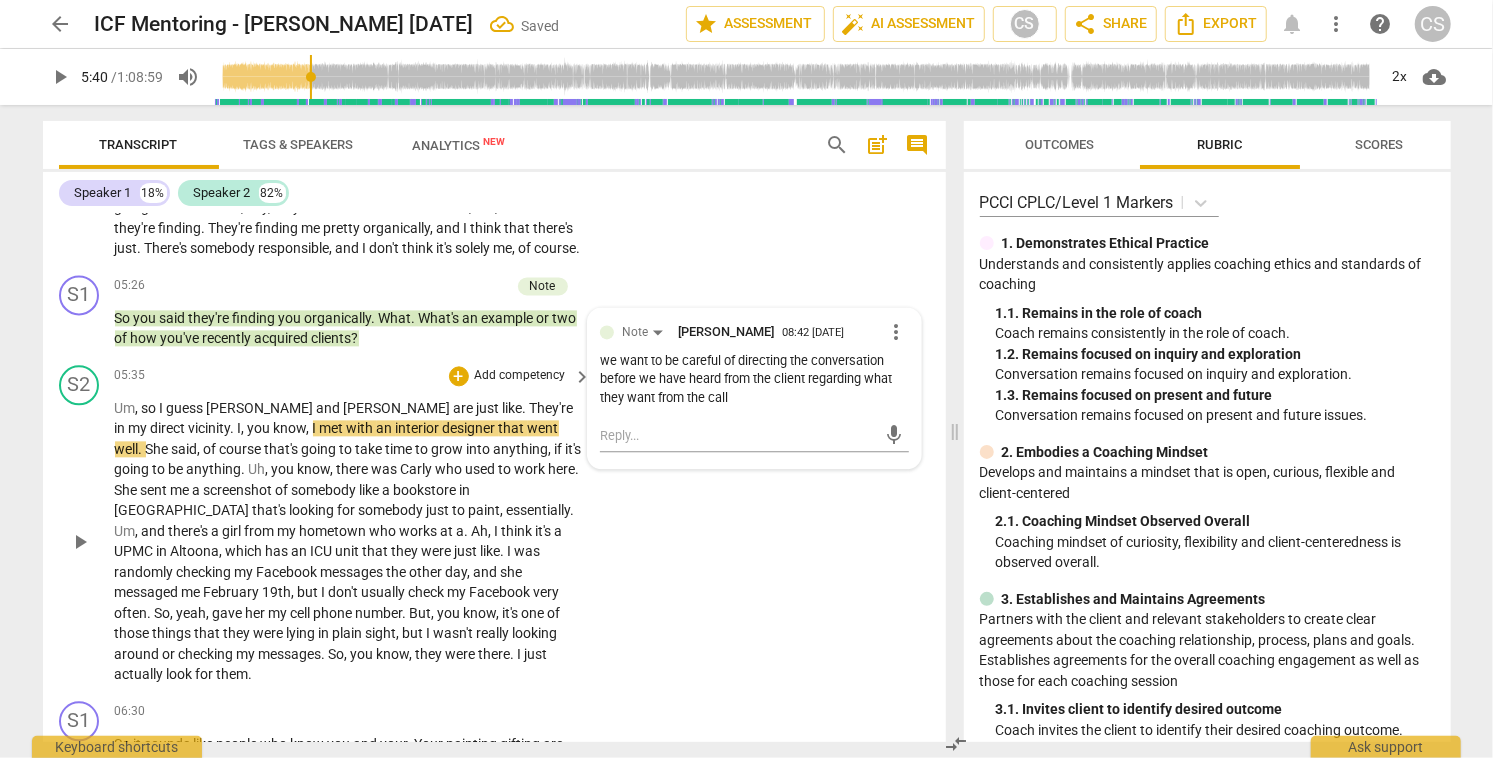click on "play_arrow" at bounding box center [80, 542] 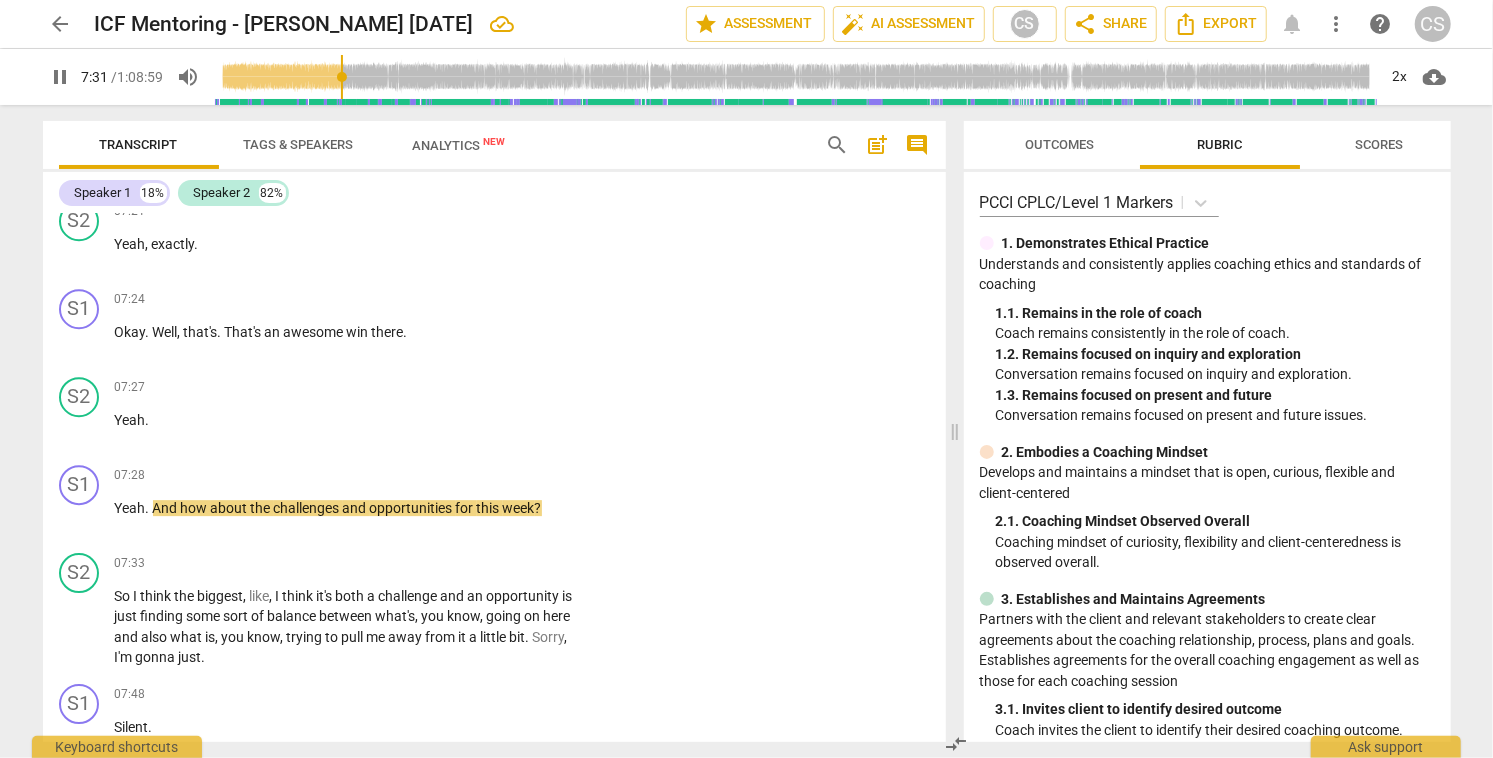 scroll, scrollTop: 3609, scrollLeft: 0, axis: vertical 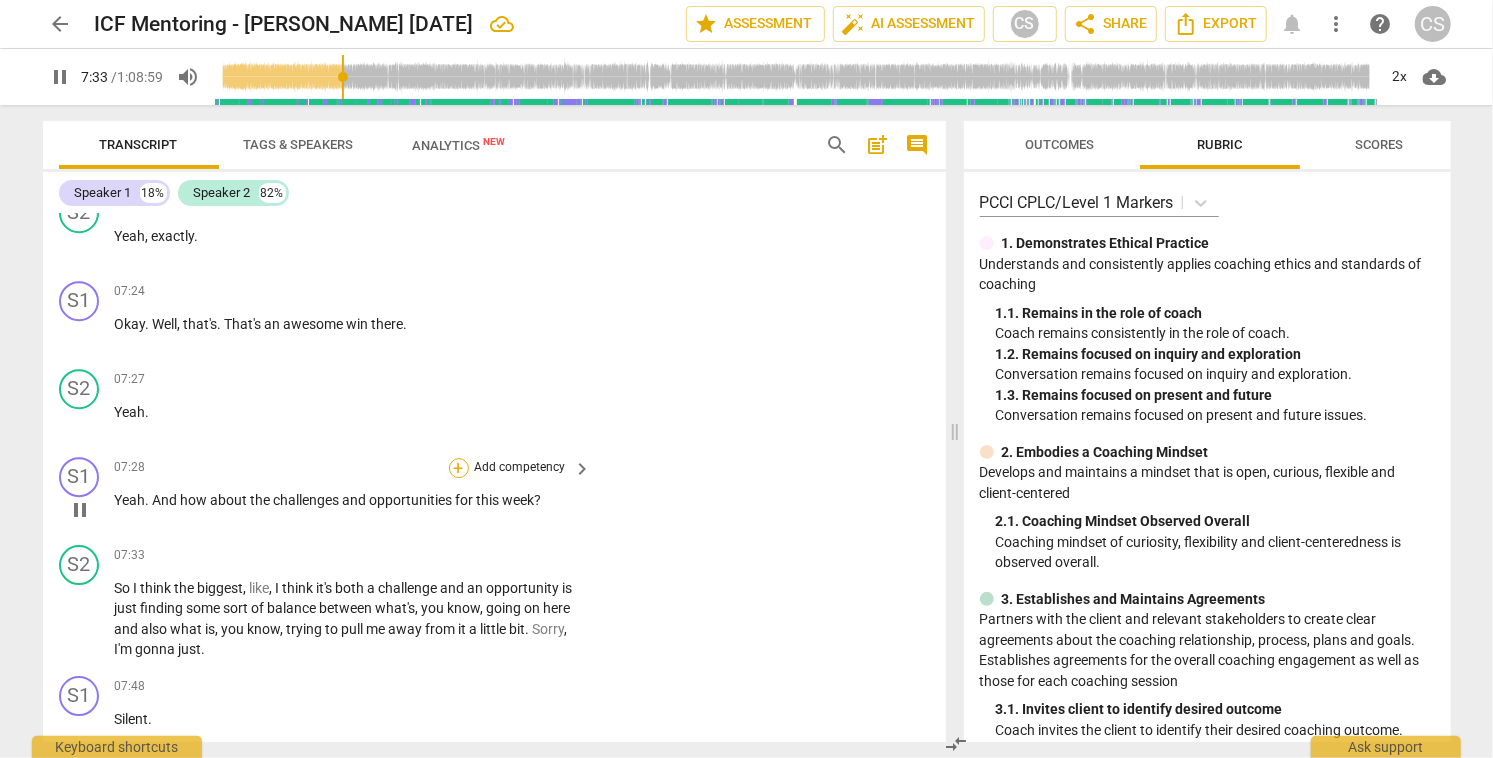 click on "+" at bounding box center [459, 468] 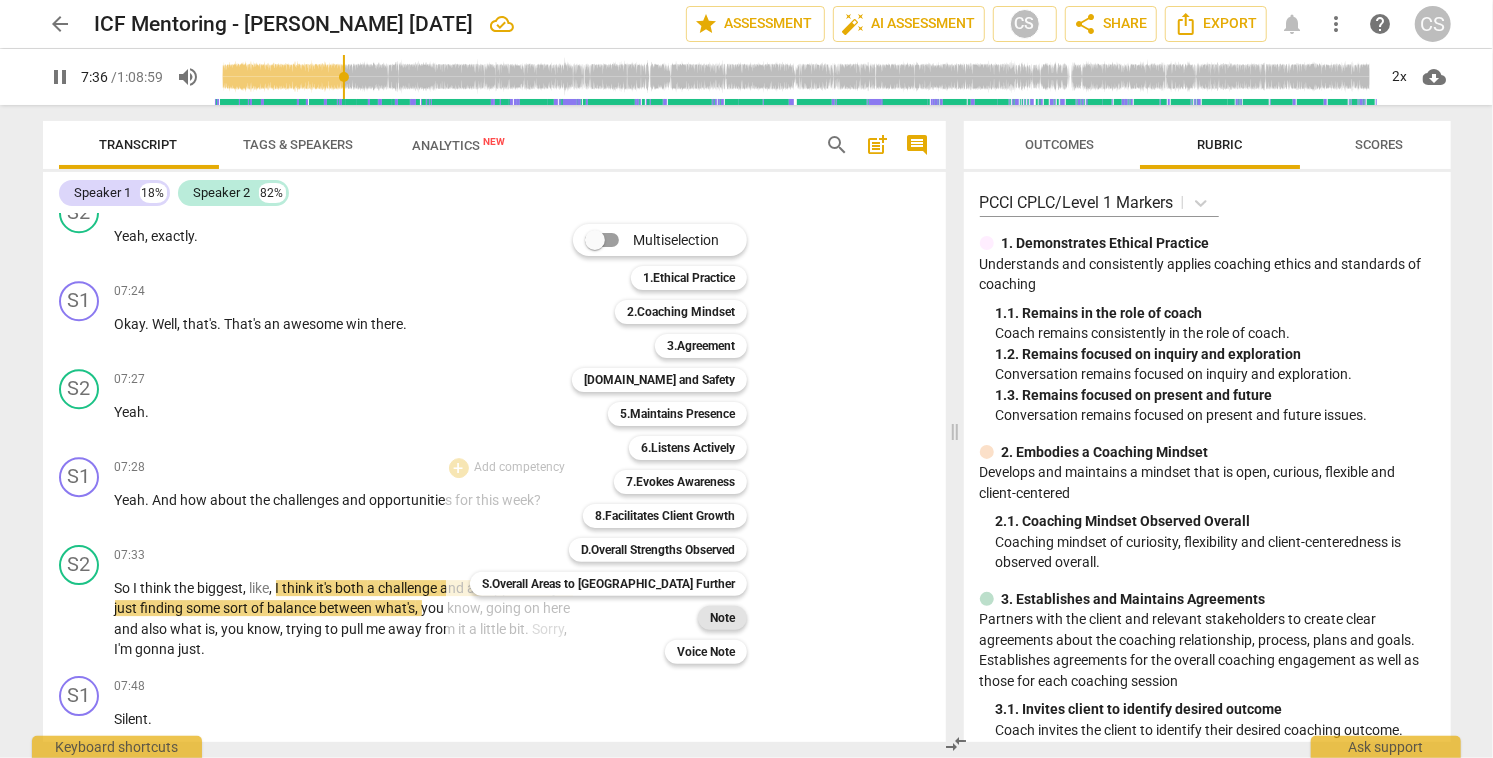 click on "Note" at bounding box center [722, 618] 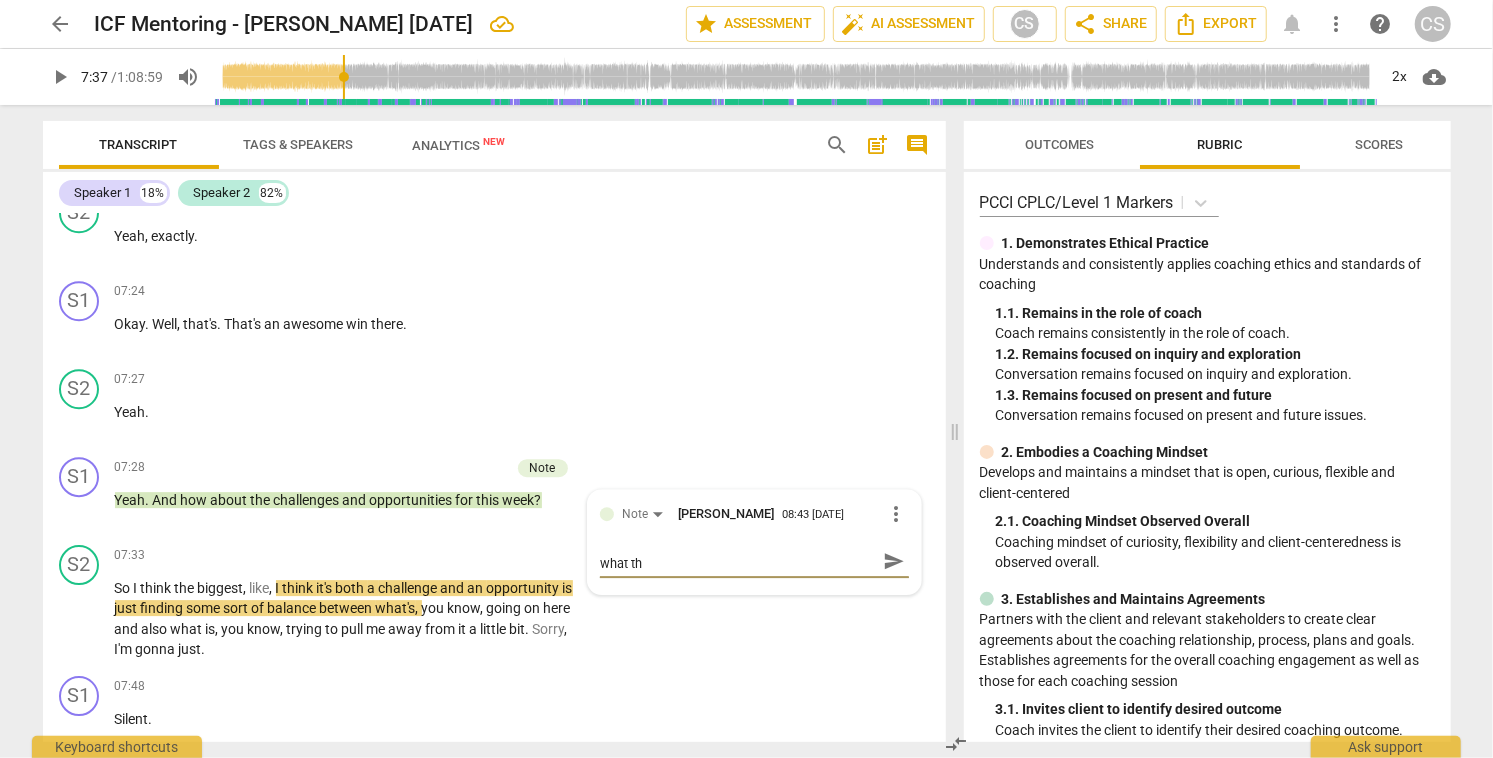 scroll, scrollTop: 0, scrollLeft: 0, axis: both 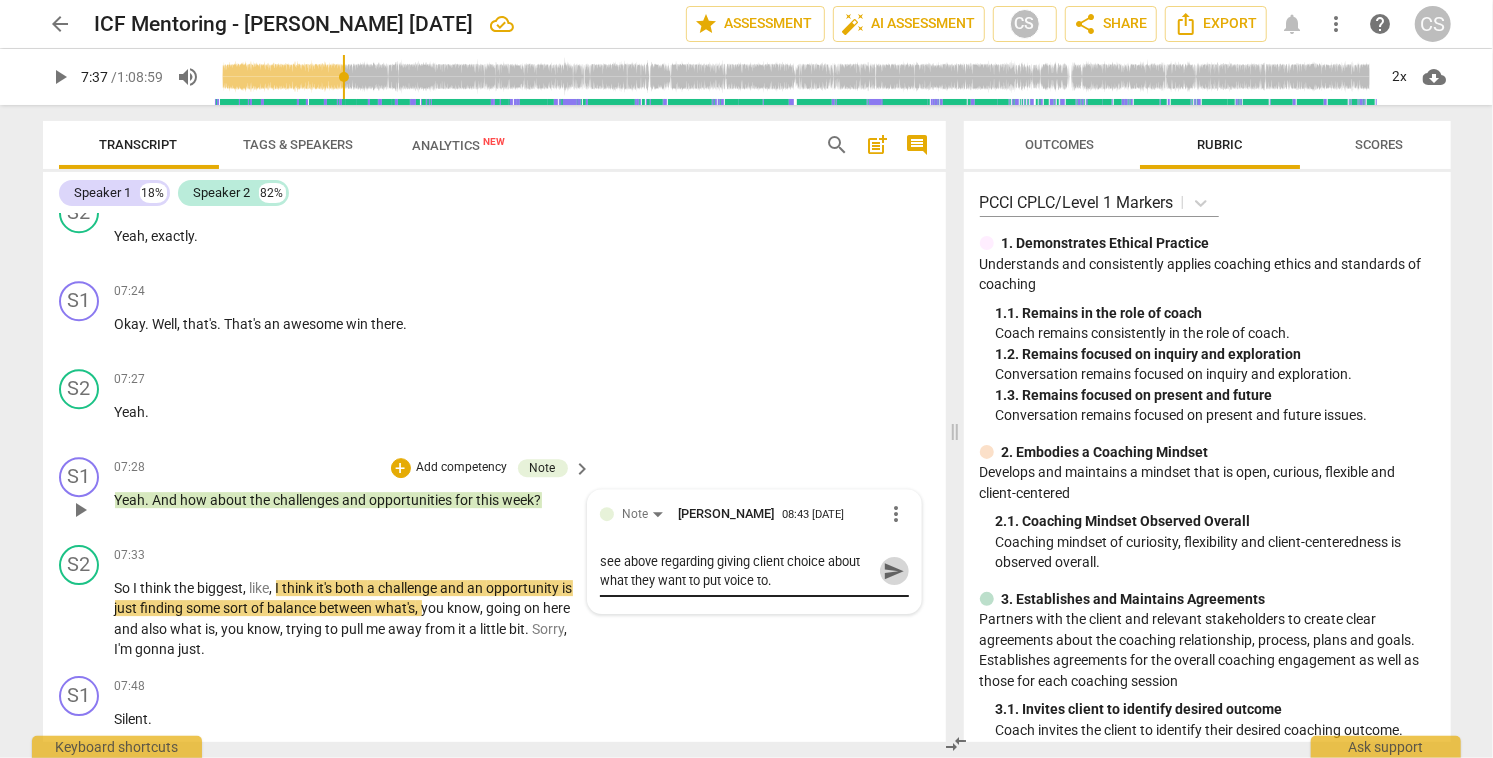 click on "send" at bounding box center [894, 571] 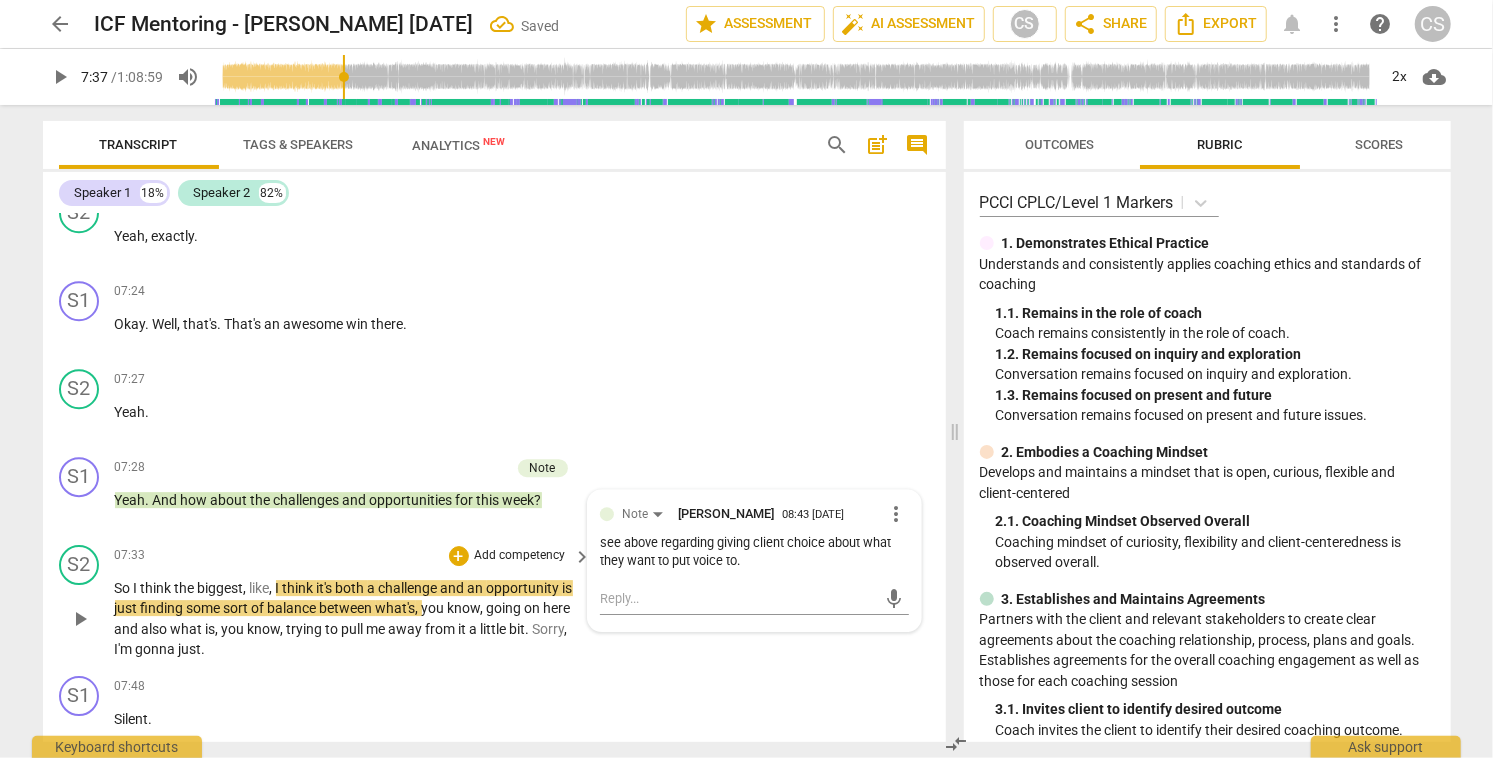 click on "play_arrow" at bounding box center (80, 619) 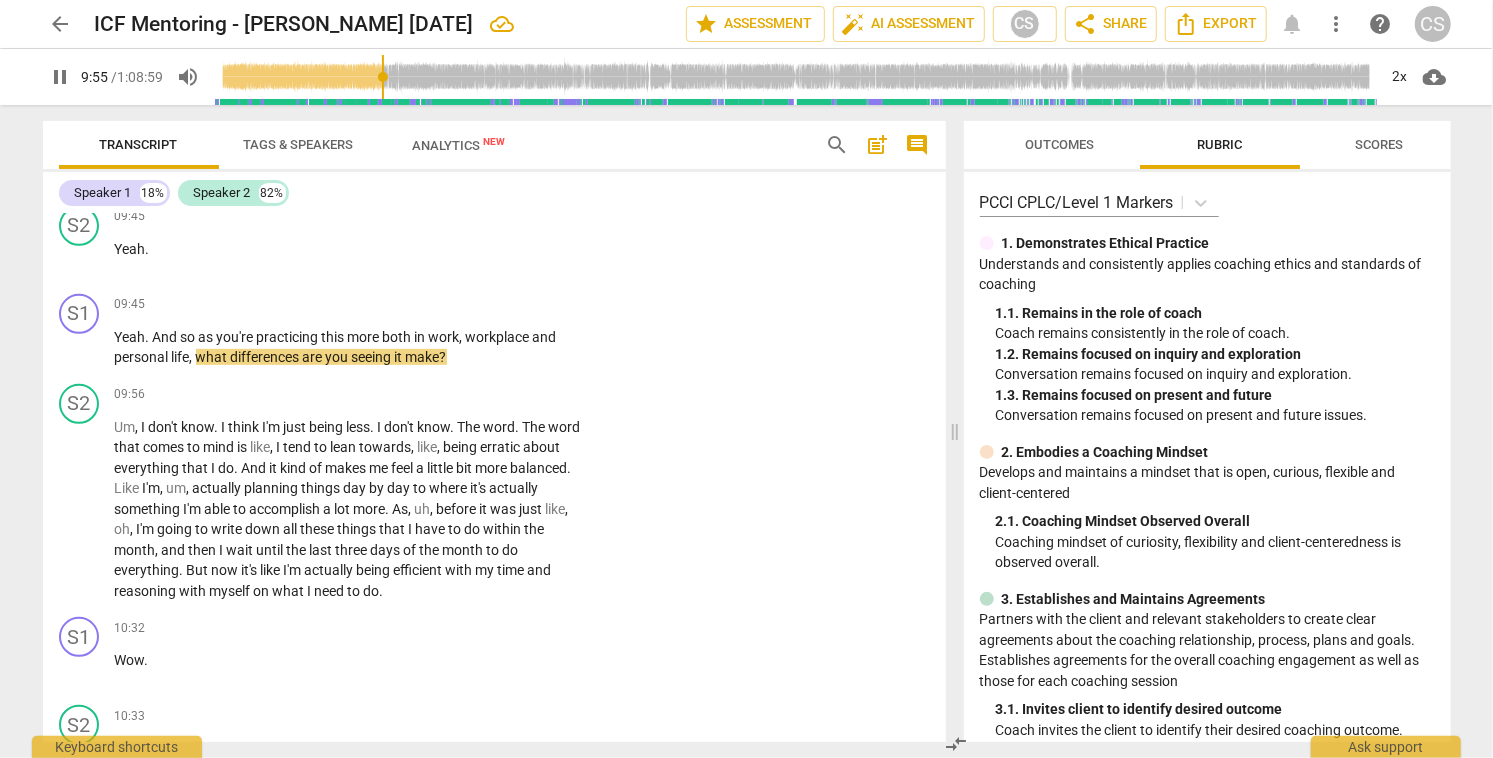 scroll, scrollTop: 5108, scrollLeft: 0, axis: vertical 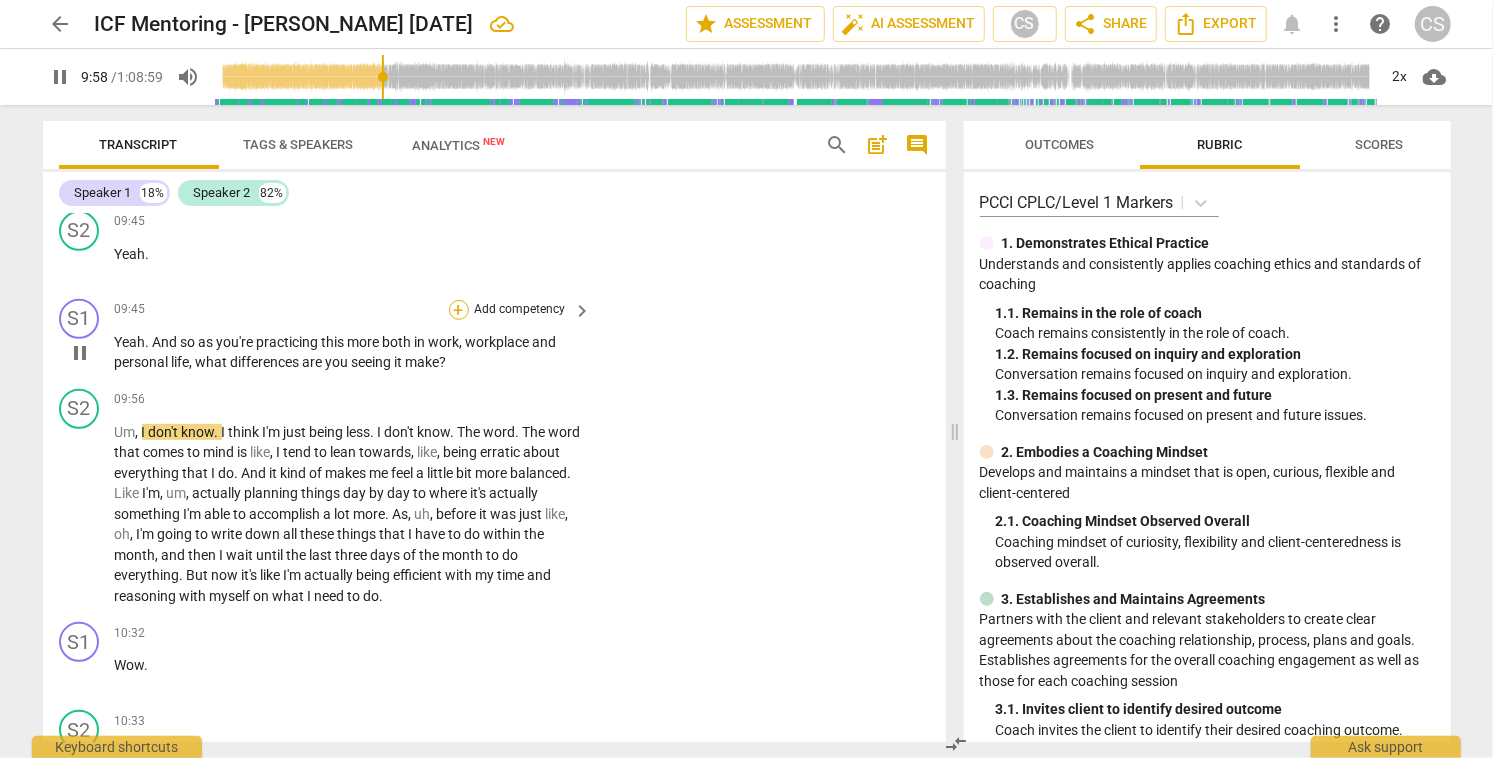 click on "+" at bounding box center [459, 310] 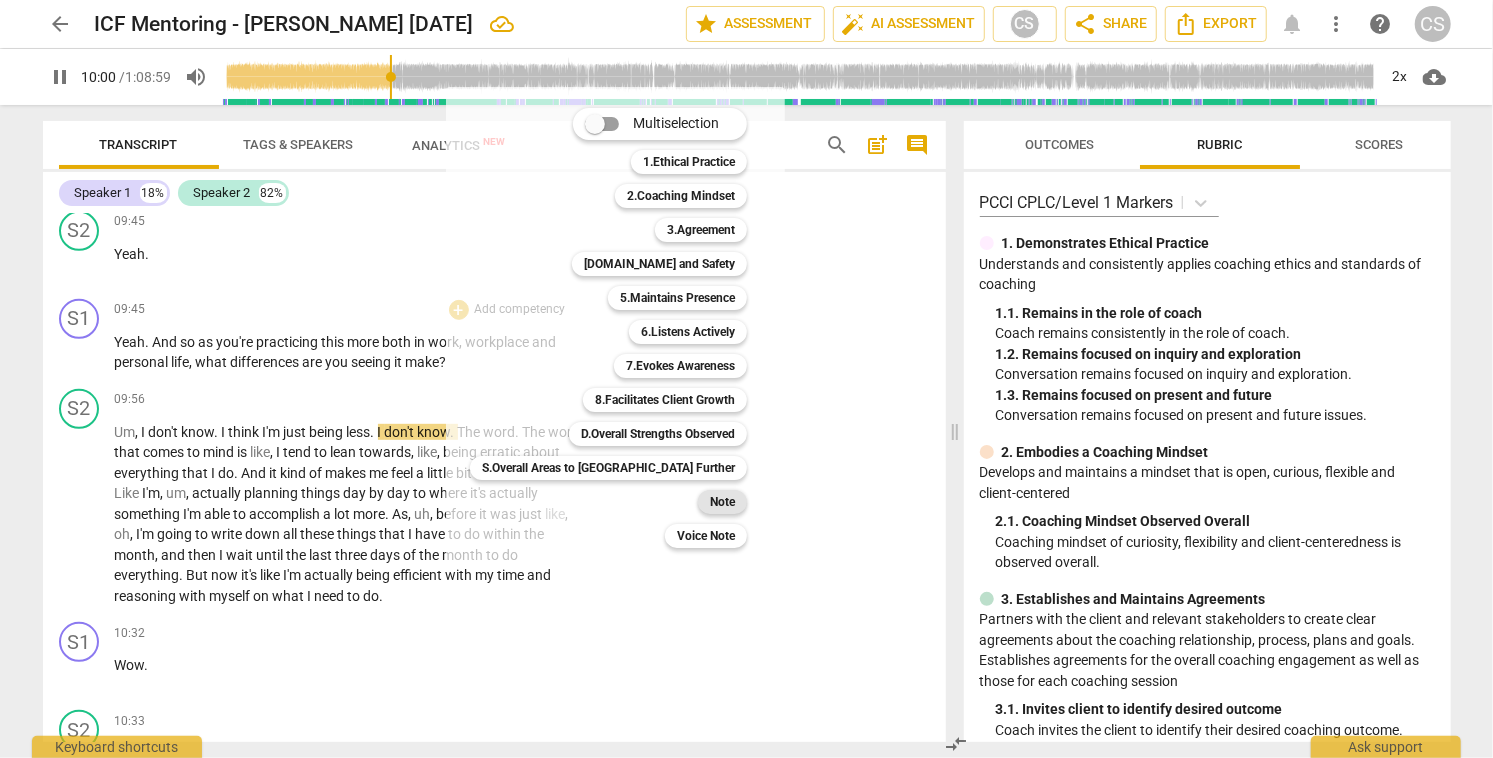 click on "Note" at bounding box center (722, 502) 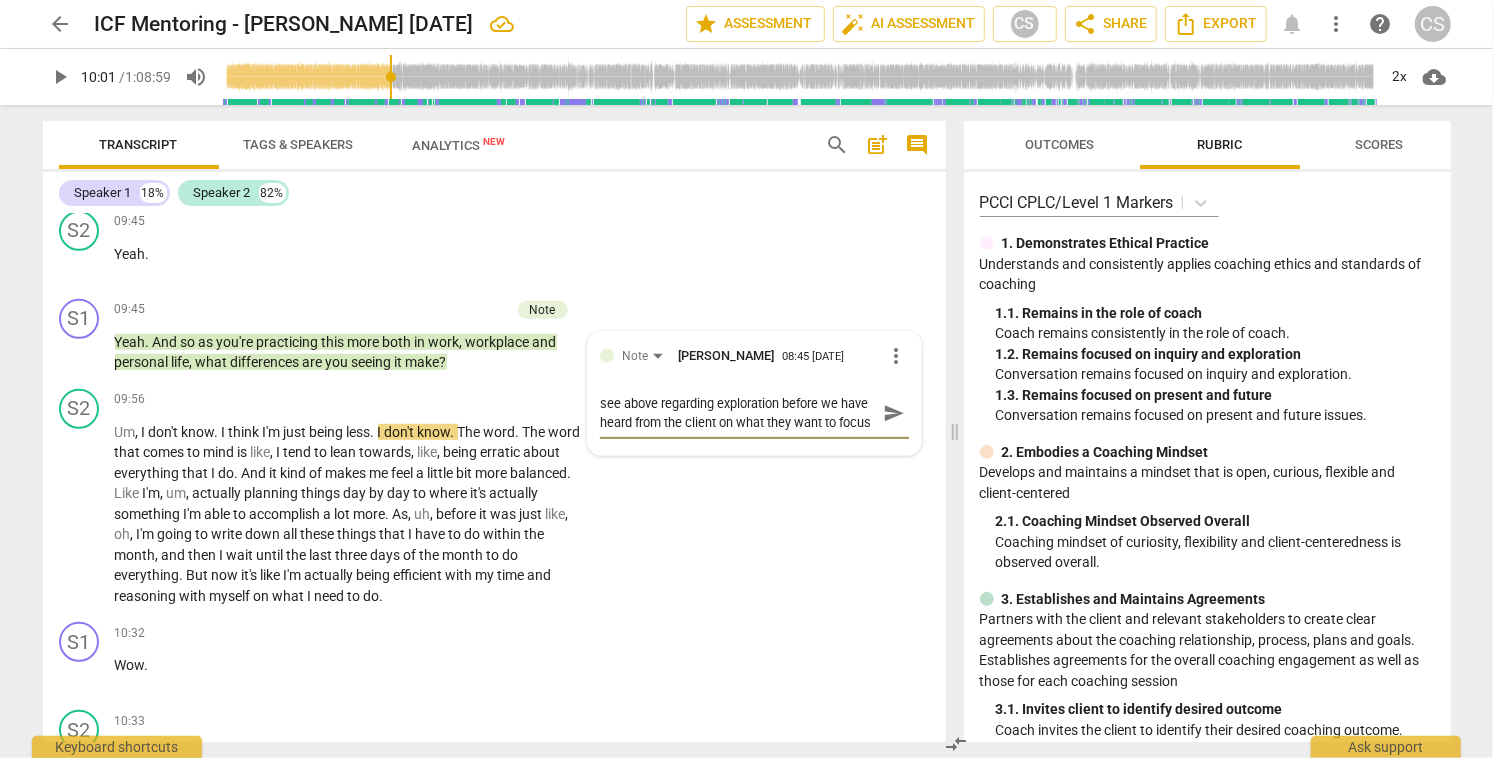 scroll, scrollTop: 17, scrollLeft: 0, axis: vertical 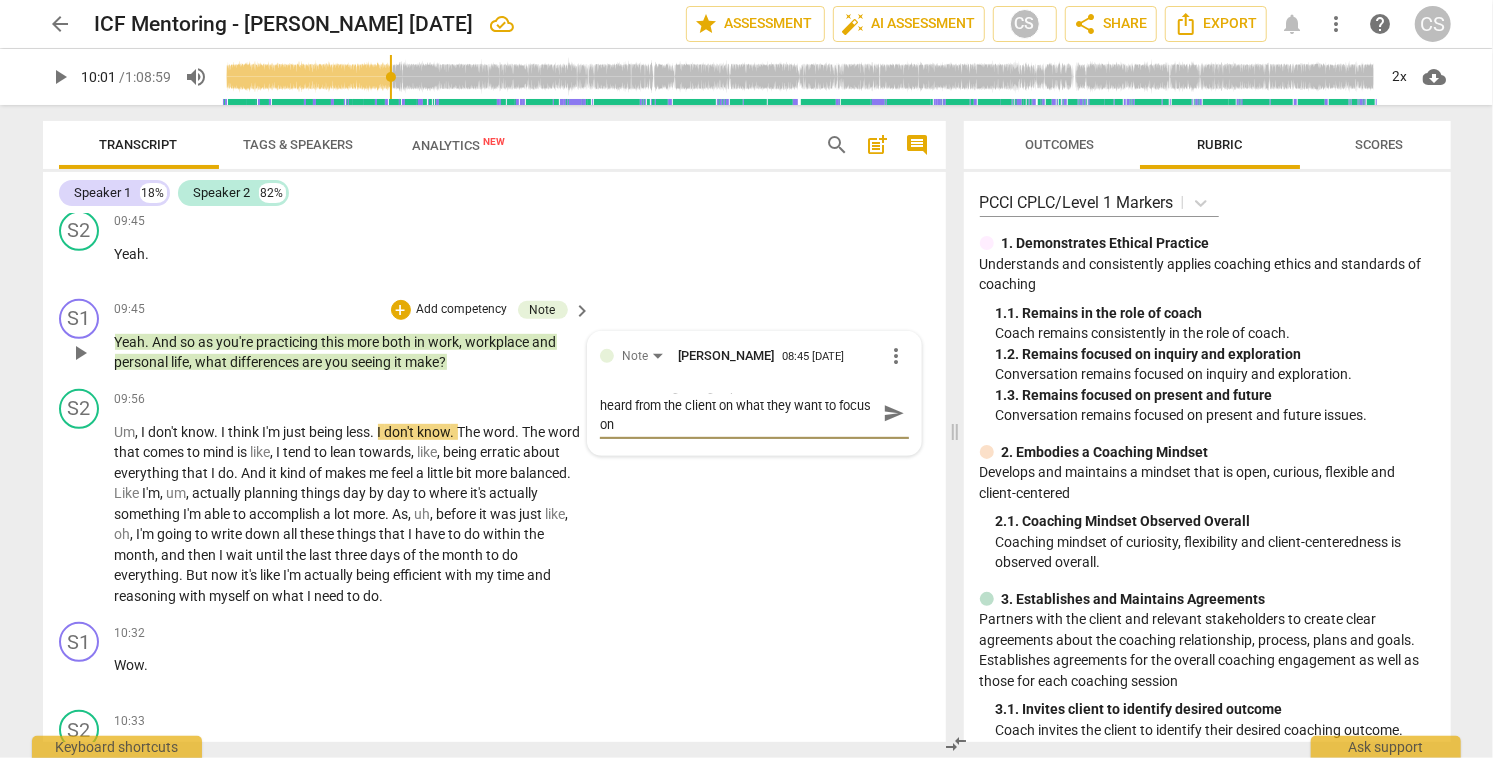 click on "send" at bounding box center [894, 413] 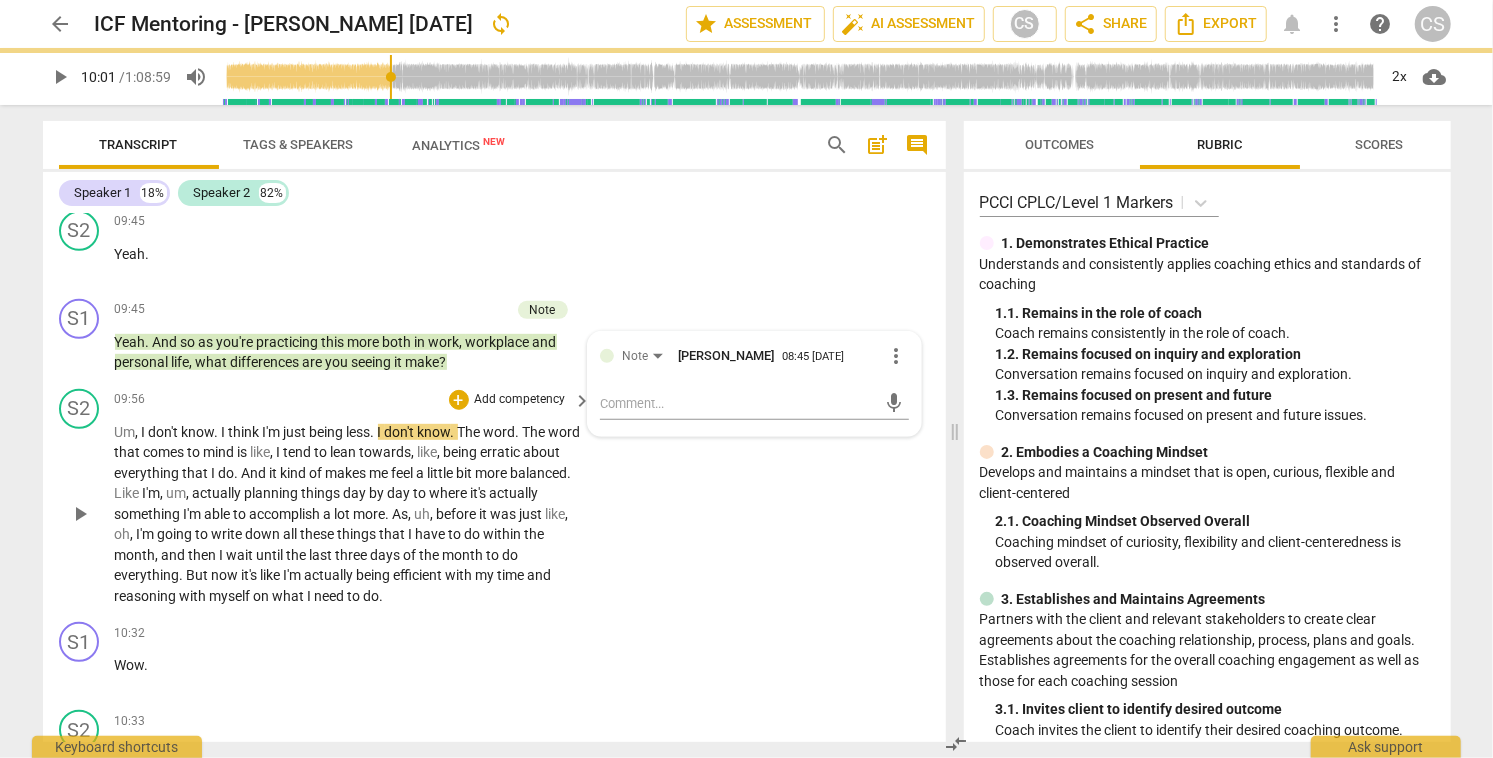 scroll, scrollTop: 0, scrollLeft: 0, axis: both 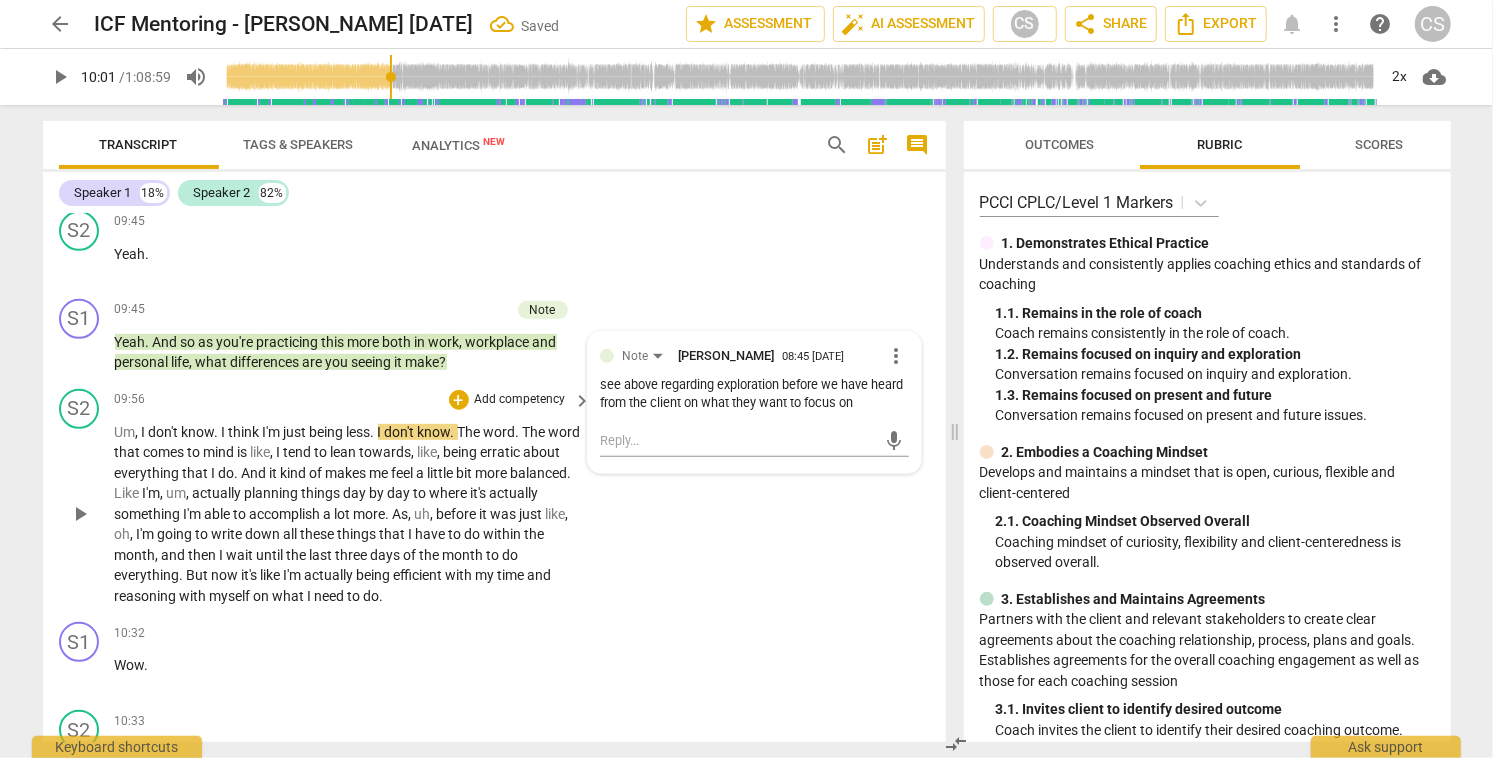 click on "play_arrow" at bounding box center [80, 514] 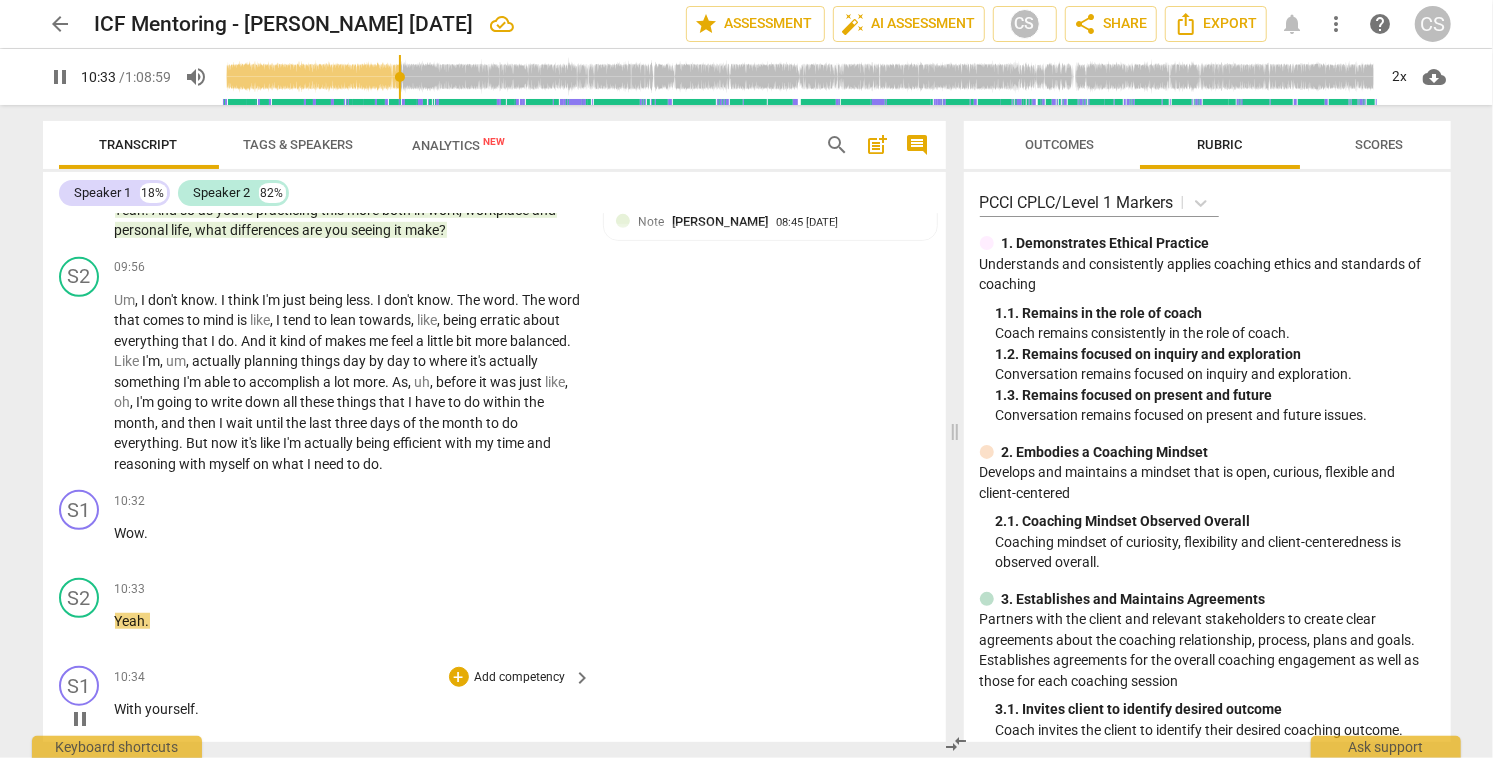 scroll, scrollTop: 5237, scrollLeft: 0, axis: vertical 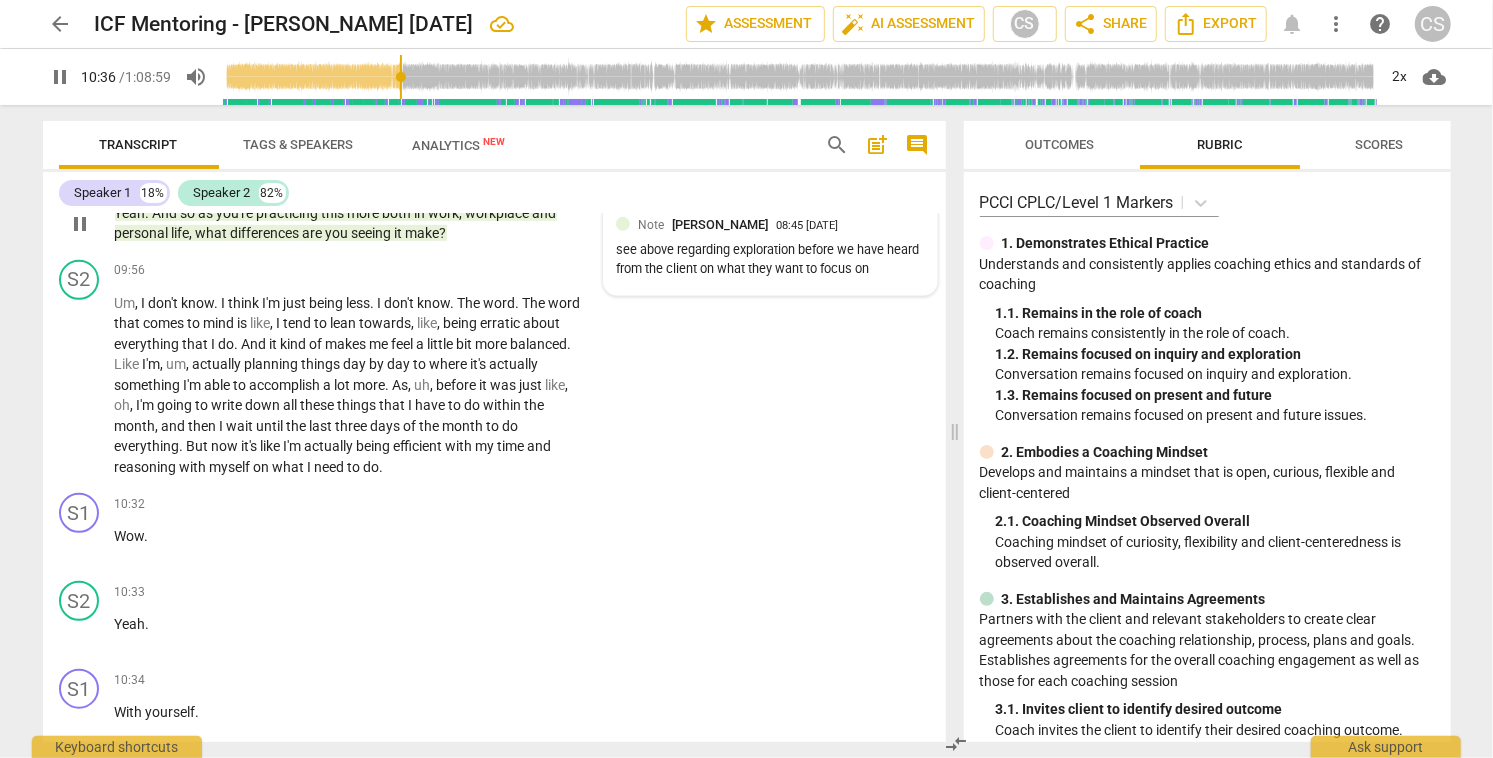 click on "[PERSON_NAME]" at bounding box center (720, 224) 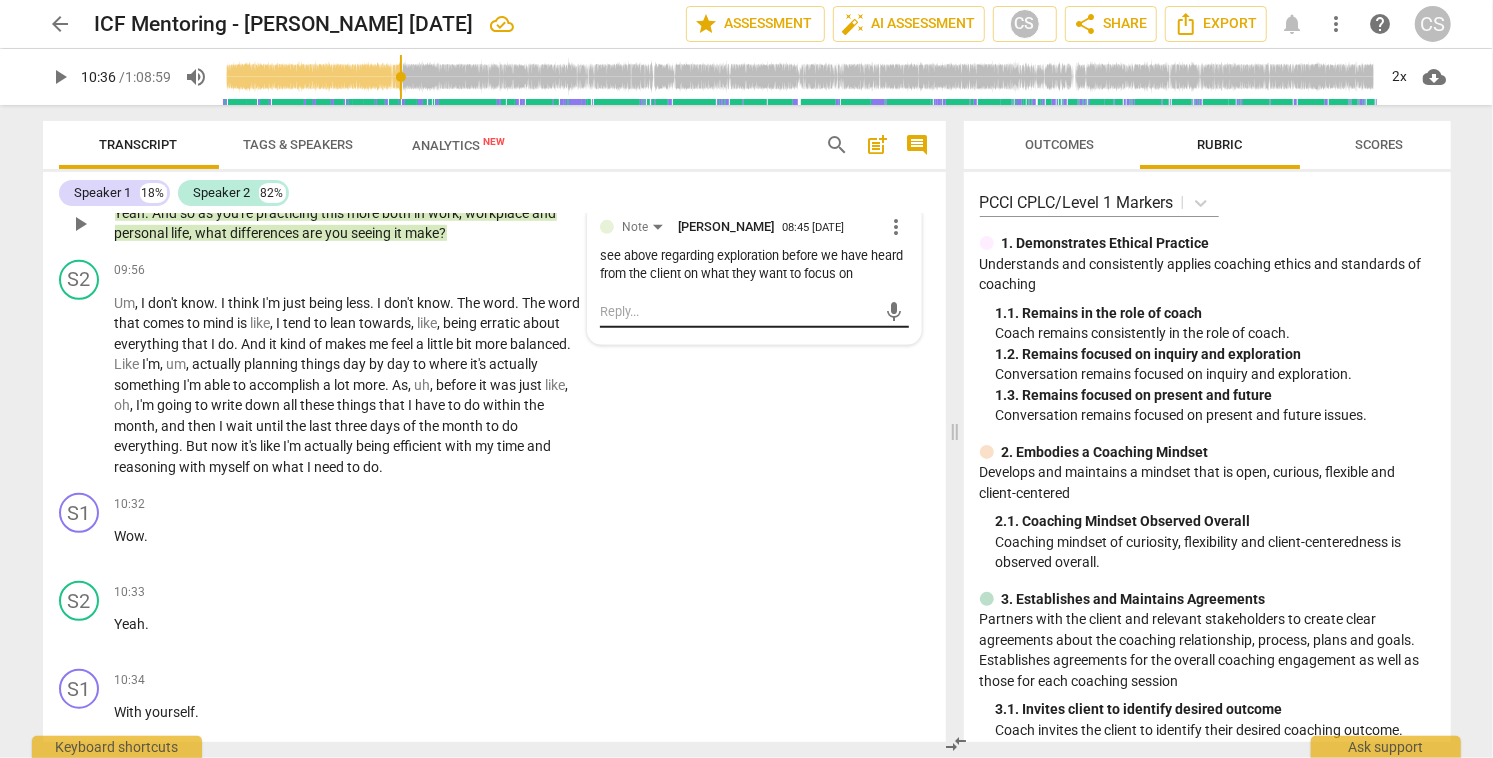 click at bounding box center (738, 311) 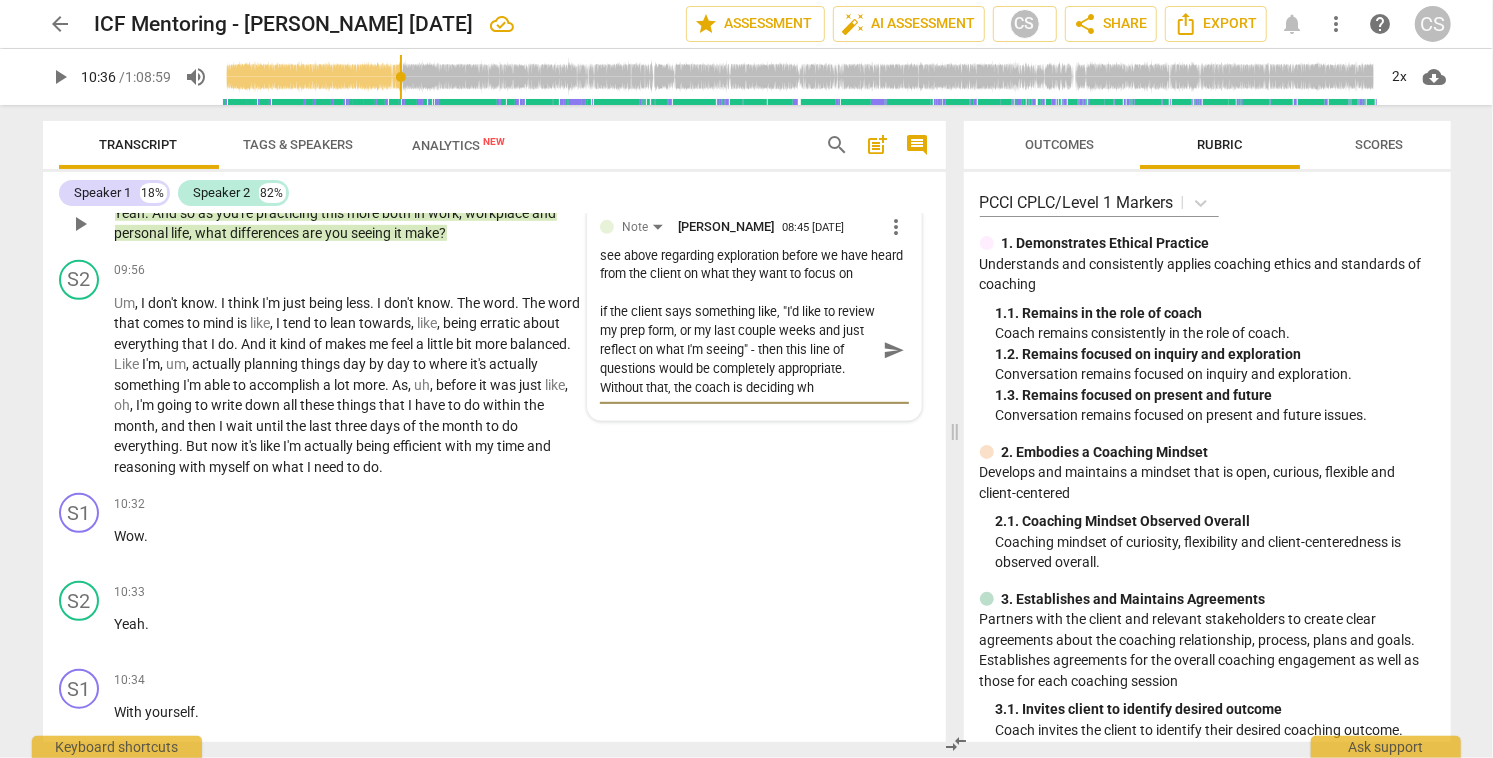 scroll, scrollTop: 17, scrollLeft: 0, axis: vertical 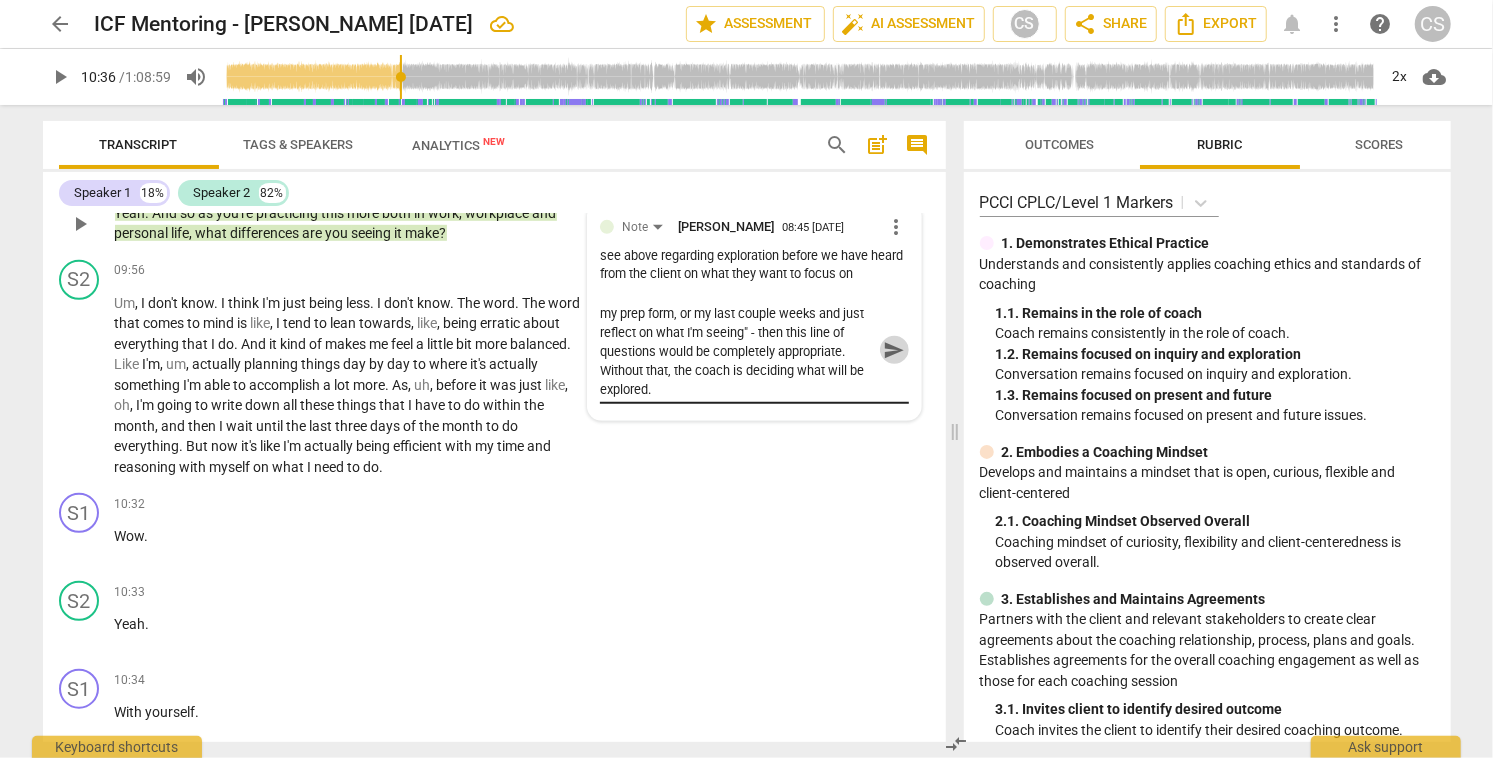 click on "send" at bounding box center [894, 350] 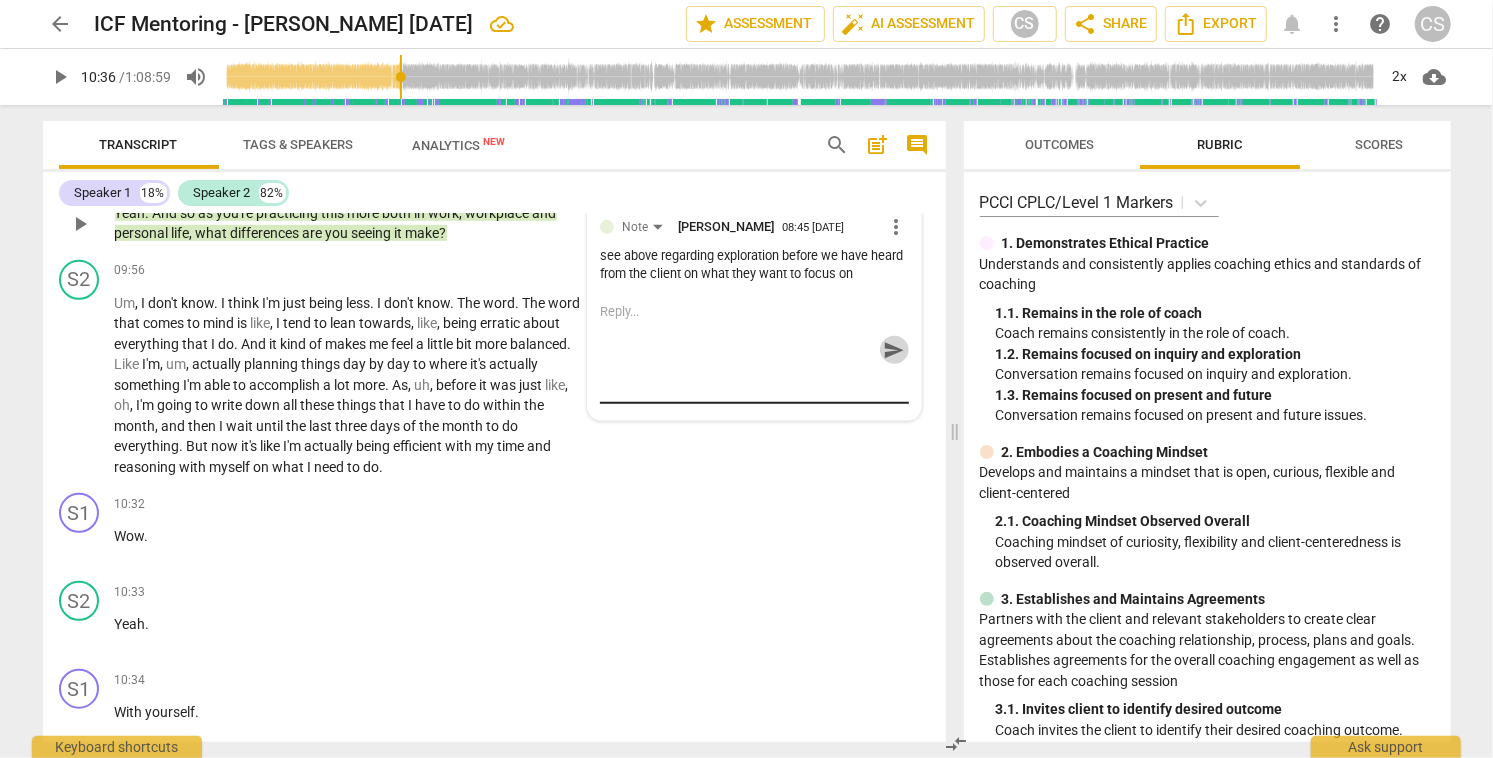 scroll, scrollTop: 0, scrollLeft: 0, axis: both 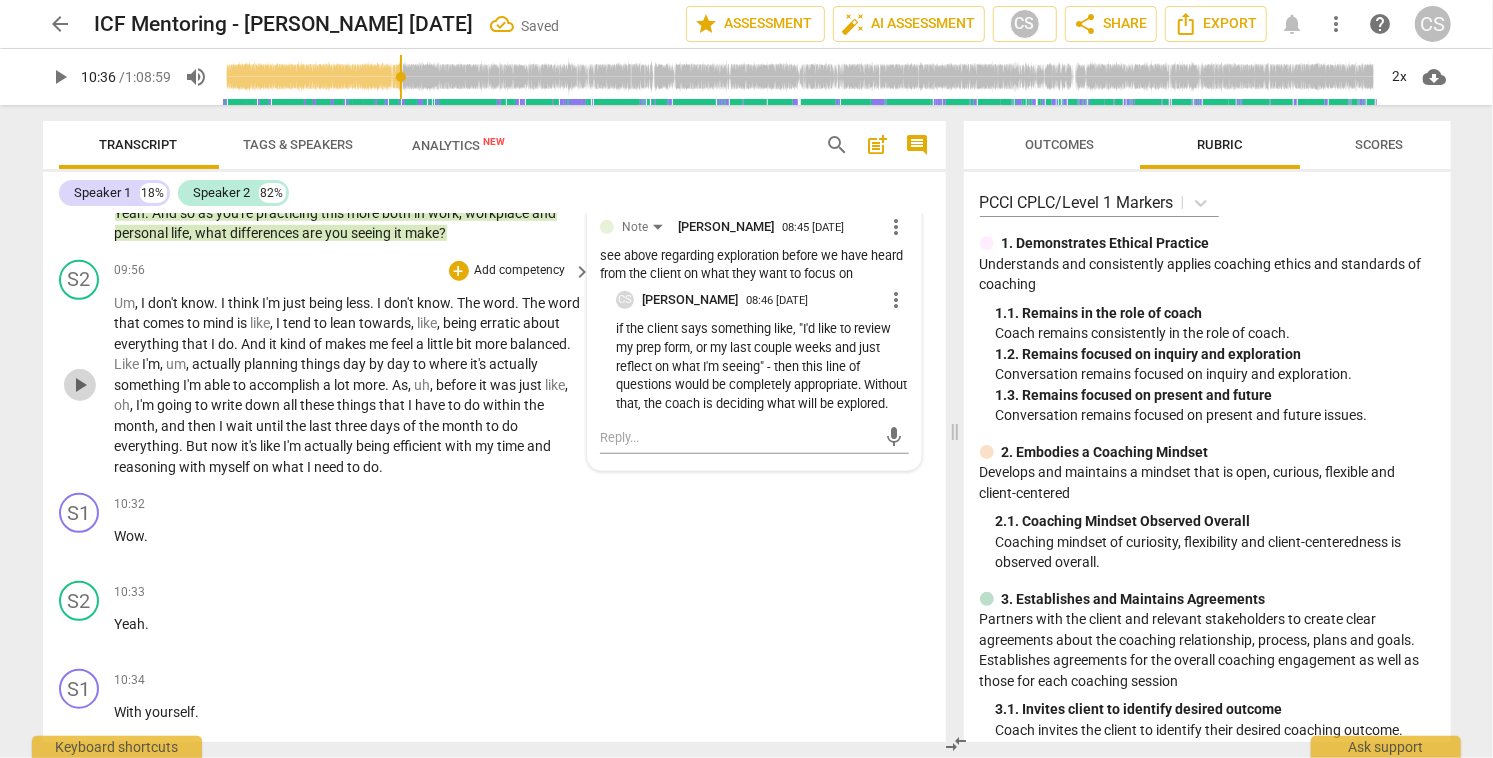 click on "play_arrow" at bounding box center (80, 385) 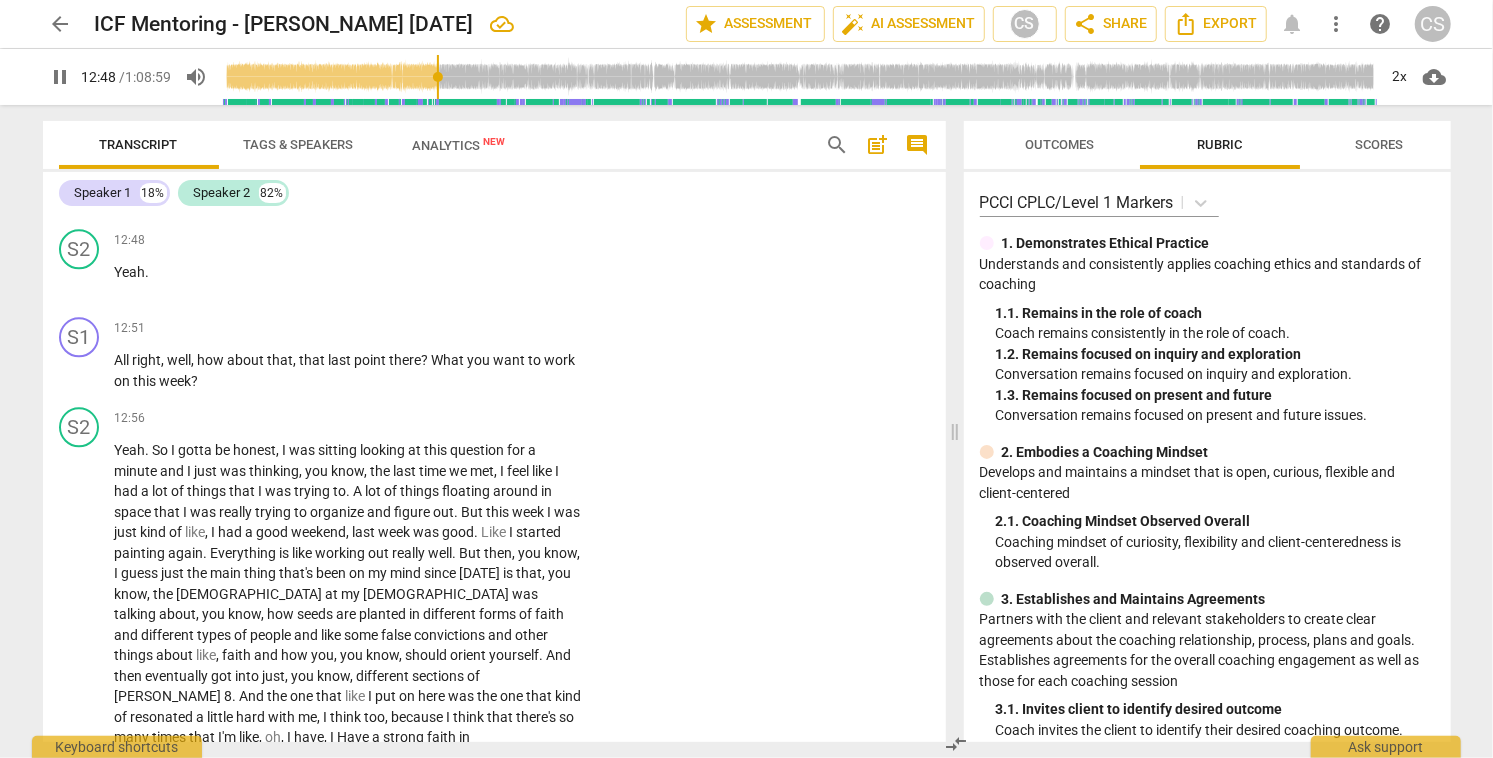 scroll, scrollTop: 7340, scrollLeft: 0, axis: vertical 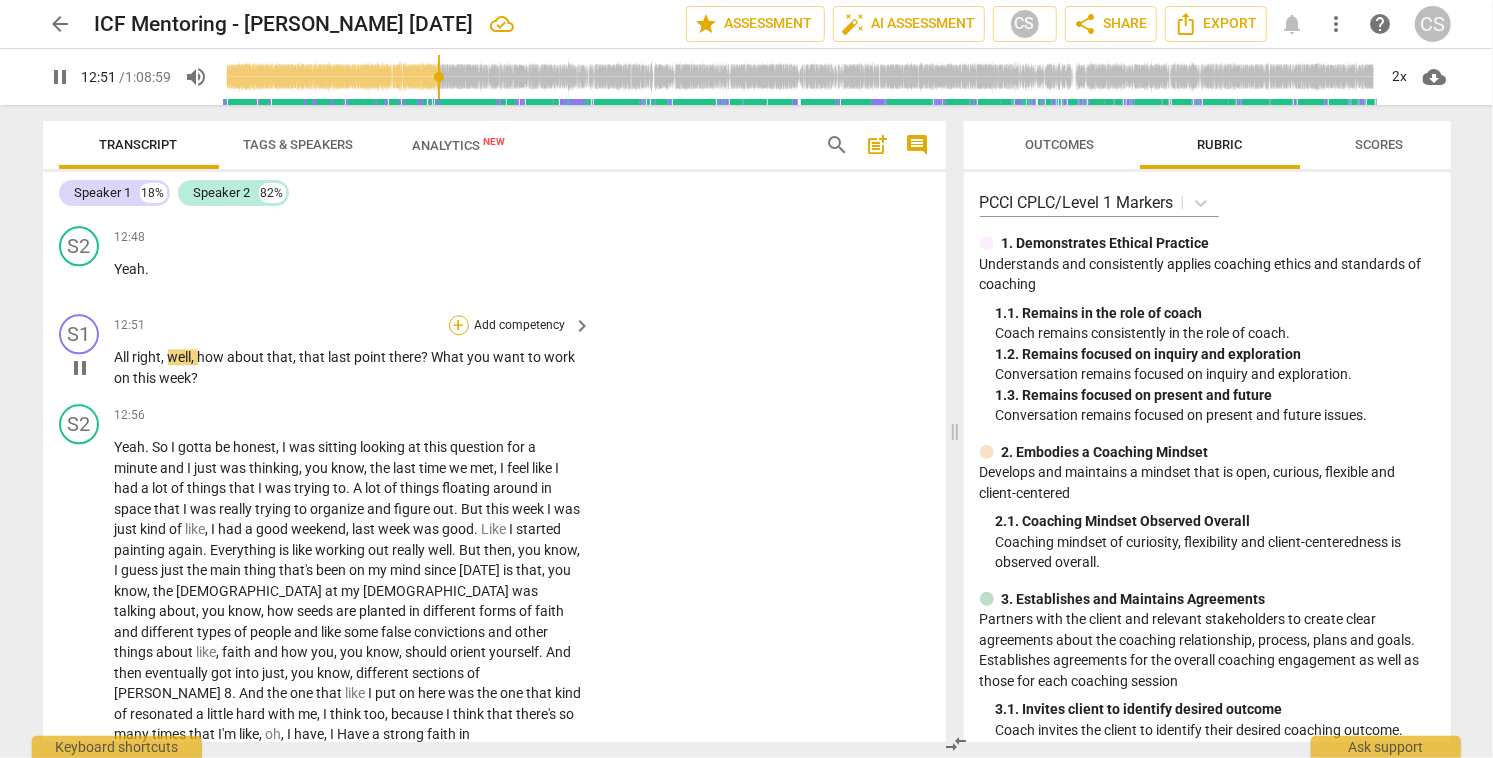 click on "+" at bounding box center (459, 325) 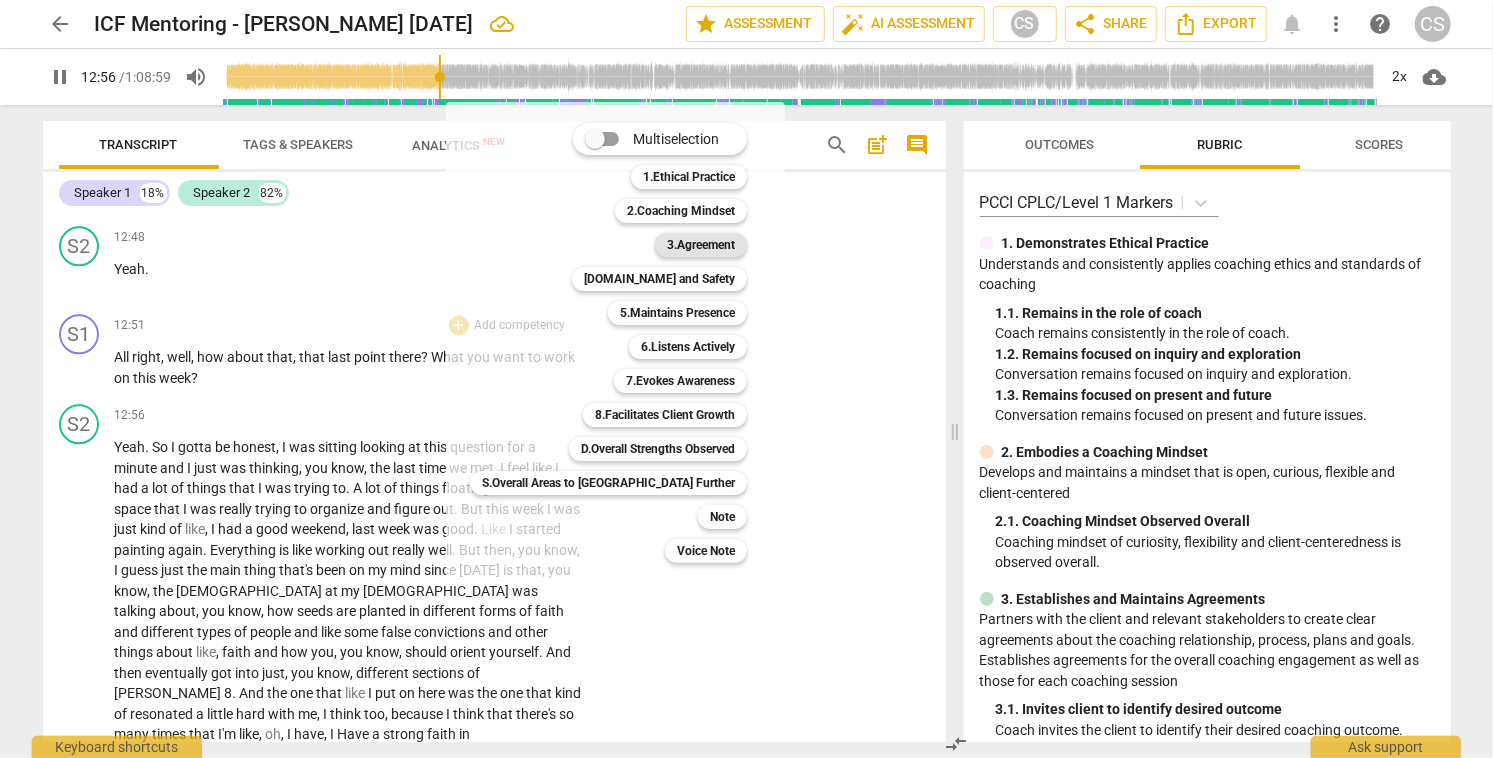 click on "3.Agreement" at bounding box center [701, 245] 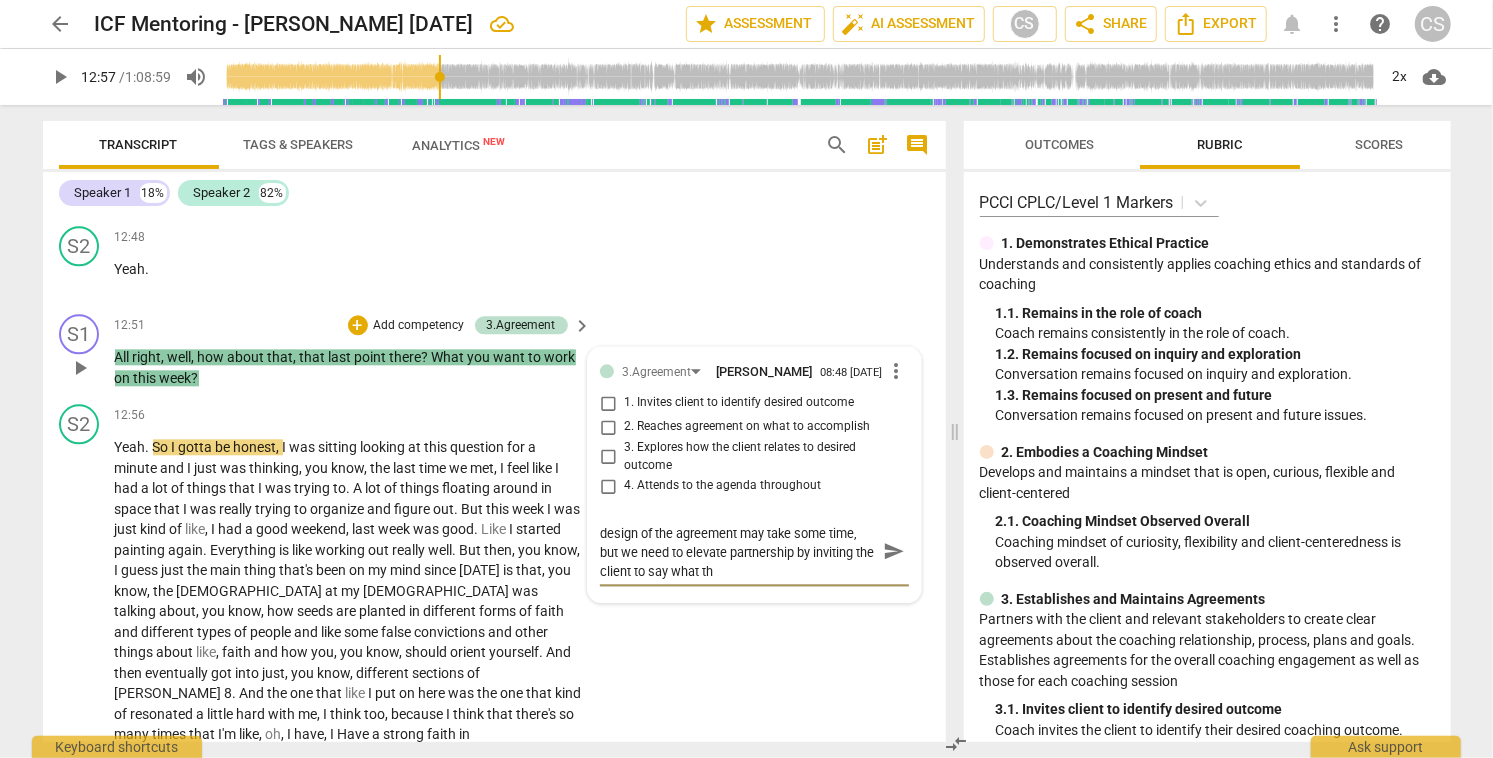 scroll, scrollTop: 0, scrollLeft: 0, axis: both 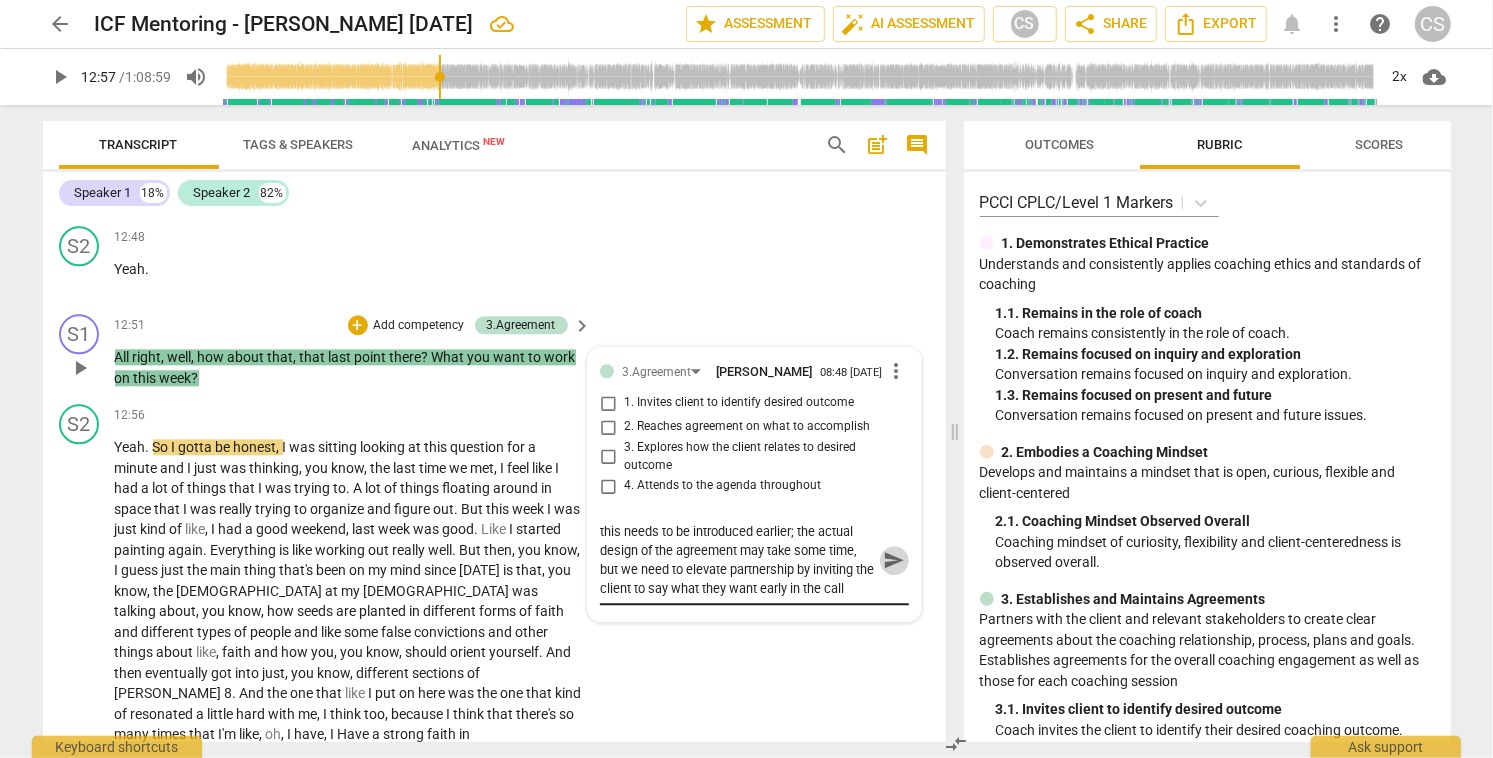 click on "send" at bounding box center (894, 560) 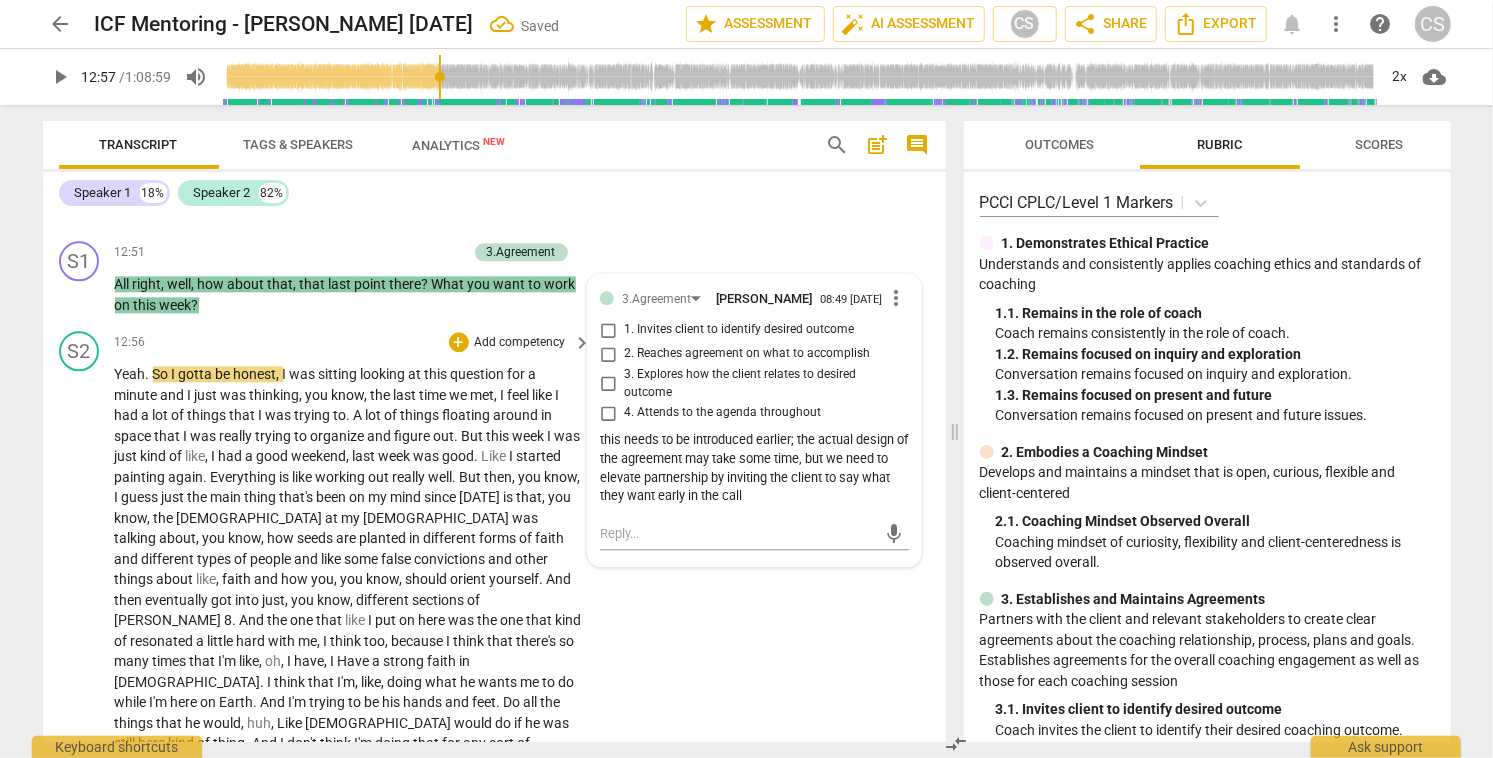 scroll, scrollTop: 7417, scrollLeft: 0, axis: vertical 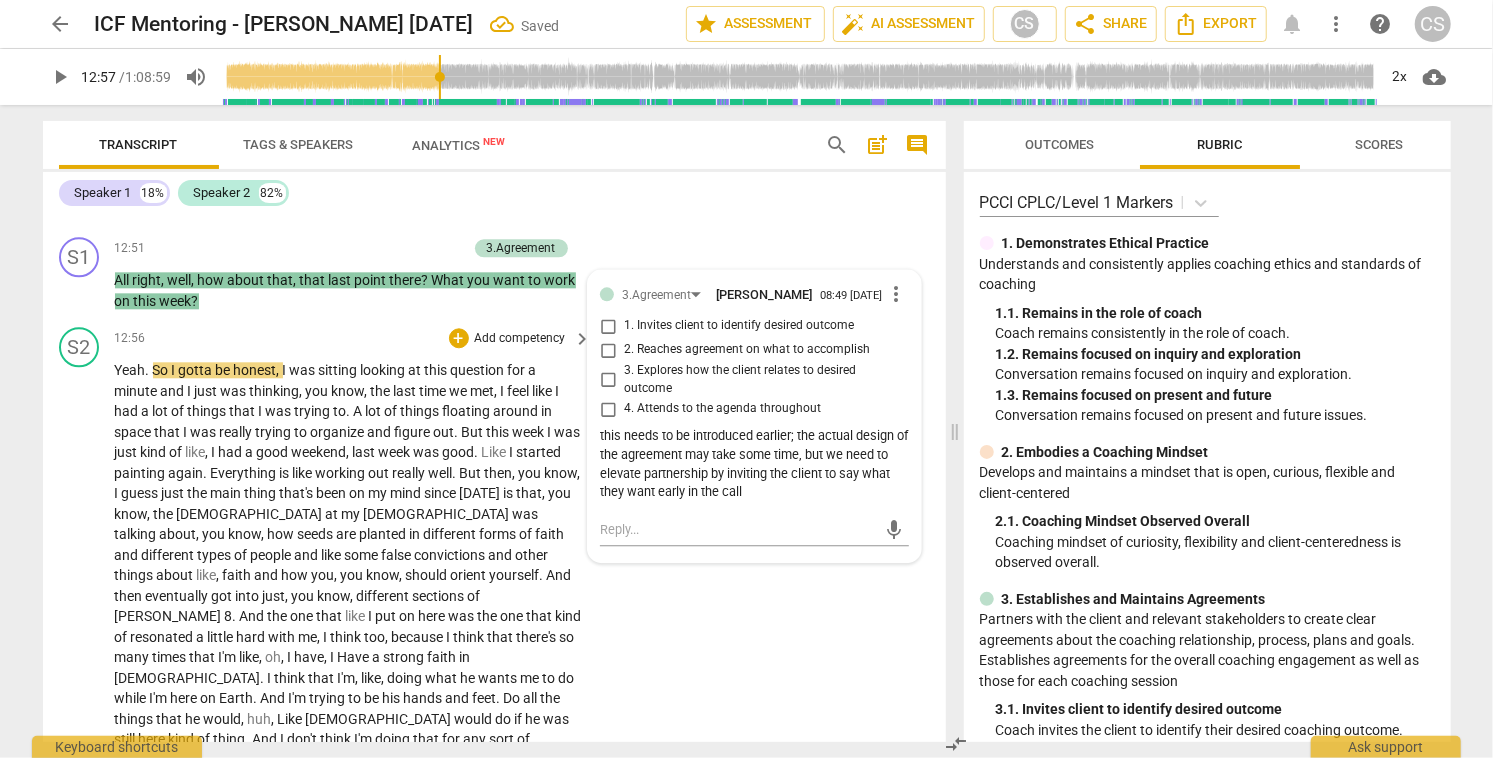 click on "honest" at bounding box center (255, 370) 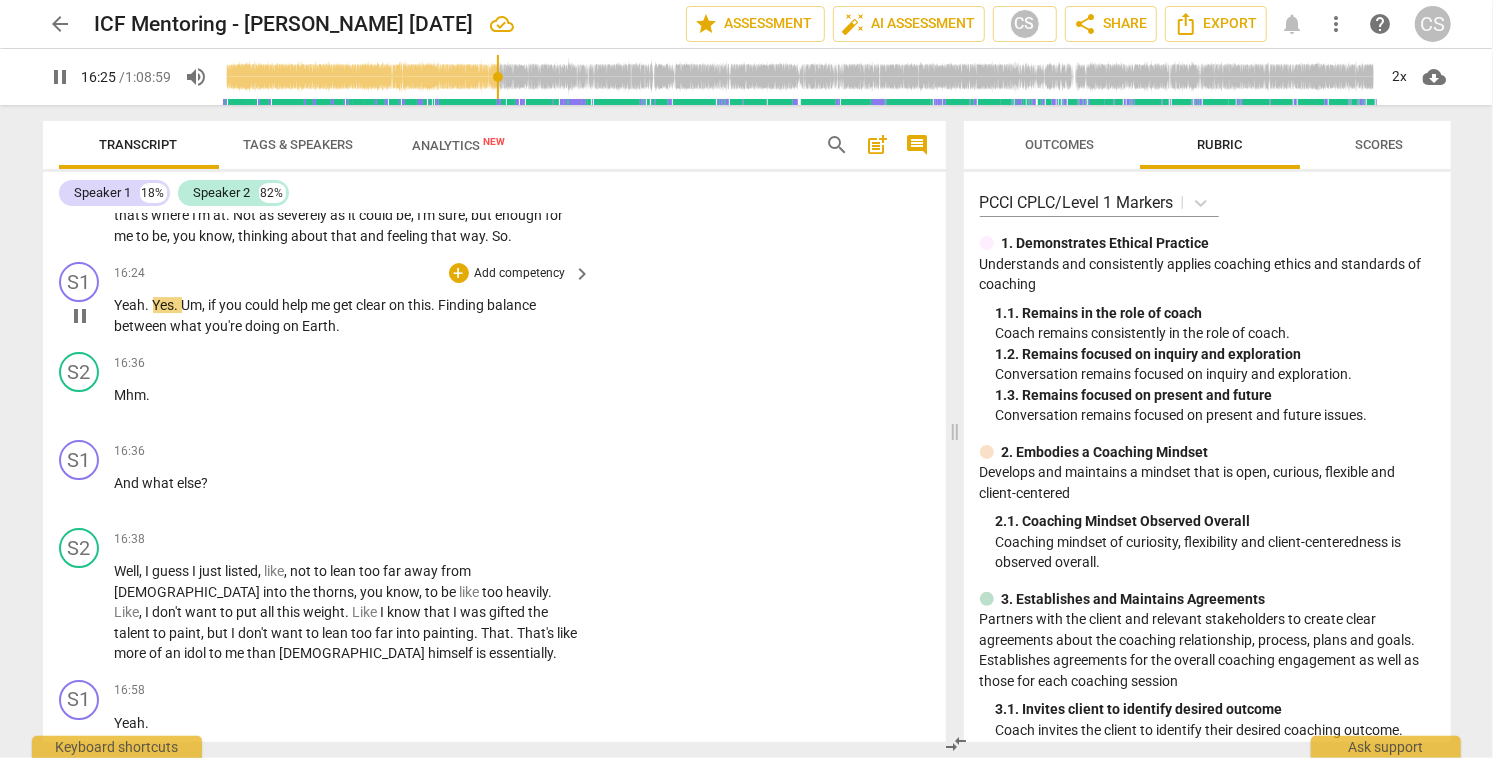 scroll, scrollTop: 8507, scrollLeft: 0, axis: vertical 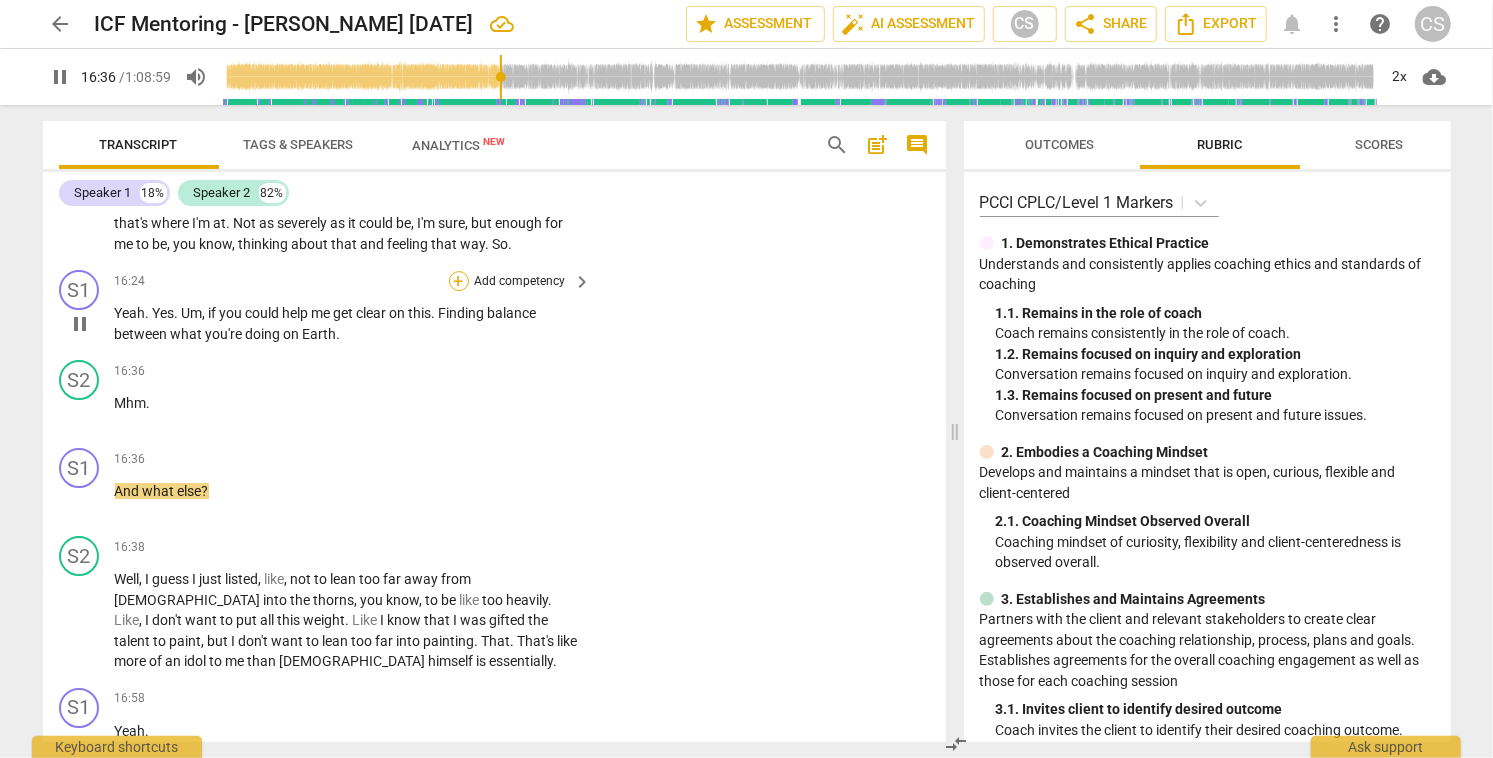 click on "+" at bounding box center [459, 281] 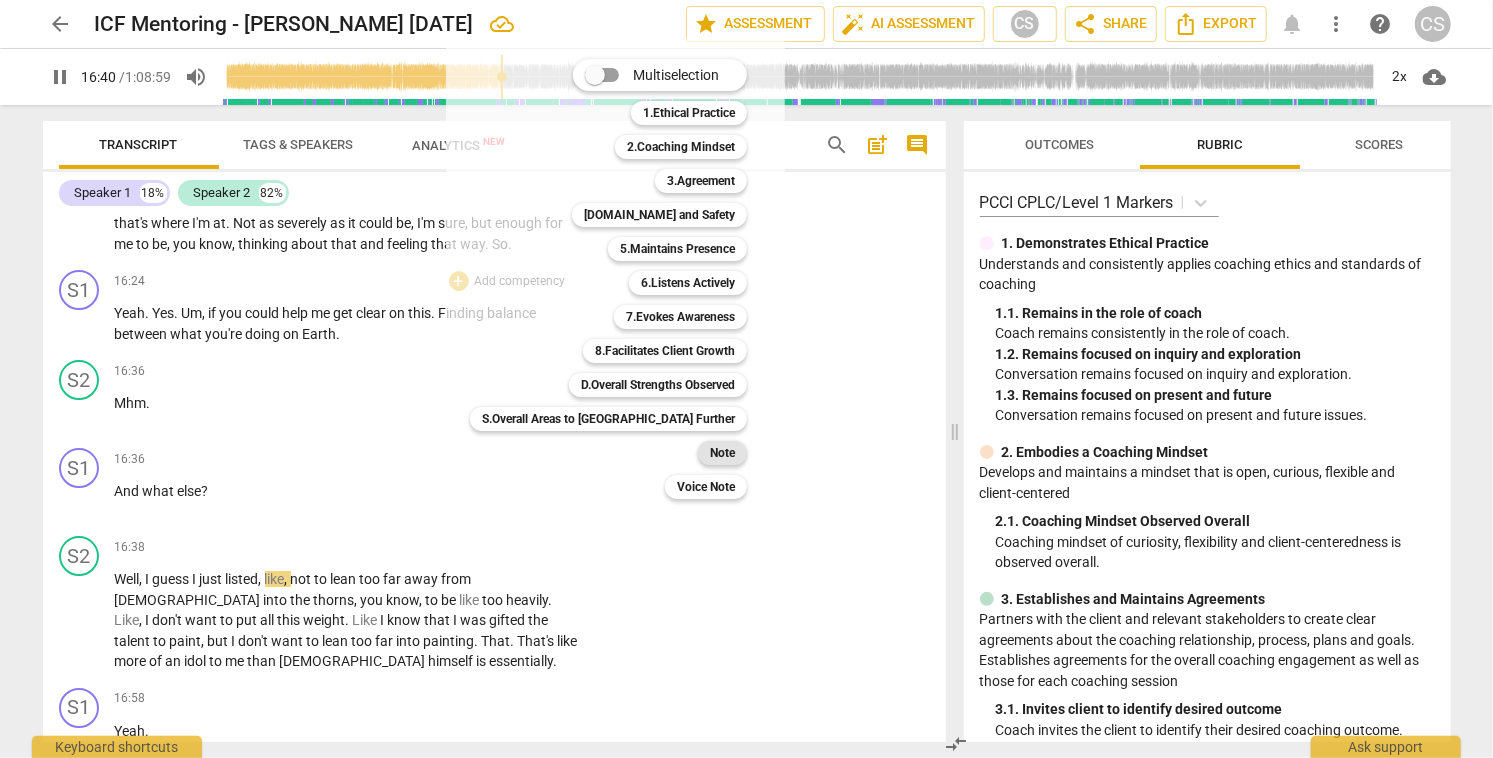 click on "Note" at bounding box center [722, 453] 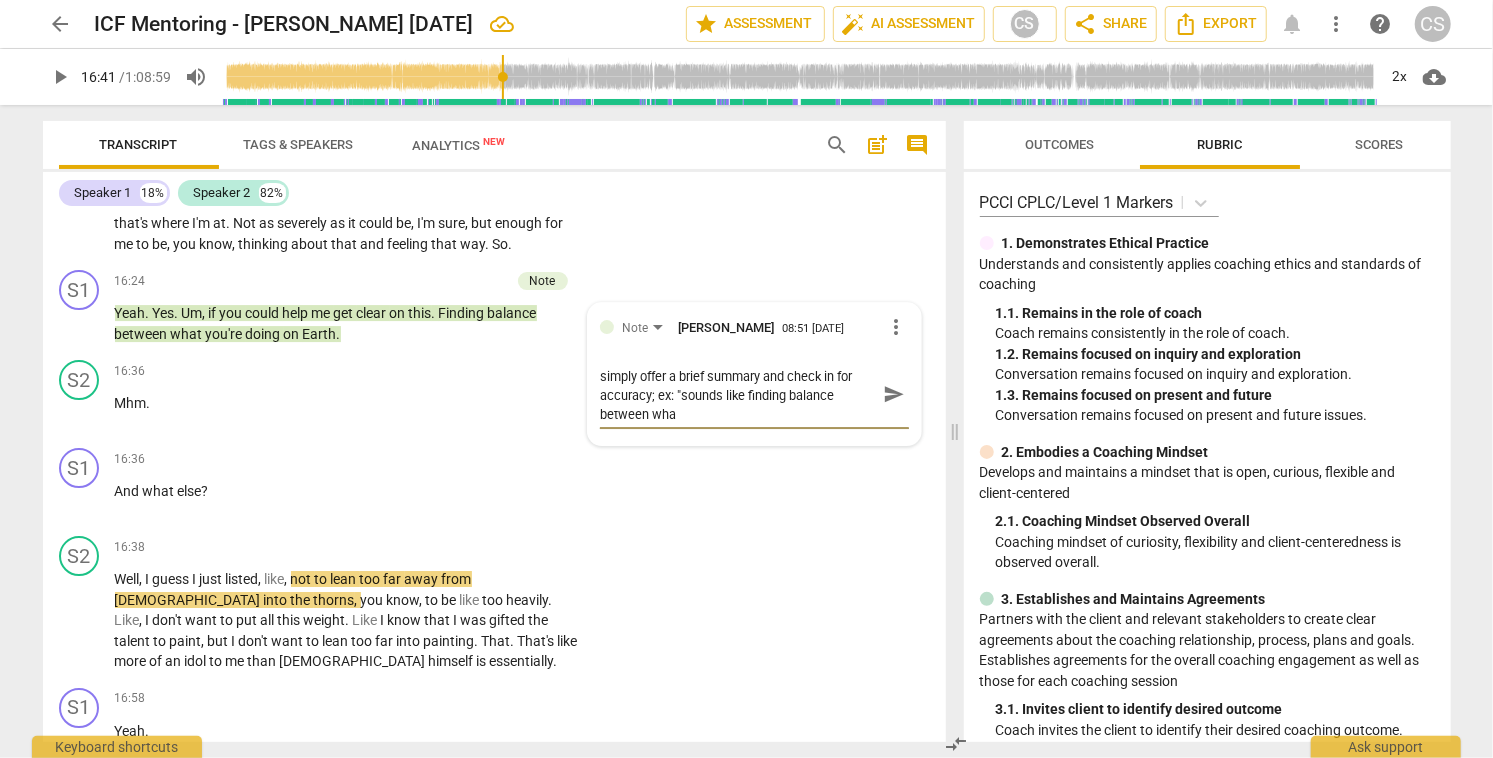 scroll, scrollTop: 0, scrollLeft: 0, axis: both 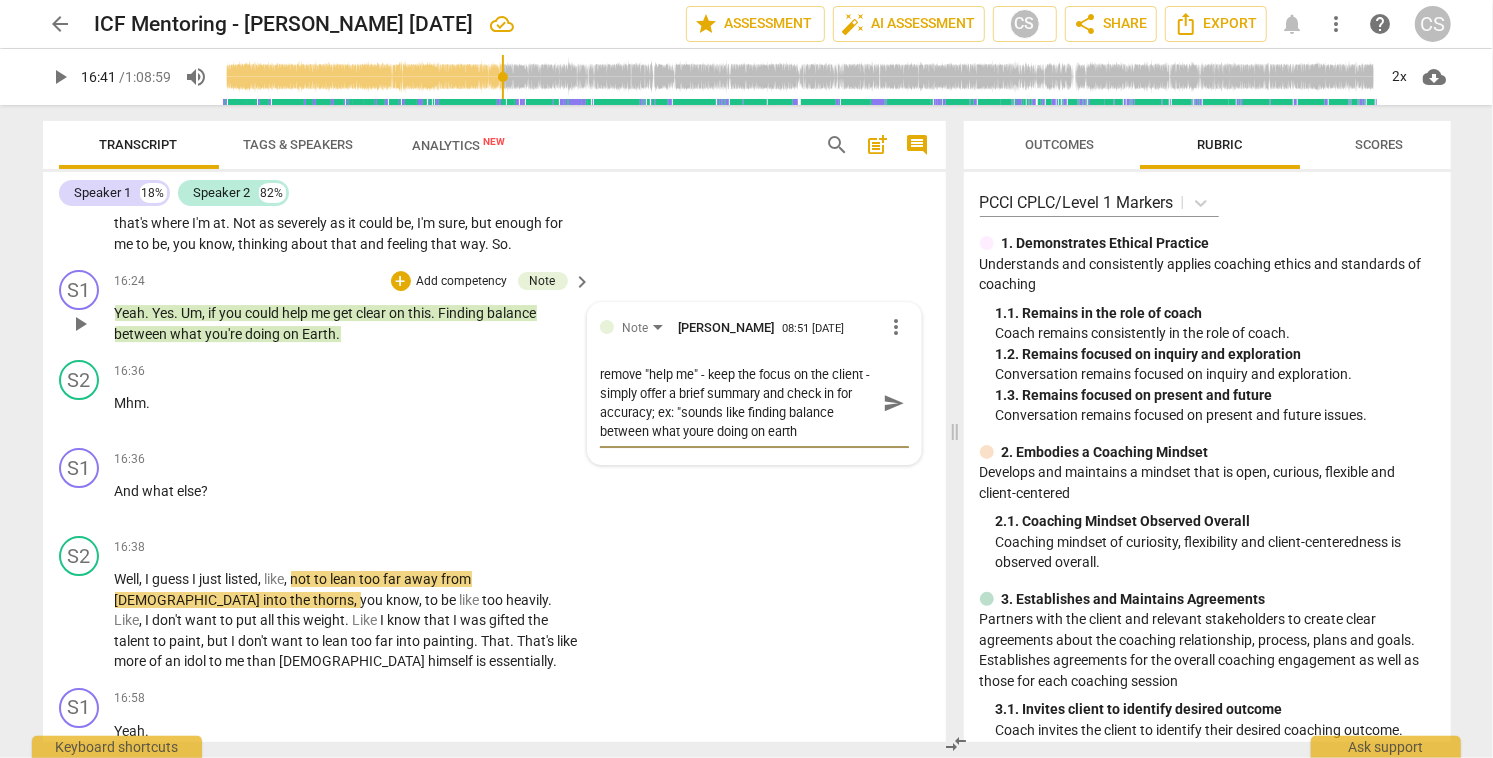 click on "remove "help me" - keep the focus on the client - simply offer a brief summary and check in for accuracy; ex: "sounds like finding balance between what youre doing on earth" at bounding box center [738, 403] 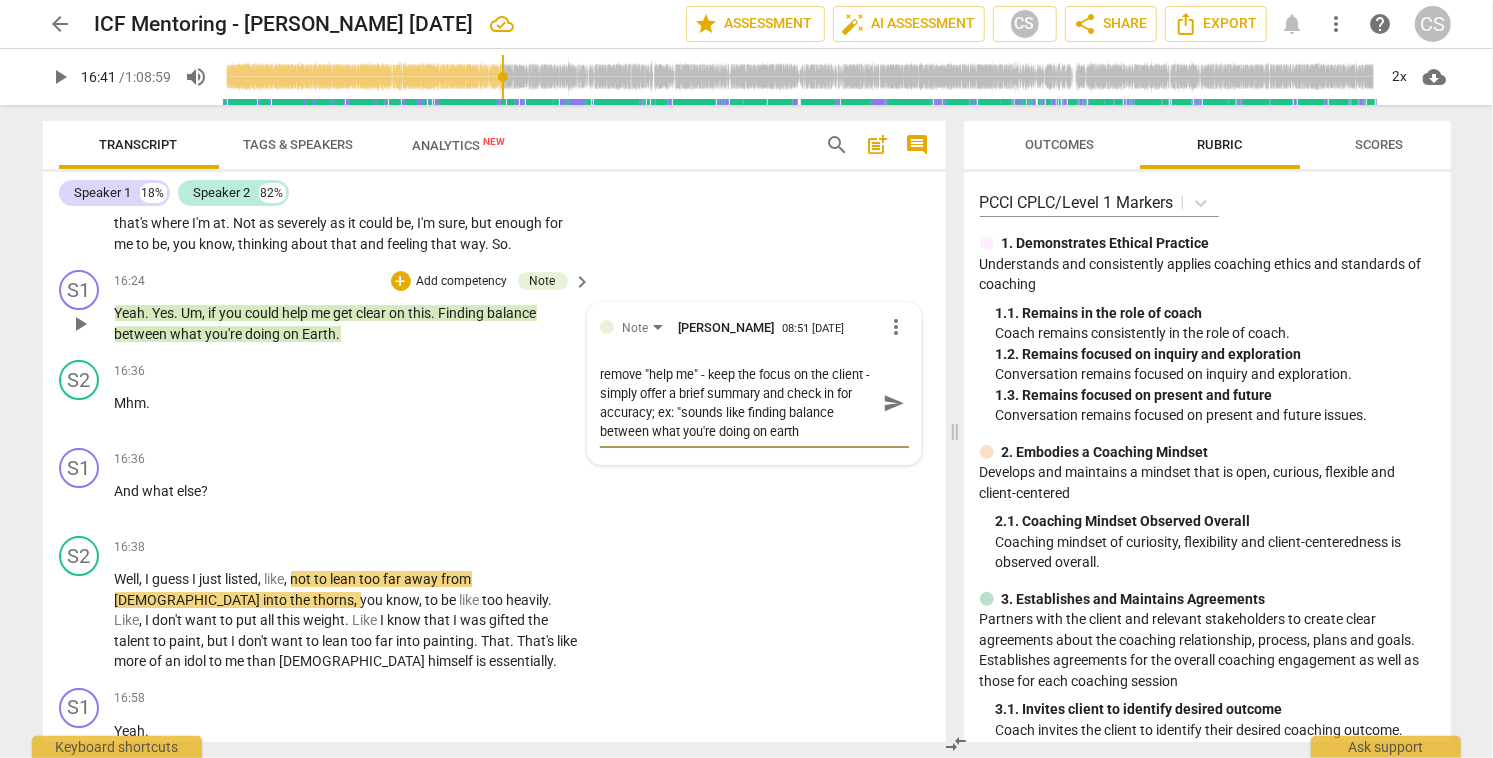 click on "clear" at bounding box center (373, 313) 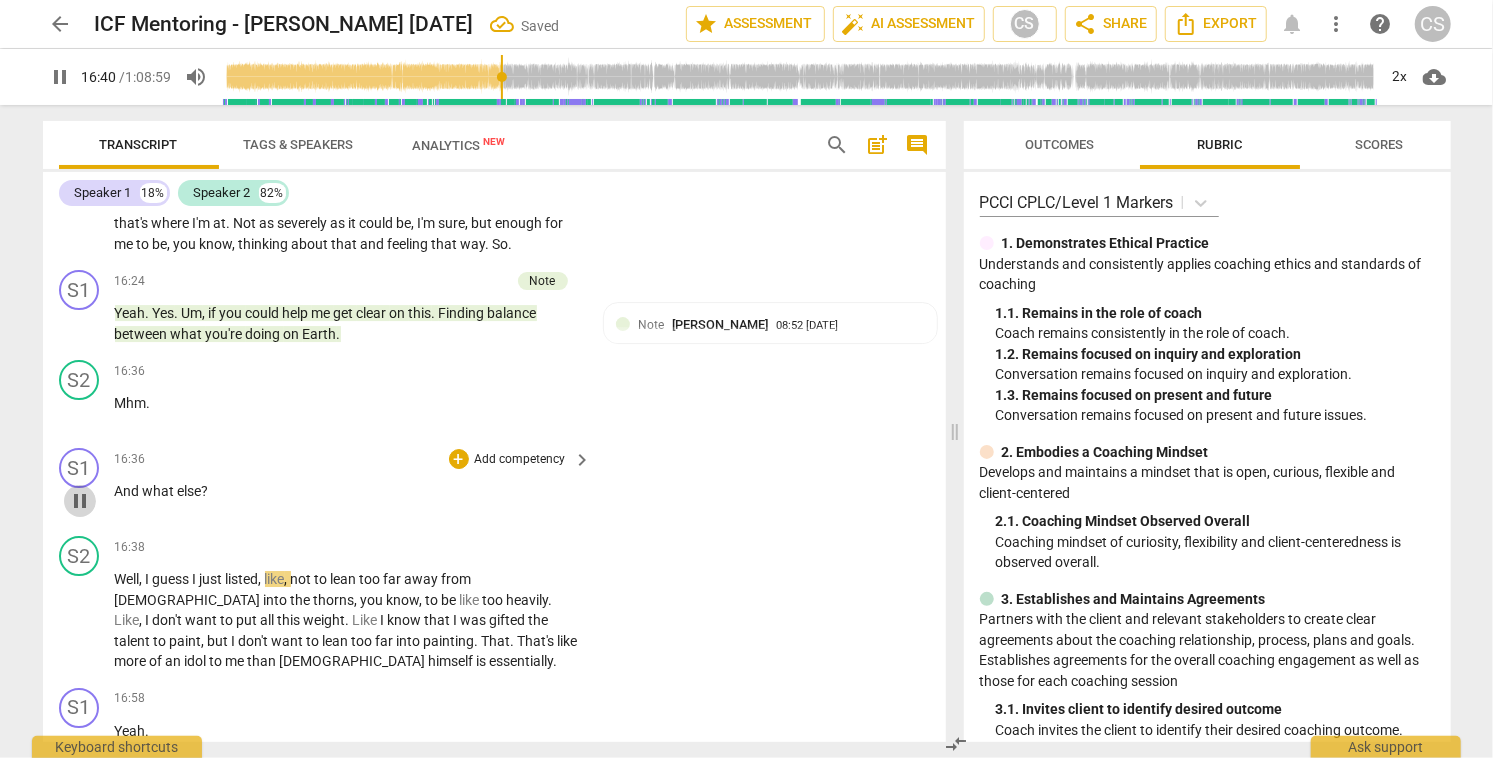 click on "pause" at bounding box center (80, 501) 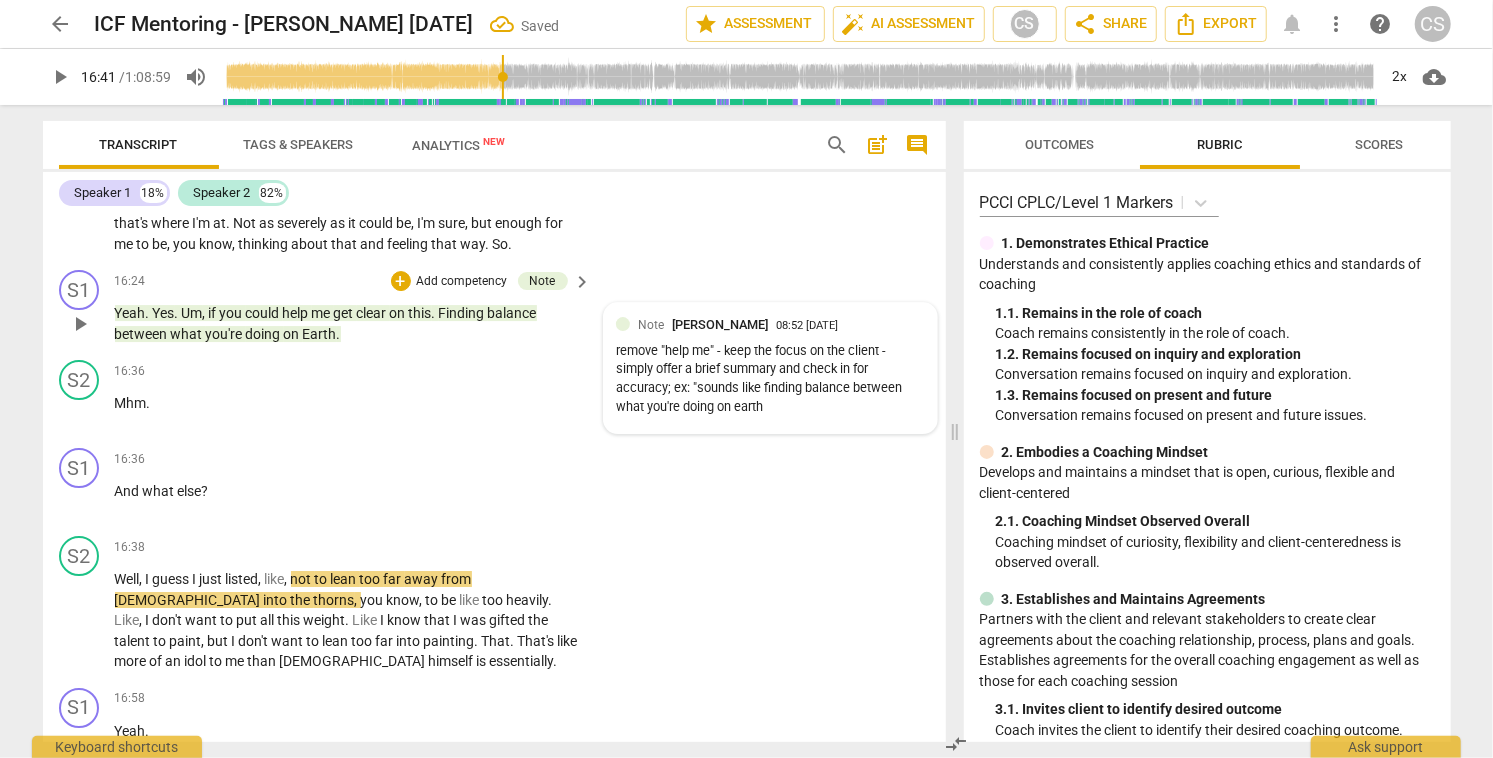 click on "[PERSON_NAME]" at bounding box center [720, 324] 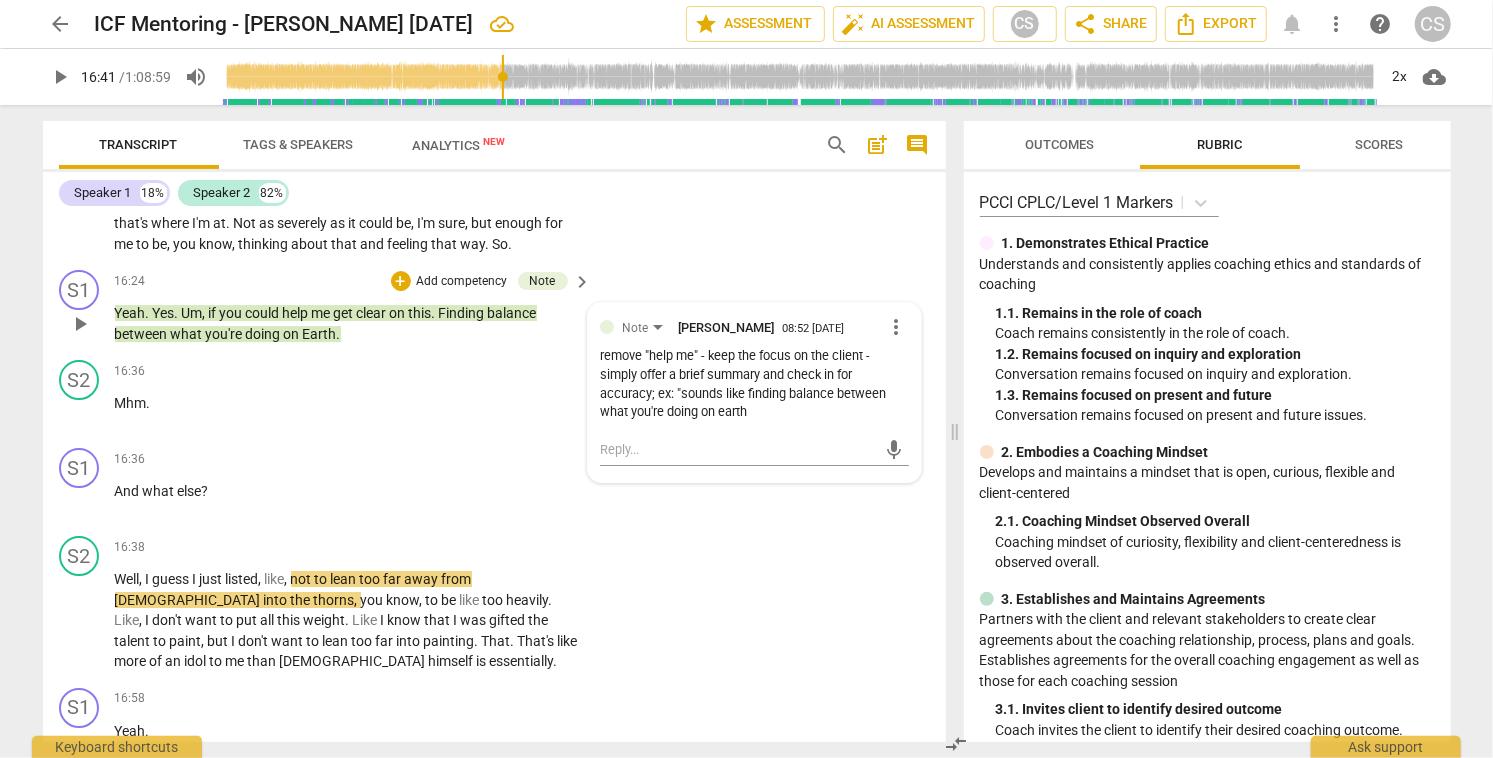 click on "remove "help me" - keep the focus on the client - simply offer a brief summary and check in for accuracy; ex: "sounds like finding balance between what you're doing on earth" at bounding box center (754, 384) 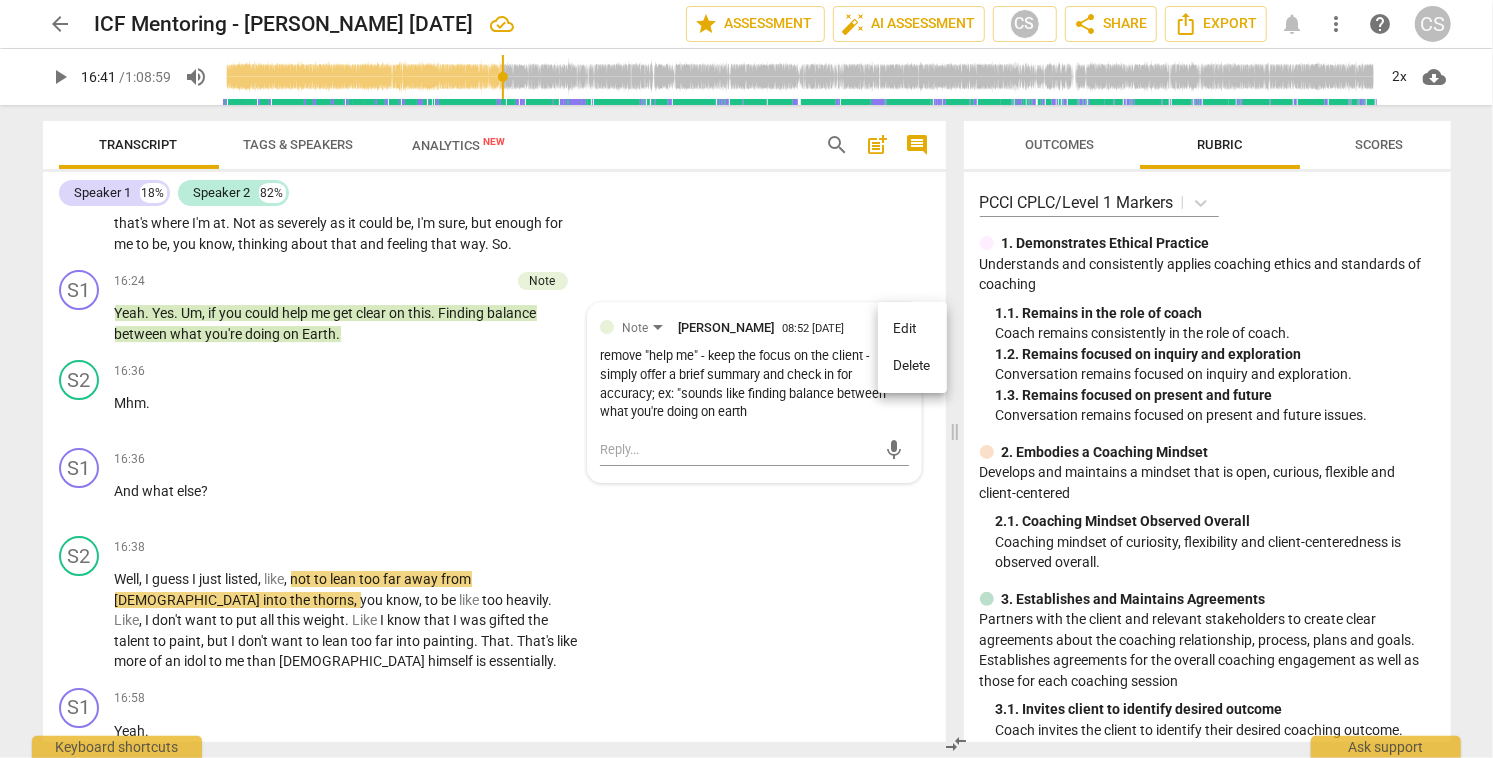 click on "Edit" at bounding box center (912, 329) 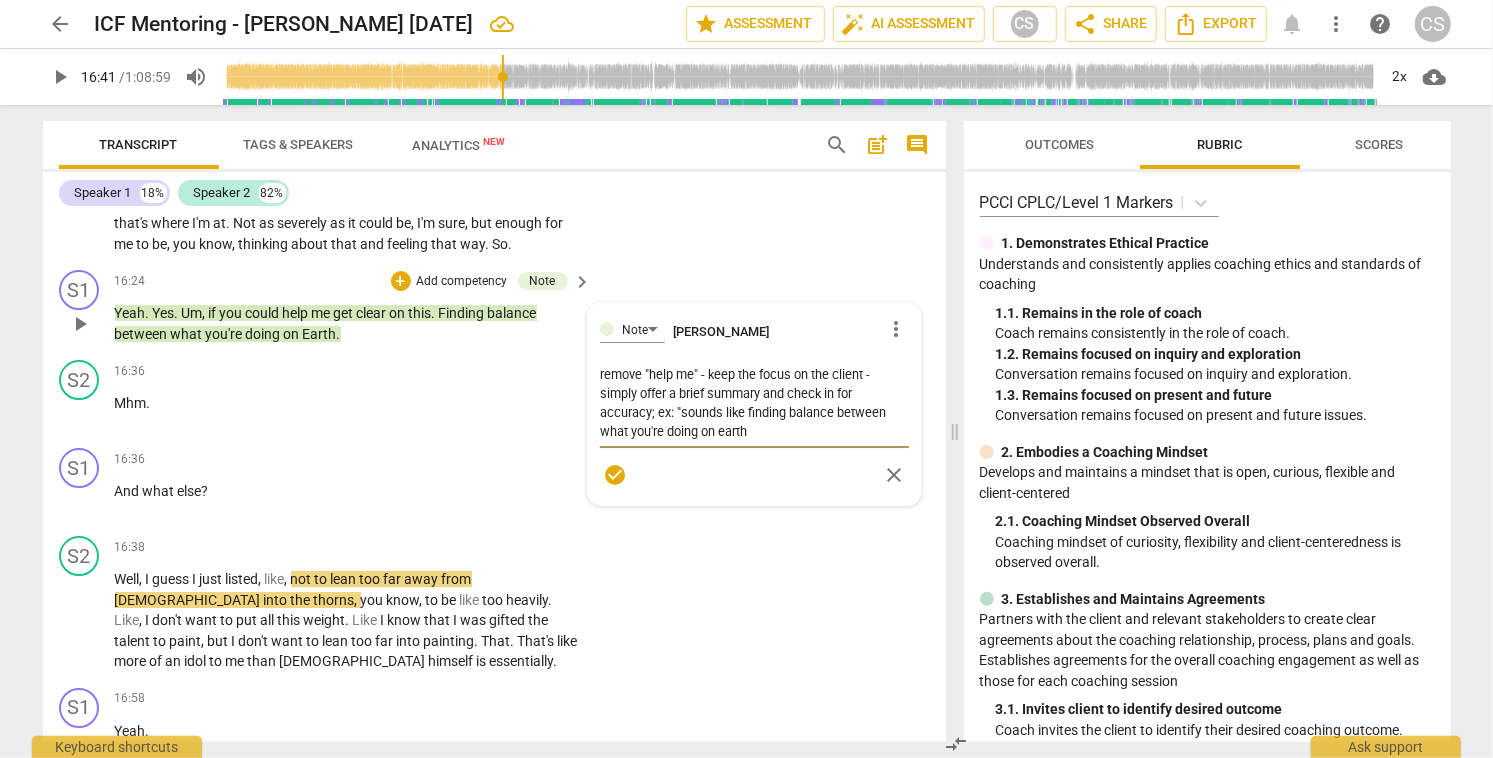 click on "remove "help me" - keep the focus on the client - simply offer a brief summary and check in for accuracy; ex: "sounds like finding balance between what you're doing on earth" at bounding box center [754, 403] 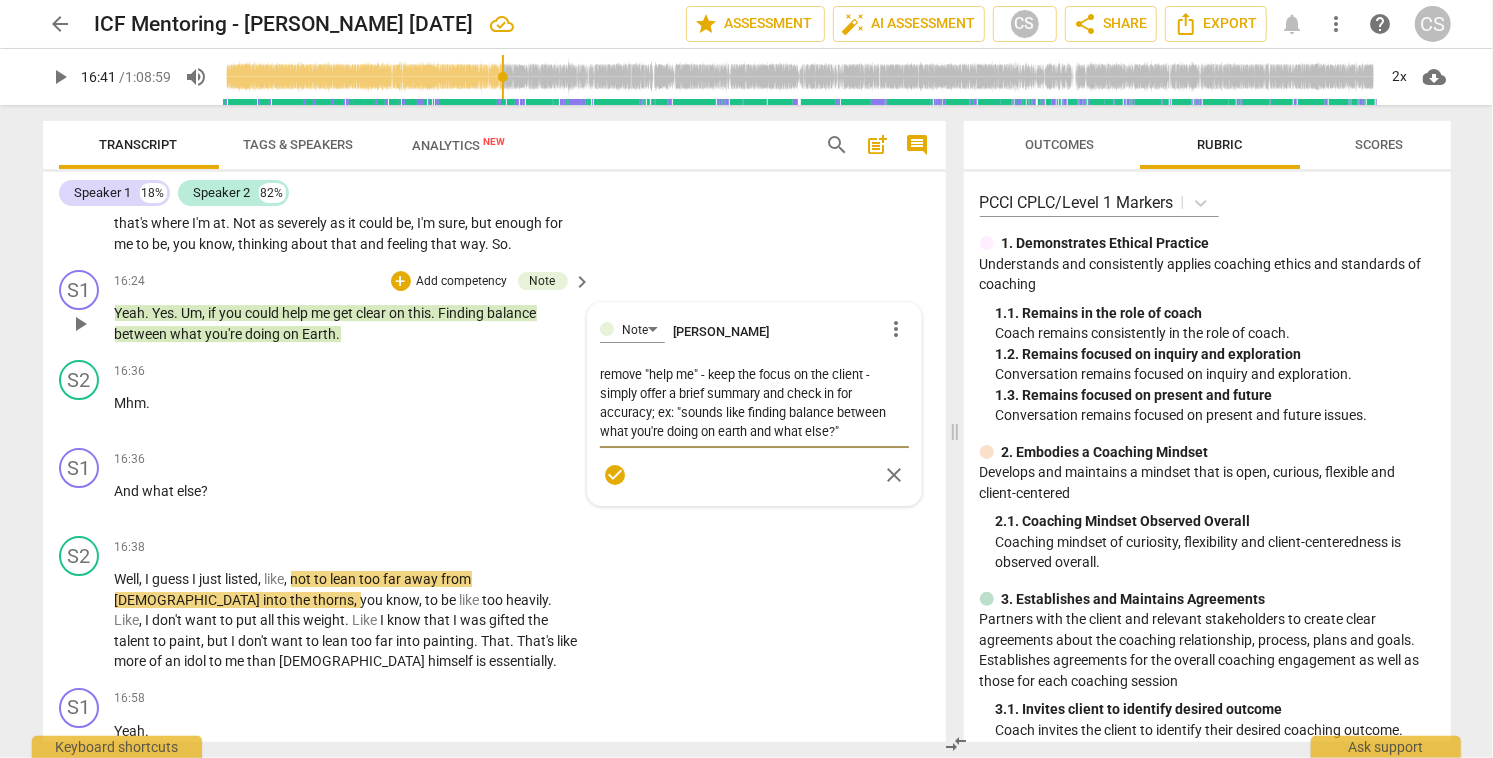 click on "check_circle" at bounding box center (615, 475) 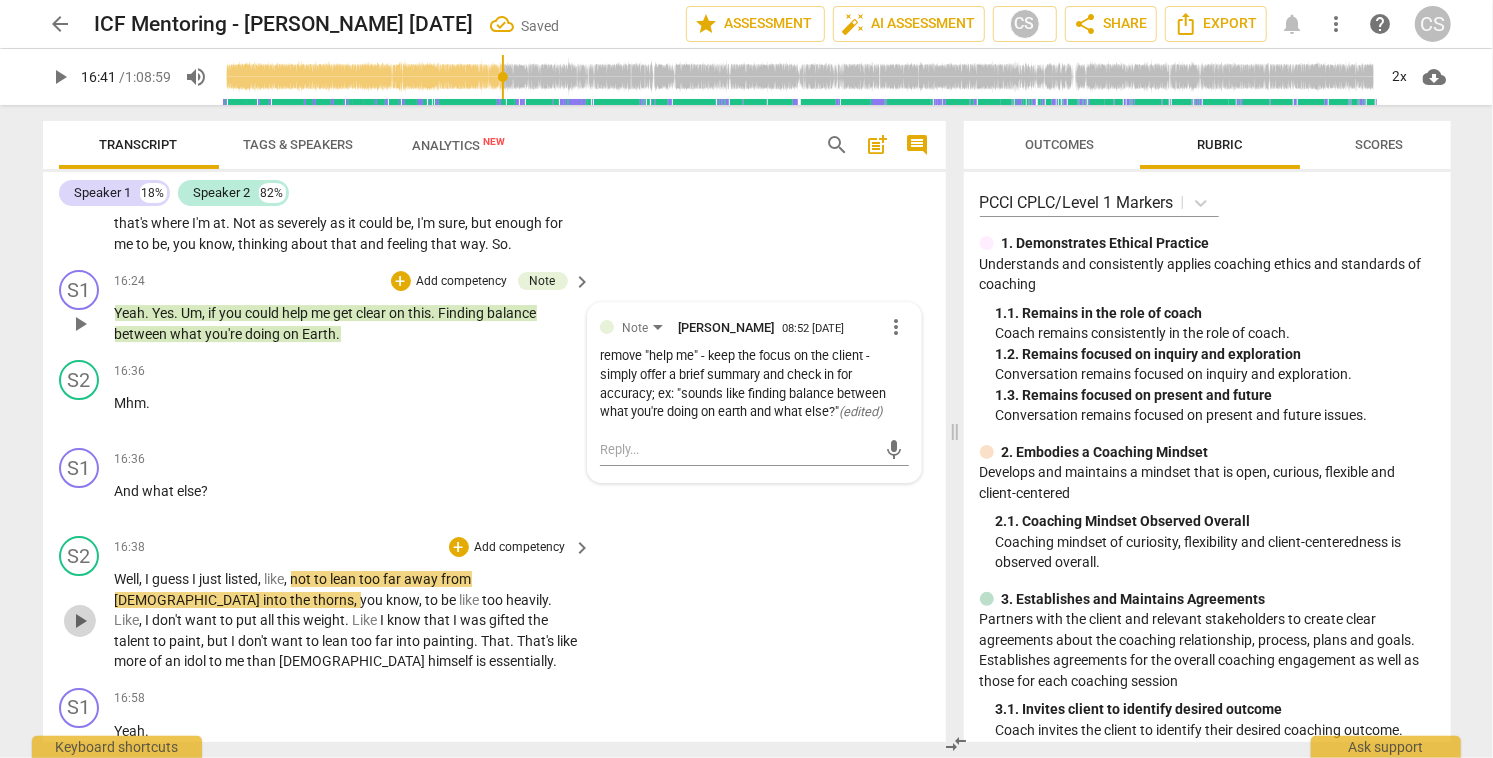 click on "play_arrow" at bounding box center (80, 621) 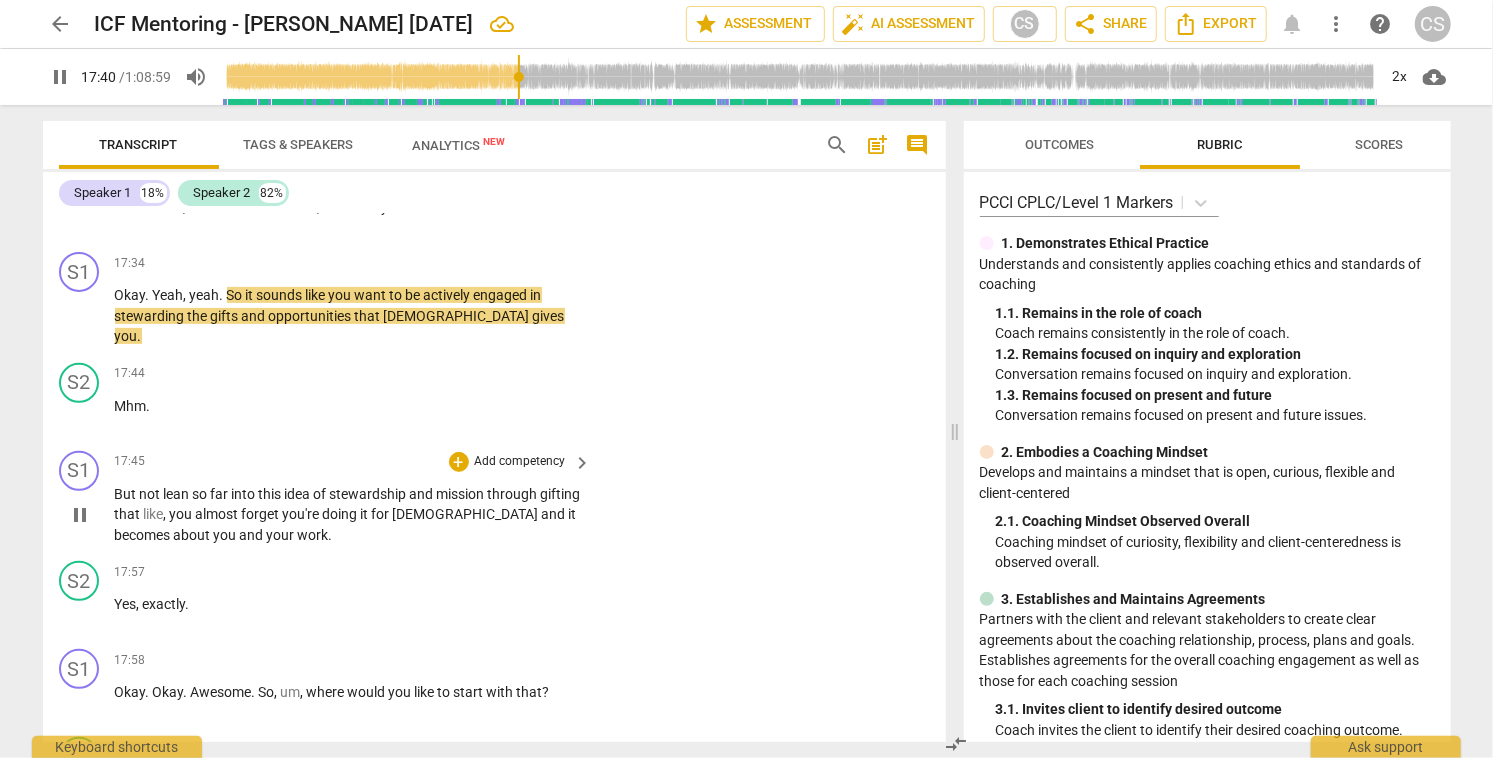 scroll, scrollTop: 9404, scrollLeft: 0, axis: vertical 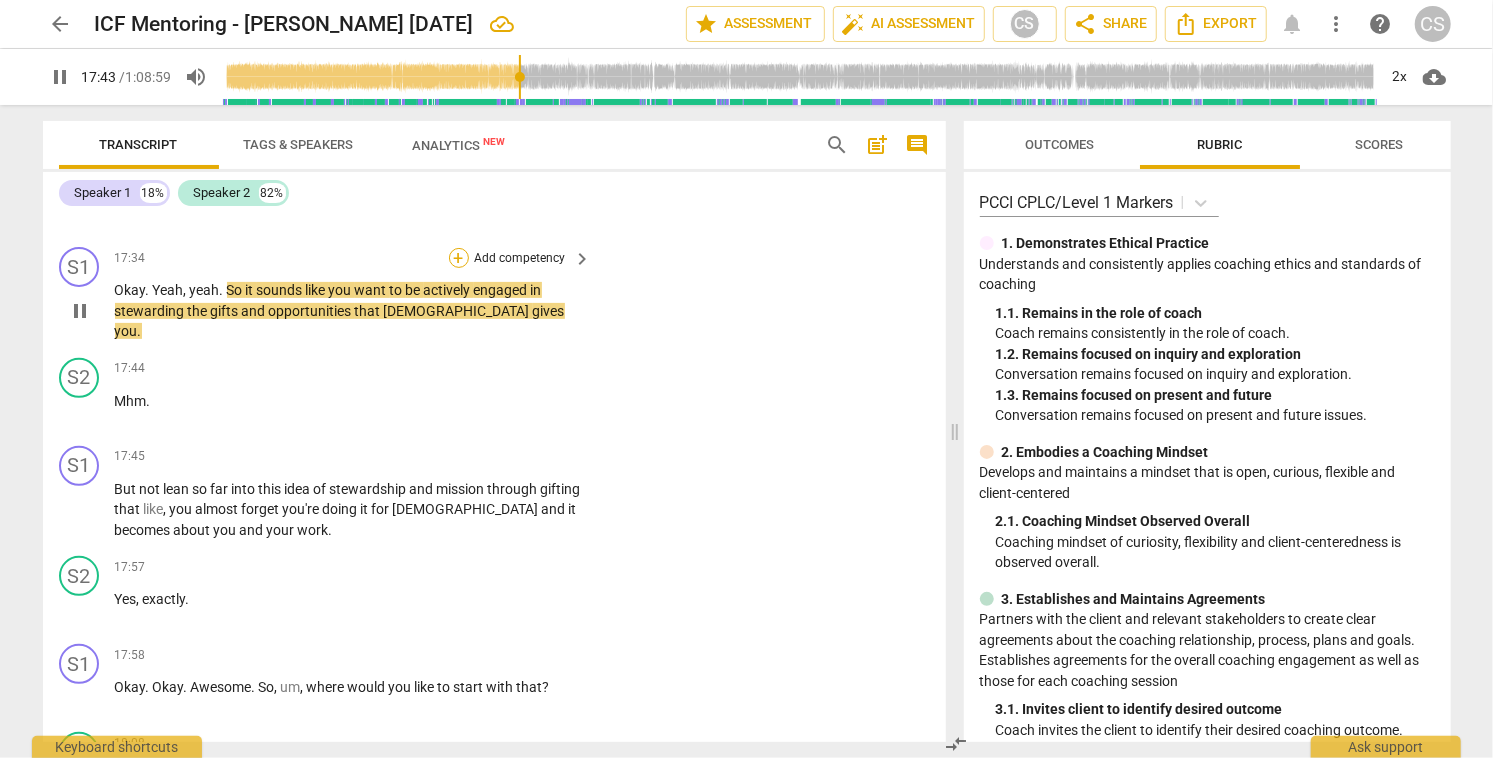 click on "+" at bounding box center [459, 258] 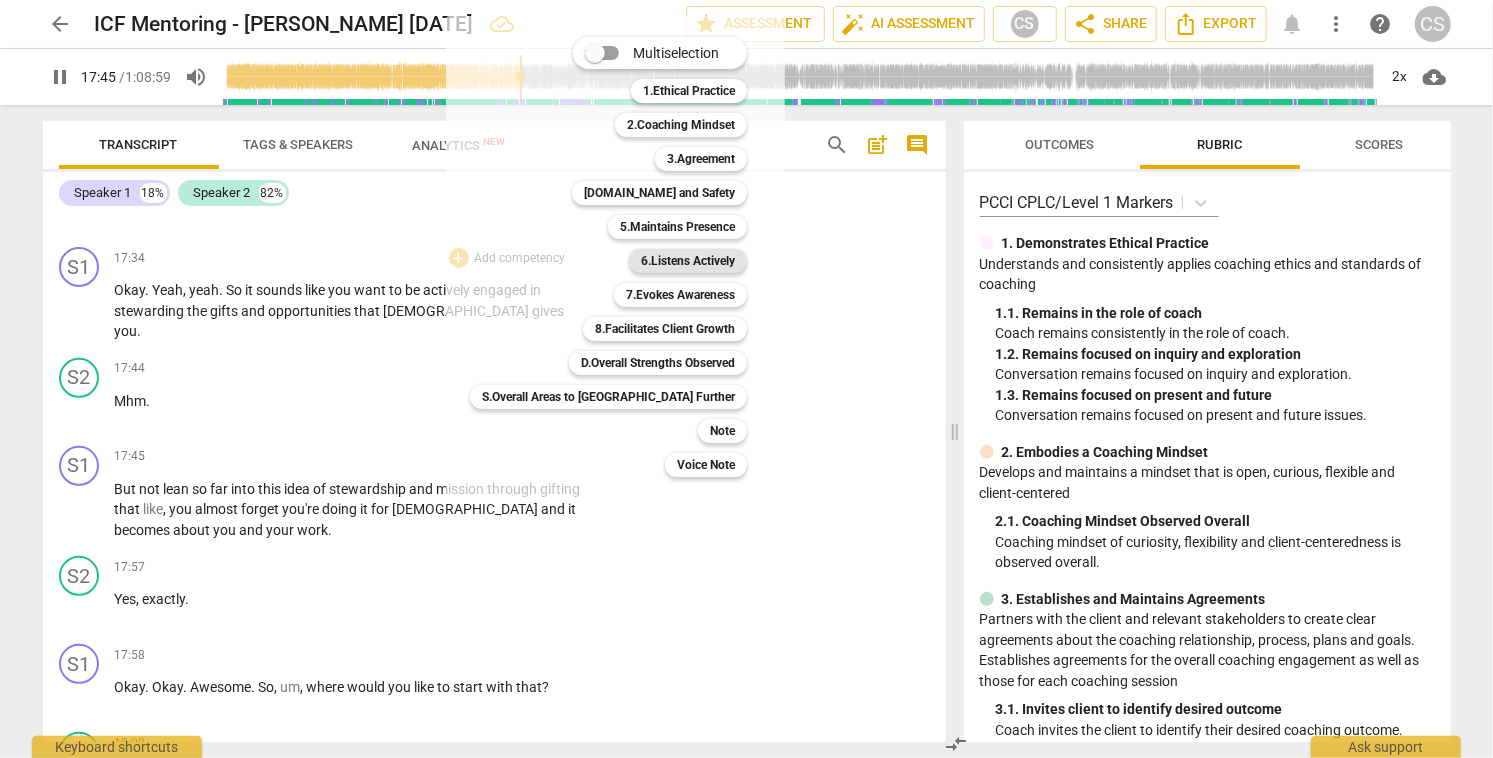 click on "6.Listens Actively" at bounding box center (688, 261) 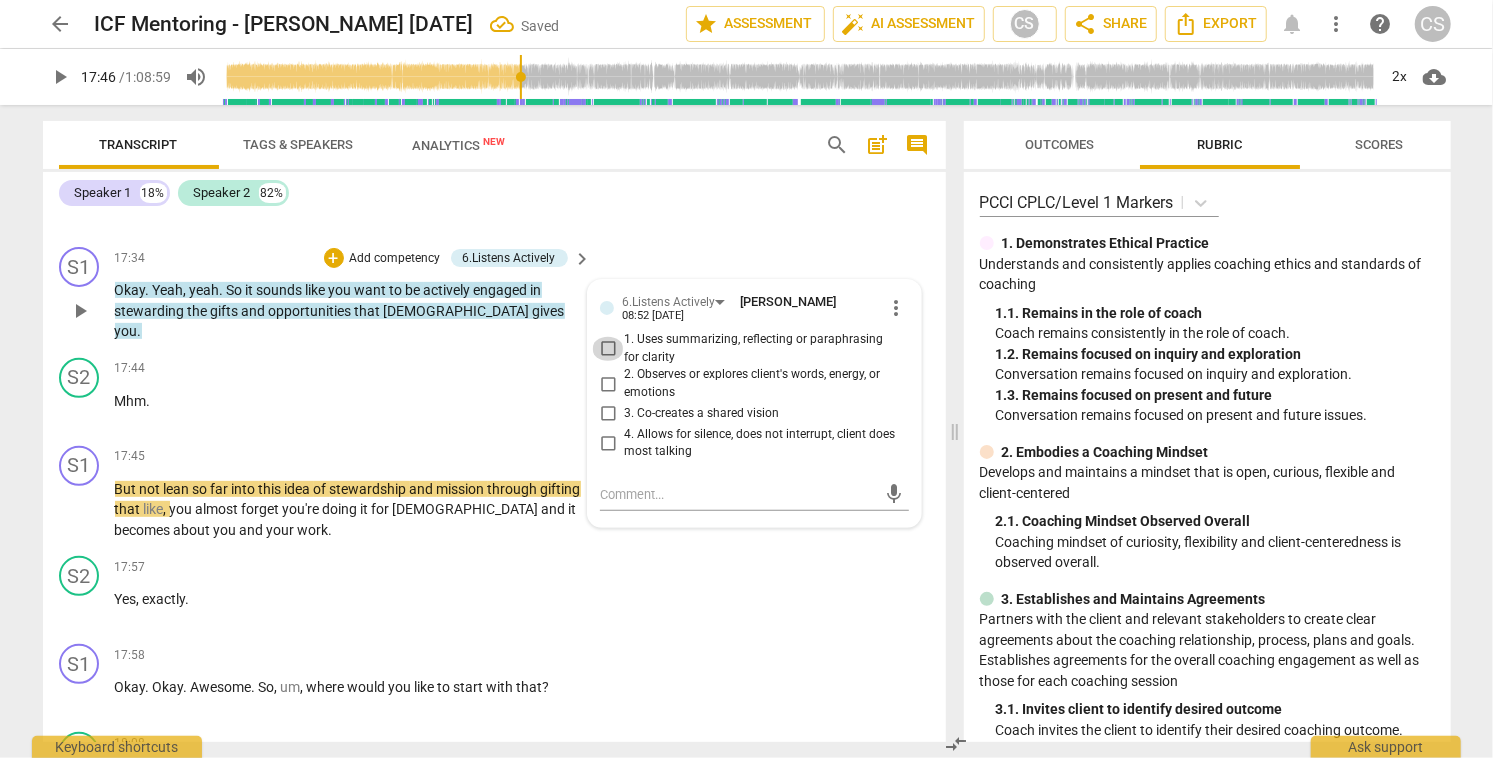 click on "1. Uses summarizing, reflecting or paraphrasing for clarity" at bounding box center (608, 349) 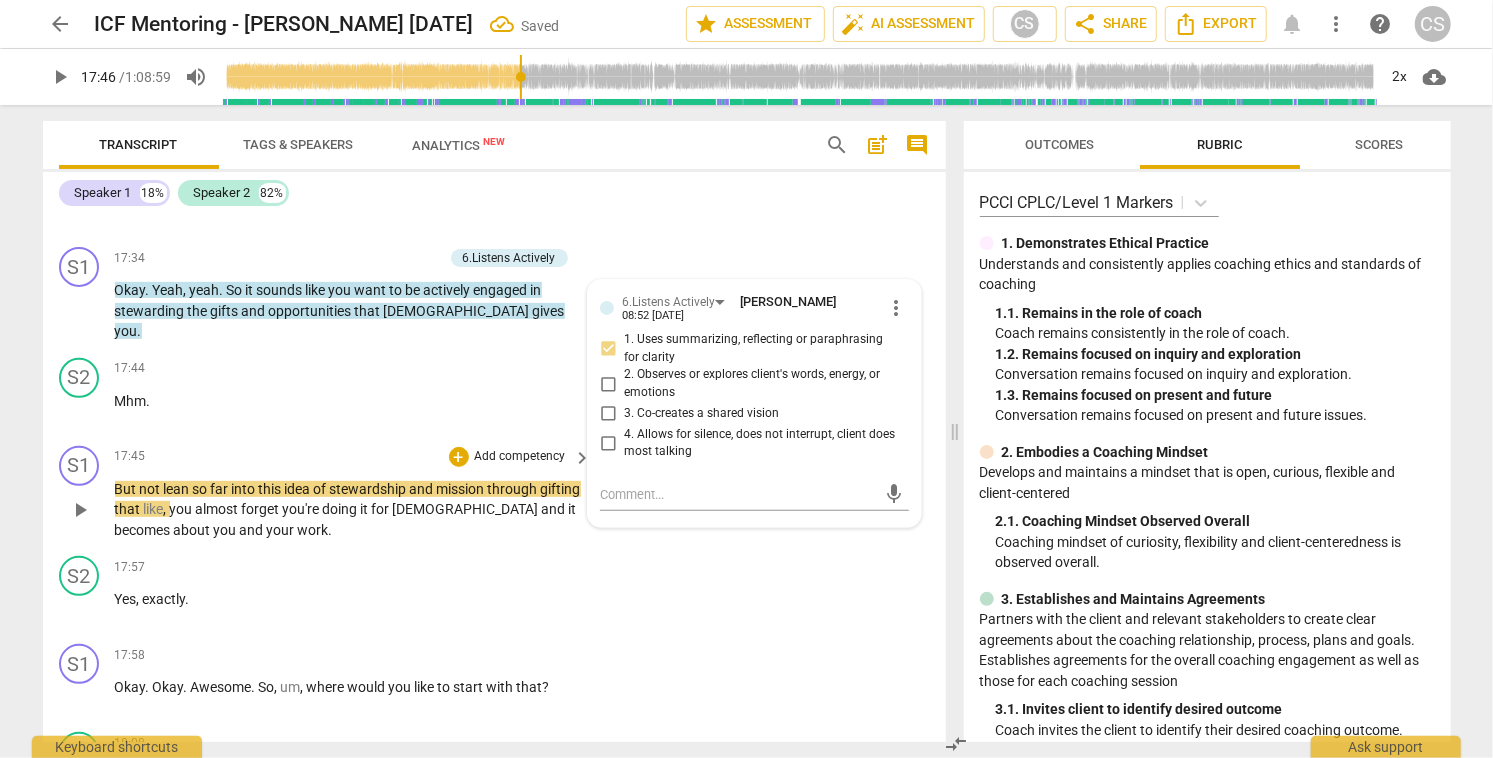 click on "play_arrow" at bounding box center [80, 510] 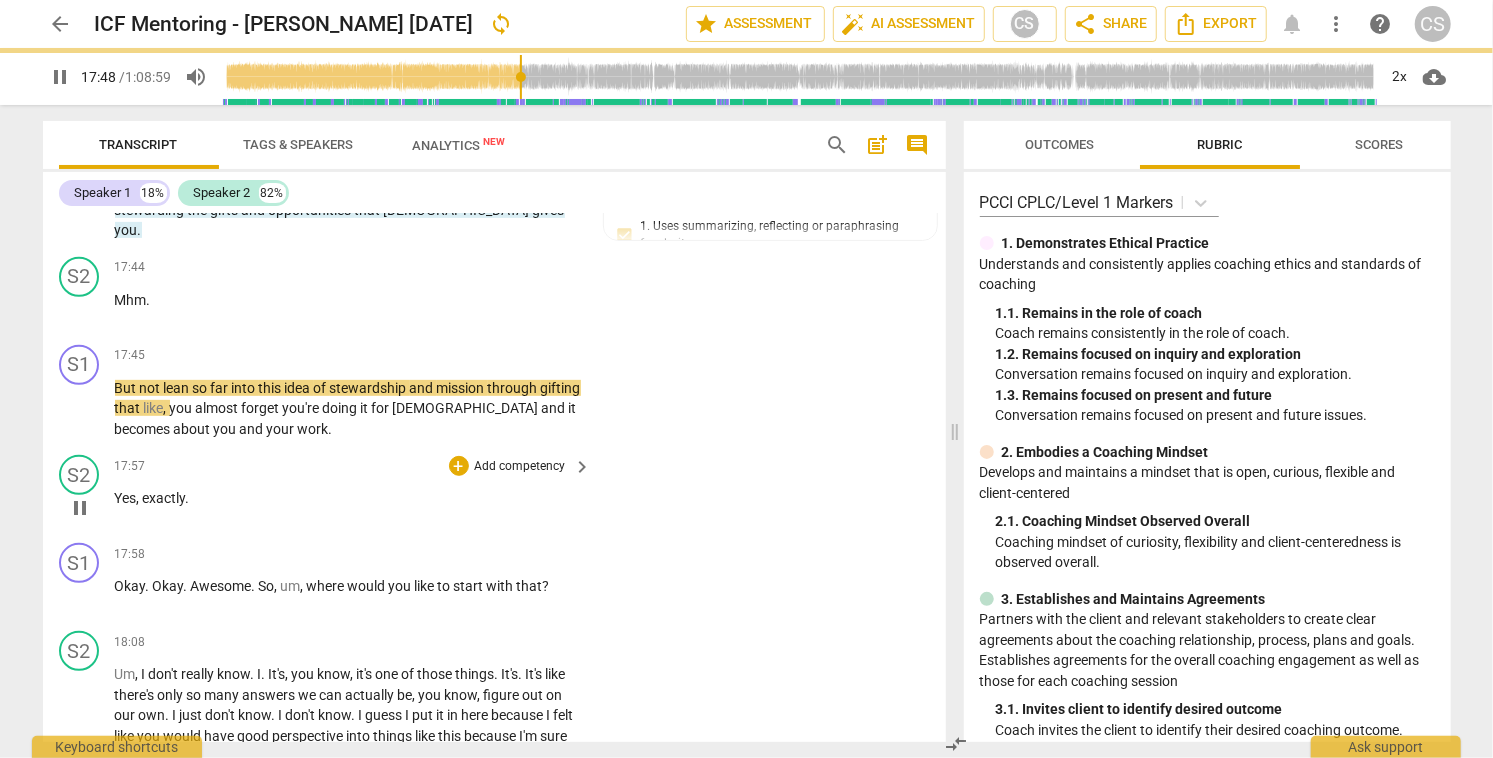 scroll, scrollTop: 9506, scrollLeft: 0, axis: vertical 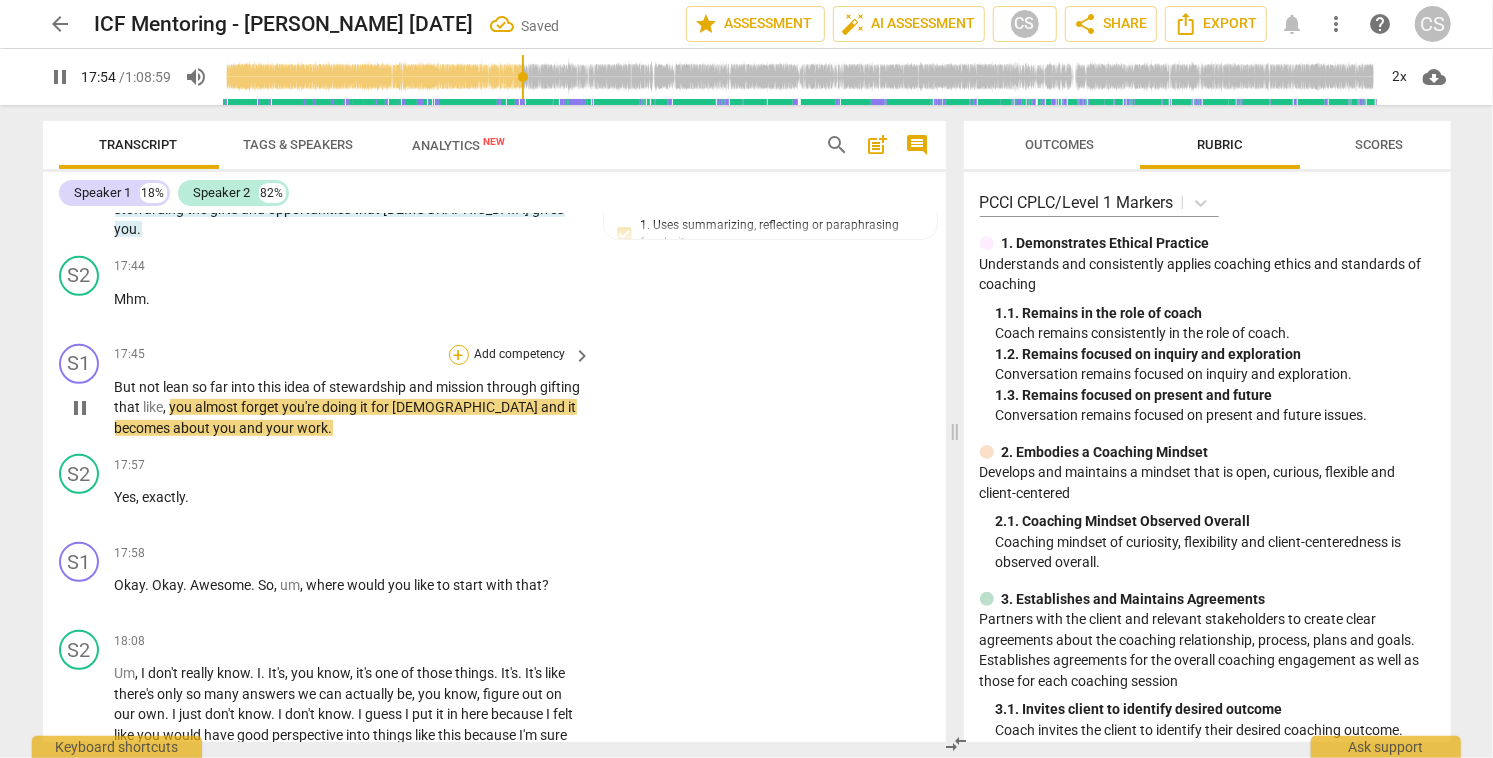 click on "+" at bounding box center [459, 355] 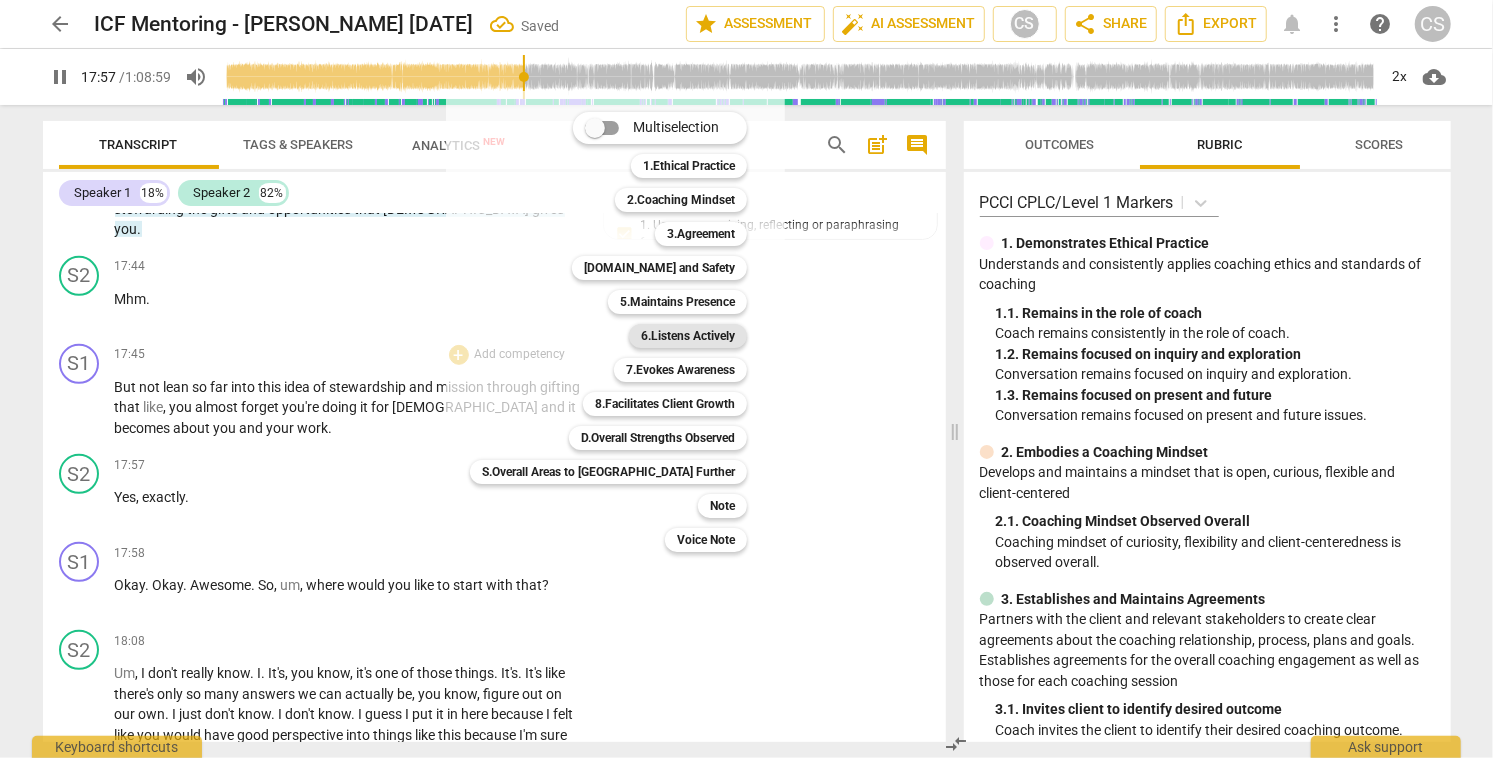 click on "6.Listens Actively" at bounding box center (688, 336) 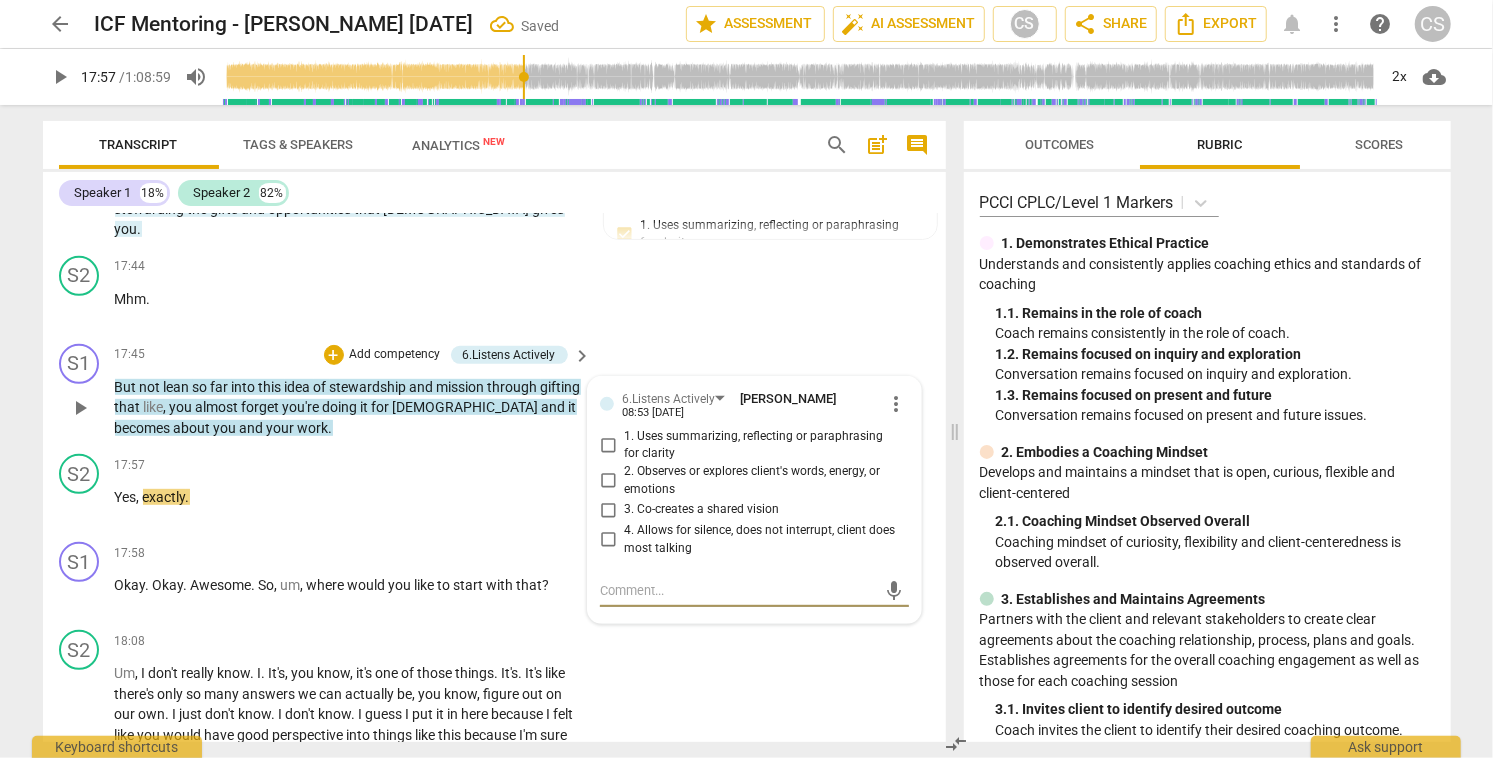 click on "1. Uses summarizing, reflecting or paraphrasing for clarity" at bounding box center (608, 445) 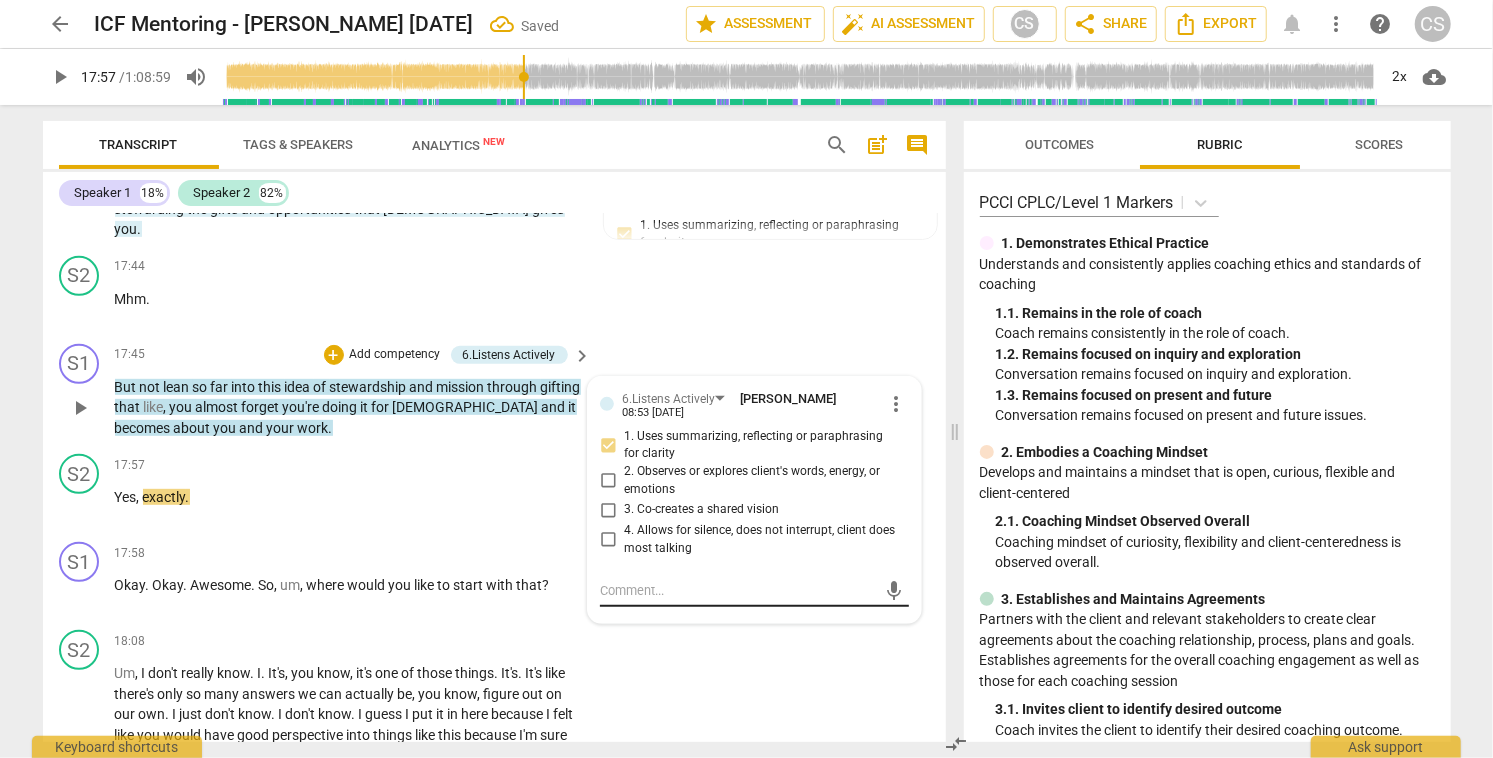 click at bounding box center [738, 590] 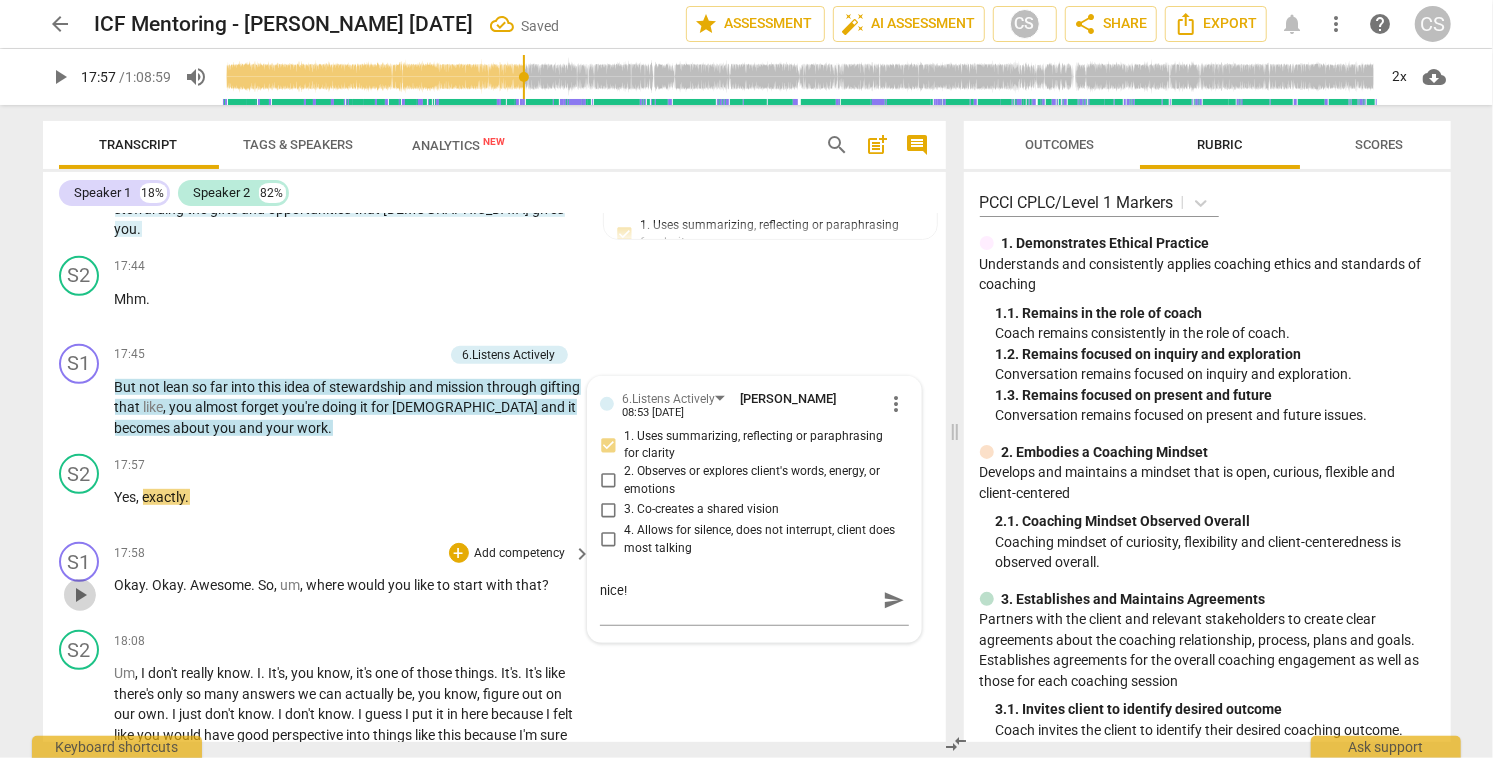 click on "play_arrow" at bounding box center (80, 595) 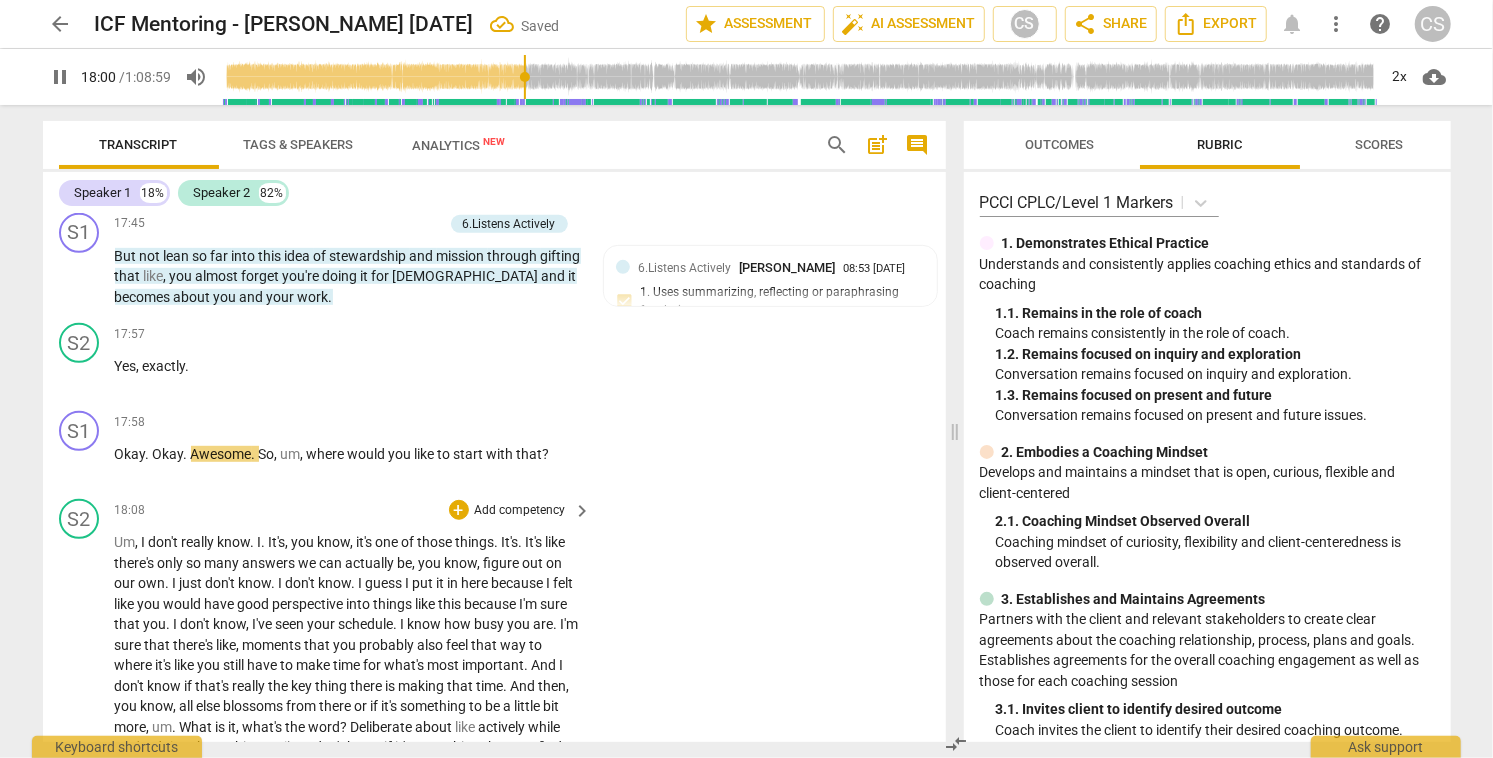 scroll, scrollTop: 9646, scrollLeft: 0, axis: vertical 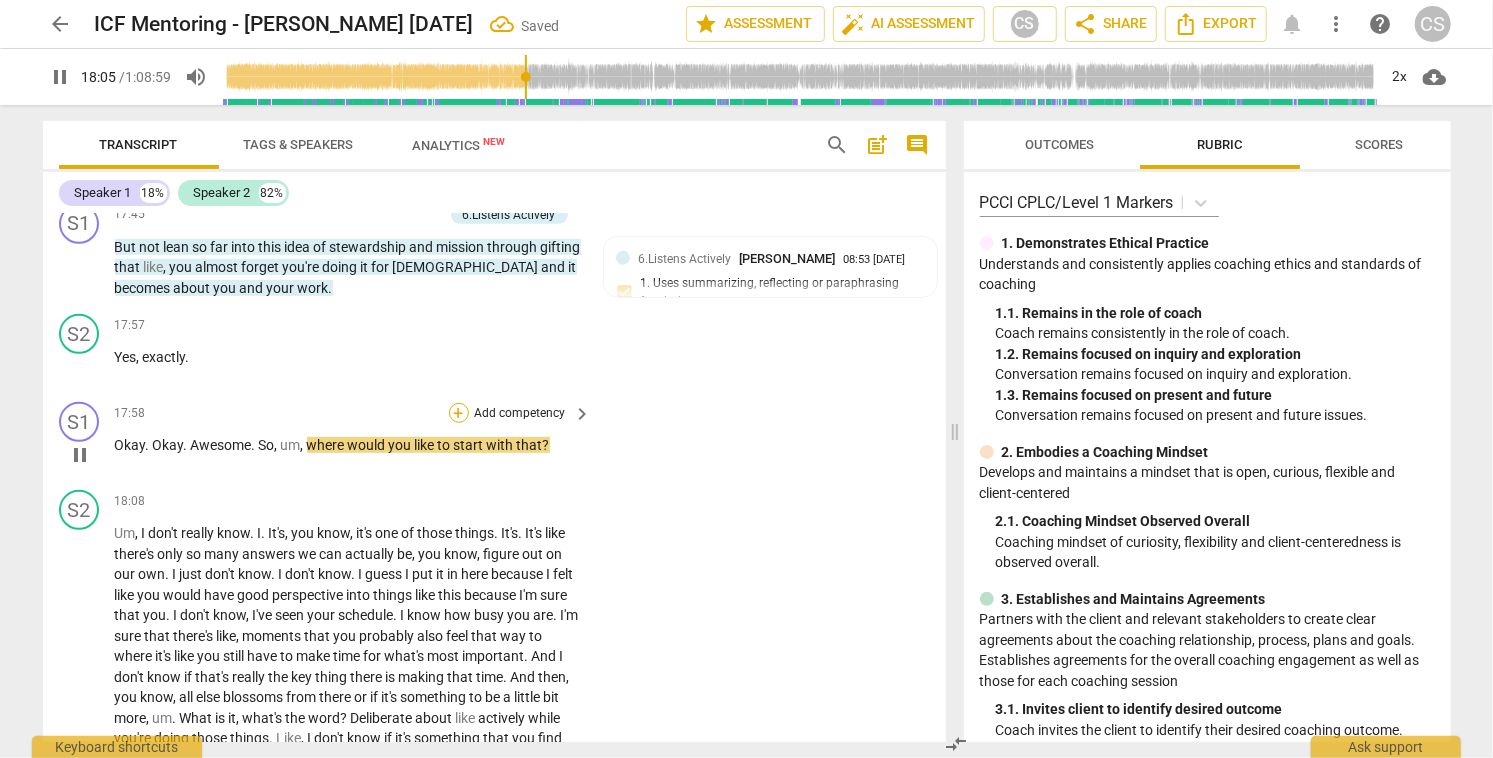click on "+" at bounding box center [459, 413] 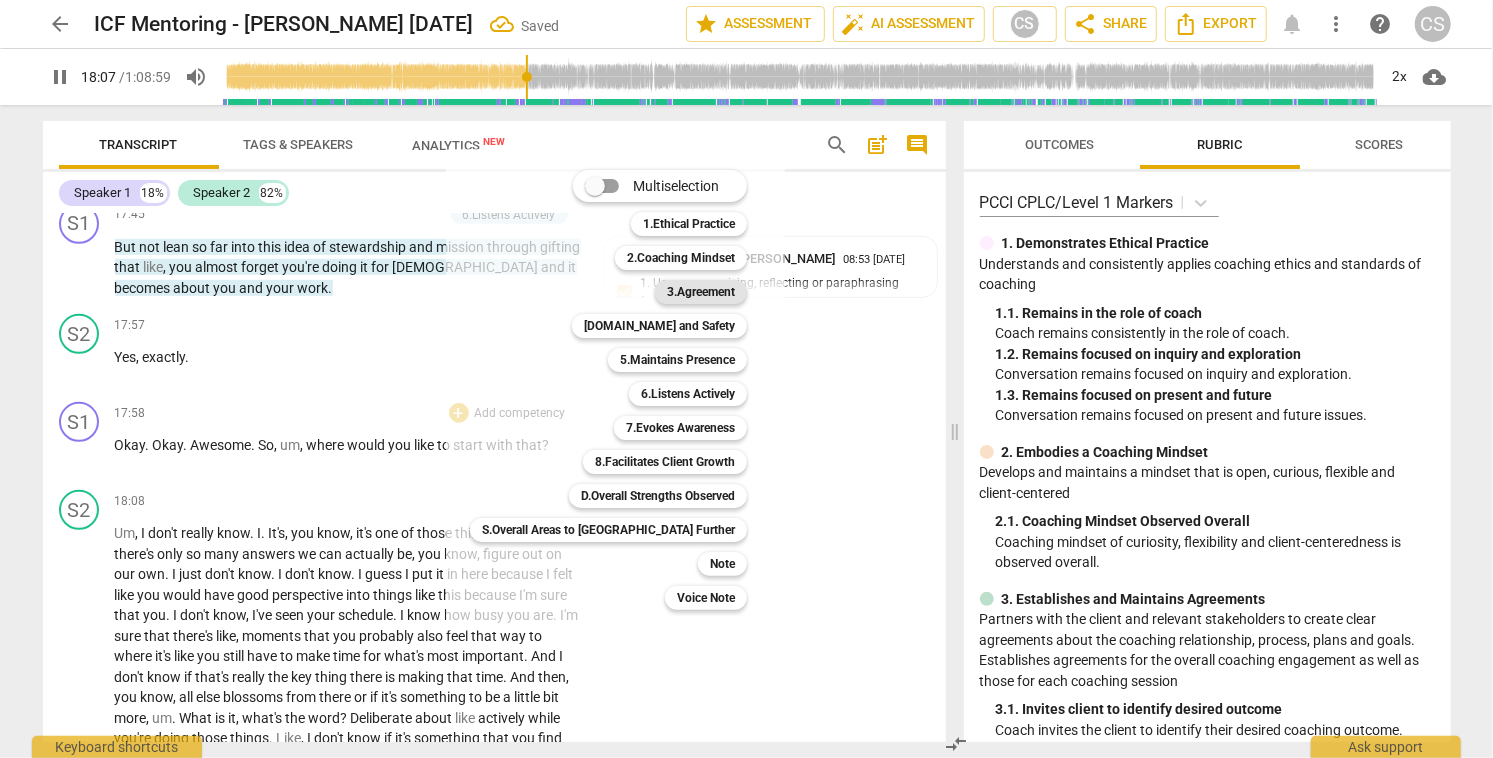 click on "3.Agreement" at bounding box center [701, 292] 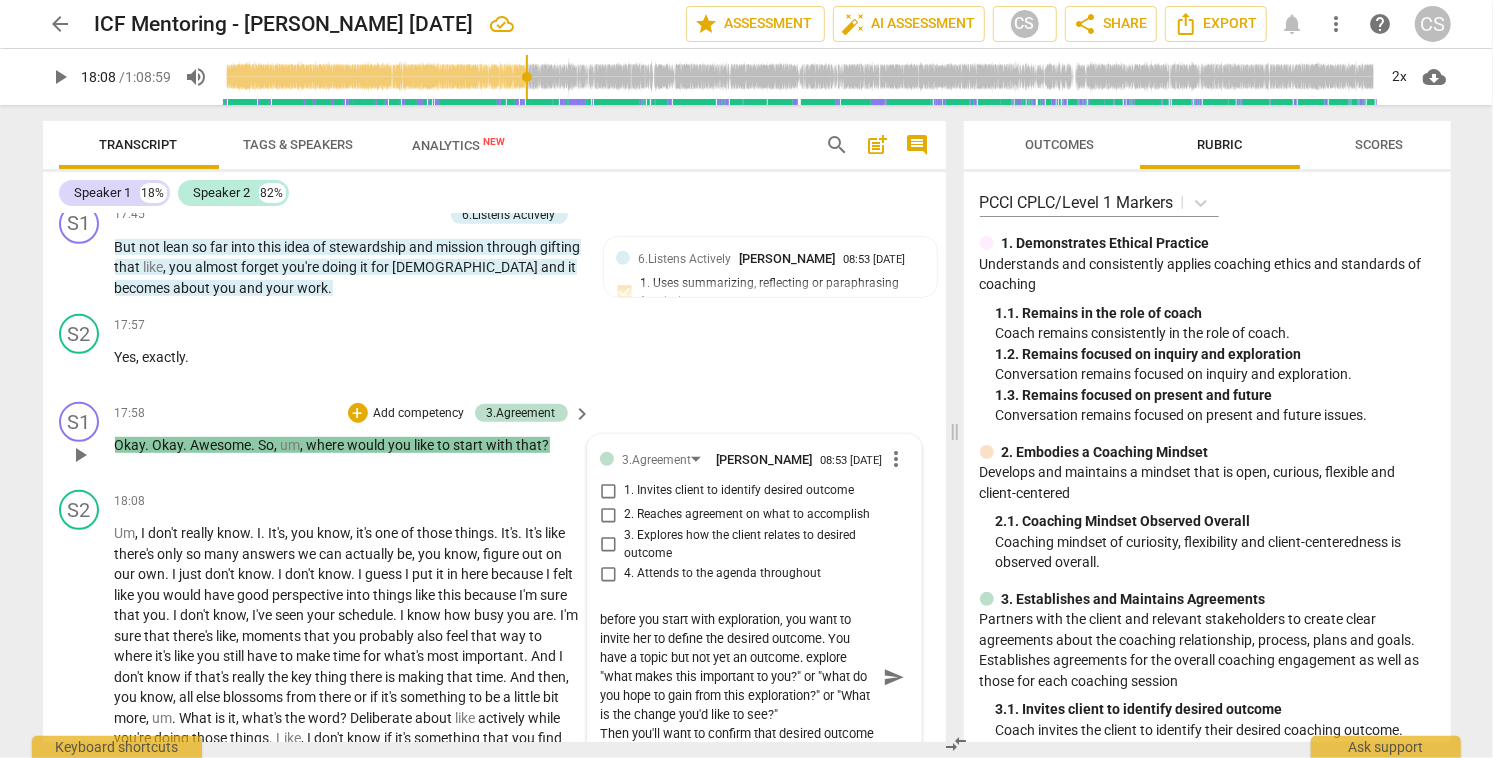 scroll, scrollTop: 17, scrollLeft: 0, axis: vertical 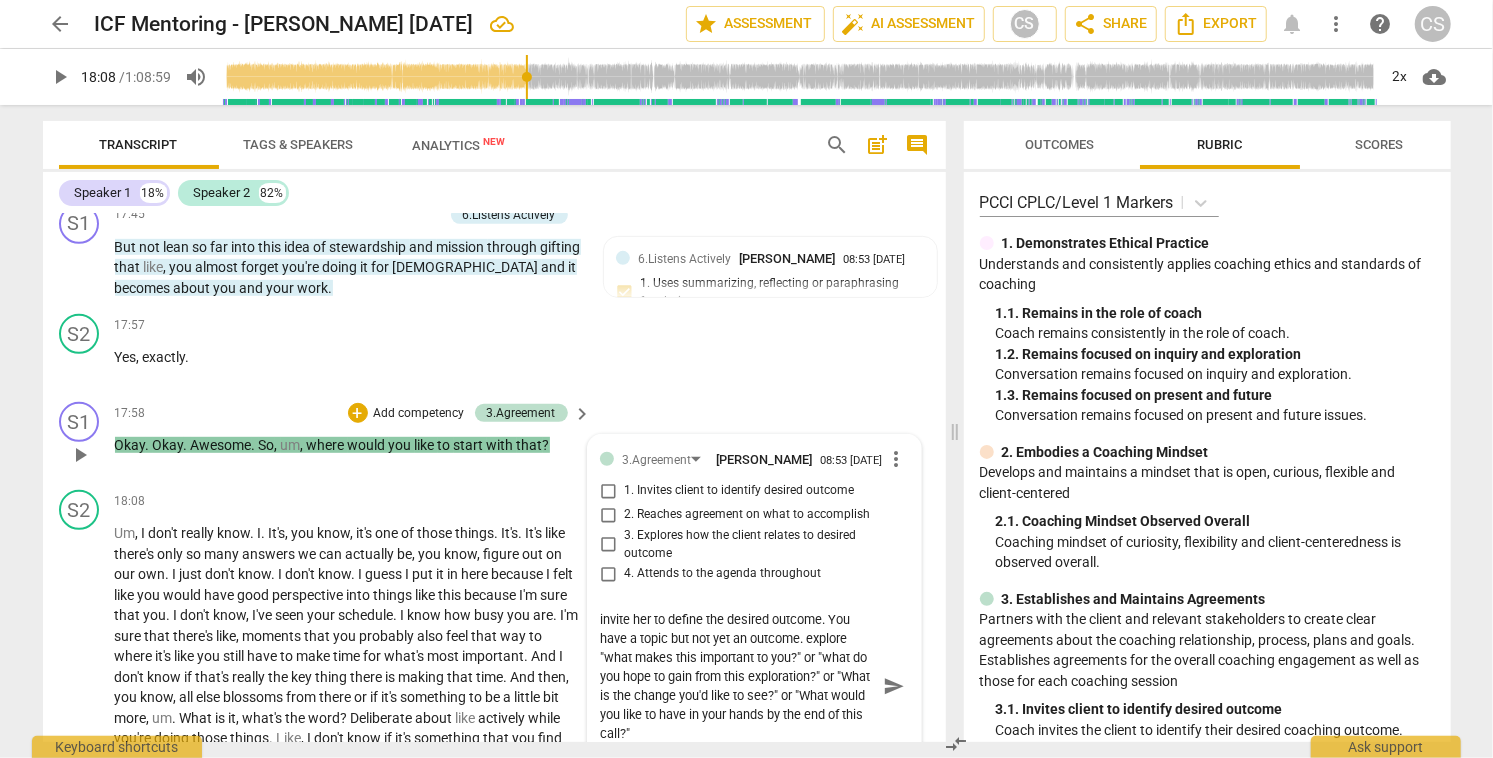 click on "before you start with exploration, you want to invite her to define the desired outcome. You have a topic but not yet an outcome. explore "what makes this important to you?" or "what do you hope to gain from this exploration?" or "What is the change you'd like to see?" or "What would you like to have in your hands by the end of this call?"
Then you'll want to confirm that desired outcome" at bounding box center (738, 686) 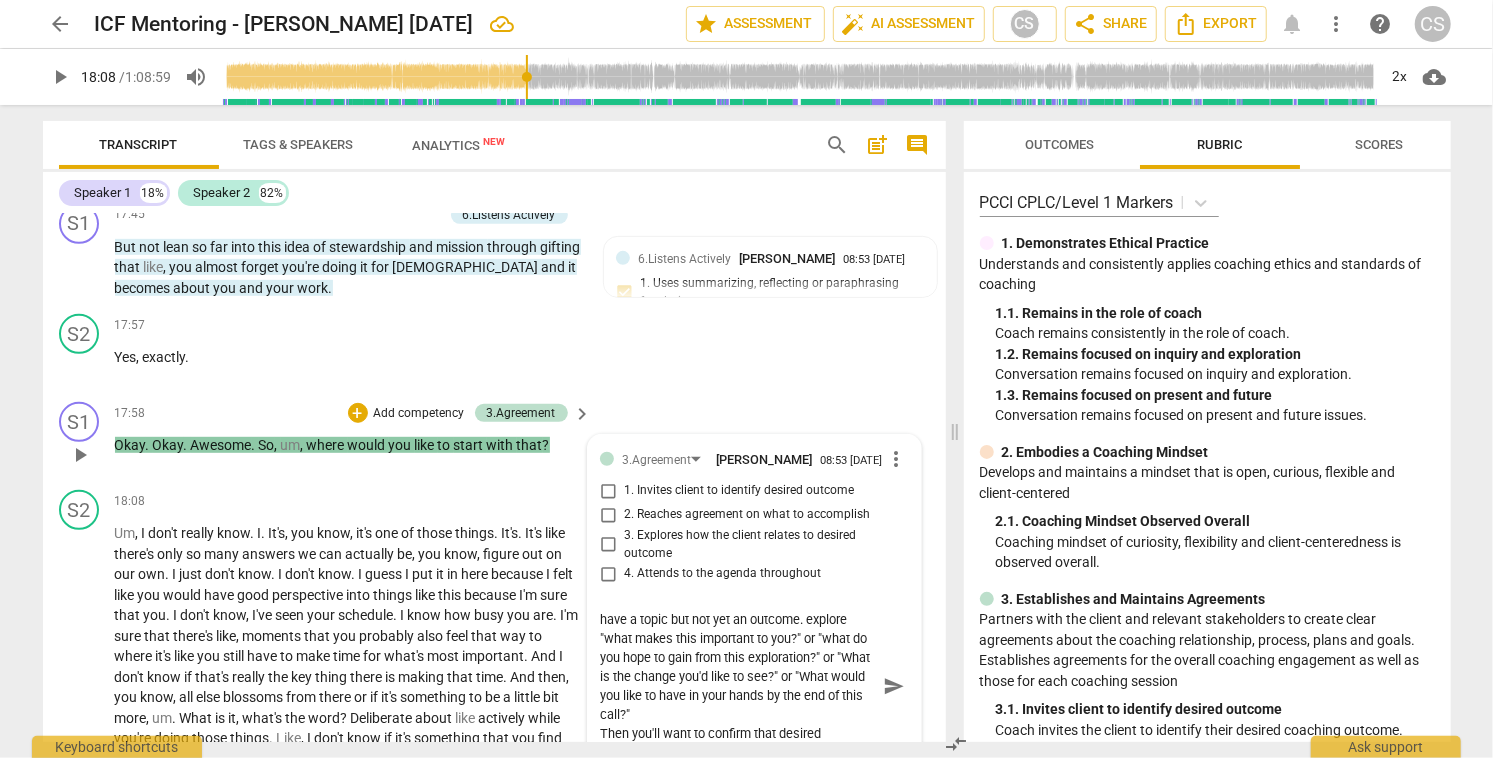 scroll, scrollTop: 9648, scrollLeft: 0, axis: vertical 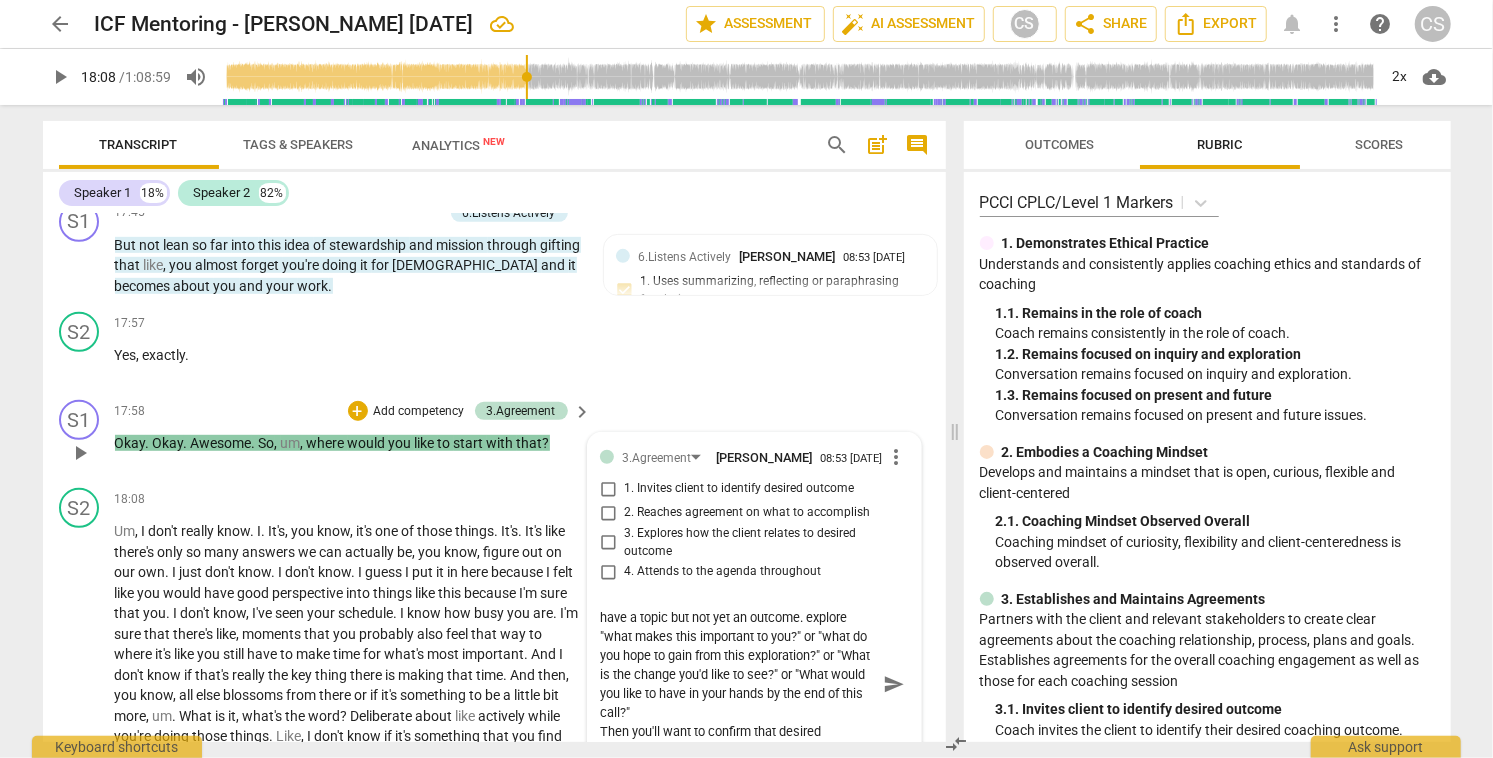 click on "before you start with exploration, you want to invite her to define the desired outcome. You have a topic but not yet an outcome. explore "what makes this important to you?" or "what do you hope to gain from this exploration?" or "What is the change you'd like to see?" or "What would you like to have in your hands by the end of this call?"
Then you'll want to confirm that desired outcome. THis will give you somethying to" at bounding box center (738, 684) 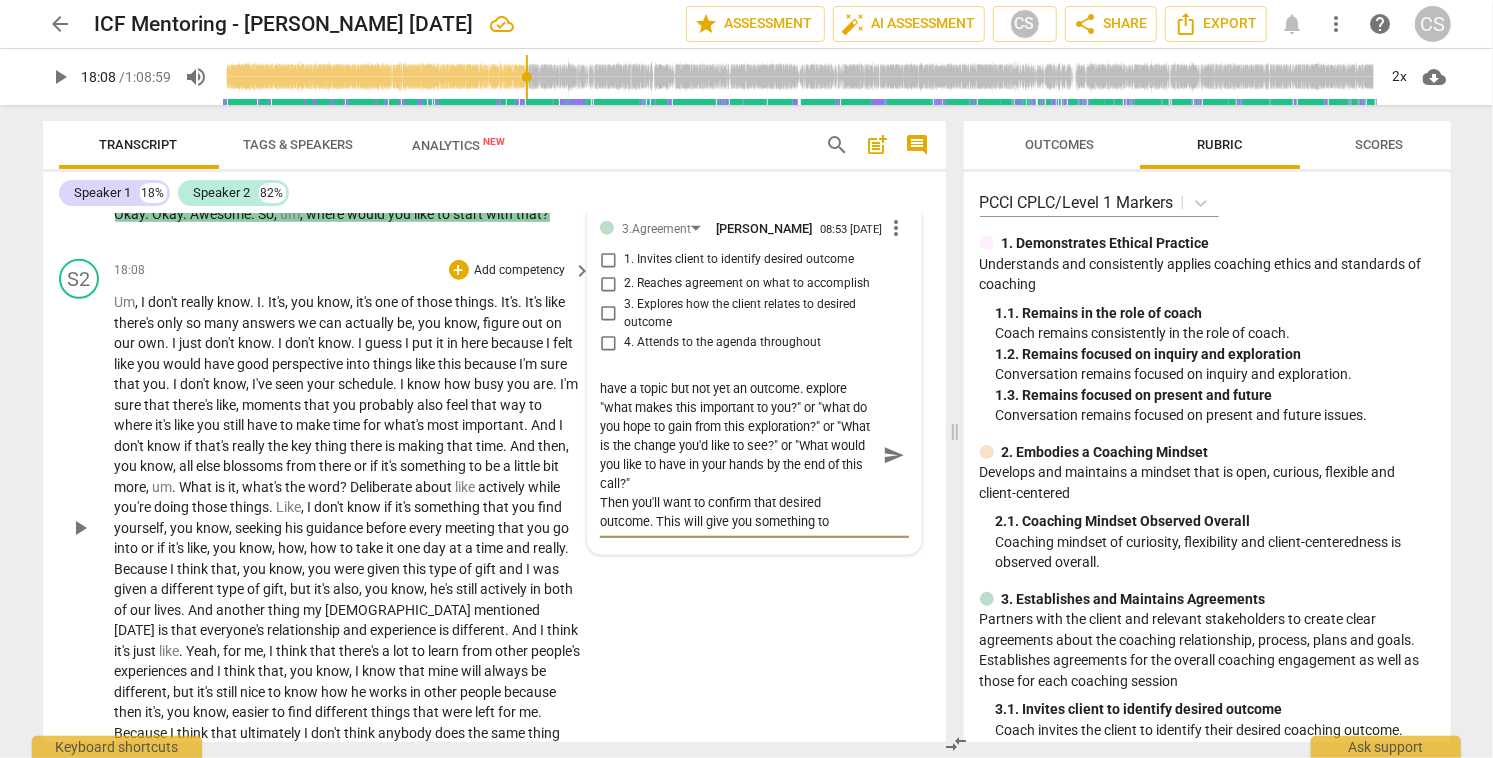 scroll, scrollTop: 9883, scrollLeft: 0, axis: vertical 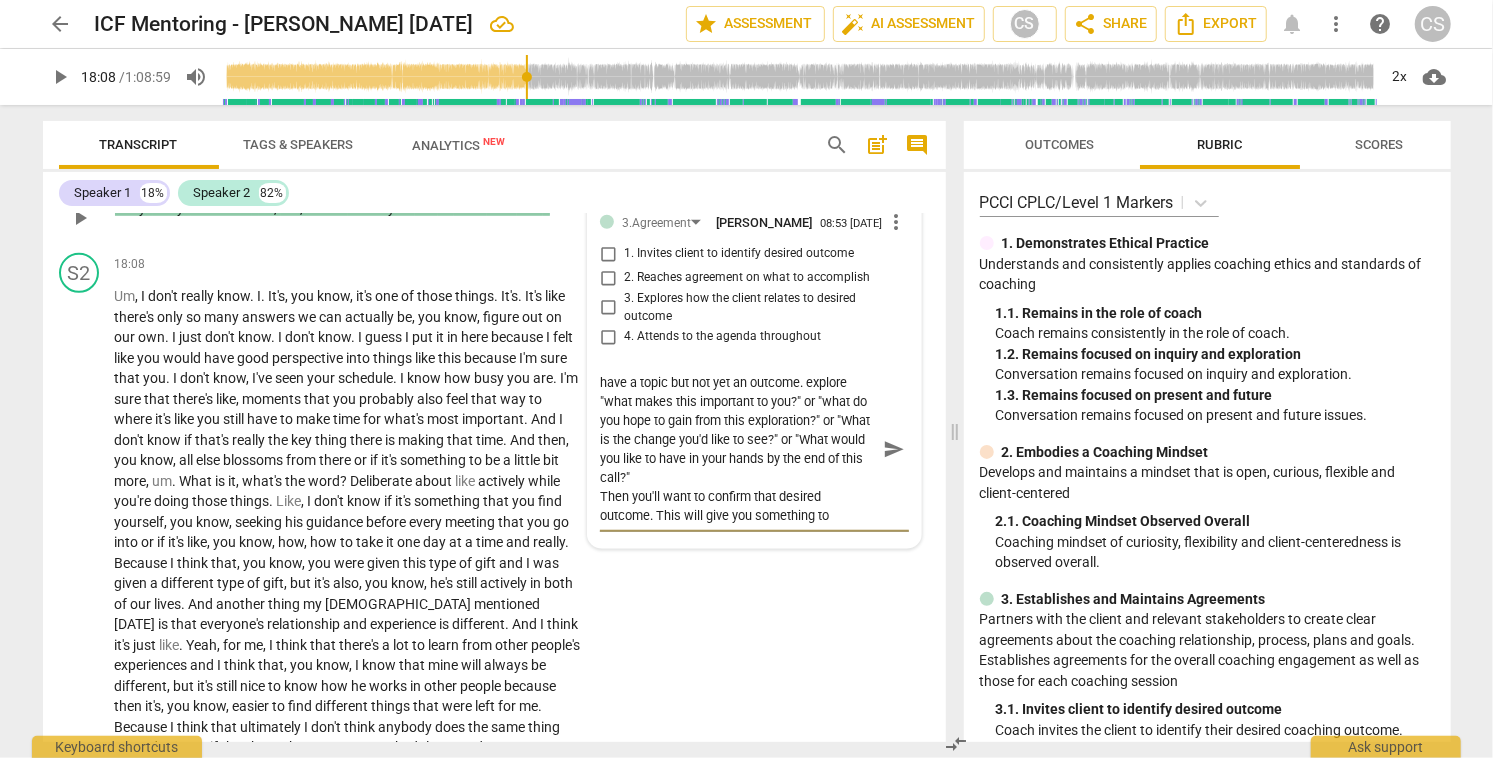 click on "before you start with exploration, you want to invite her to define the desired outcome. You have a topic but not yet an outcome. explore "what makes this important to you?" or "what do you hope to gain from this exploration?" or "What is the change you'd like to see?" or "What would you like to have in your hands by the end of this call?"
Then you'll want to confirm that desired outcome. This will give you something to" at bounding box center (738, 449) 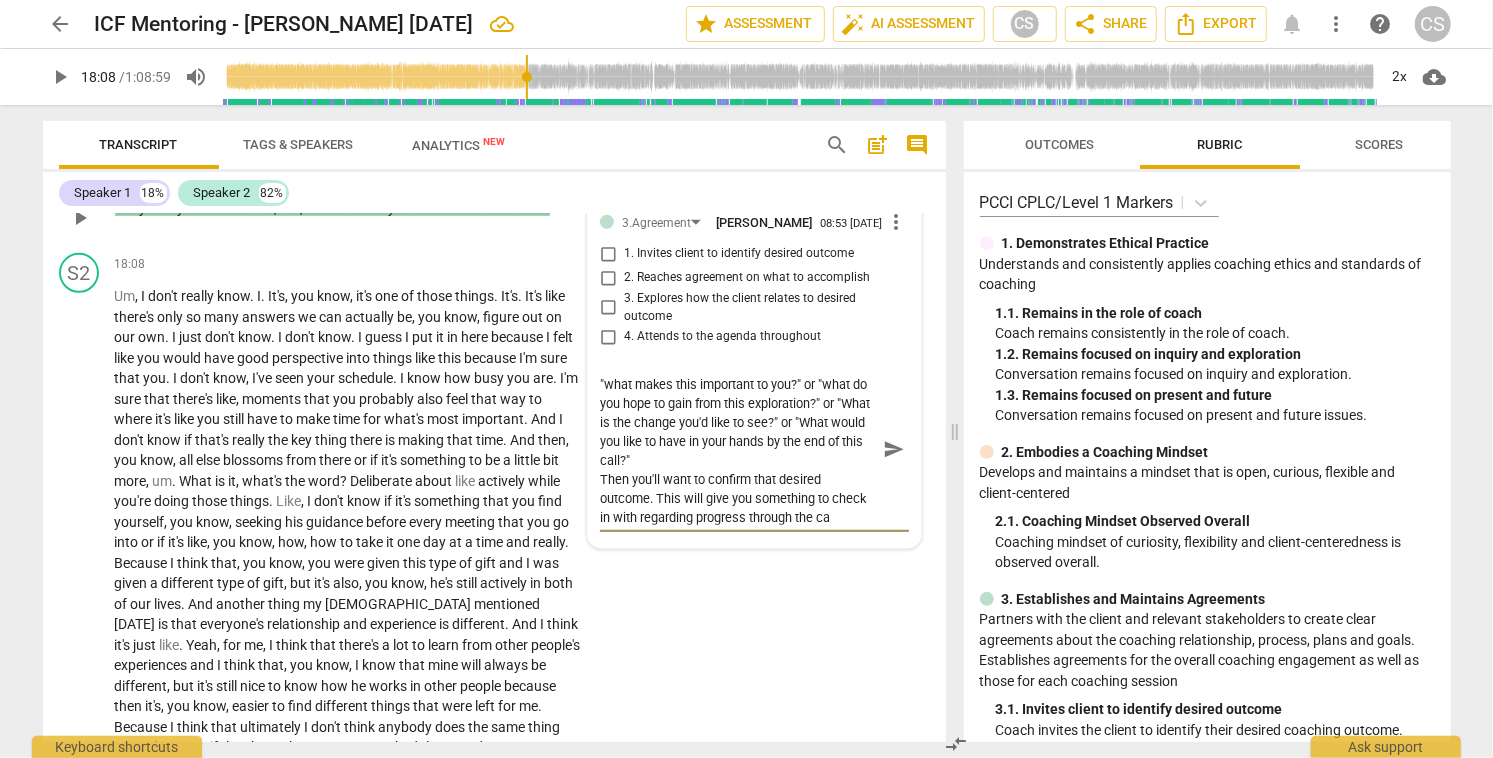 scroll, scrollTop: 74, scrollLeft: 0, axis: vertical 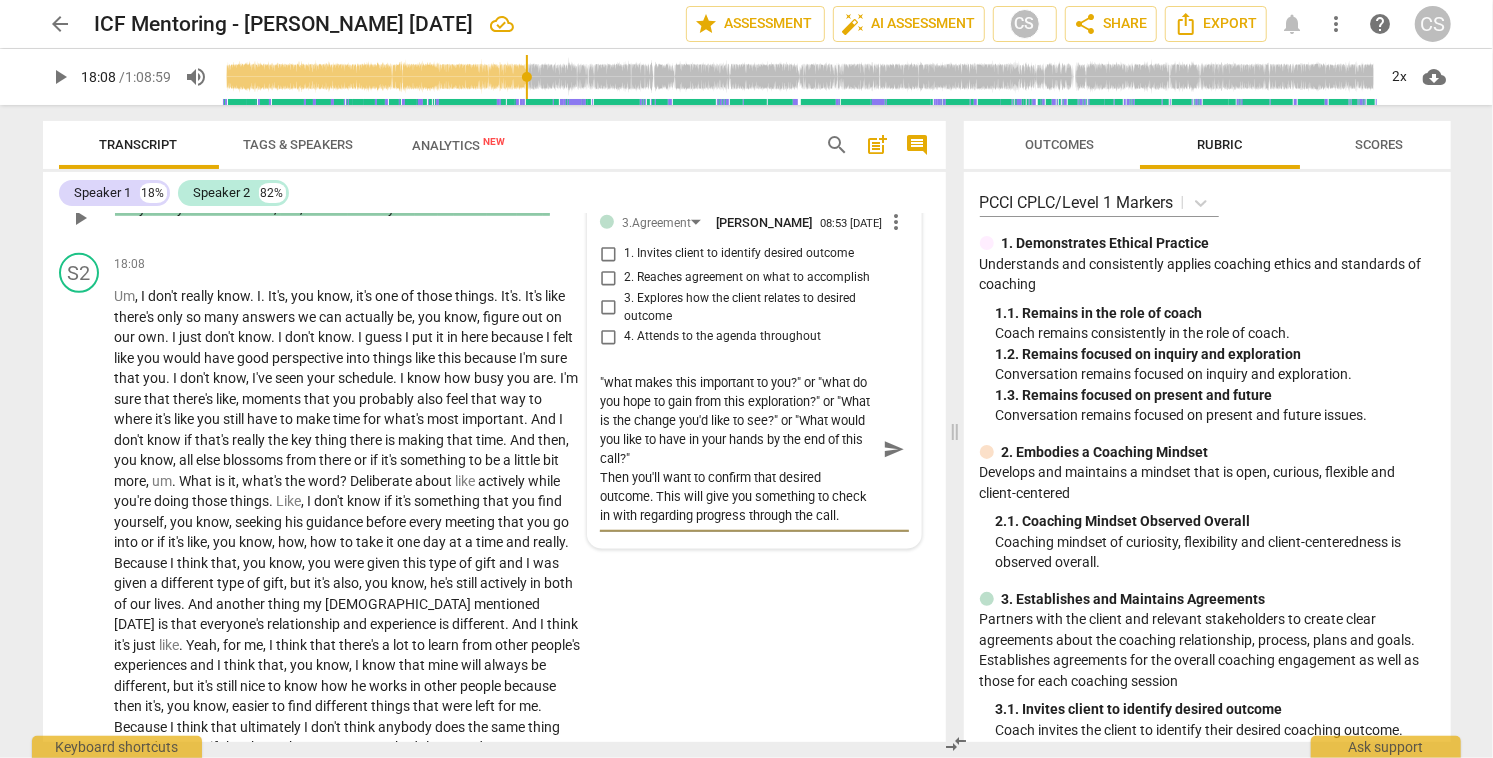 click on "send" at bounding box center (894, 449) 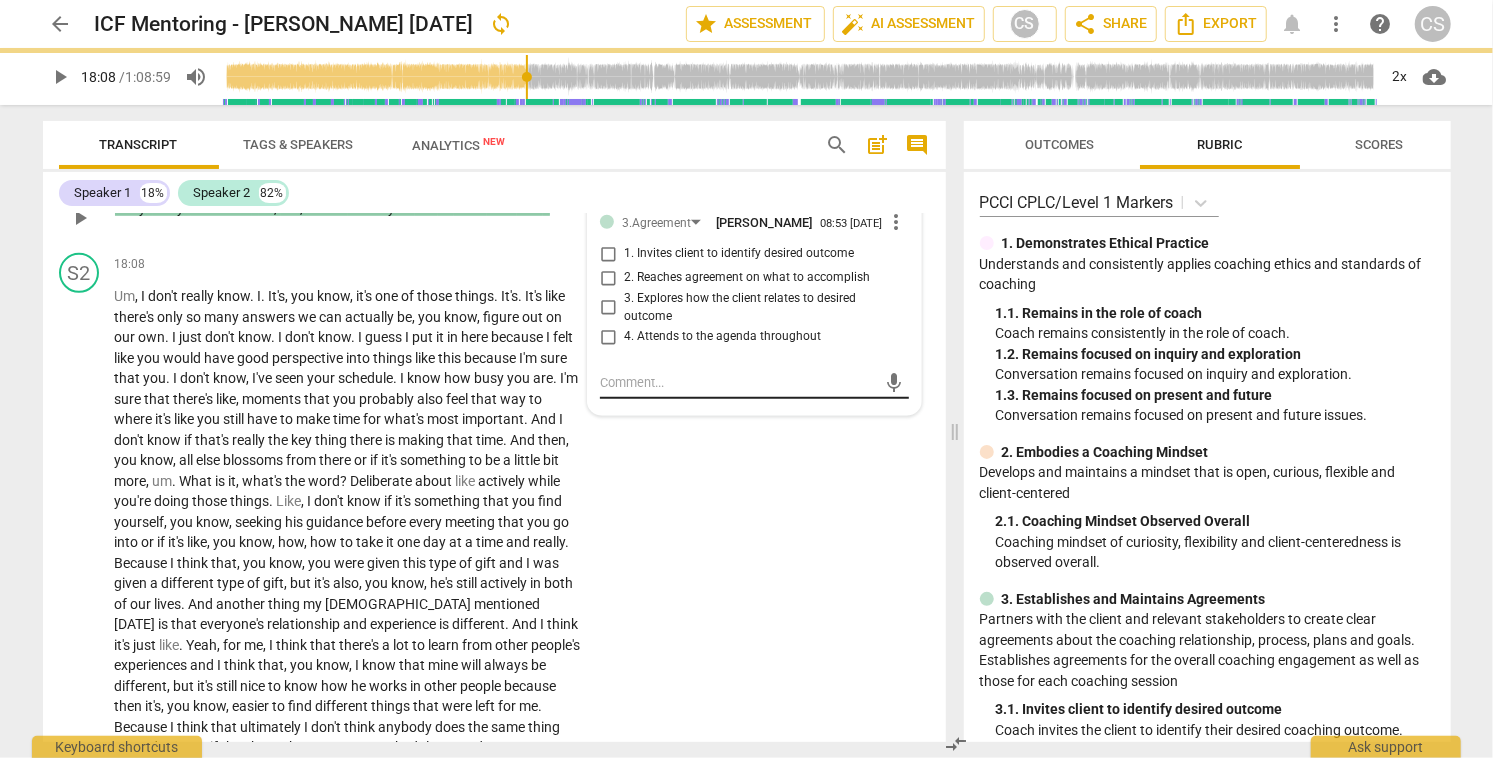 scroll, scrollTop: 0, scrollLeft: 0, axis: both 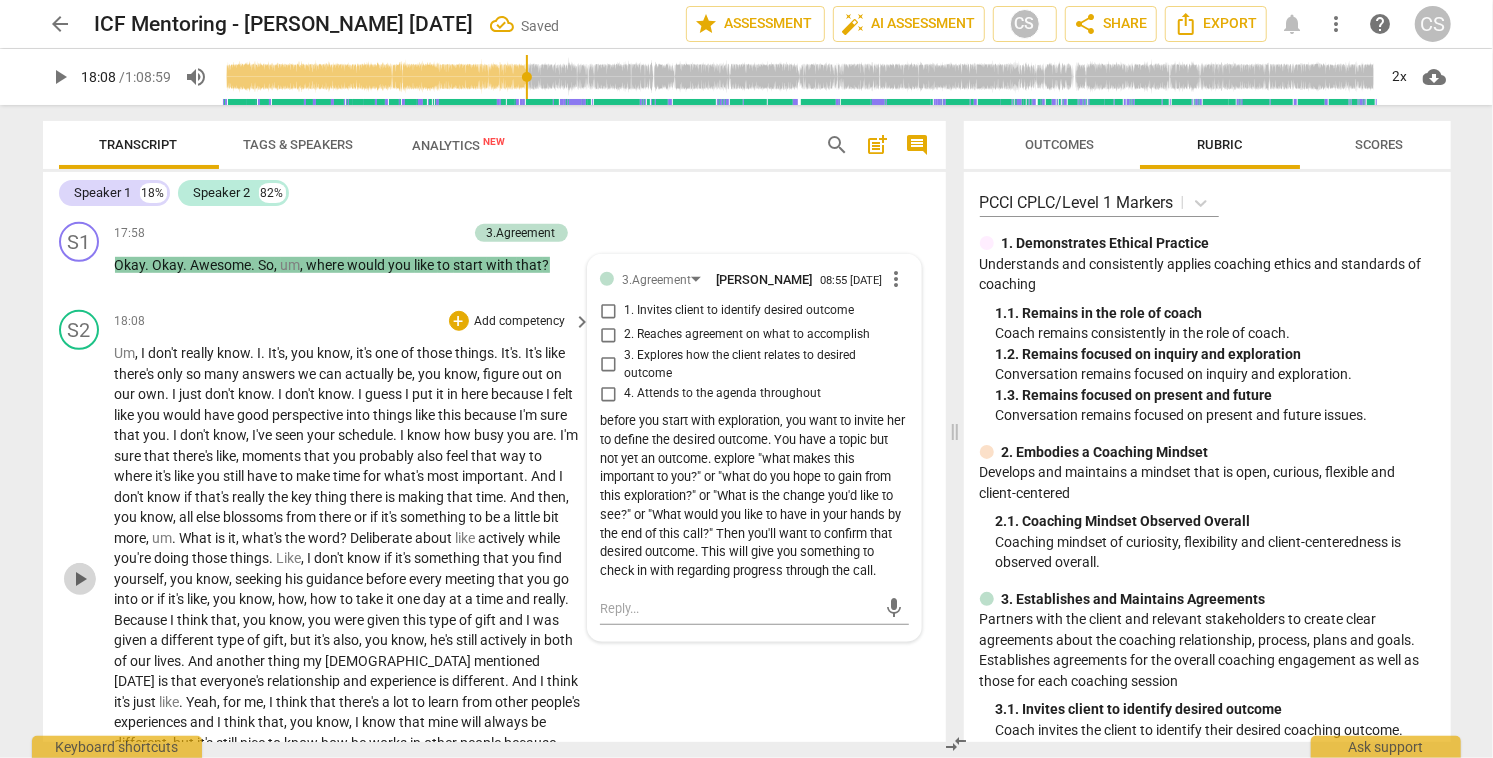 click on "play_arrow" at bounding box center [80, 579] 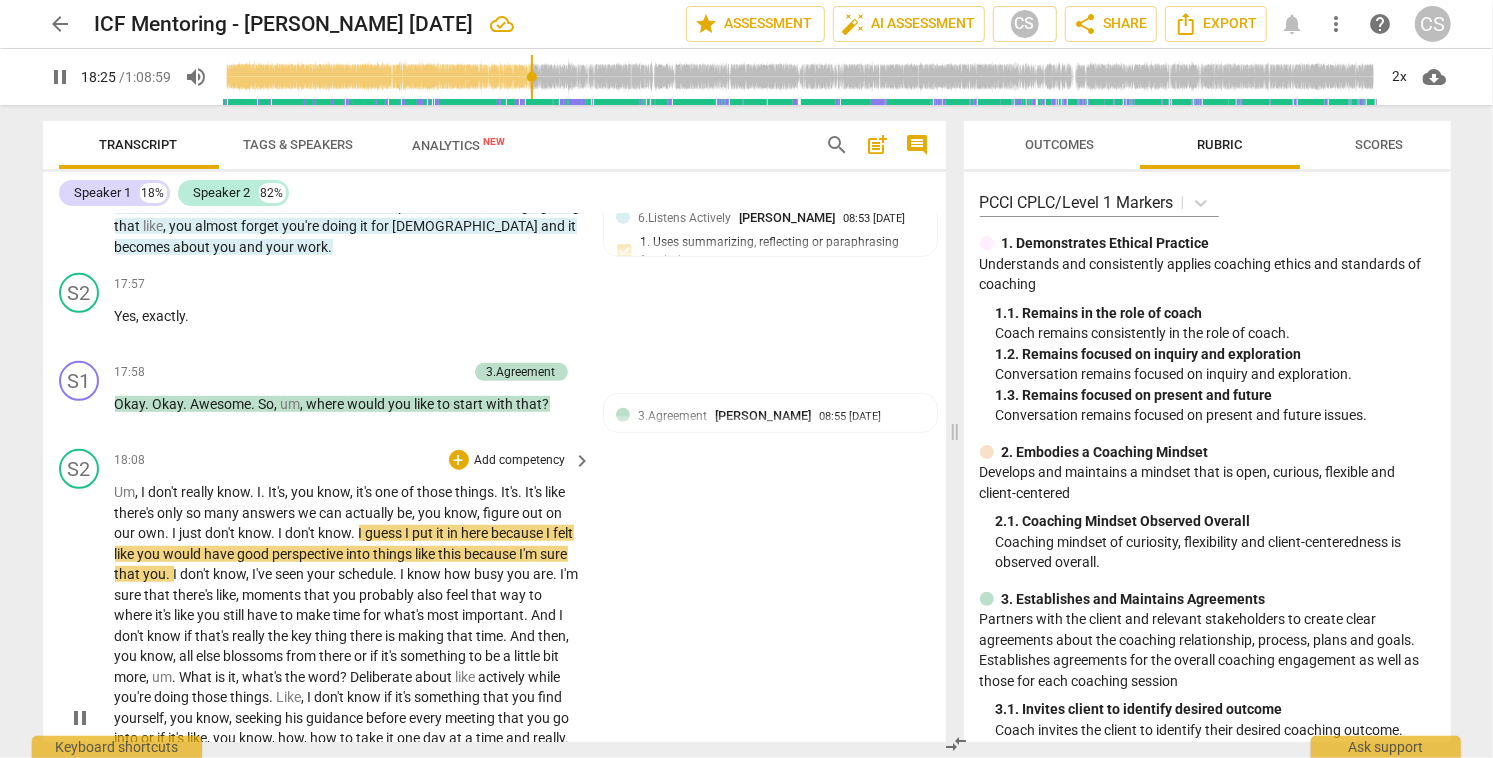 scroll, scrollTop: 9686, scrollLeft: 0, axis: vertical 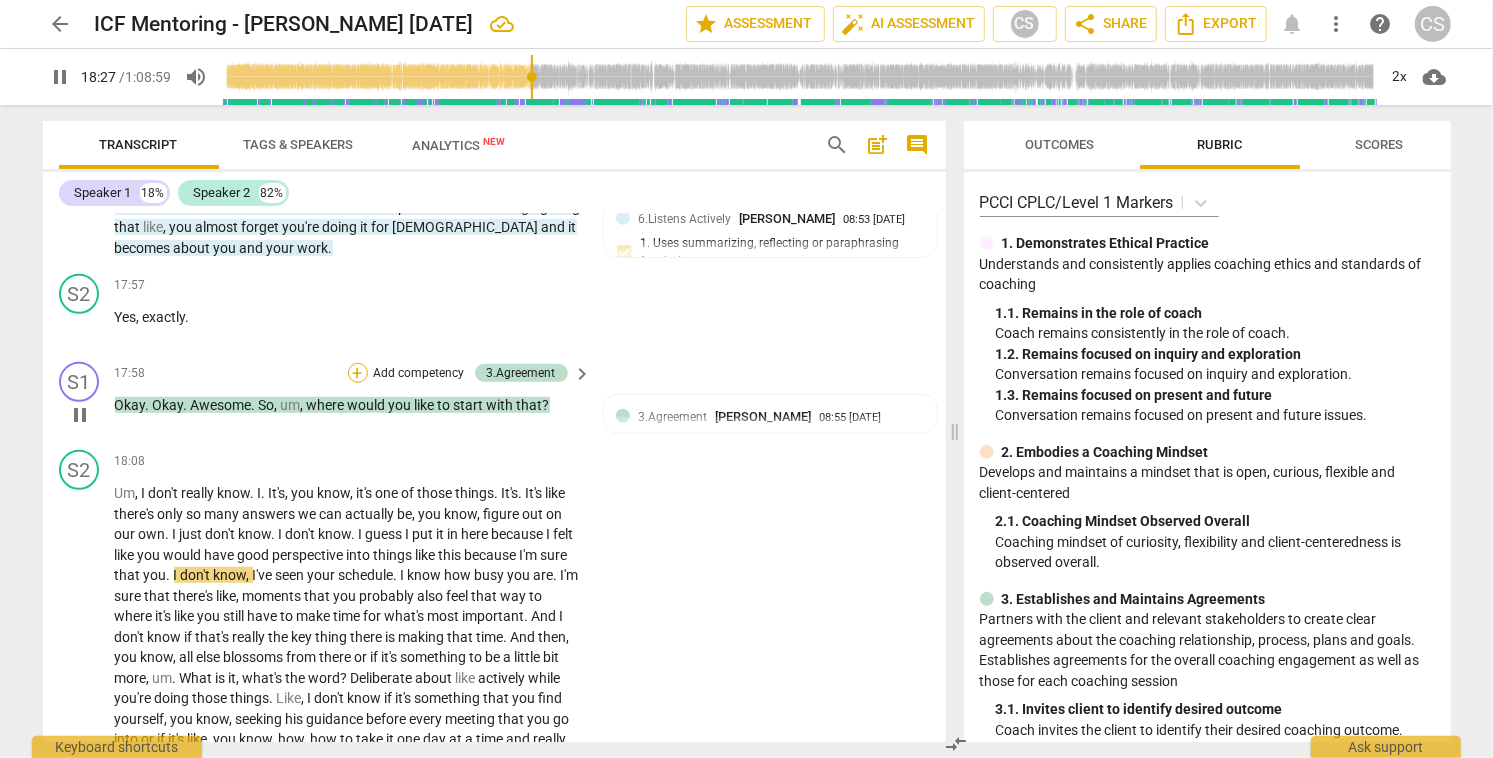 click on "+" at bounding box center [358, 373] 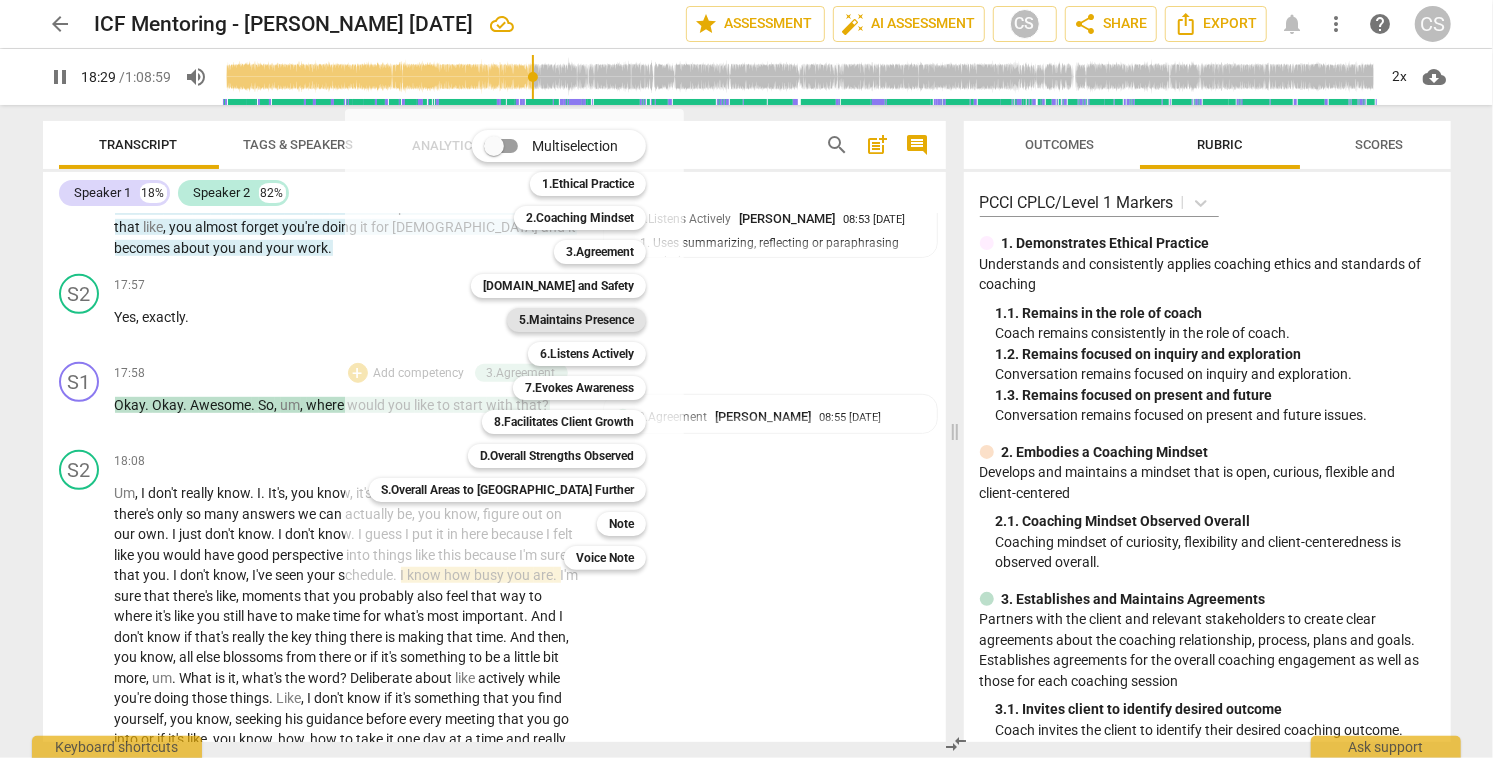 click on "5.Maintains Presence" at bounding box center [576, 320] 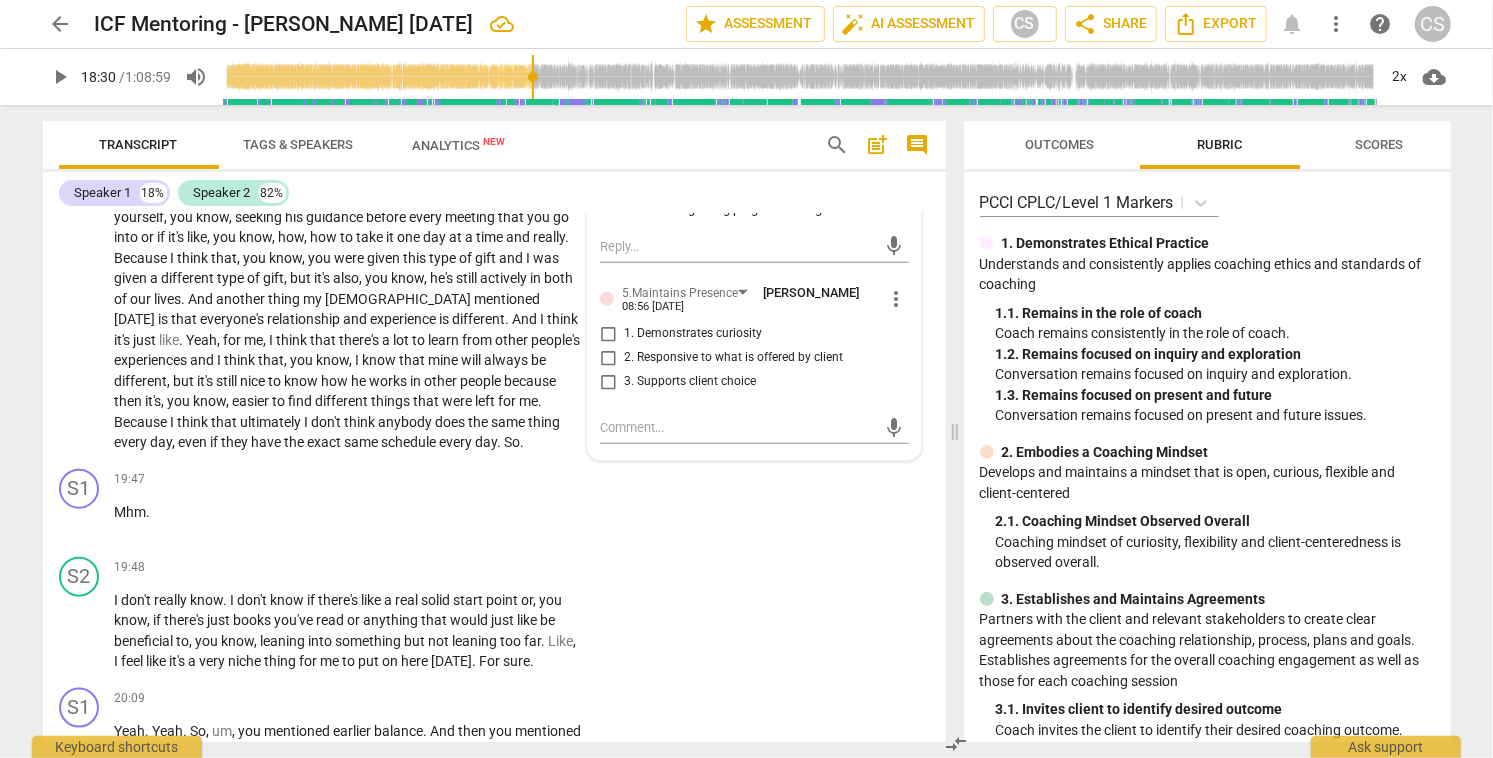 scroll, scrollTop: 10184, scrollLeft: 0, axis: vertical 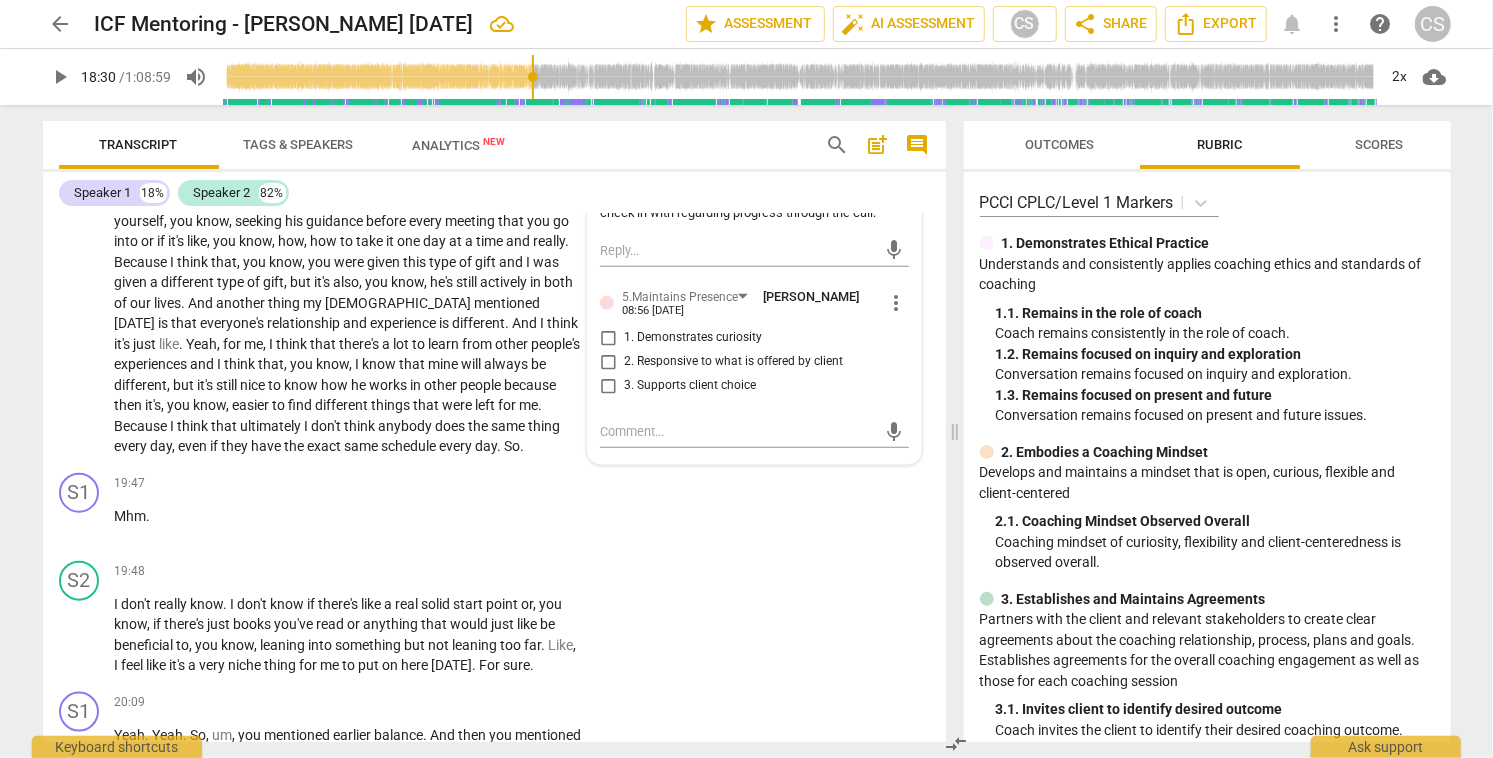 click on "3. Supports client choice" at bounding box center [608, 386] 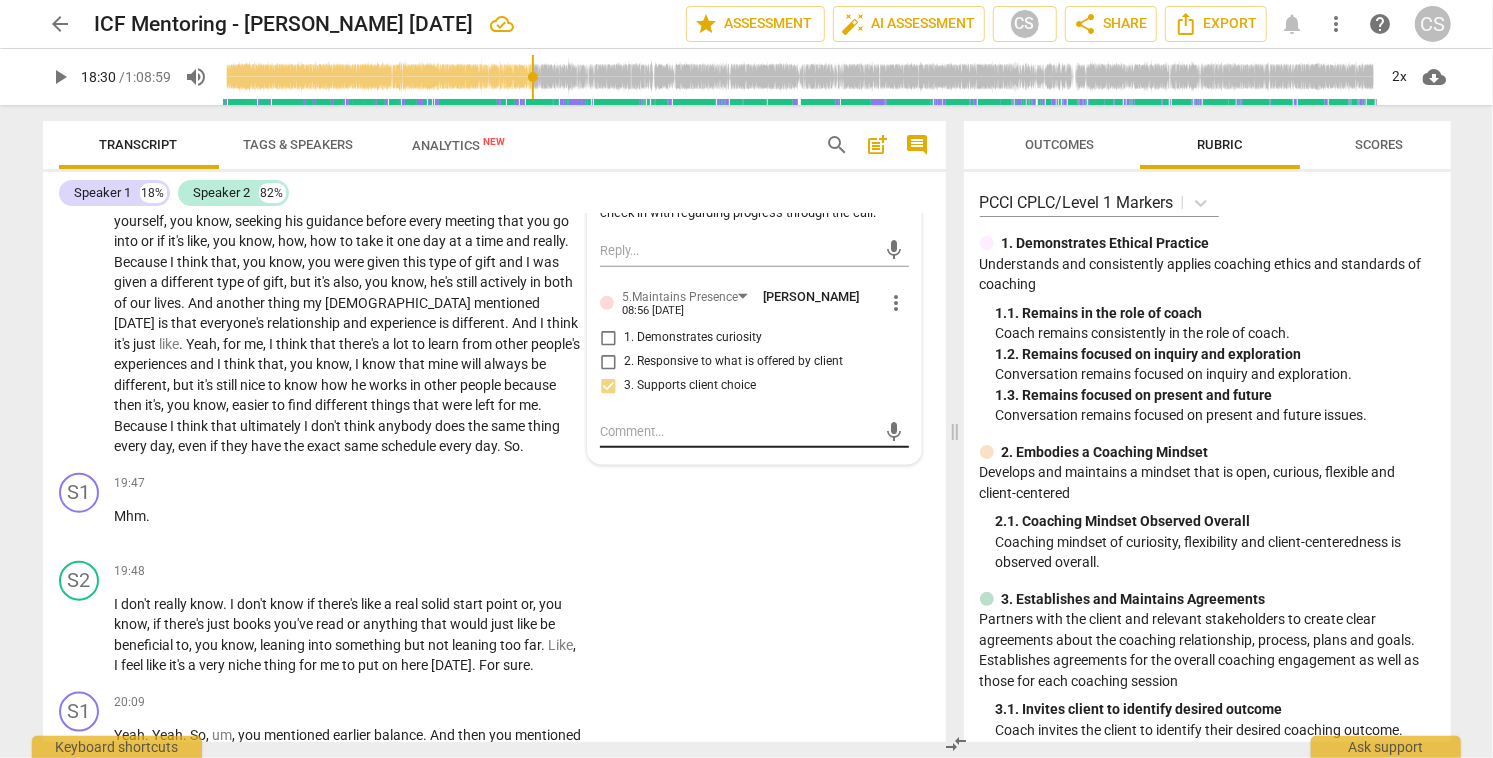 click at bounding box center (738, 431) 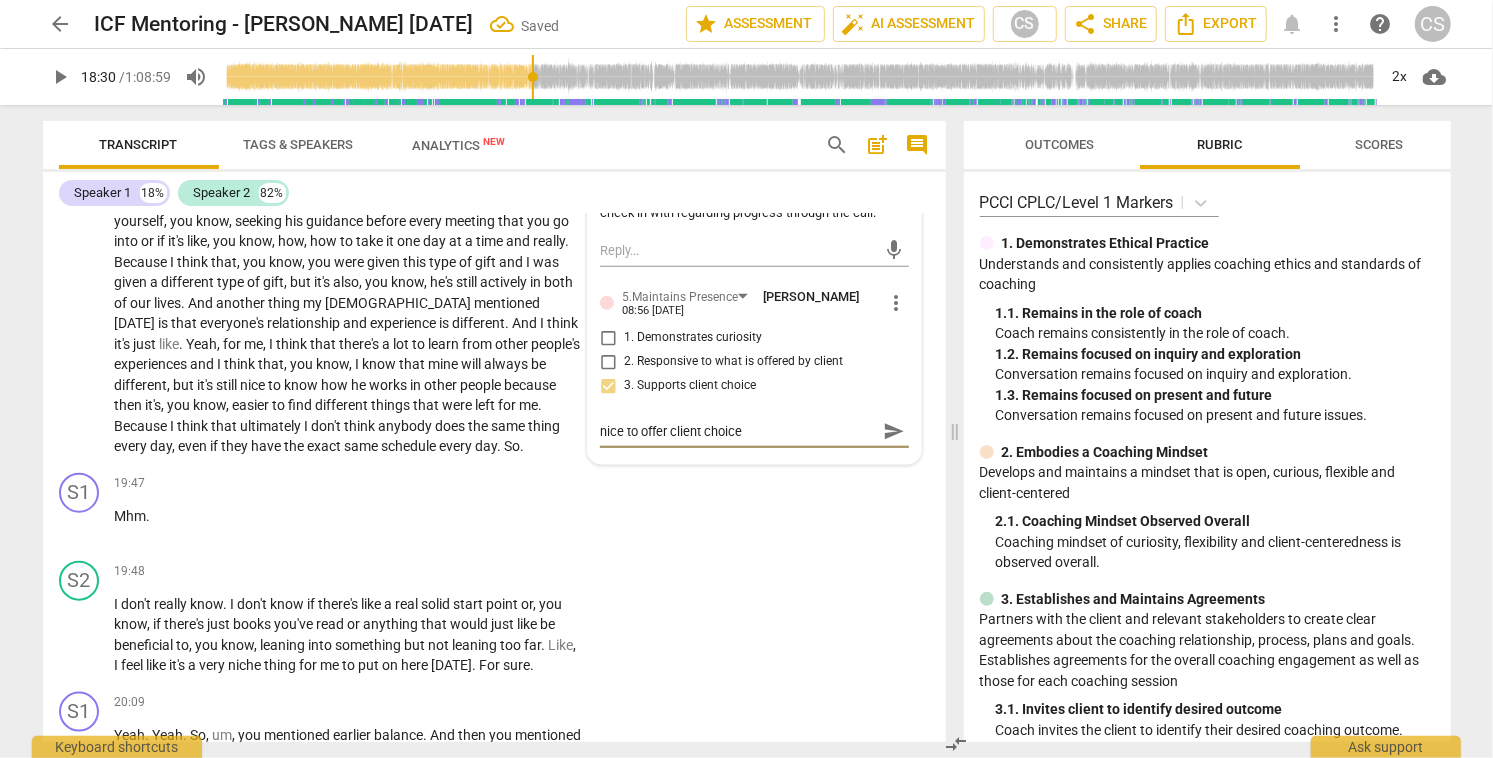 click on "send" at bounding box center (894, 432) 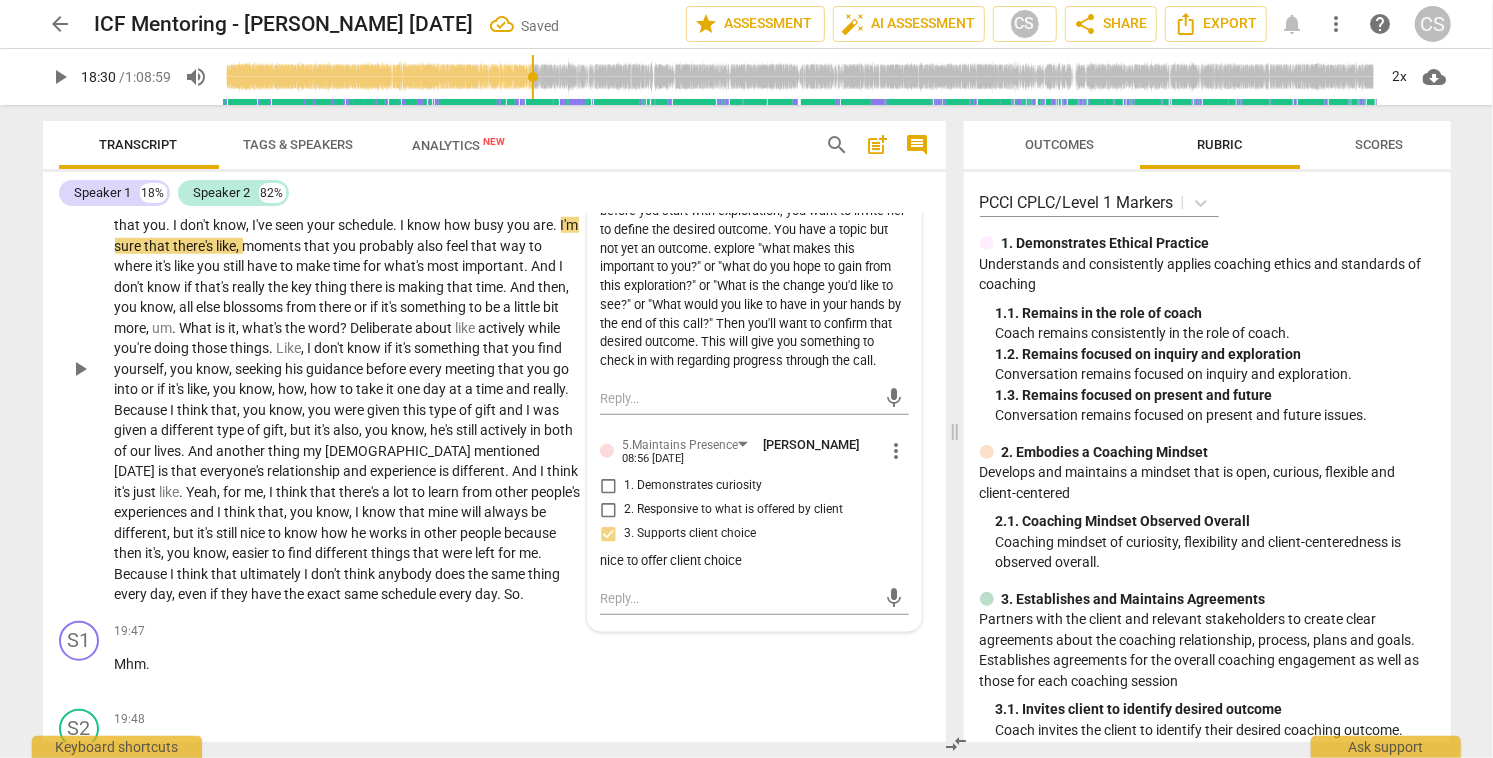 scroll, scrollTop: 10029, scrollLeft: 0, axis: vertical 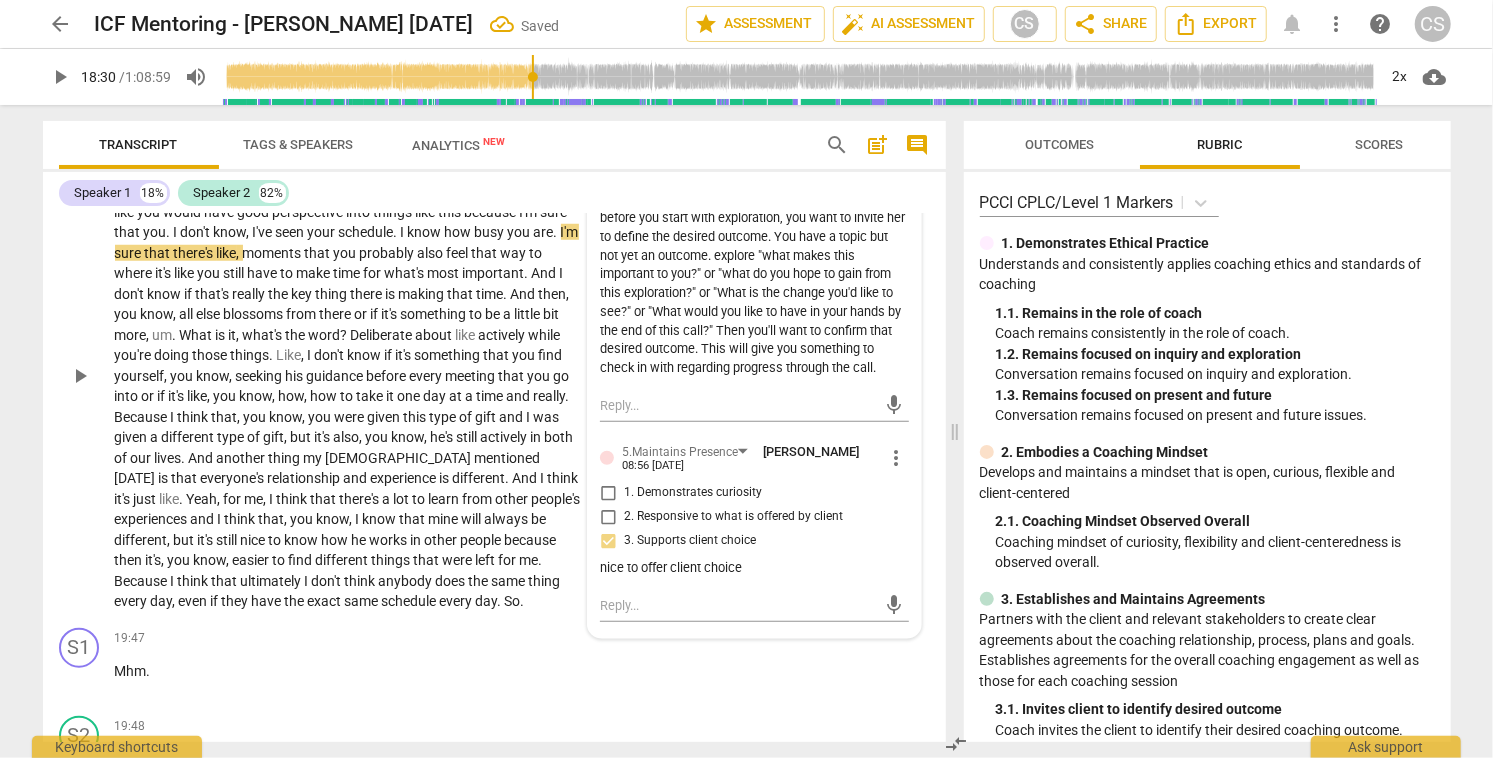 click on "play_arrow" at bounding box center [80, 376] 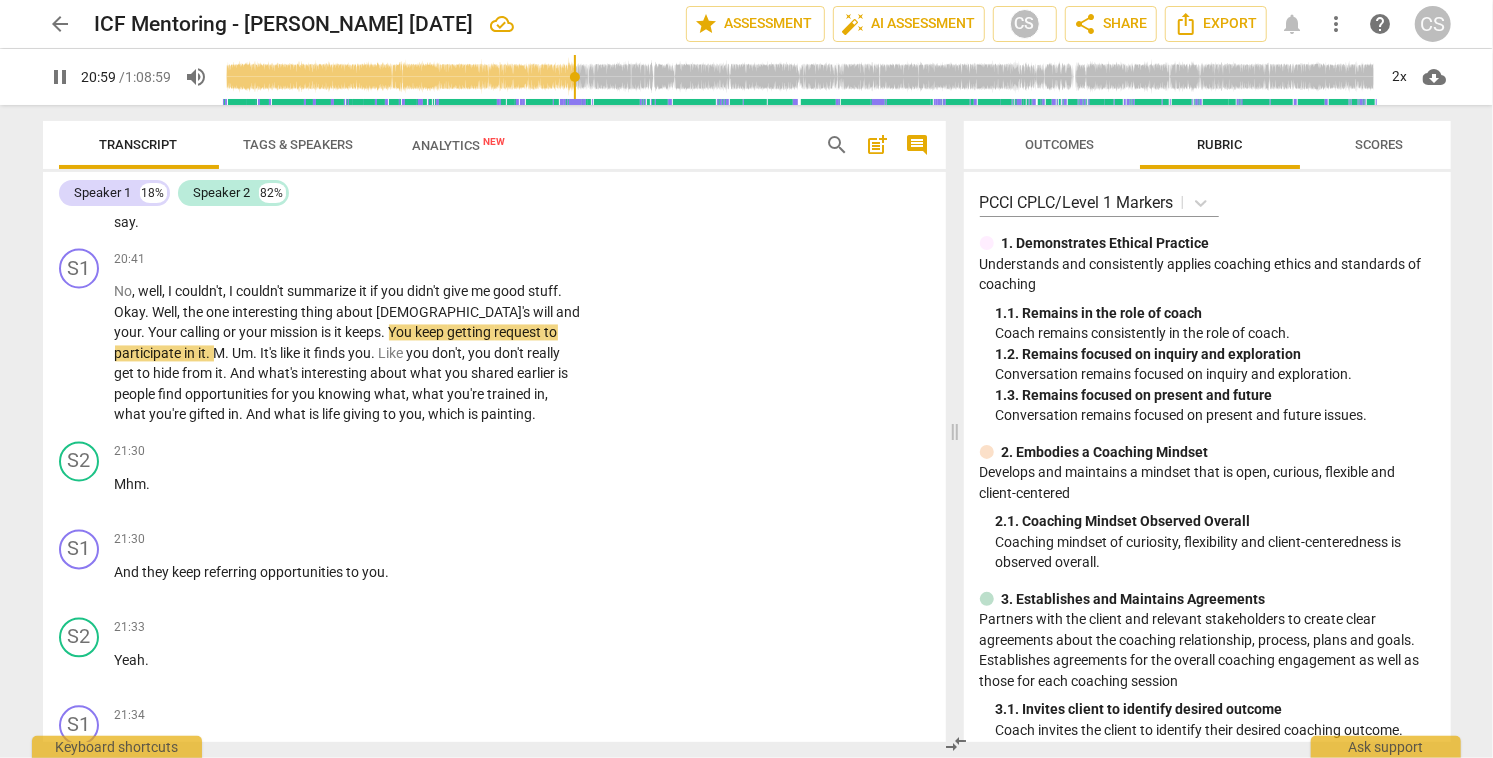 scroll, scrollTop: 11356, scrollLeft: 0, axis: vertical 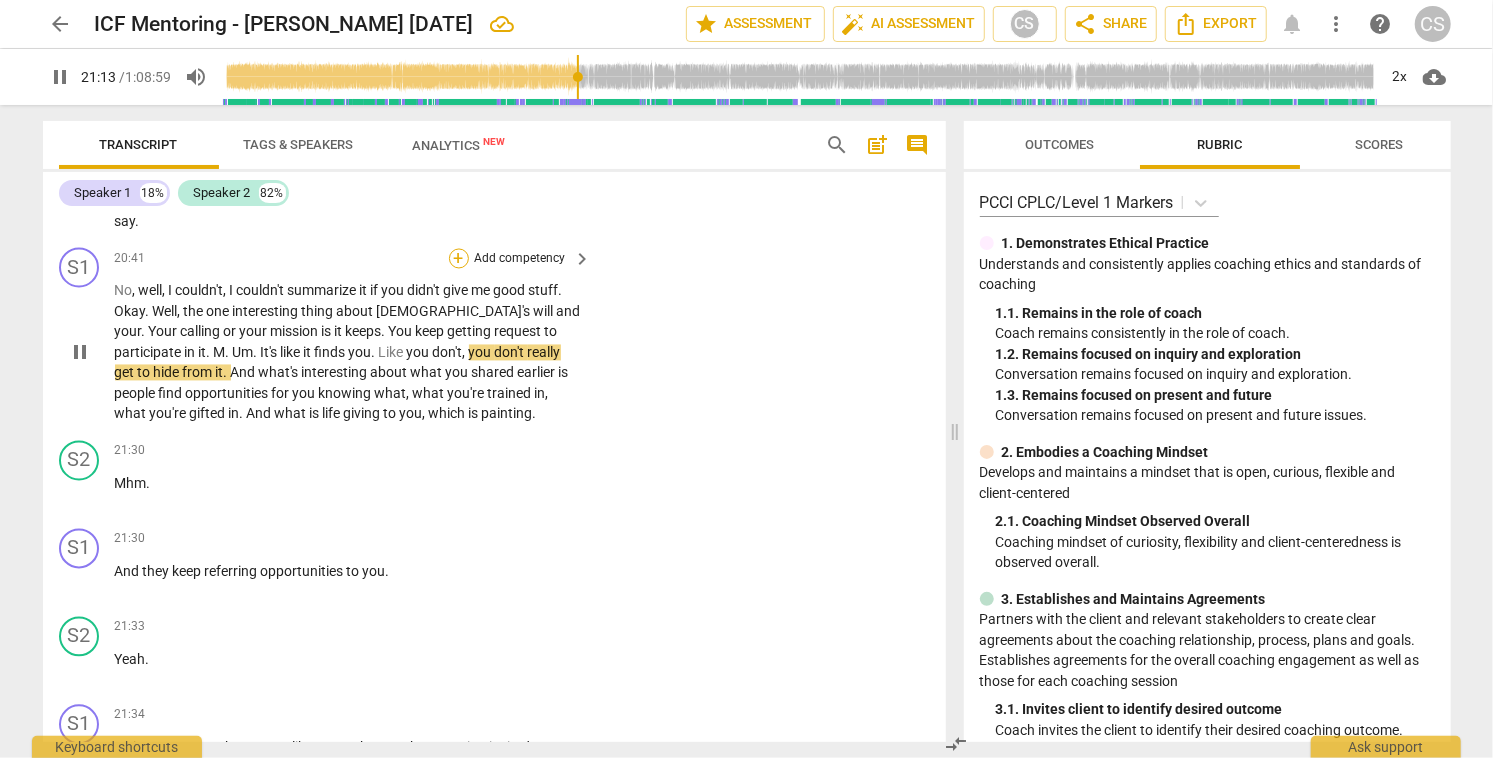 click on "+" at bounding box center (459, 259) 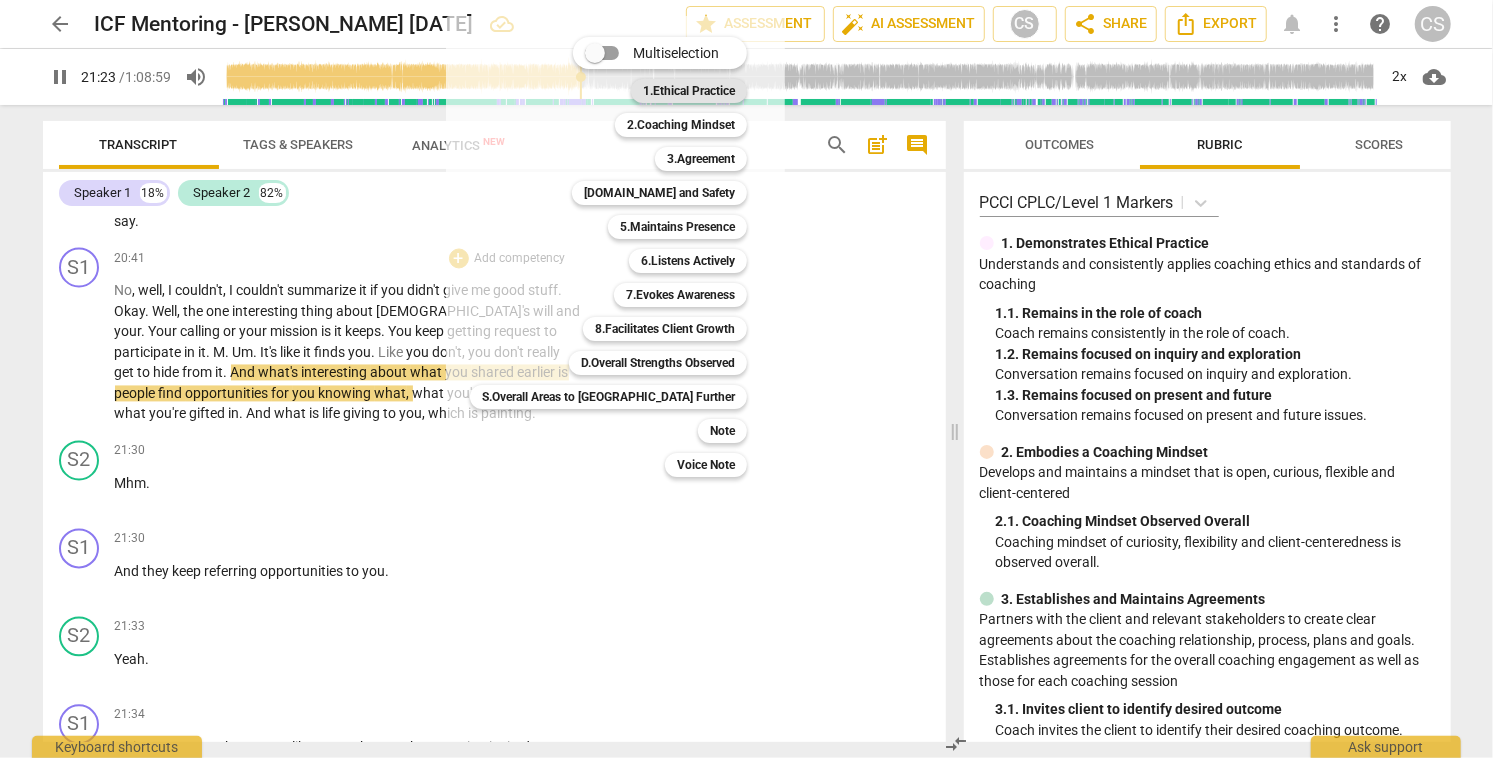 click on "1.Ethical Practice" at bounding box center (689, 91) 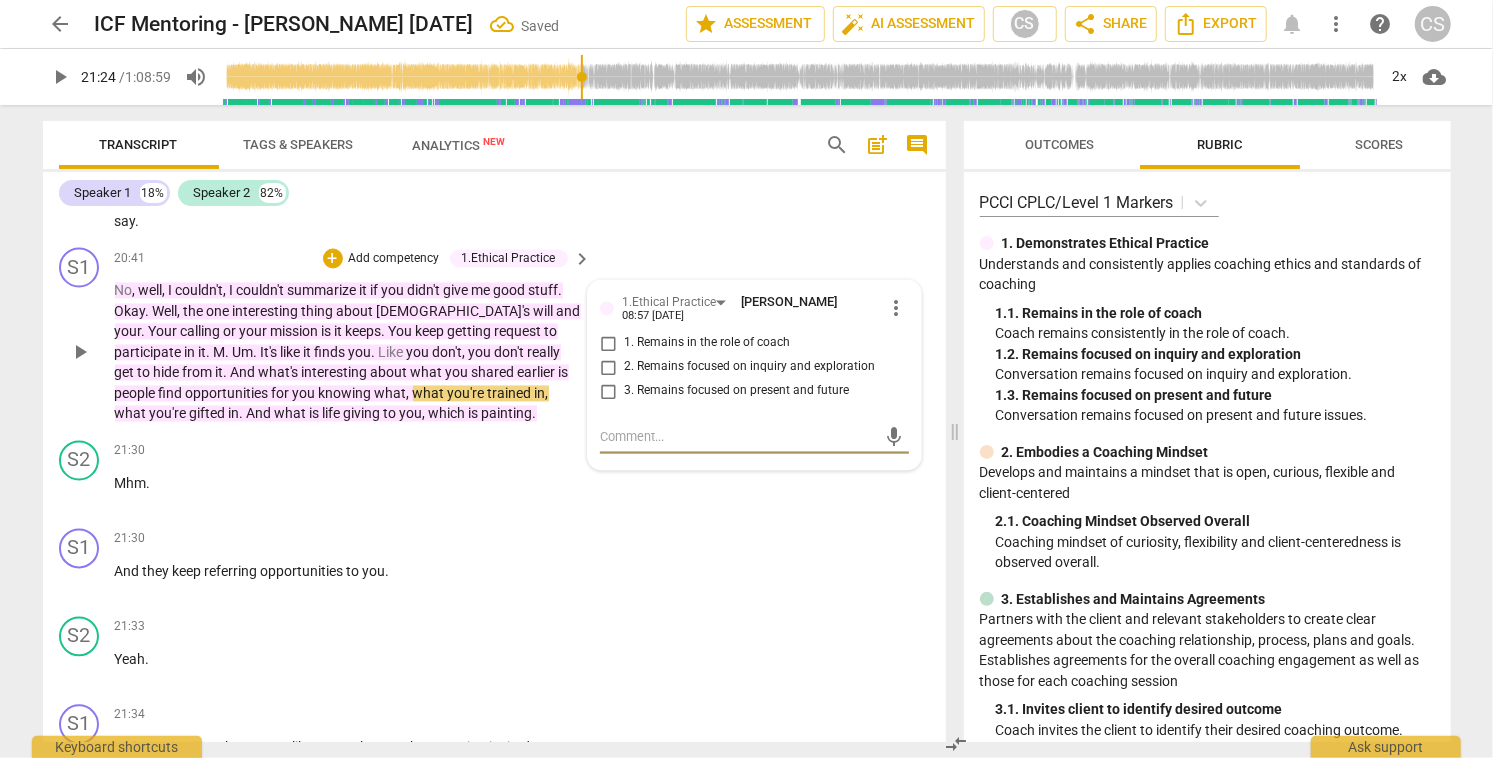 click on "1. Remains in the role of coach" at bounding box center [608, 344] 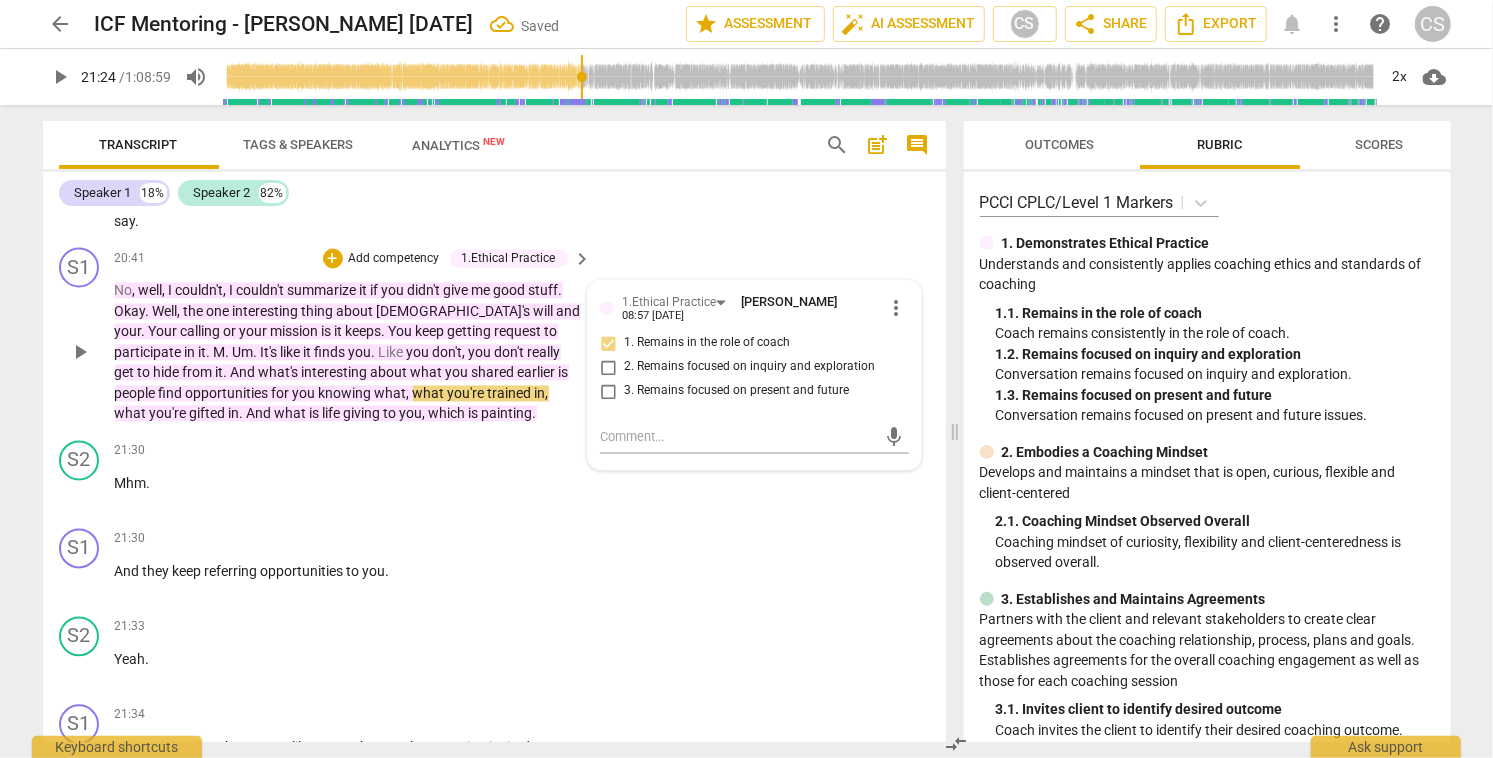 click on "1. Remains in the role of coach" at bounding box center [608, 344] 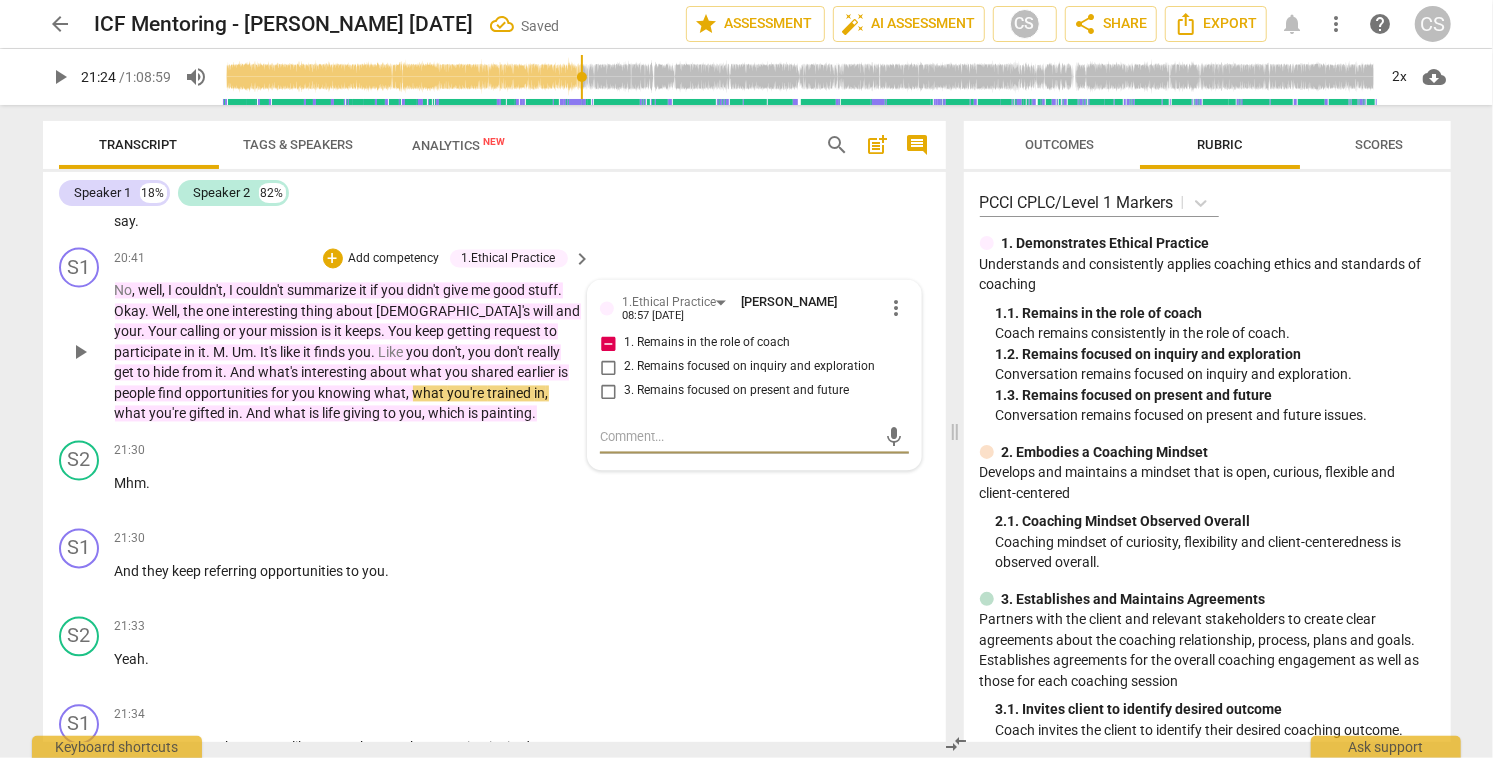 click at bounding box center [738, 437] 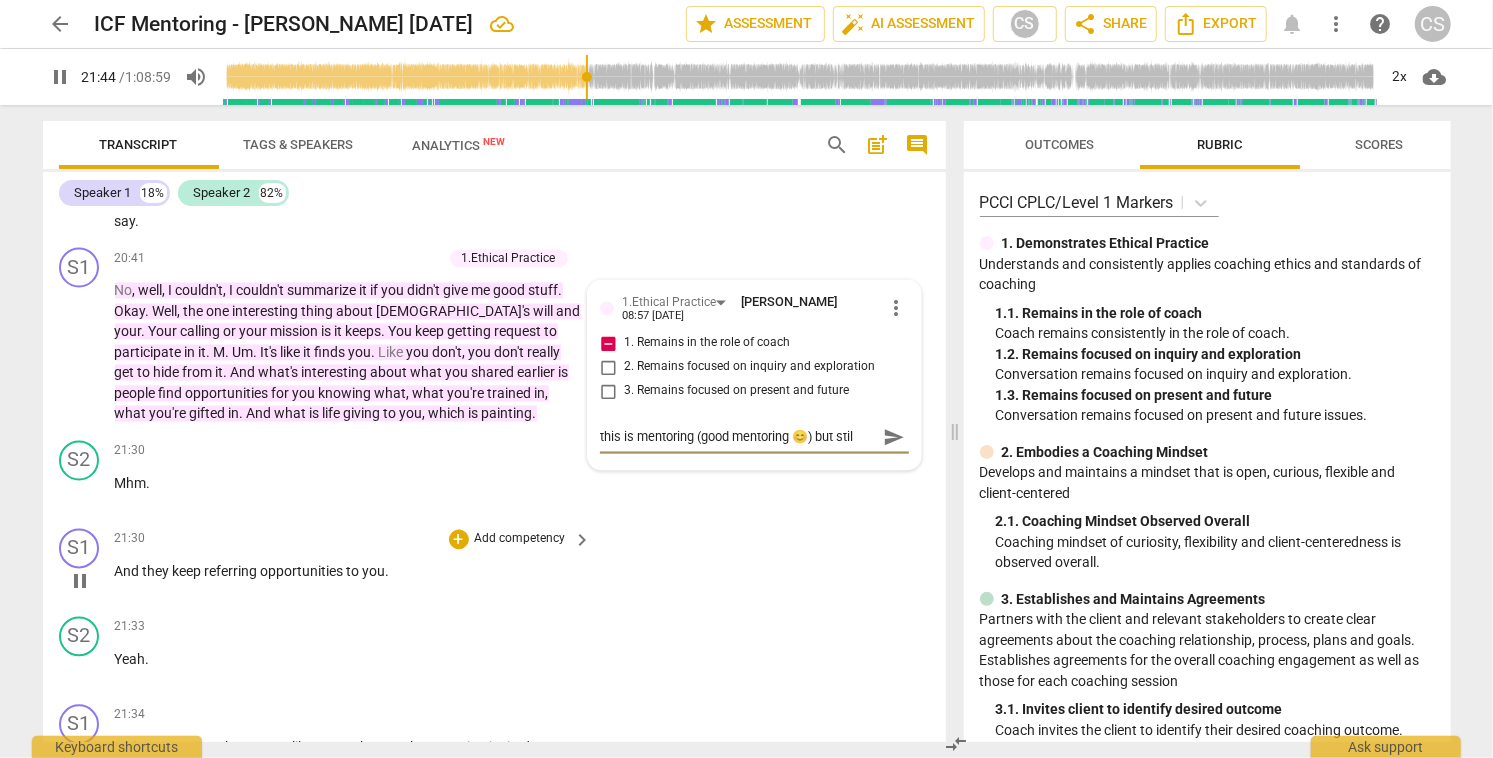 scroll, scrollTop: 11570, scrollLeft: 0, axis: vertical 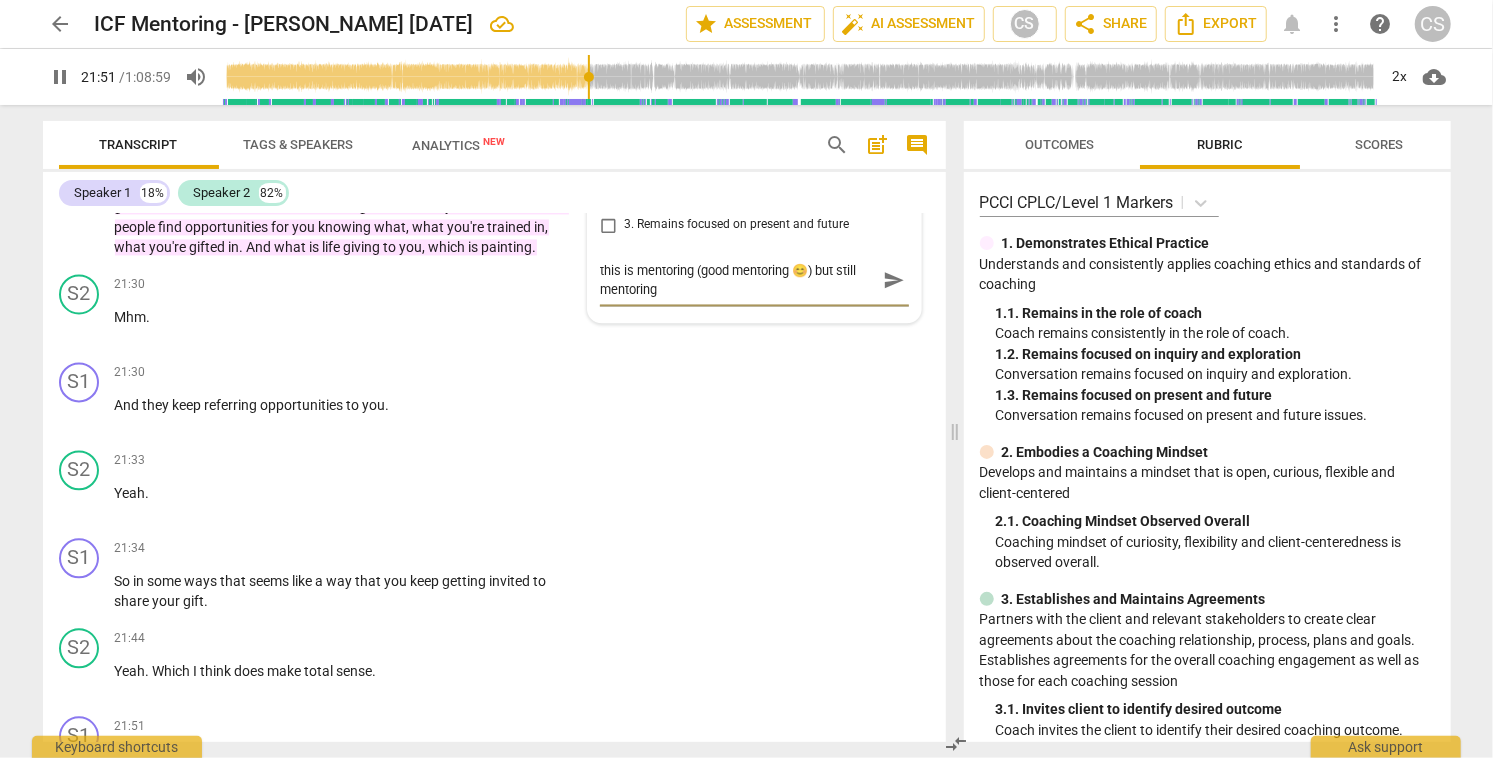 click on "send" at bounding box center (894, 280) 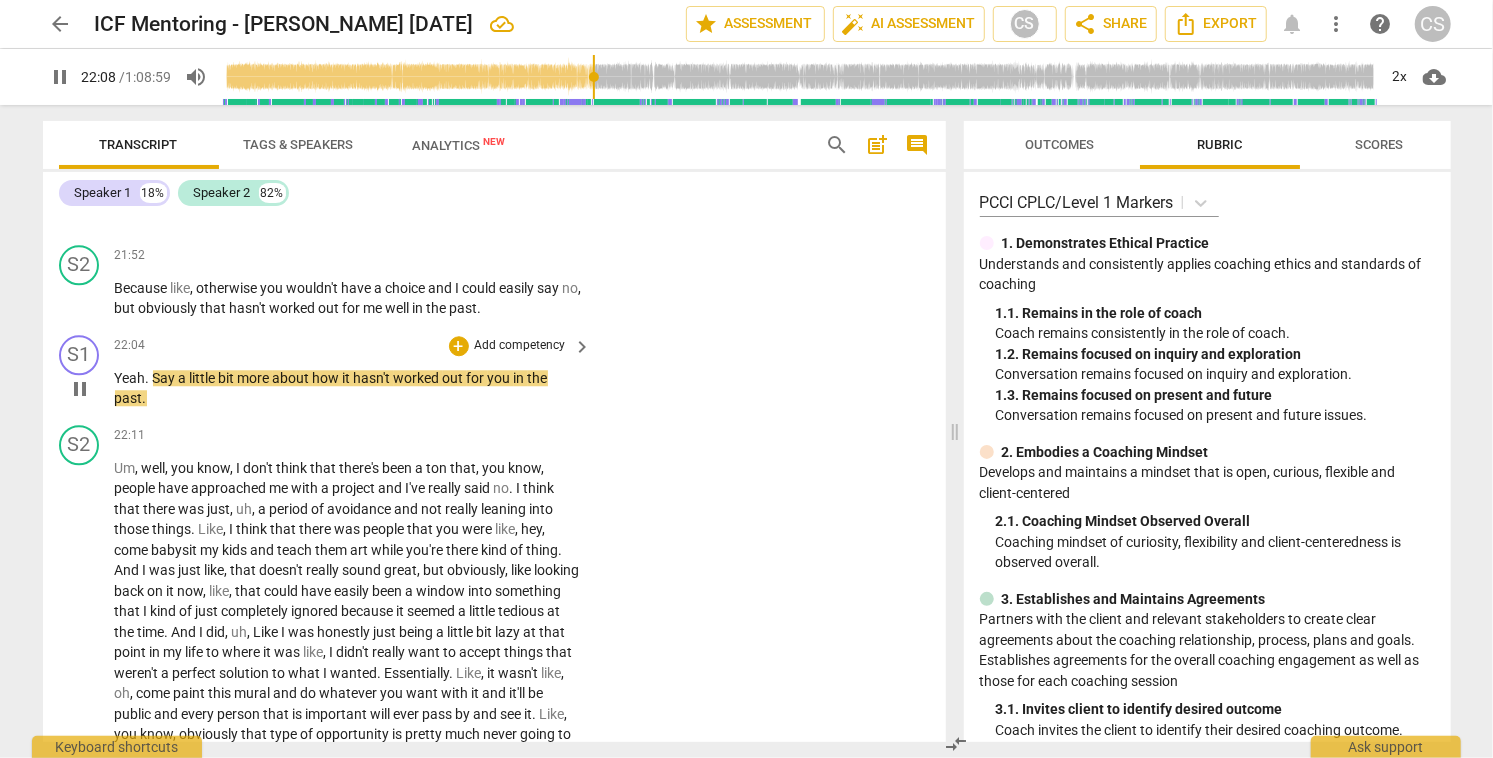 scroll, scrollTop: 12086, scrollLeft: 0, axis: vertical 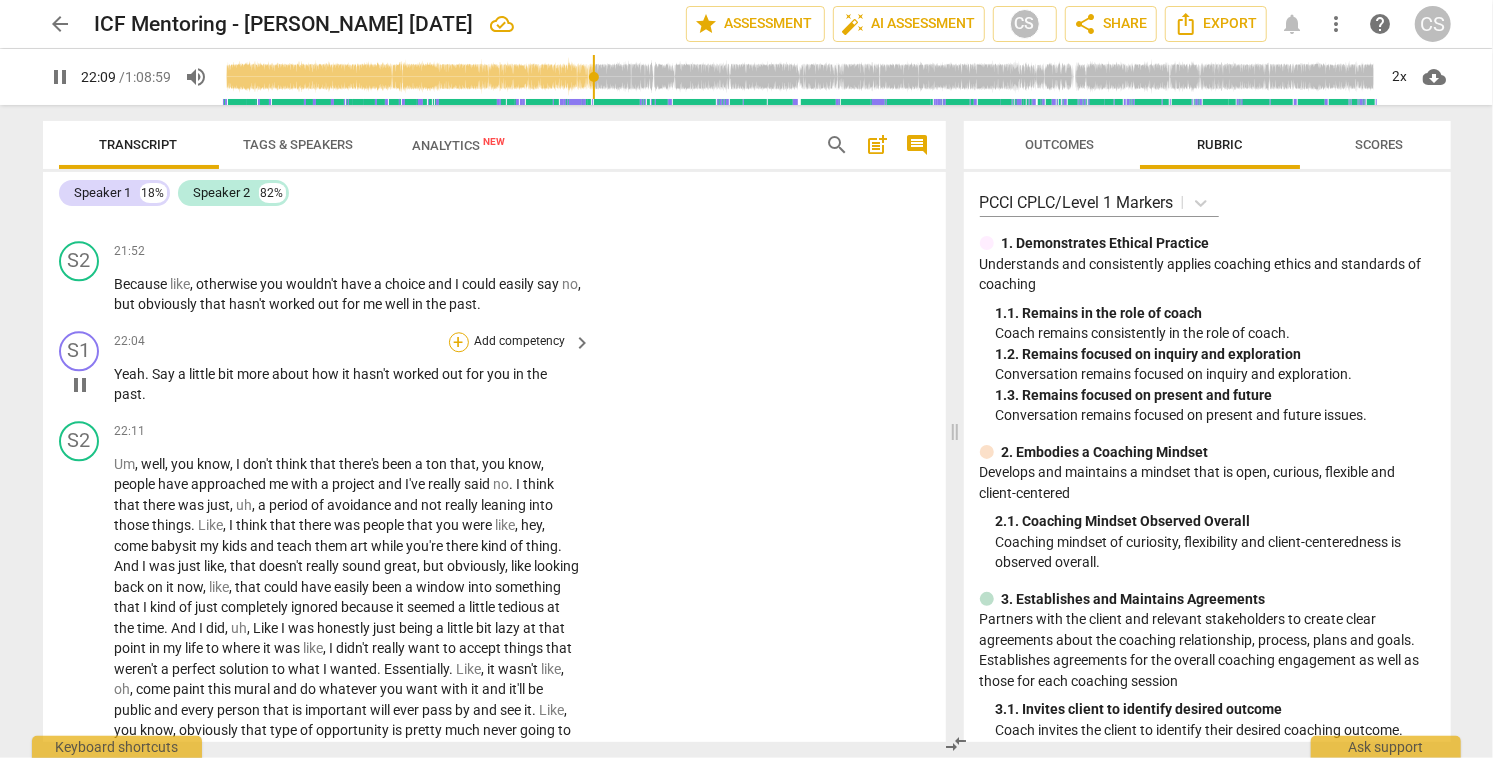click on "+" at bounding box center (459, 342) 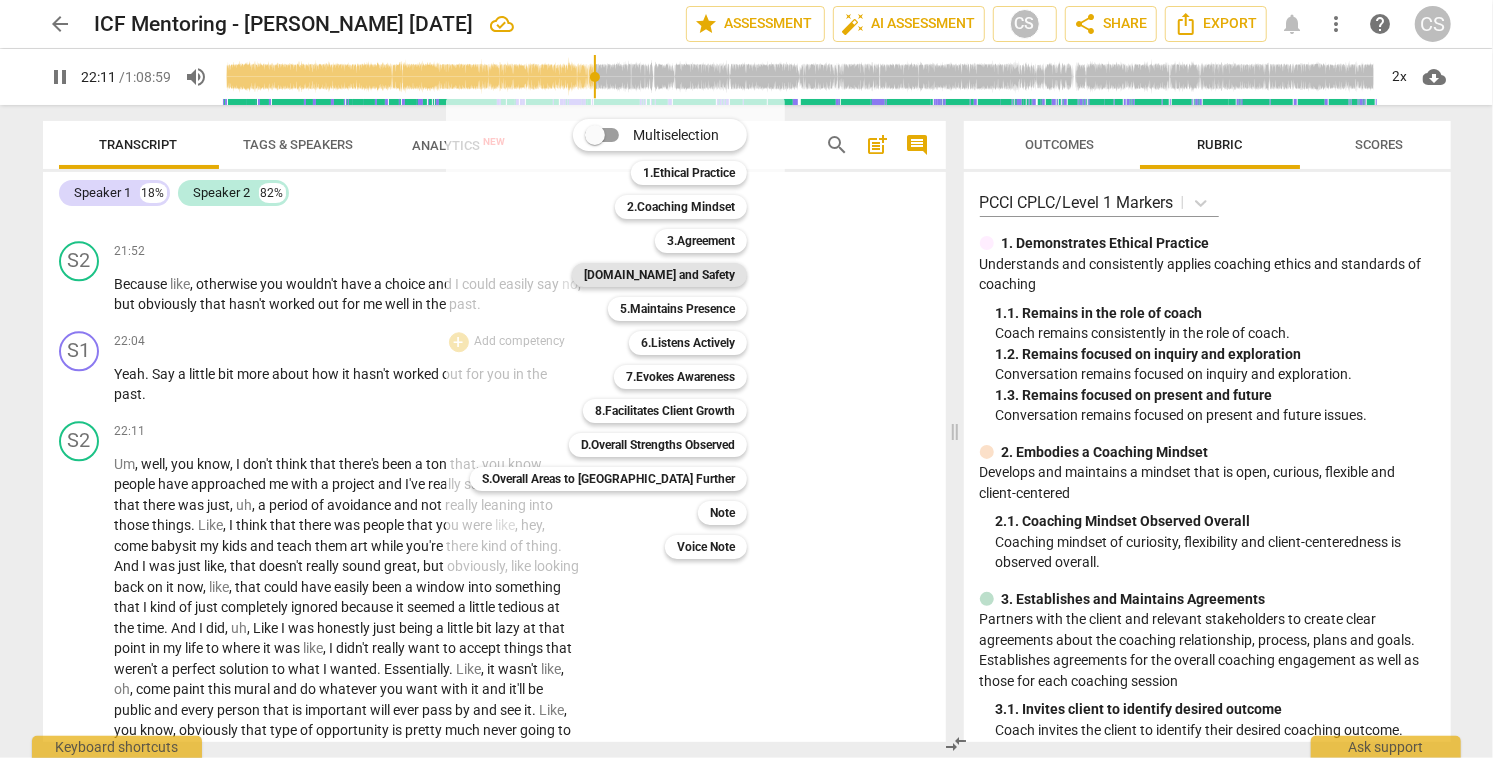 click on "[DOMAIN_NAME] and Safety" at bounding box center (659, 275) 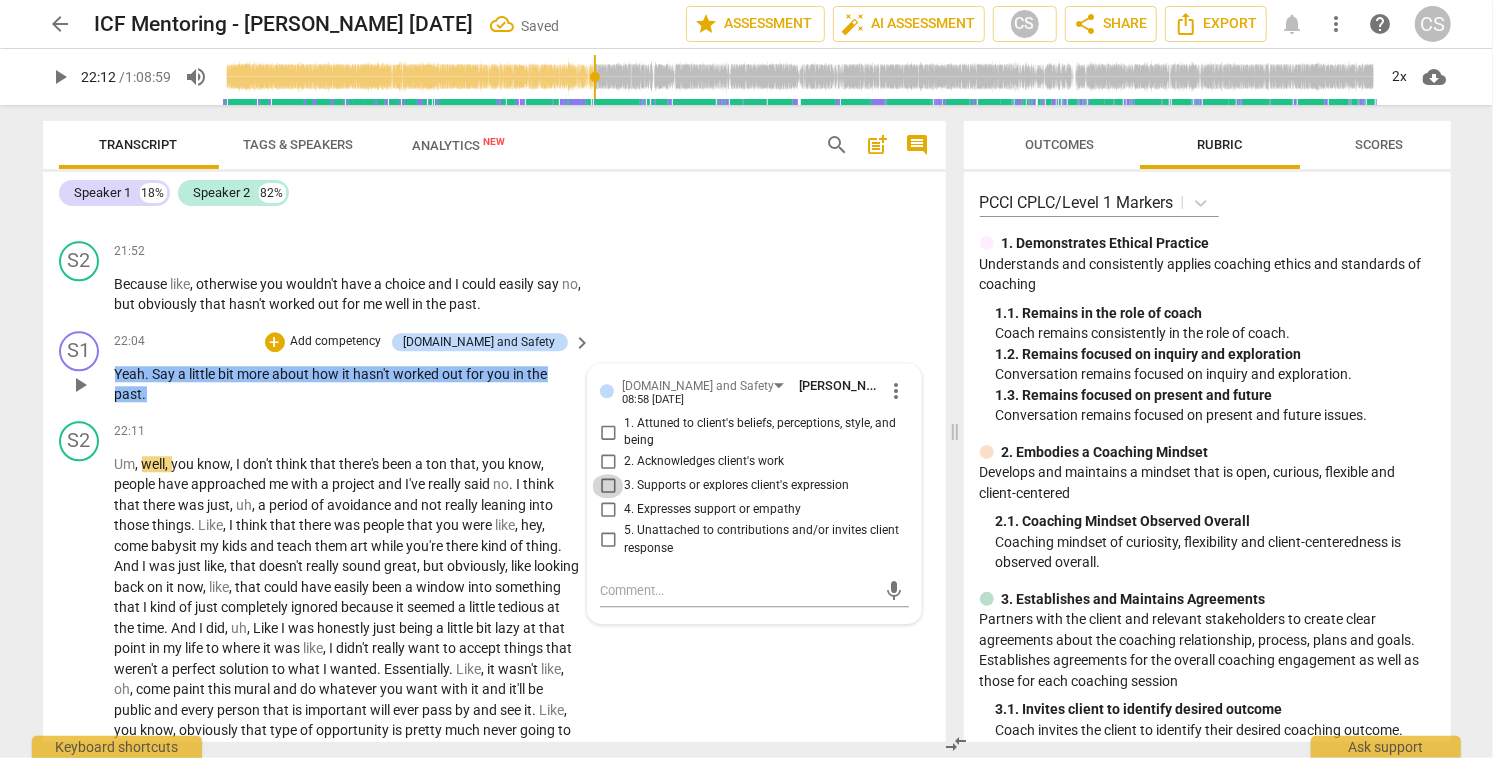 click on "3. Supports or explores client's expression" at bounding box center [608, 486] 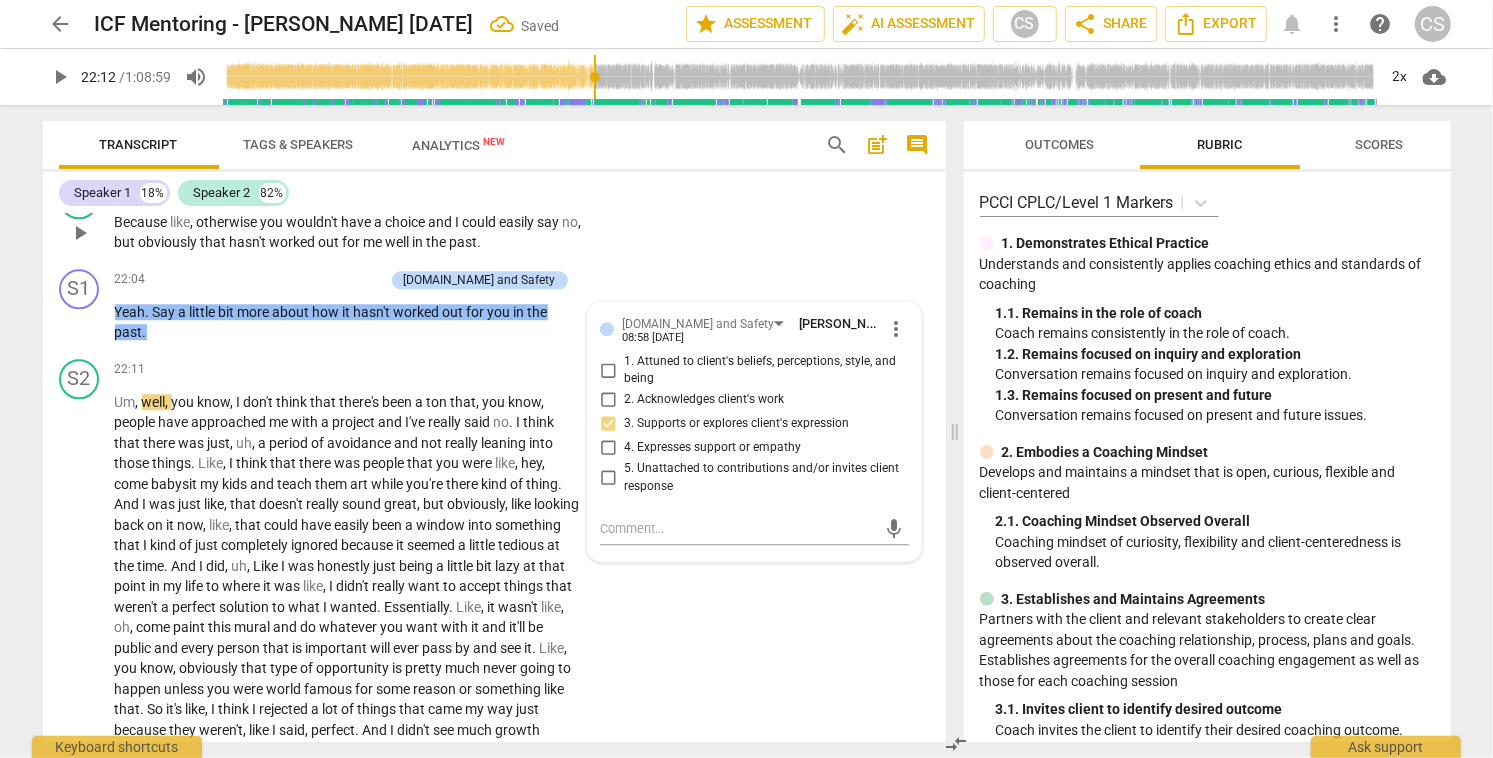 scroll, scrollTop: 12130, scrollLeft: 0, axis: vertical 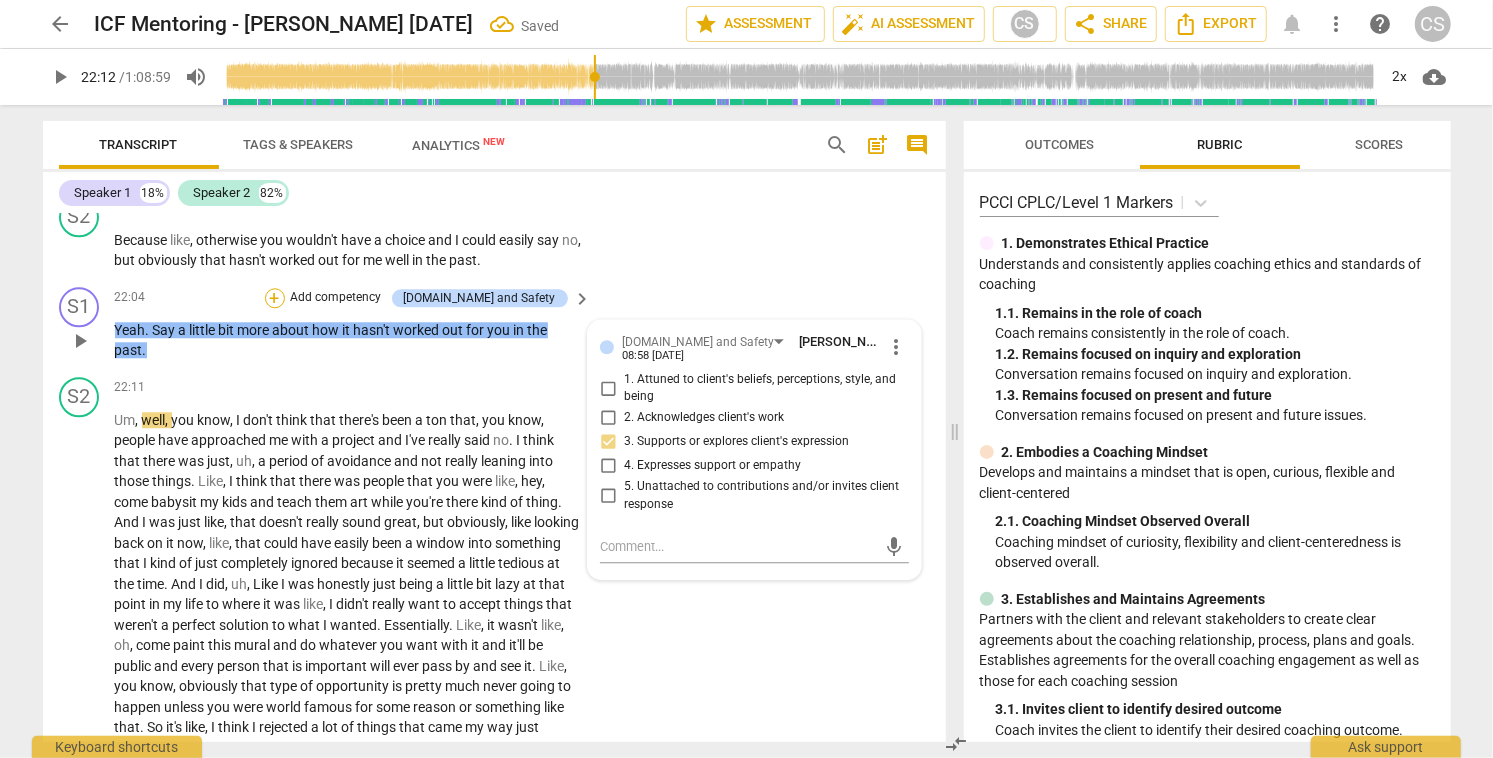 click on "+" at bounding box center (275, 298) 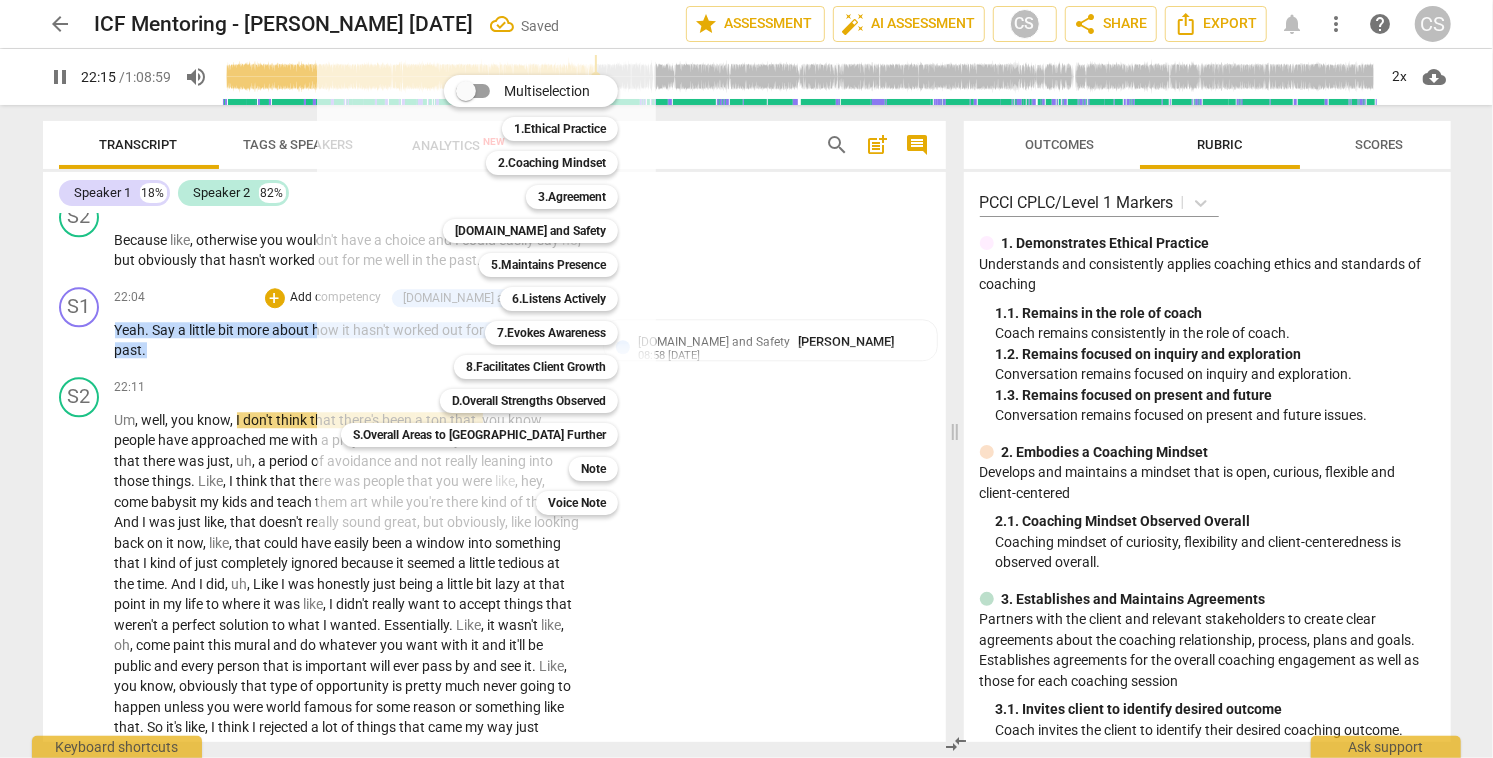 click at bounding box center (746, 379) 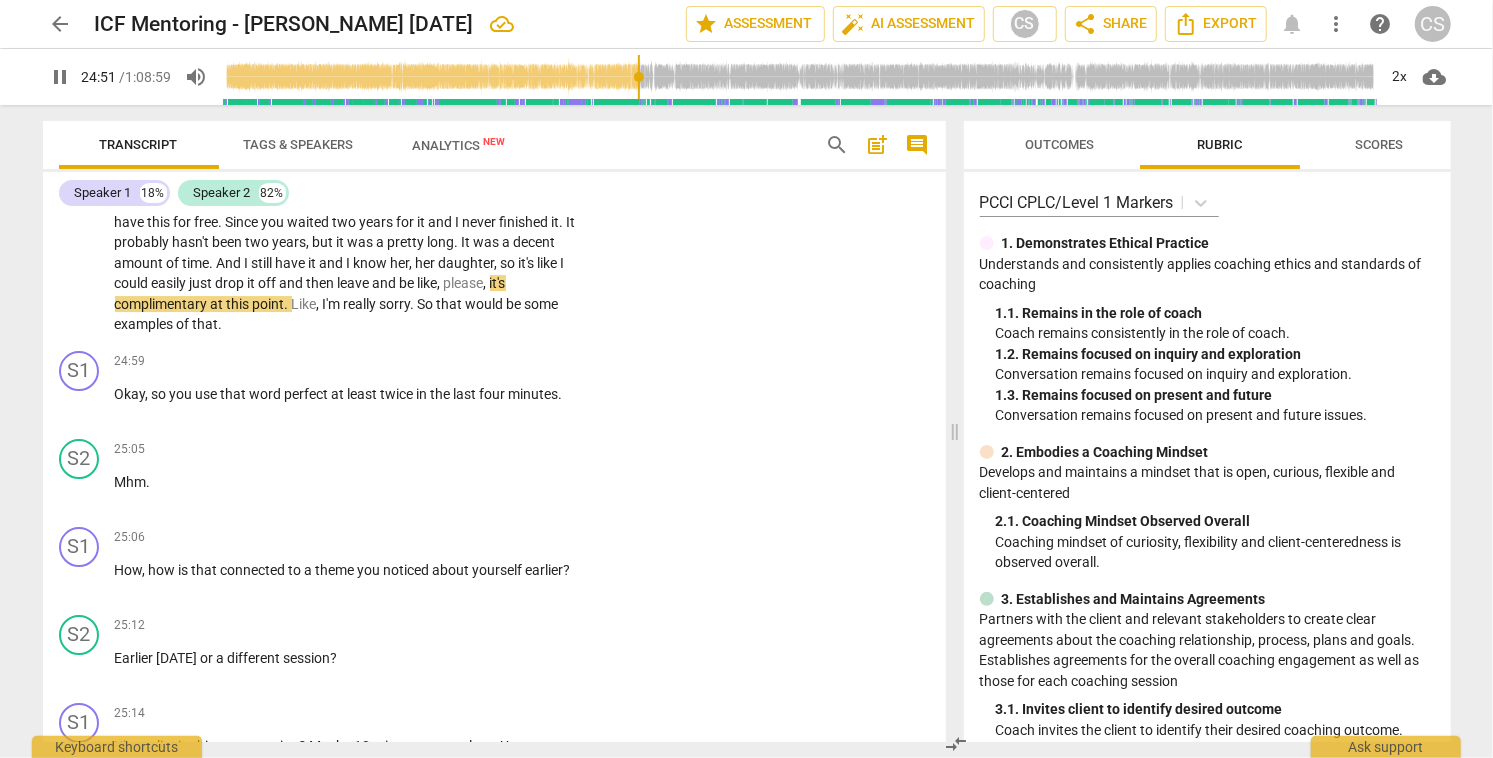 scroll, scrollTop: 13027, scrollLeft: 0, axis: vertical 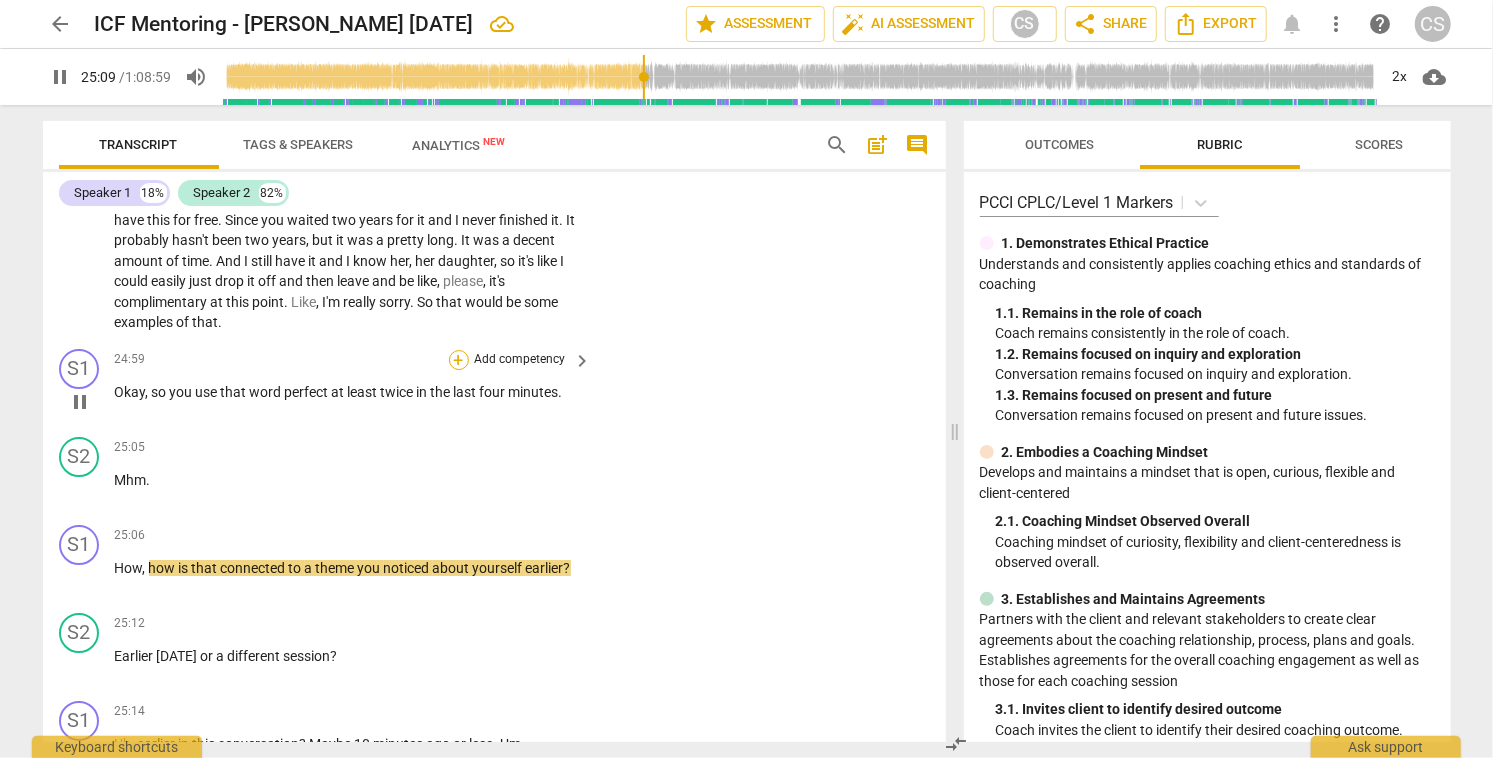 click on "+" at bounding box center [459, 360] 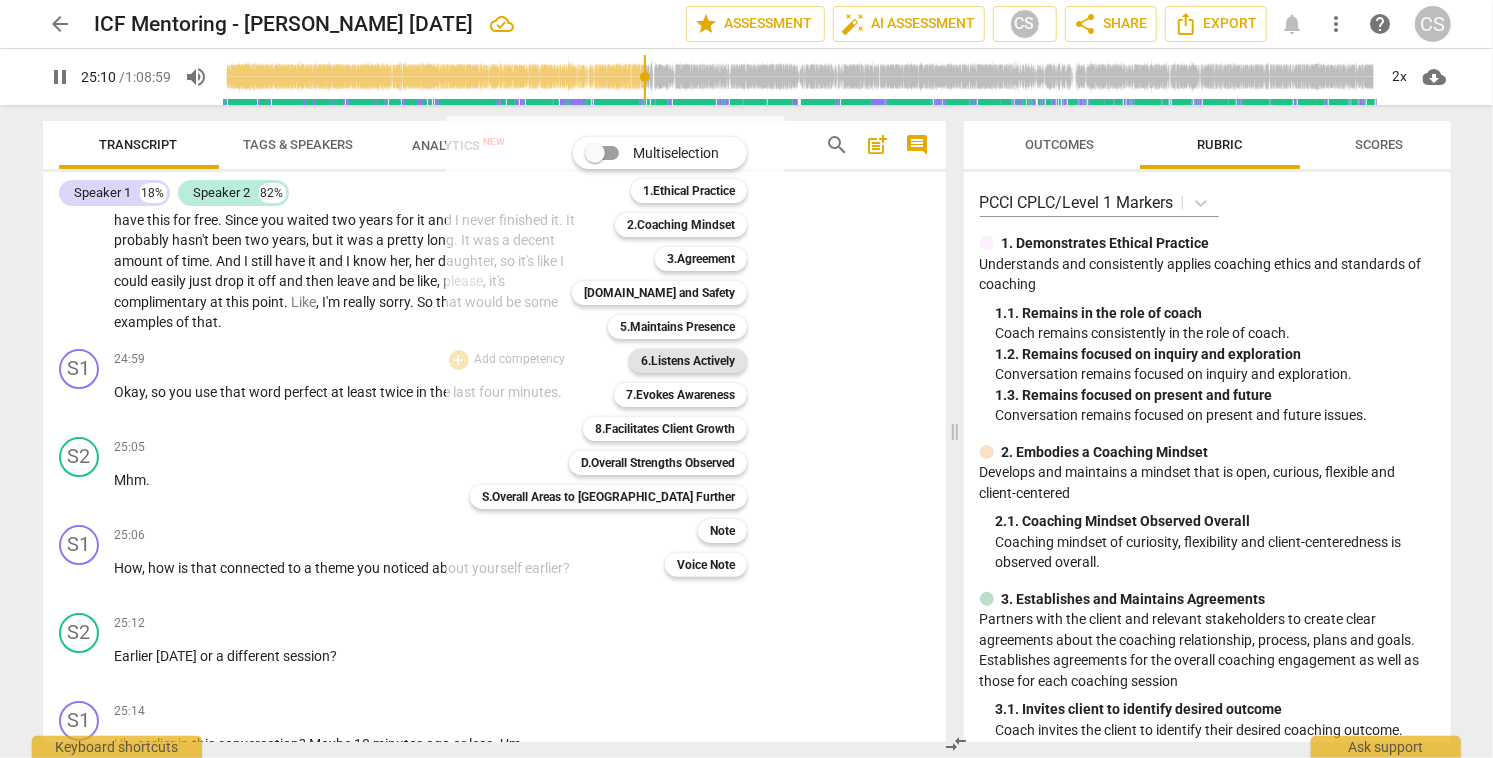 click on "6.Listens Actively" at bounding box center (688, 361) 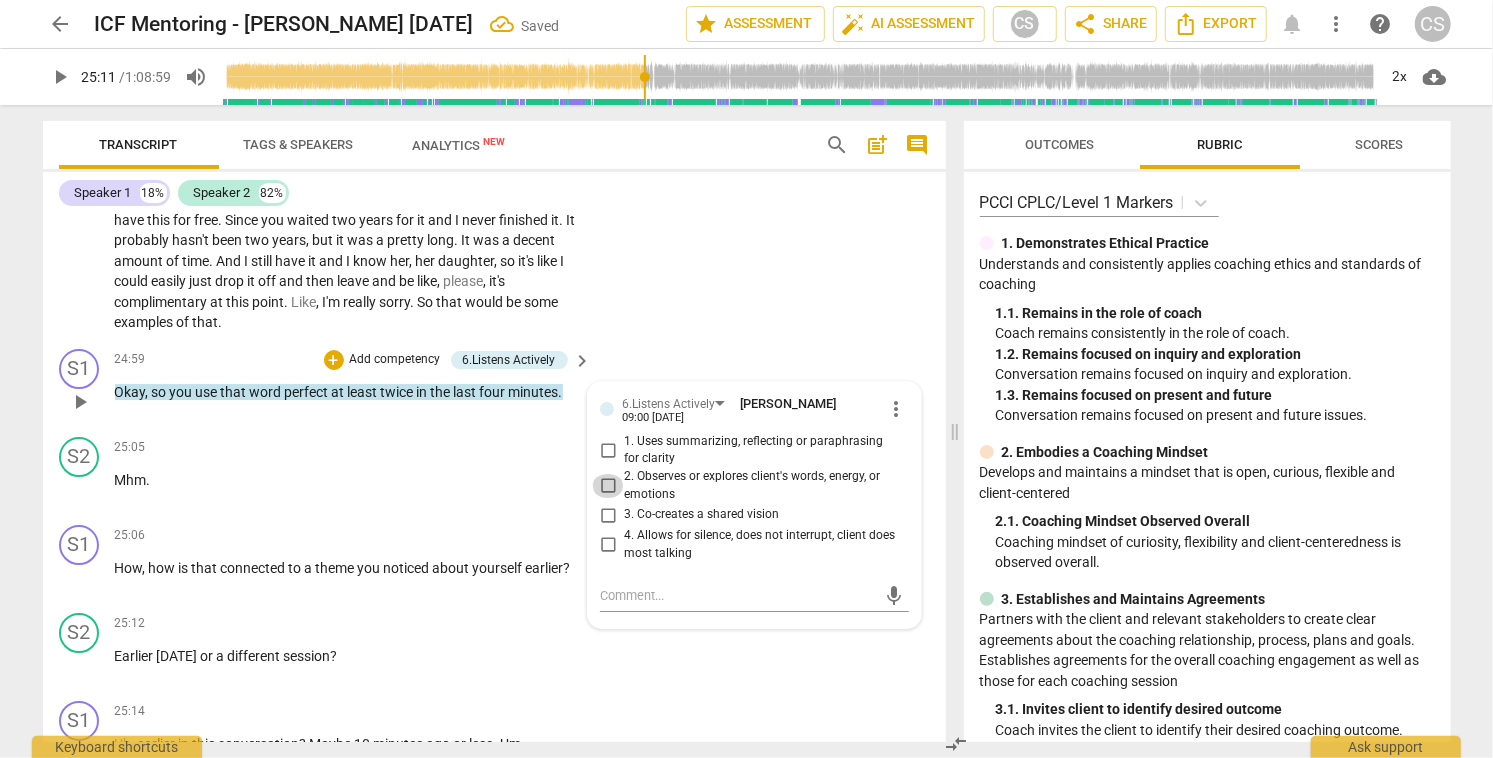click on "2. Observes or explores client's words, energy, or emotions" at bounding box center (608, 486) 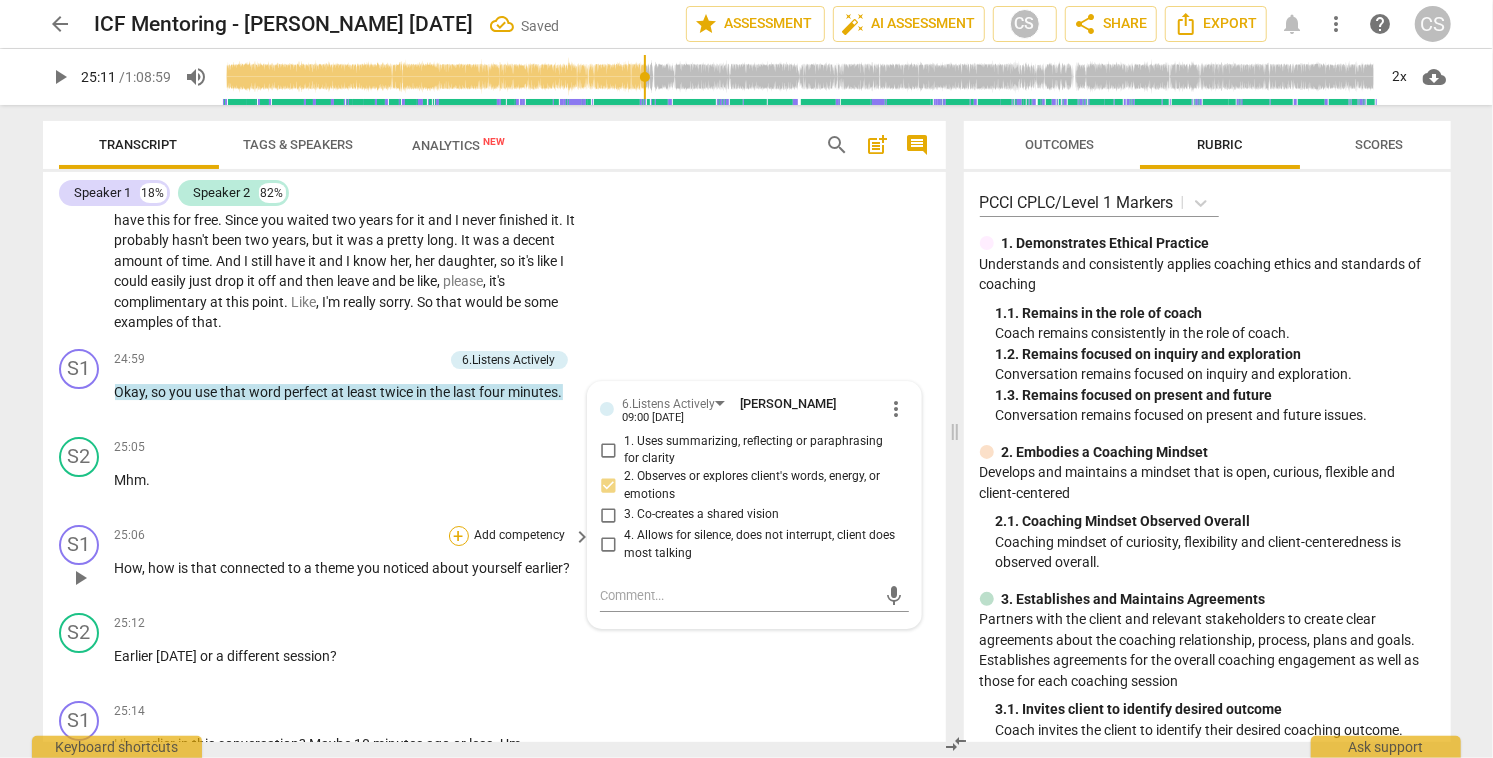 click on "+" at bounding box center (459, 536) 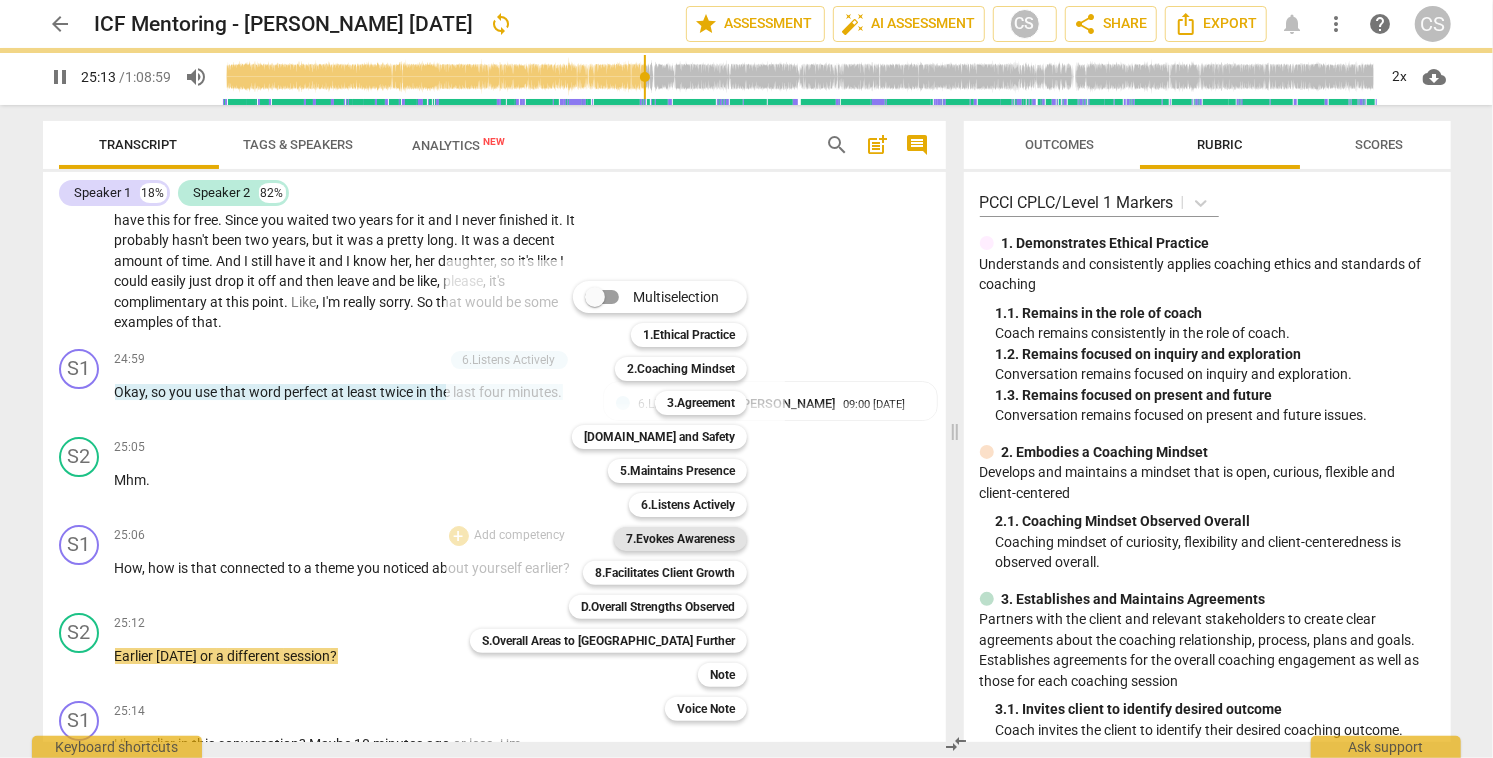 click on "7.Evokes Awareness" at bounding box center [680, 539] 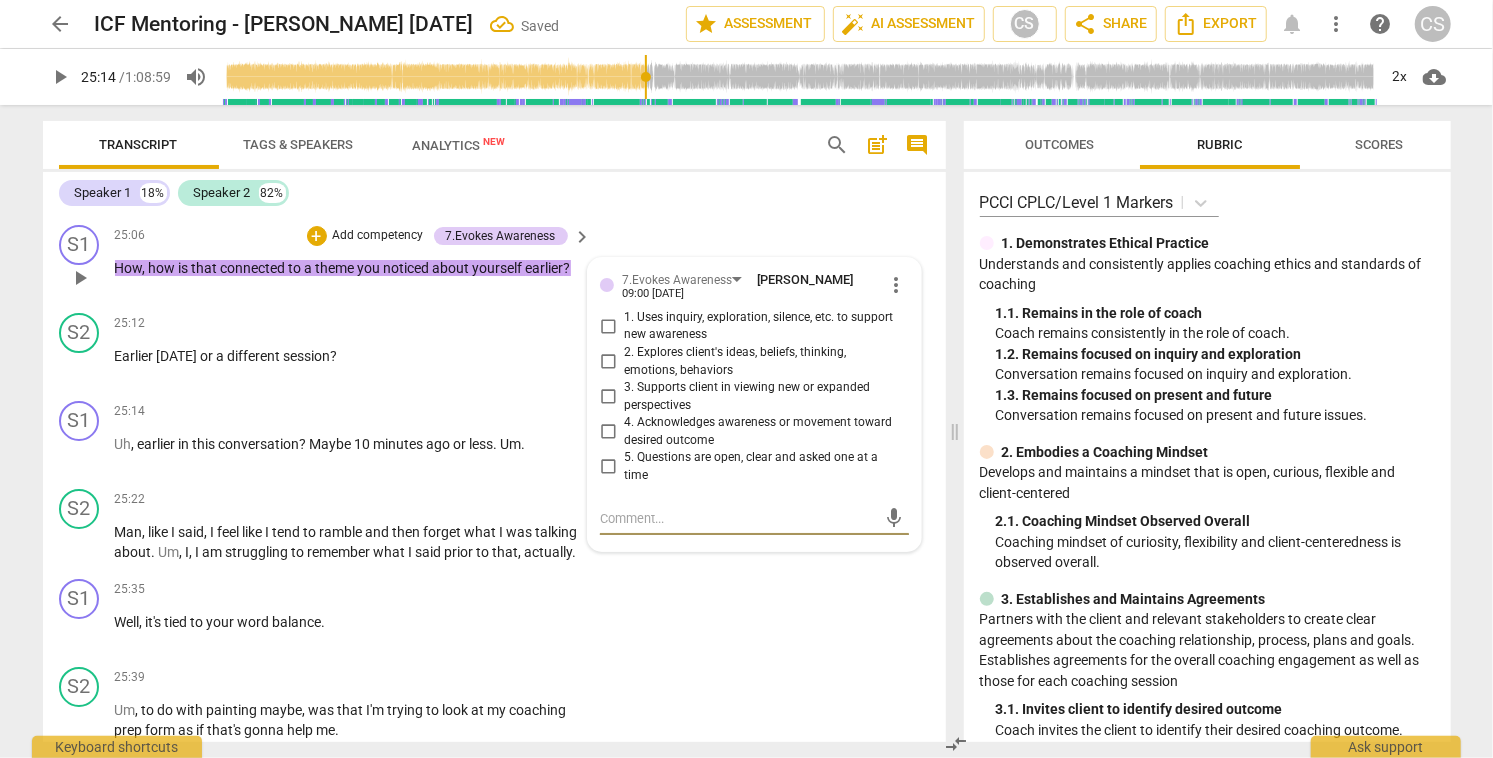 scroll, scrollTop: 13326, scrollLeft: 0, axis: vertical 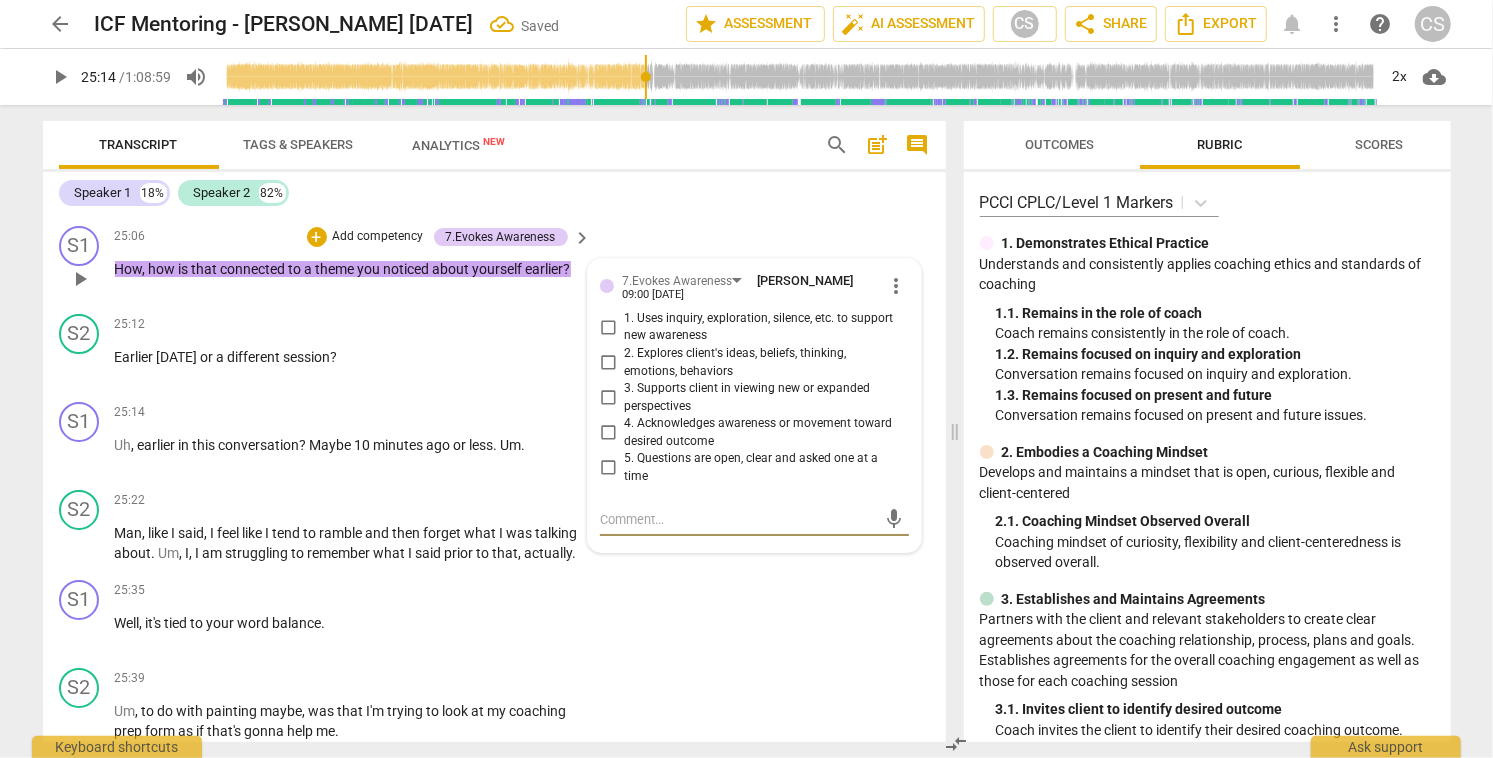click on "1. Uses inquiry, exploration, silence, etc.  to support new awareness" at bounding box center [608, 327] 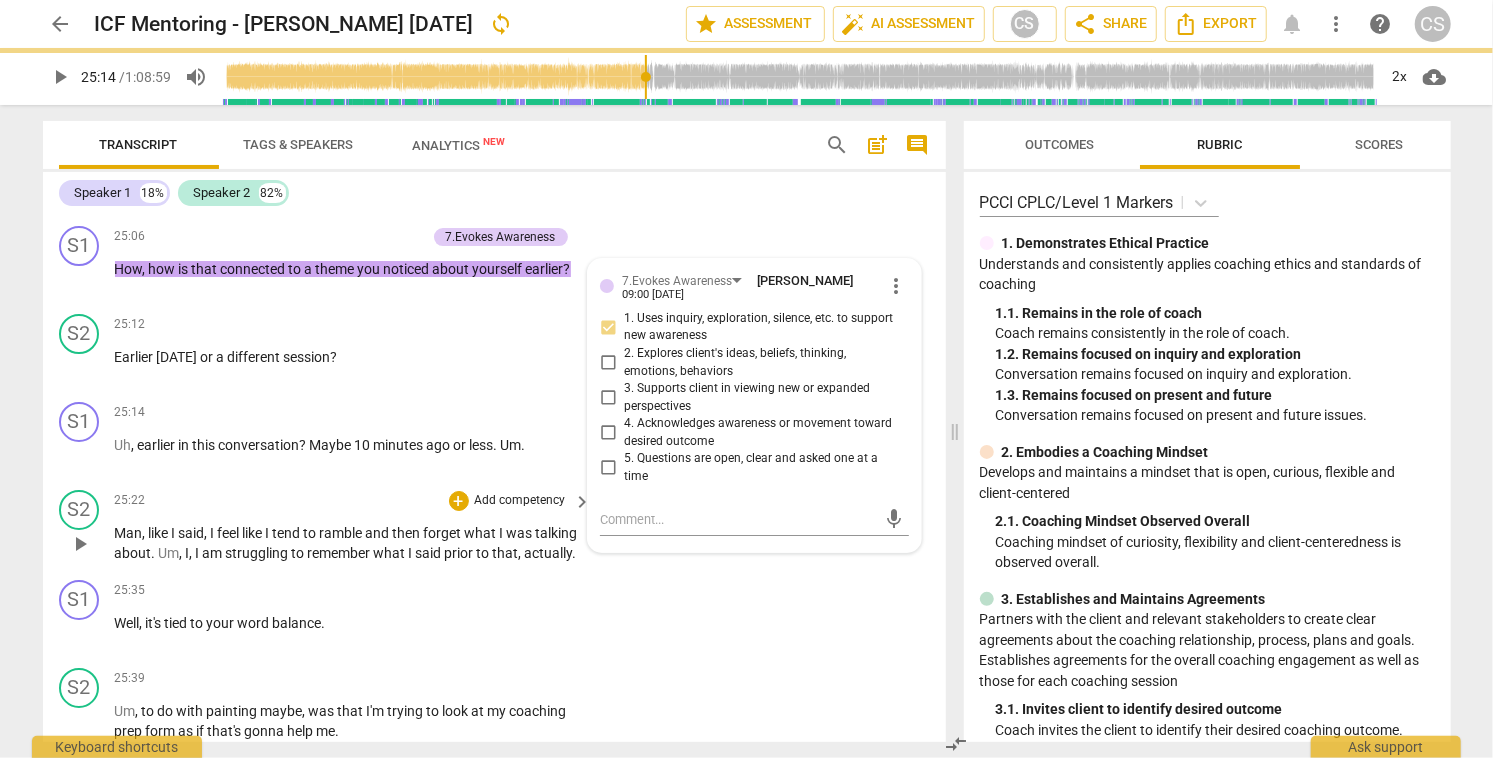 click on "play_arrow" at bounding box center (80, 544) 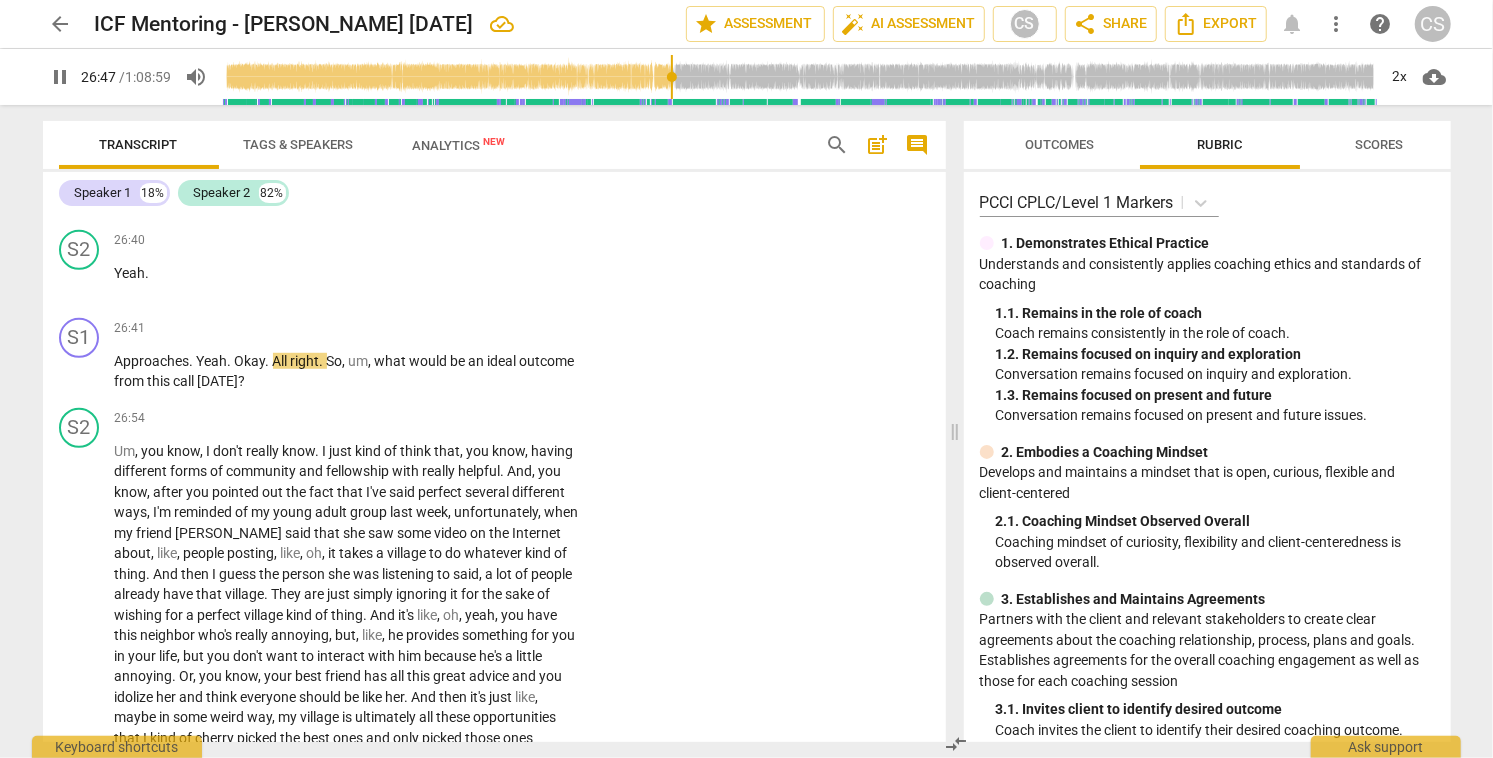 scroll, scrollTop: 14288, scrollLeft: 0, axis: vertical 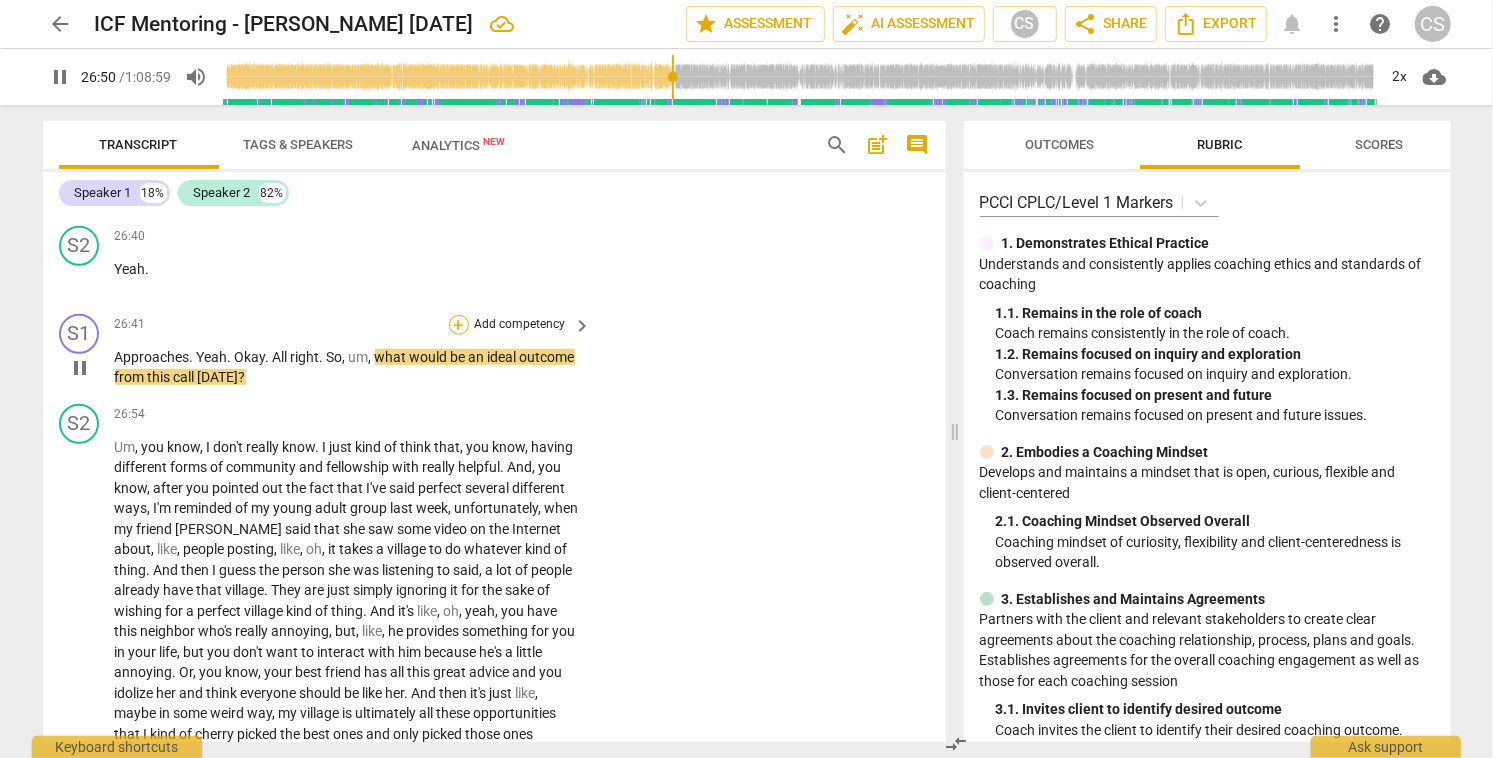 click on "+" at bounding box center (459, 325) 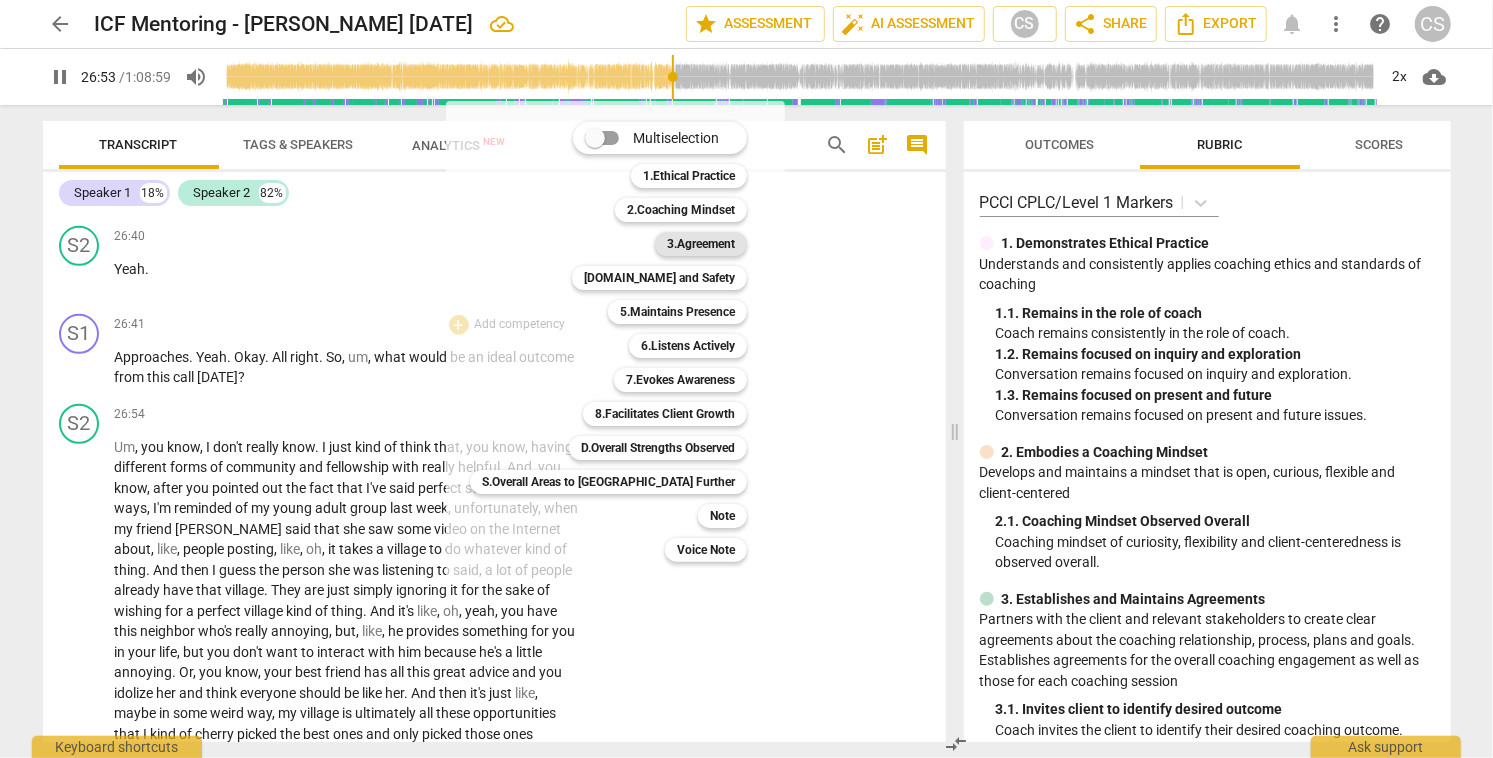 click on "3.Agreement" at bounding box center (701, 244) 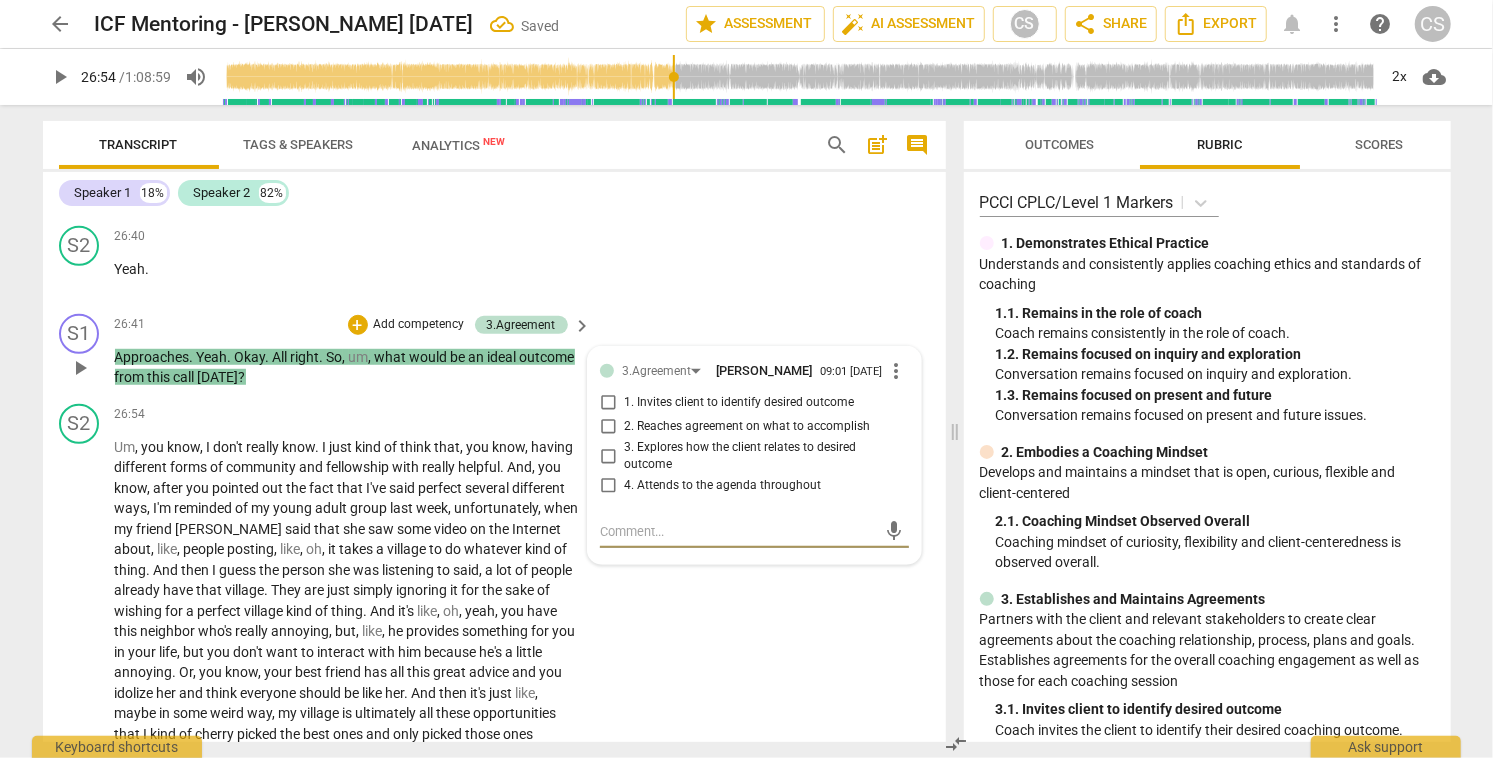 click on "1. Invites client to identify desired outcome" at bounding box center (608, 403) 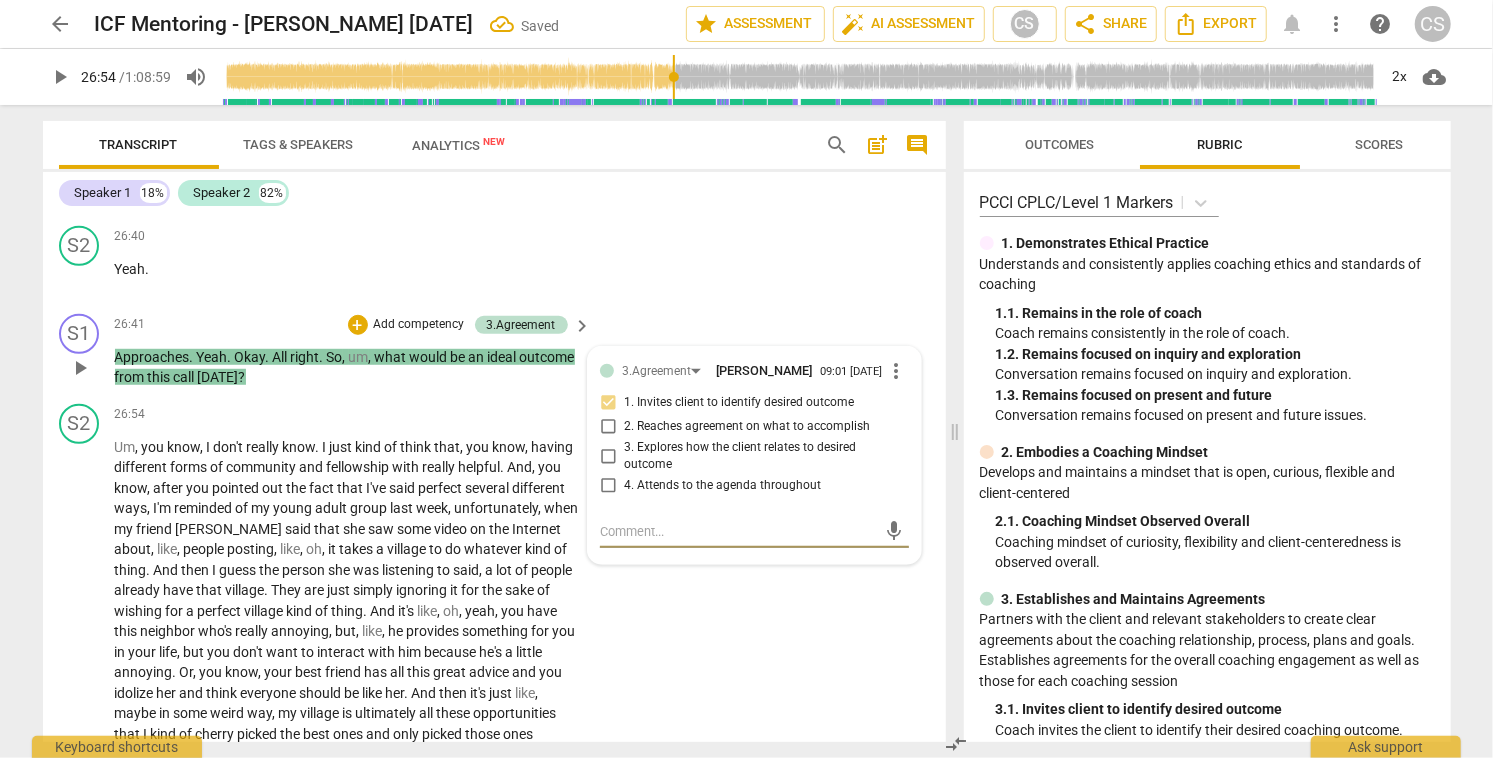 click at bounding box center (738, 531) 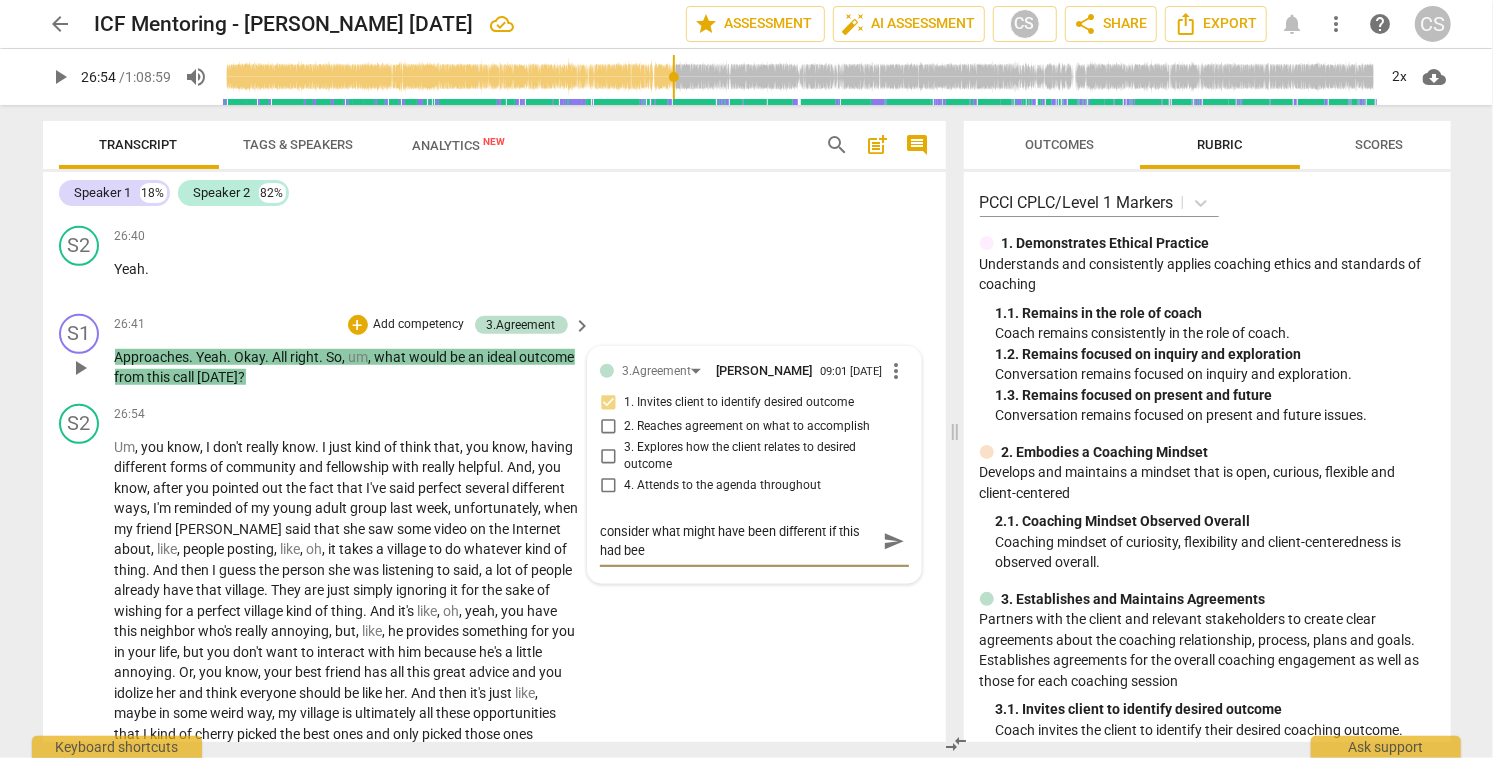 scroll, scrollTop: 0, scrollLeft: 0, axis: both 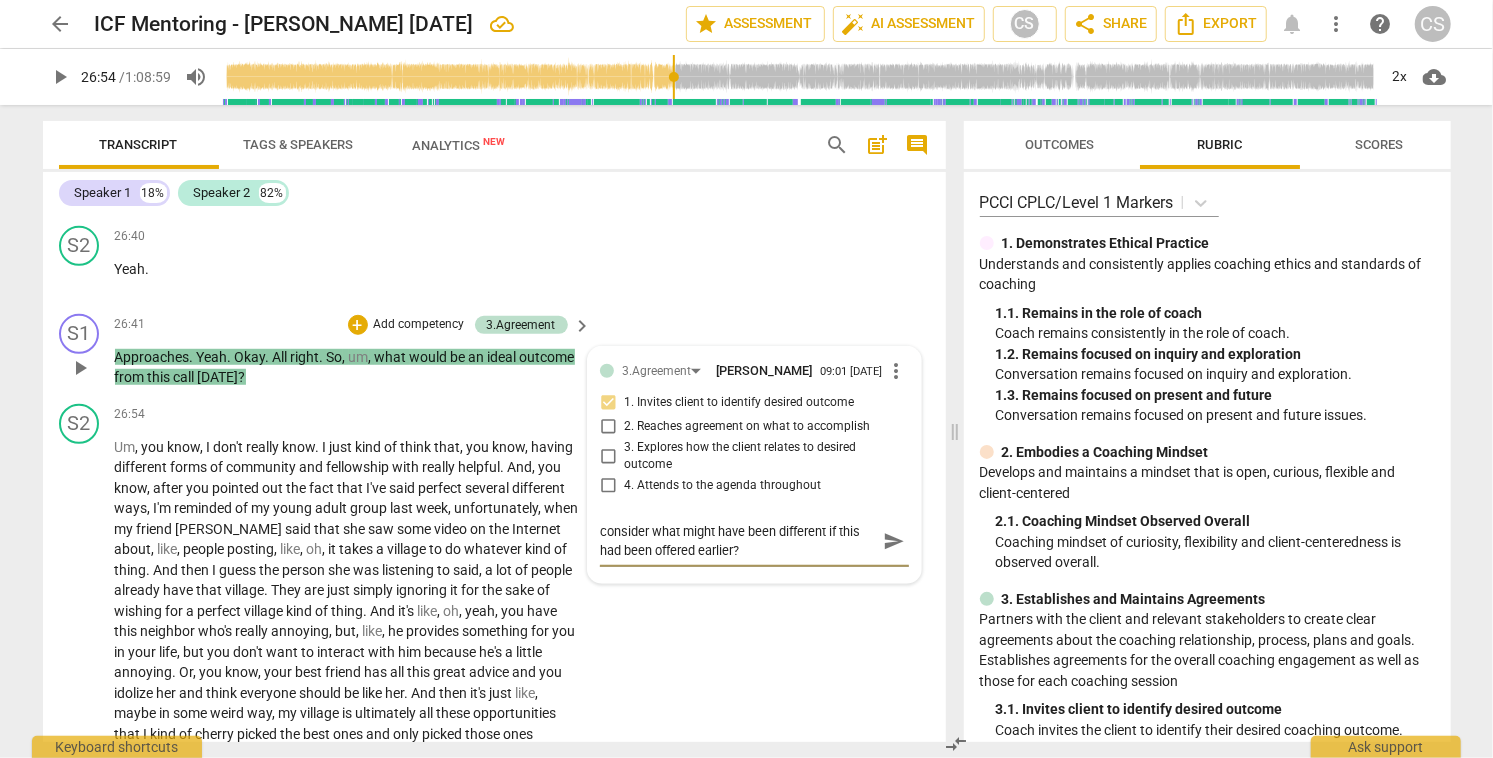 click on "send" at bounding box center (894, 541) 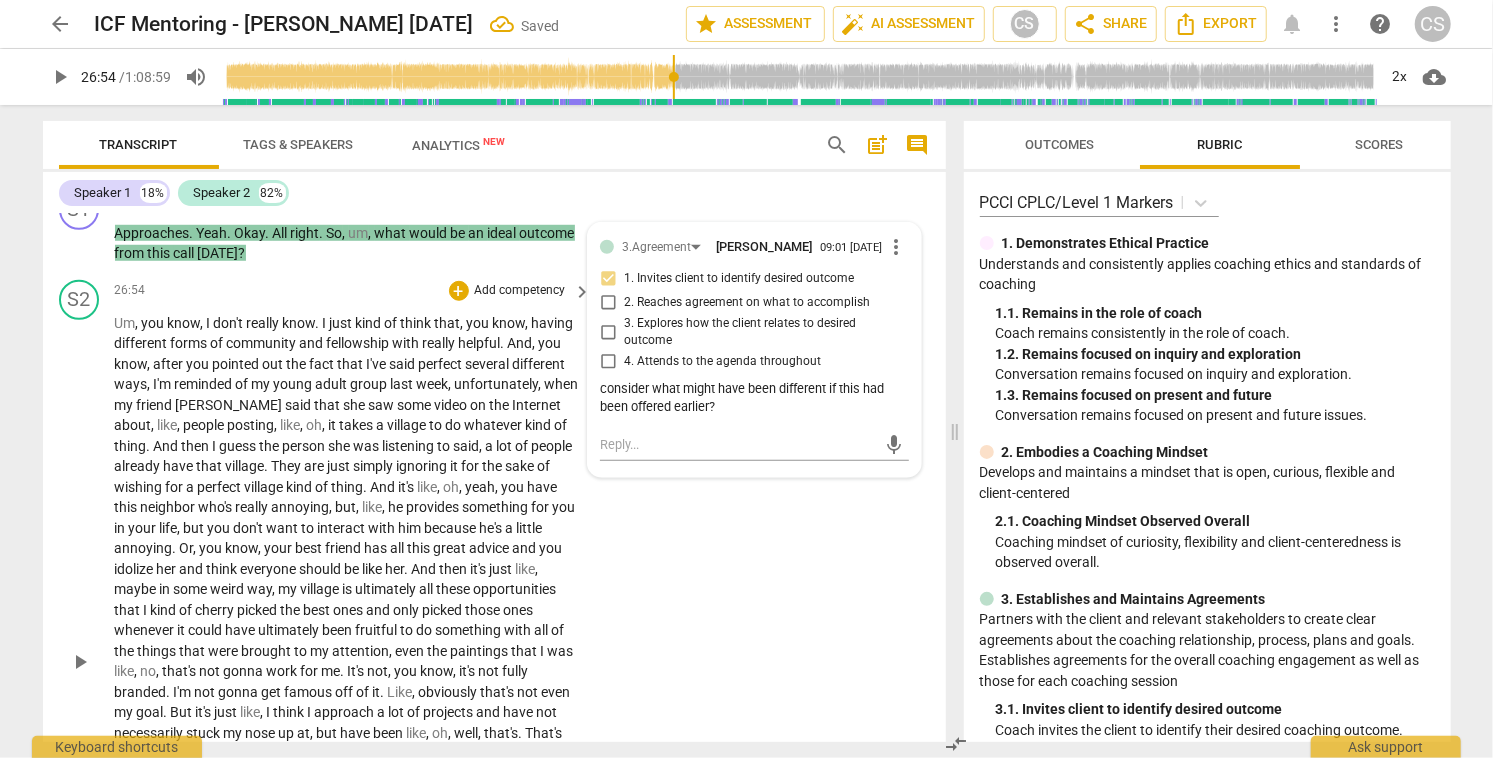 scroll, scrollTop: 14416, scrollLeft: 0, axis: vertical 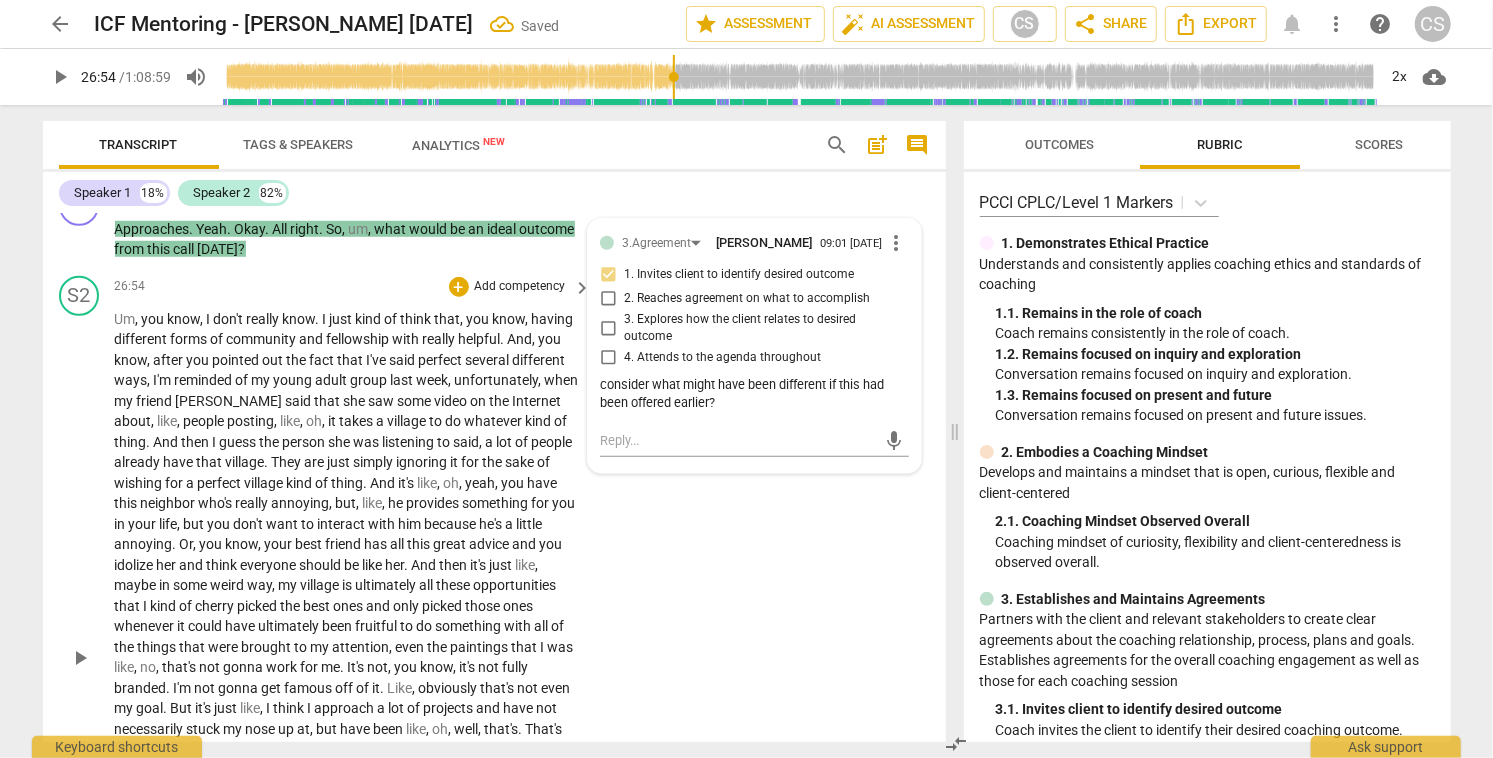 click on "play_arrow" at bounding box center (80, 658) 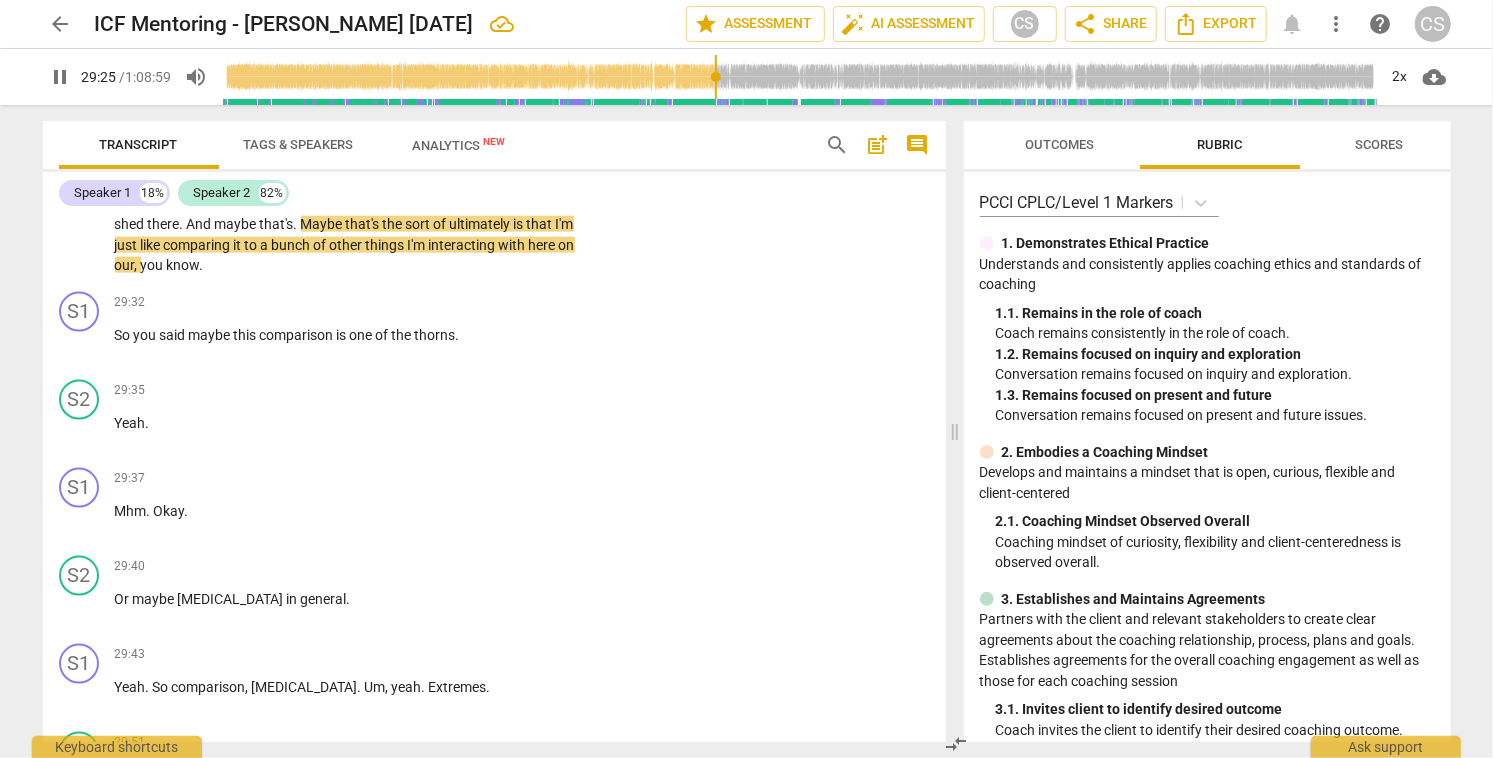 scroll, scrollTop: 15143, scrollLeft: 0, axis: vertical 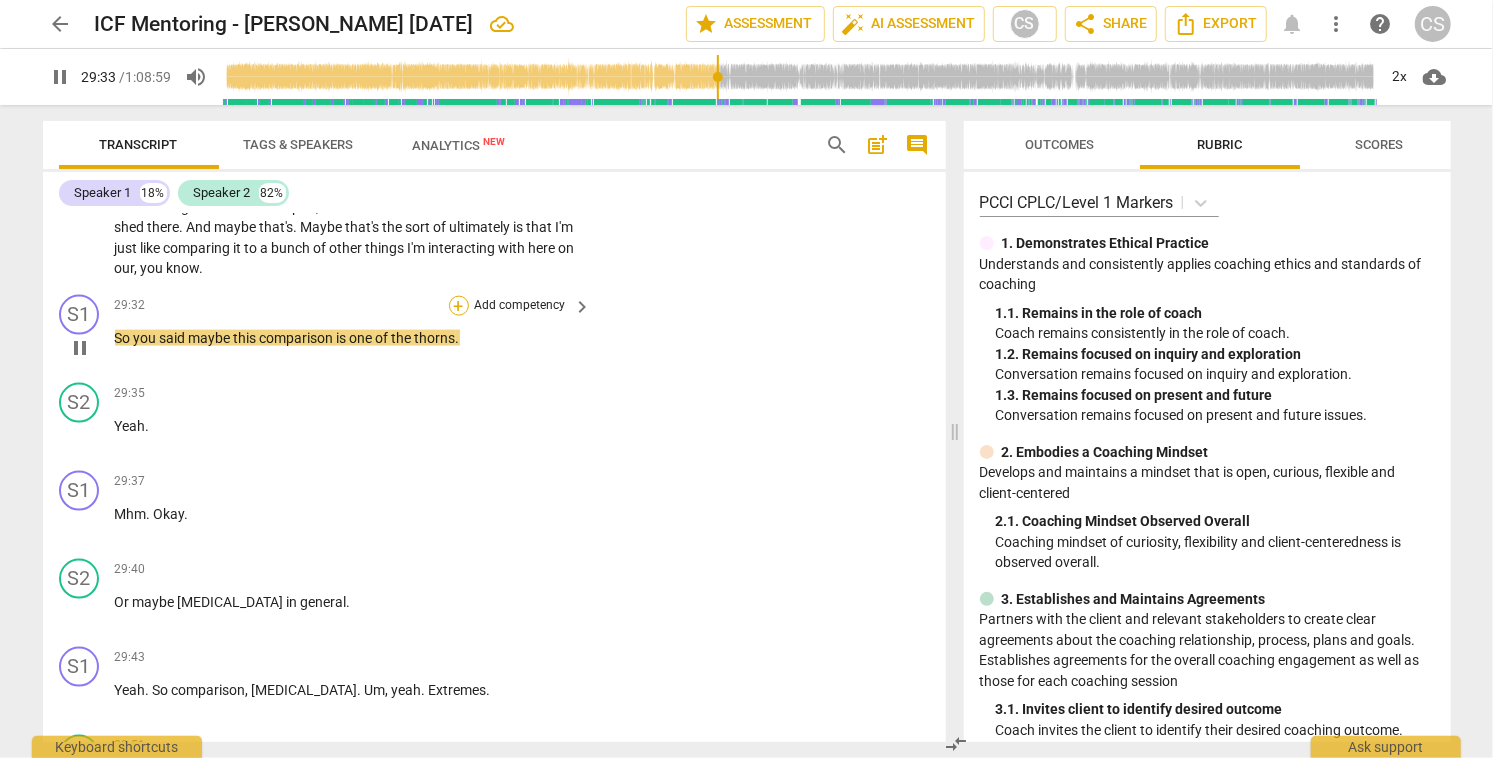 click on "+" at bounding box center (459, 306) 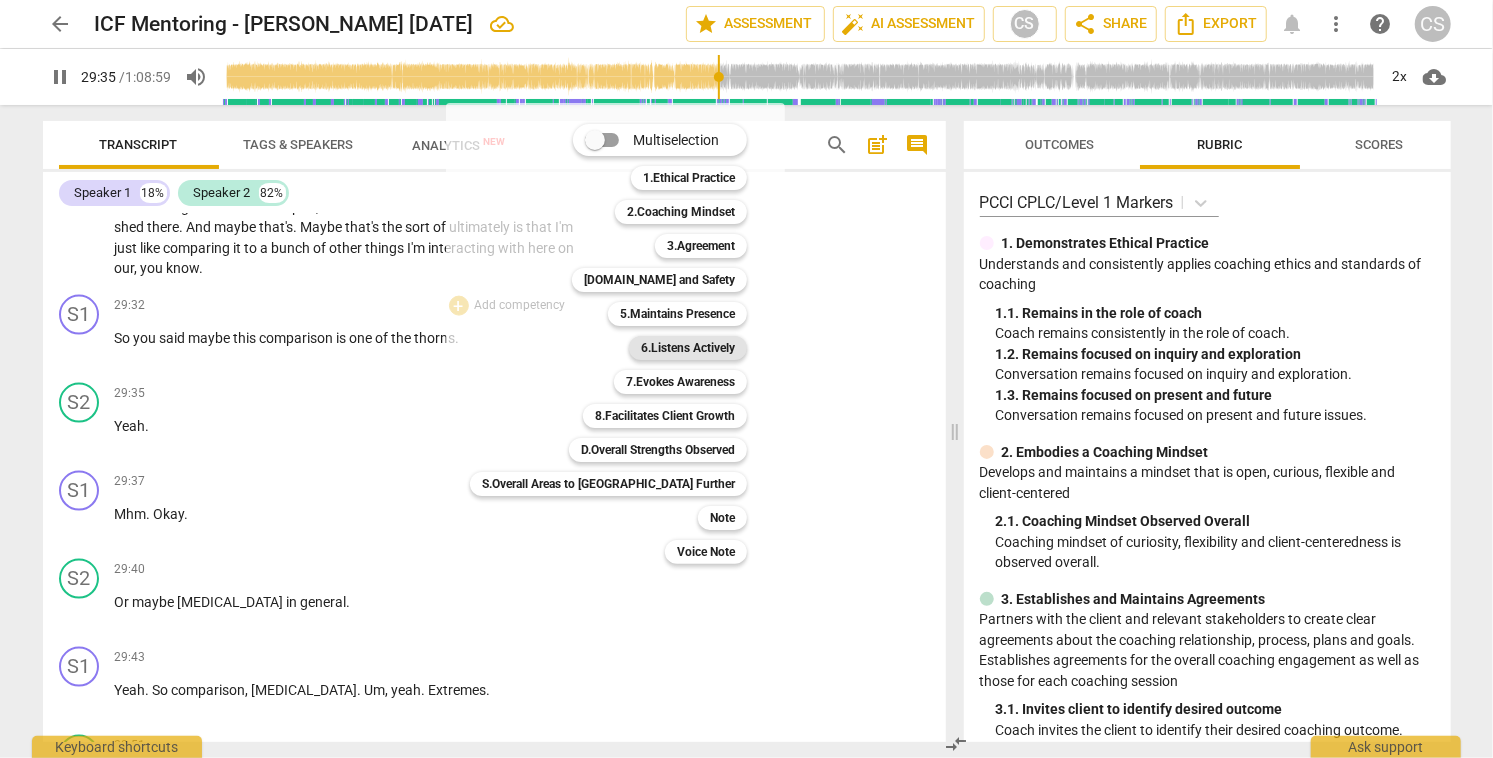 click on "6.Listens Actively" at bounding box center (688, 348) 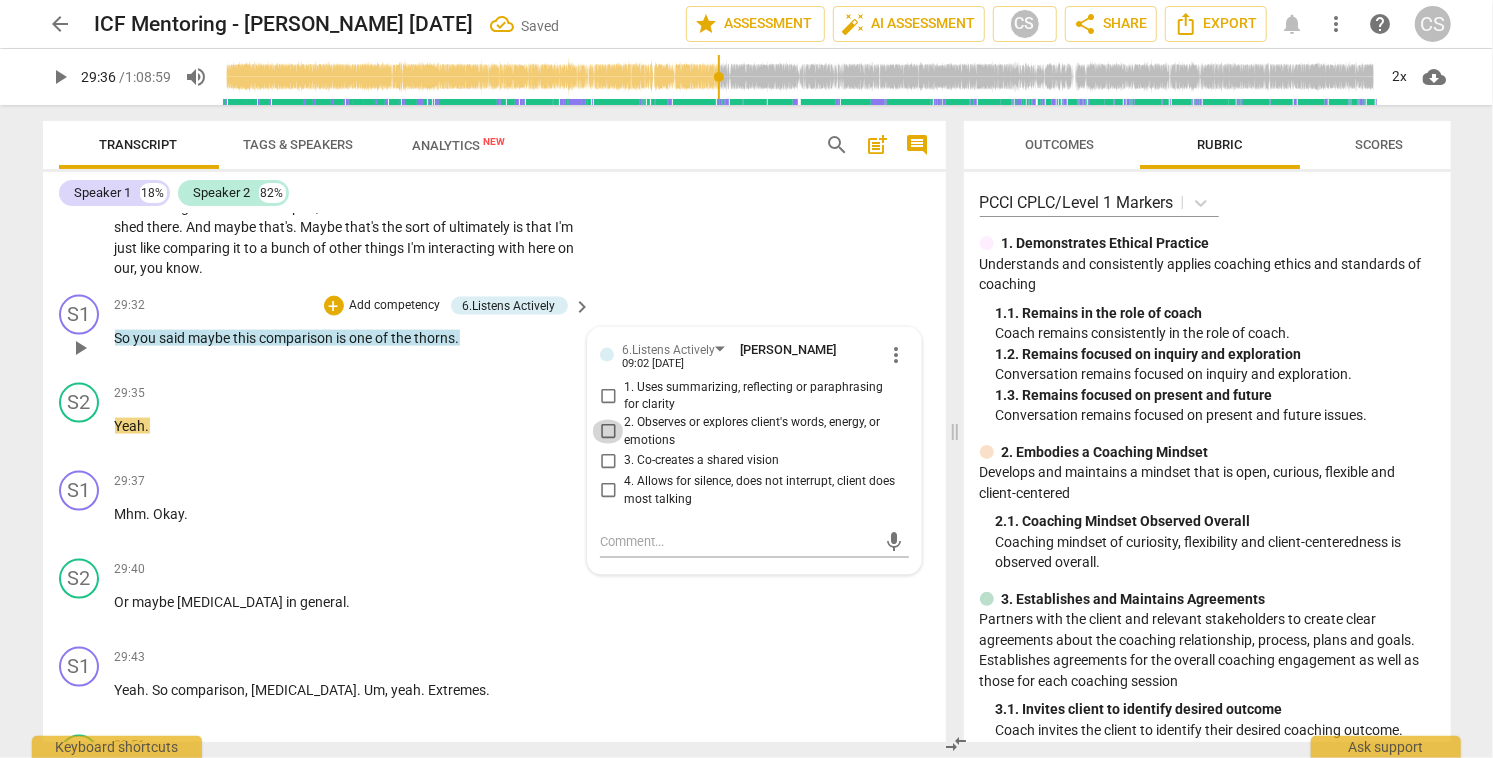 click on "2. Observes or explores client's words, energy, or emotions" at bounding box center (608, 432) 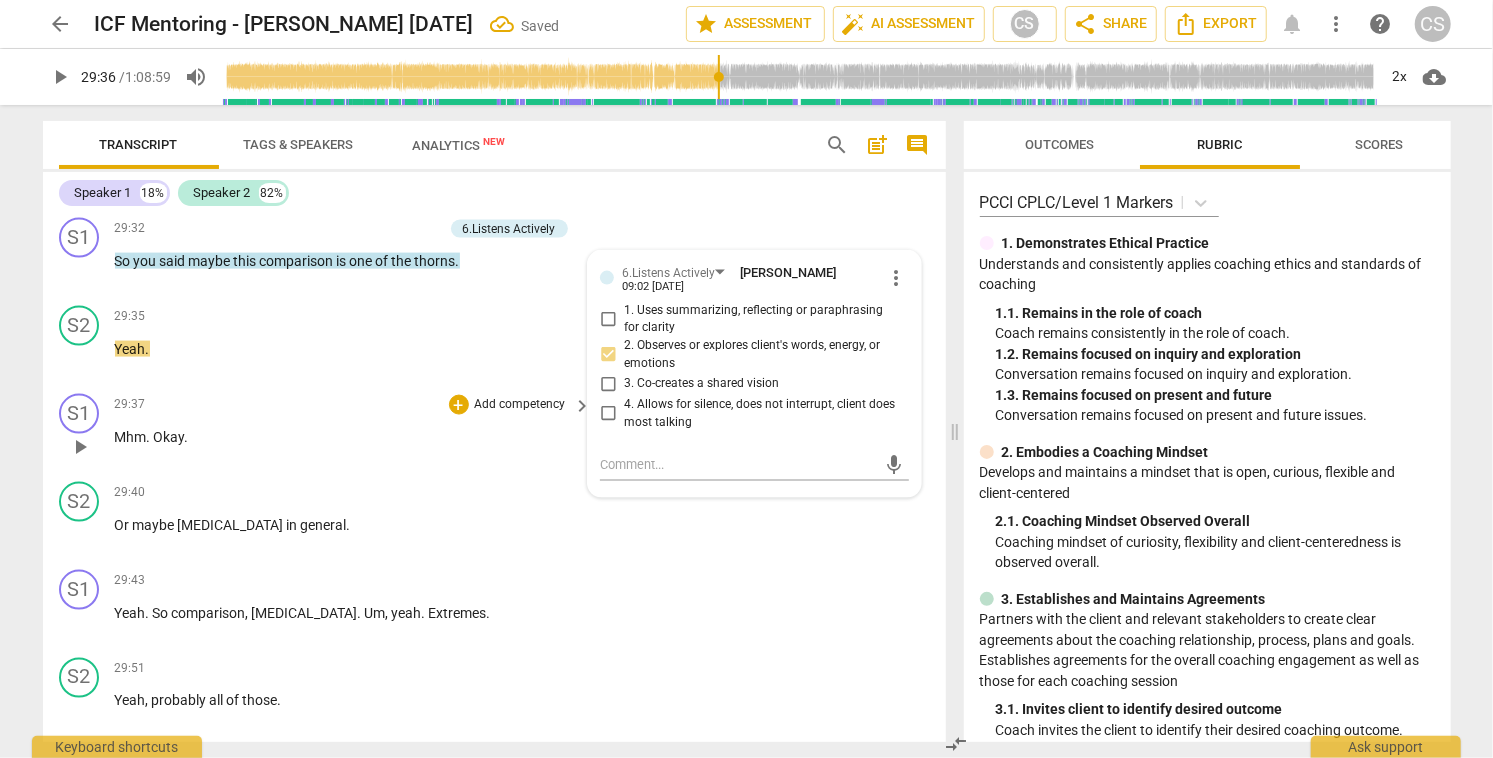 scroll, scrollTop: 15244, scrollLeft: 0, axis: vertical 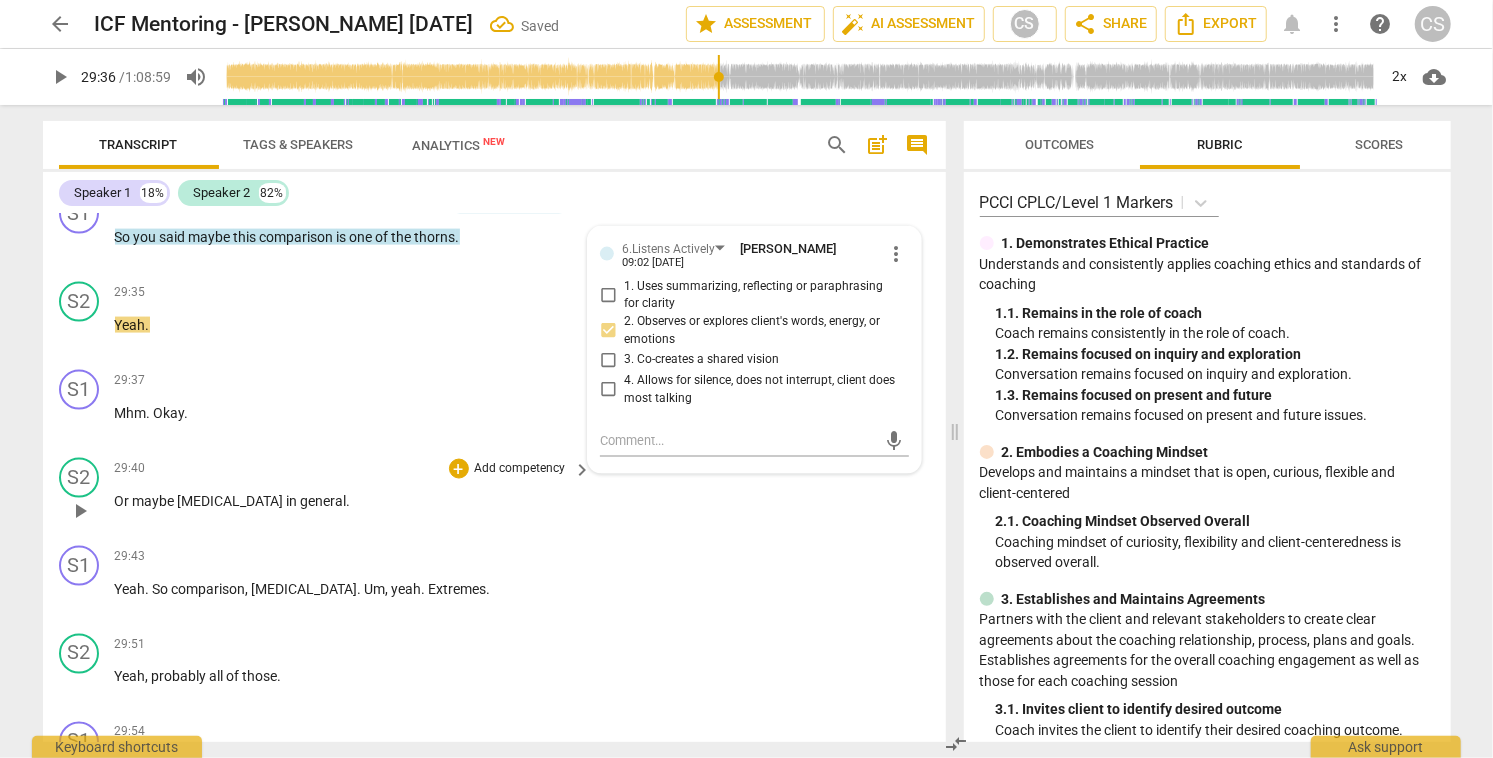click on "play_arrow" at bounding box center (80, 511) 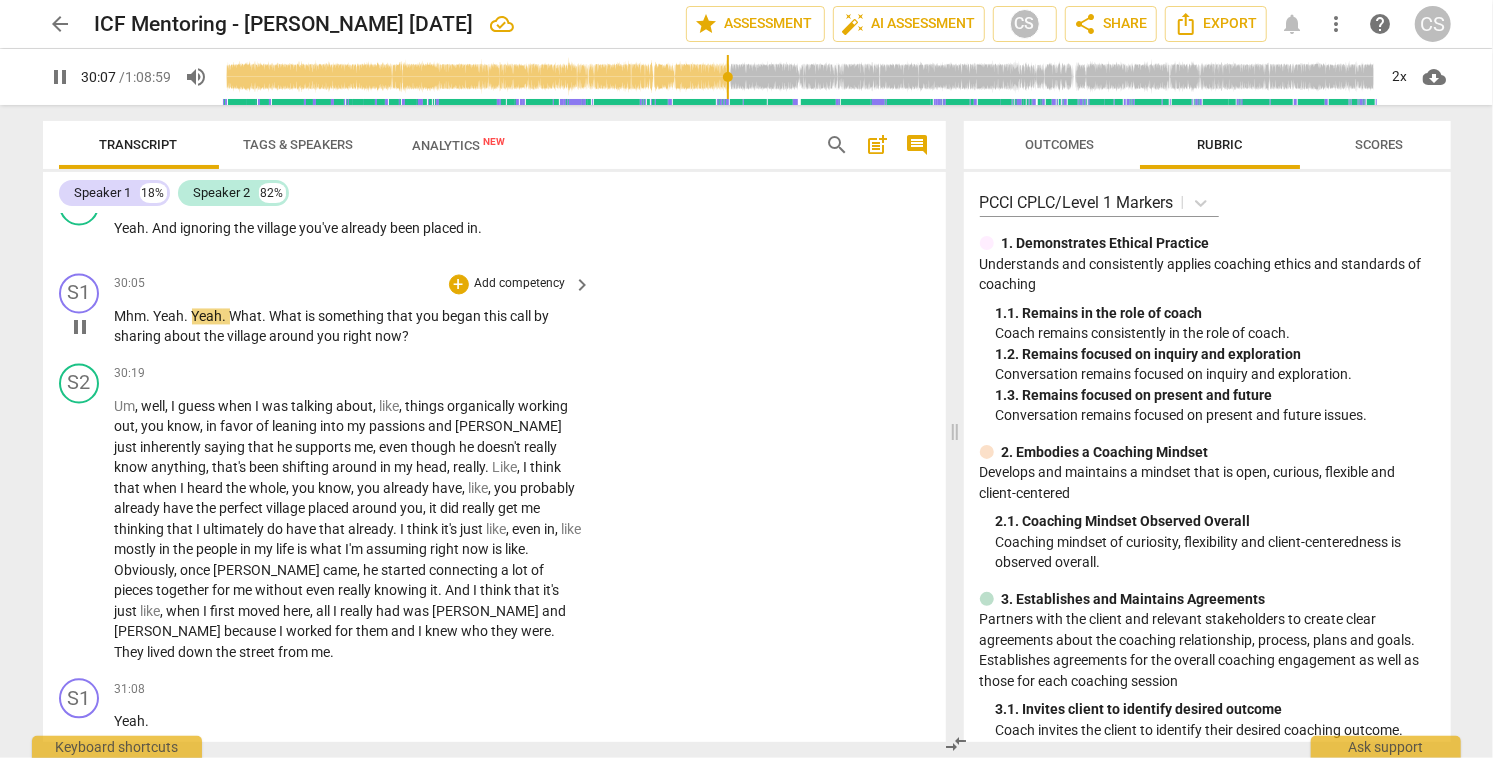 scroll, scrollTop: 15882, scrollLeft: 0, axis: vertical 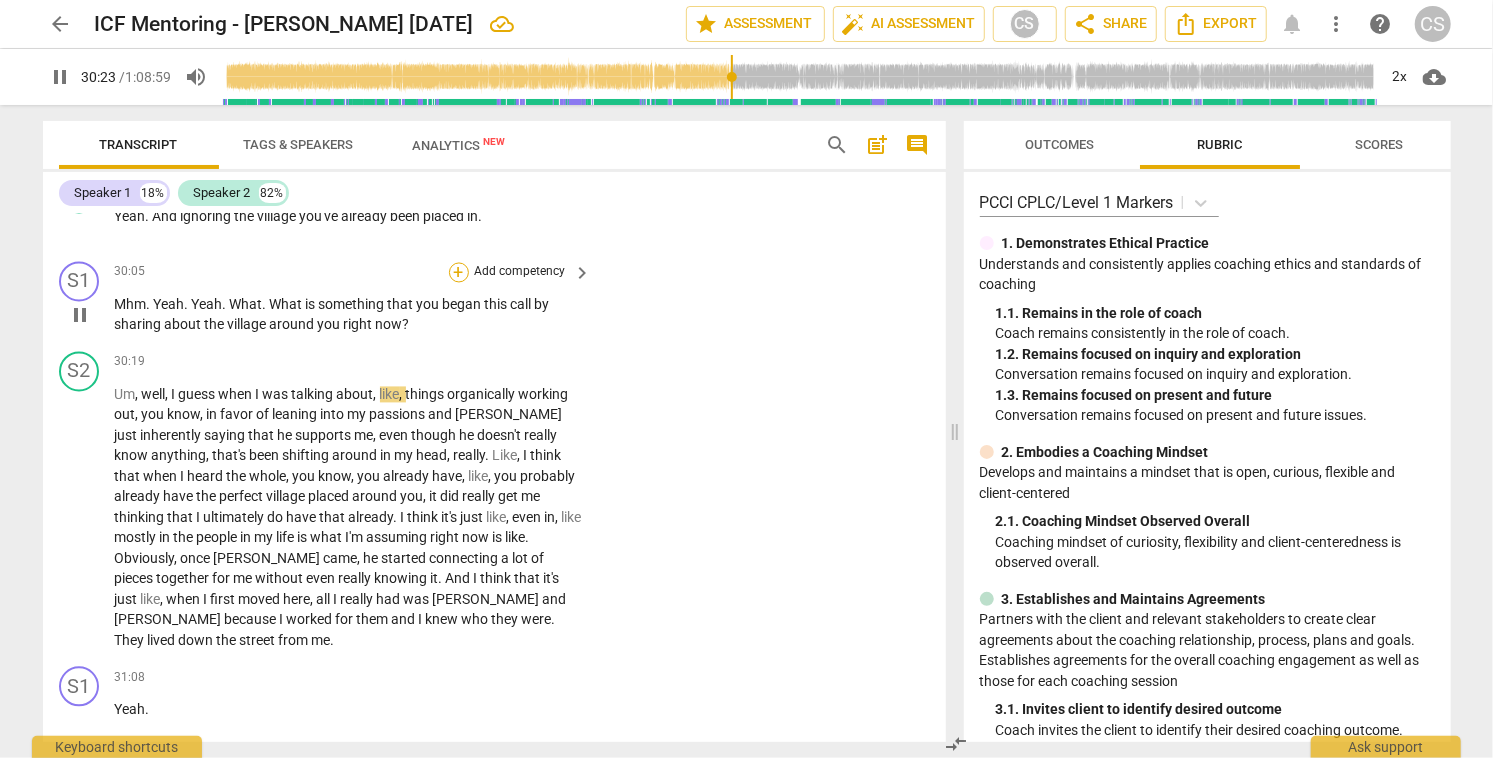 click on "+" at bounding box center [459, 273] 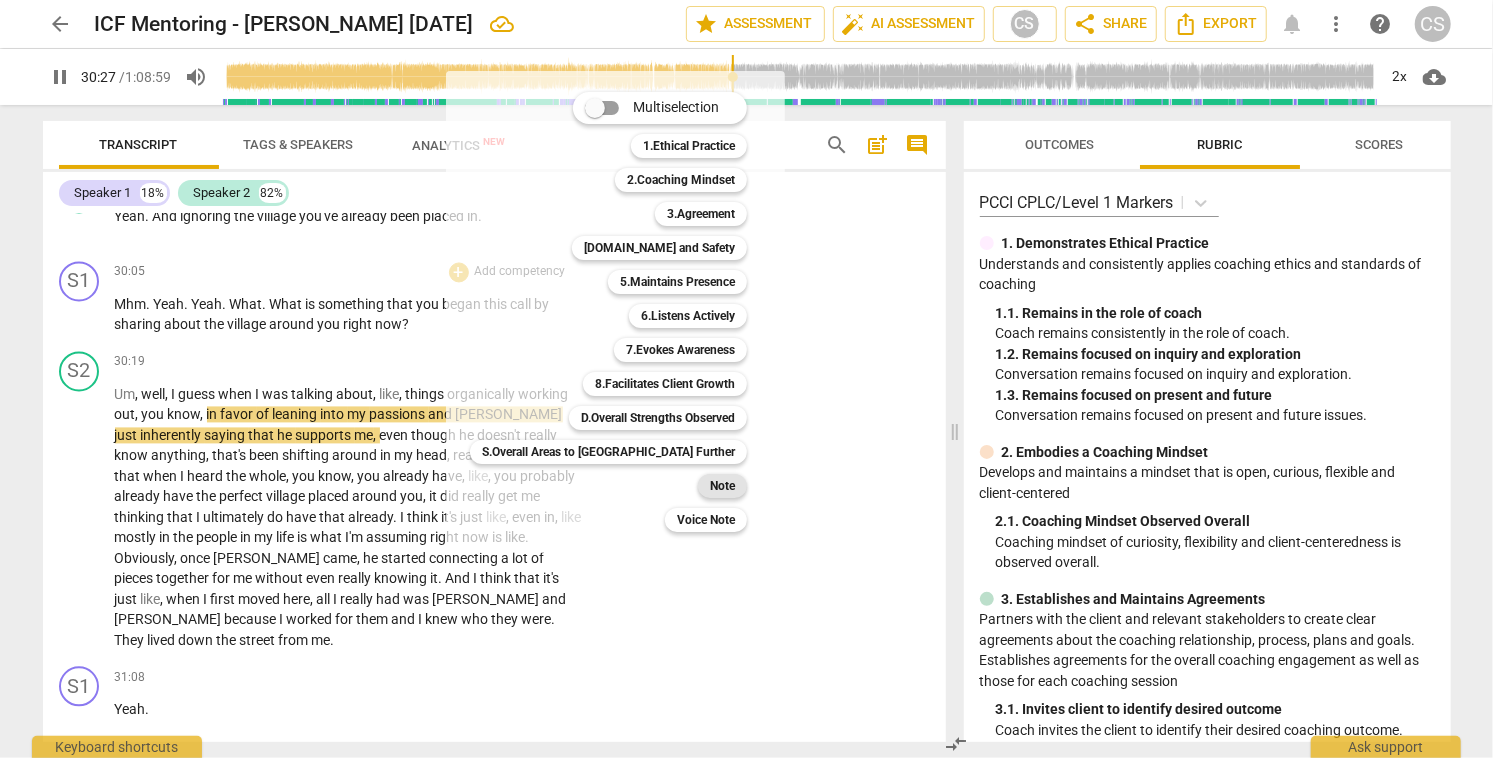click on "Note" at bounding box center [722, 486] 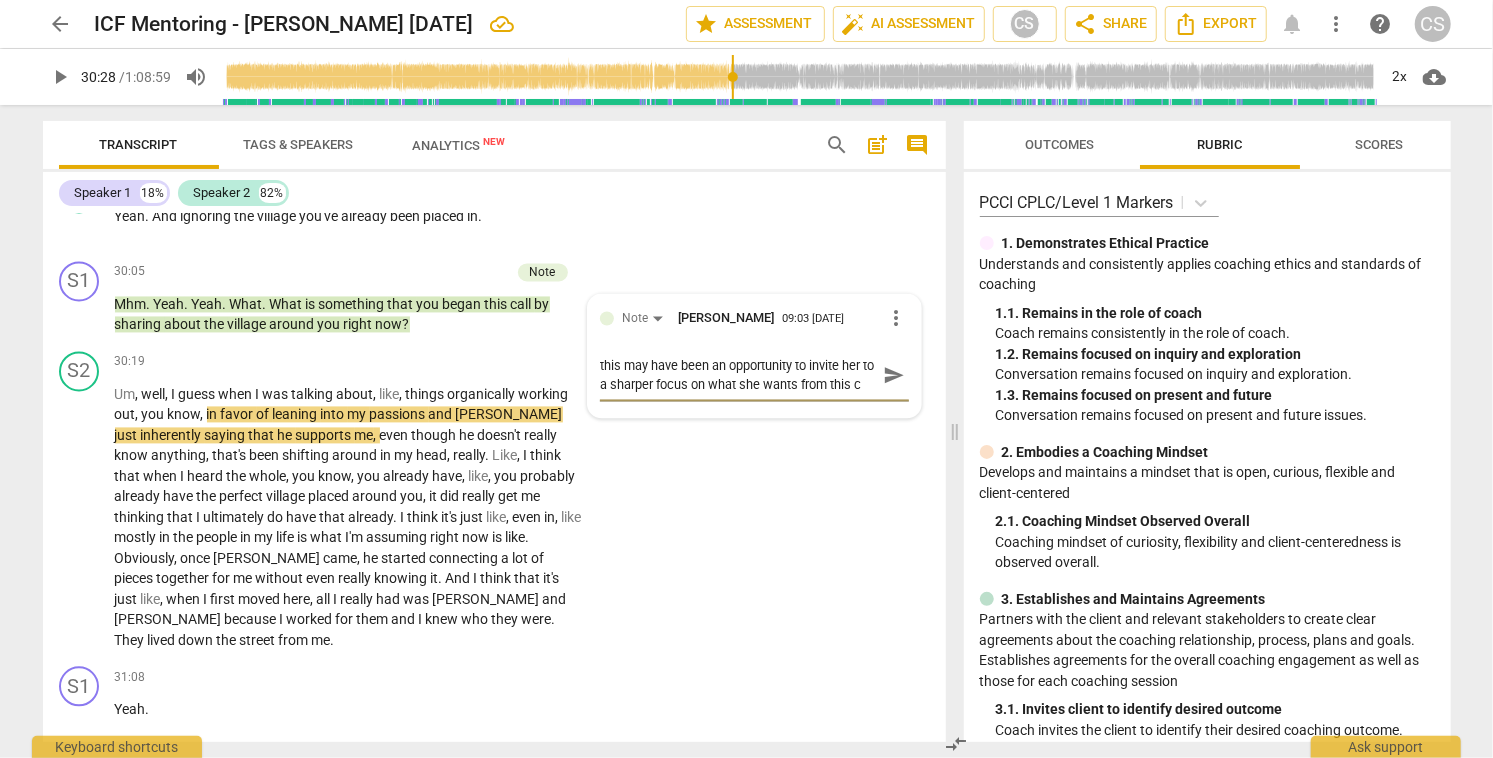 scroll, scrollTop: 17, scrollLeft: 0, axis: vertical 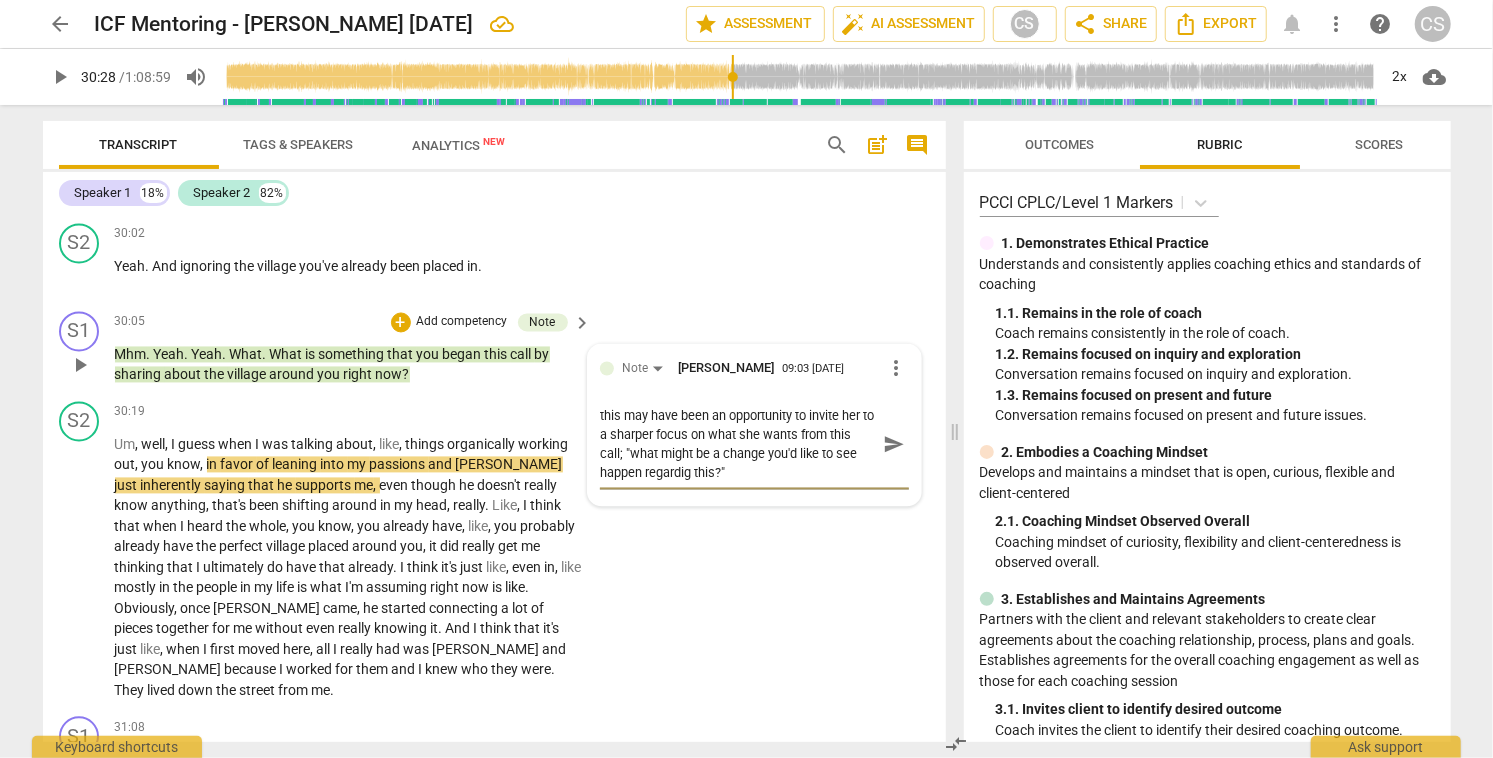 click on "this may have been an opportunity to invite her to a sharper focus on what she wants from this call; "what might be a change you'd like to see happen regardig this?"" at bounding box center (738, 445) 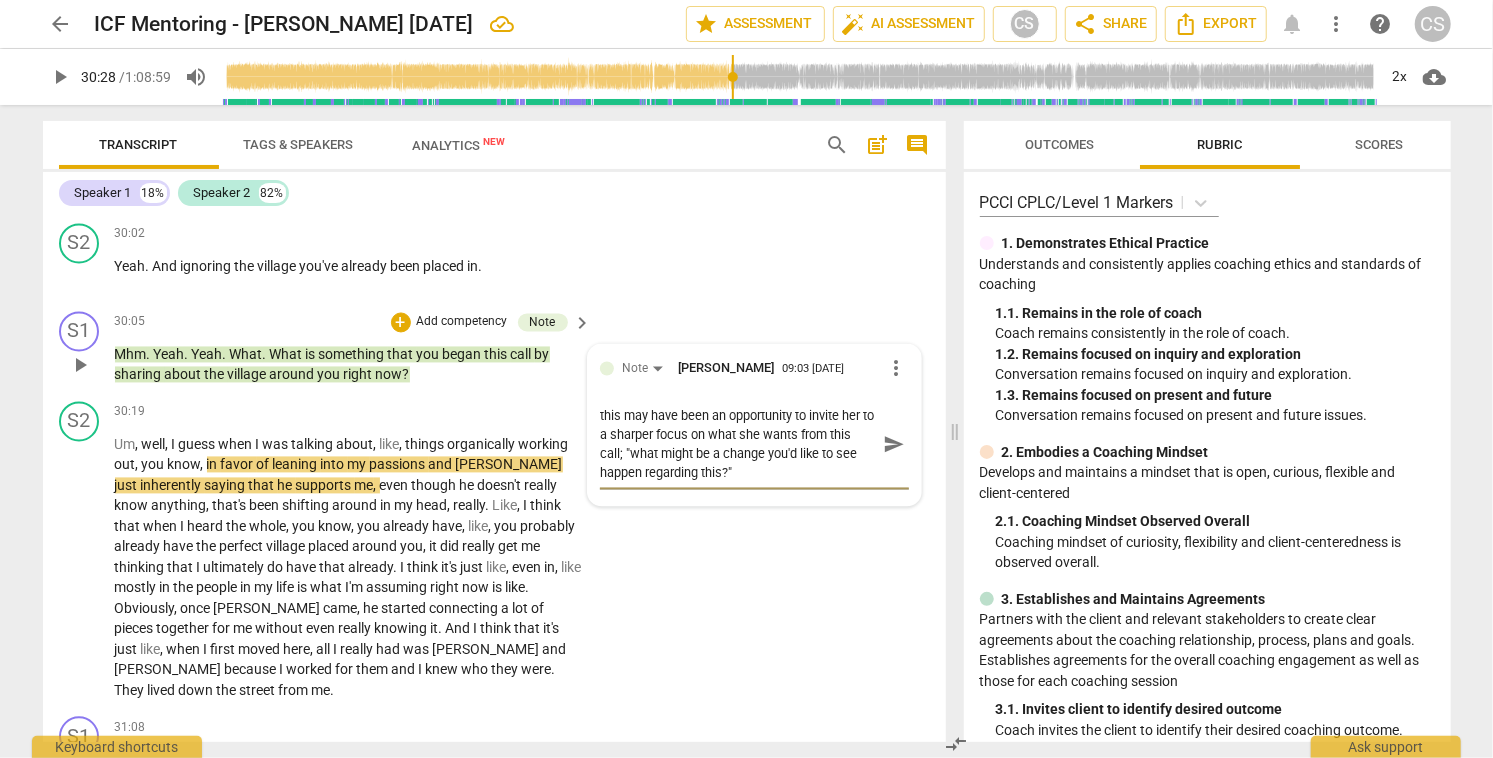 click on "send" at bounding box center [894, 445] 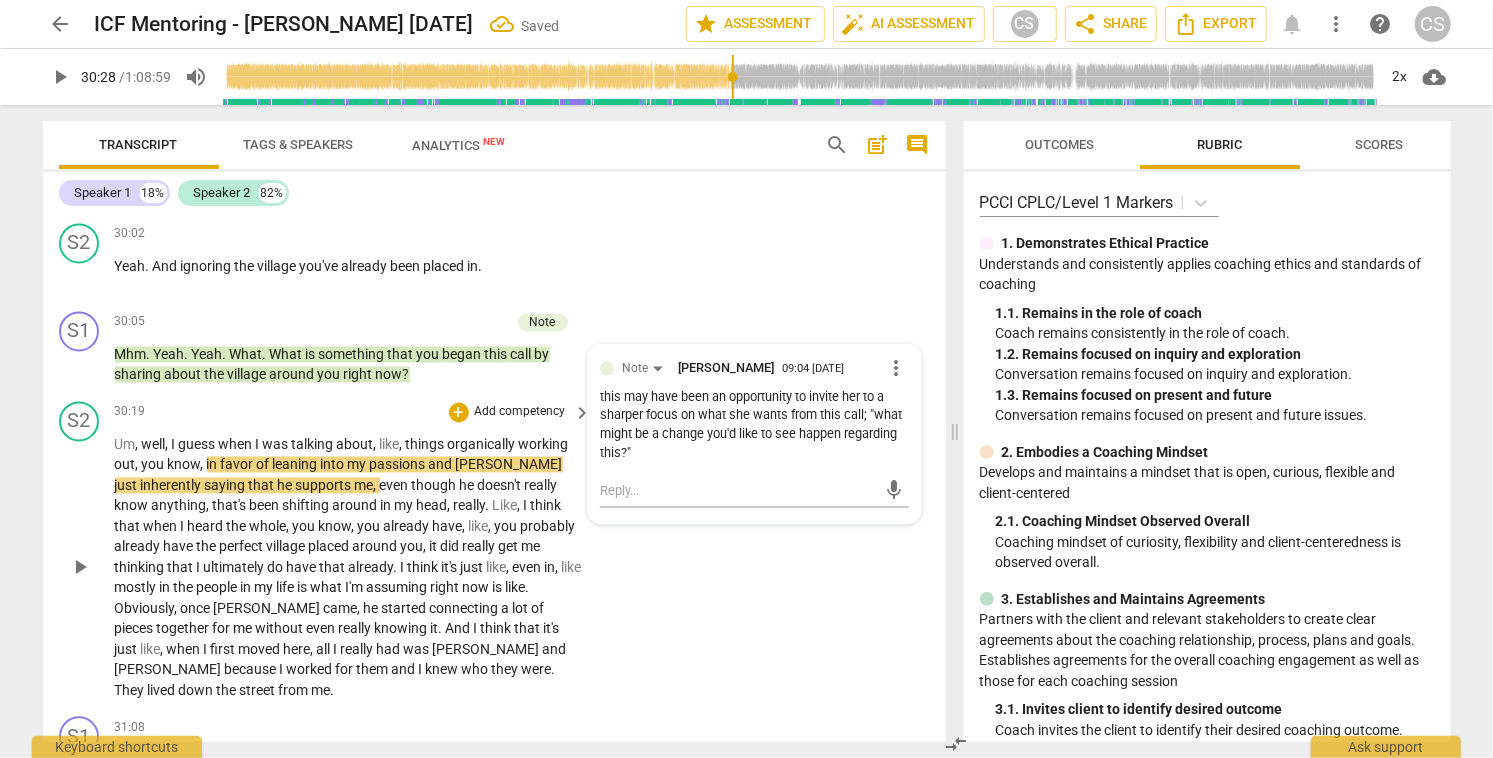 click on "play_arrow" at bounding box center [80, 568] 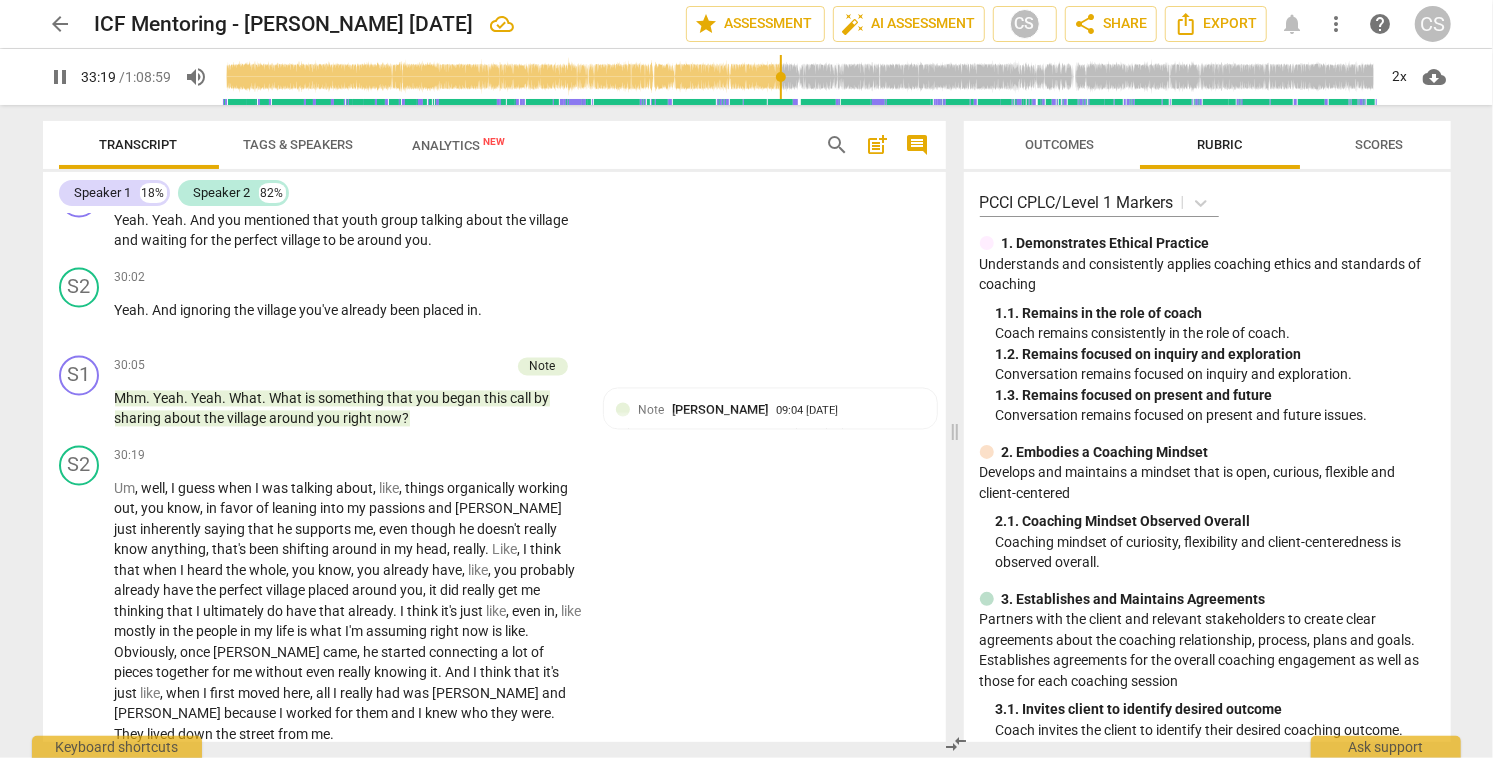 scroll, scrollTop: 15750, scrollLeft: 0, axis: vertical 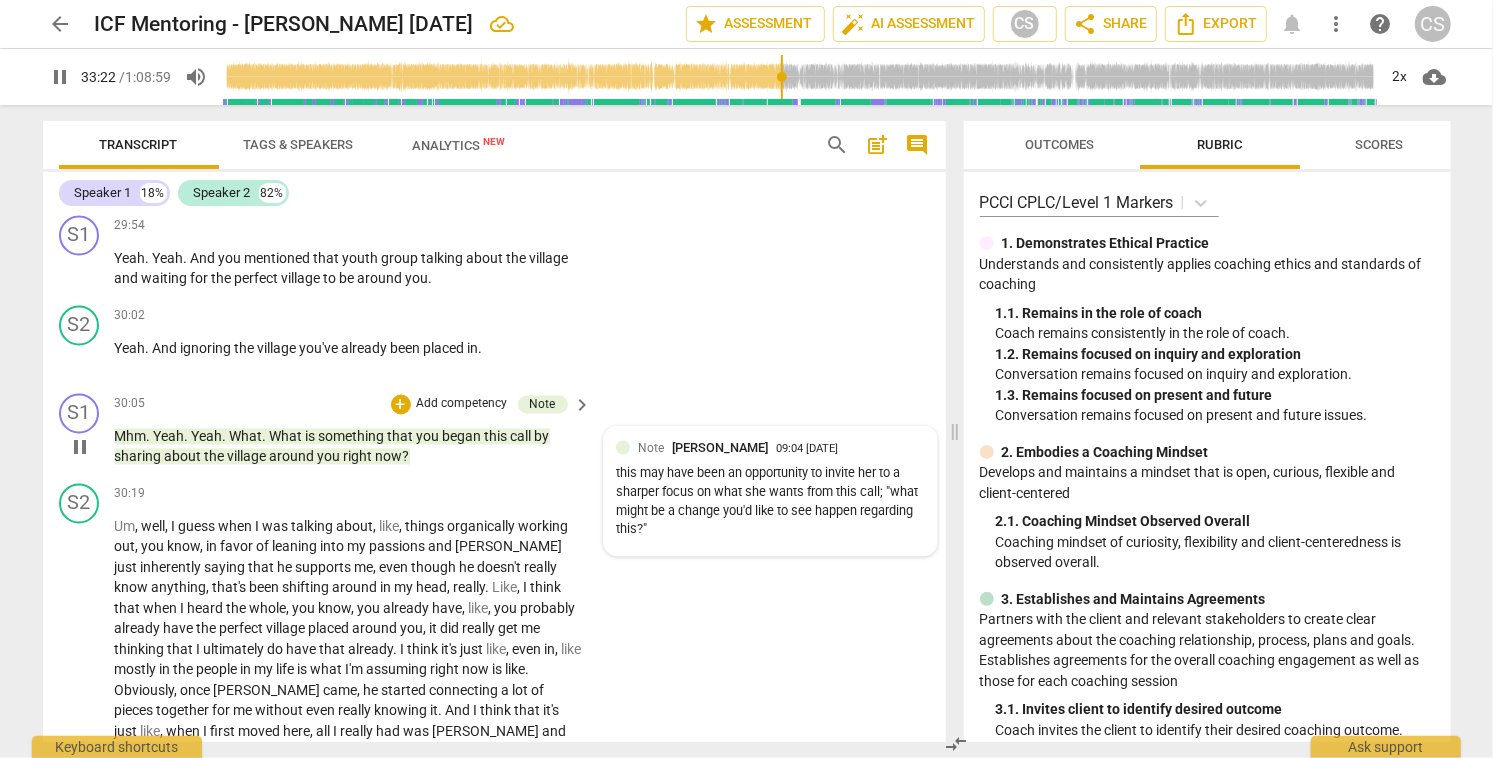 click on "[PERSON_NAME]" at bounding box center [720, 448] 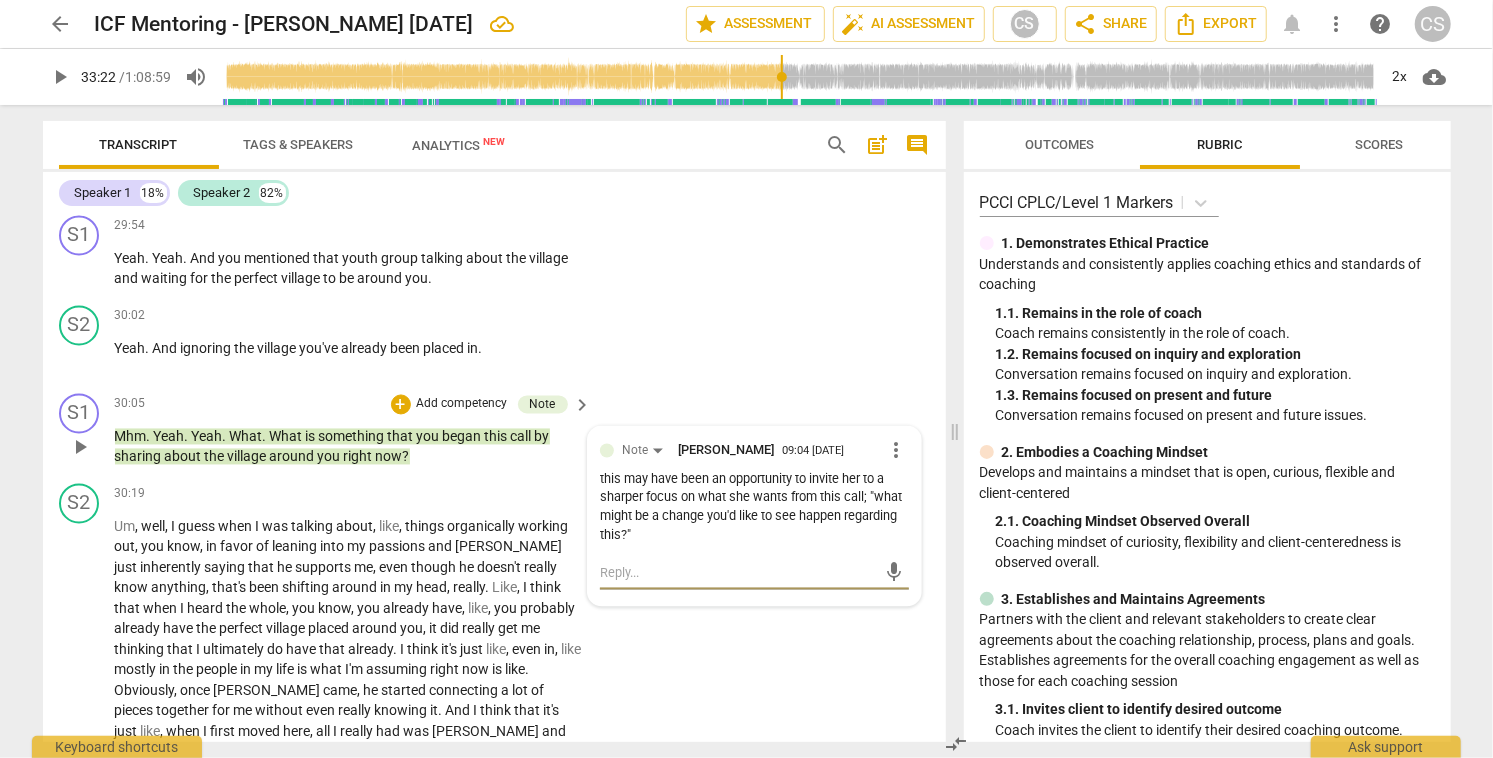 click at bounding box center (738, 573) 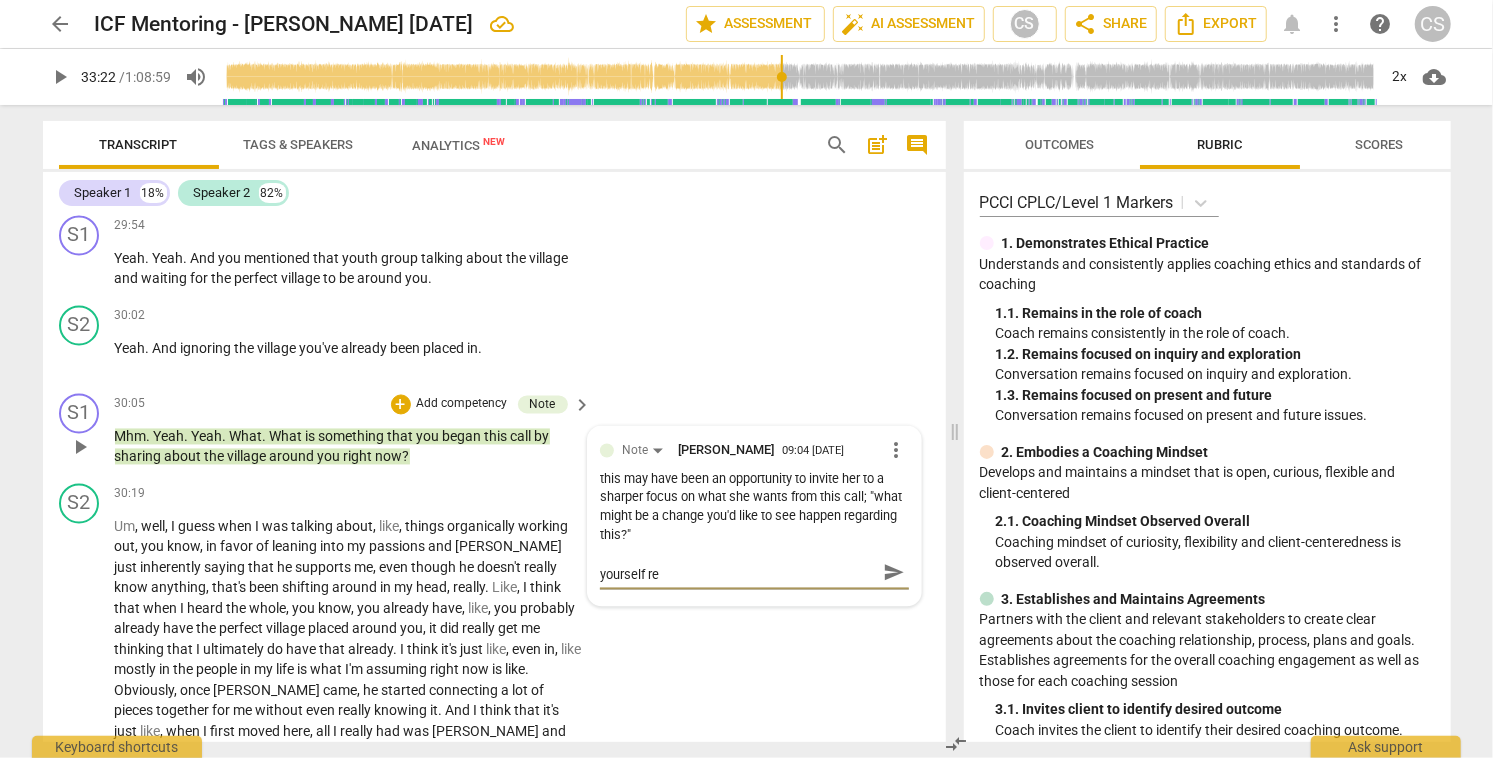 scroll, scrollTop: 0, scrollLeft: 0, axis: both 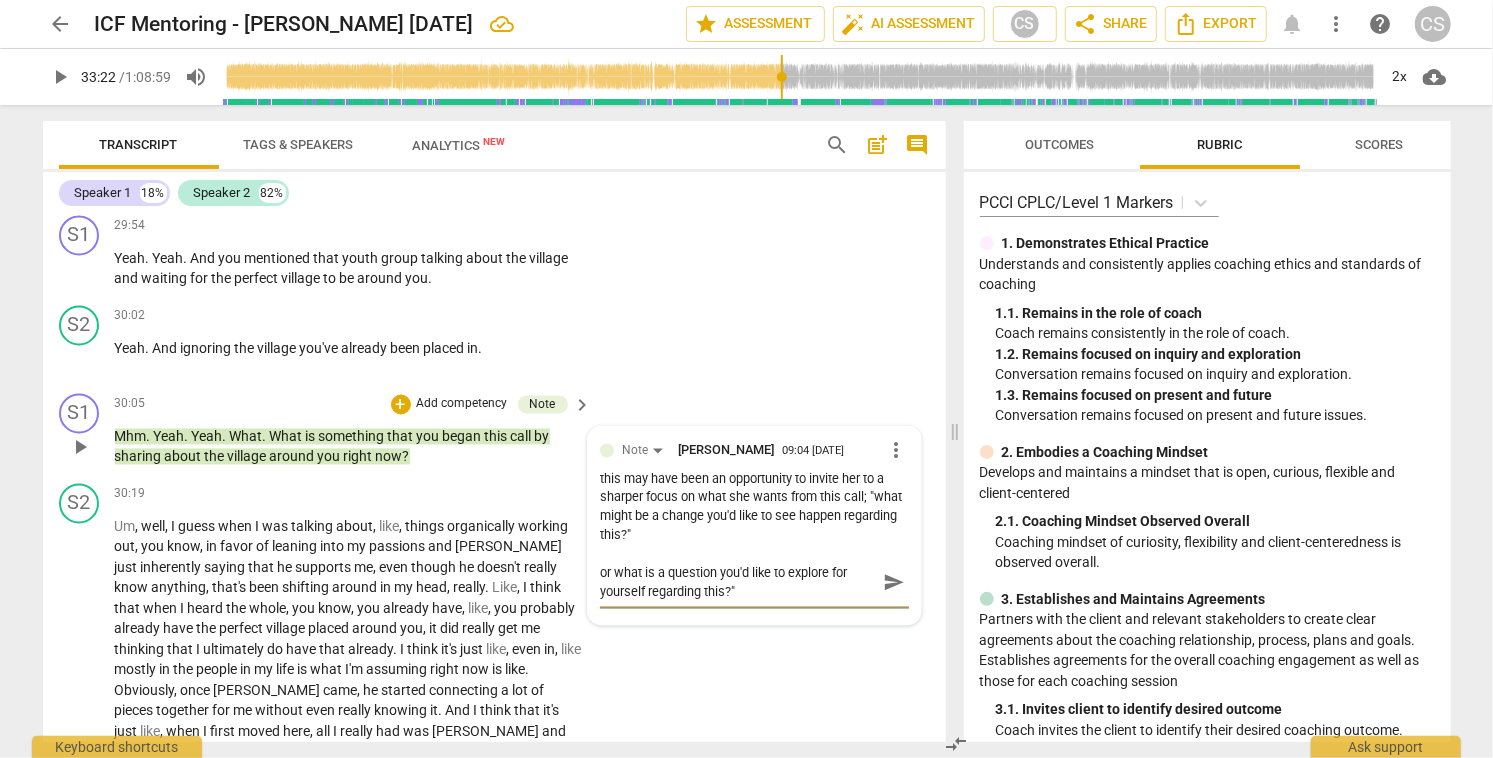 click on "send" at bounding box center (894, 583) 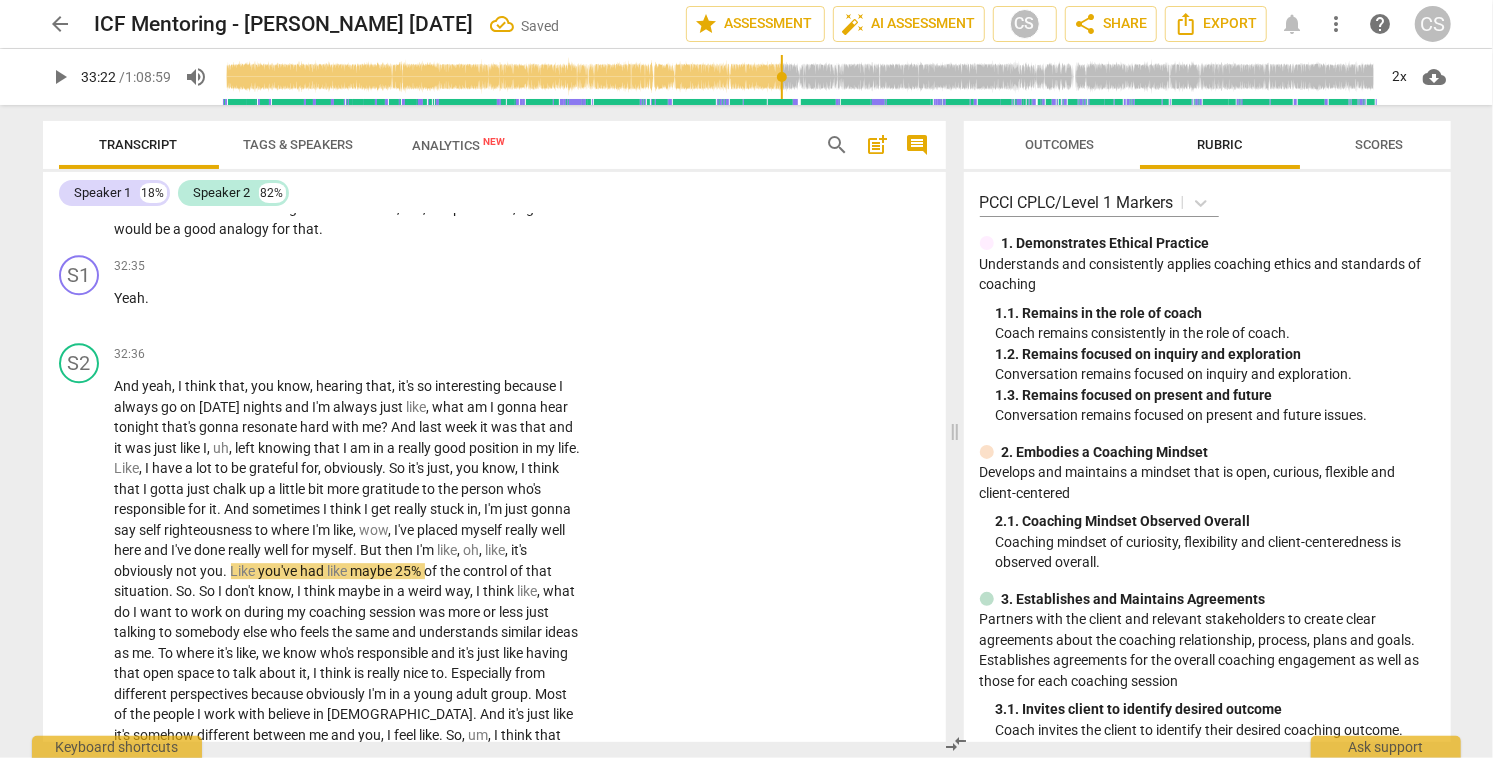 scroll, scrollTop: 16903, scrollLeft: 0, axis: vertical 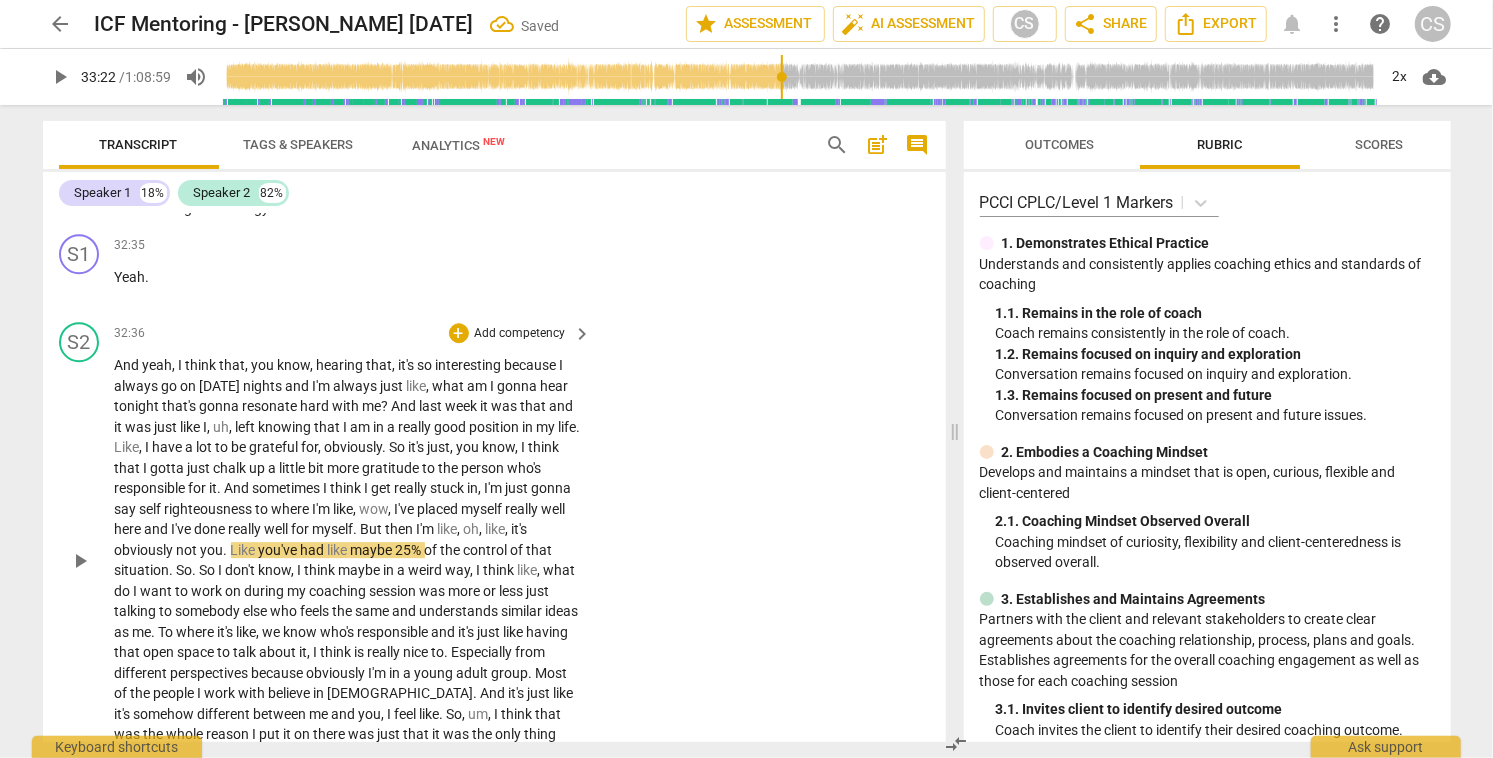 click on "play_arrow" at bounding box center [80, 561] 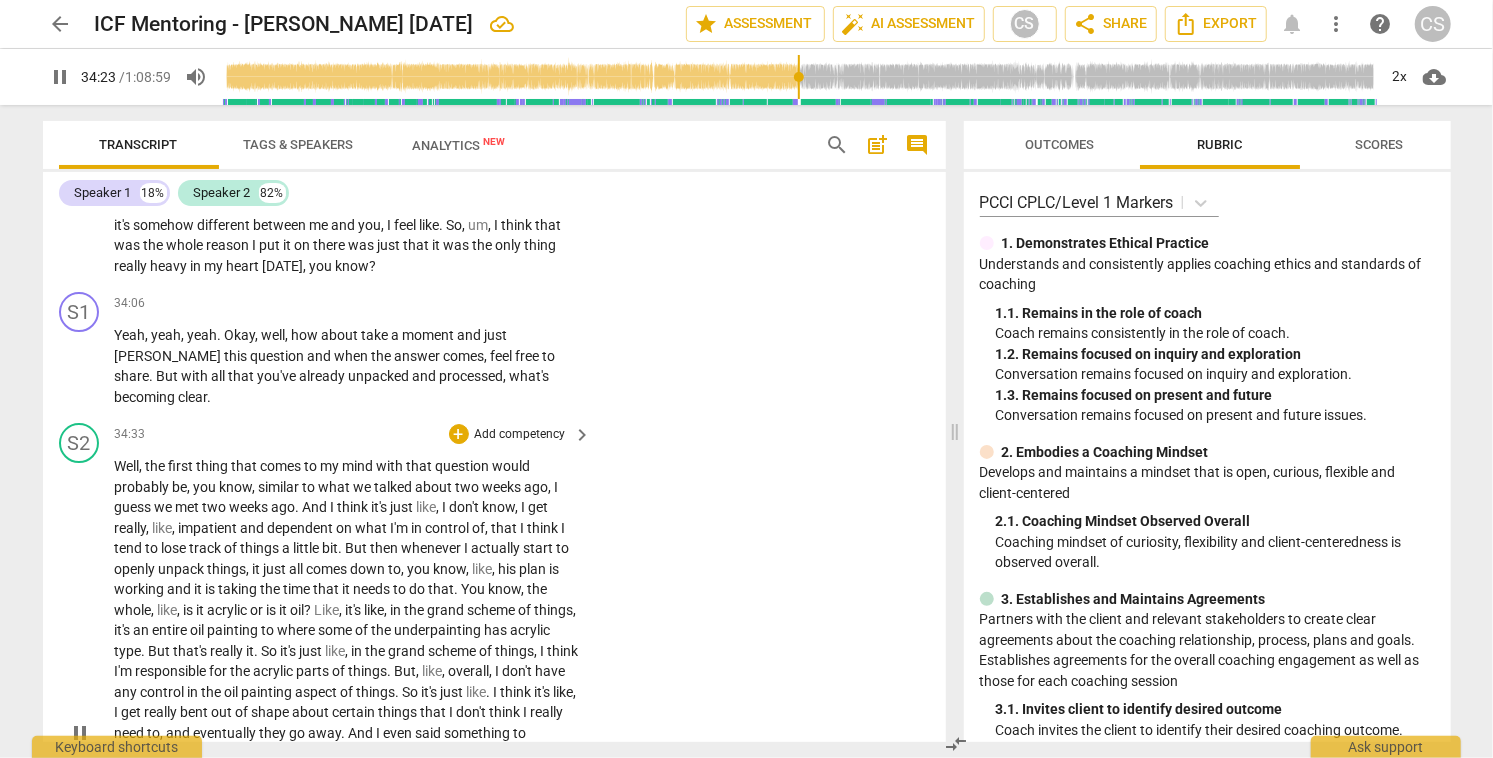 scroll, scrollTop: 17390, scrollLeft: 0, axis: vertical 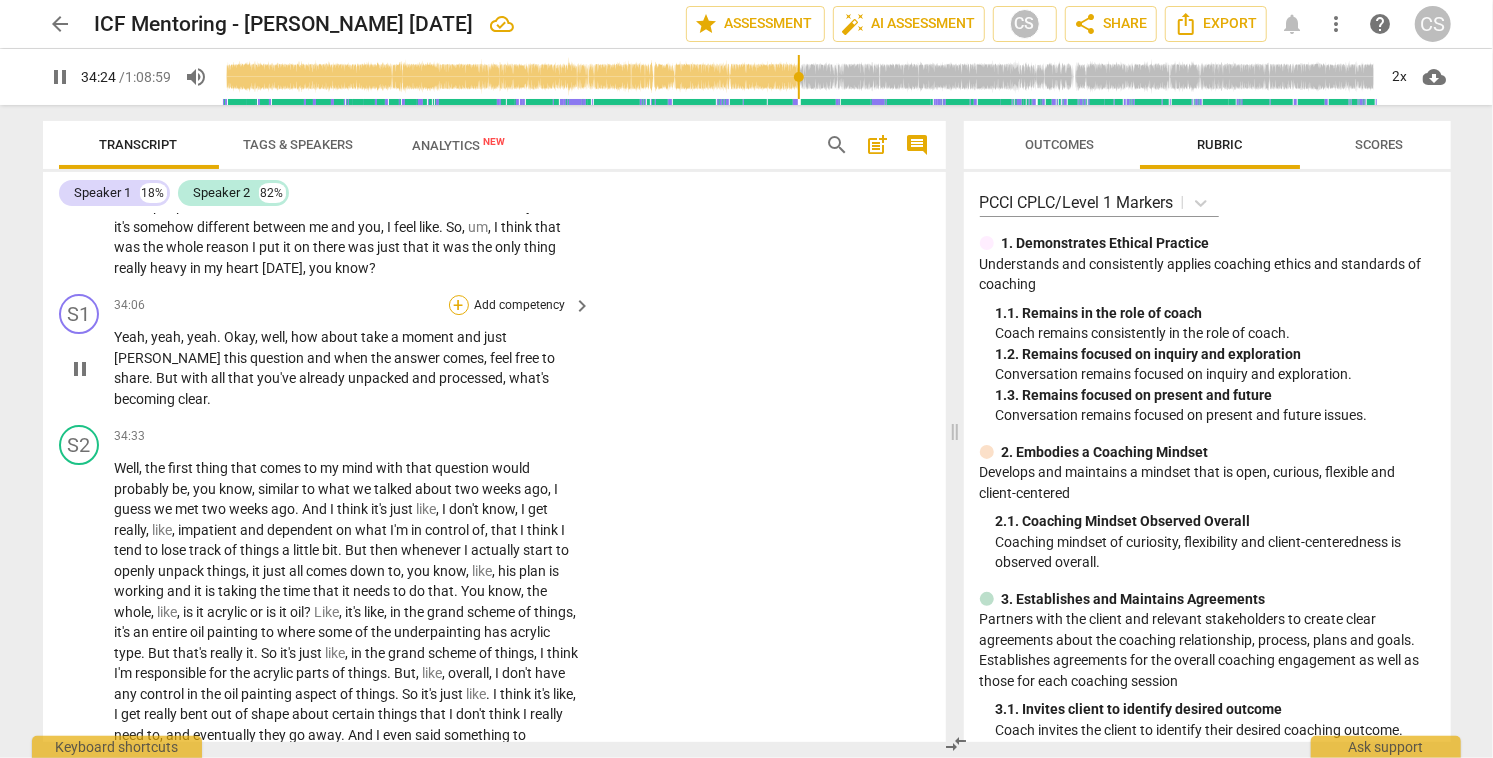 click on "+" at bounding box center [459, 305] 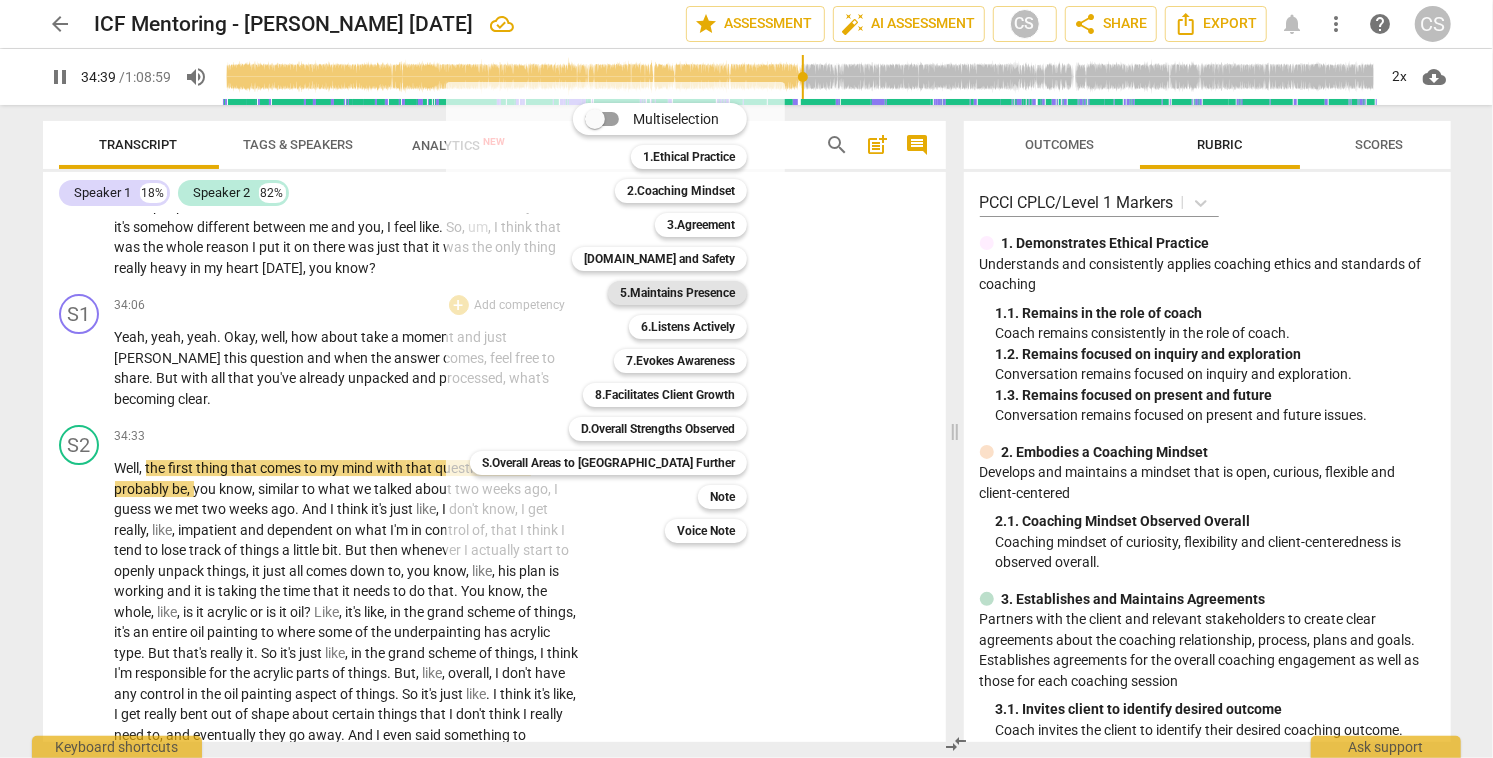 click on "5.Maintains Presence" at bounding box center (677, 293) 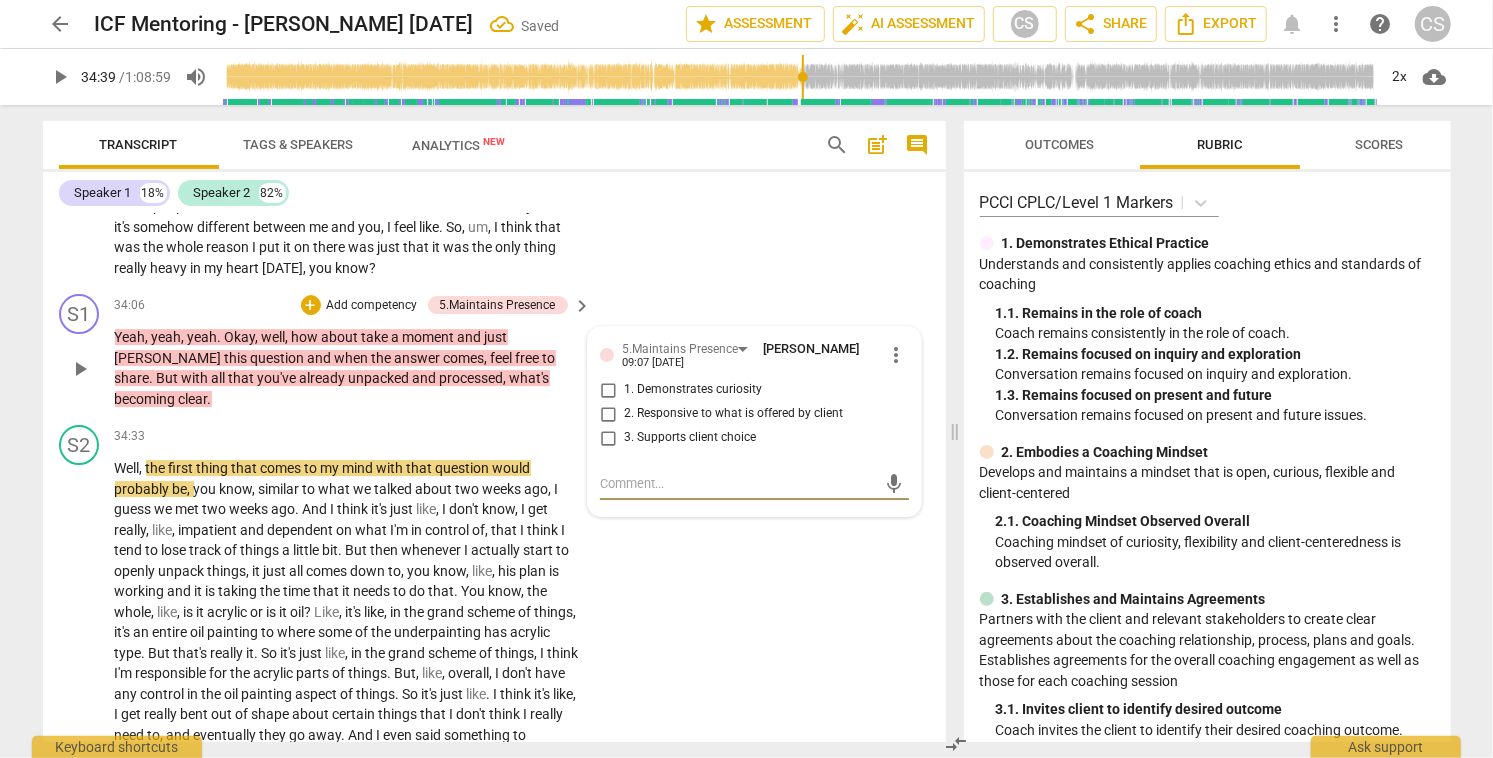 click on "2. Responsive to what is offered by client" at bounding box center (608, 414) 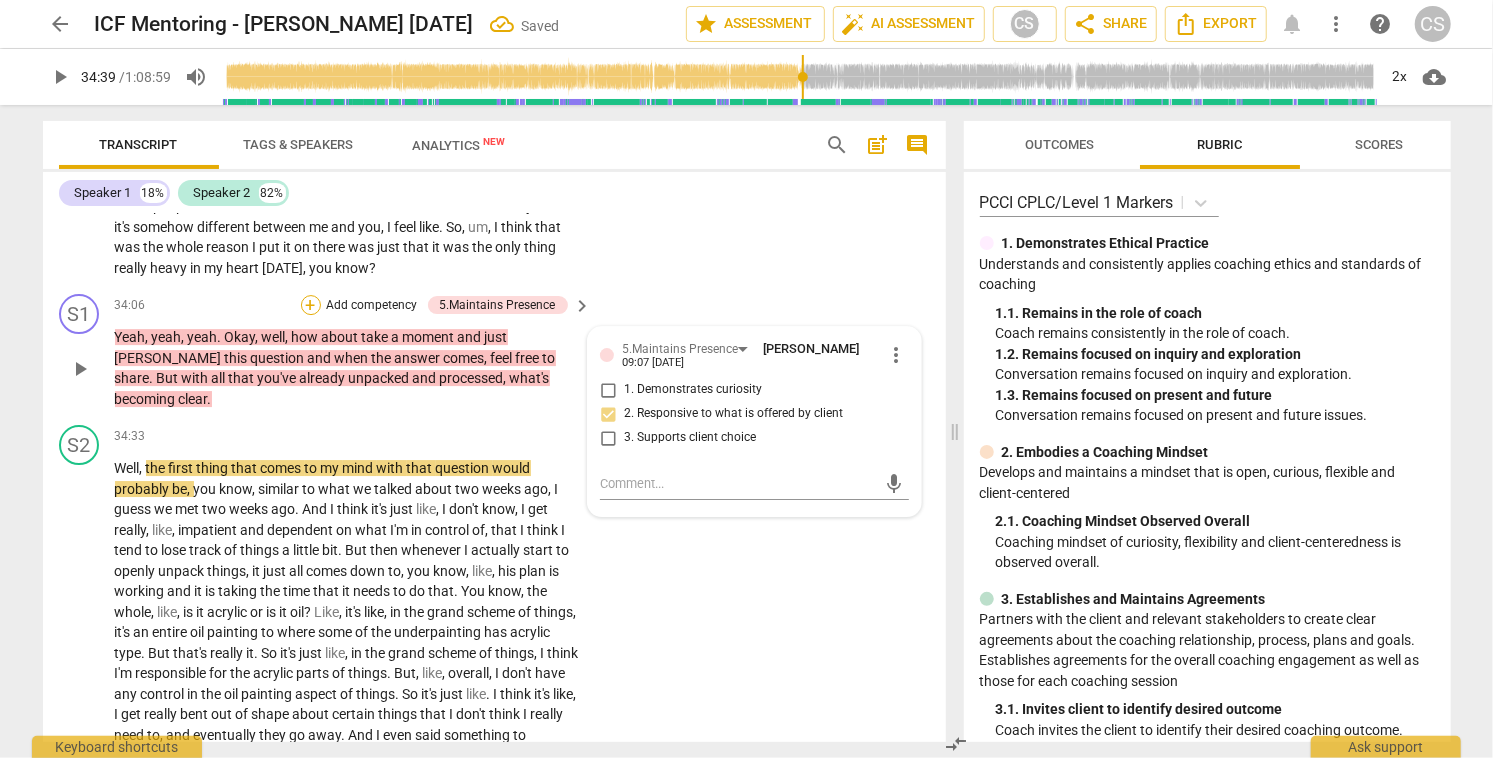 click on "+" at bounding box center [311, 305] 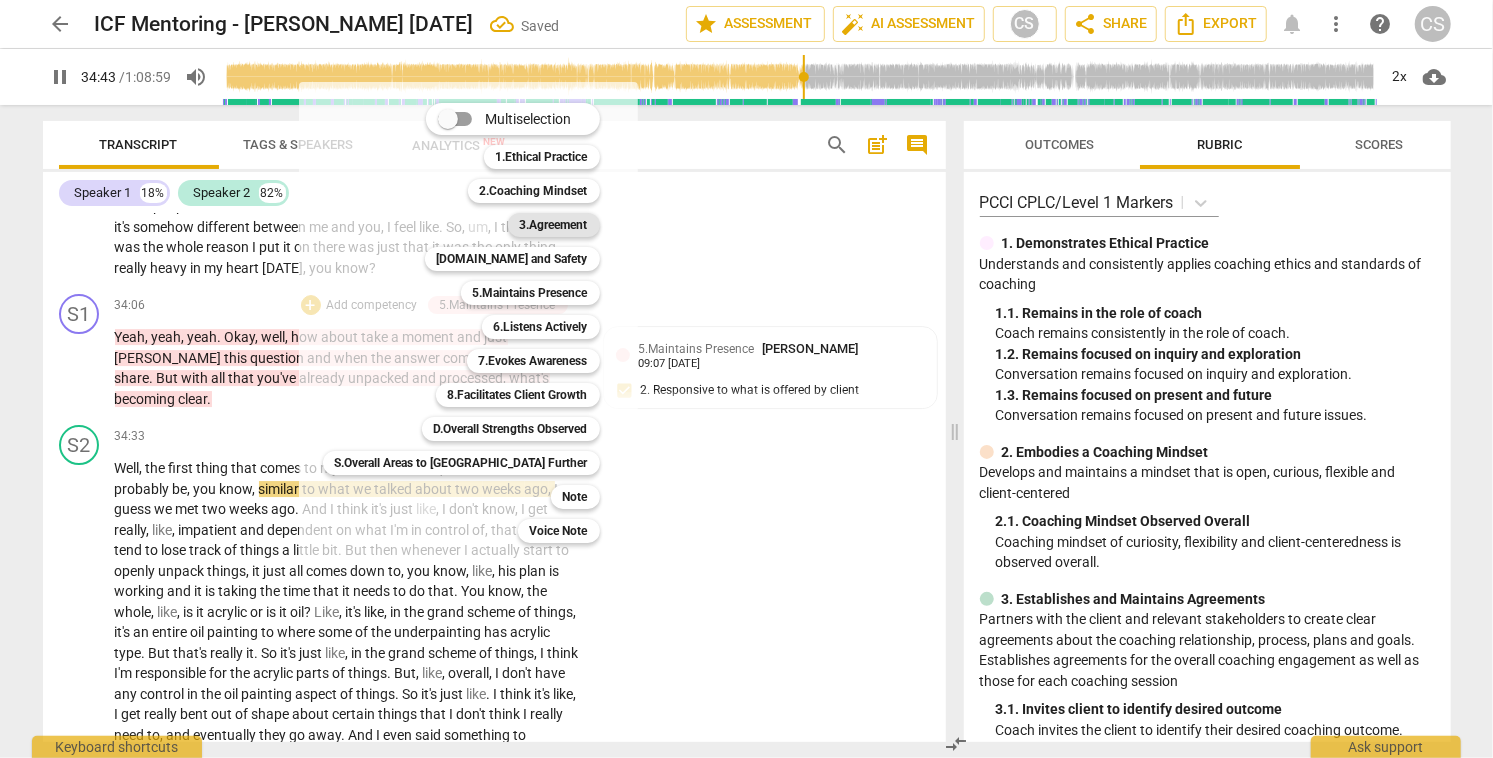 click on "3.Agreement" at bounding box center [554, 225] 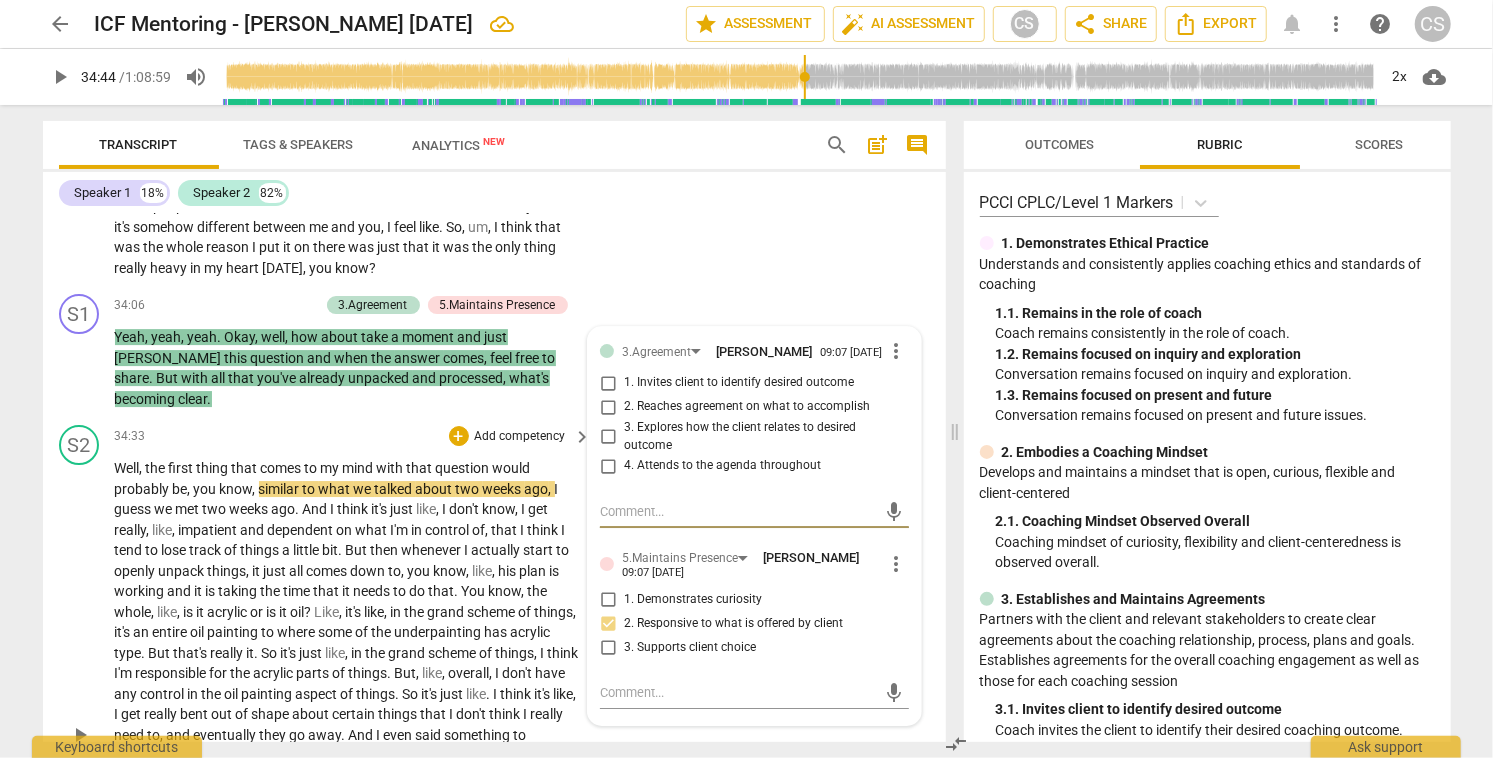 click on "play_arrow" at bounding box center [80, 735] 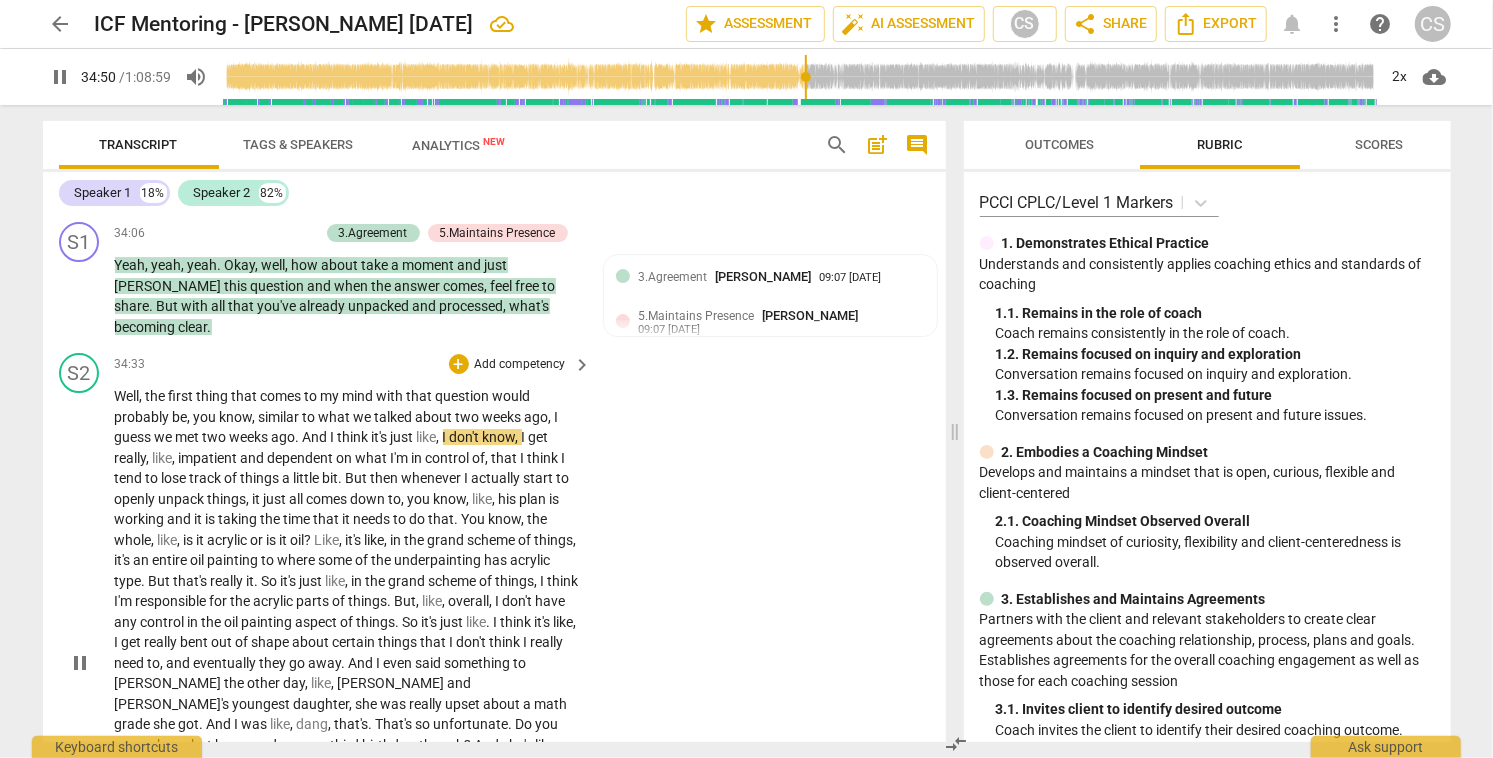 scroll, scrollTop: 17461, scrollLeft: 0, axis: vertical 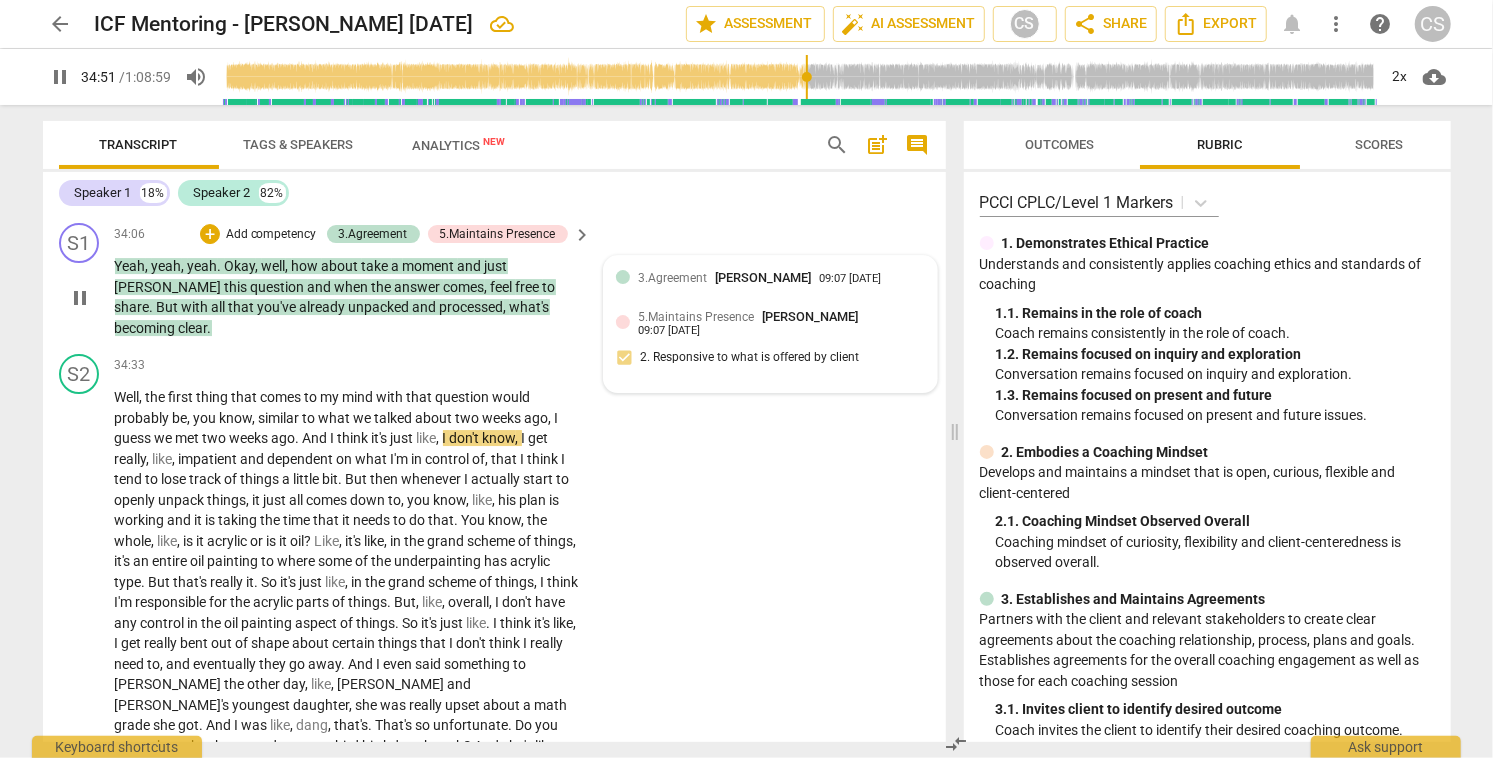 click on "3.Agreement [PERSON_NAME]" at bounding box center (728, 277) 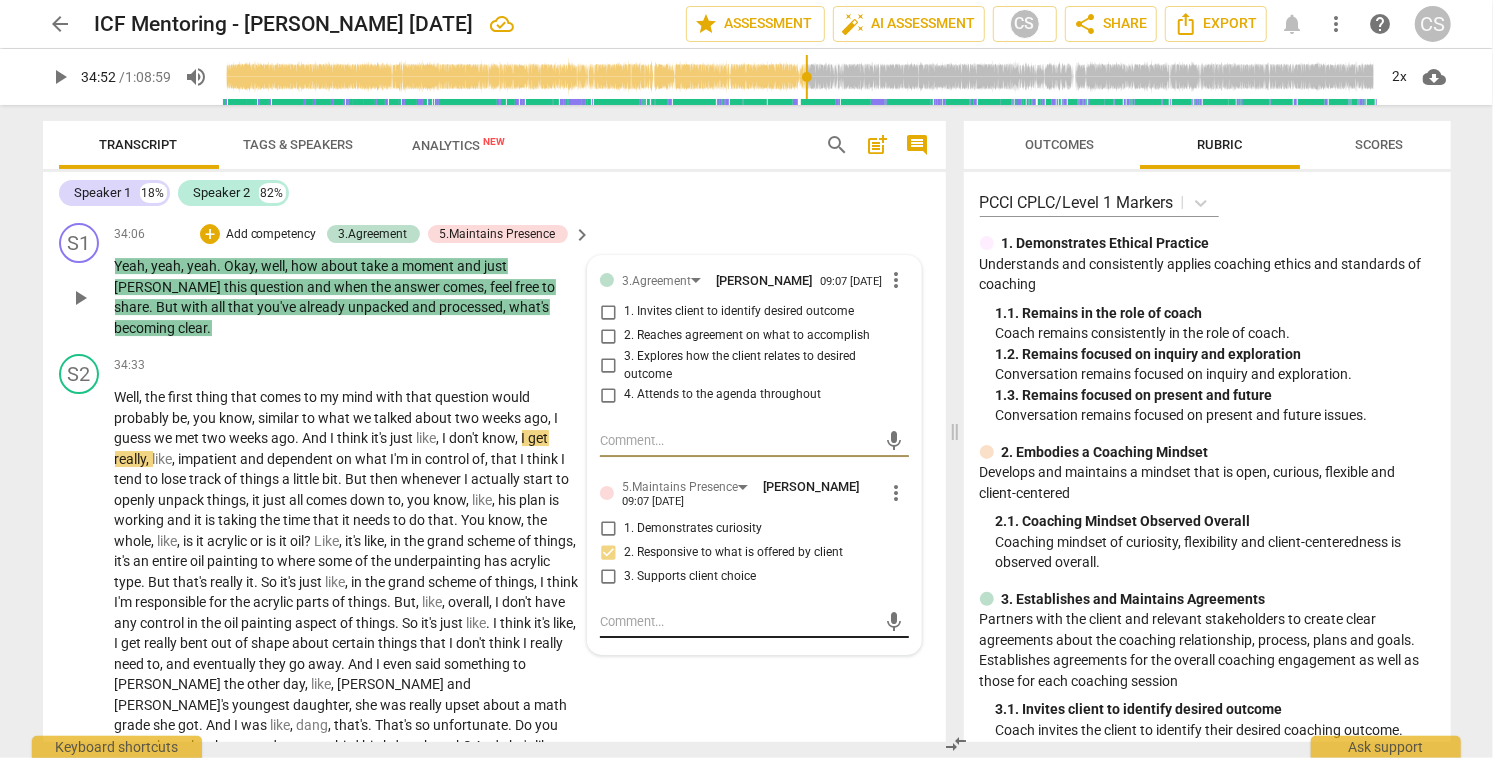 click at bounding box center (738, 621) 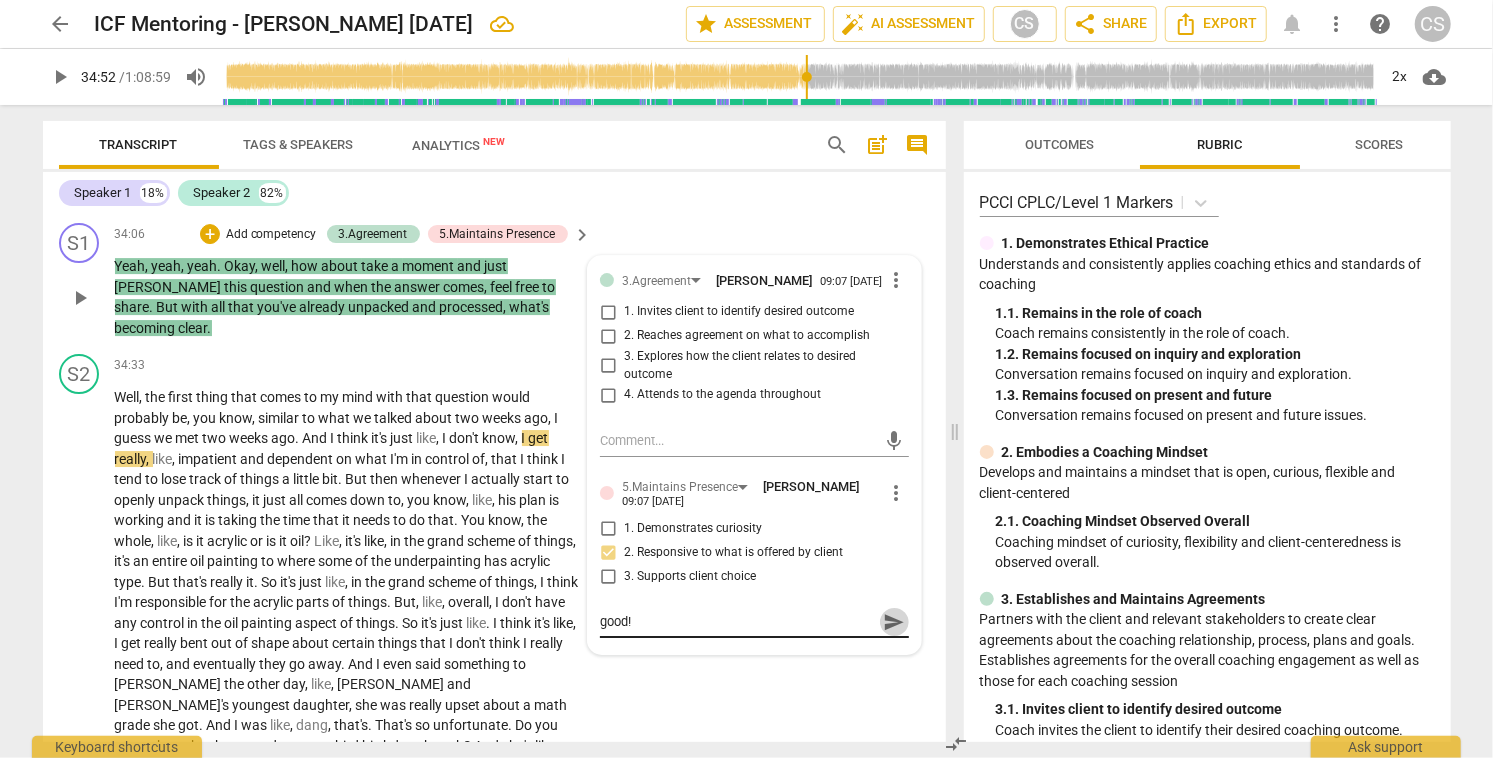 click on "send" at bounding box center (894, 622) 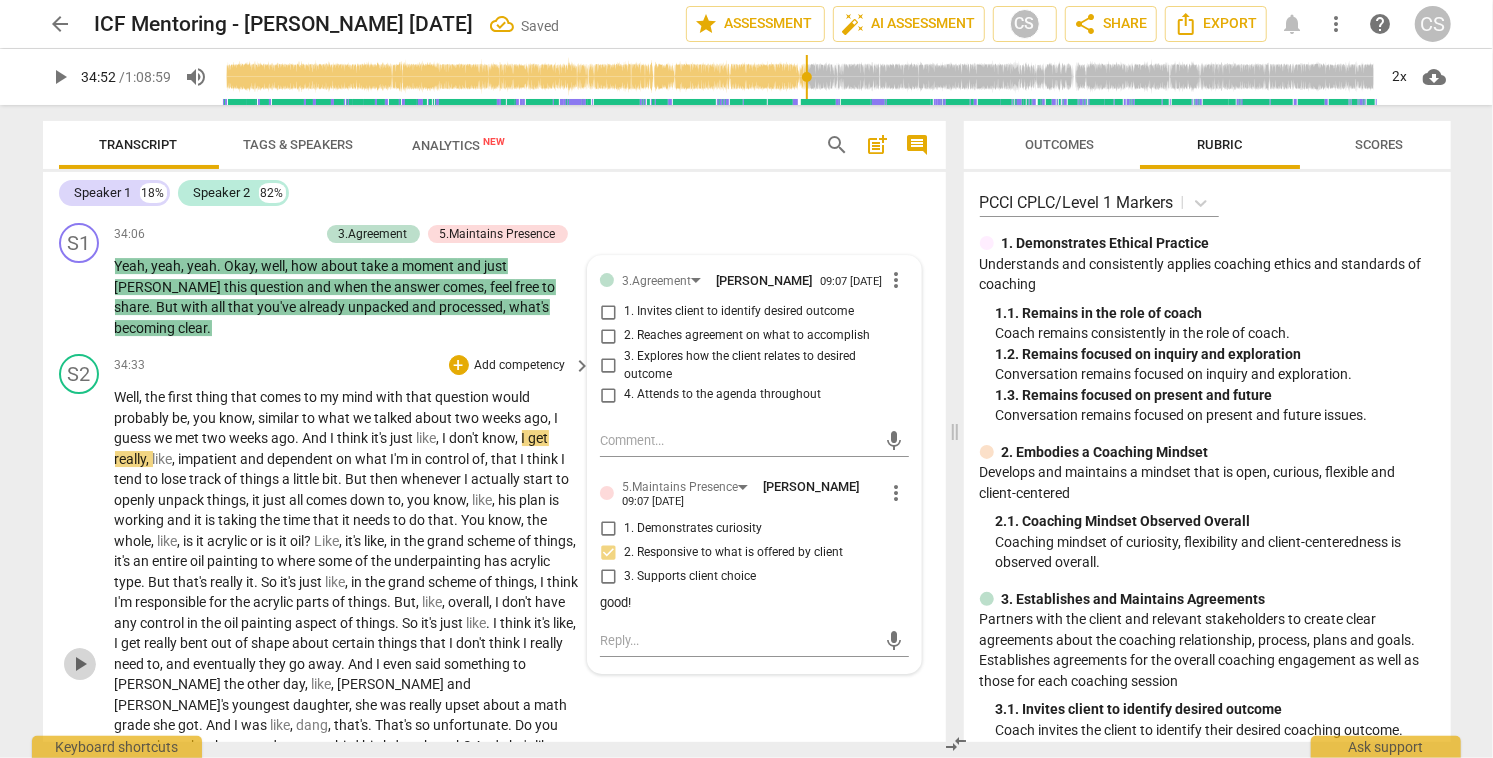 click on "play_arrow" at bounding box center [80, 664] 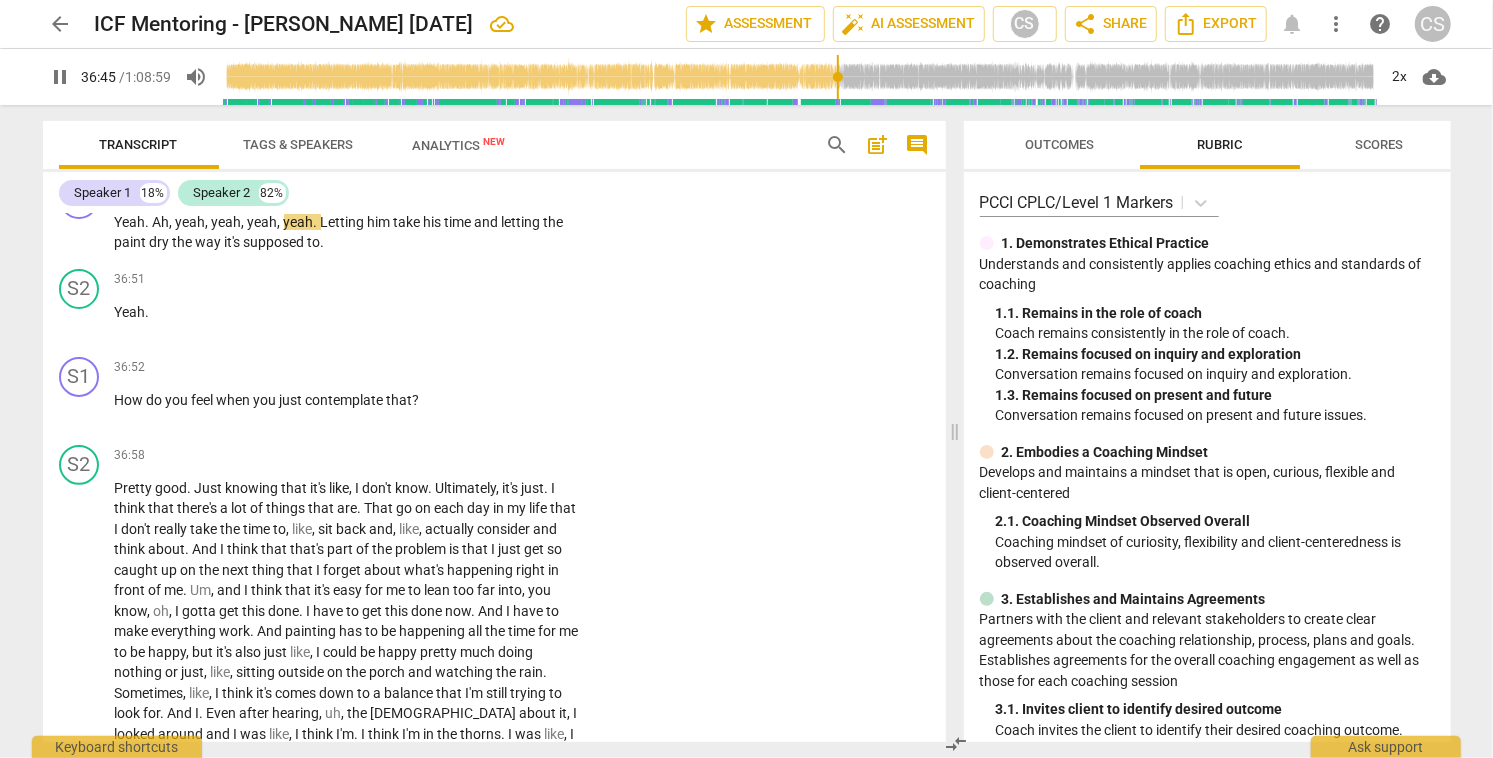 scroll, scrollTop: 18237, scrollLeft: 0, axis: vertical 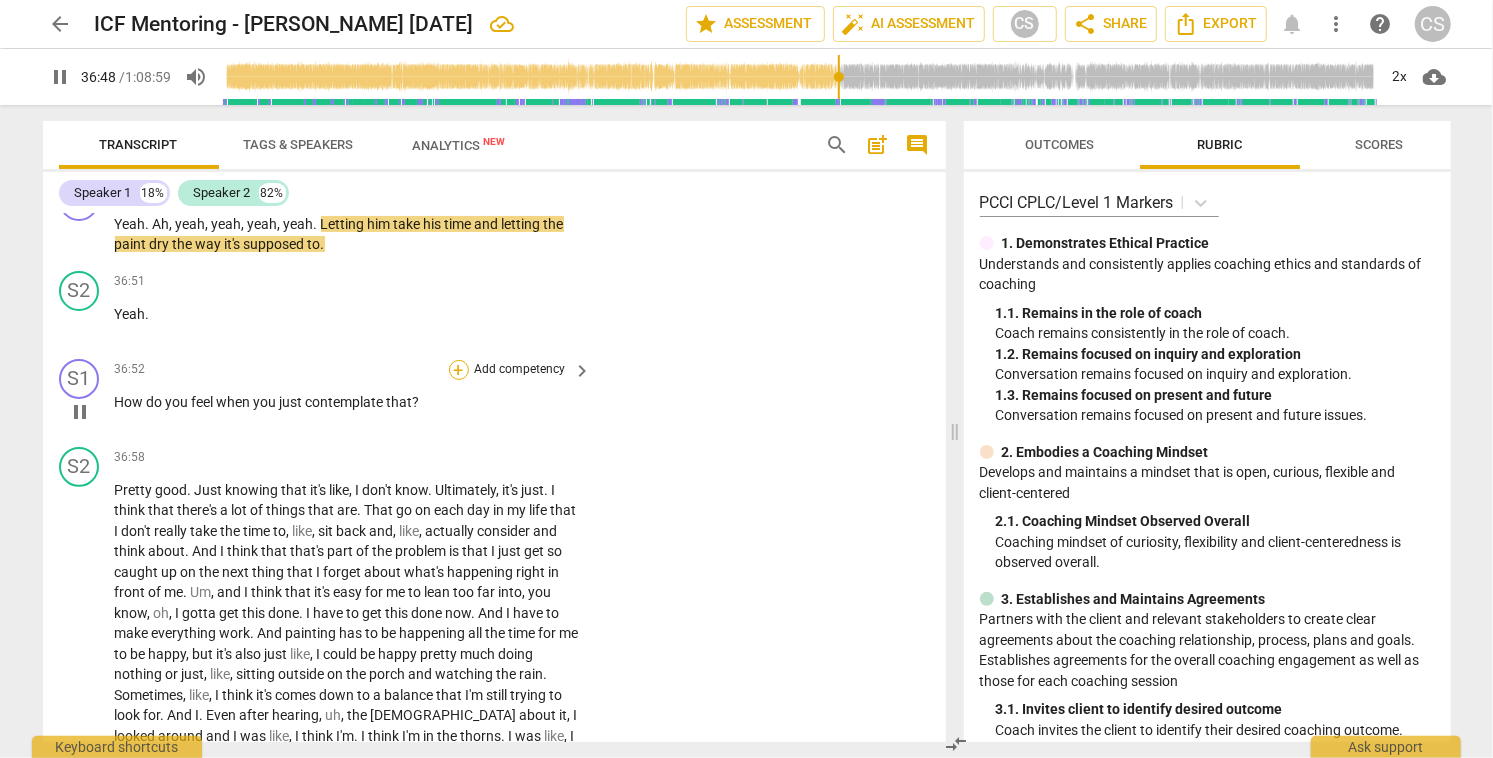 click on "+" at bounding box center (459, 370) 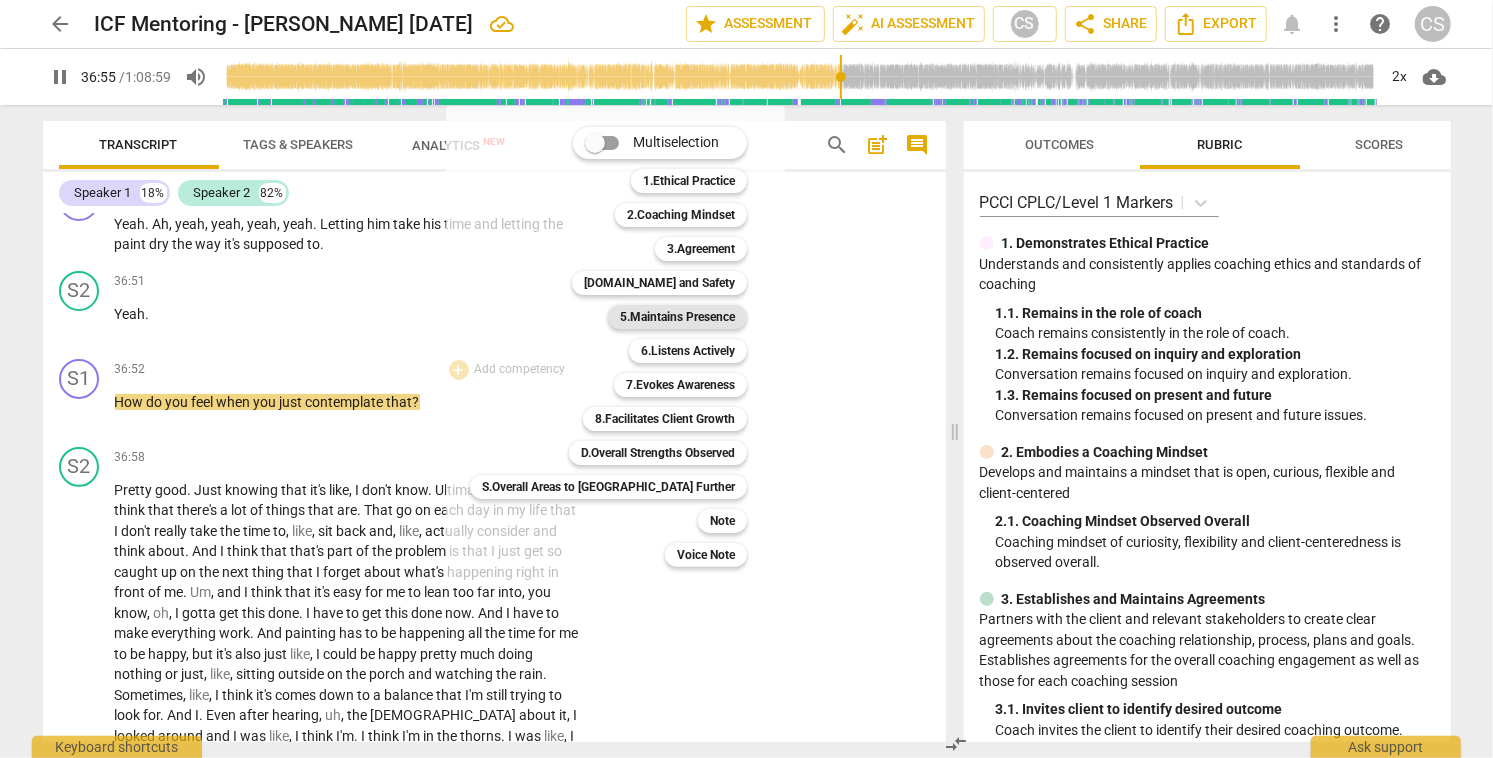 click on "5.Maintains Presence" at bounding box center (677, 317) 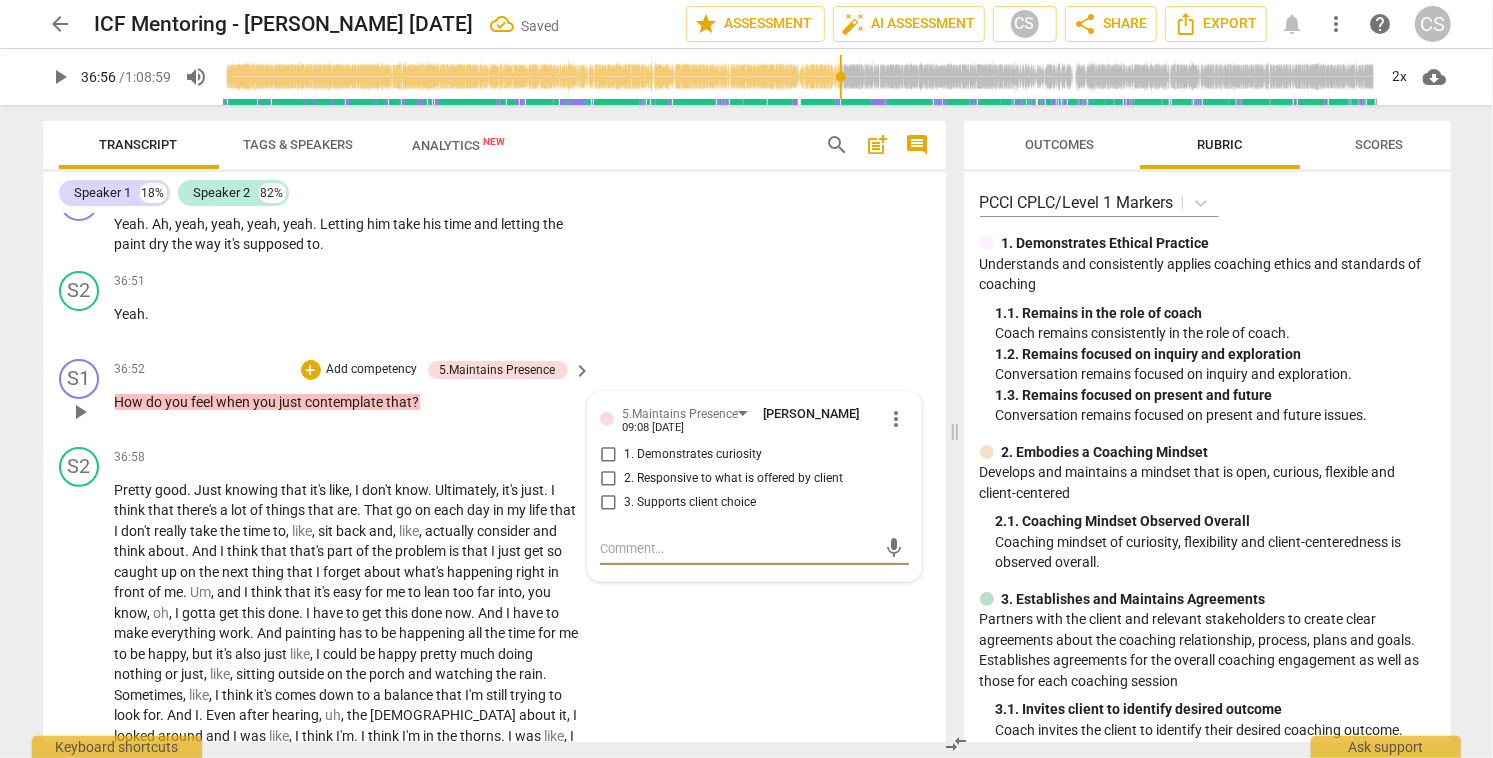 click on "2. Responsive to what is offered by client" at bounding box center (608, 479) 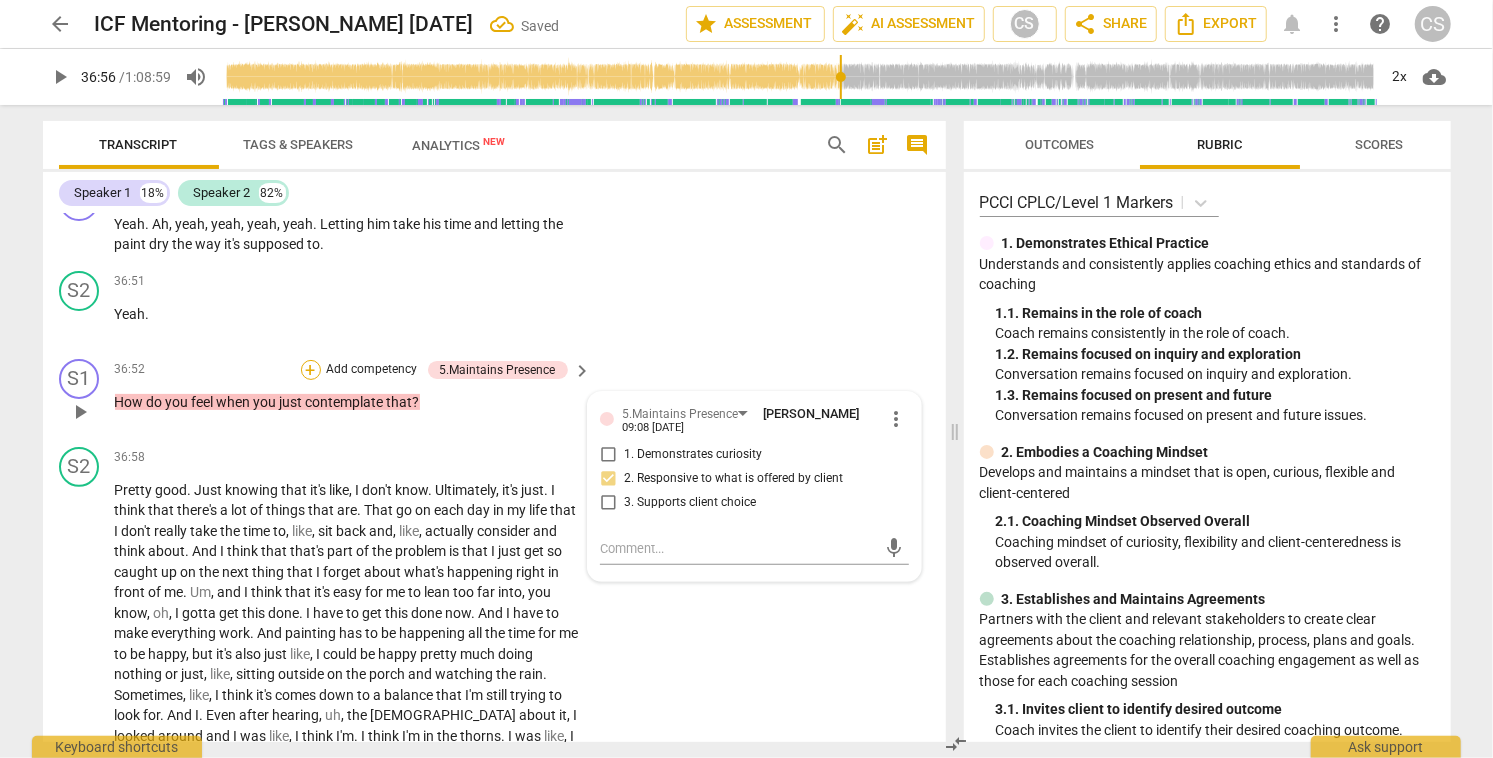 click on "+" at bounding box center [311, 370] 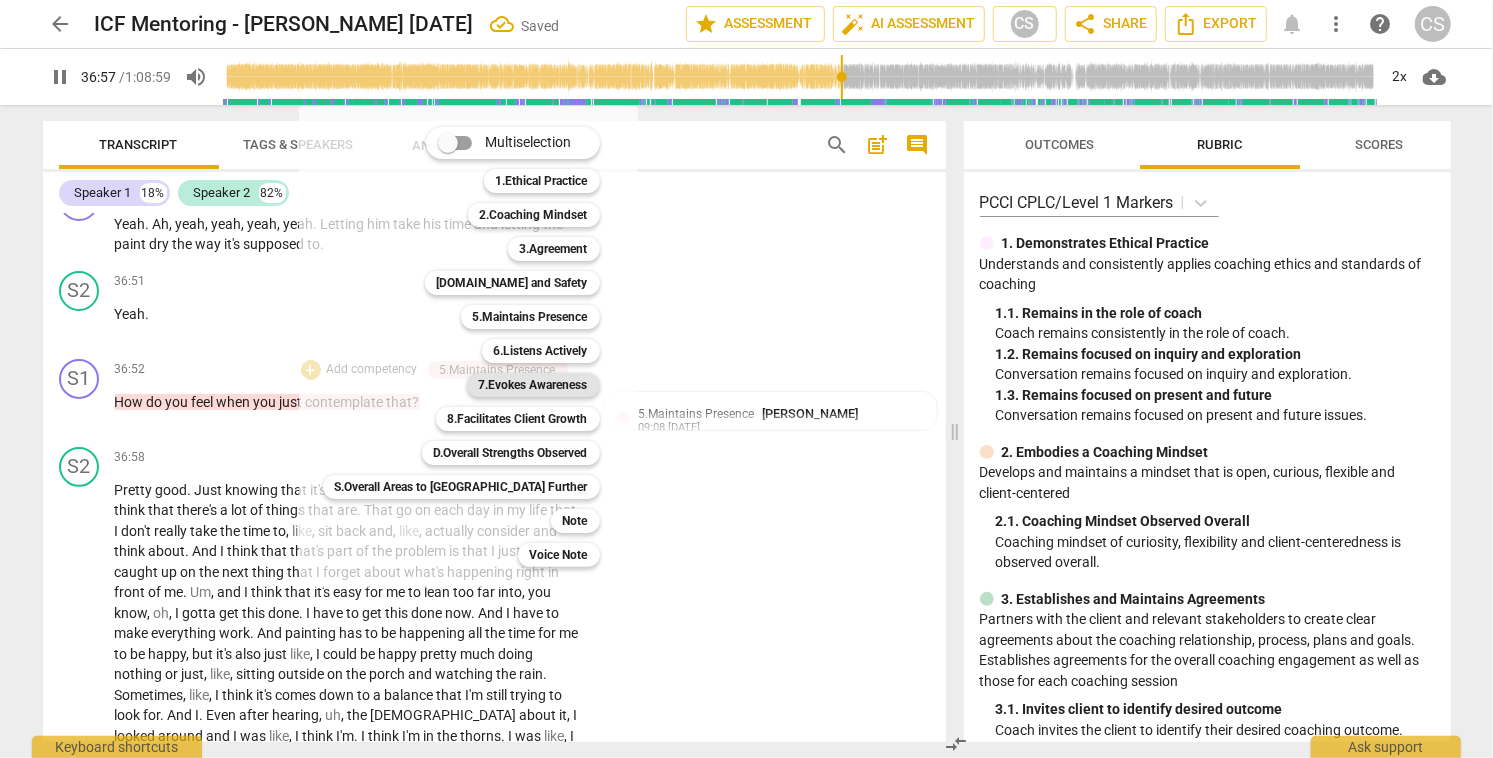 click on "7.Evokes Awareness" at bounding box center [533, 385] 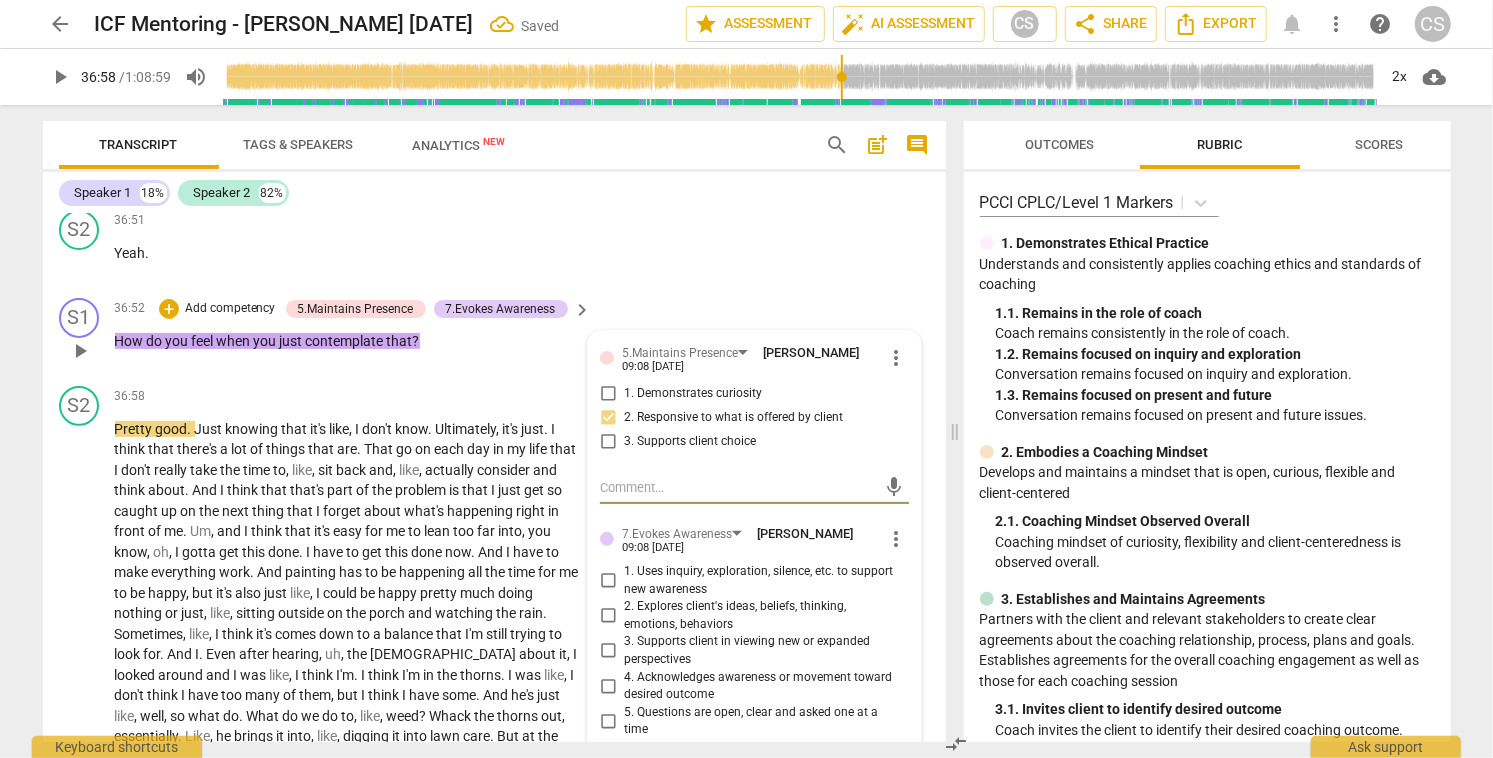 scroll, scrollTop: 18300, scrollLeft: 0, axis: vertical 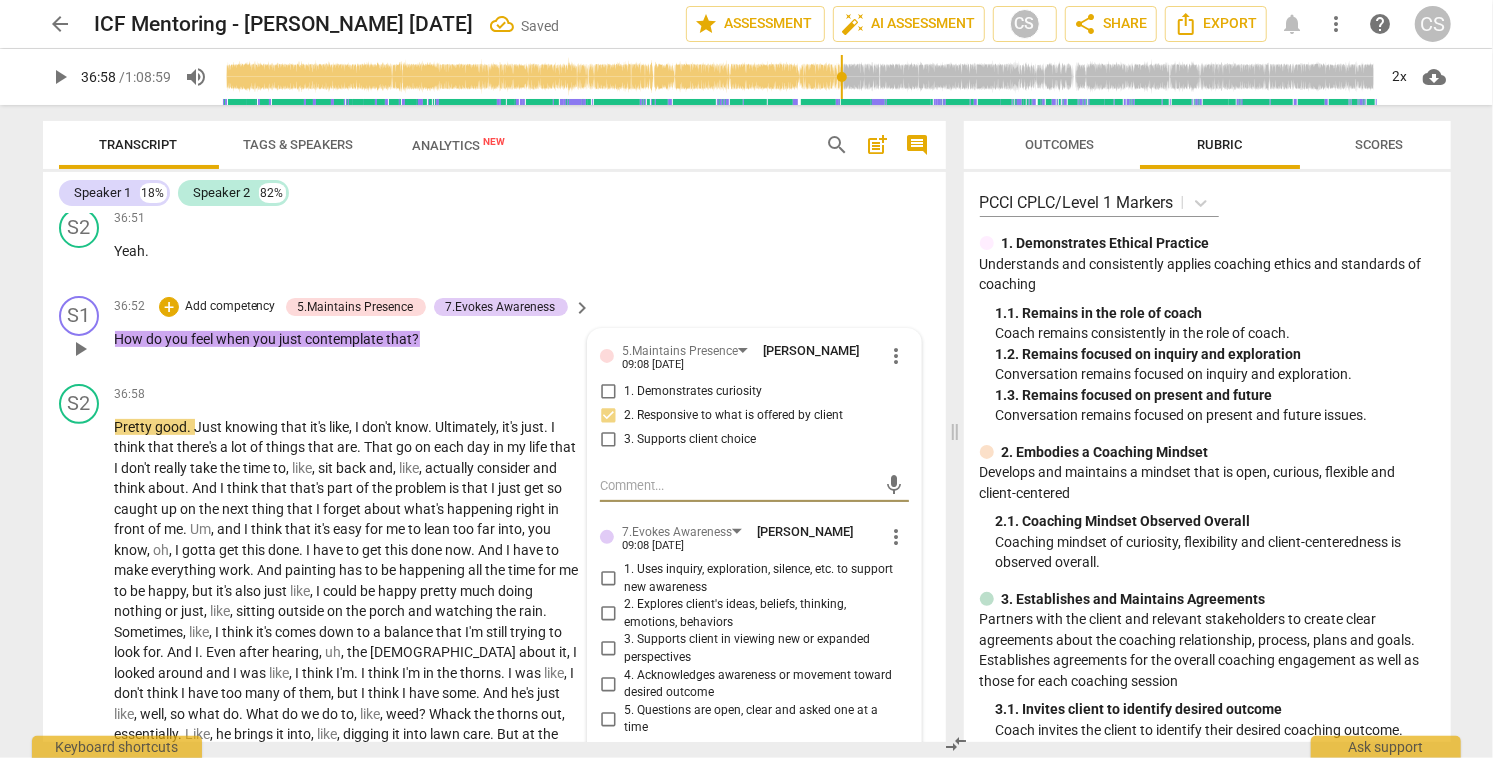 click on "1. Uses inquiry, exploration, silence, etc.  to support new awareness" at bounding box center (608, 579) 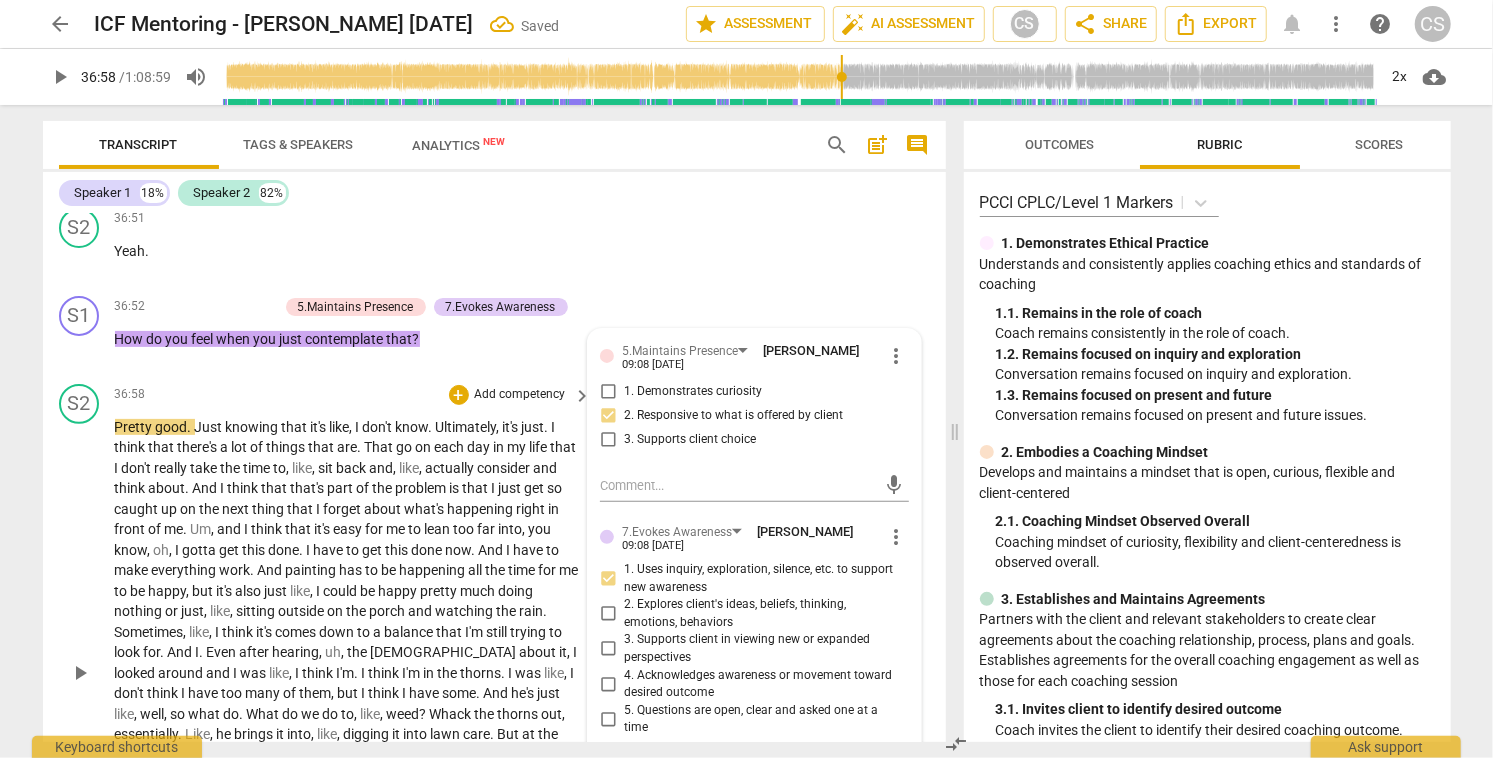 click on "play_arrow" at bounding box center (80, 673) 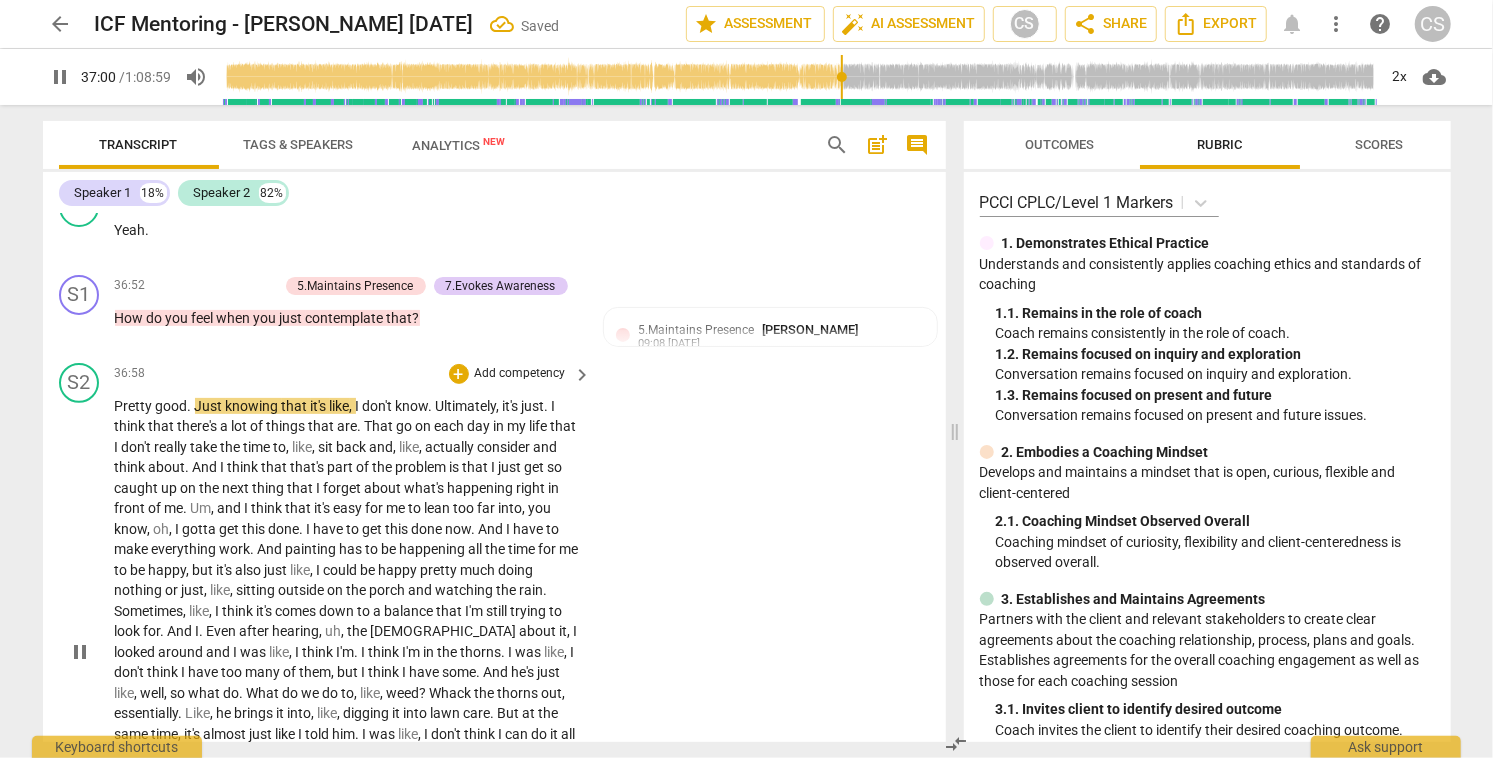 scroll, scrollTop: 18370, scrollLeft: 0, axis: vertical 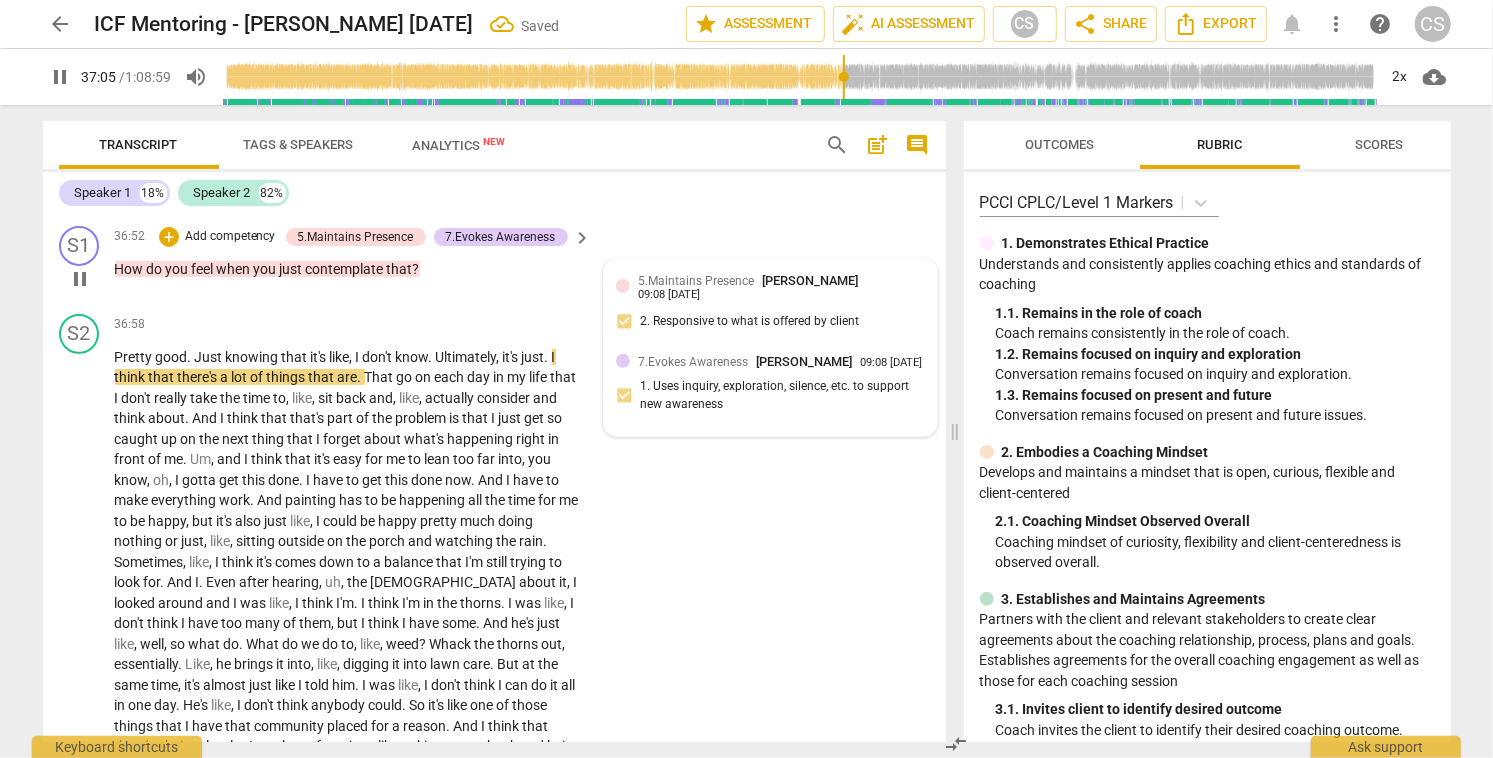 click on "5.Maintains Presence [PERSON_NAME] 09:08 [DATE] 2. Responsive to what is offered by client" at bounding box center (770, 307) 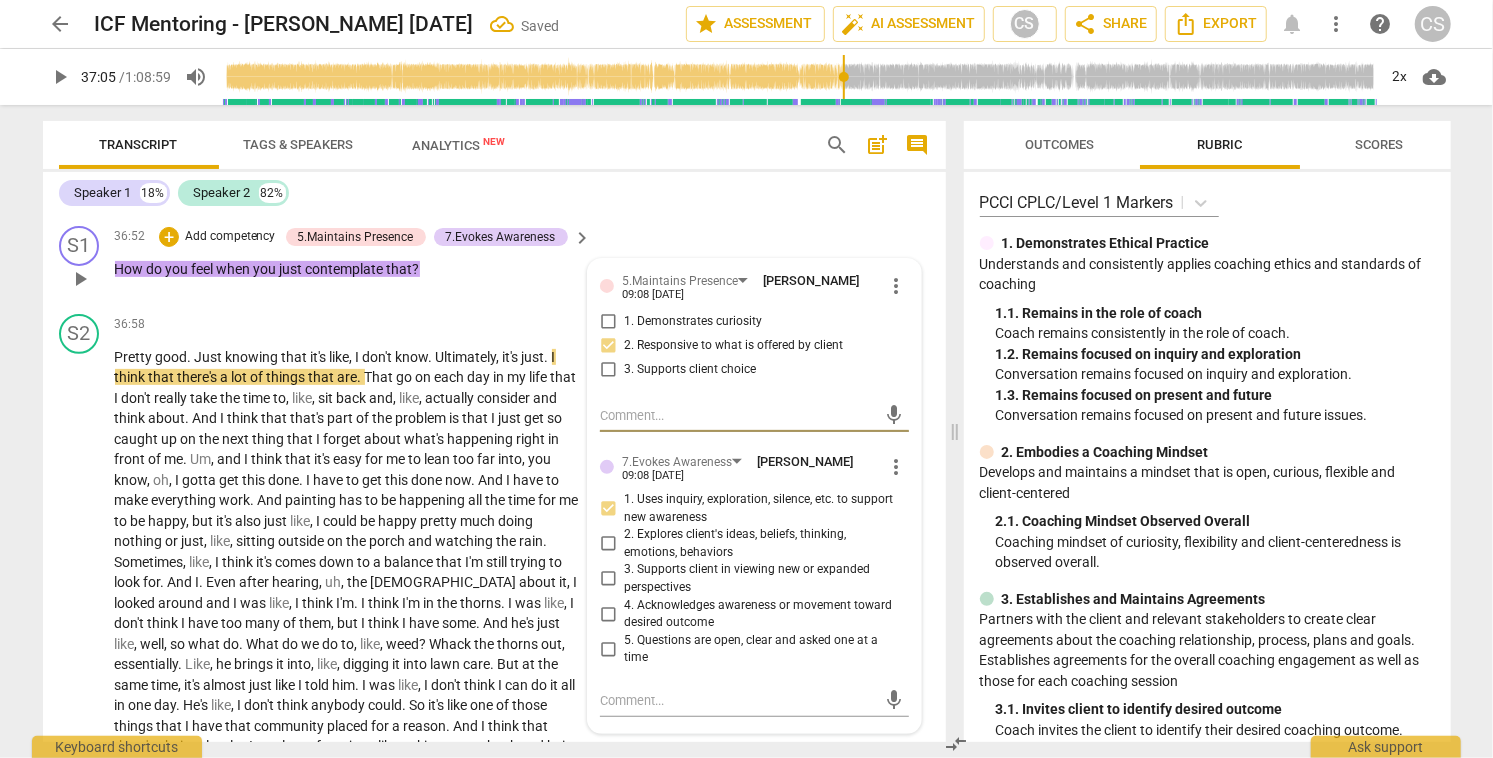 click on "2. Explores client's ideas, beliefs, thinking, emotions, behaviors" at bounding box center [608, 544] 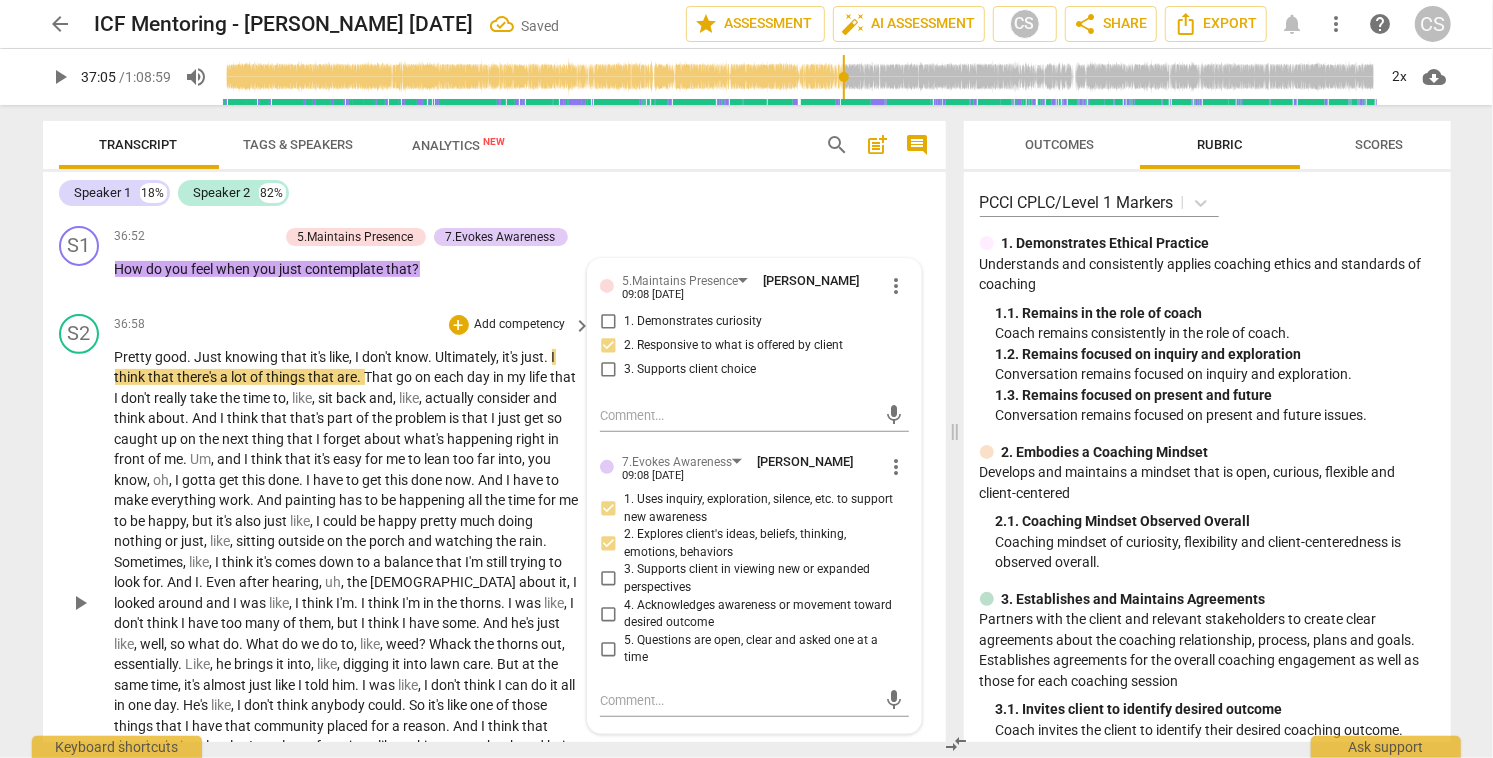 click on "play_arrow" at bounding box center (80, 603) 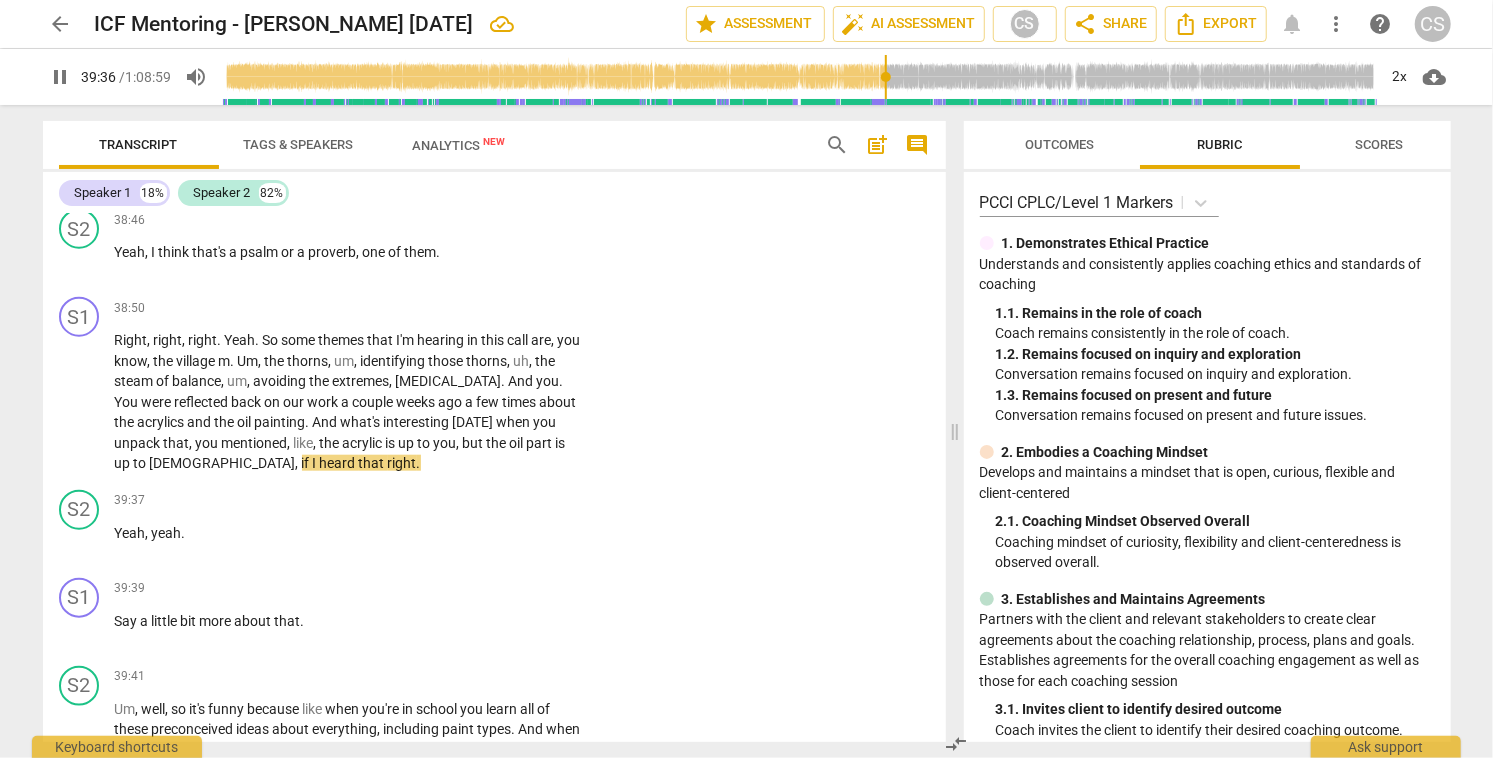 scroll, scrollTop: 19115, scrollLeft: 0, axis: vertical 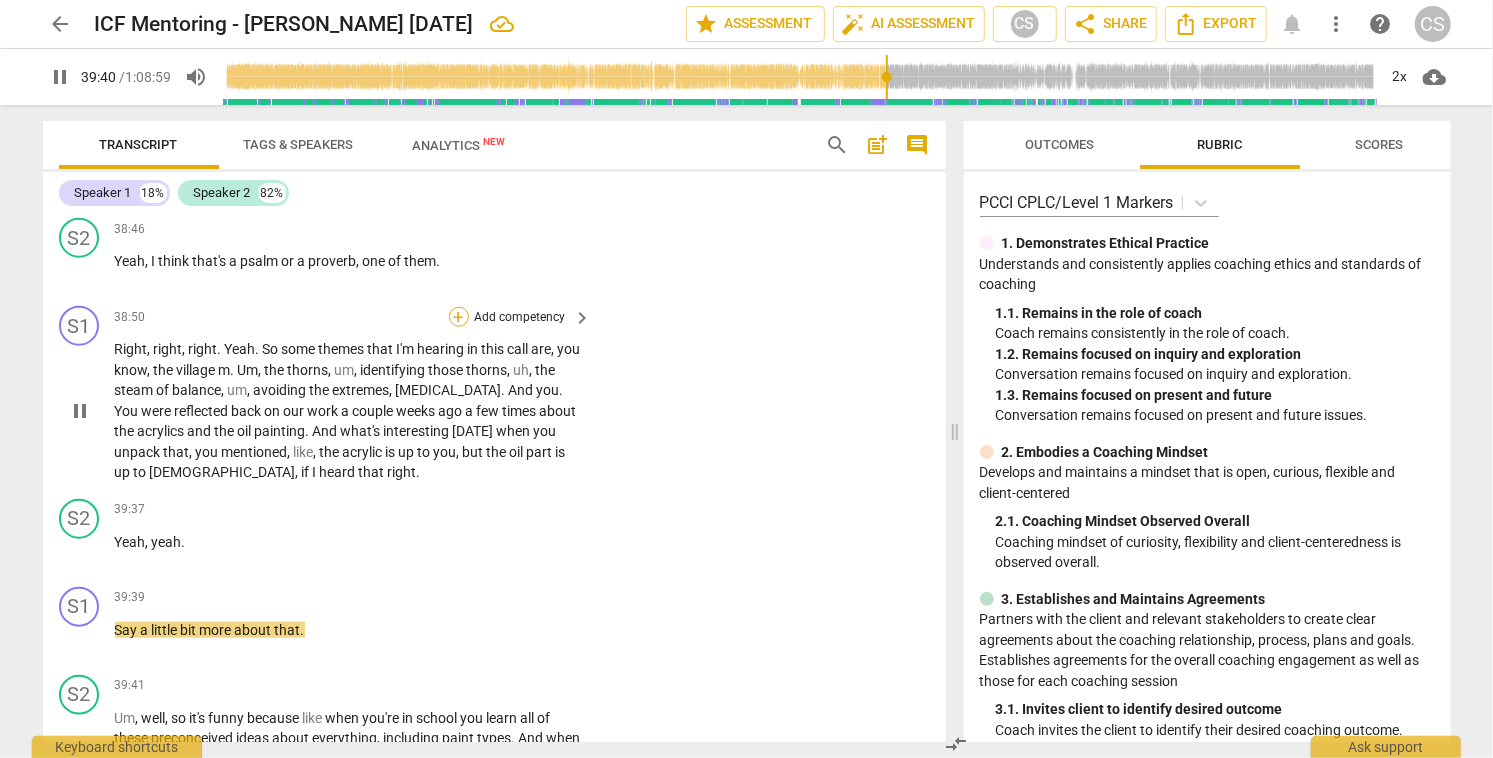click on "+" at bounding box center (459, 317) 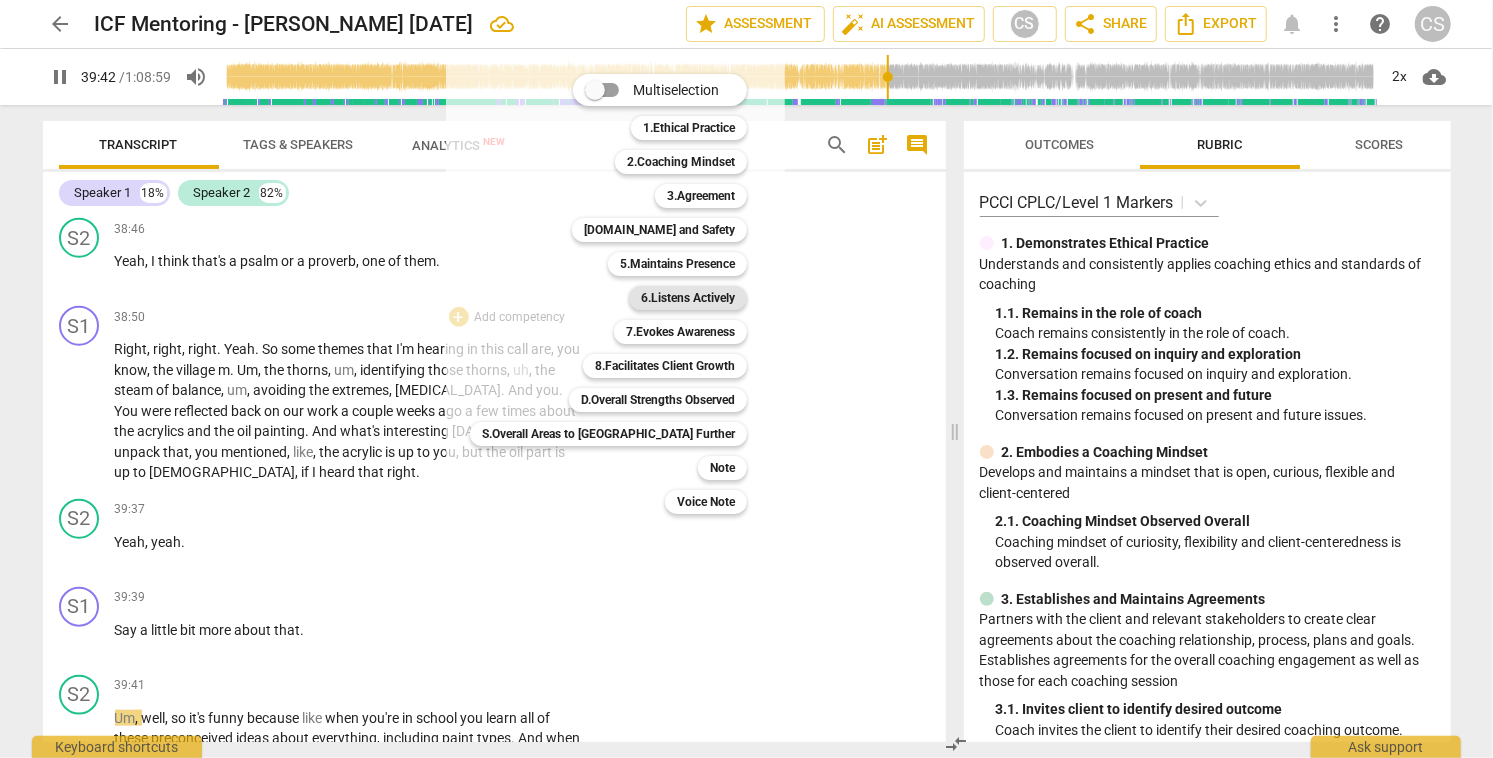 click on "6.Listens Actively" at bounding box center [688, 298] 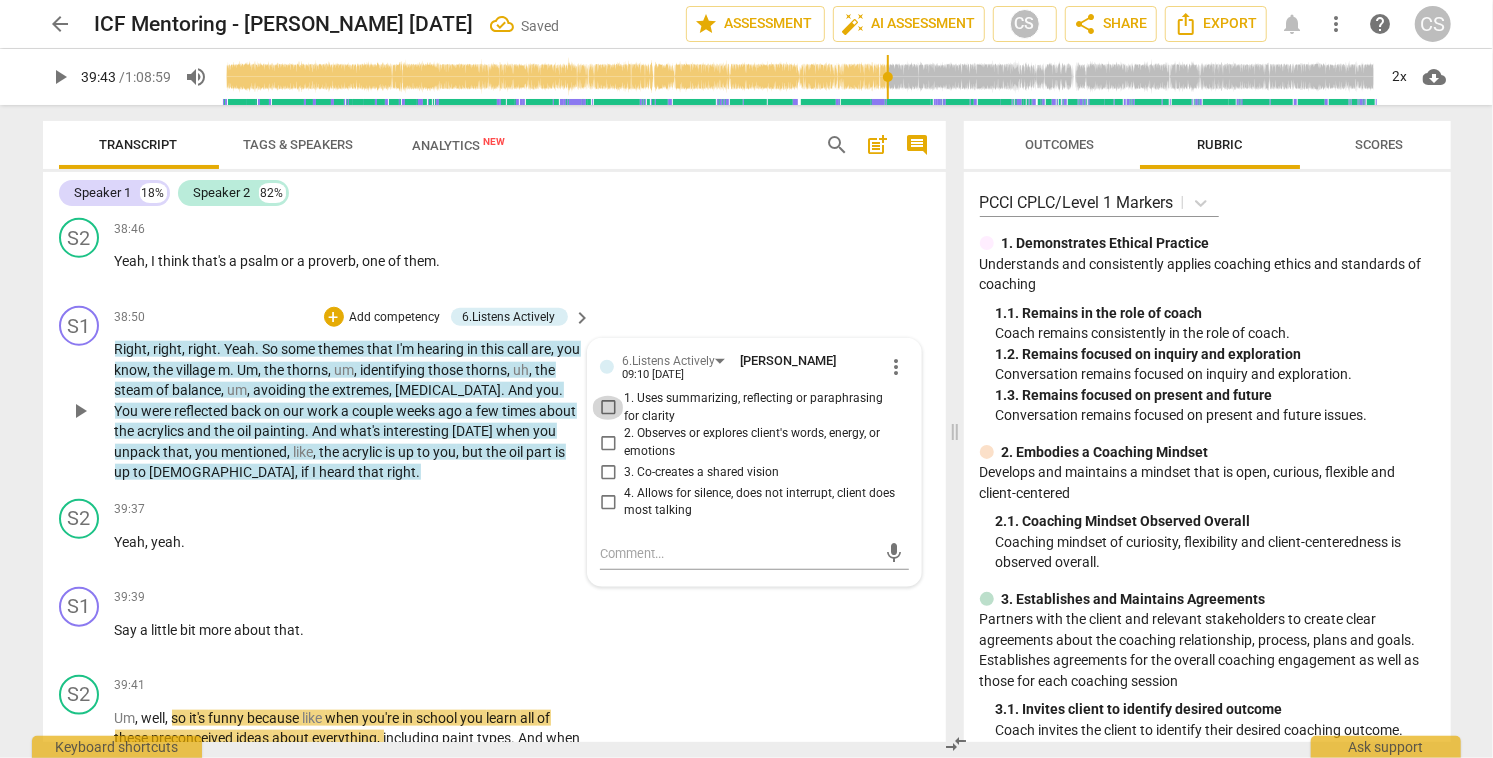 click on "1. Uses summarizing, reflecting or paraphrasing for clarity" at bounding box center (608, 408) 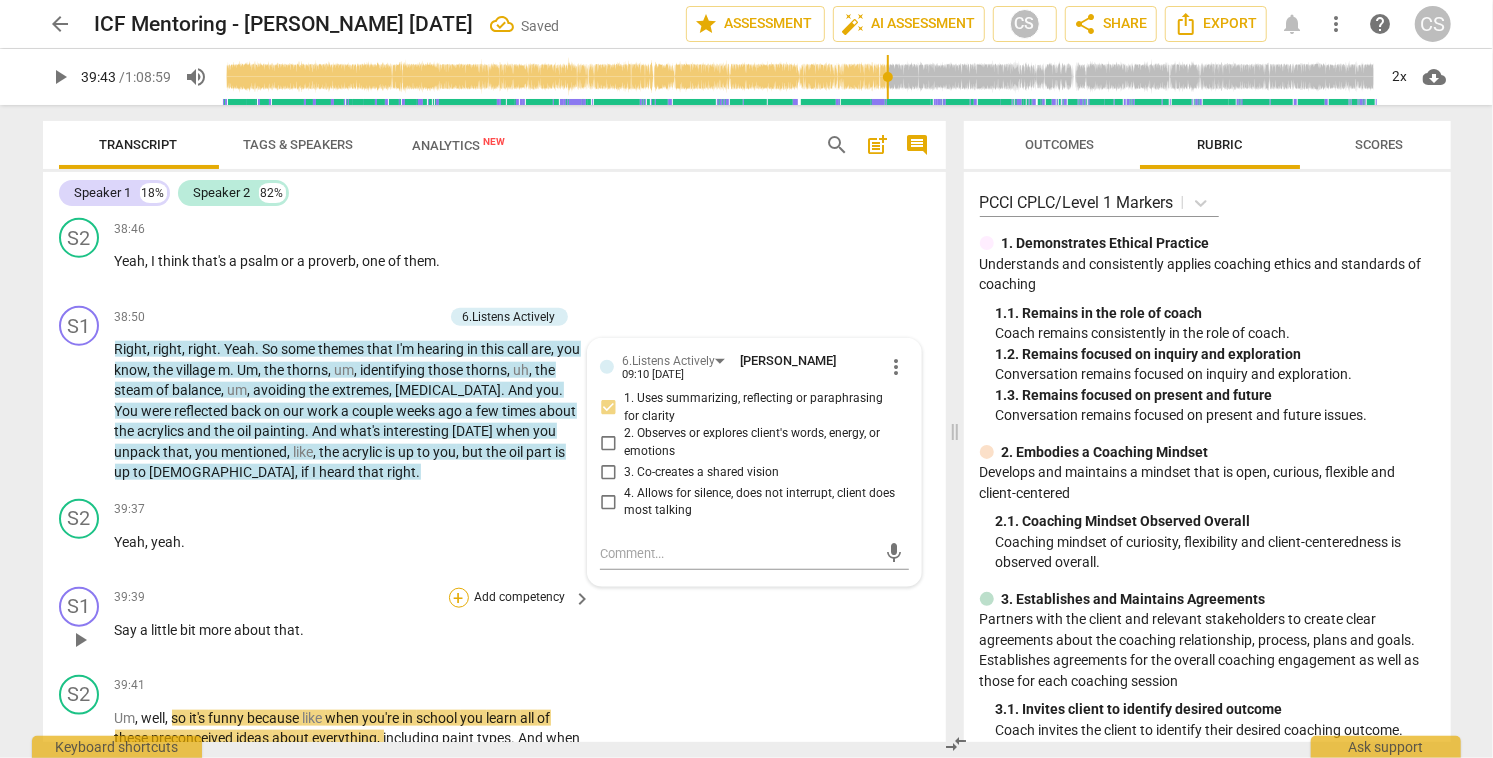 click on "+" at bounding box center (459, 598) 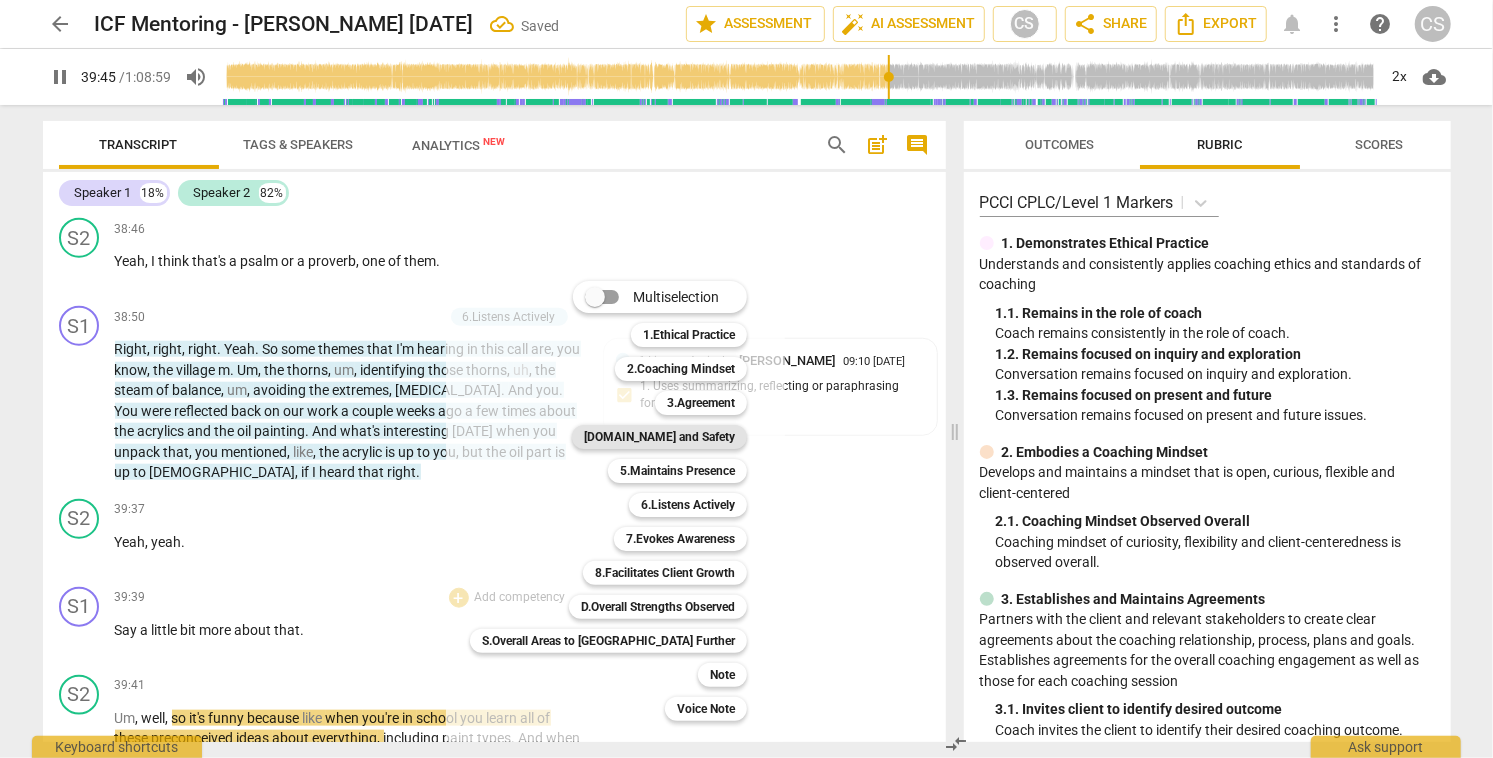 click on "[DOMAIN_NAME] and Safety" at bounding box center [659, 437] 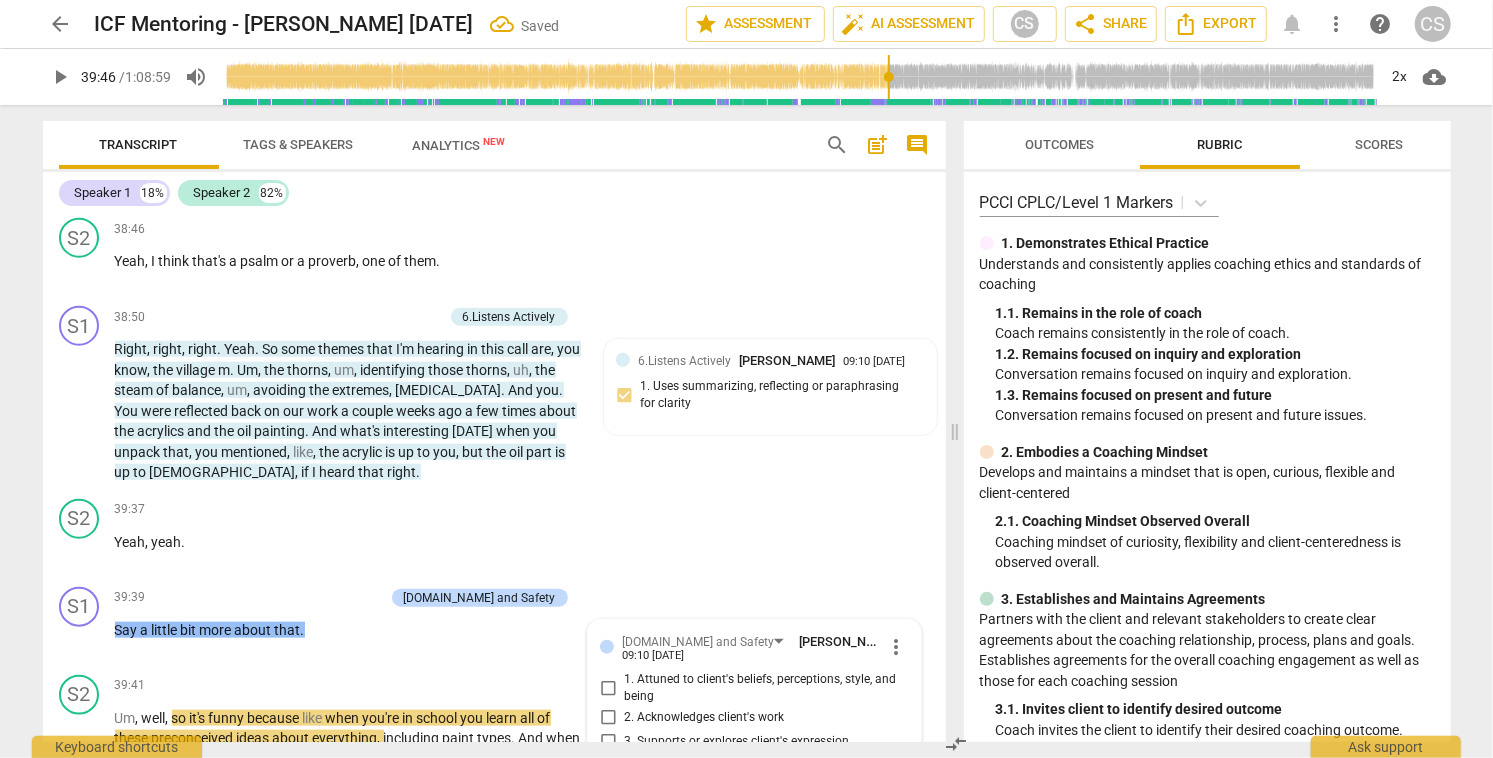 scroll, scrollTop: 19460, scrollLeft: 0, axis: vertical 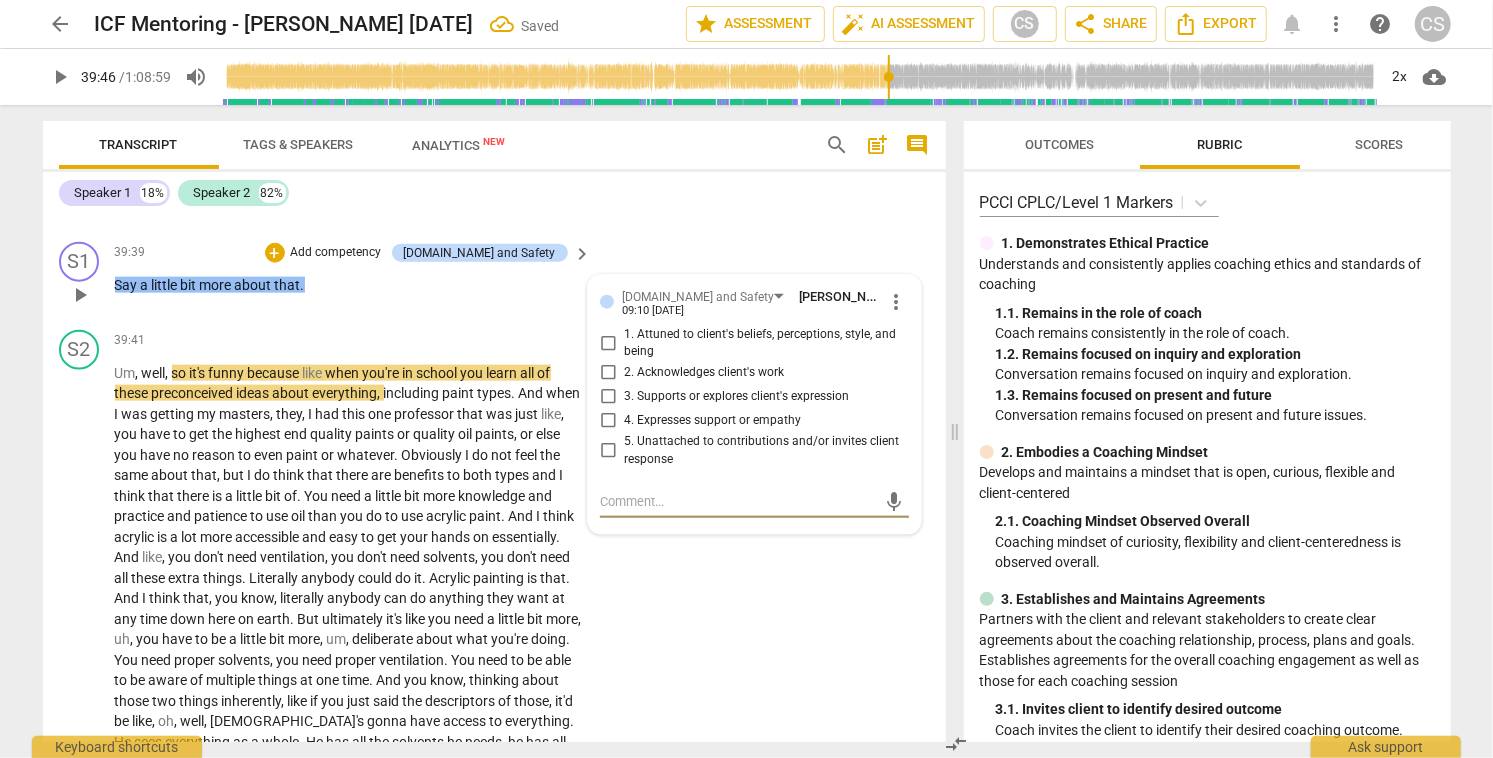 click on "3. Supports or explores client's expression" at bounding box center (608, 397) 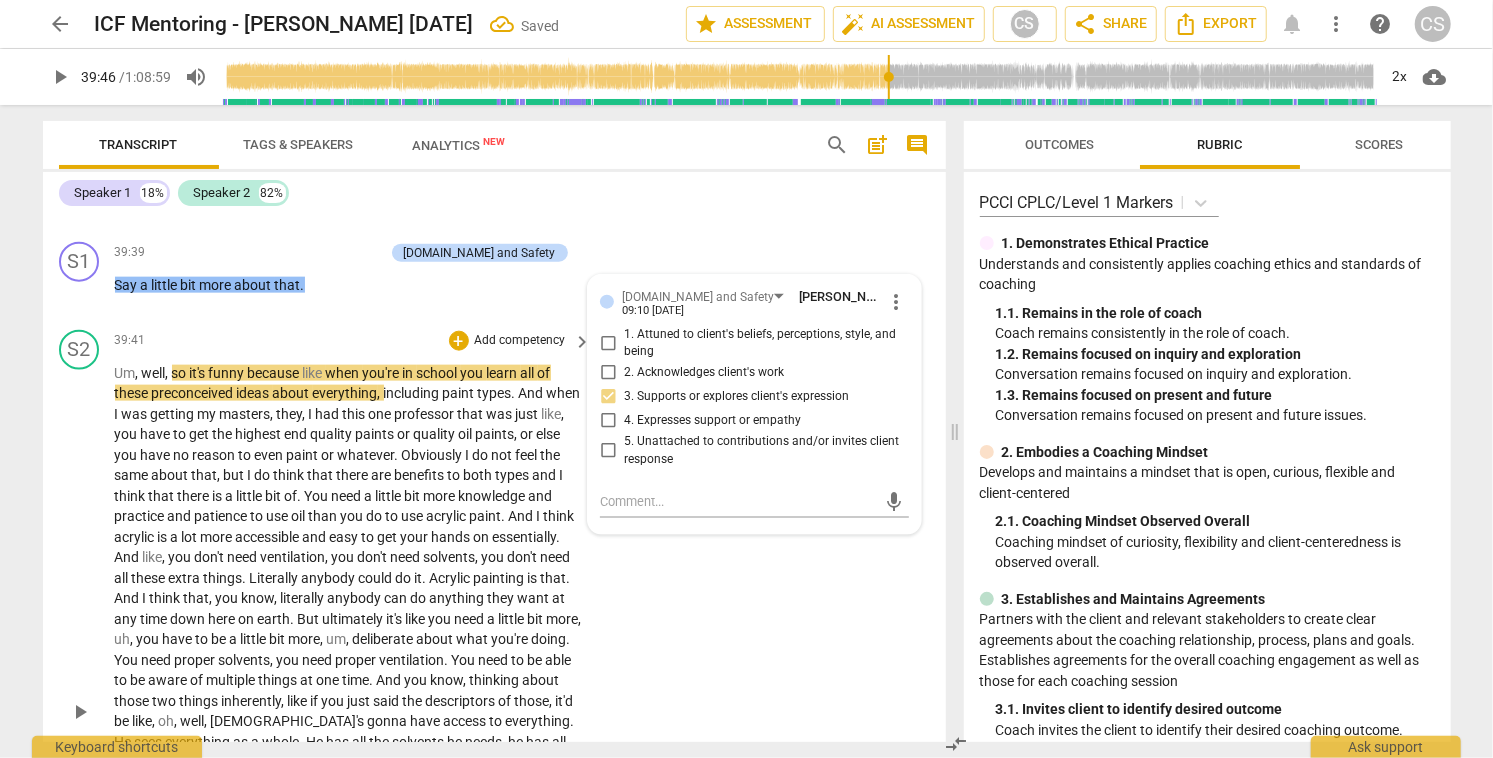 click on "play_arrow" at bounding box center (80, 712) 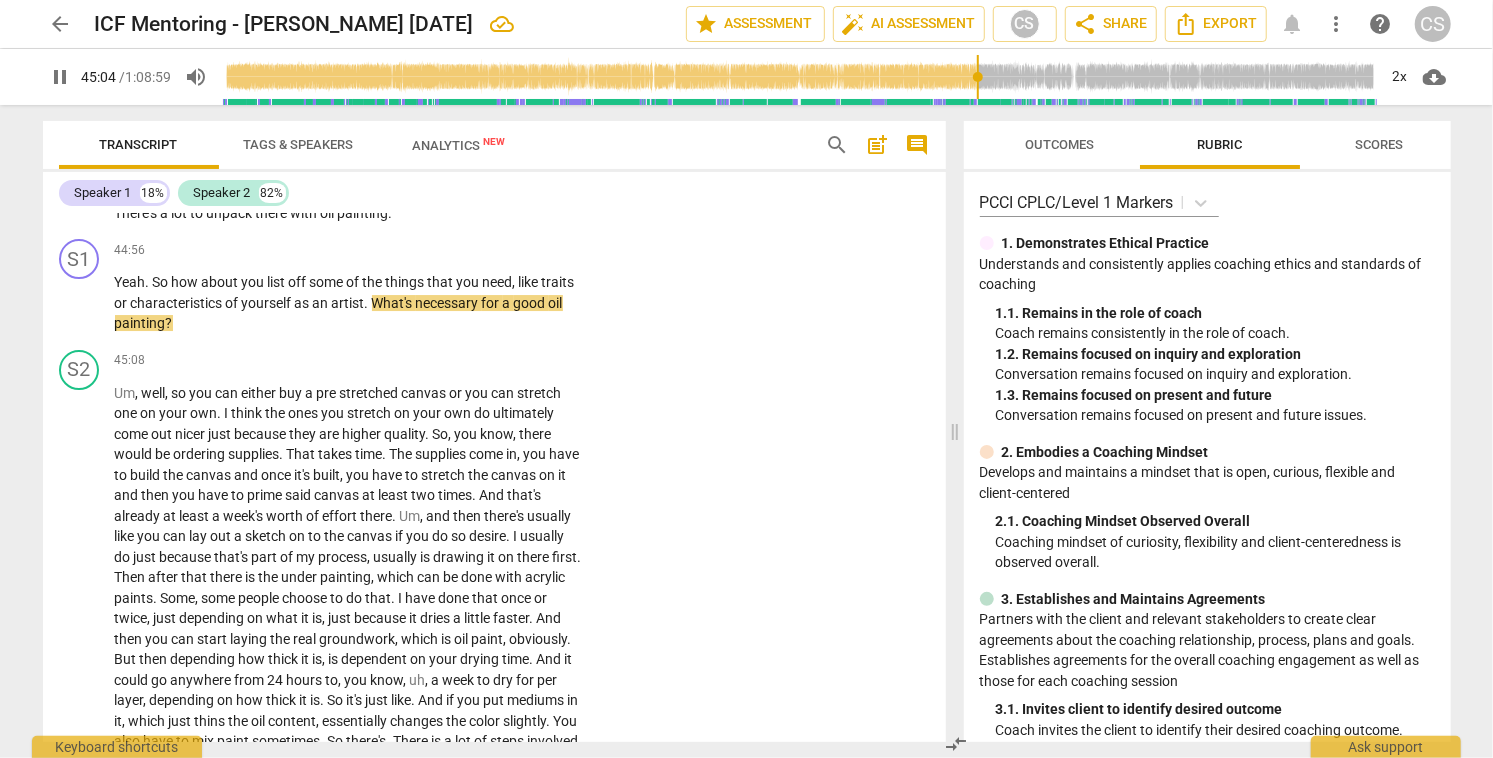scroll, scrollTop: 22064, scrollLeft: 0, axis: vertical 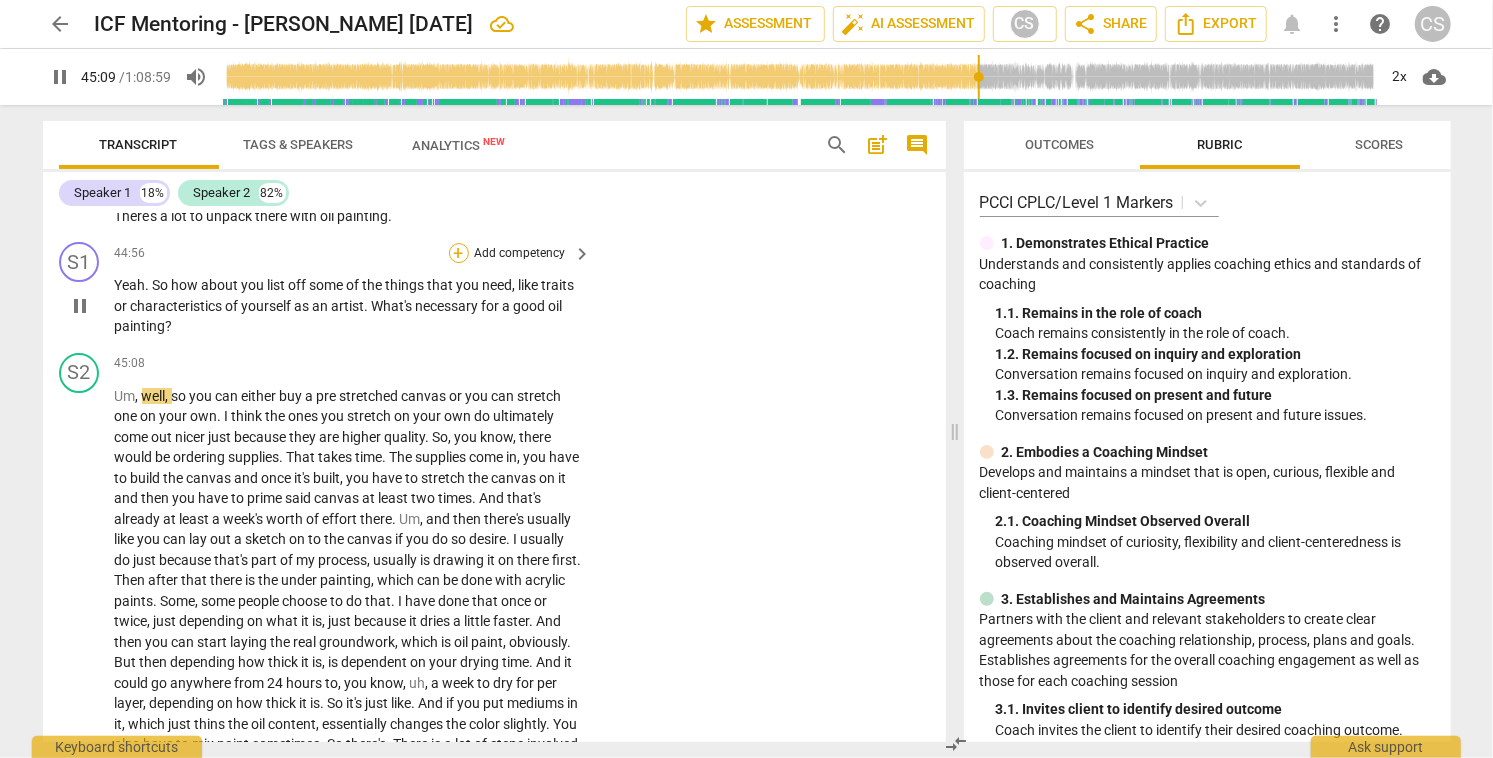 click on "+" at bounding box center [459, 253] 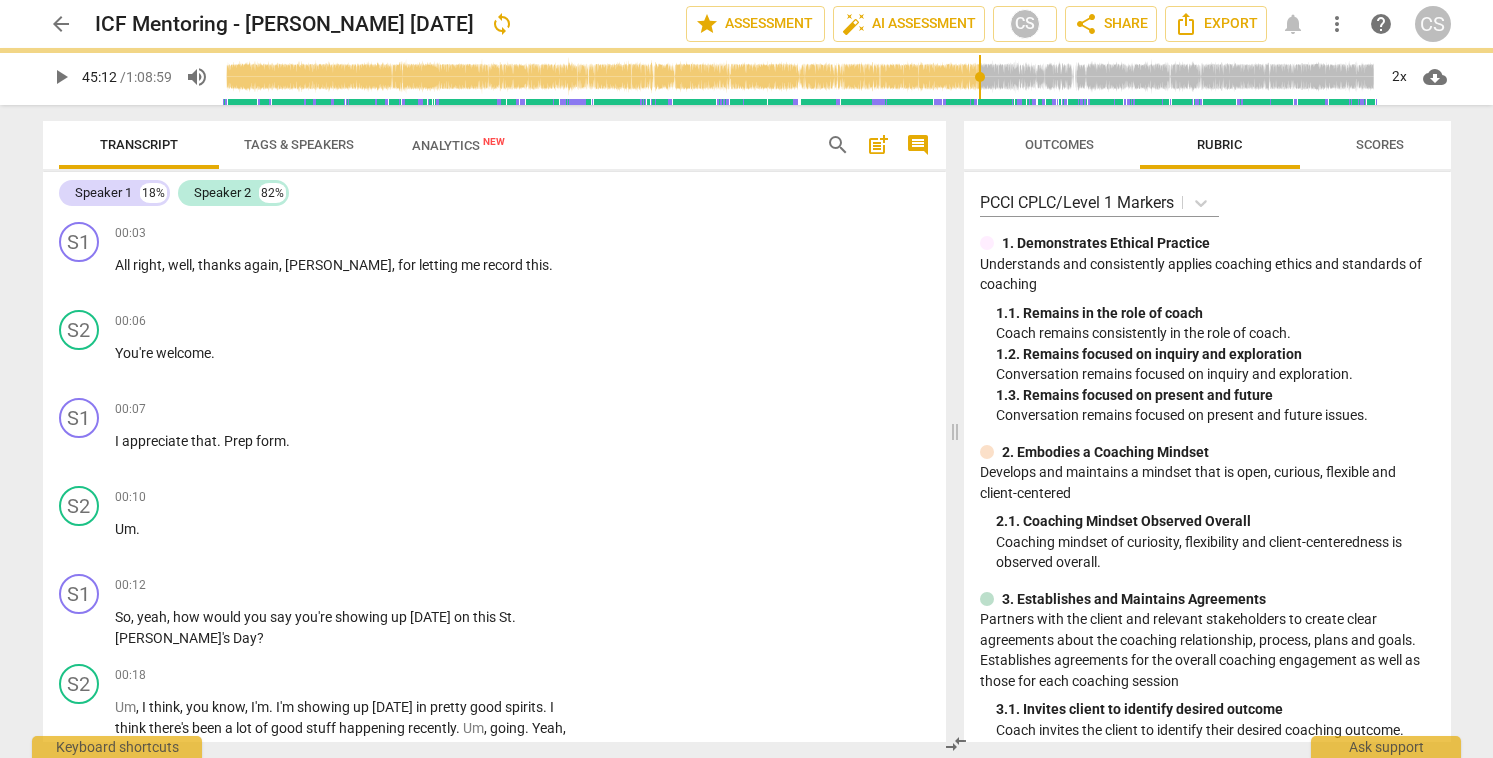 scroll, scrollTop: 0, scrollLeft: 0, axis: both 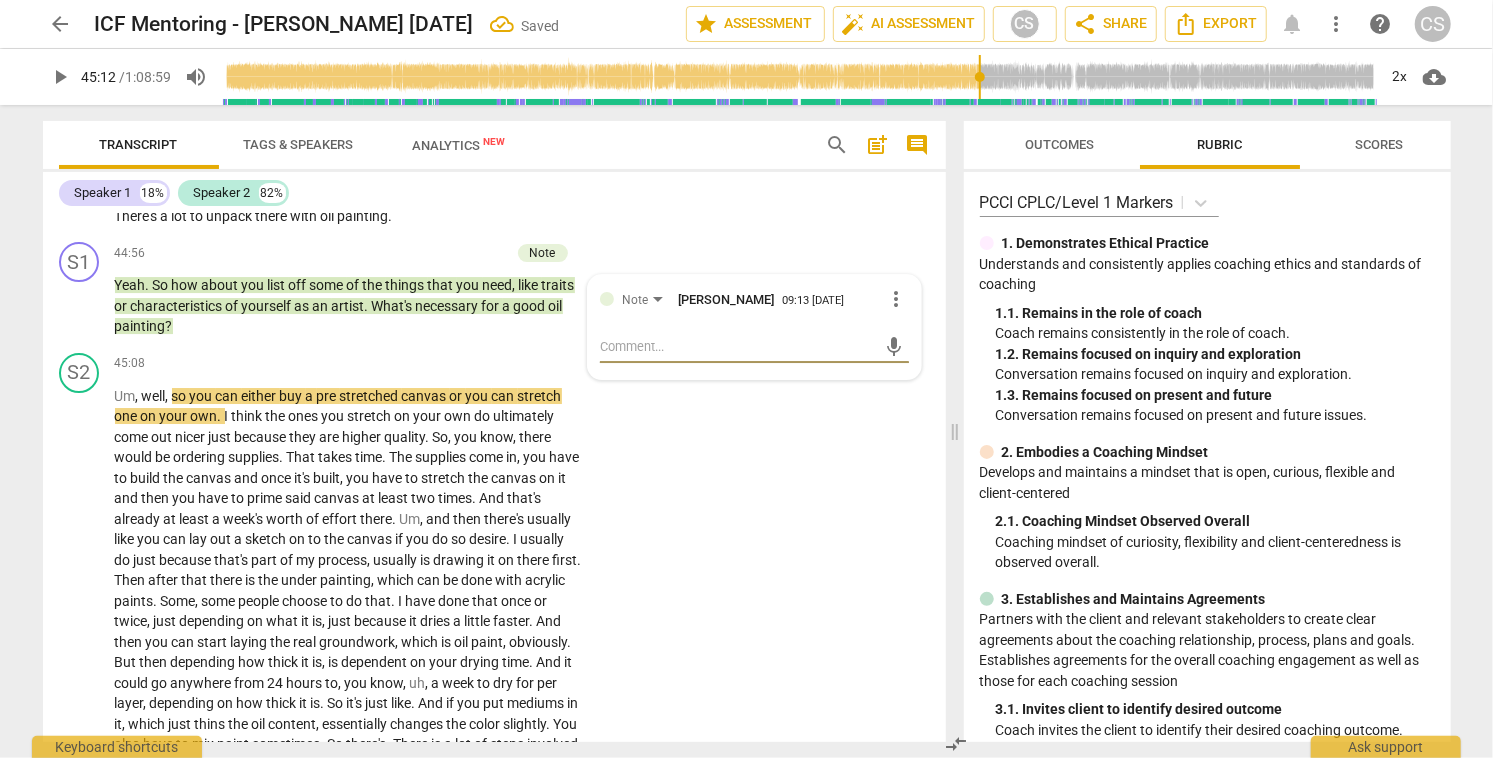 type on "g" 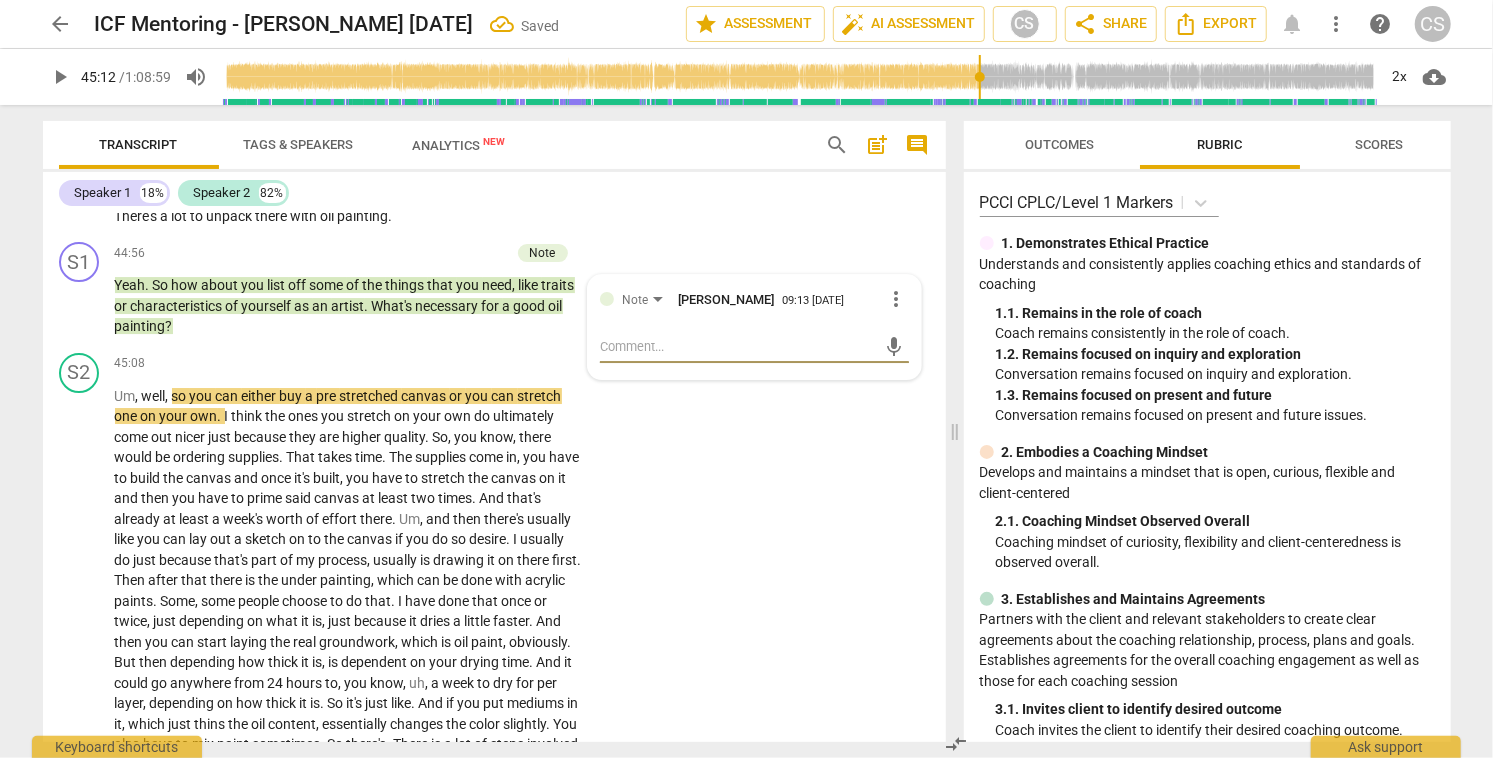 type on "g" 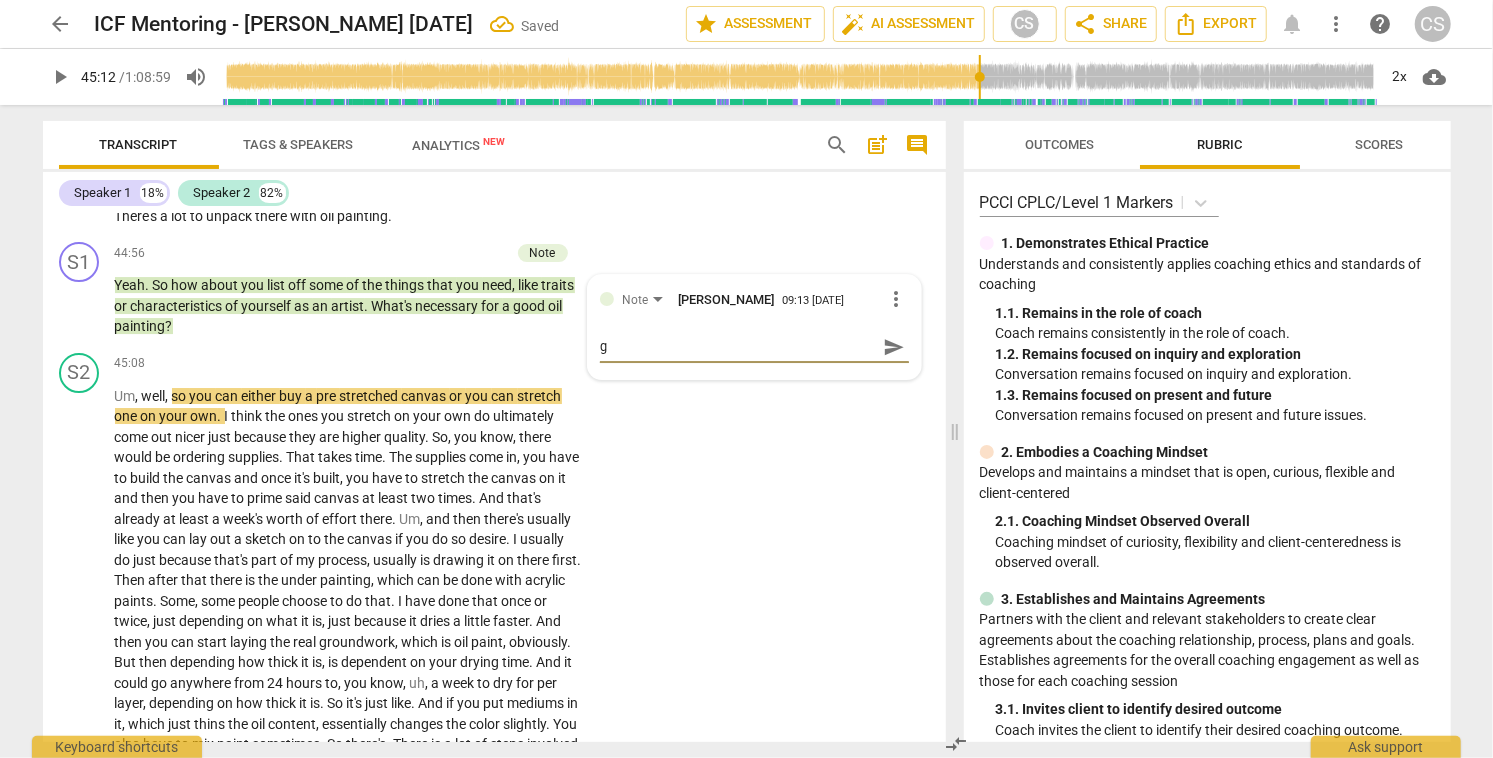 type on "gr" 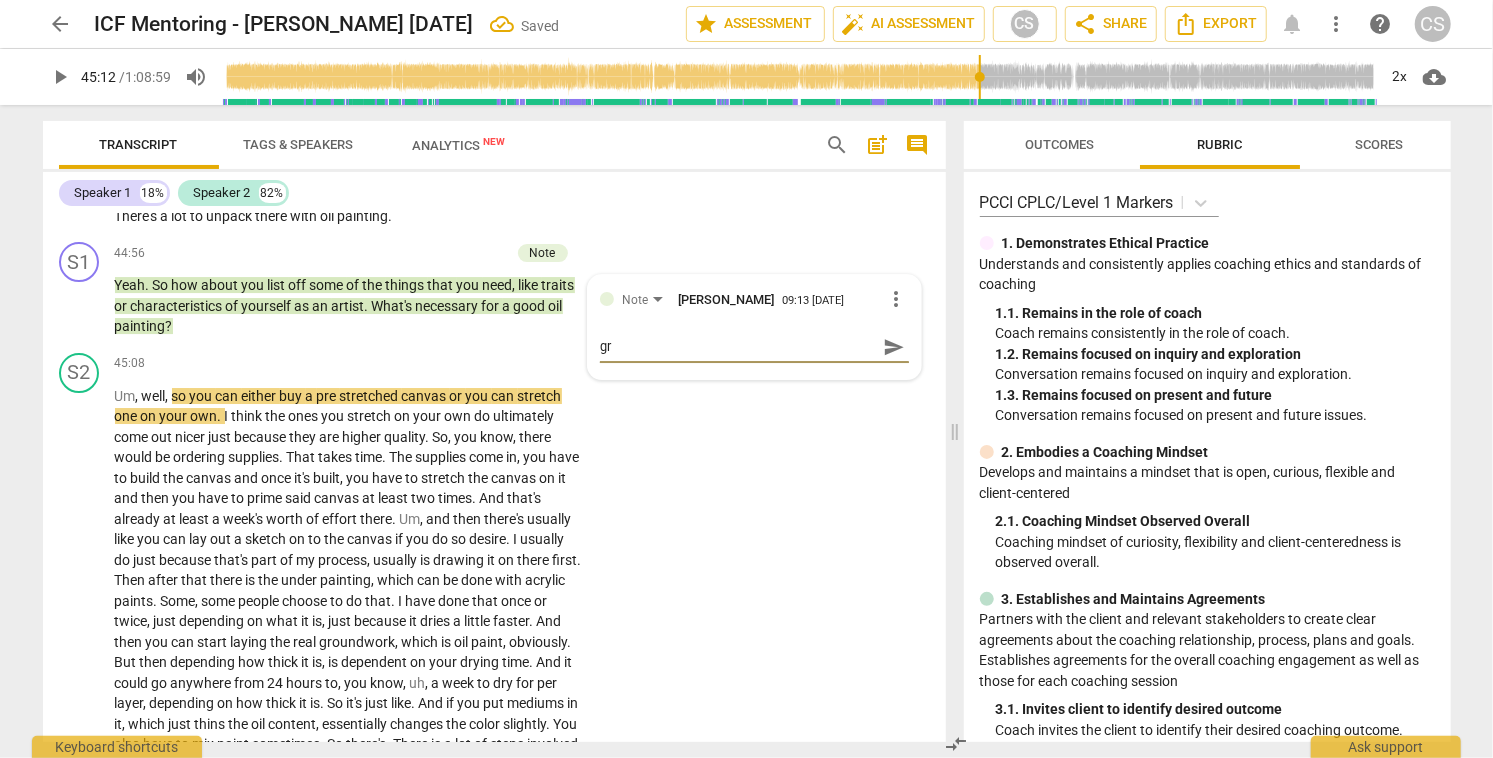 type on "gre" 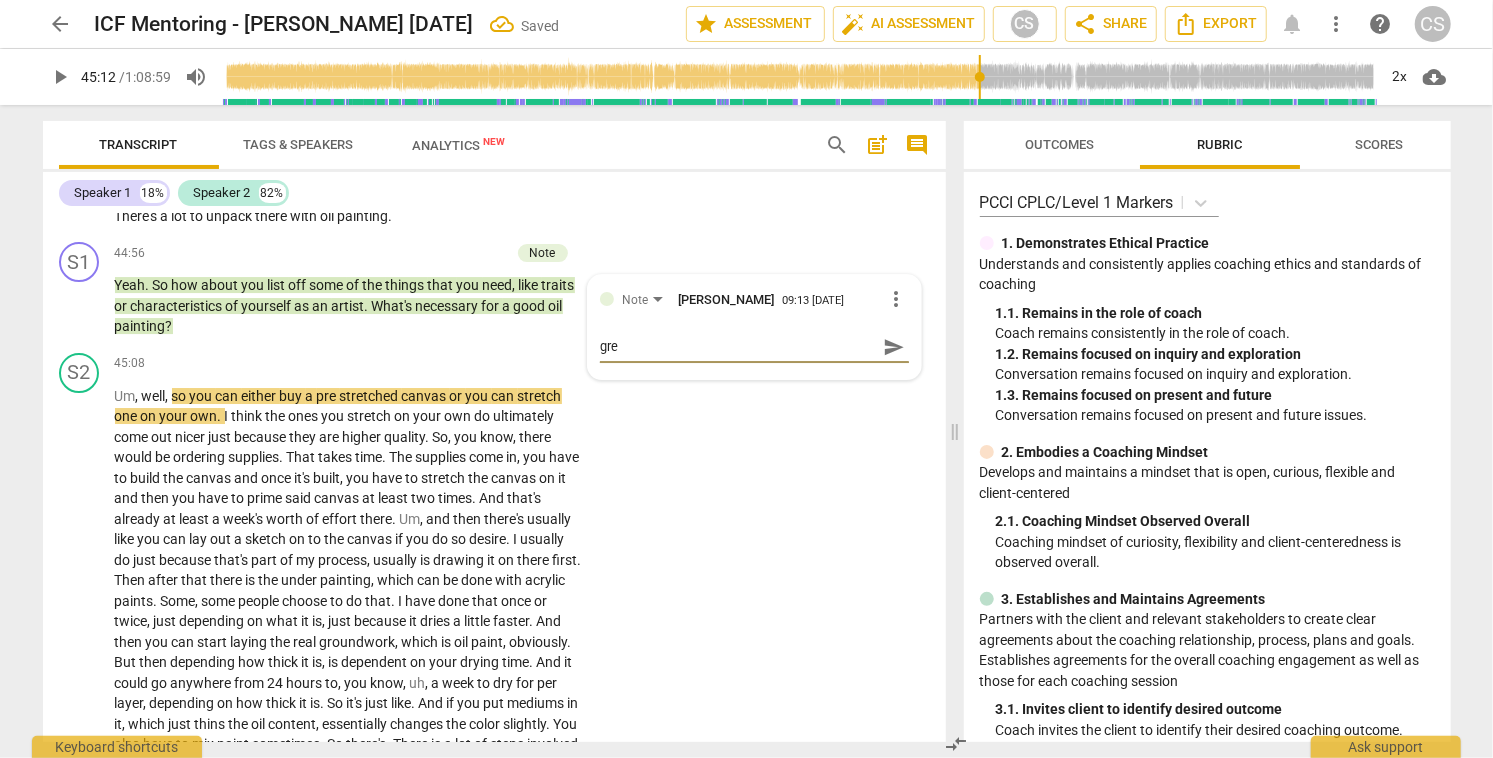 type on "grea" 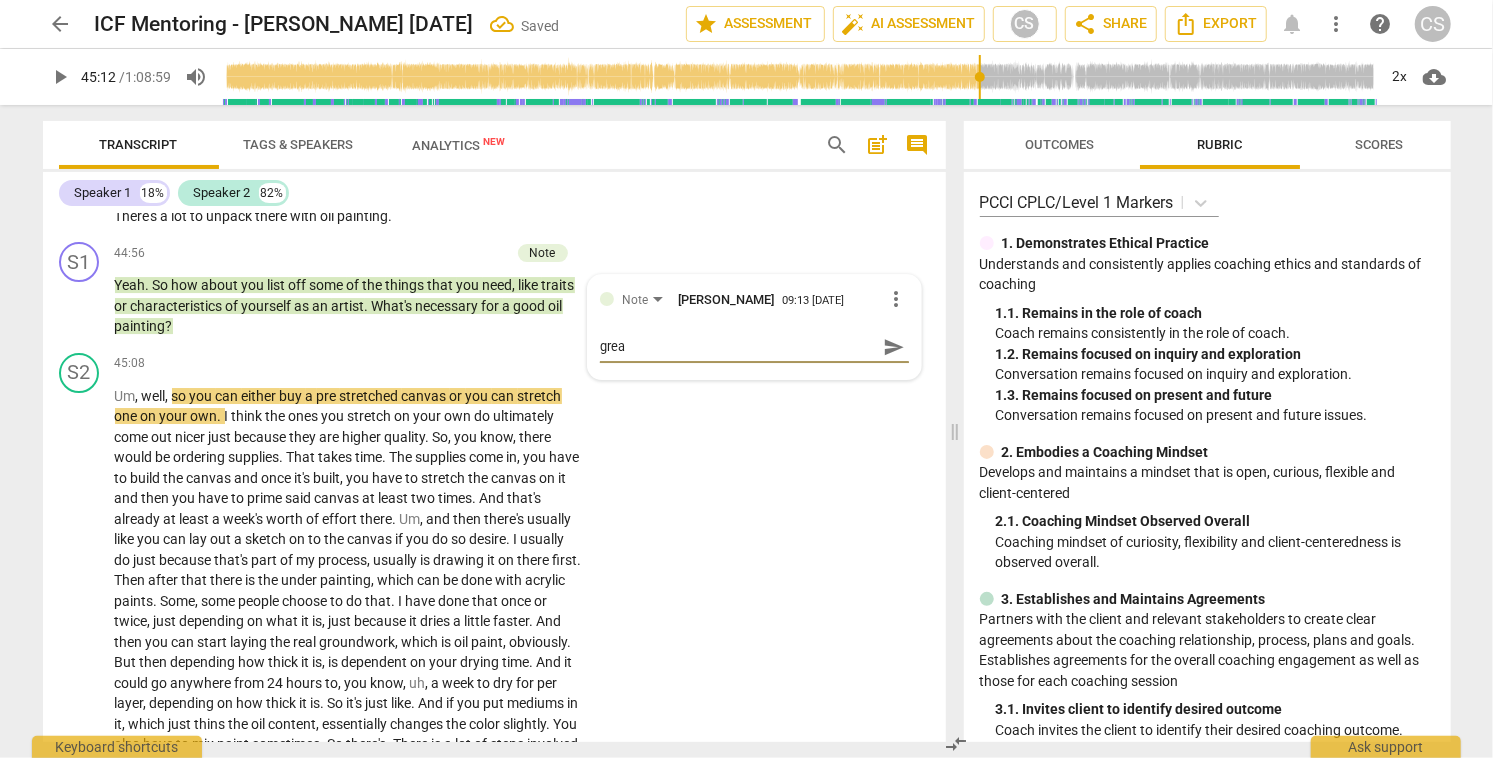type on "great" 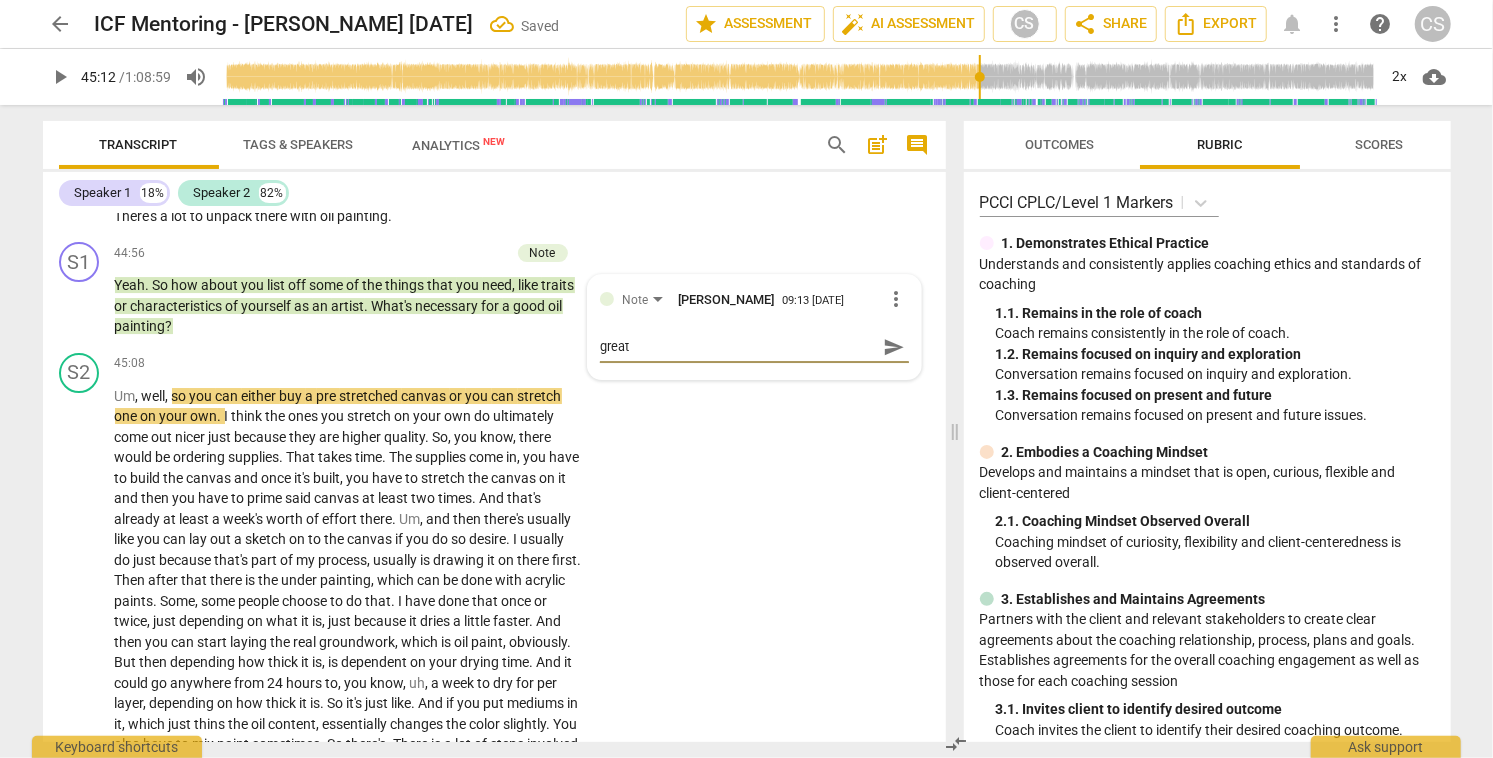 type on "great" 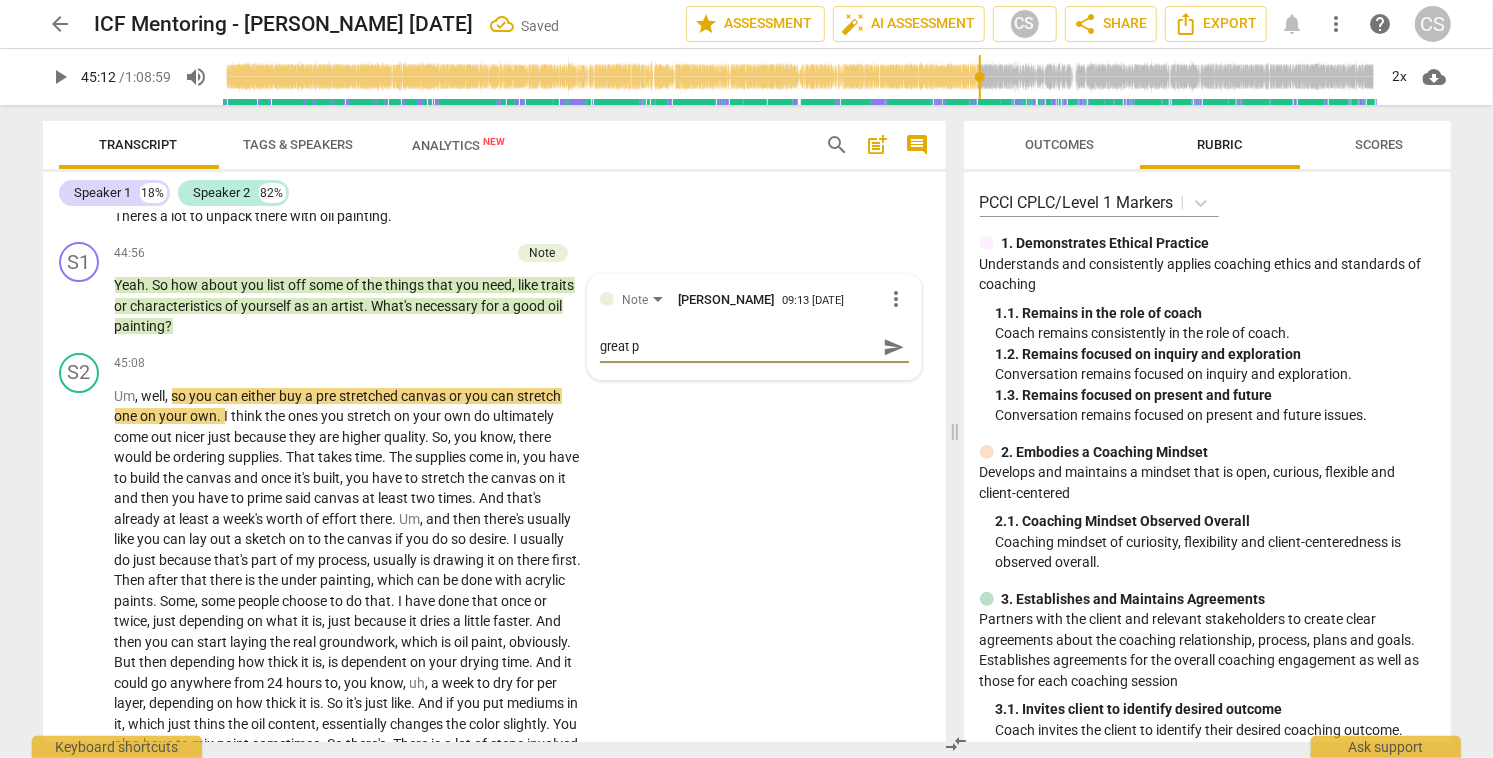 type on "great pi" 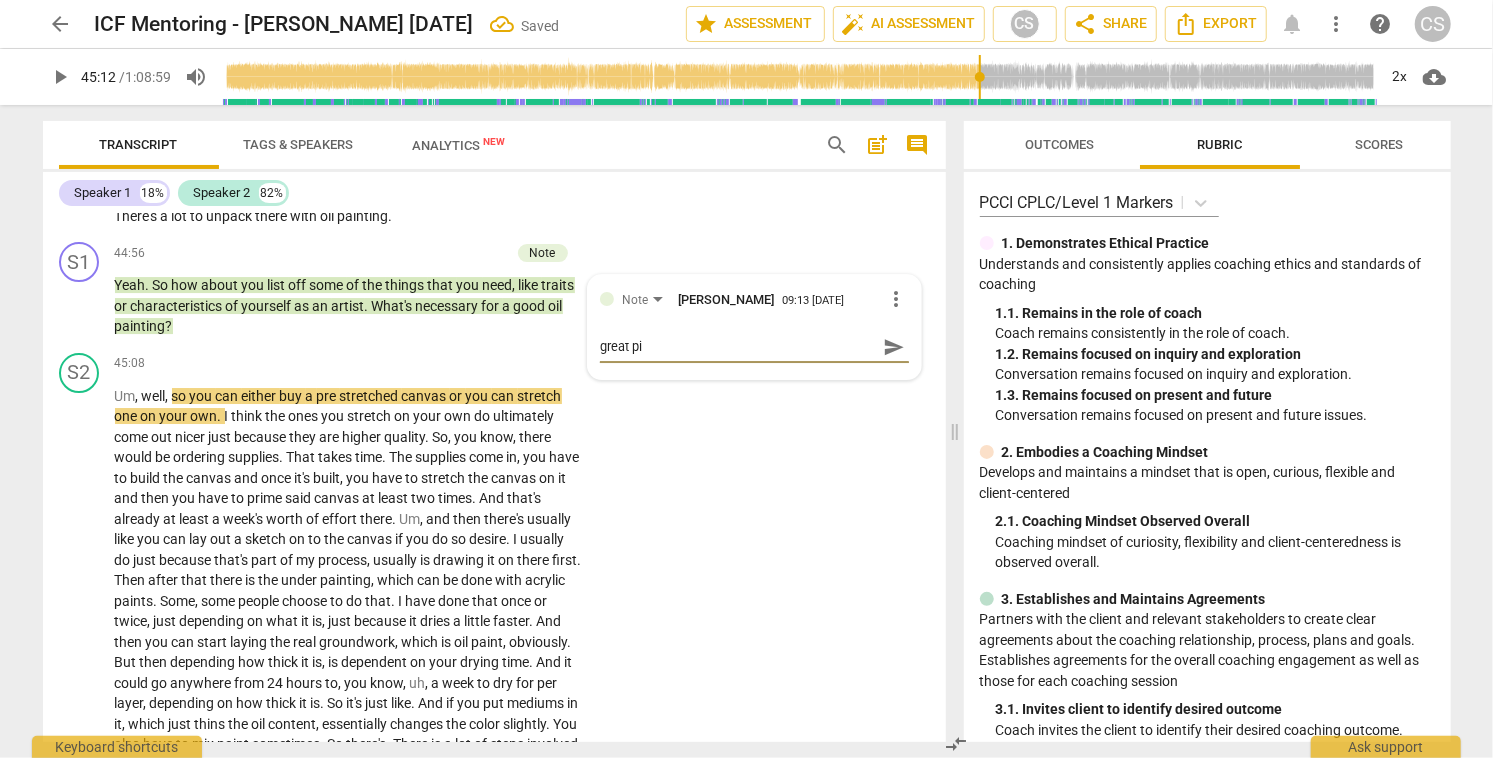type on "great pic" 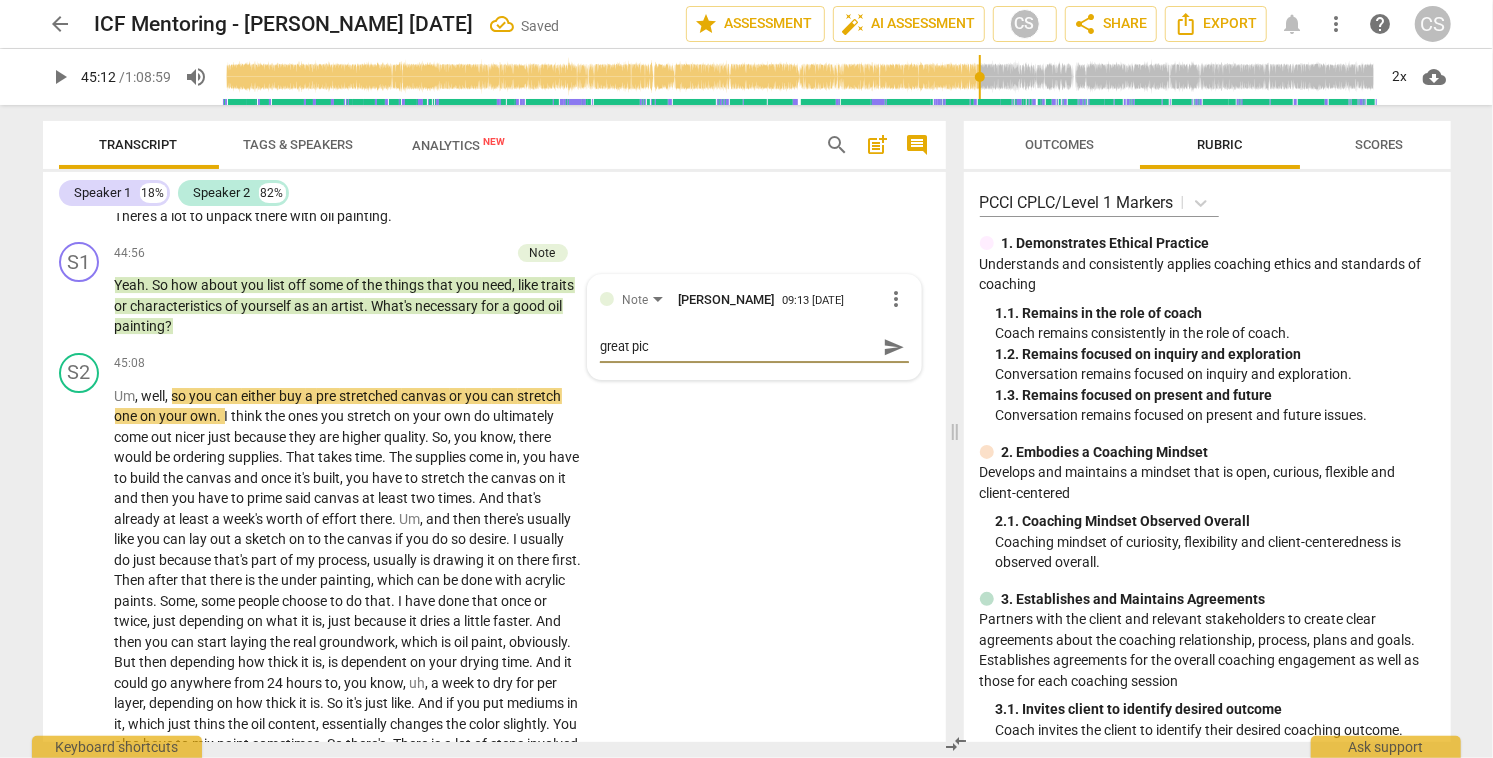 type on "great pick" 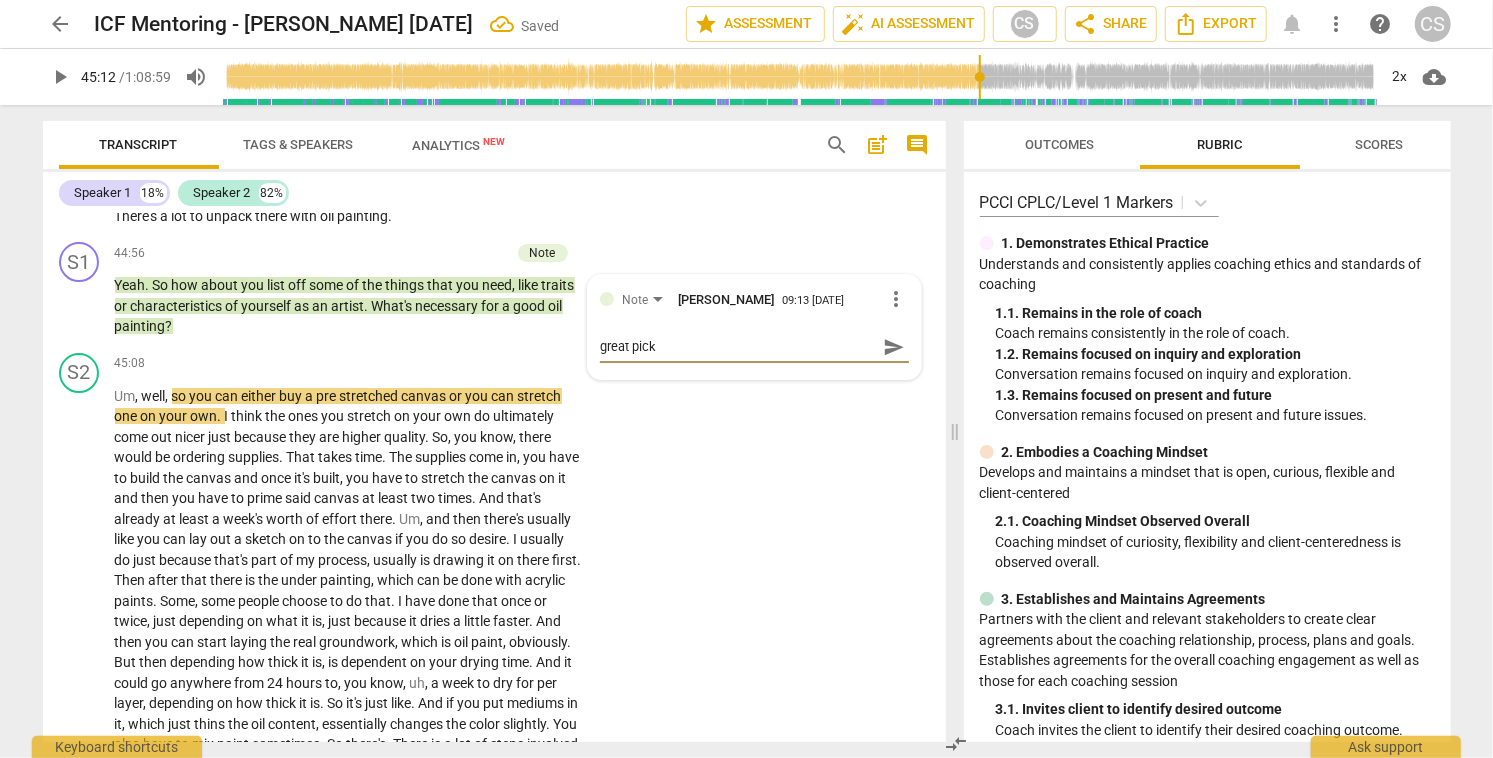 type on "great picku" 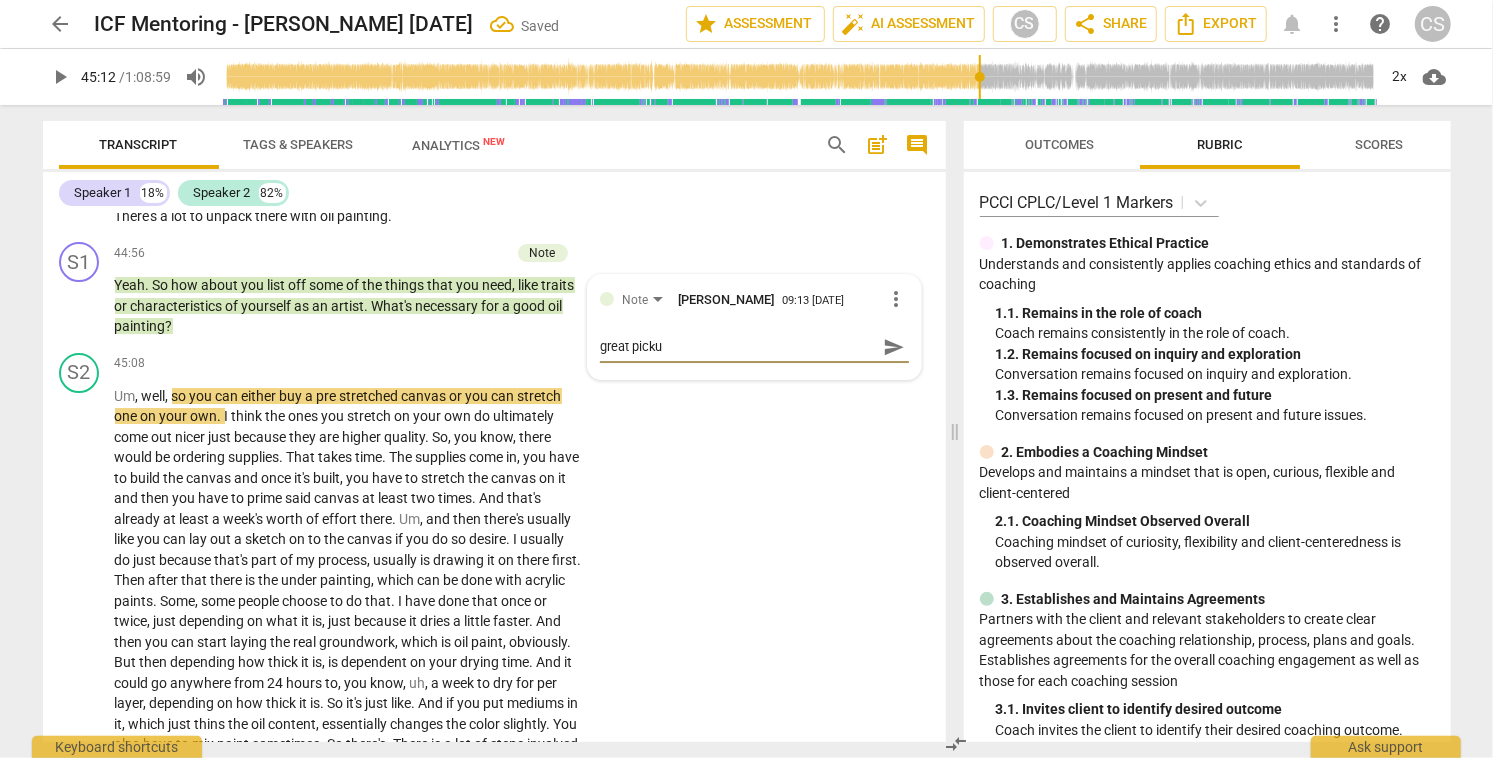type on "great pickup" 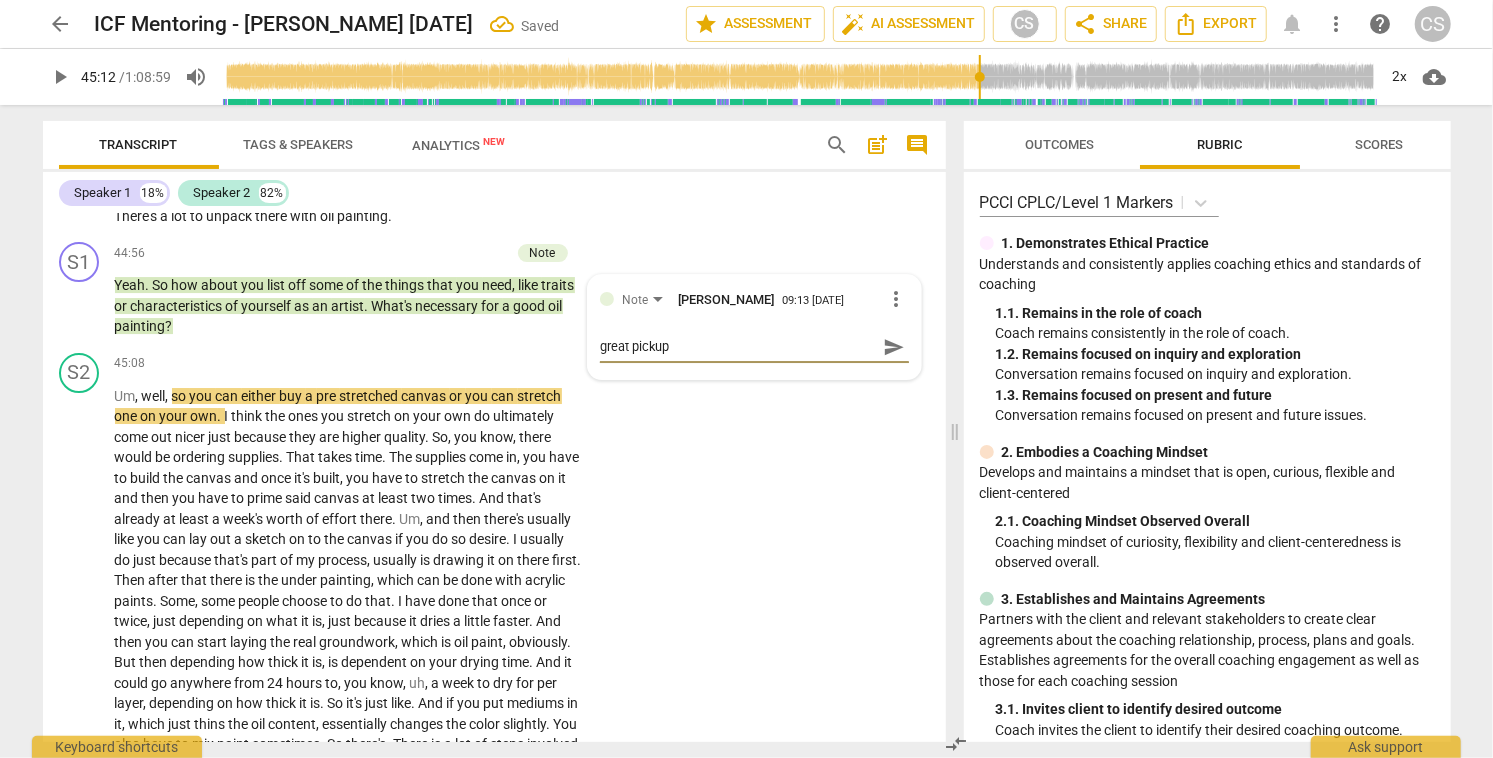 type on "great pickup" 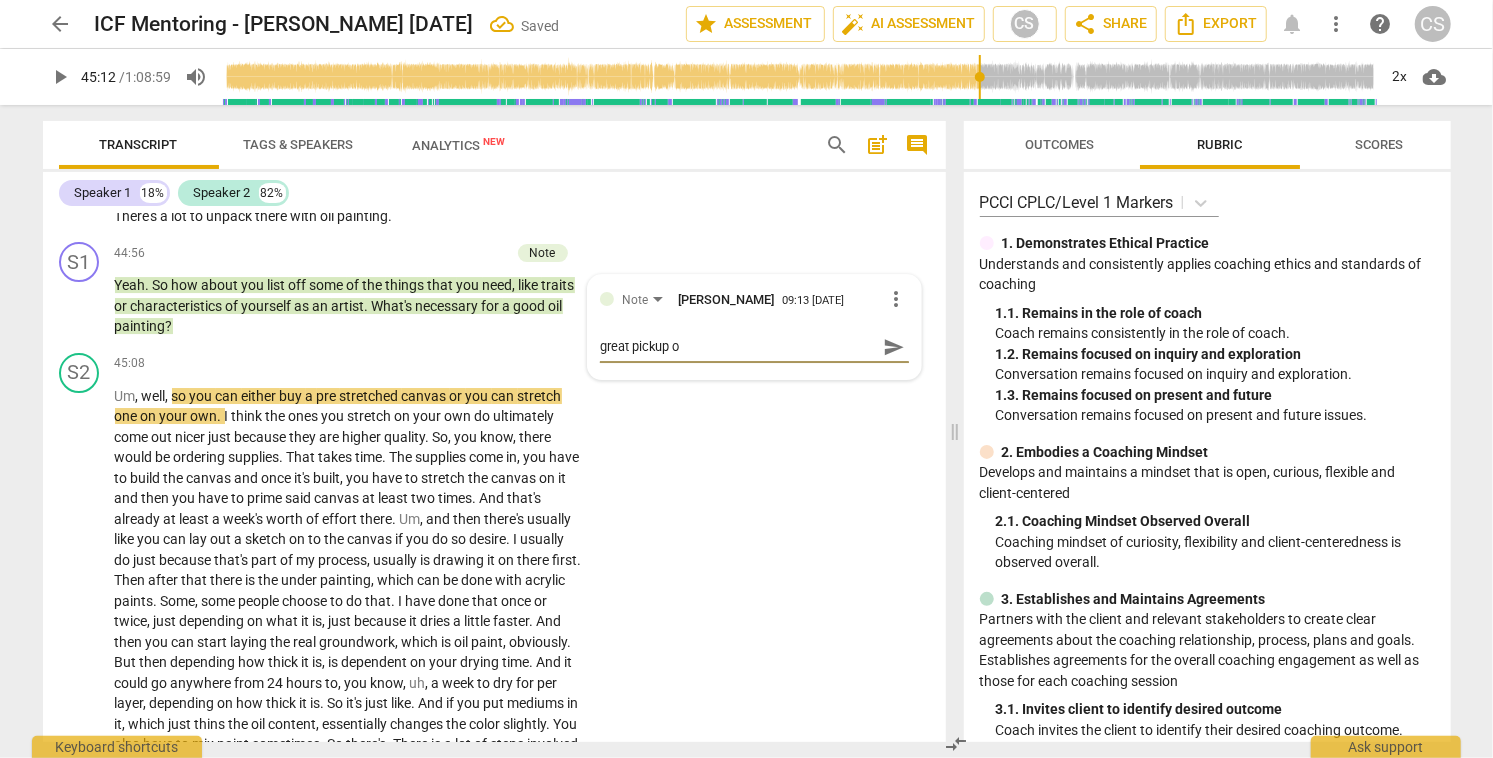 type on "great pickup om" 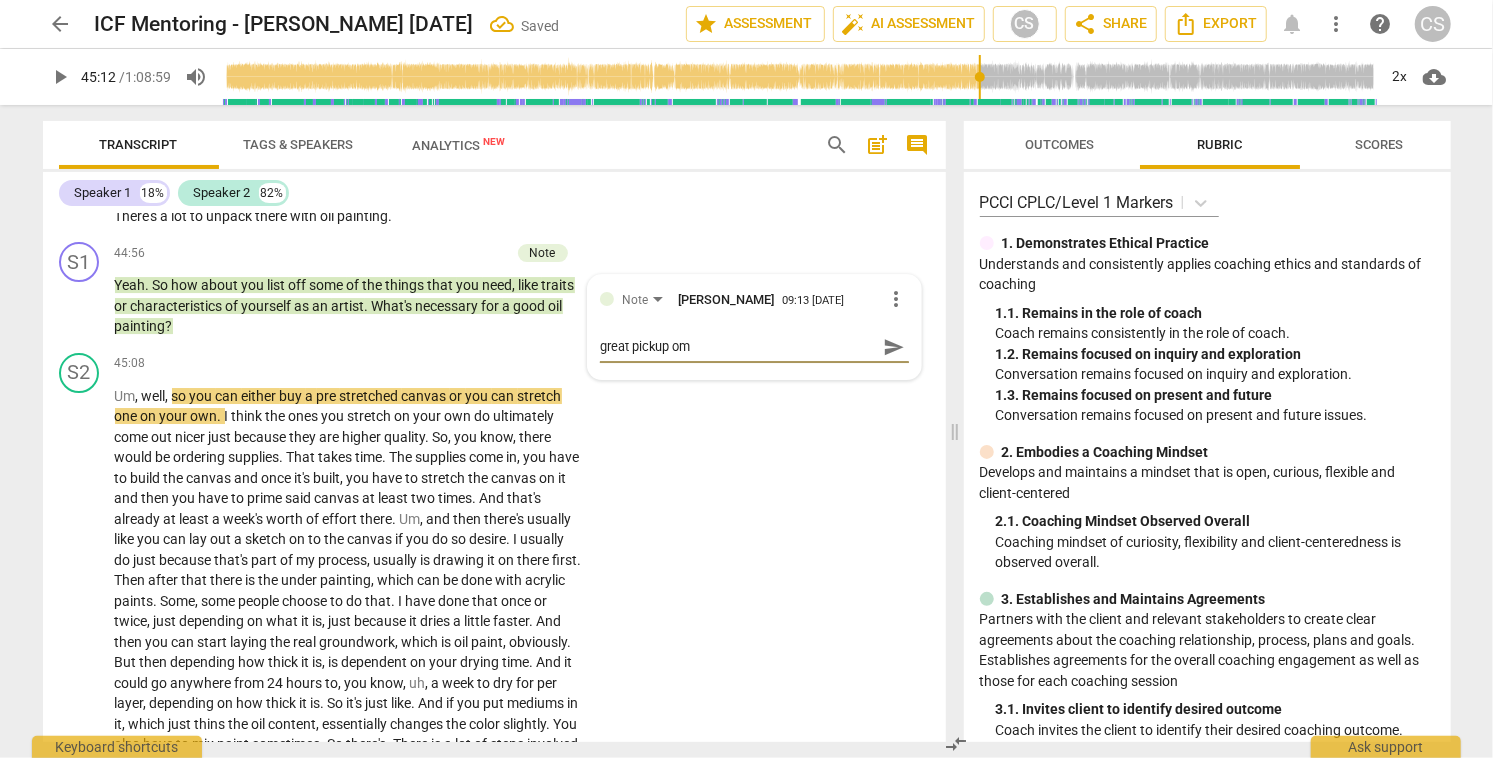 type on "great pickup om" 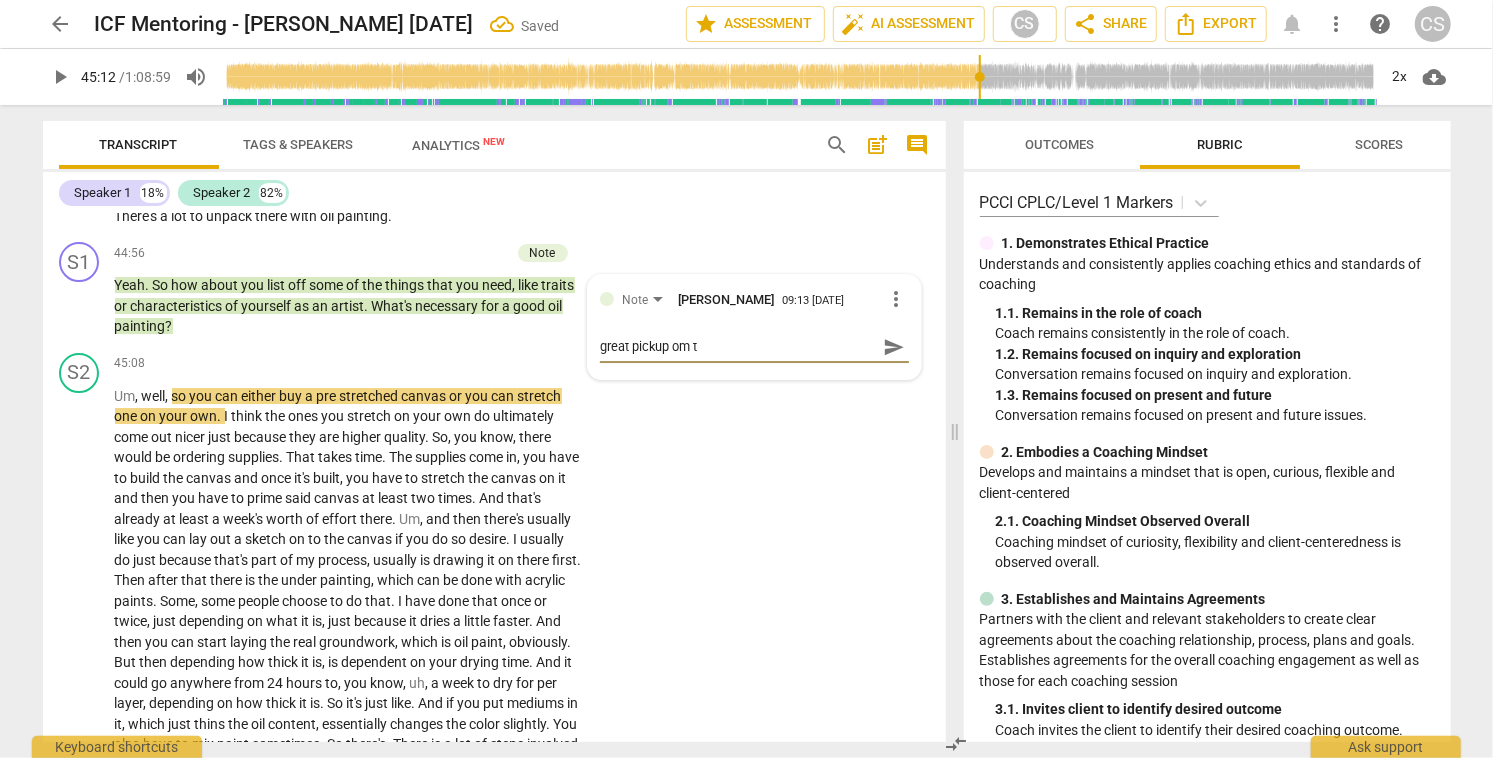 type on "great pickup om th" 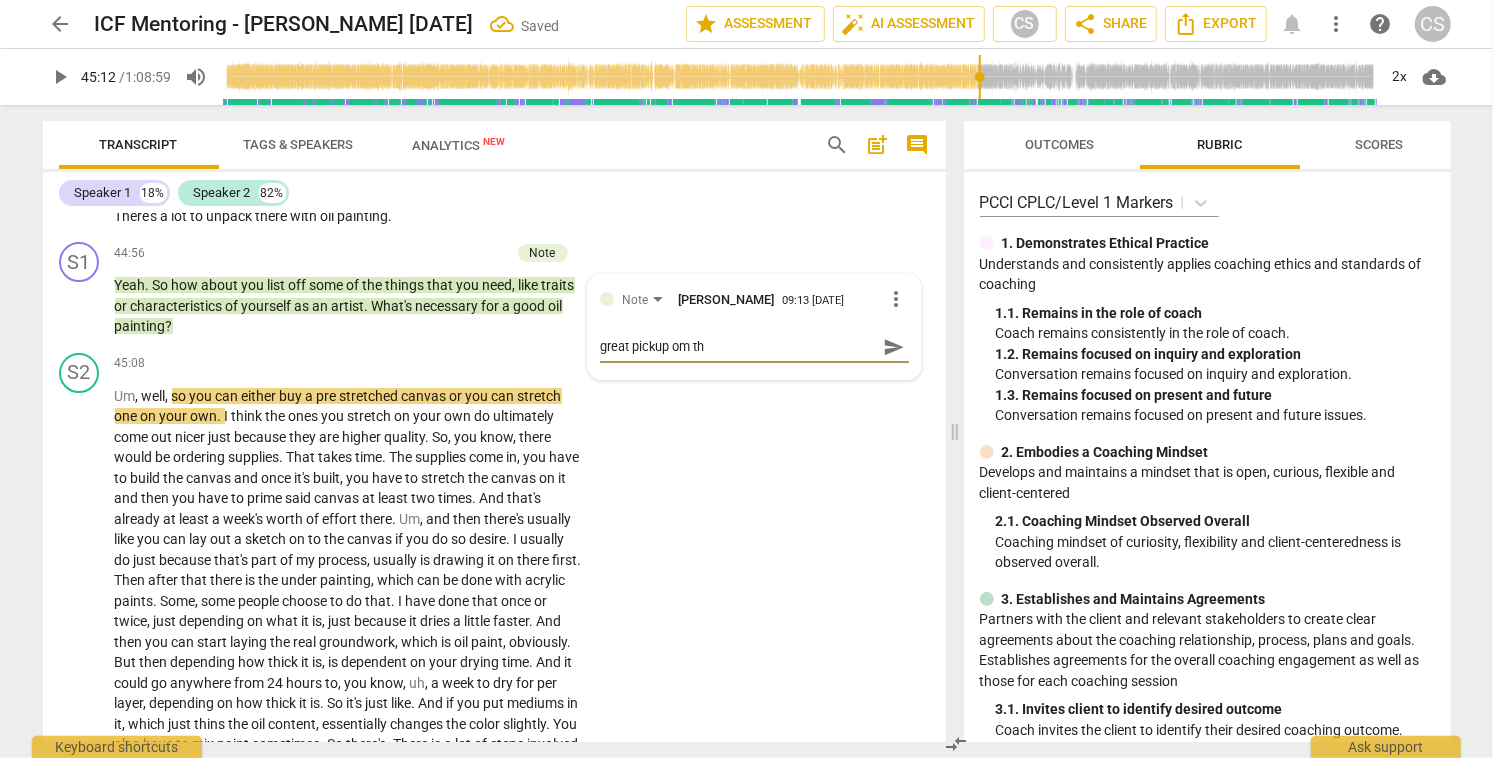 type on "great pickup om the" 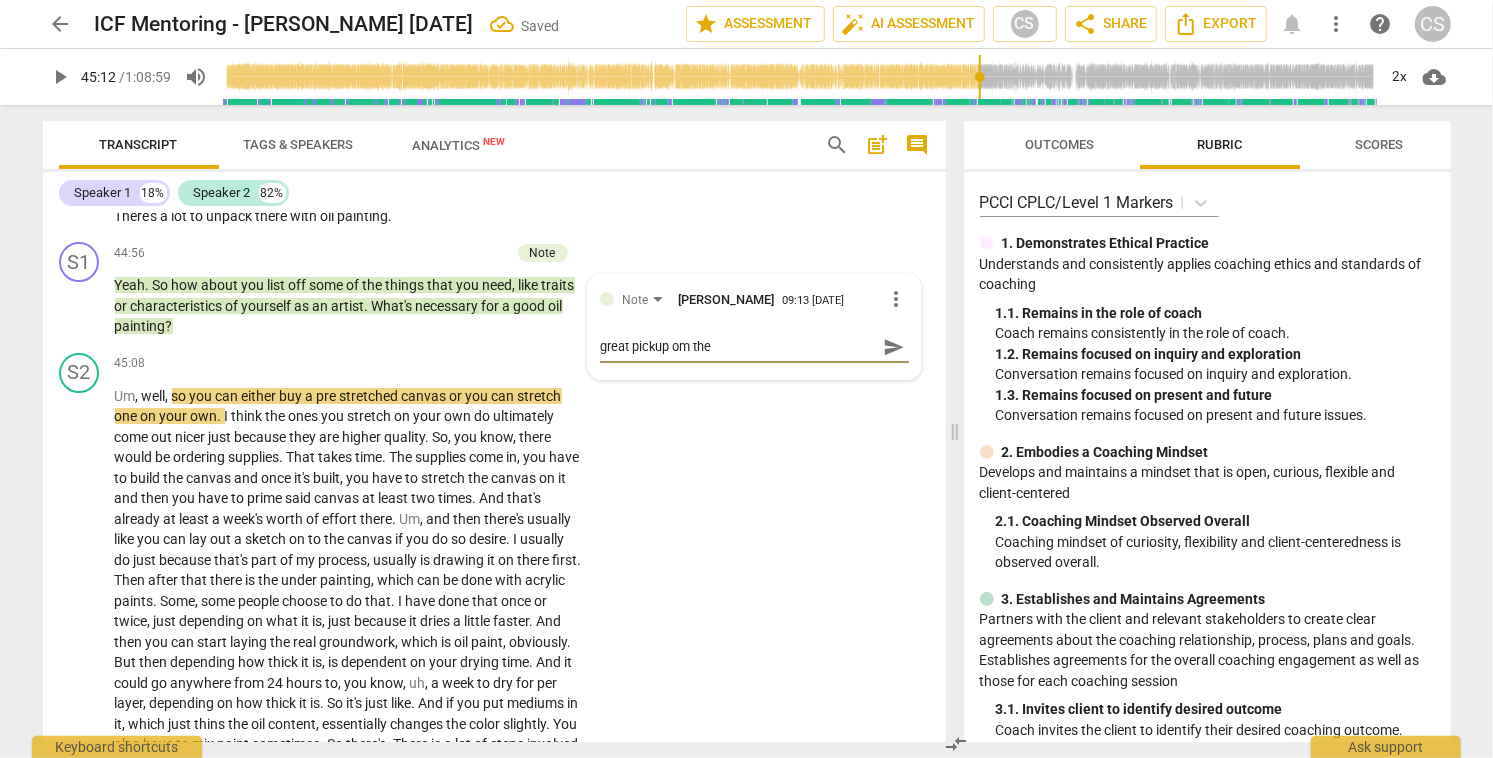 type on "great pickup om the" 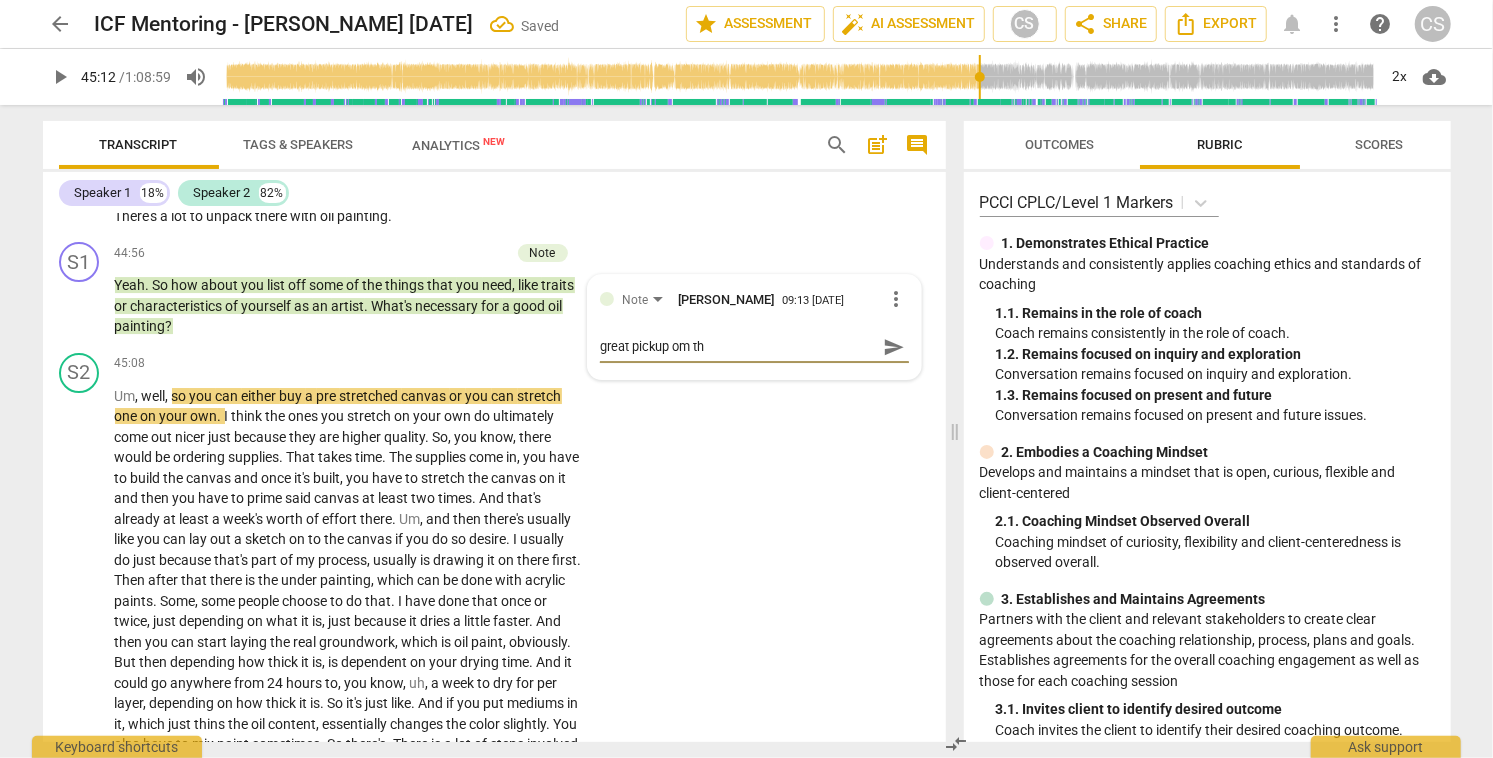 type on "great pickup om t" 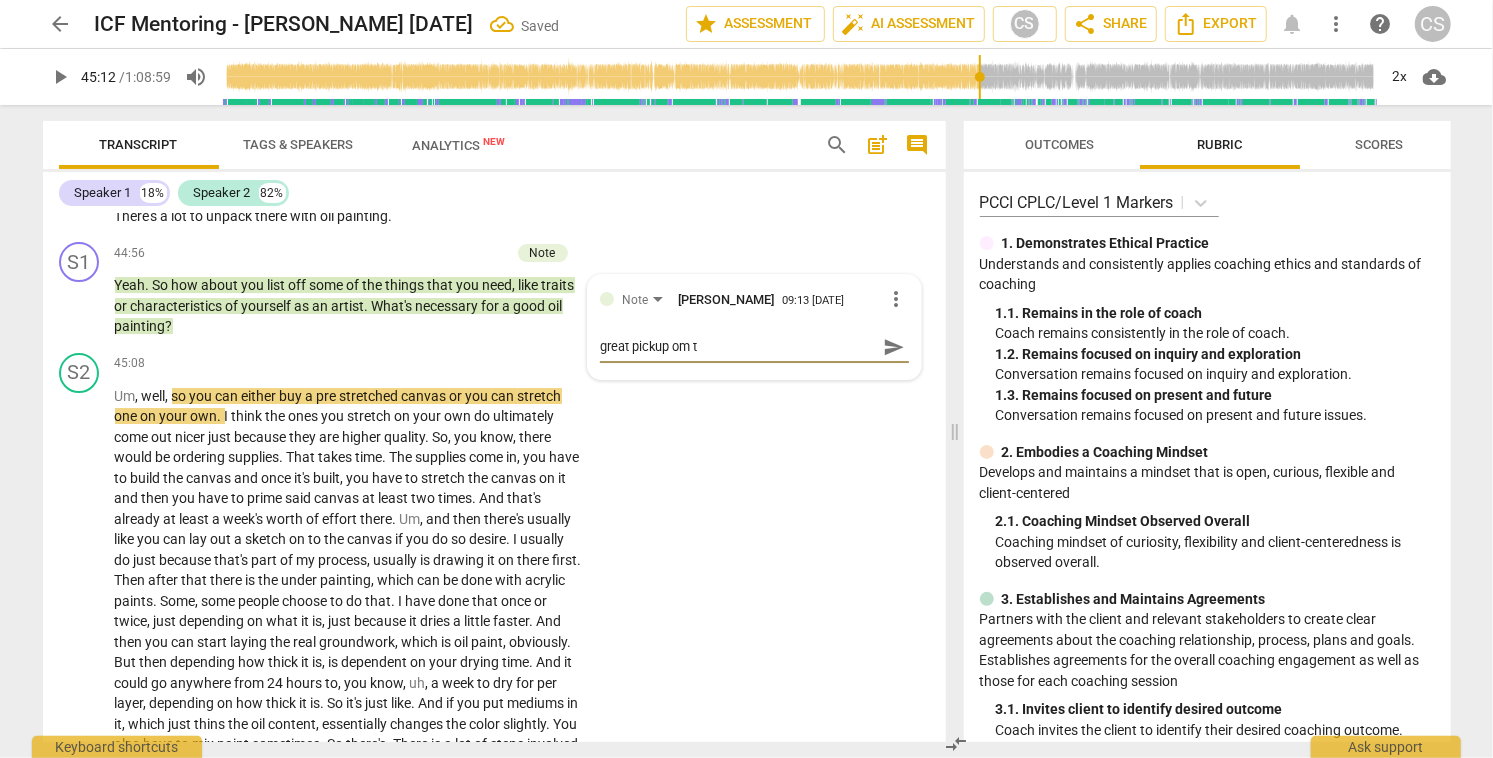 type on "great pickup om" 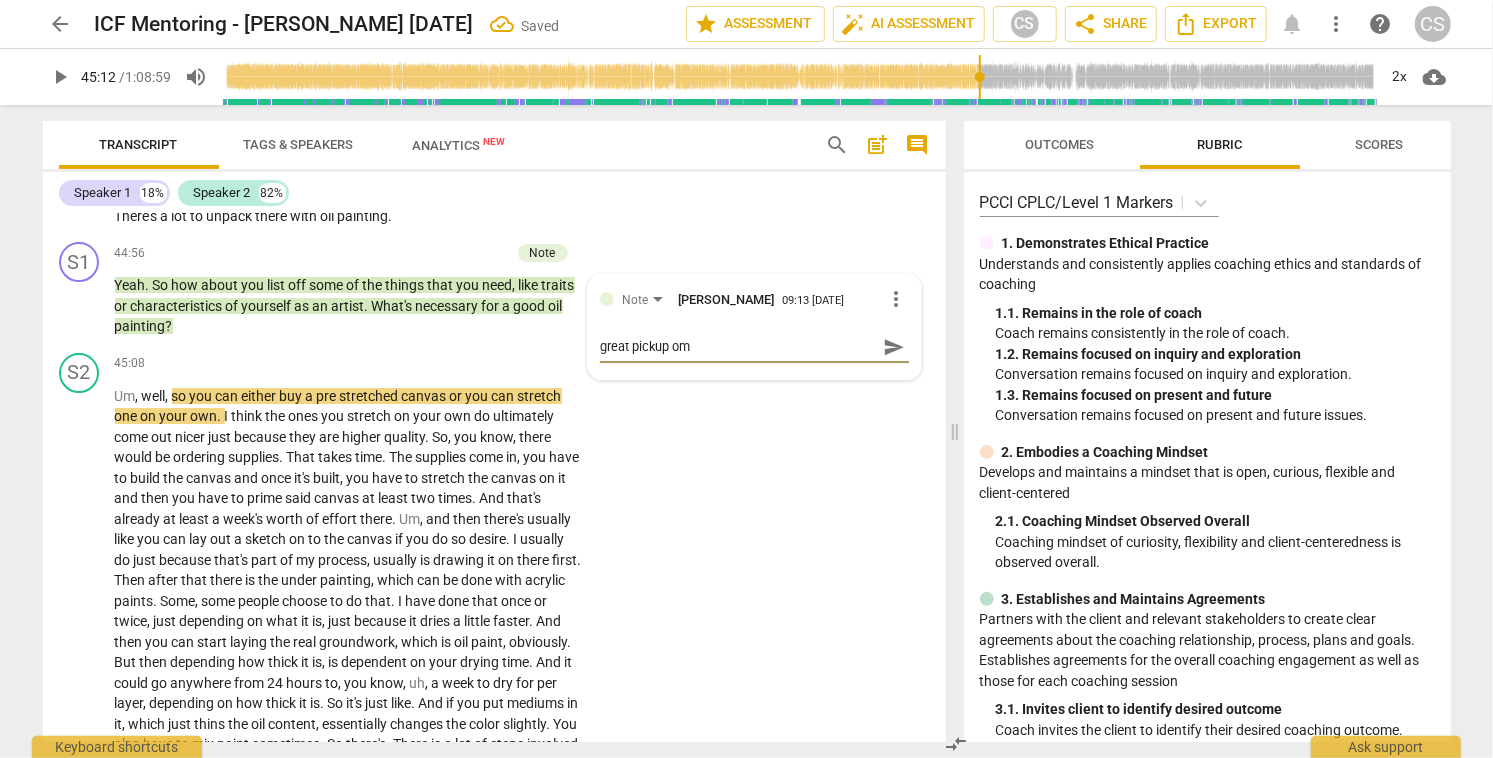 type on "great pickup om" 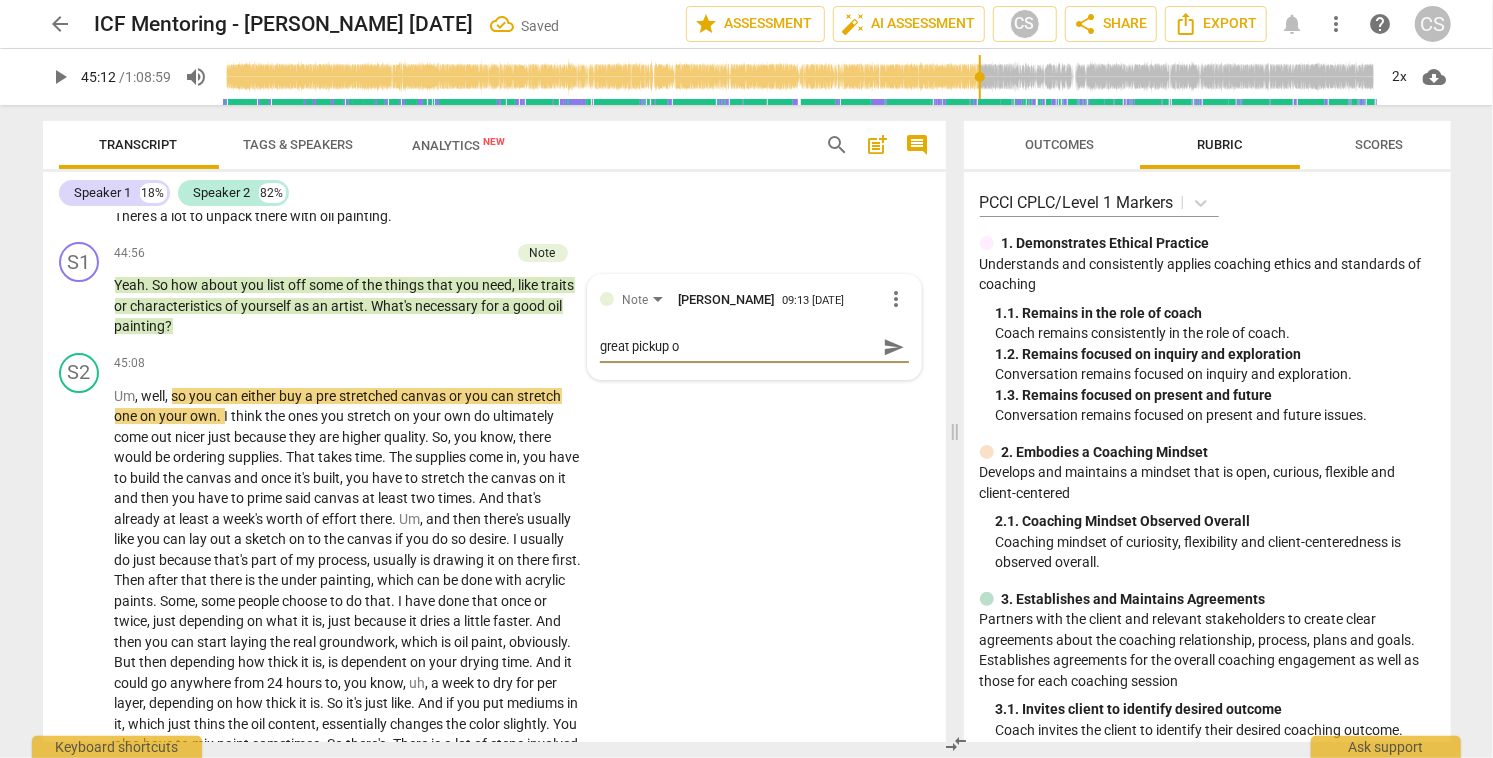 type on "great pickup on" 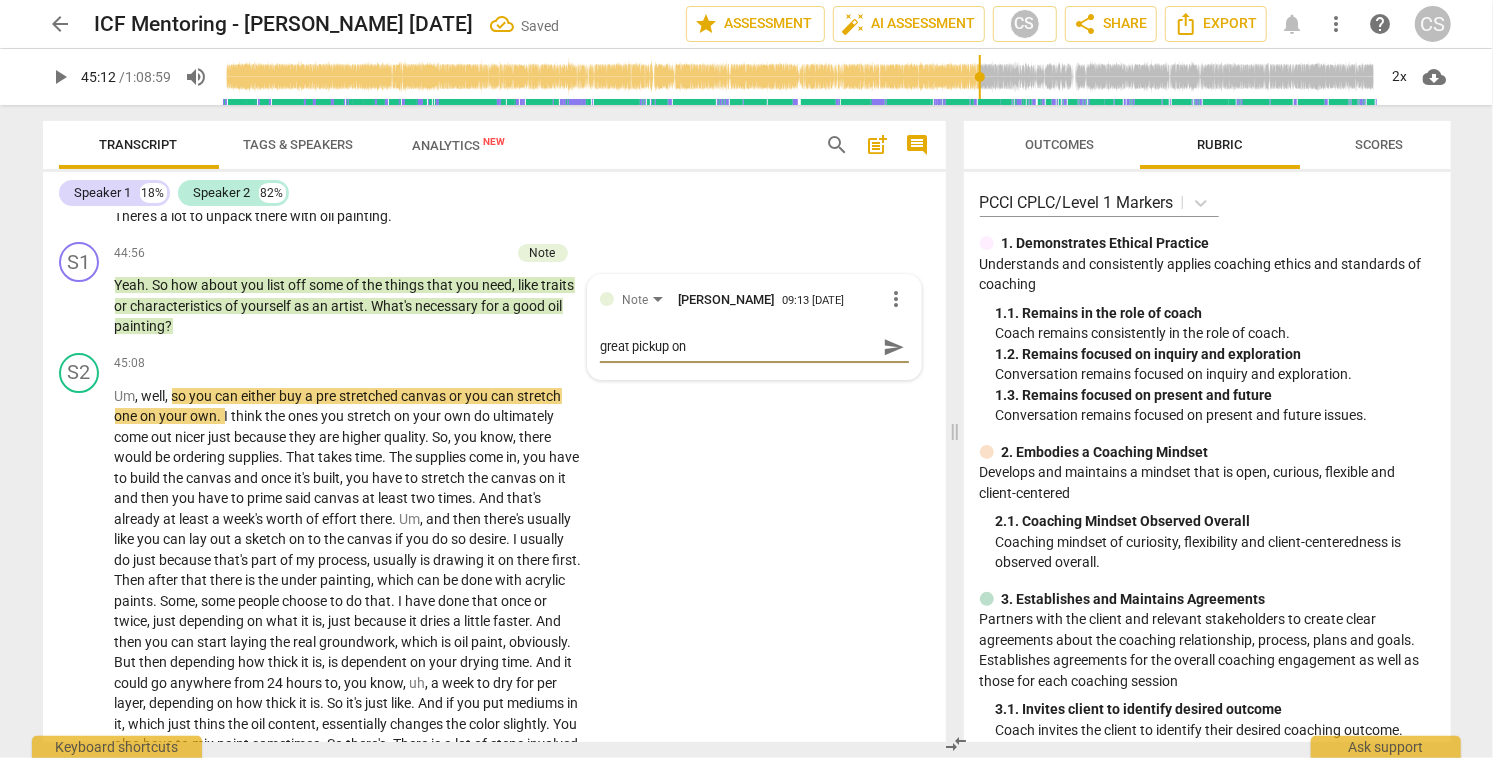 type on "great pickup on" 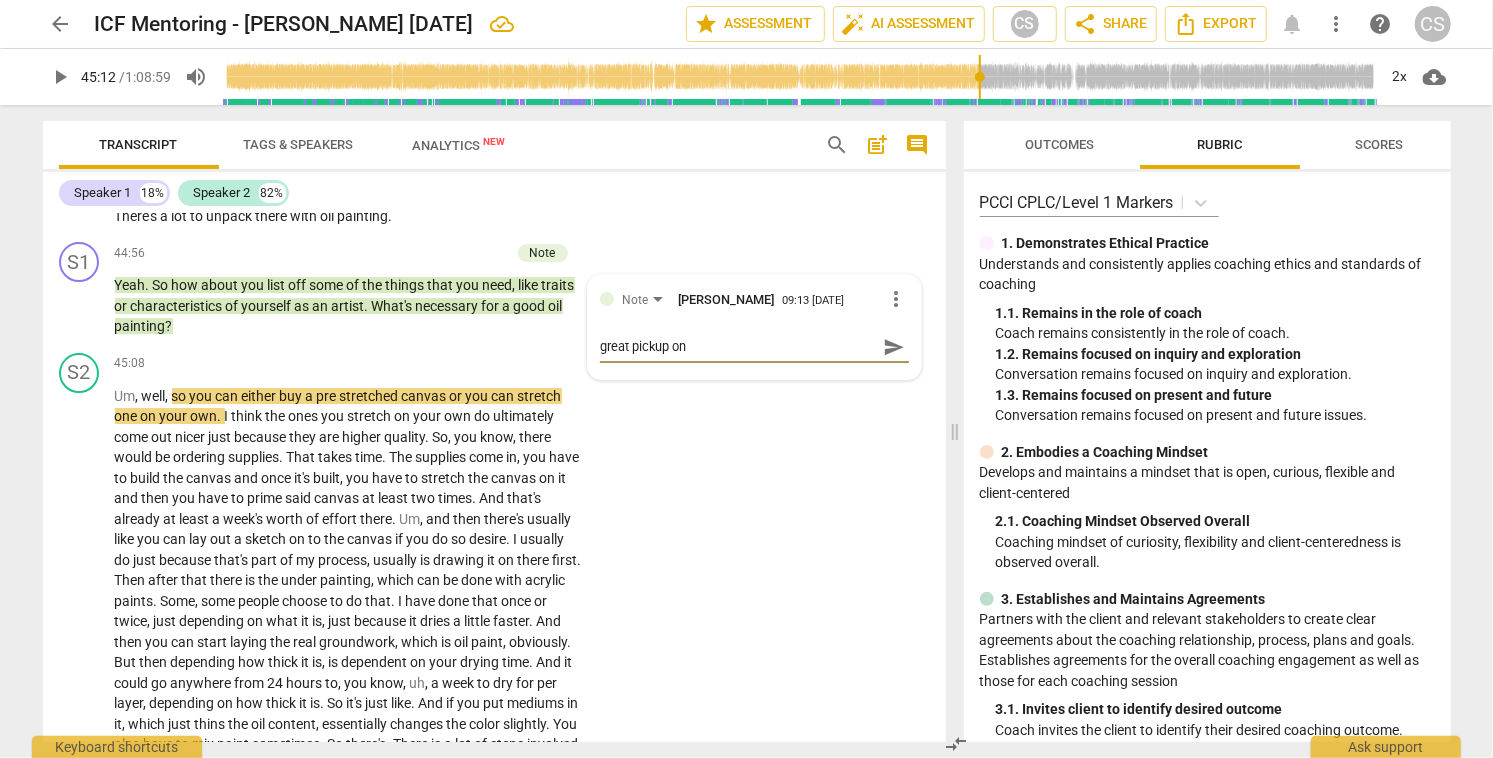 type on "great pickup on t" 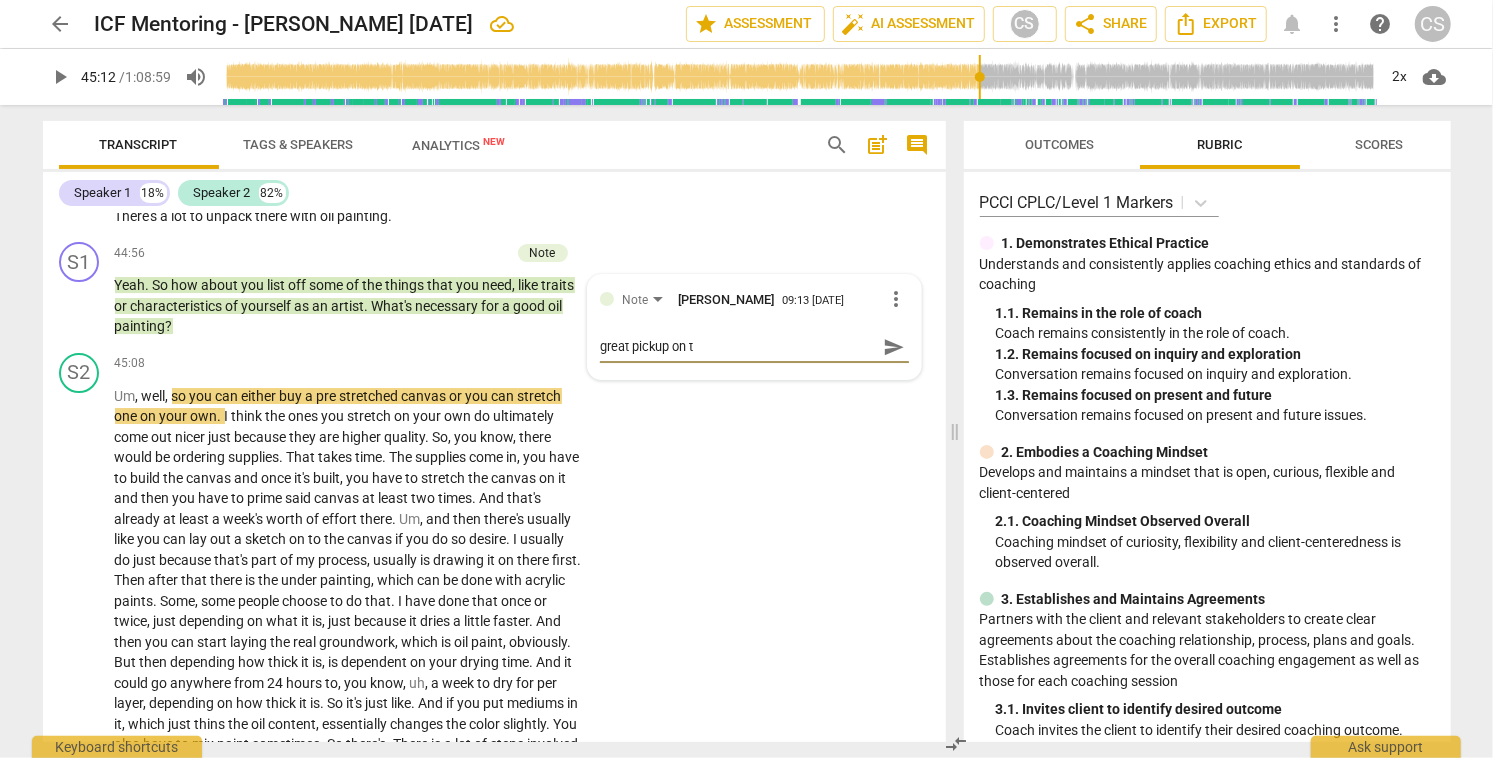 type on "great pickup on th" 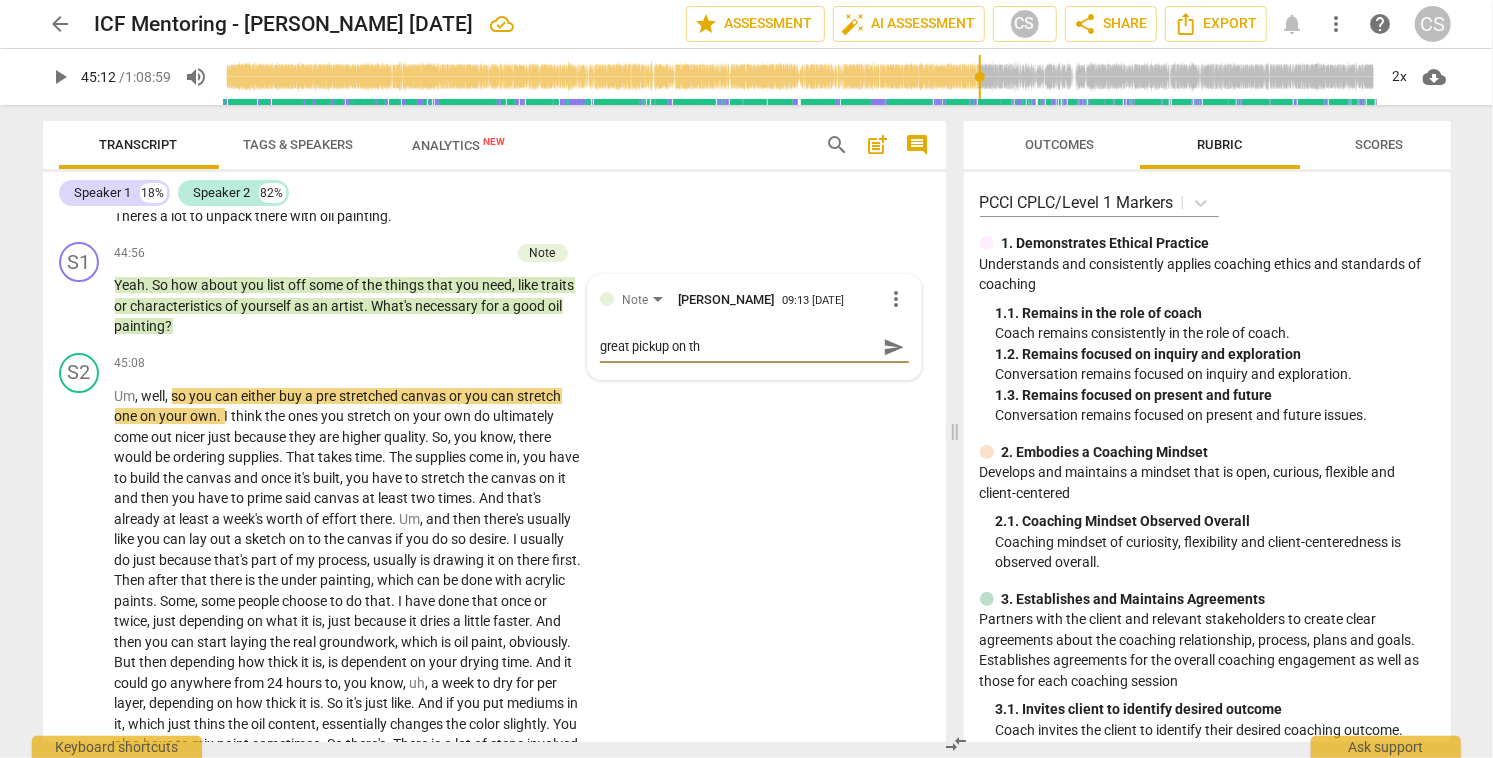type on "great pickup on the" 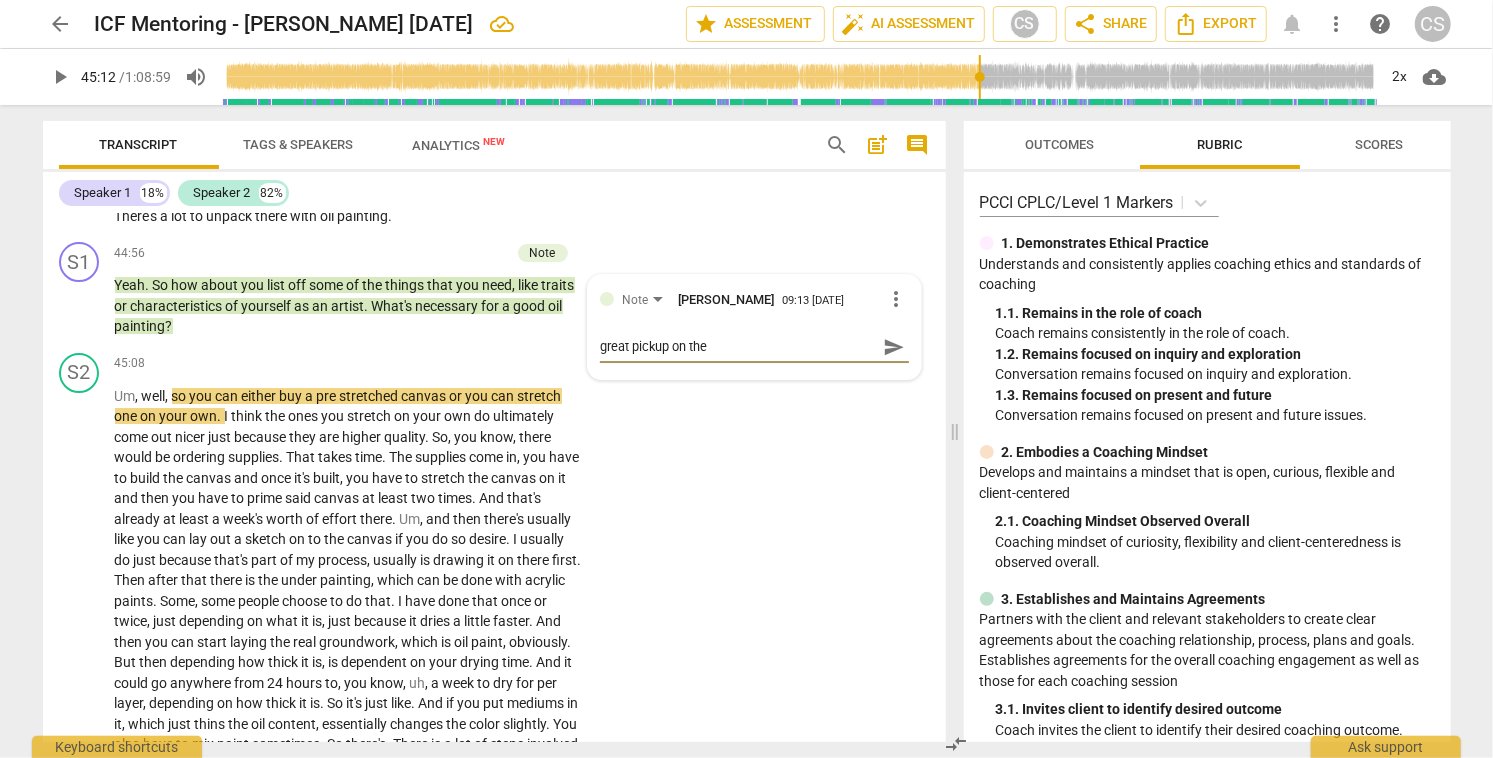 type on "great pickup on the" 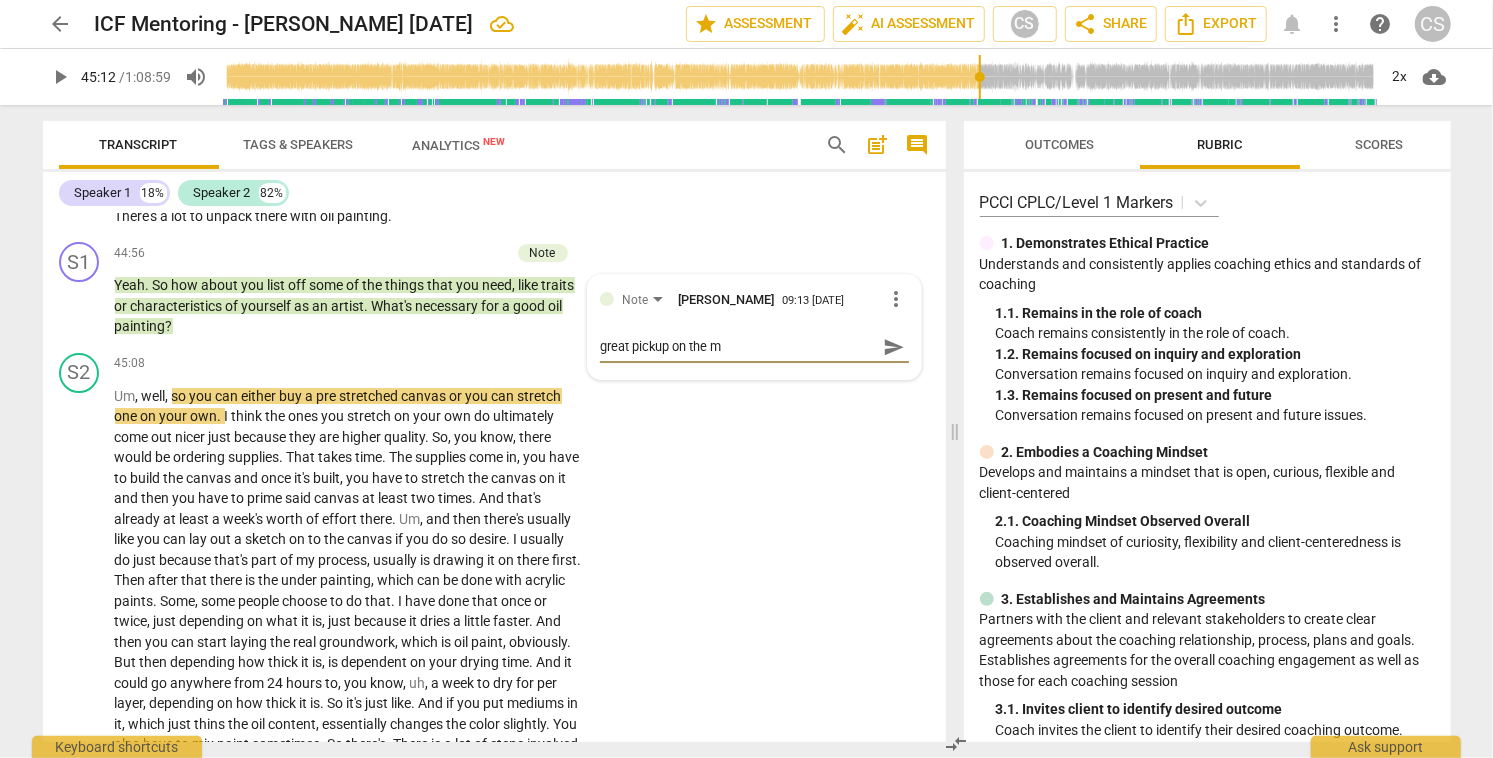 type on "great pickup on the me" 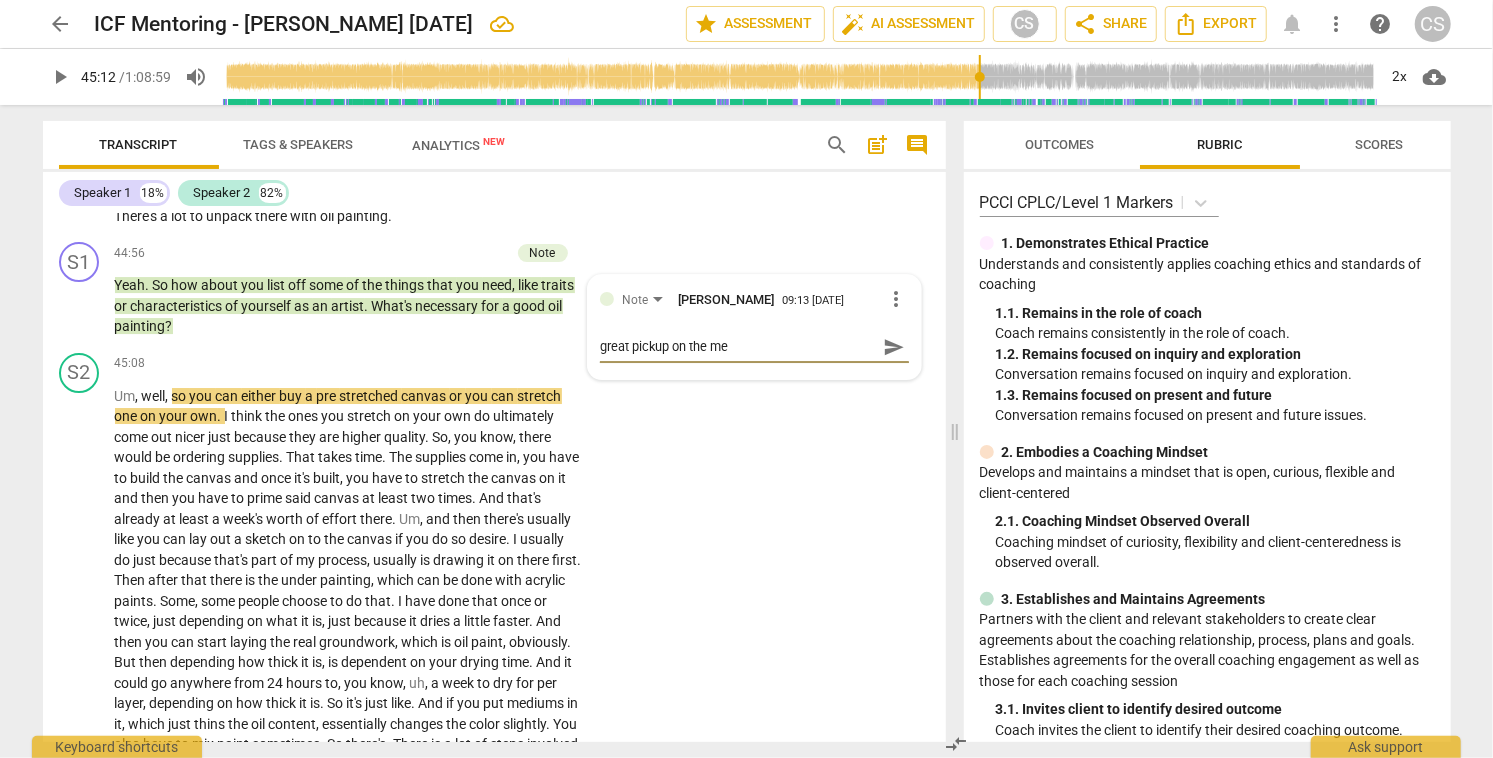 type on "great pickup on the met" 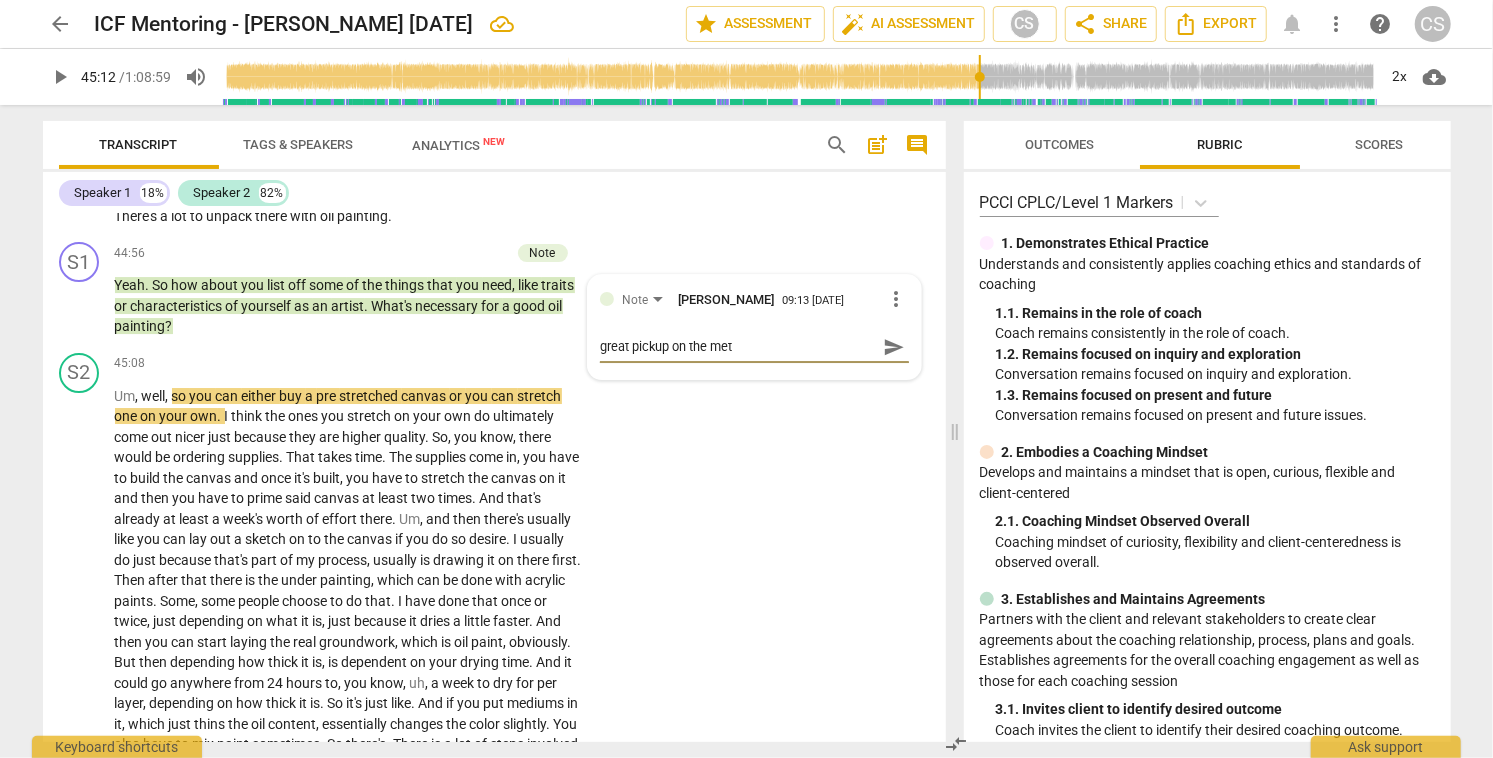 type on "great pickup on the meta" 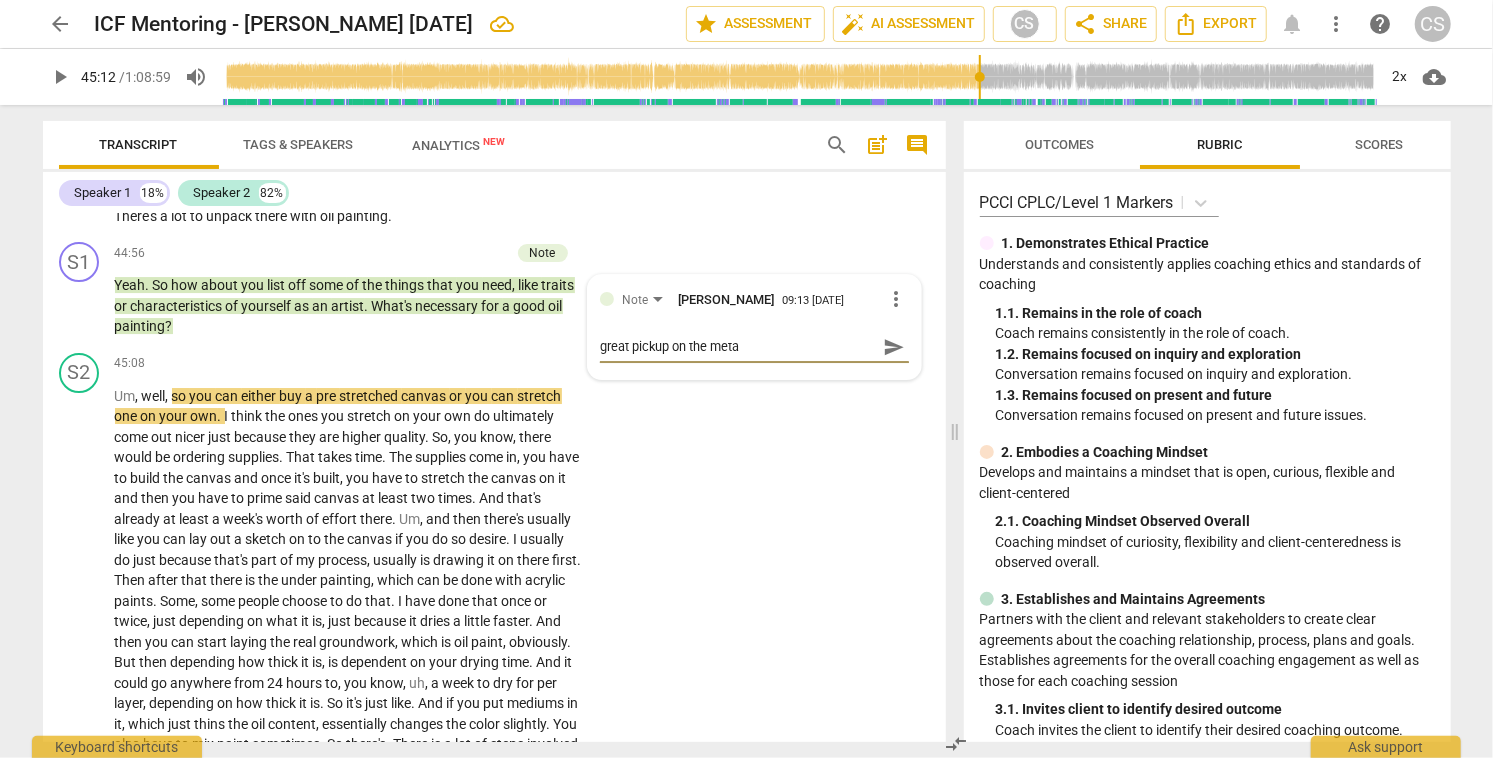 type on "great pickup on the metap" 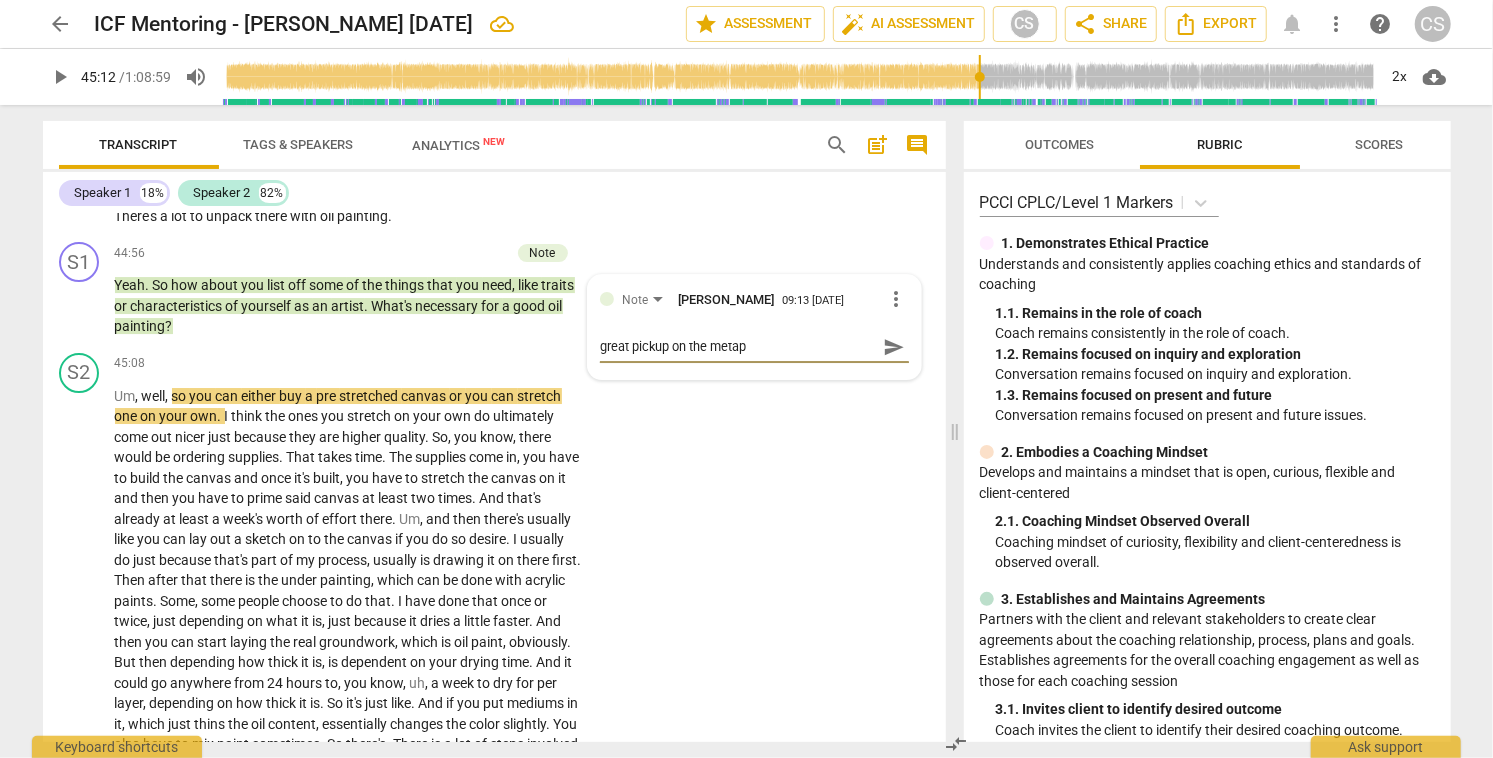 type on "great pickup on the metaph" 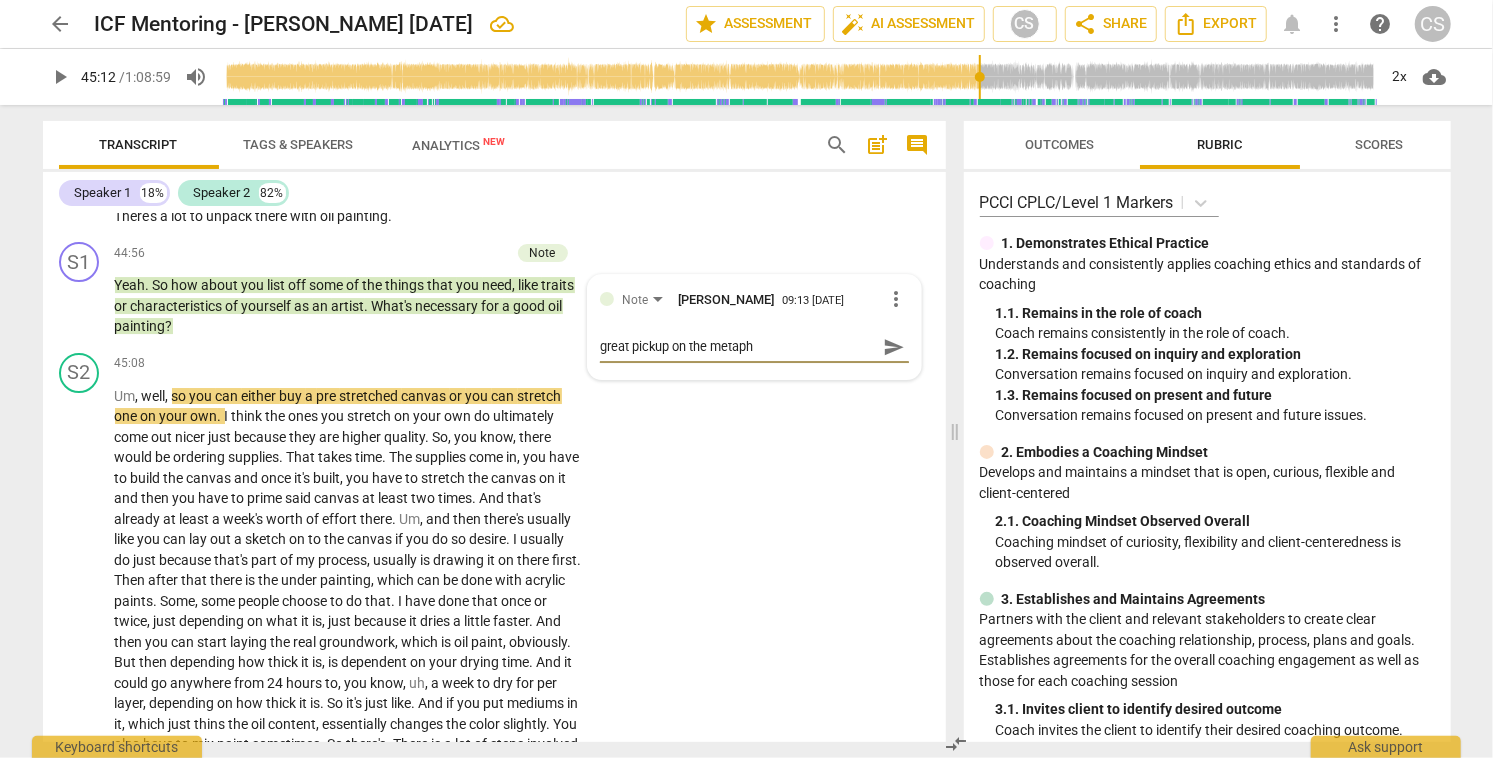 type on "great pickup on the metapho" 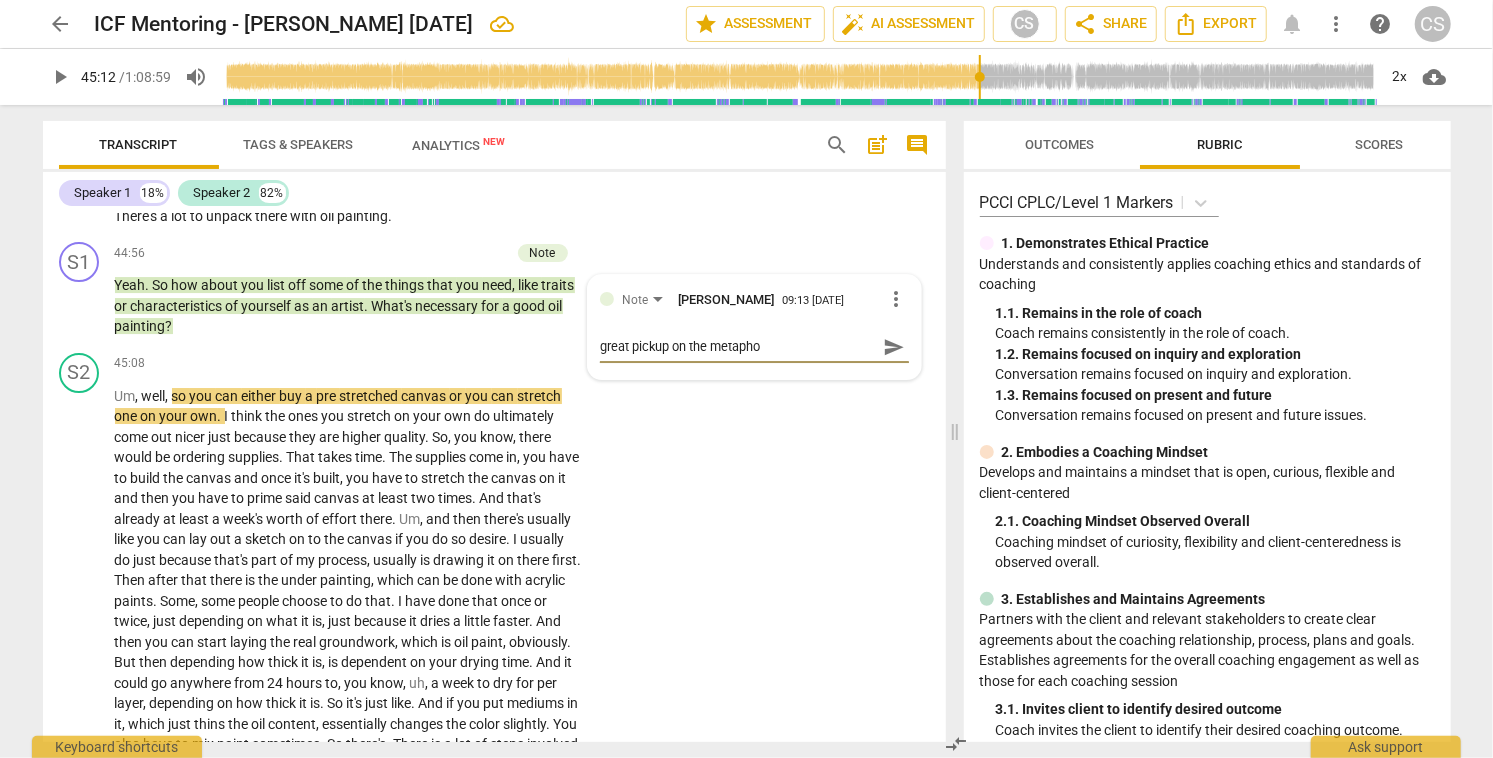 type on "great pickup on the metaphor" 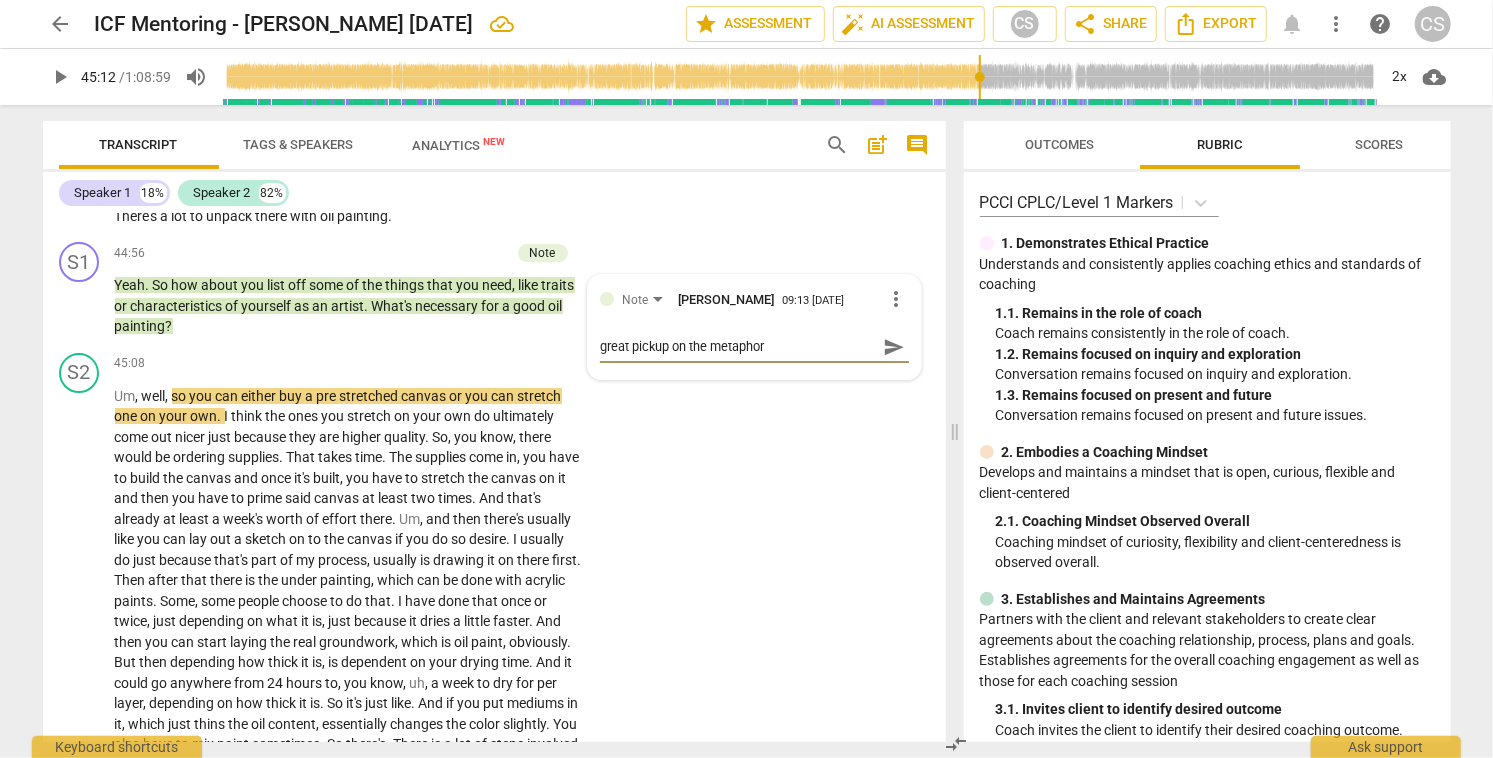type on "great pickup on the metaphor" 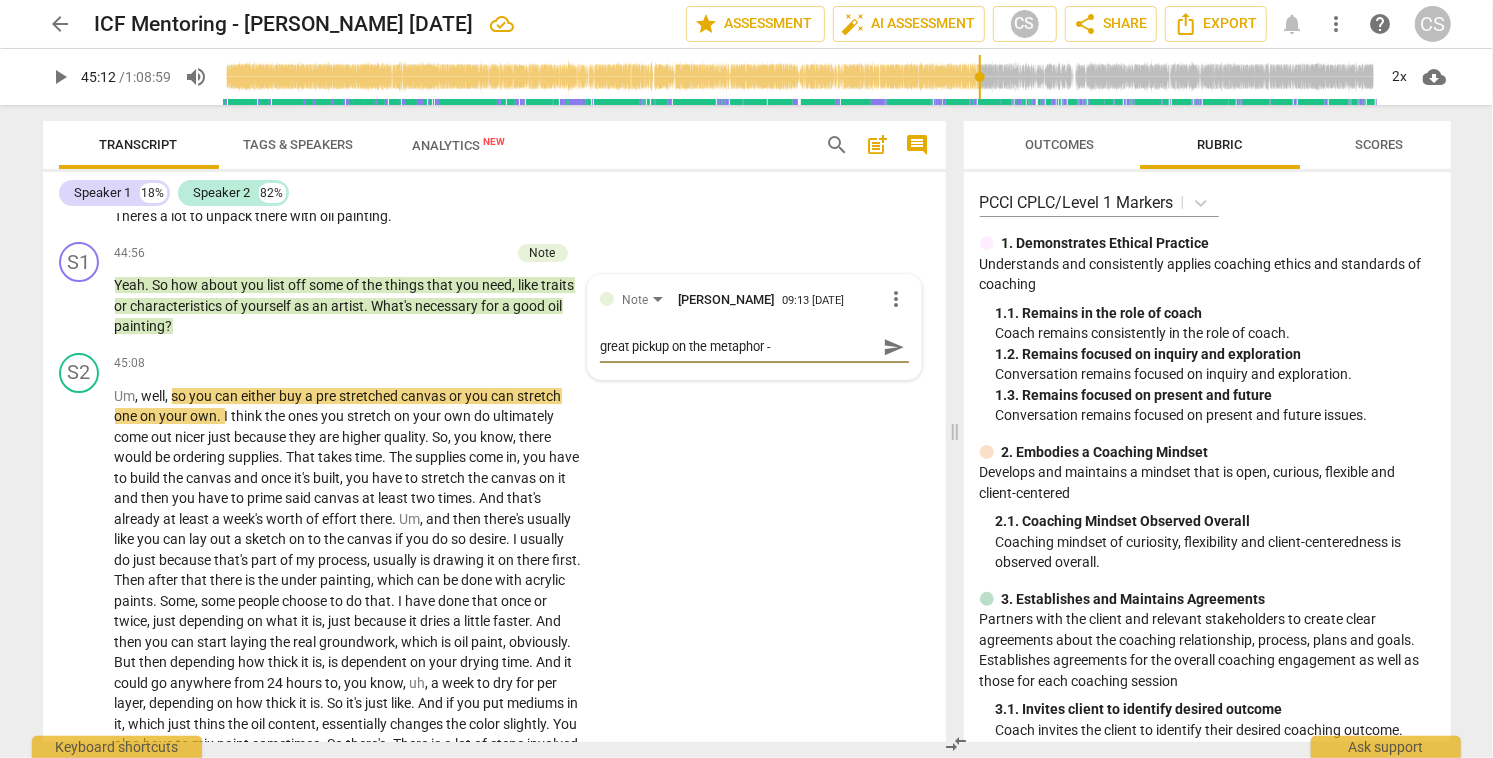 type on "great pickup on the metaphor -" 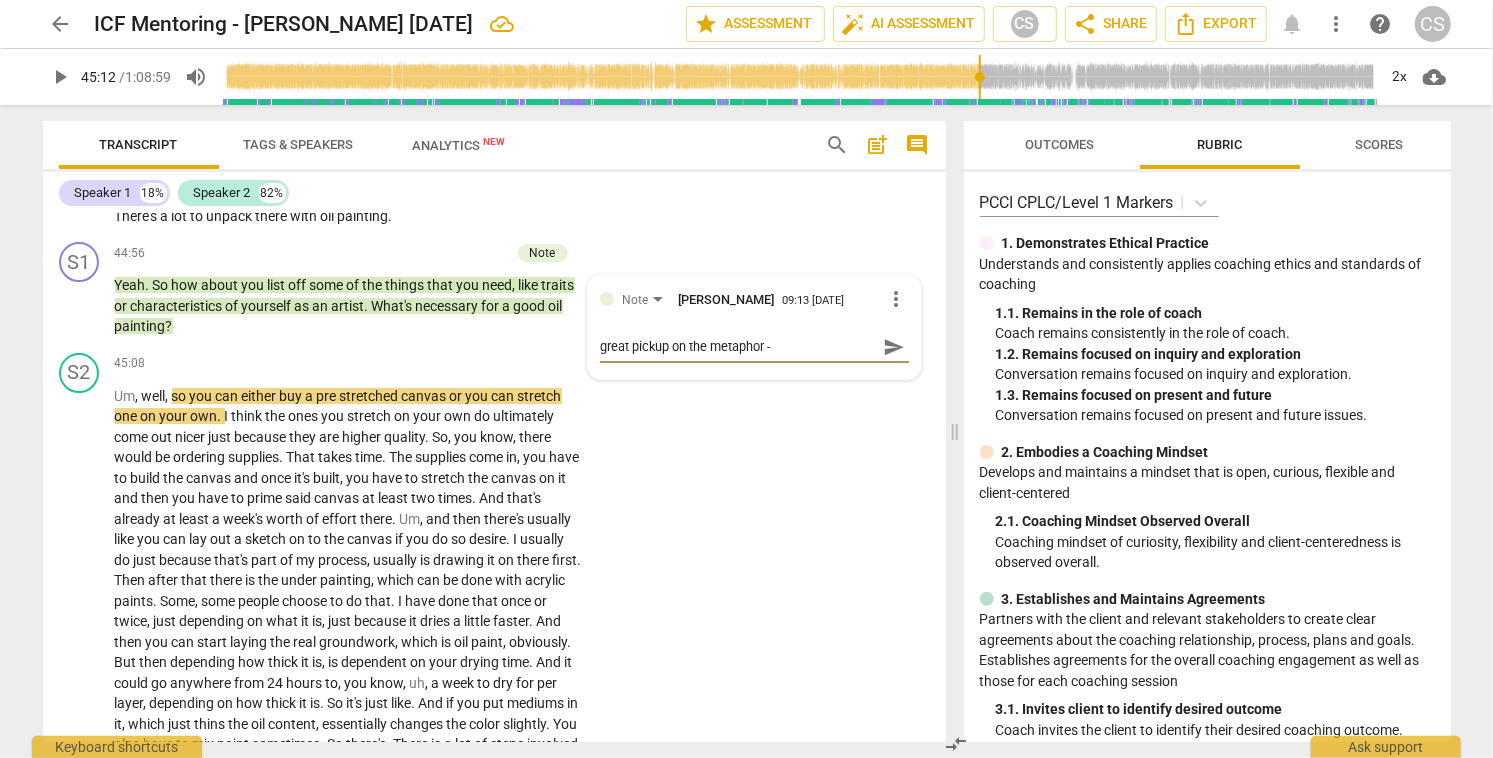 type on "great pickup on the metaphor - b" 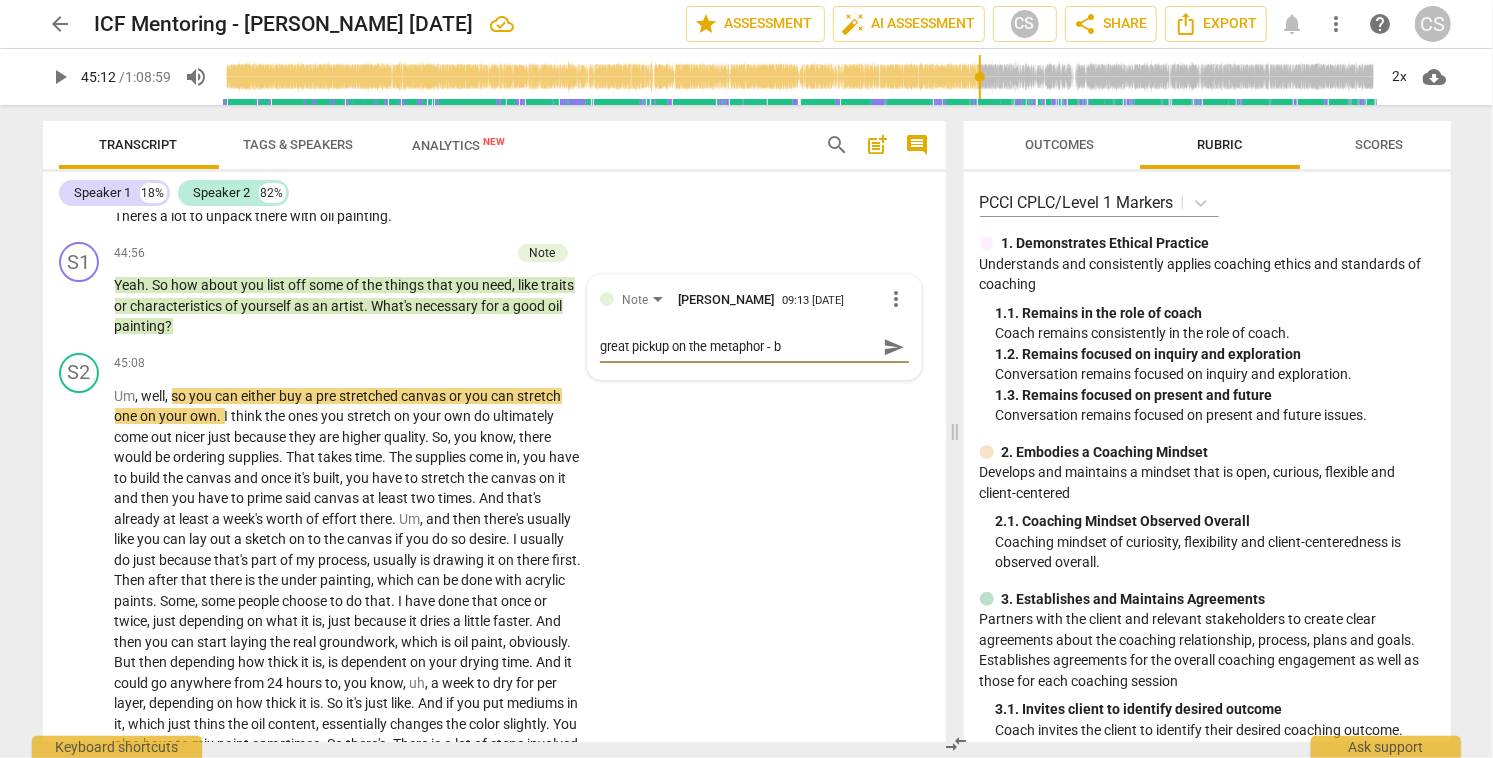 type on "great pickup on the metaphor - bu" 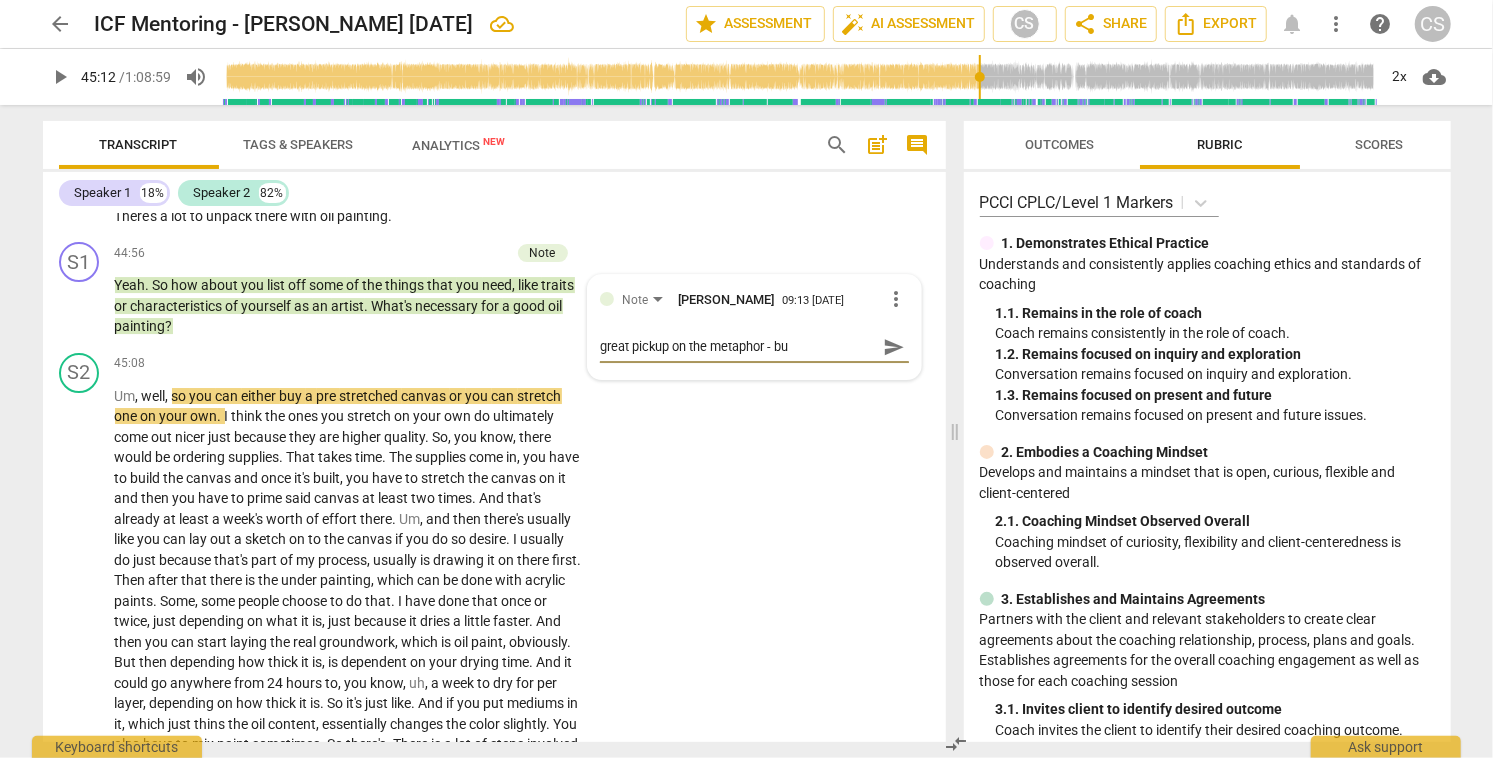 type on "great pickup on the metaphor - but" 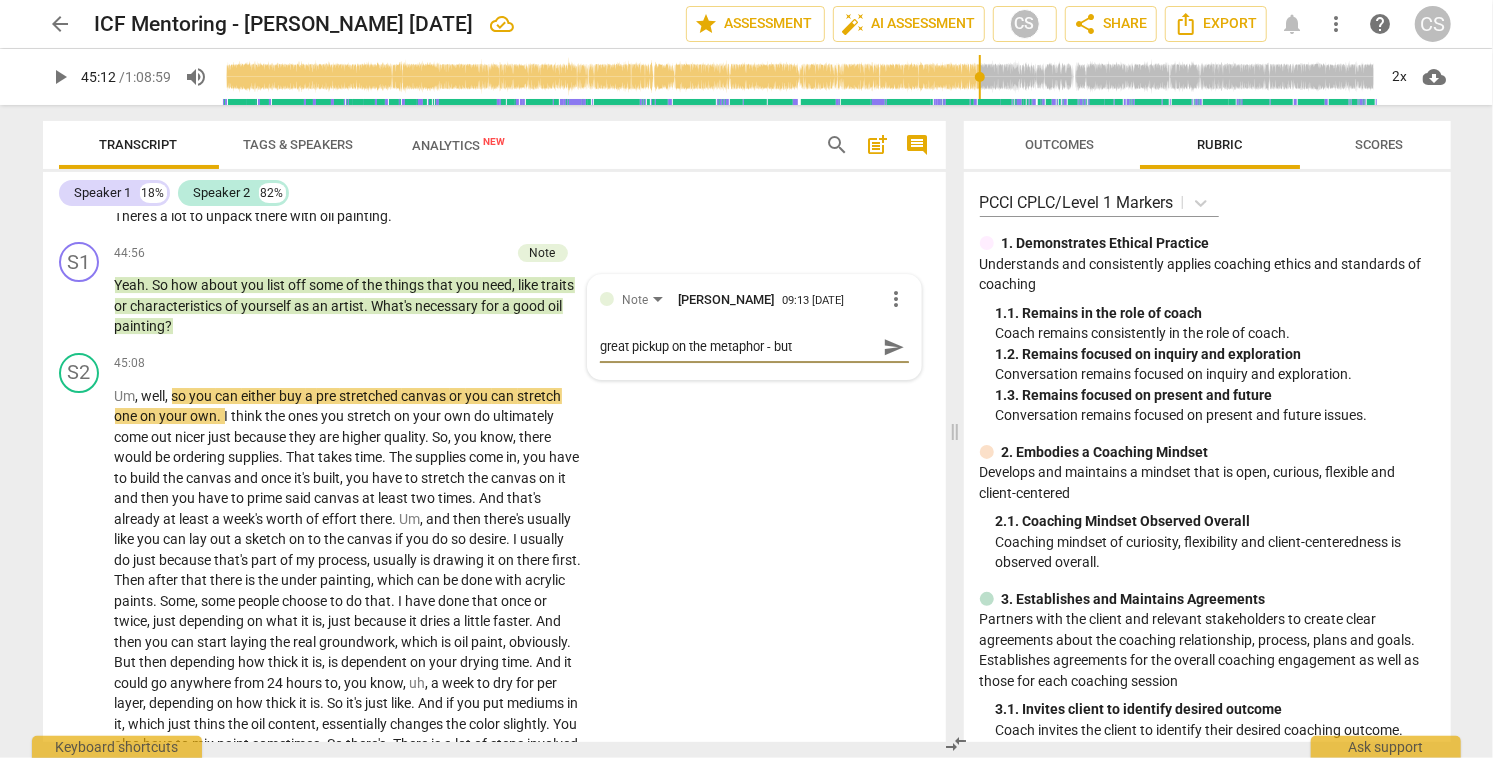 type on "great pickup on the metaphor - but" 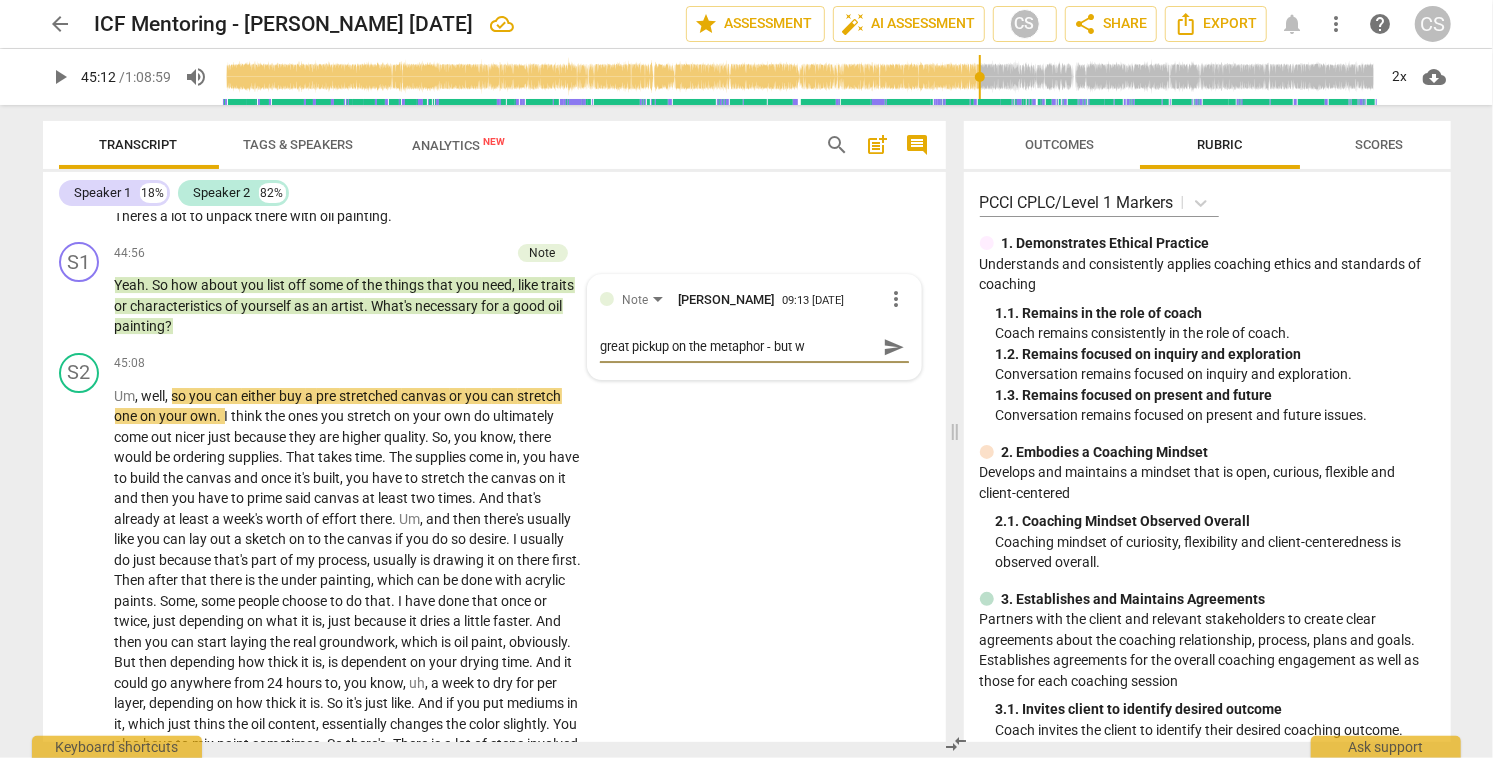 type on "great pickup on the metaphor - but wi" 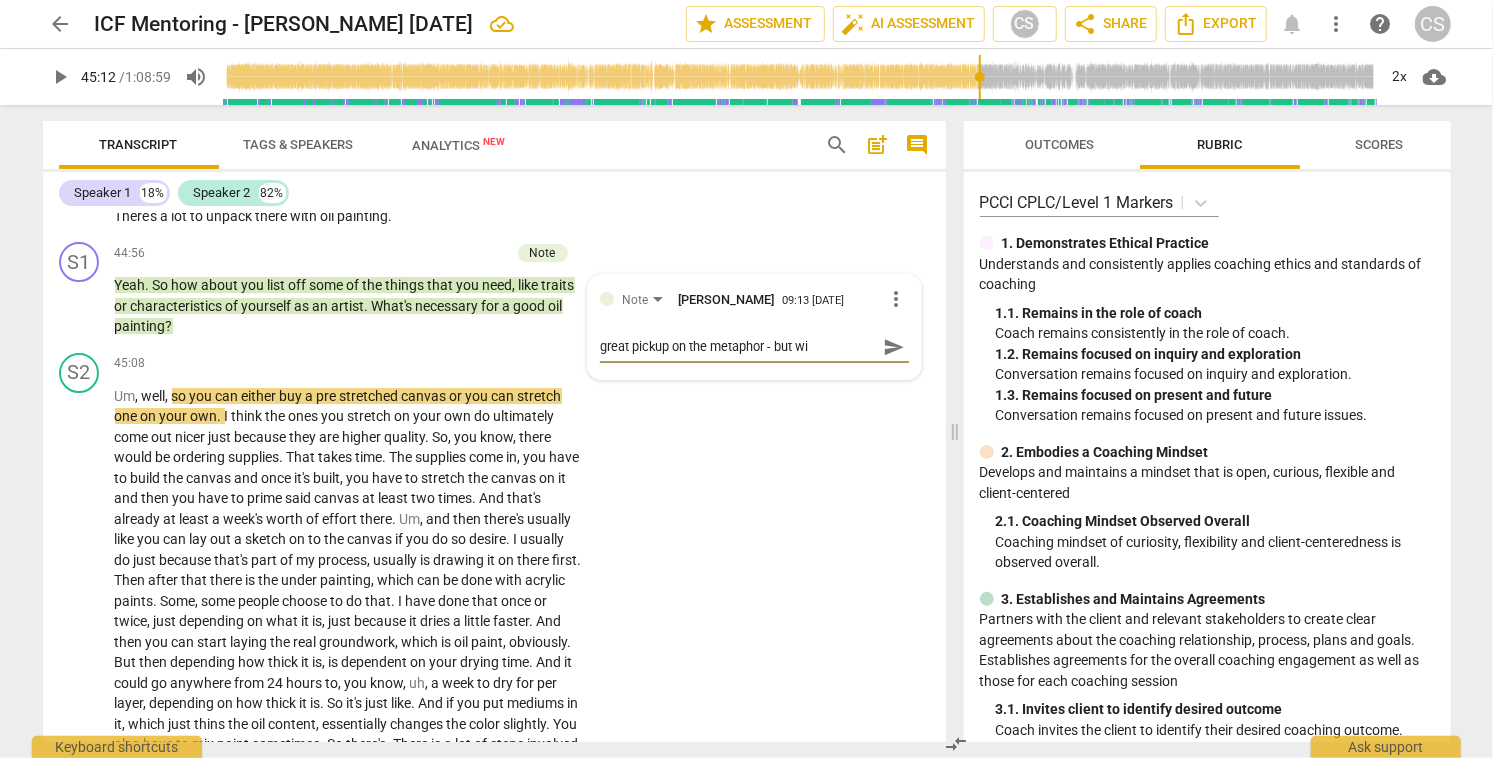 type on "great pickup on the metaphor - but wit" 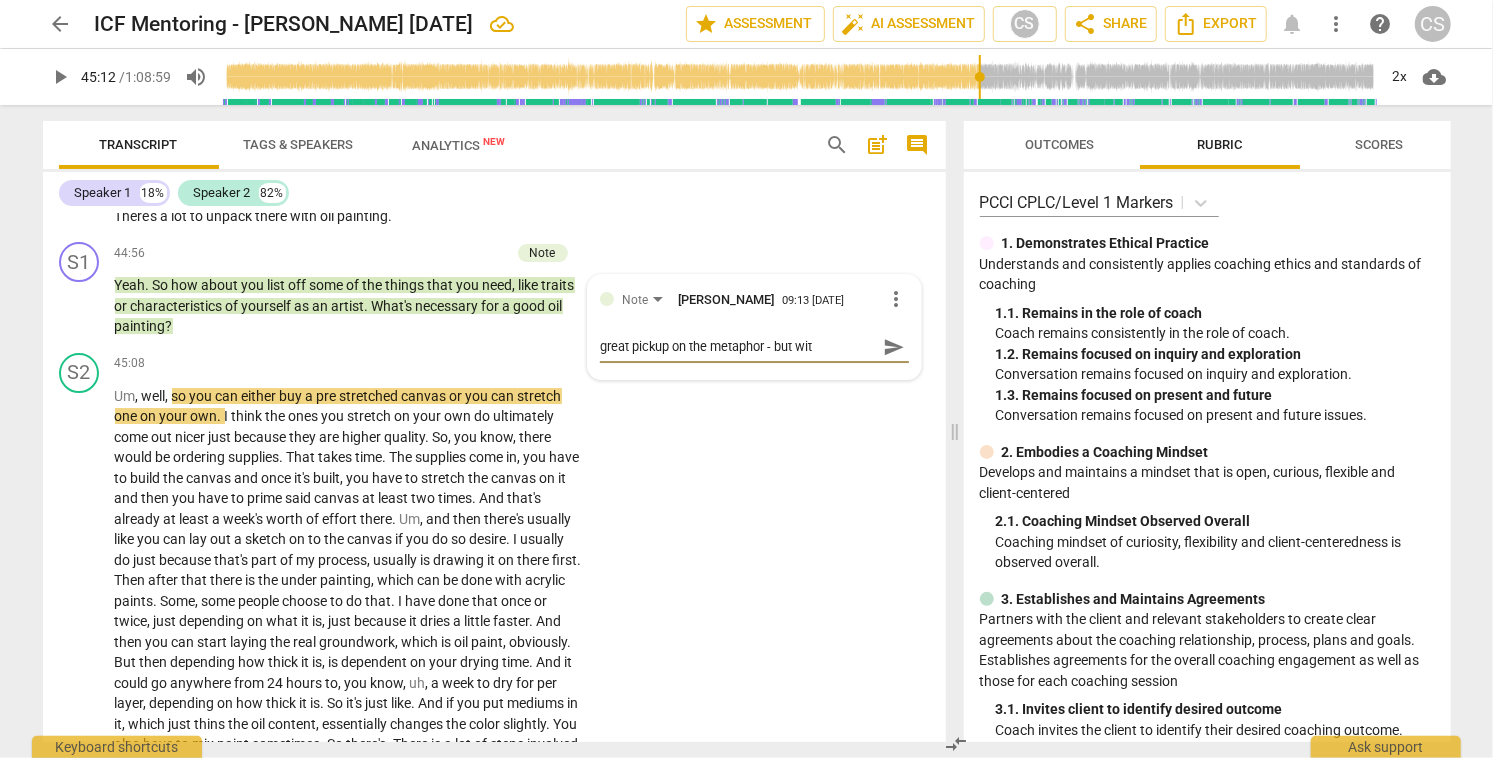 type on "great pickup on the metaphor - but with" 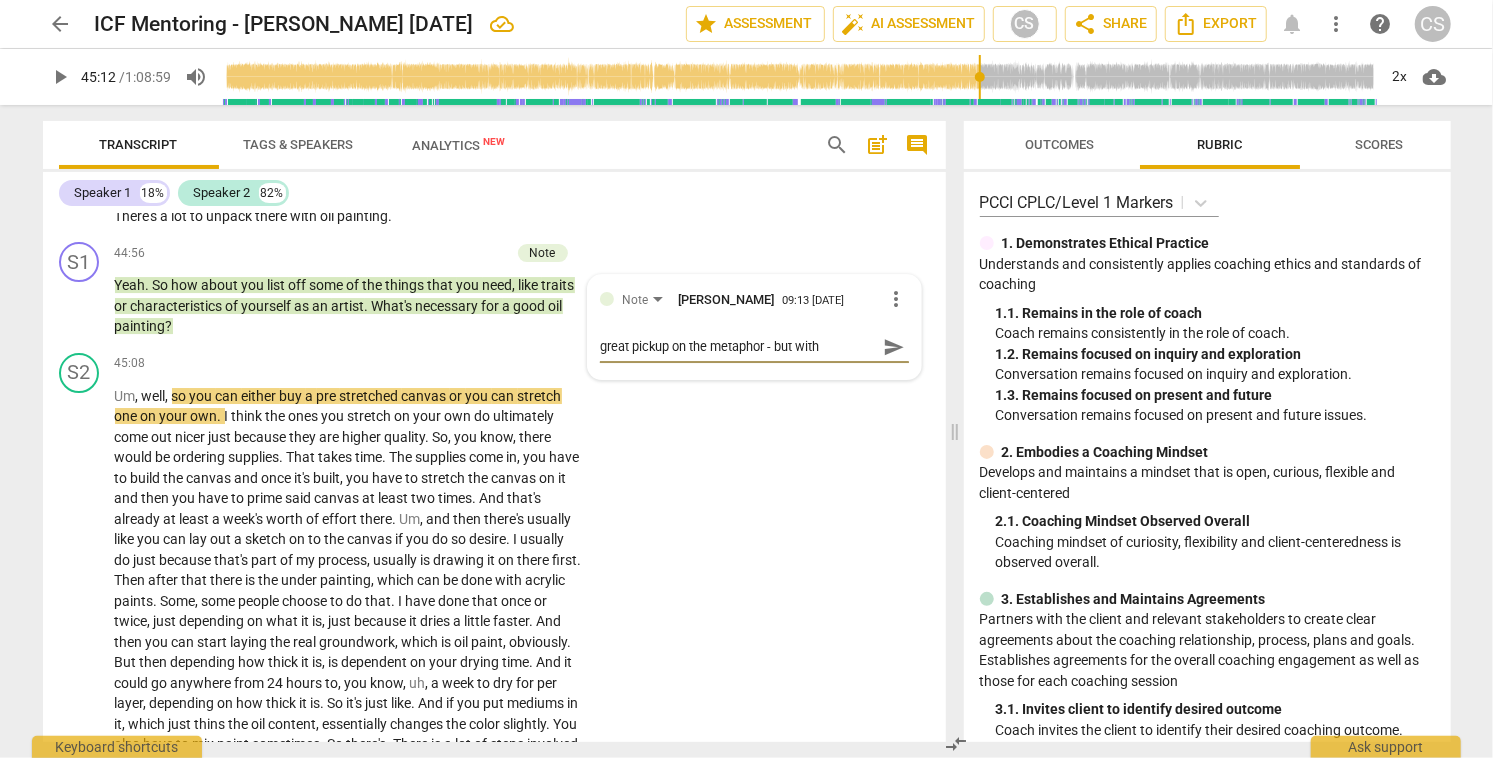 type on "great pickup on the metaphor - but witho" 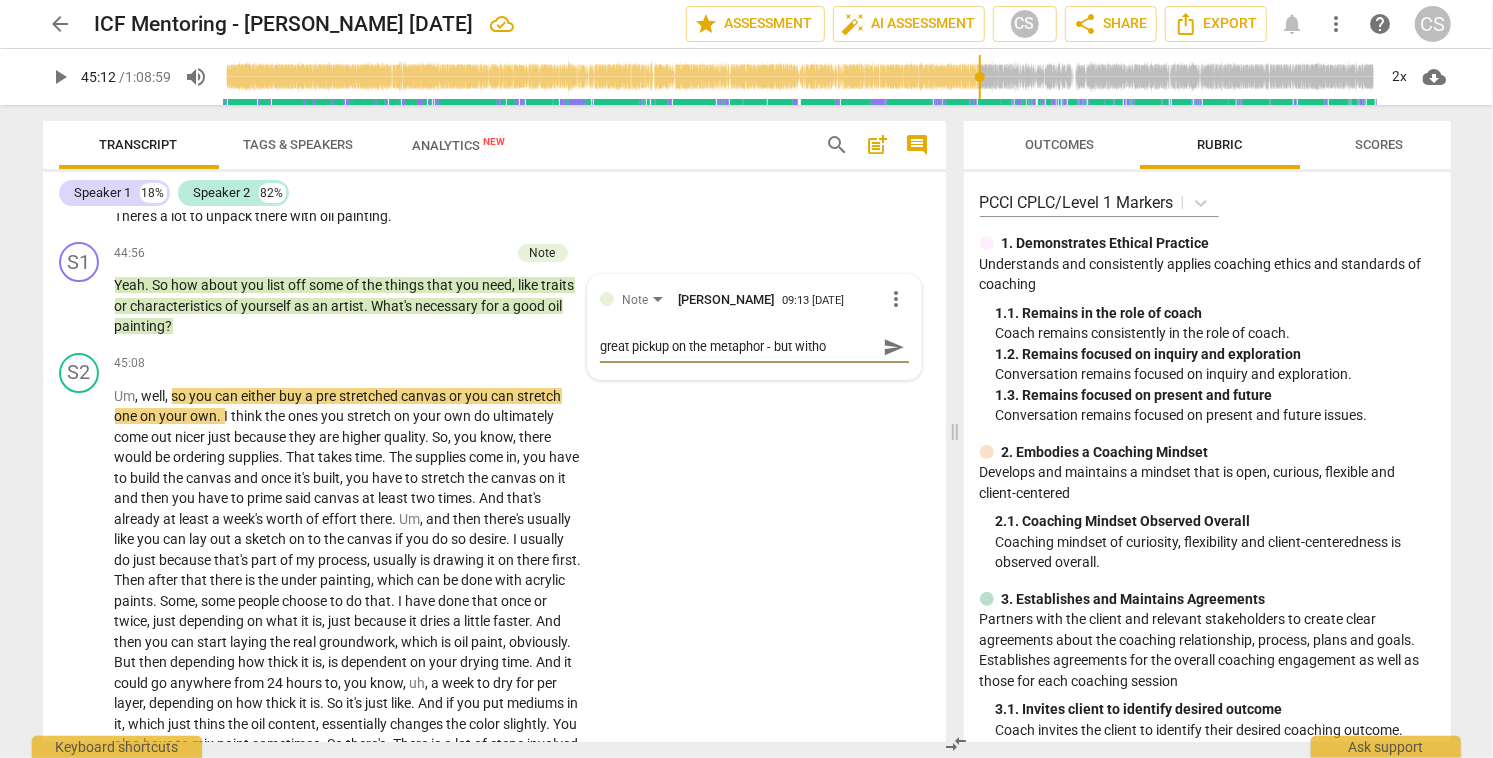 type on "great pickup on the metaphor - but withou" 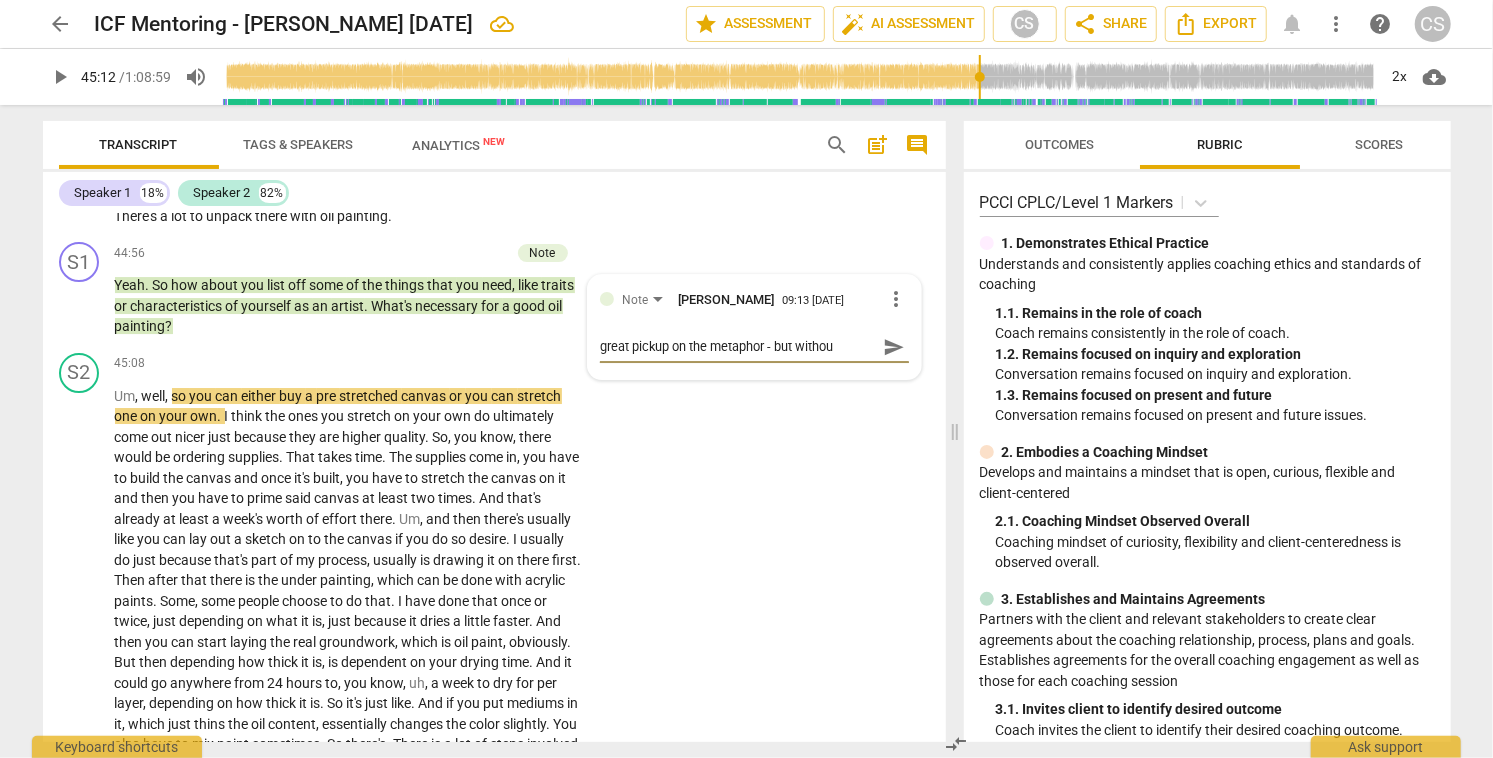 type on "great pickup on the metaphor - but without" 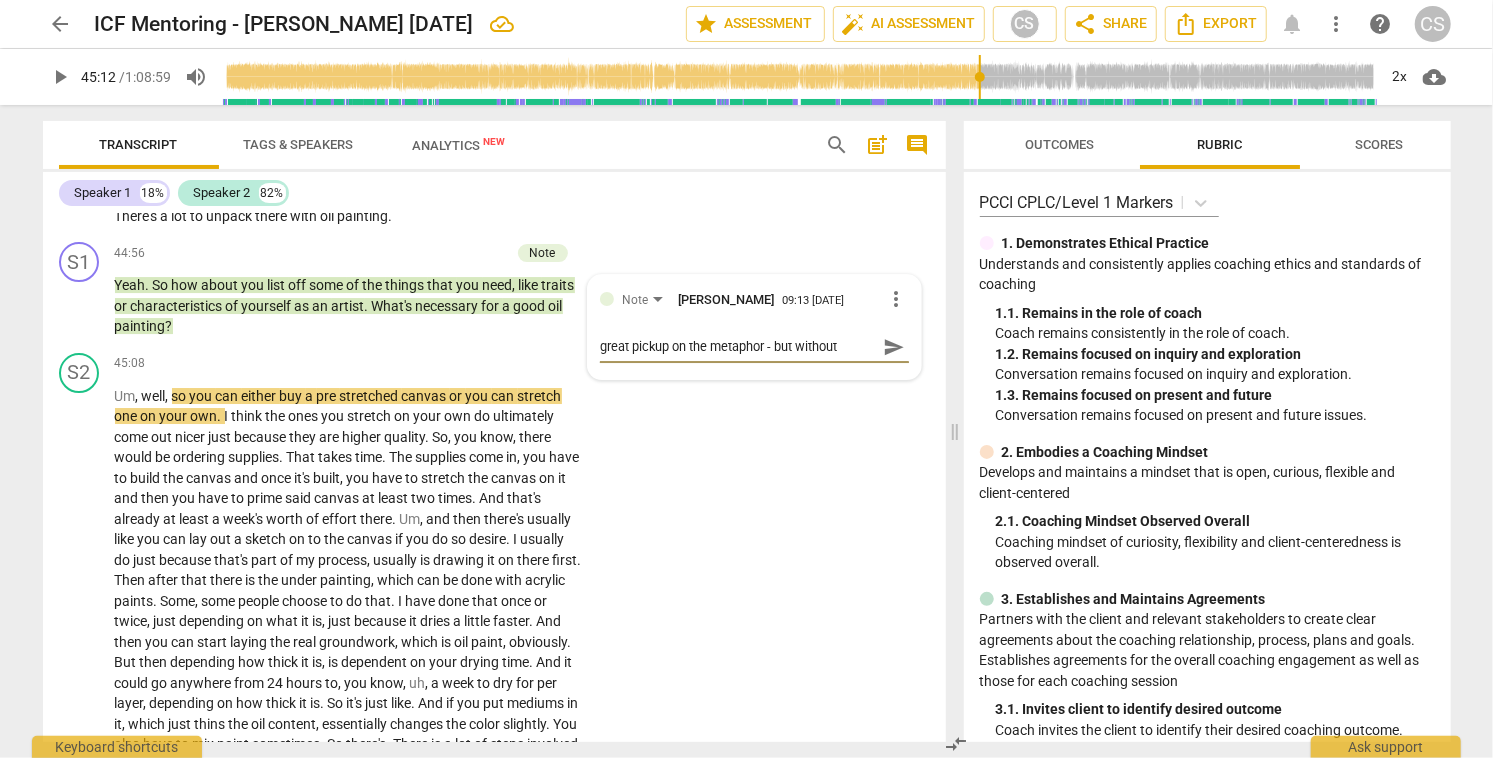 type on "great pickup on the metaphor - but without" 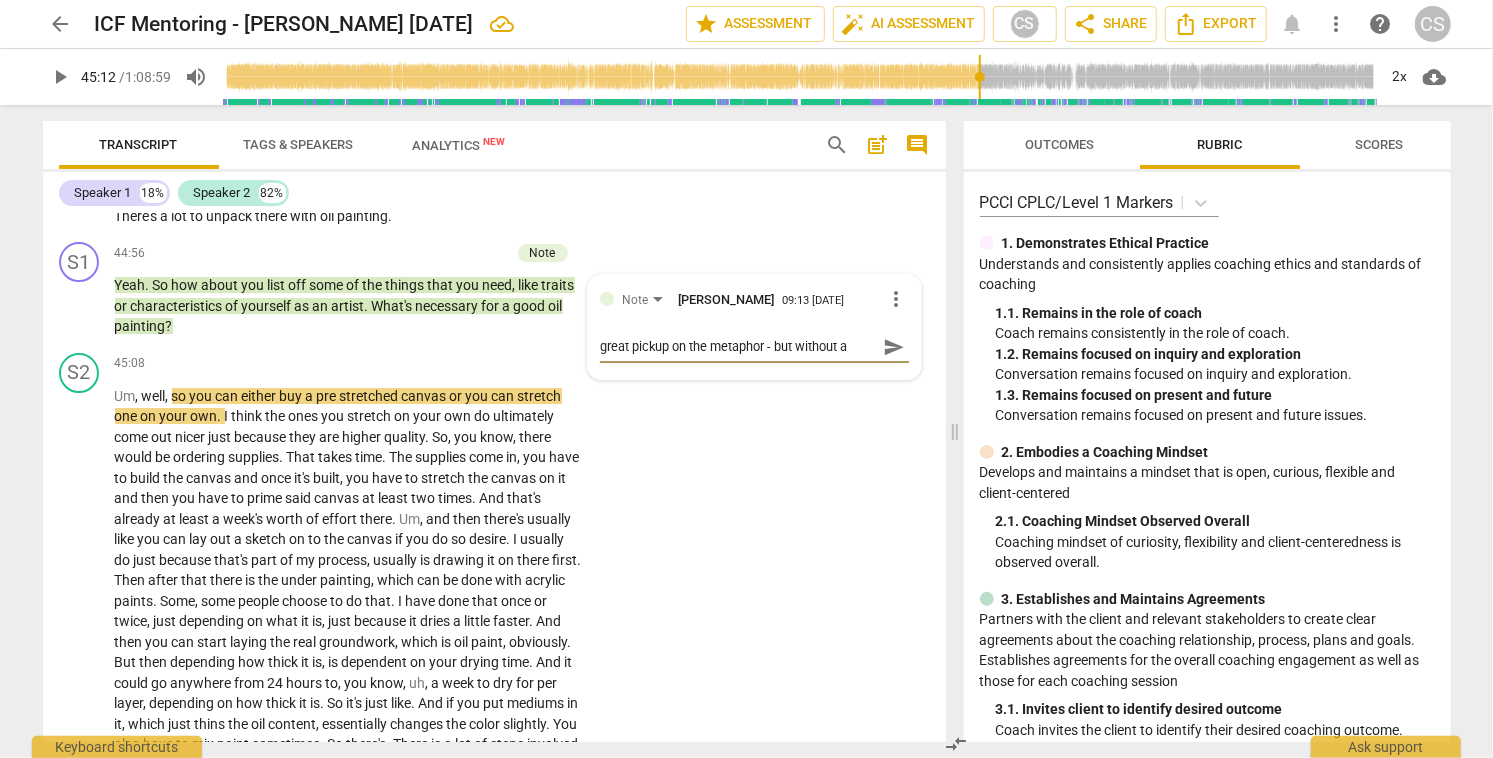 type on "great pickup on the metaphor - but without a" 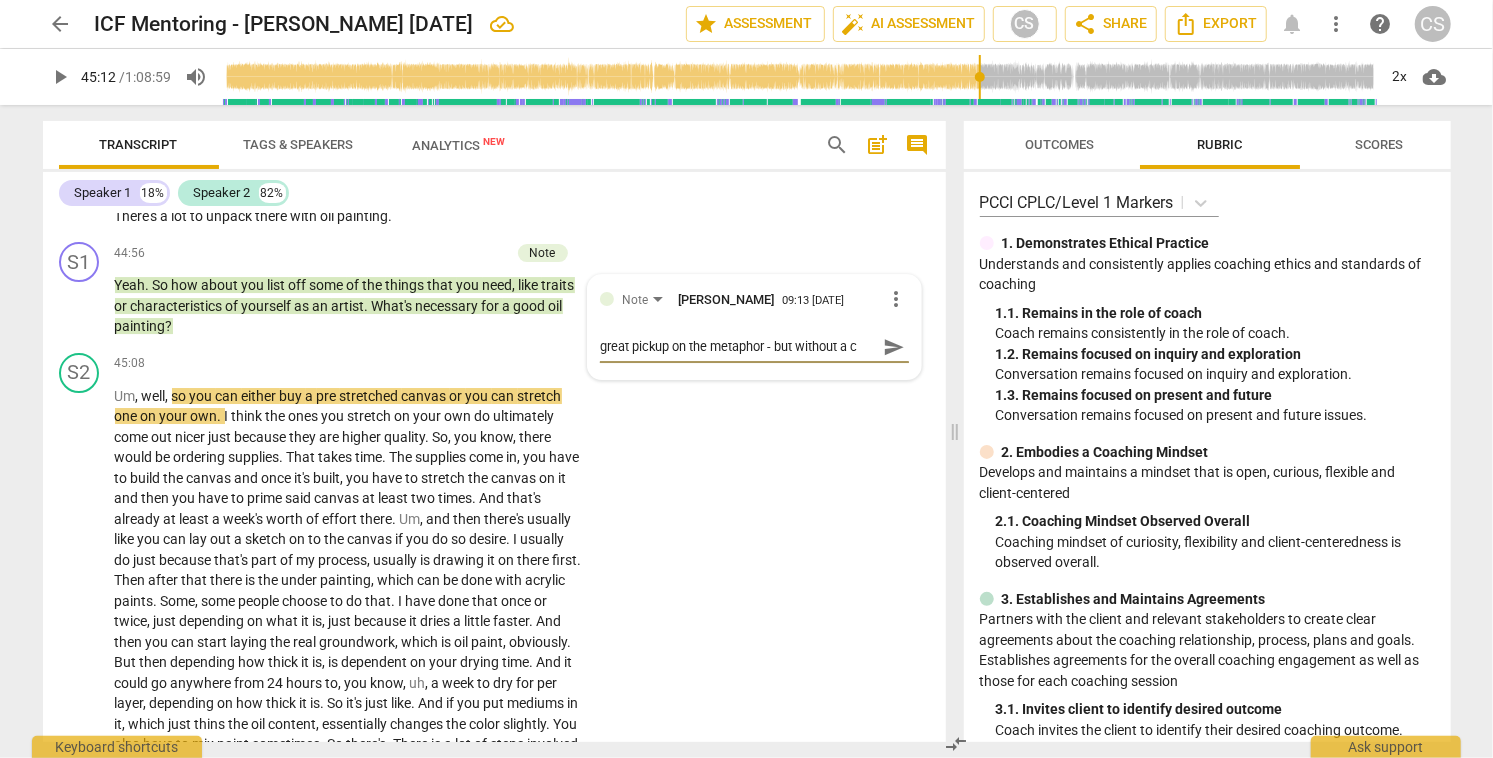 type on "great pickup on the metaphor - but without a cl" 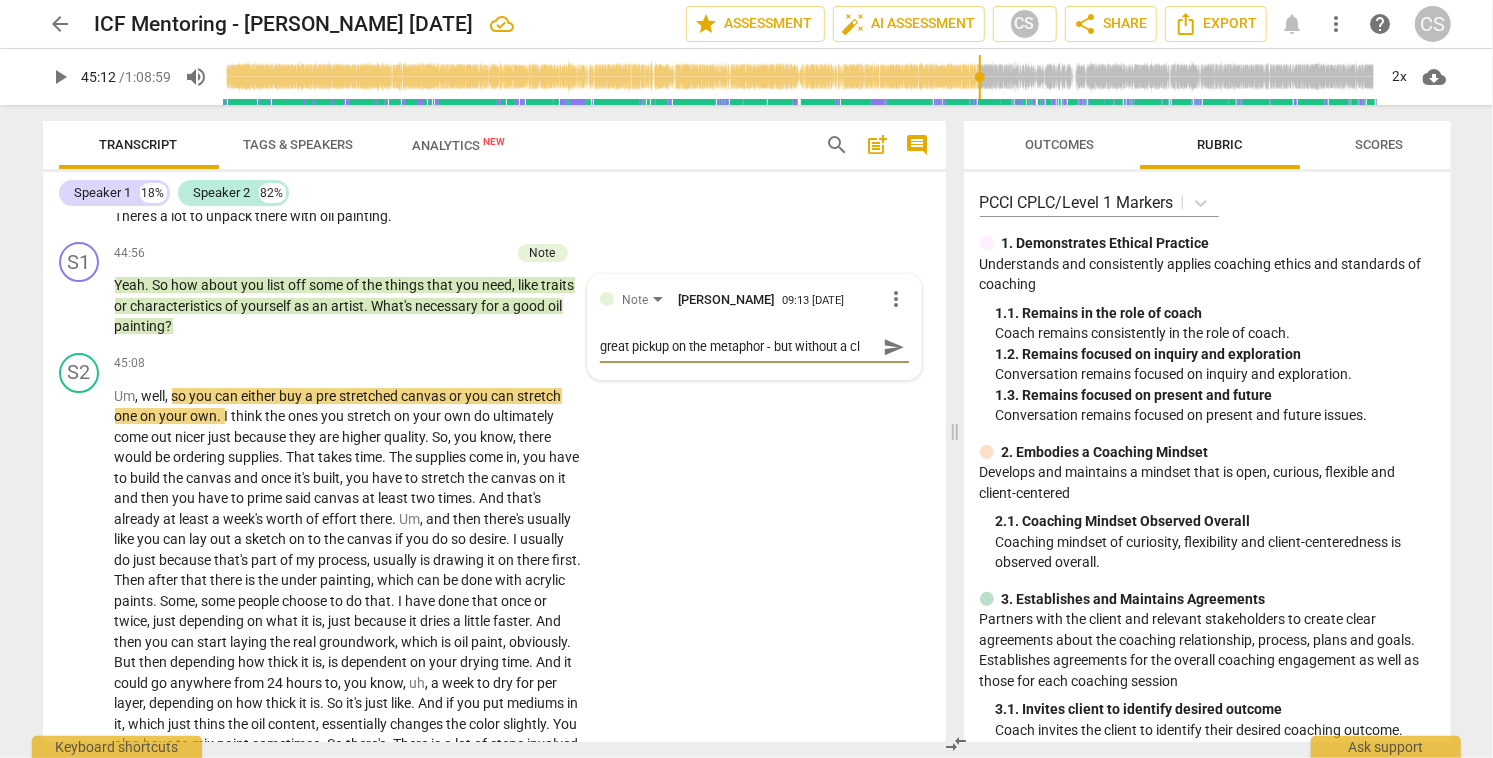 type on "great pickup on the metaphor - but without a cle" 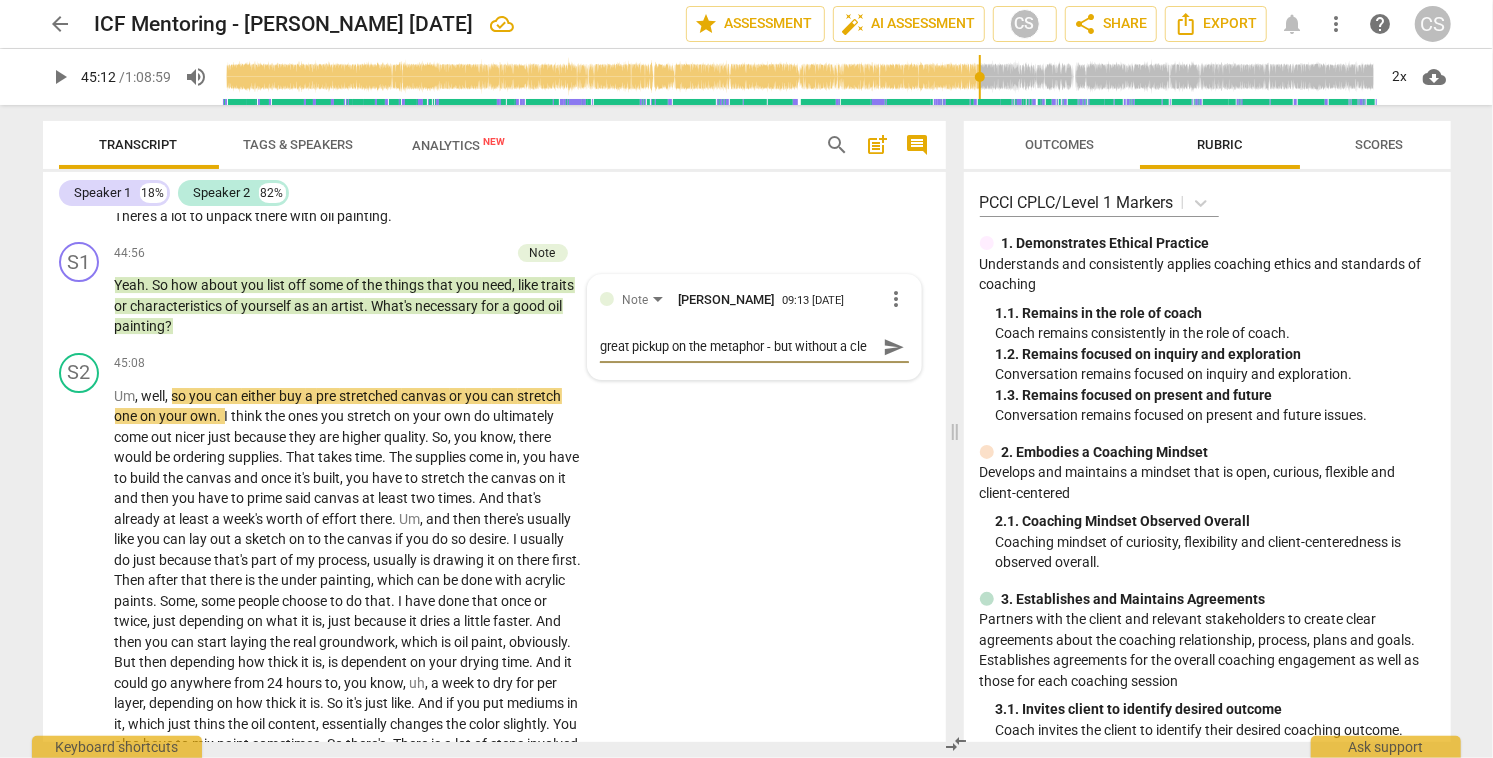 type on "great pickup on the metaphor - but without a clea" 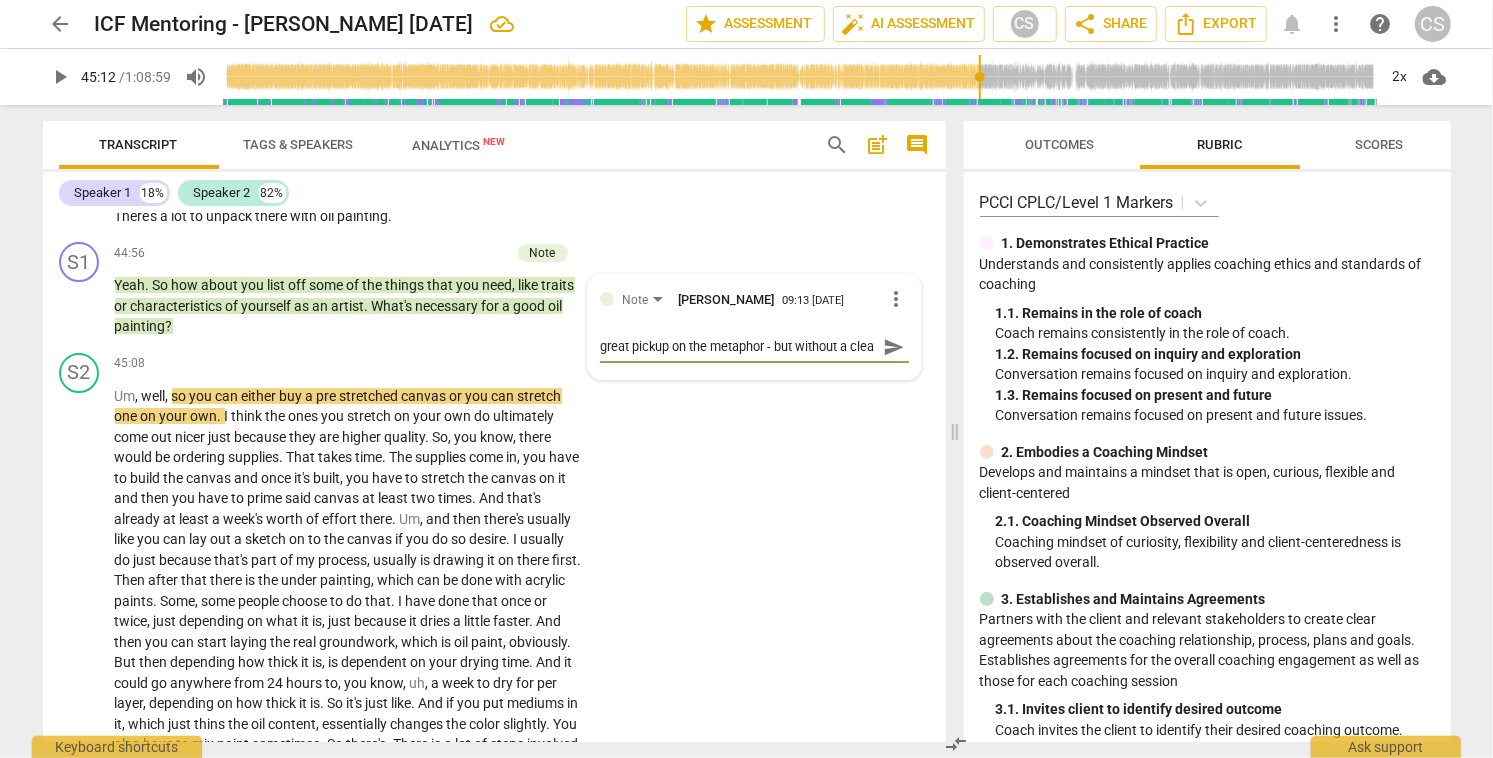 type on "great pickup on the metaphor - but without a clear" 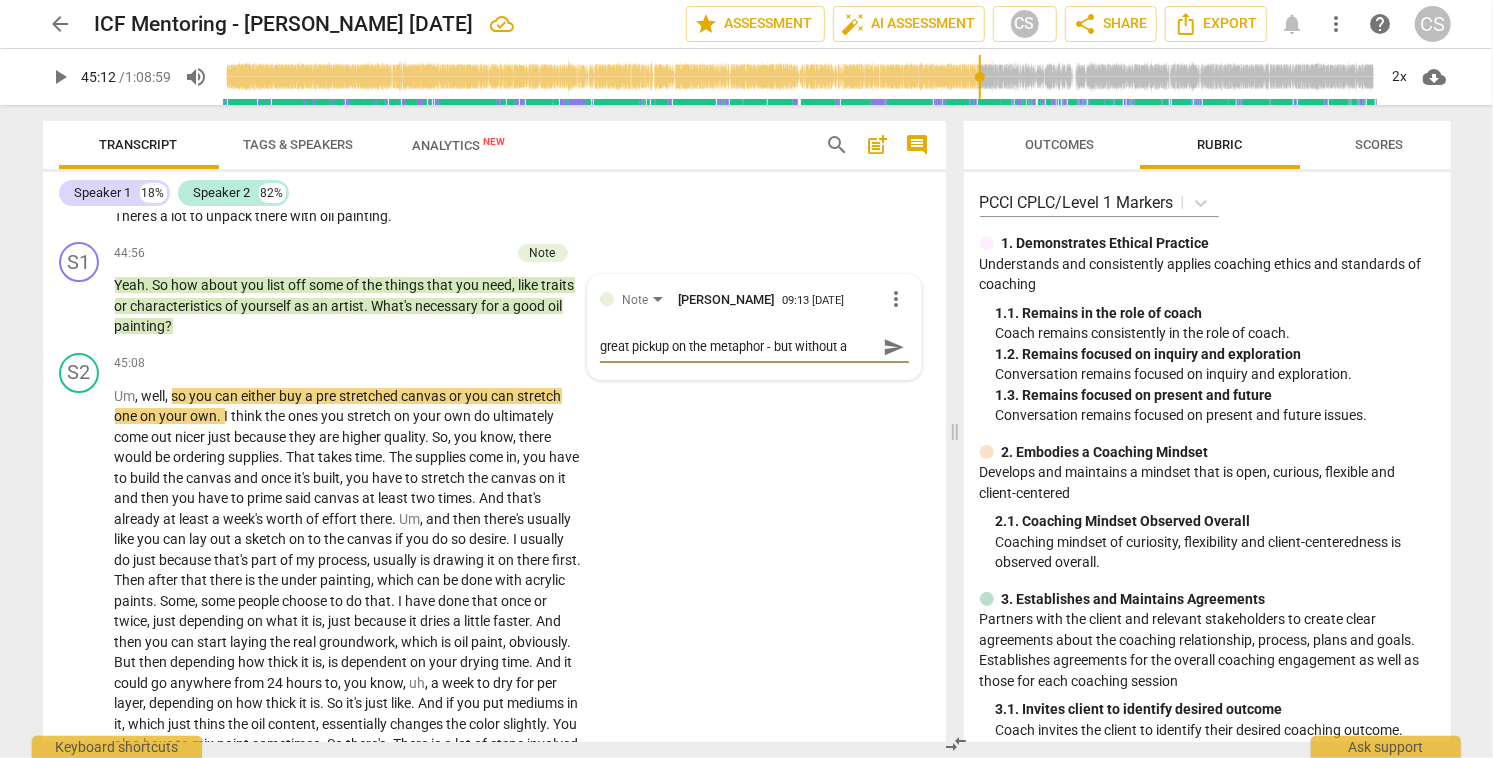 scroll, scrollTop: 17, scrollLeft: 0, axis: vertical 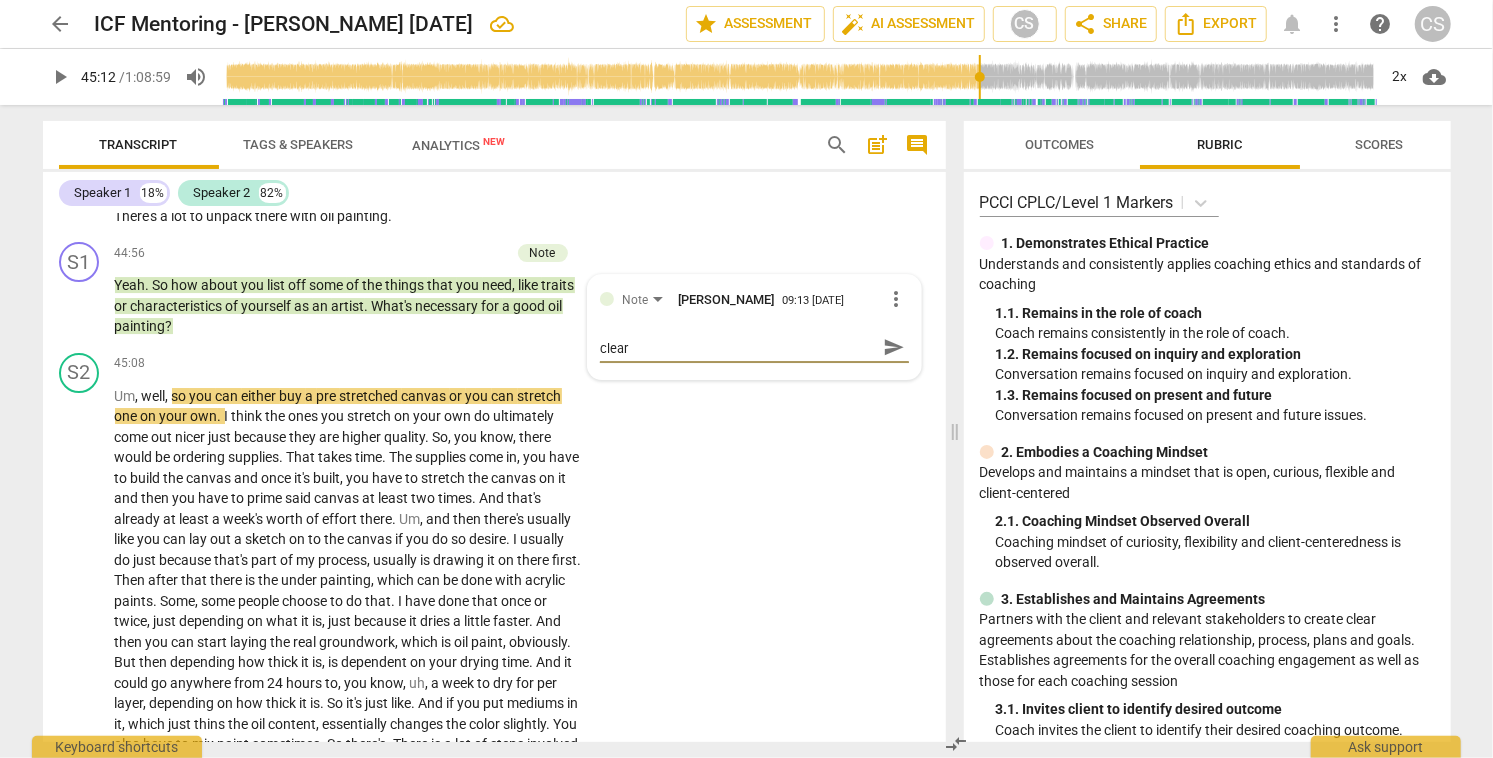 type on "great pickup on the metaphor - but without a clear" 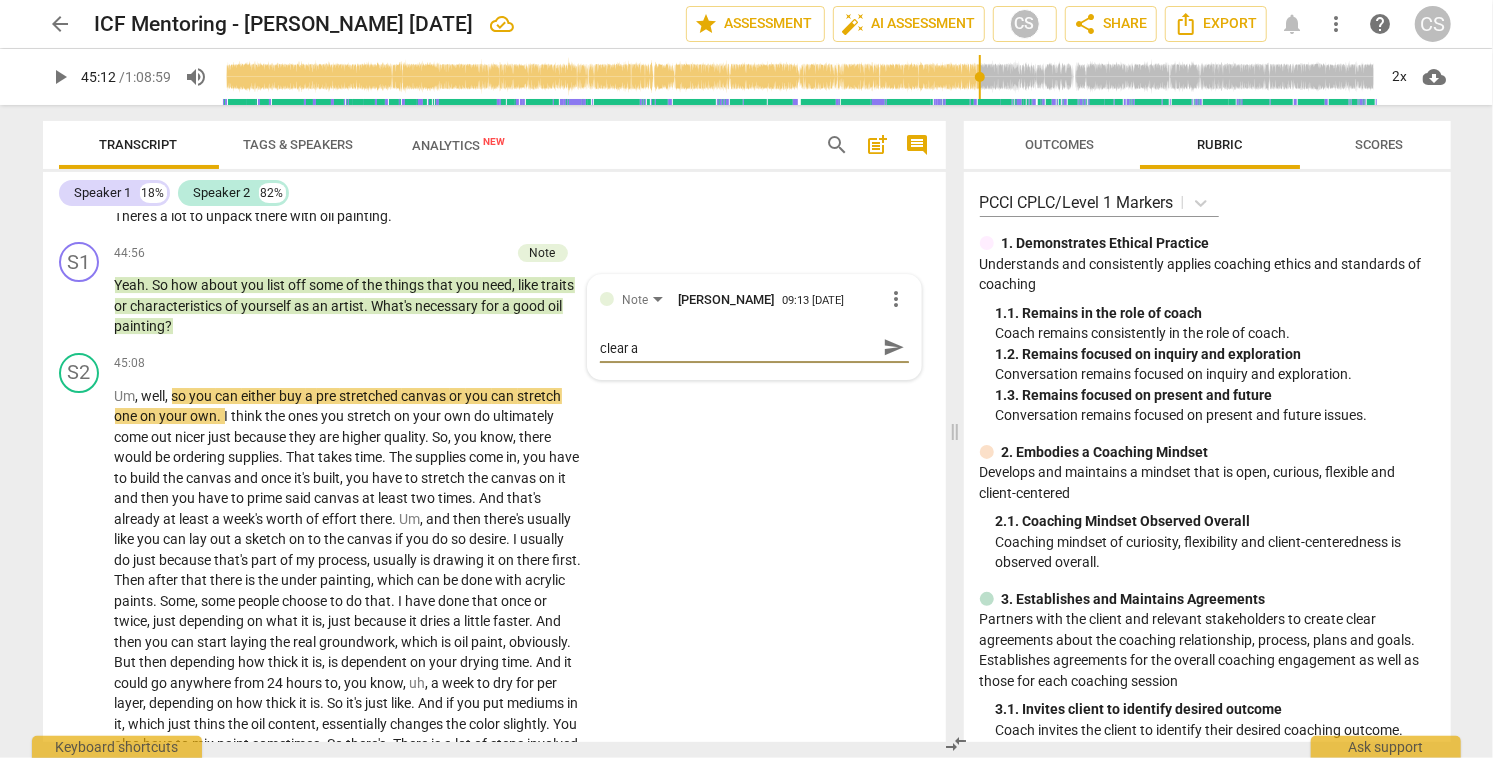 type on "great pickup on the metaphor - but without a clear ag" 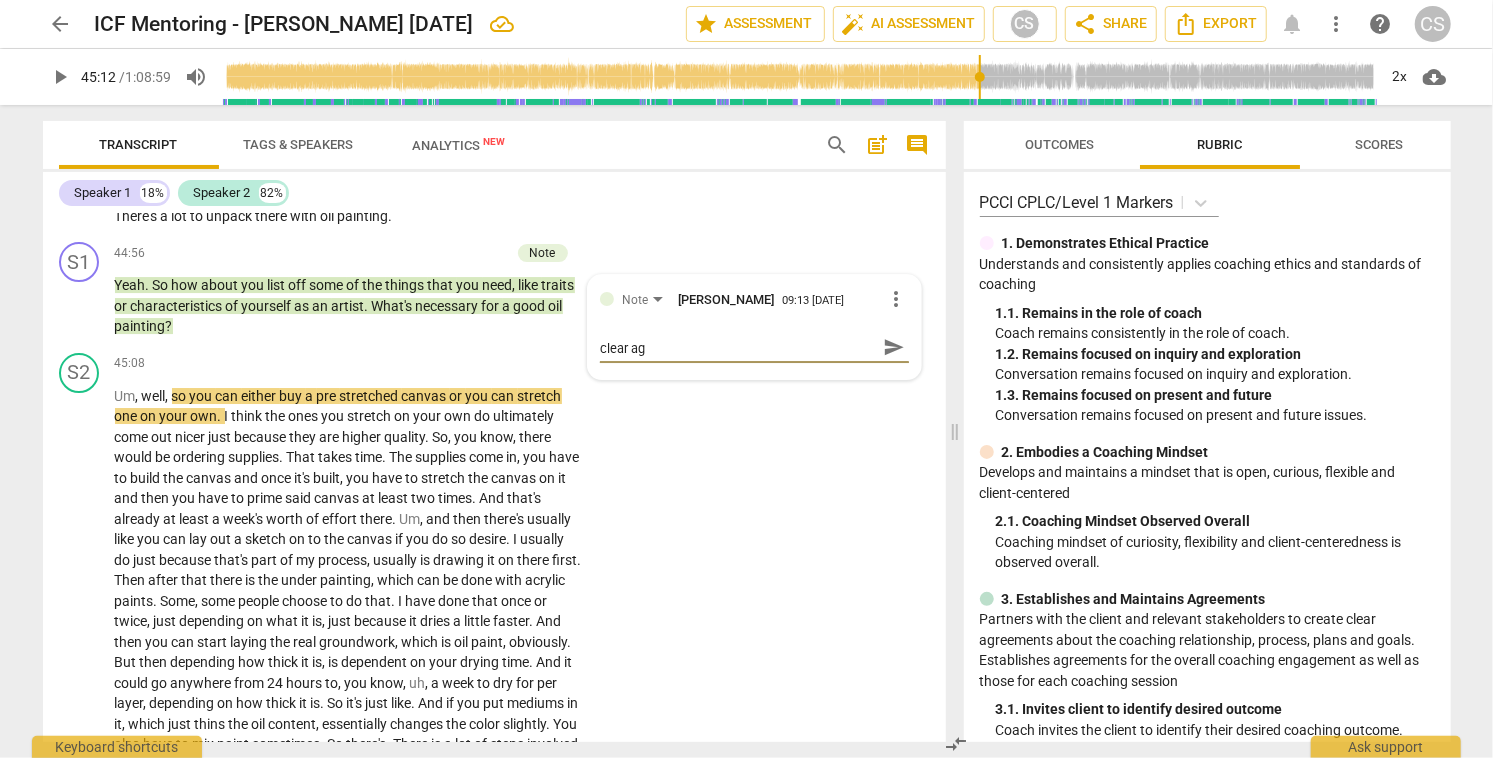type on "great pickup on the metaphor - but without a clear agr" 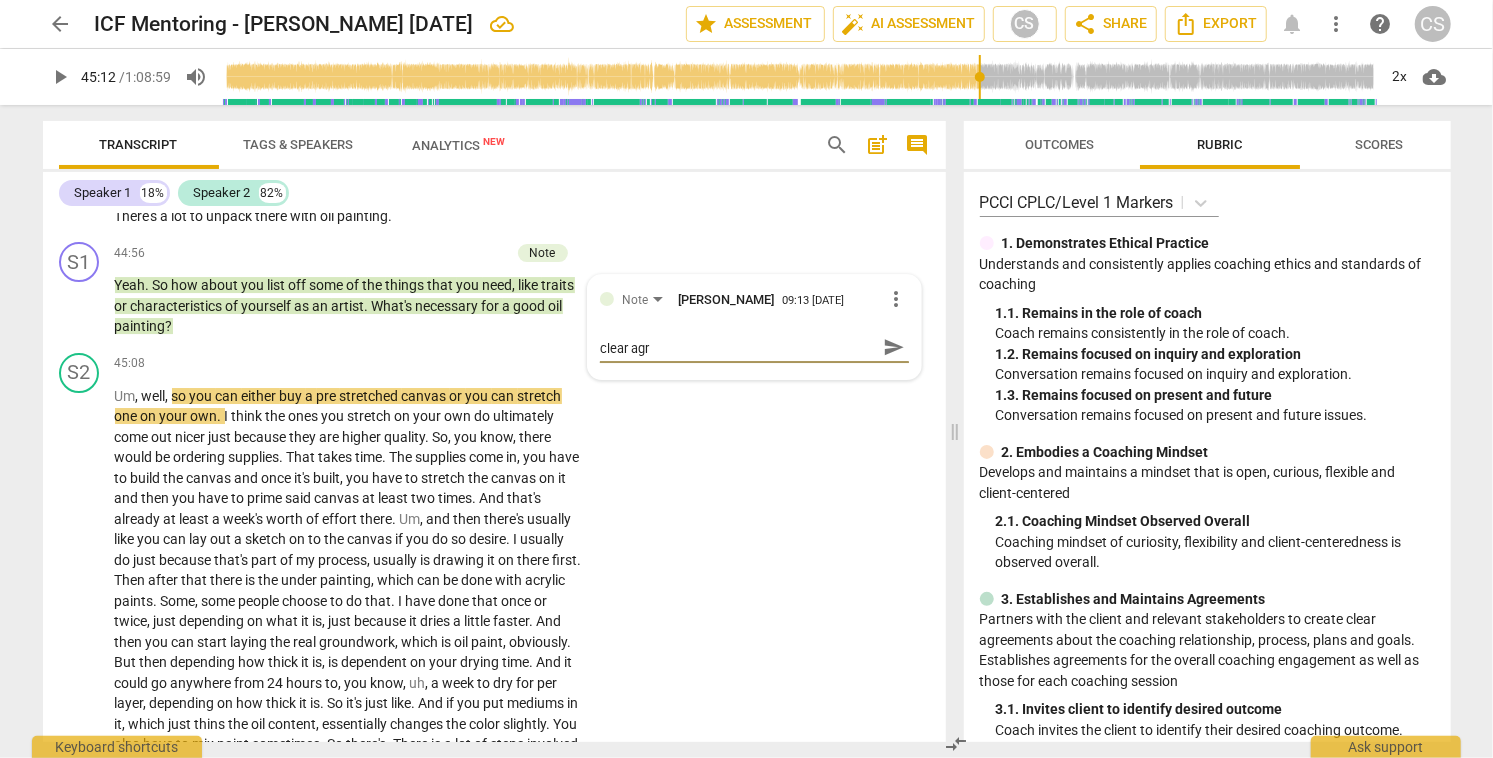 type on "great pickup on the metaphor - but without a clear agre" 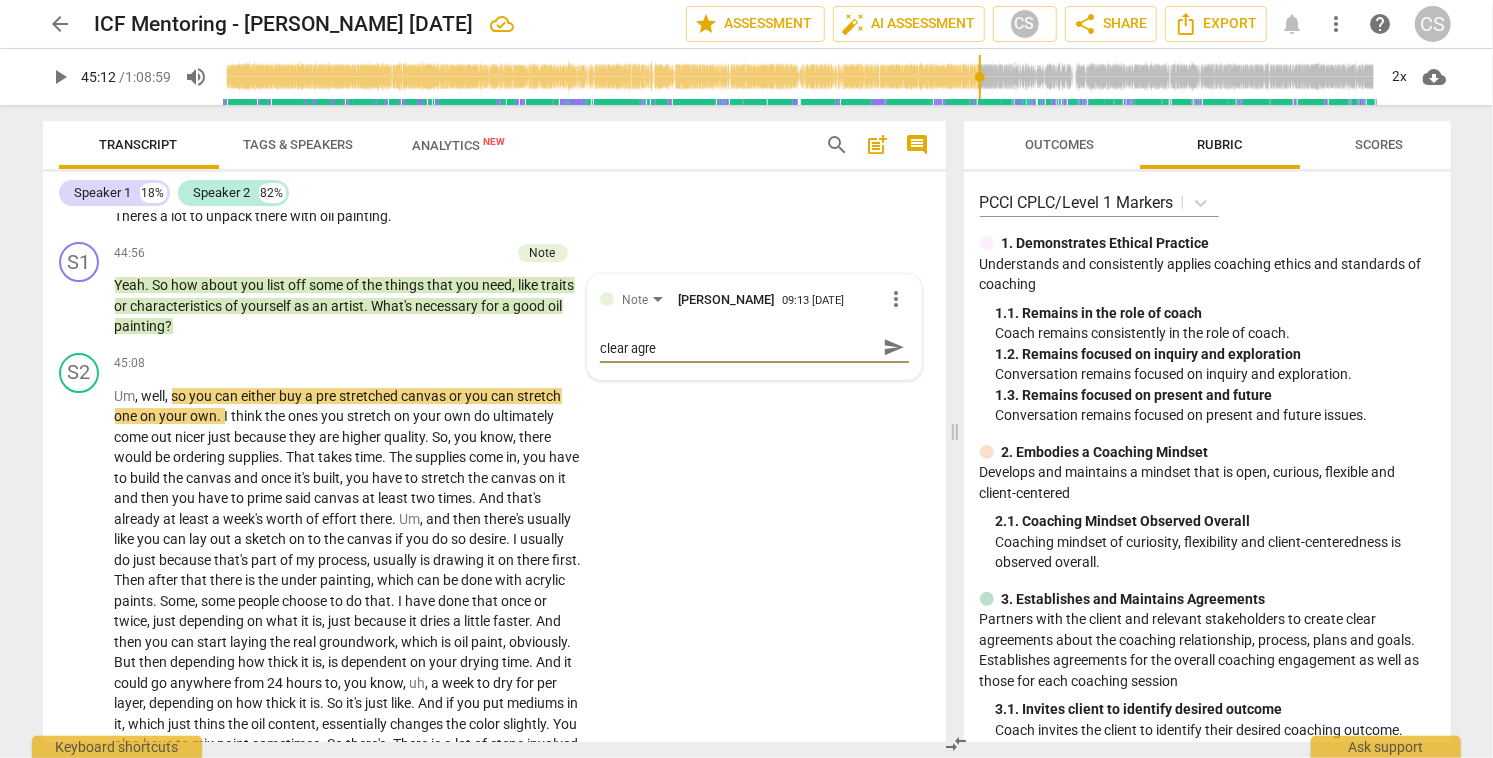 scroll, scrollTop: 0, scrollLeft: 0, axis: both 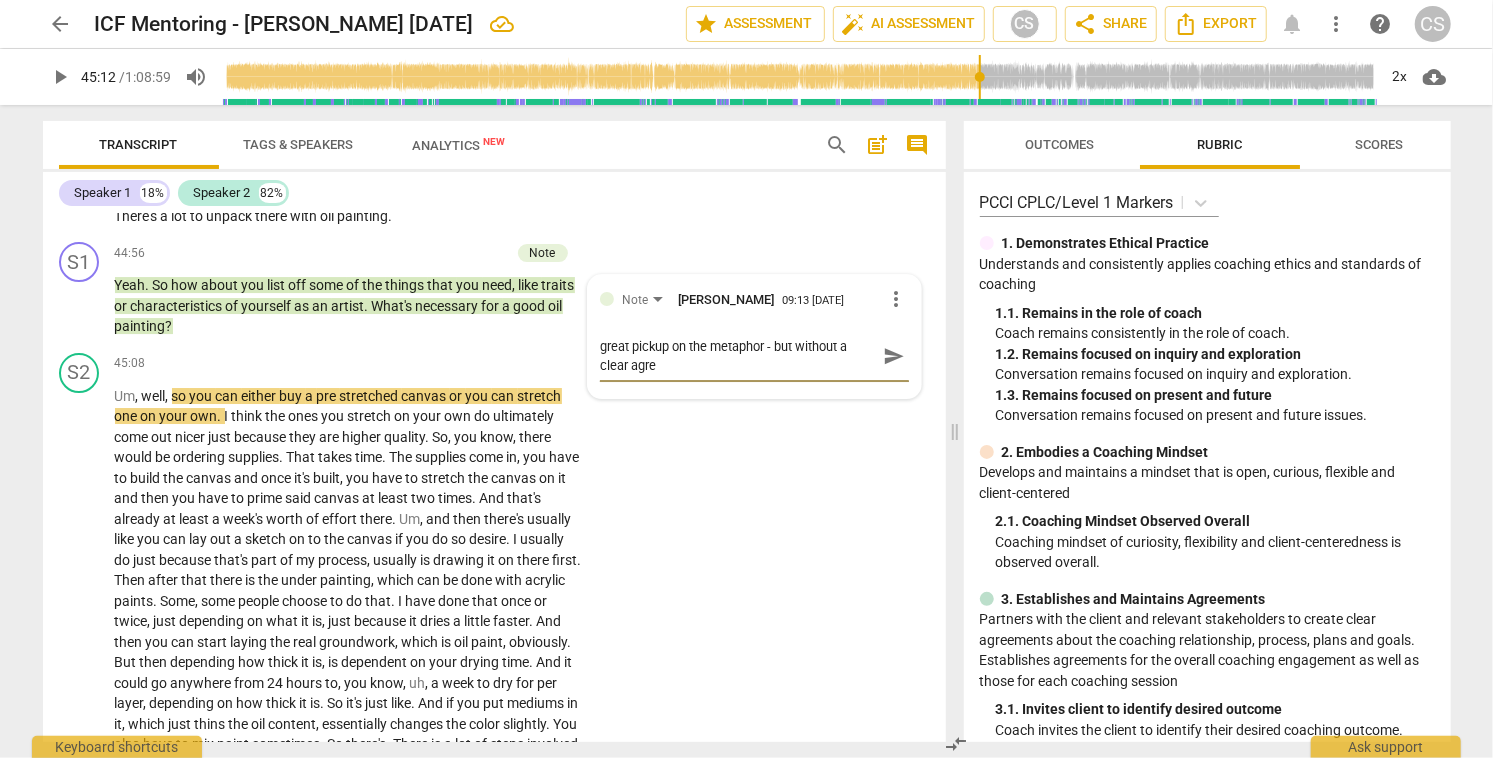 type on "great pickup on the metaphor - but without a clear agree" 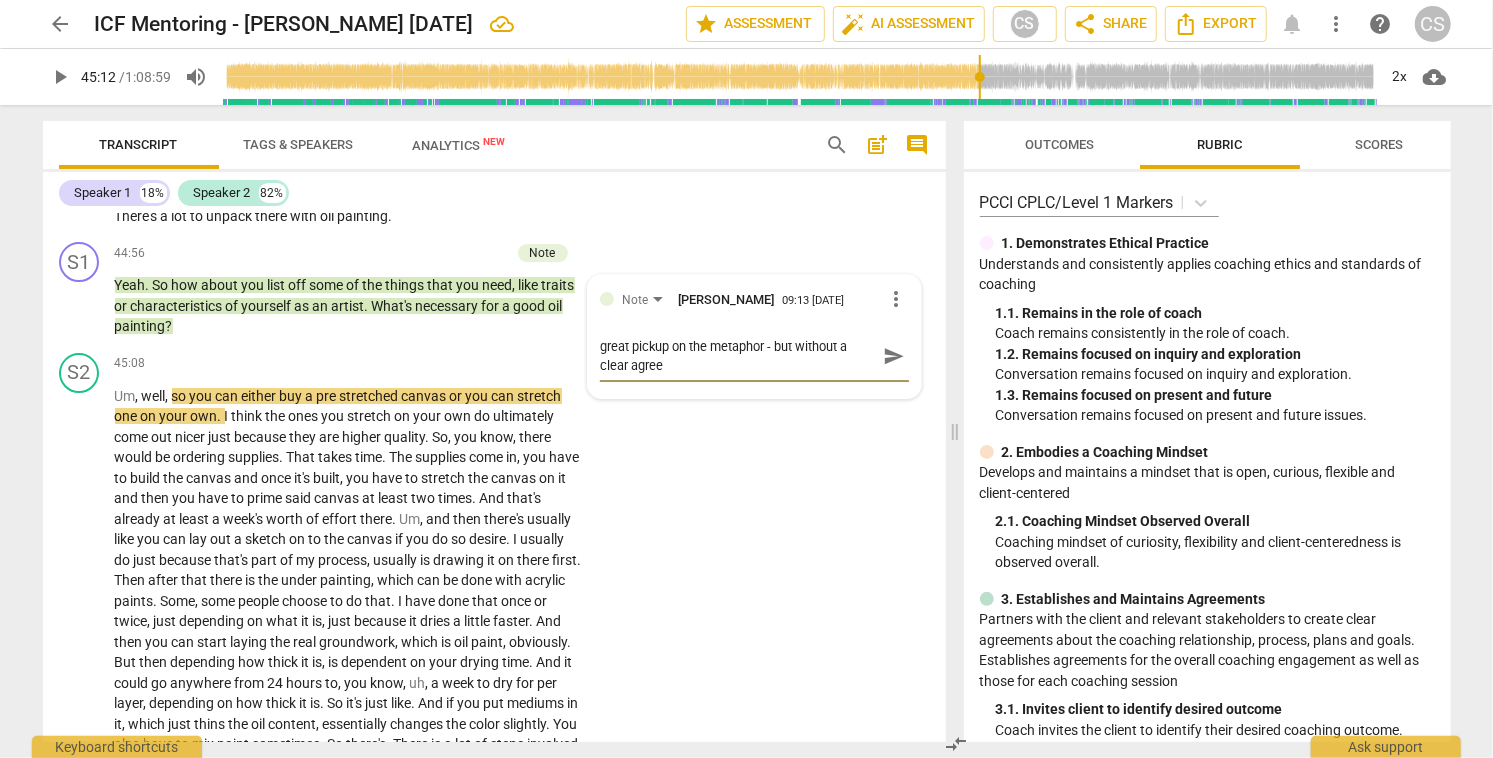 type on "great pickup on the metaphor - but without a clear agreem" 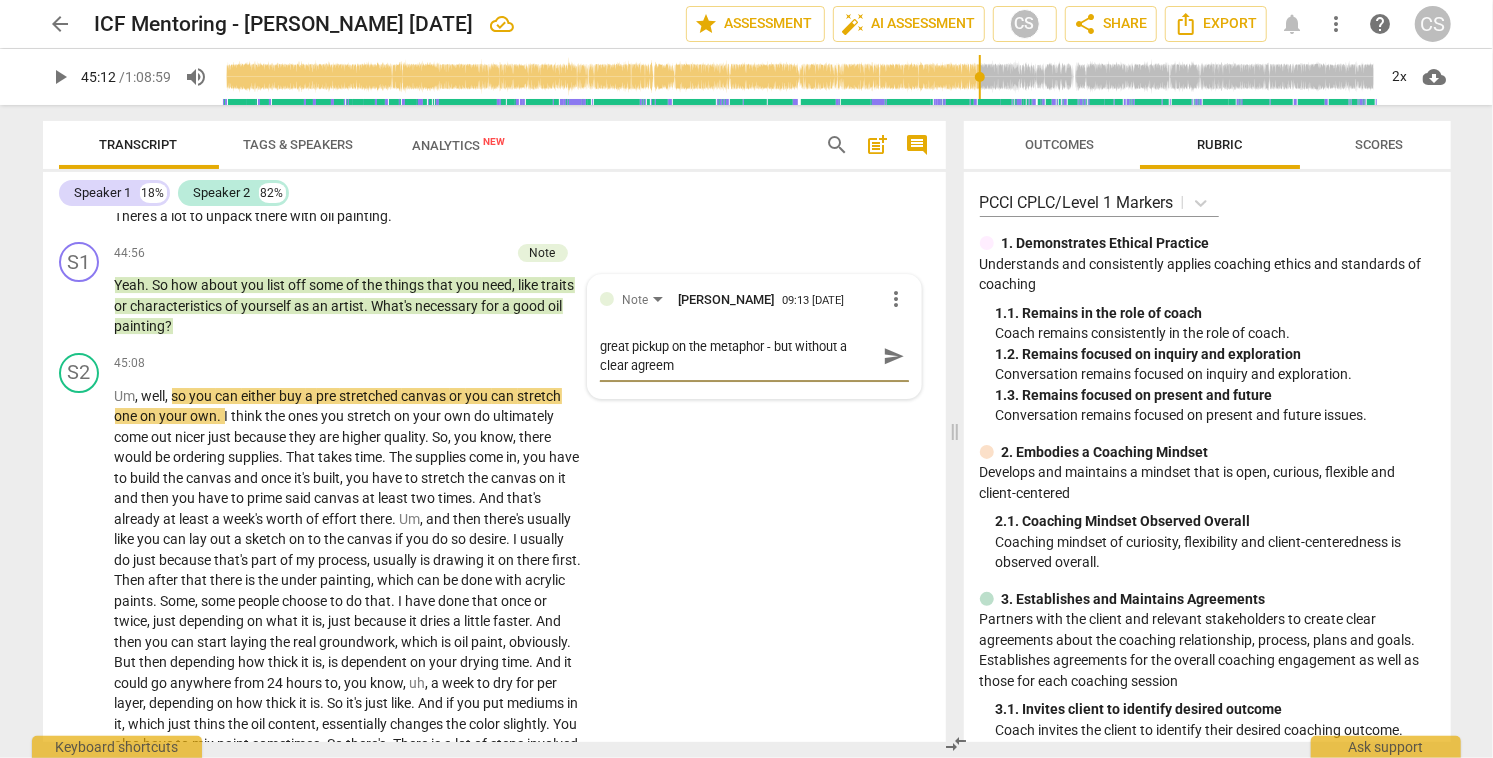type on "great pickup on the metaphor - but without a clear agreeme" 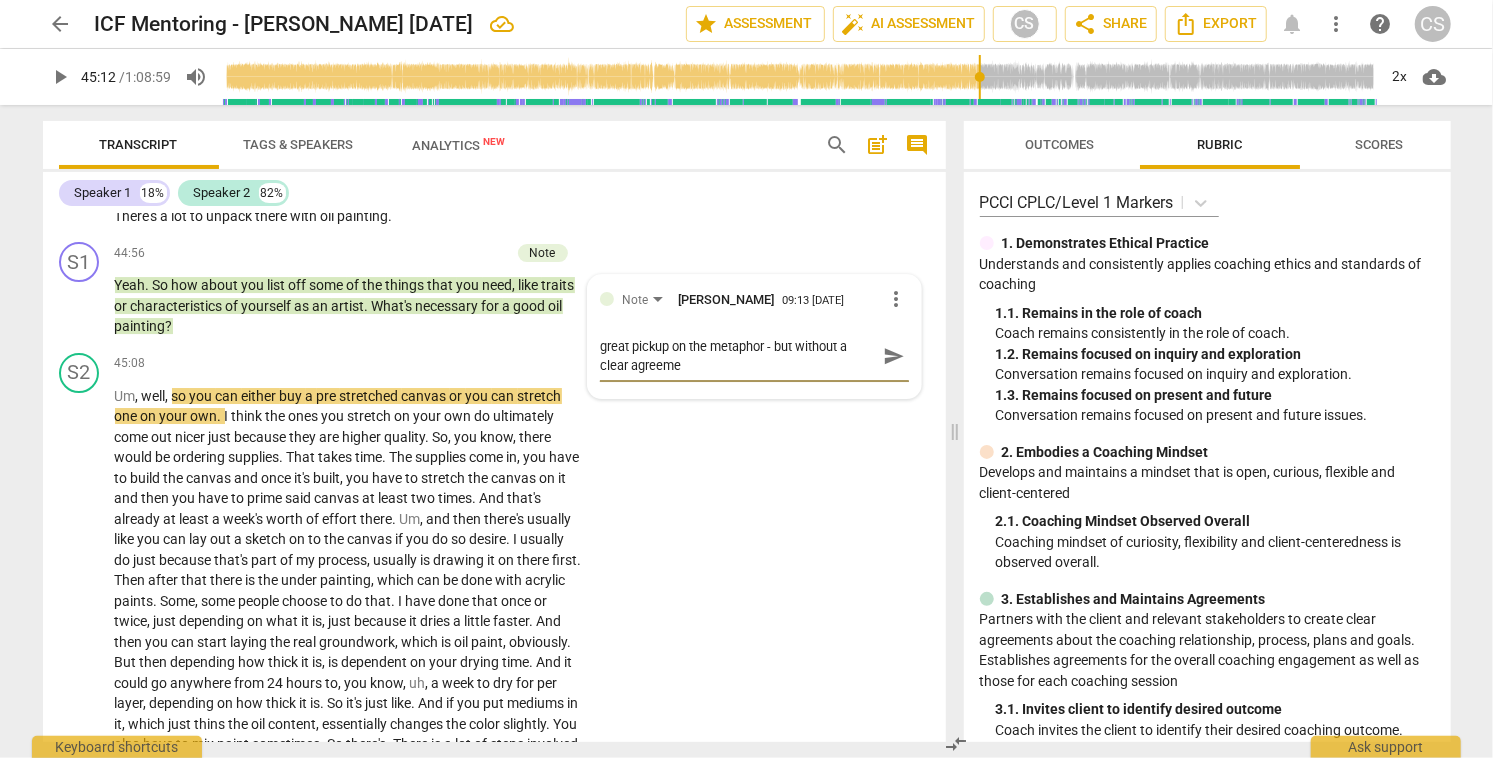 type on "great pickup on the metaphor - but without a clear agreemen" 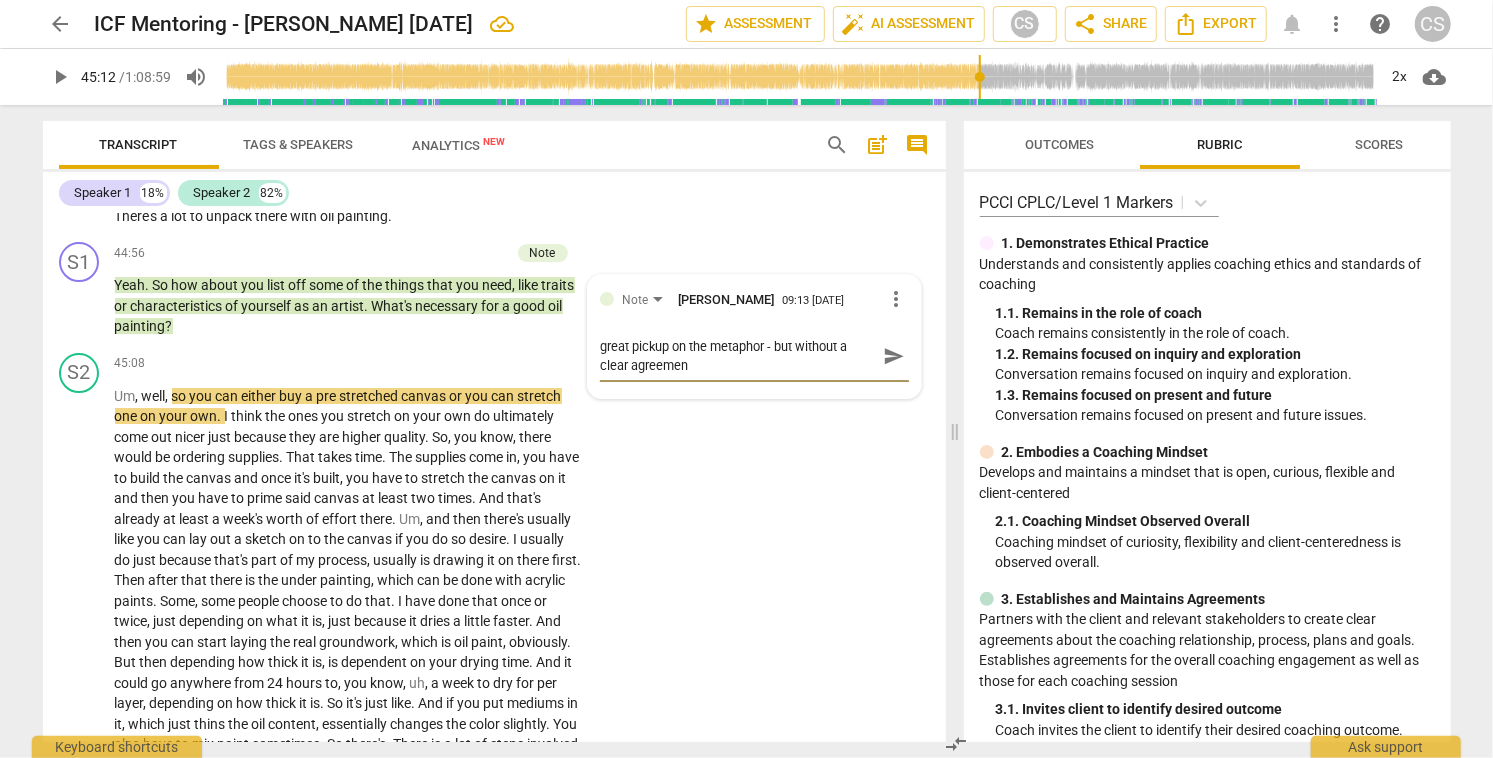 type on "great pickup on the metaphor - but without a clear agreemen" 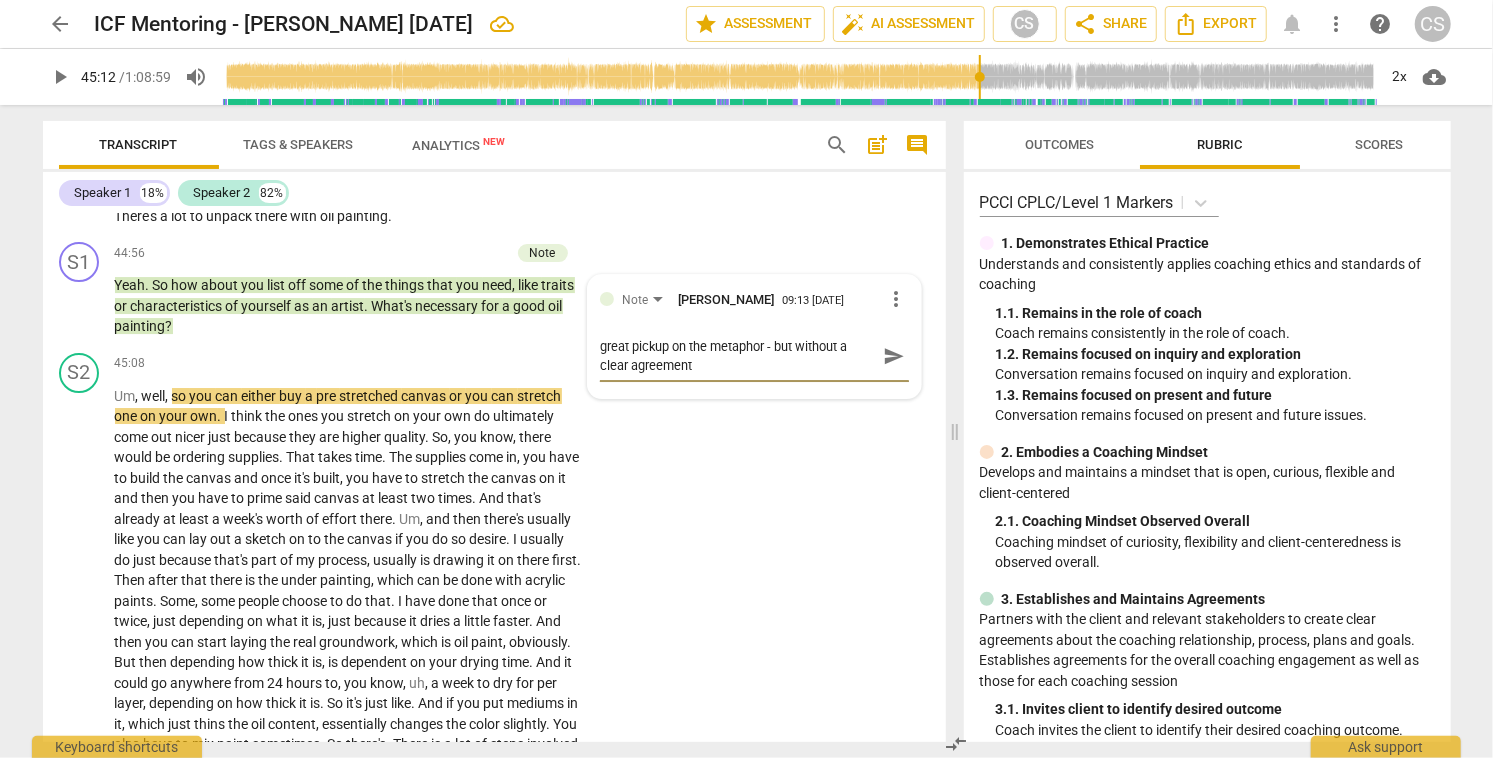type on "great pickup on the metaphor - but without a clear agreement" 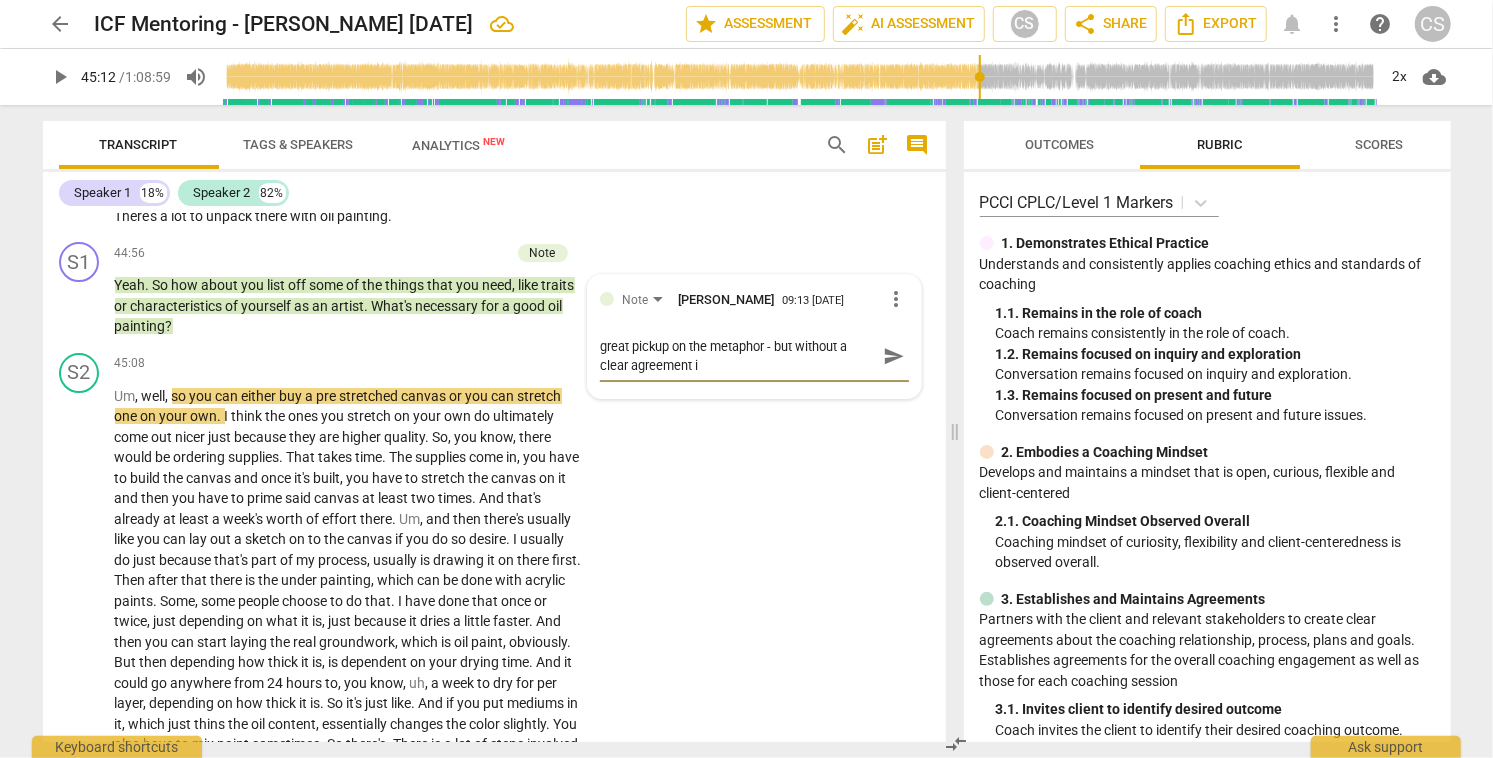 type on "great pickup on the metaphor - but without a clear agreement it" 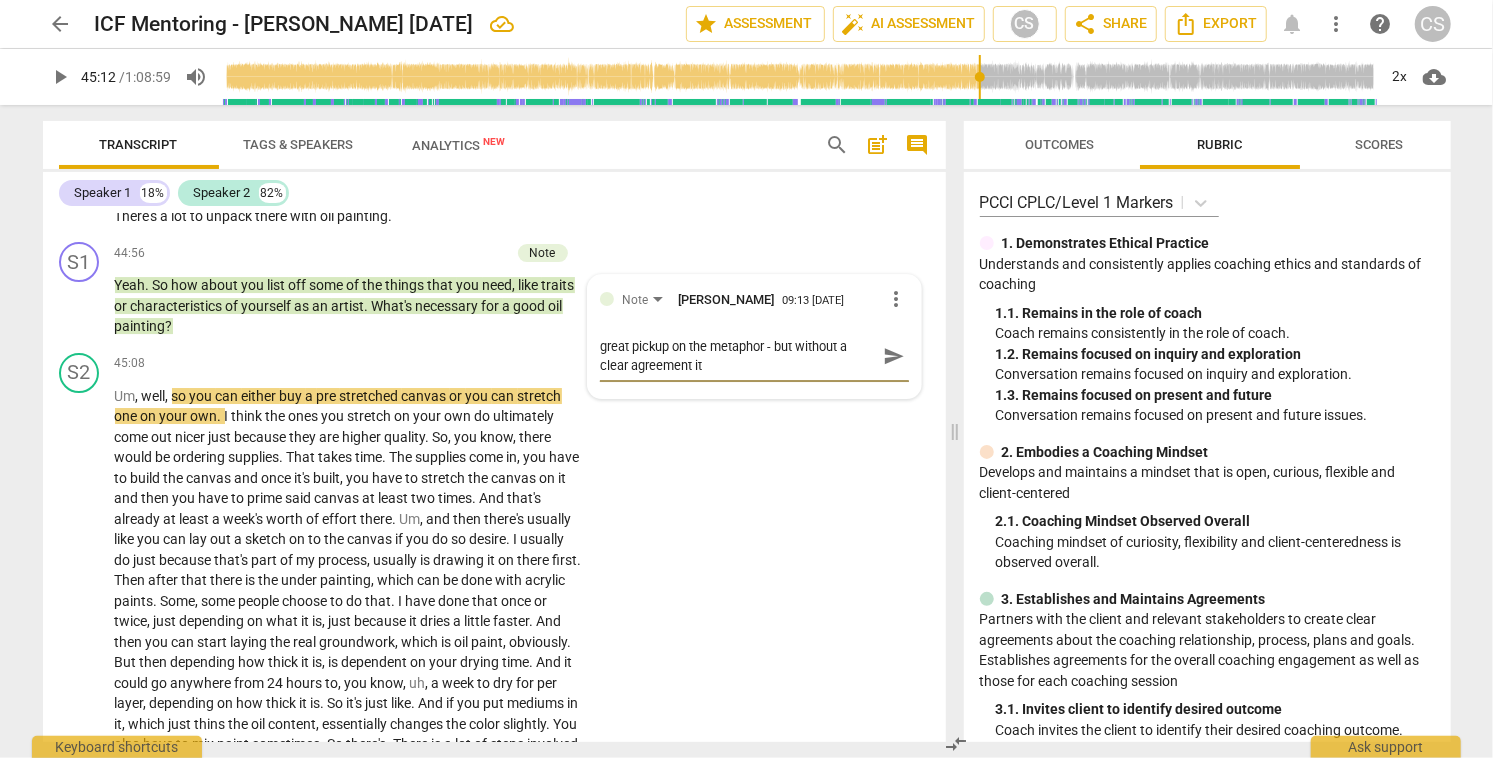 type on "great pickup on the metaphor - but without a clear agreement it'" 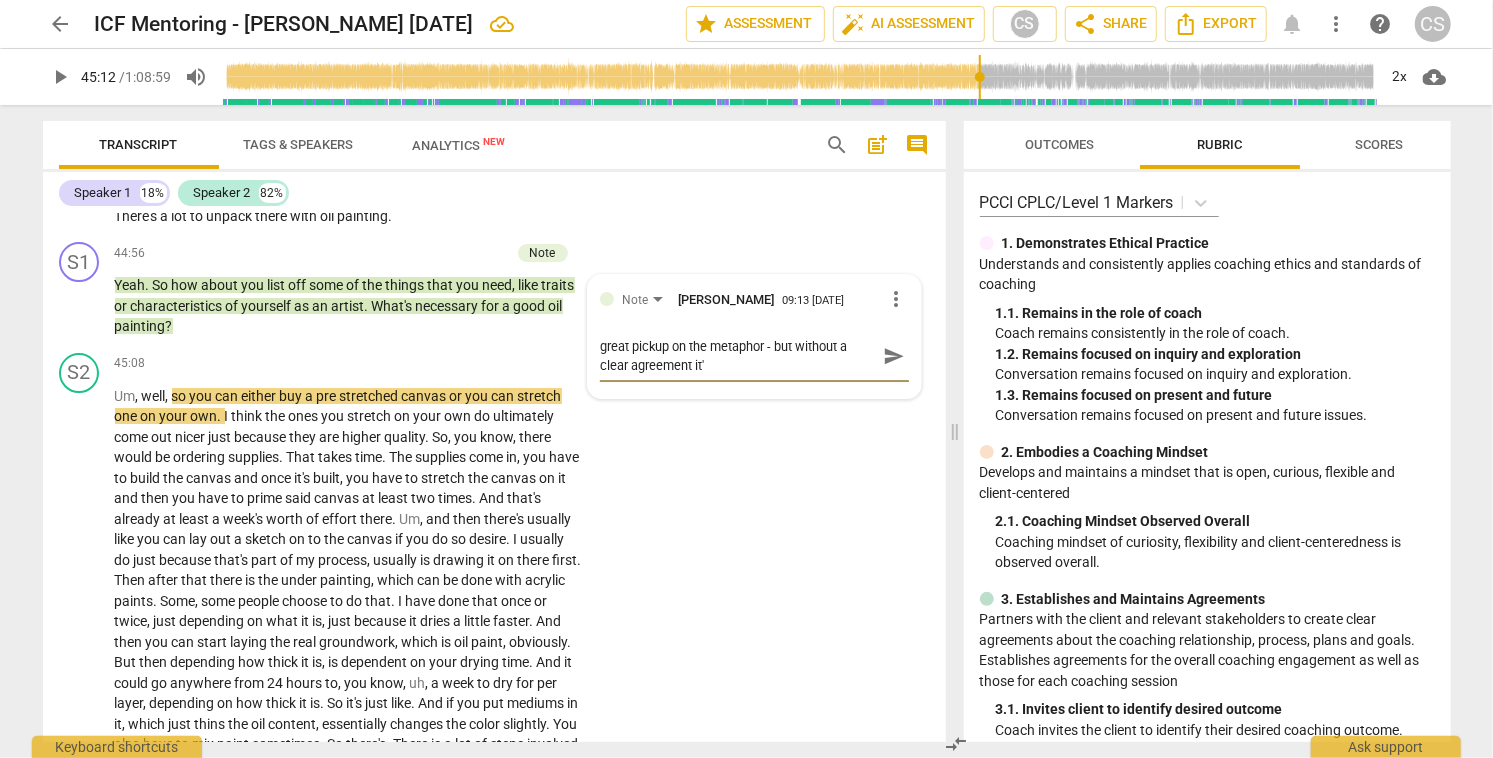 type on "great pickup on the metaphor - but without a clear agreement it's" 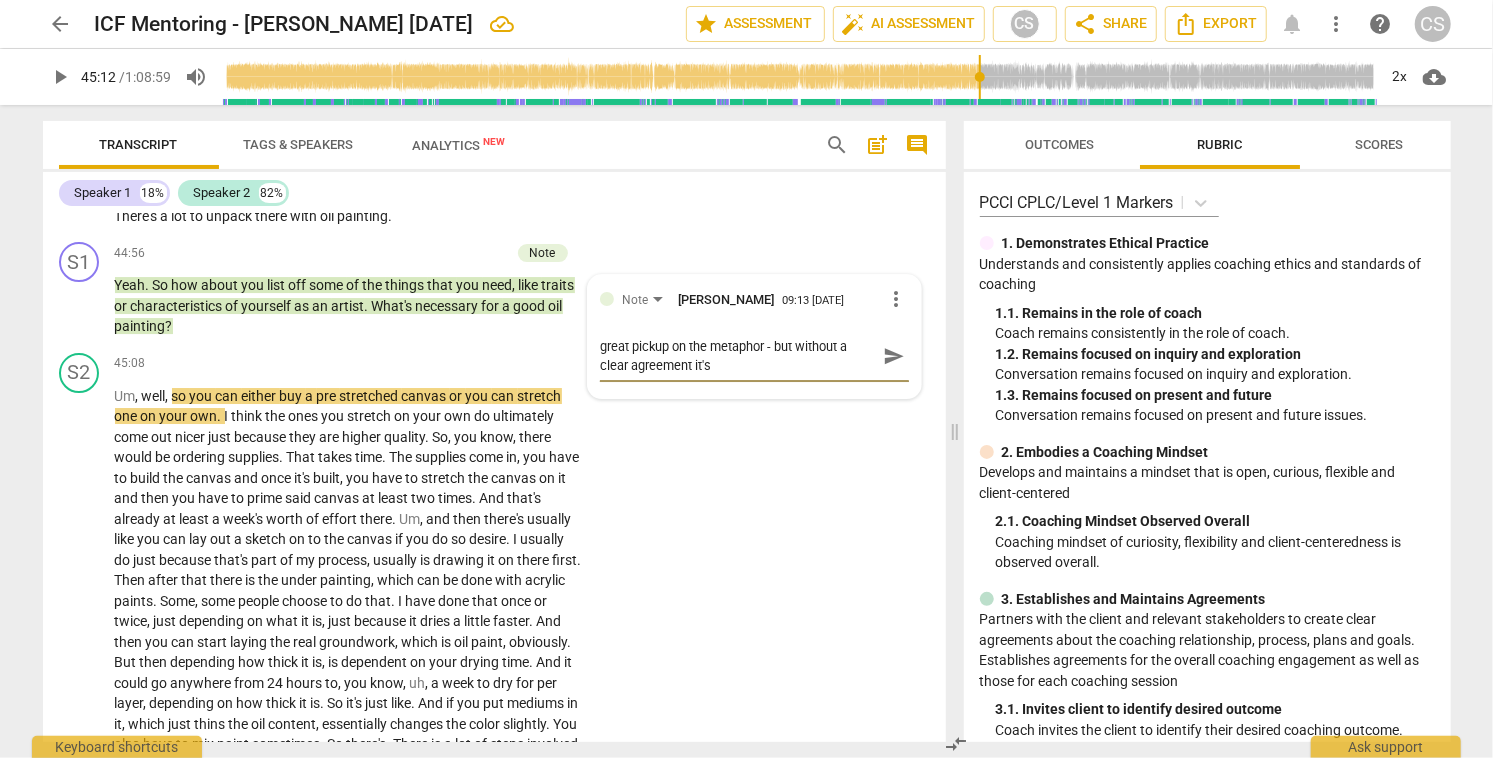 type on "great pickup on the metaphor - but without a clear agreement it's" 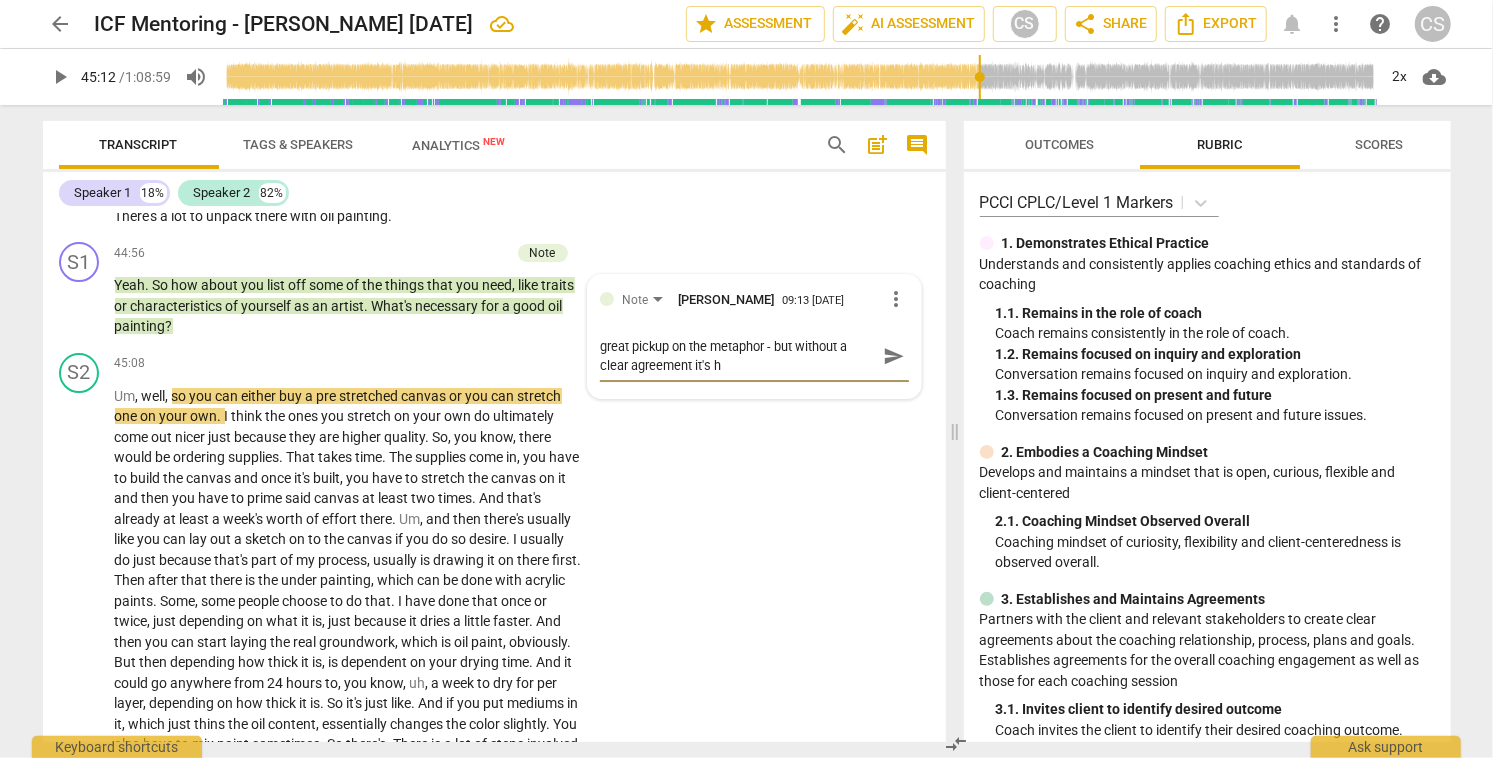 type on "great pickup on the metaphor - but without a clear agreement it's ha" 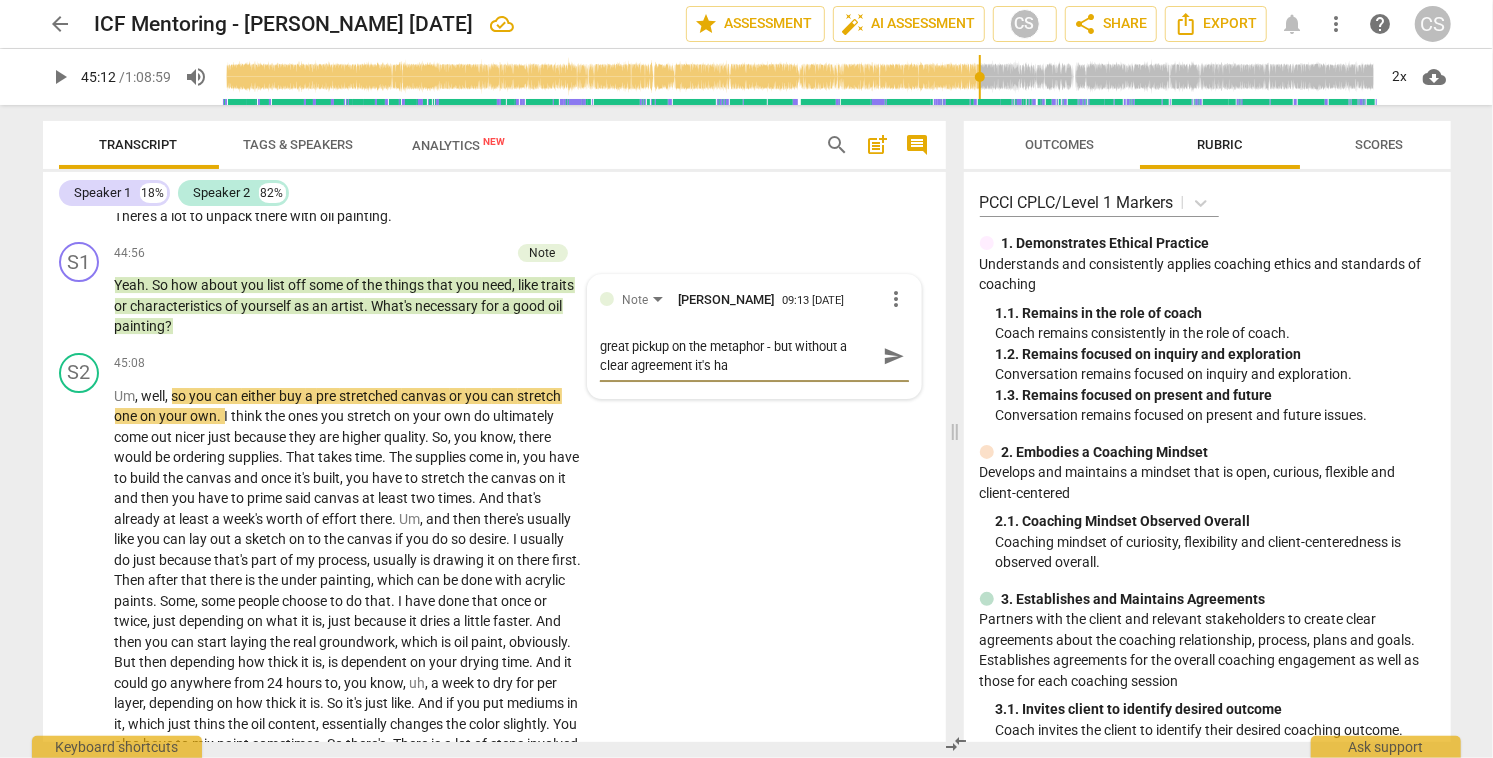 type on "great pickup on the metaphor - but without a clear agreement it's har" 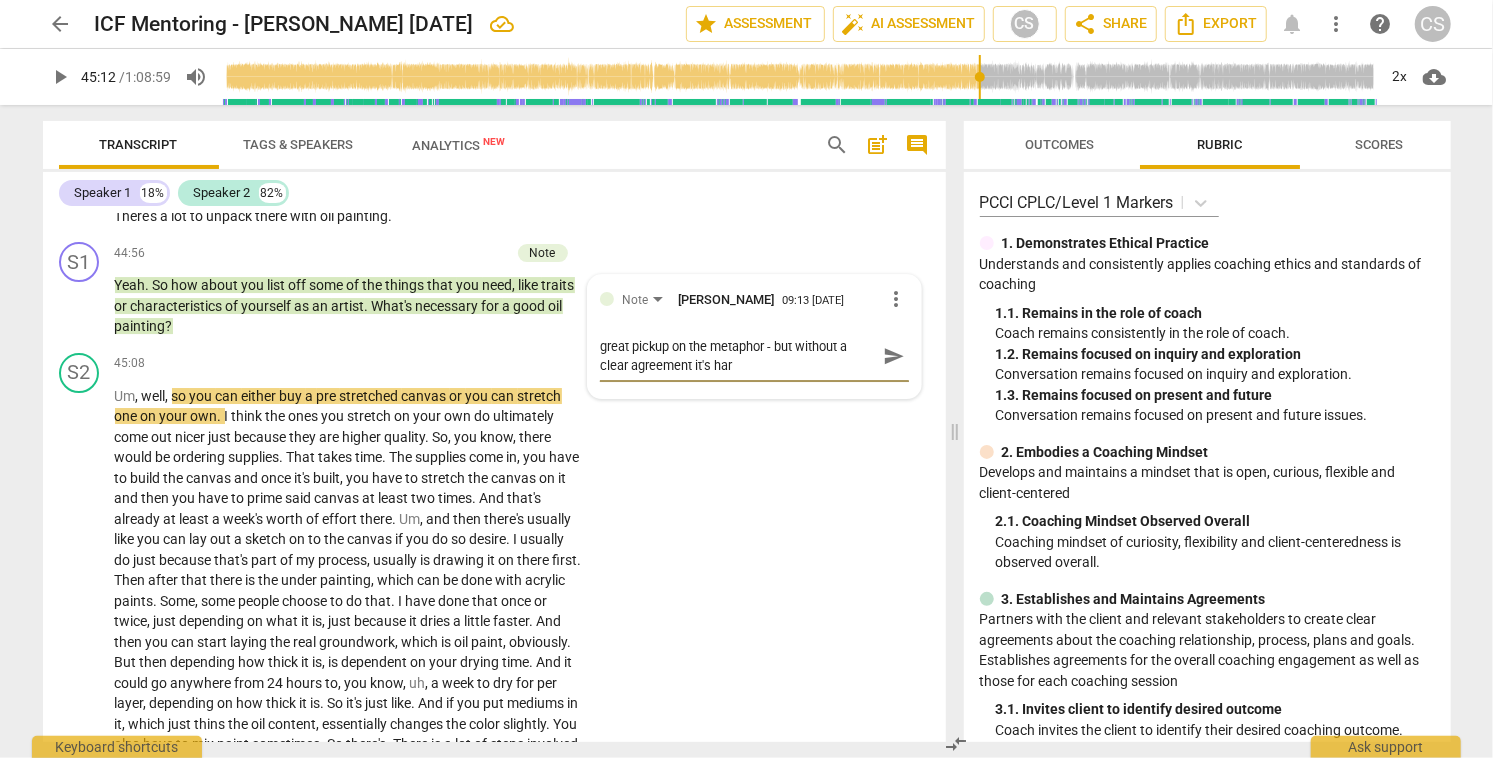 type on "great pickup on the metaphor - but without a clear agreement it's hard" 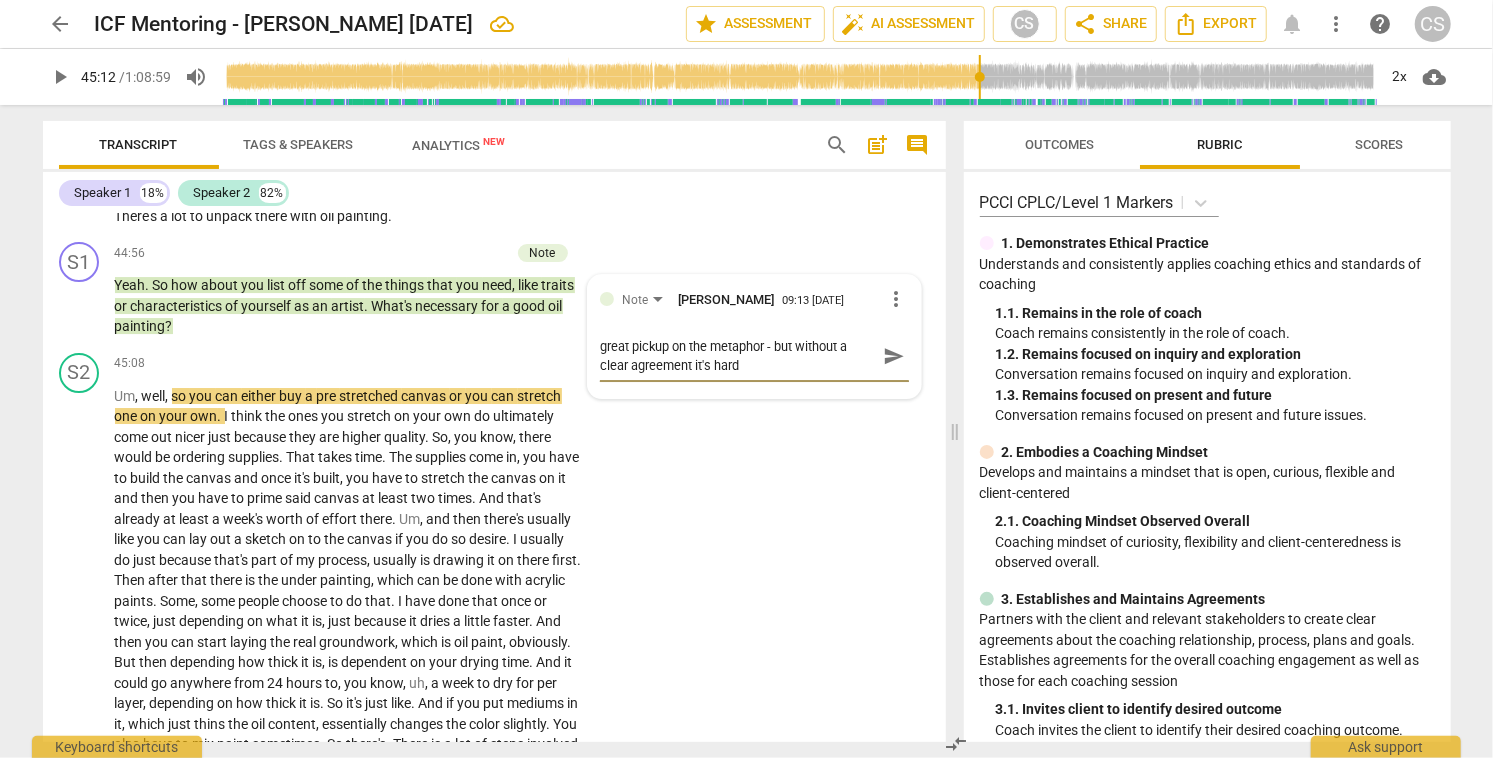 type on "great pickup on the metaphor - but without a clear agreement it's hard" 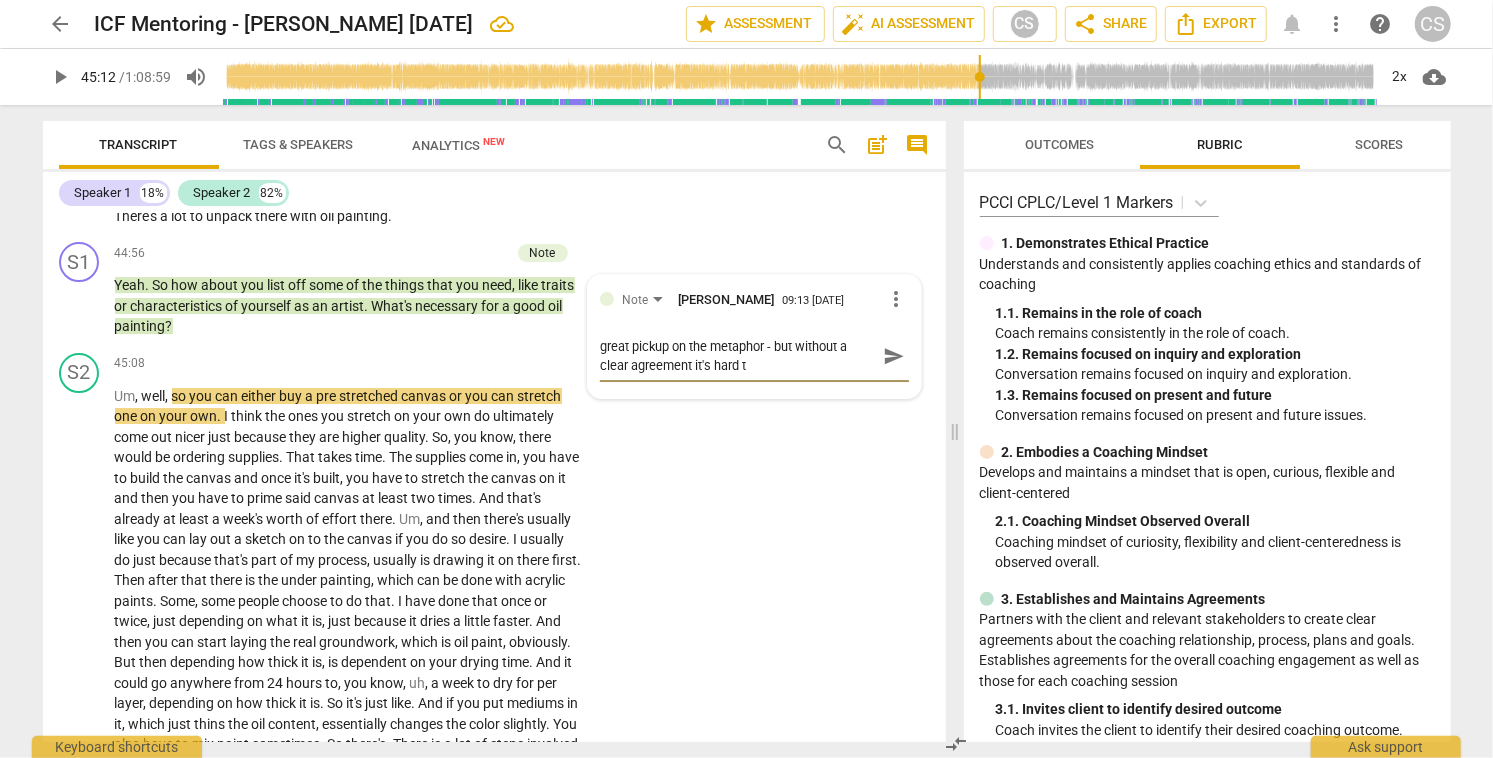 type on "great pickup on the metaphor - but without a clear agreement it's hard to" 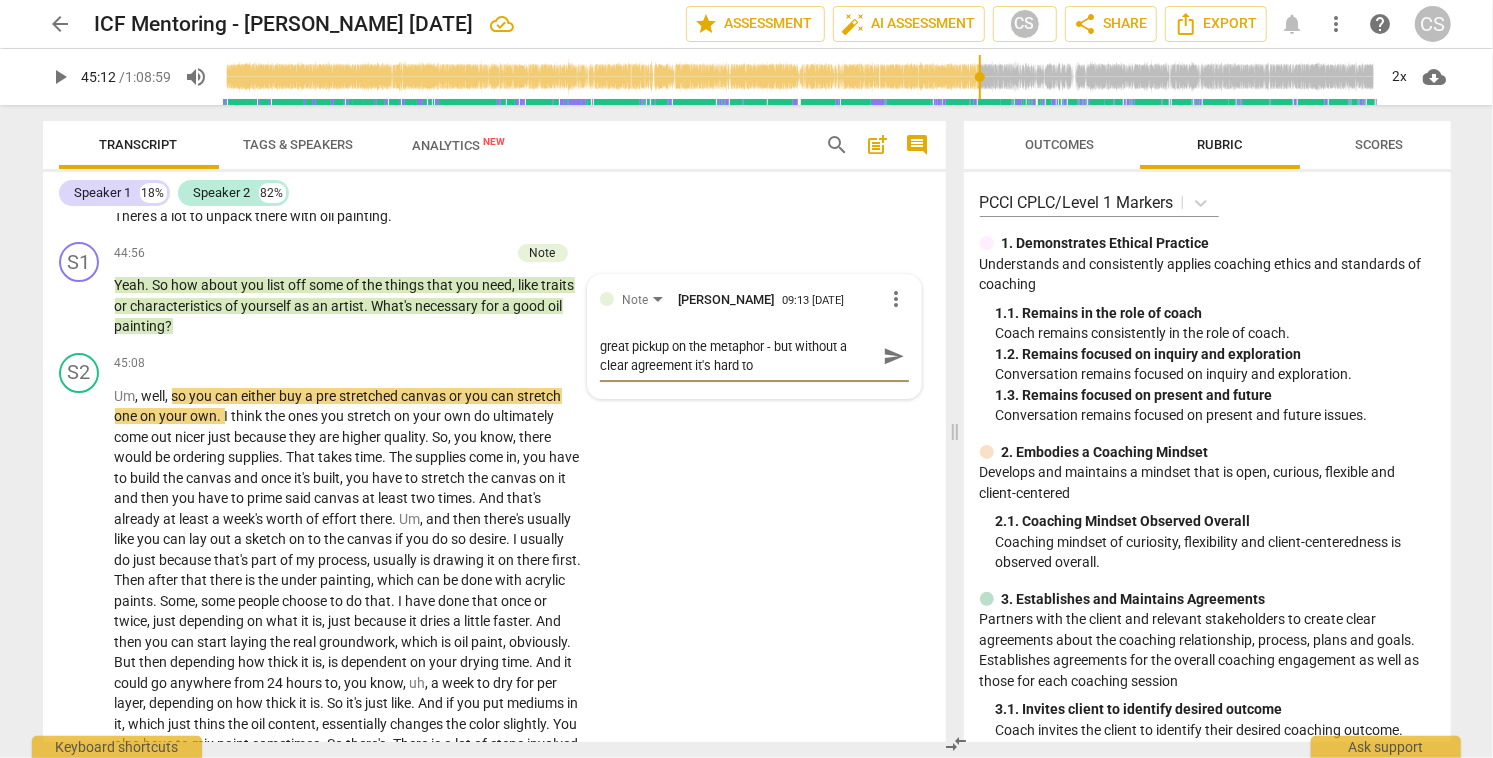 type on "great pickup on the metaphor - but without a clear agreement it's hard to" 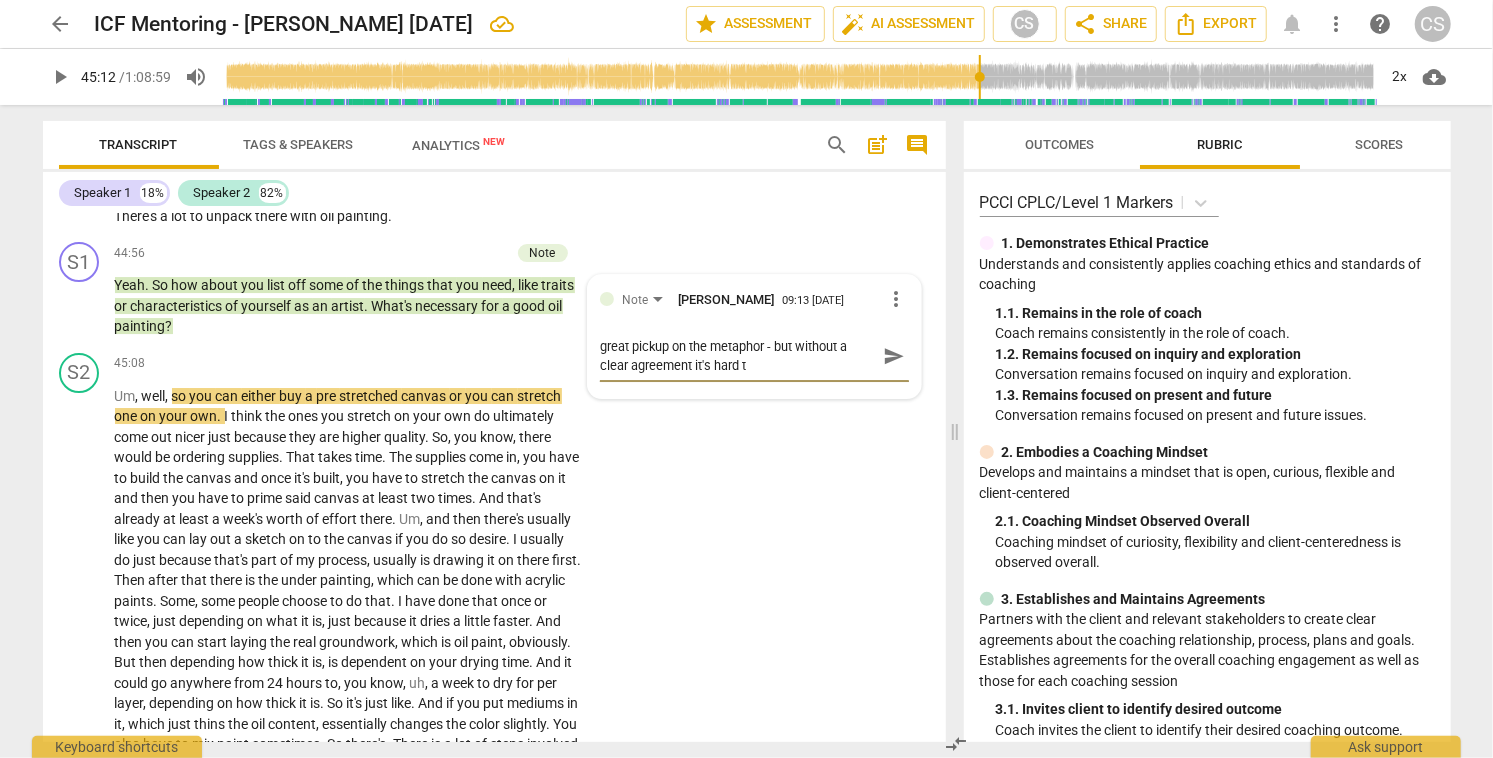 type on "great pickup on the metaphor - but without a clear agreement it's hard" 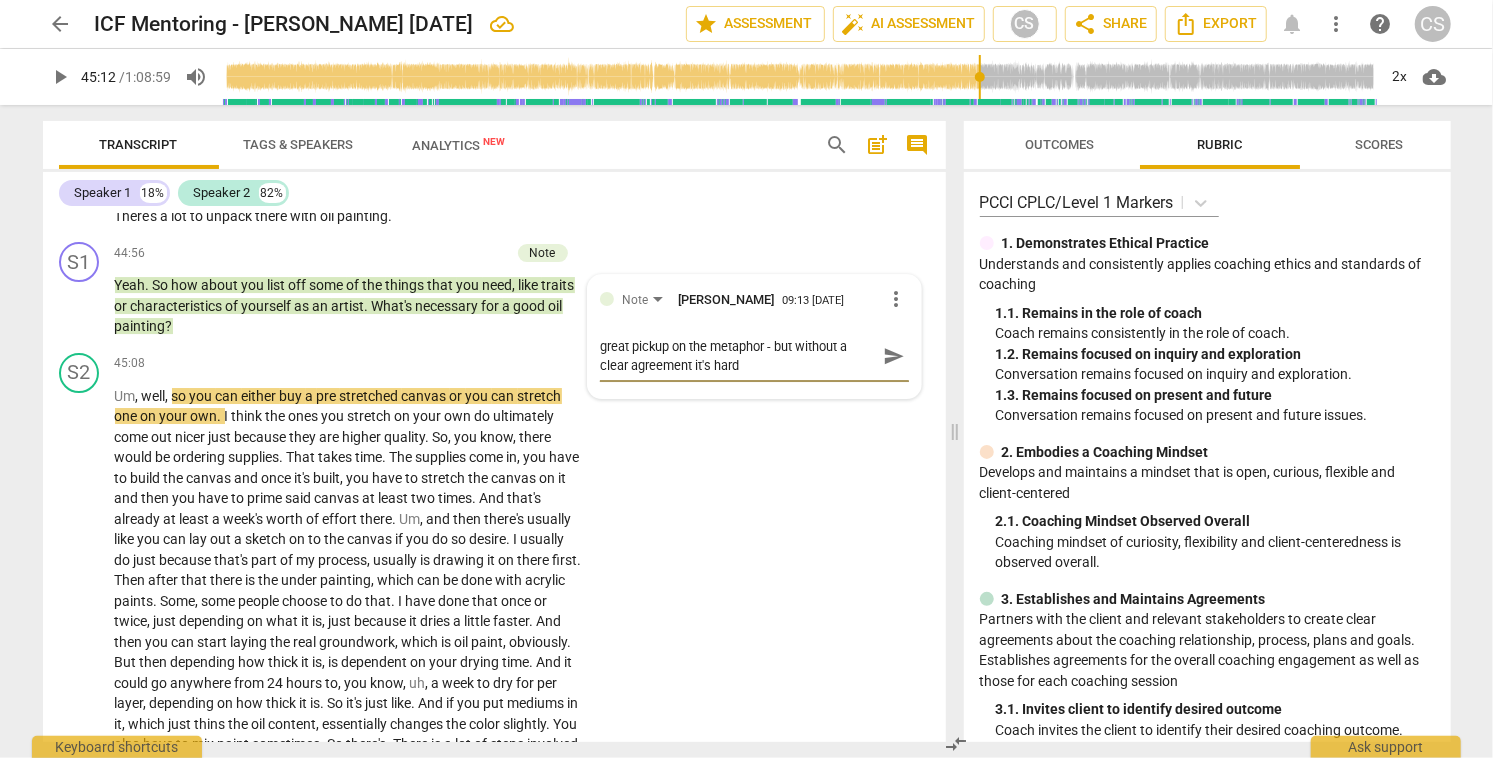 type on "great pickup on the metaphor - but without a clear agreement it's hard" 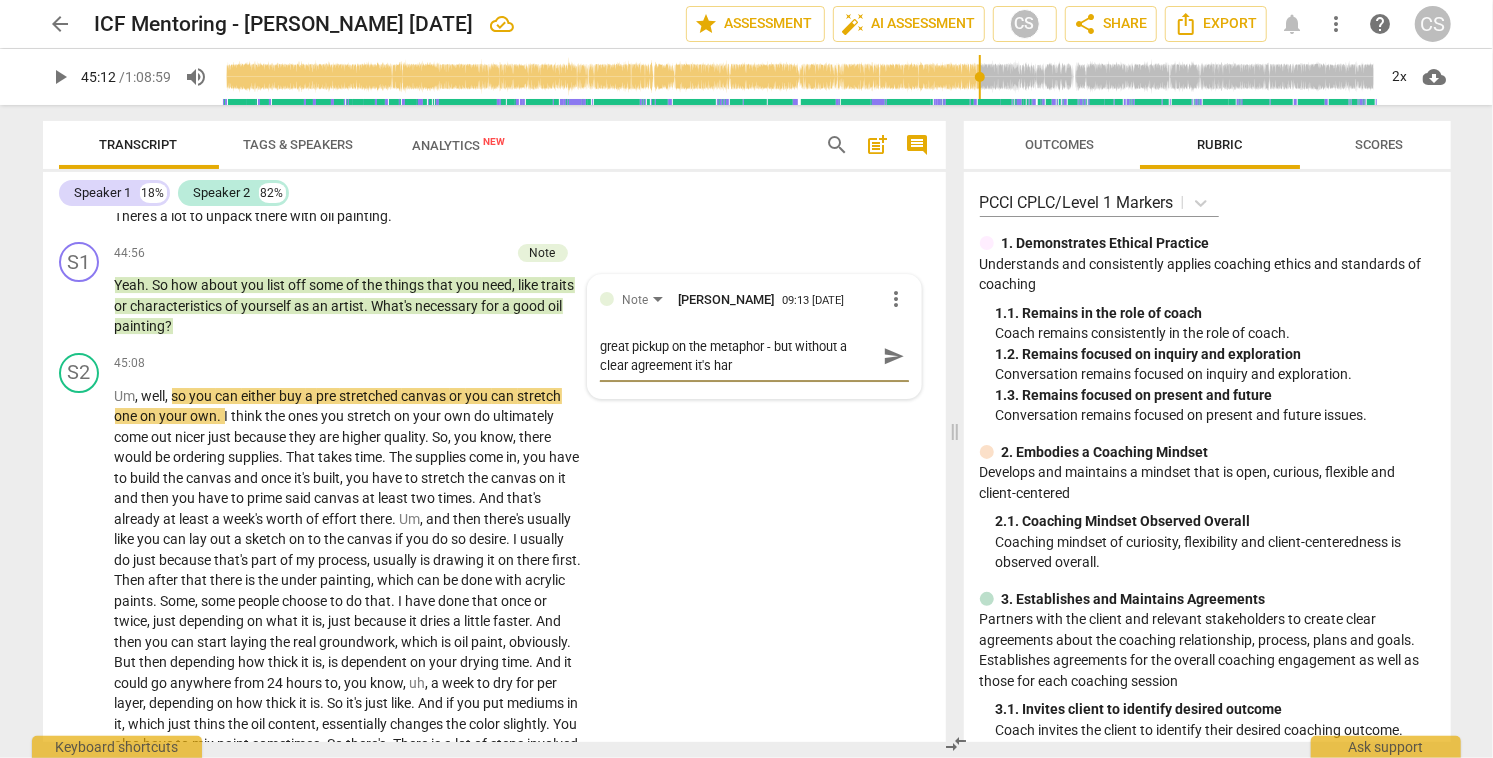 type on "great pickup on the metaphor - but without a clear agreement it's ha" 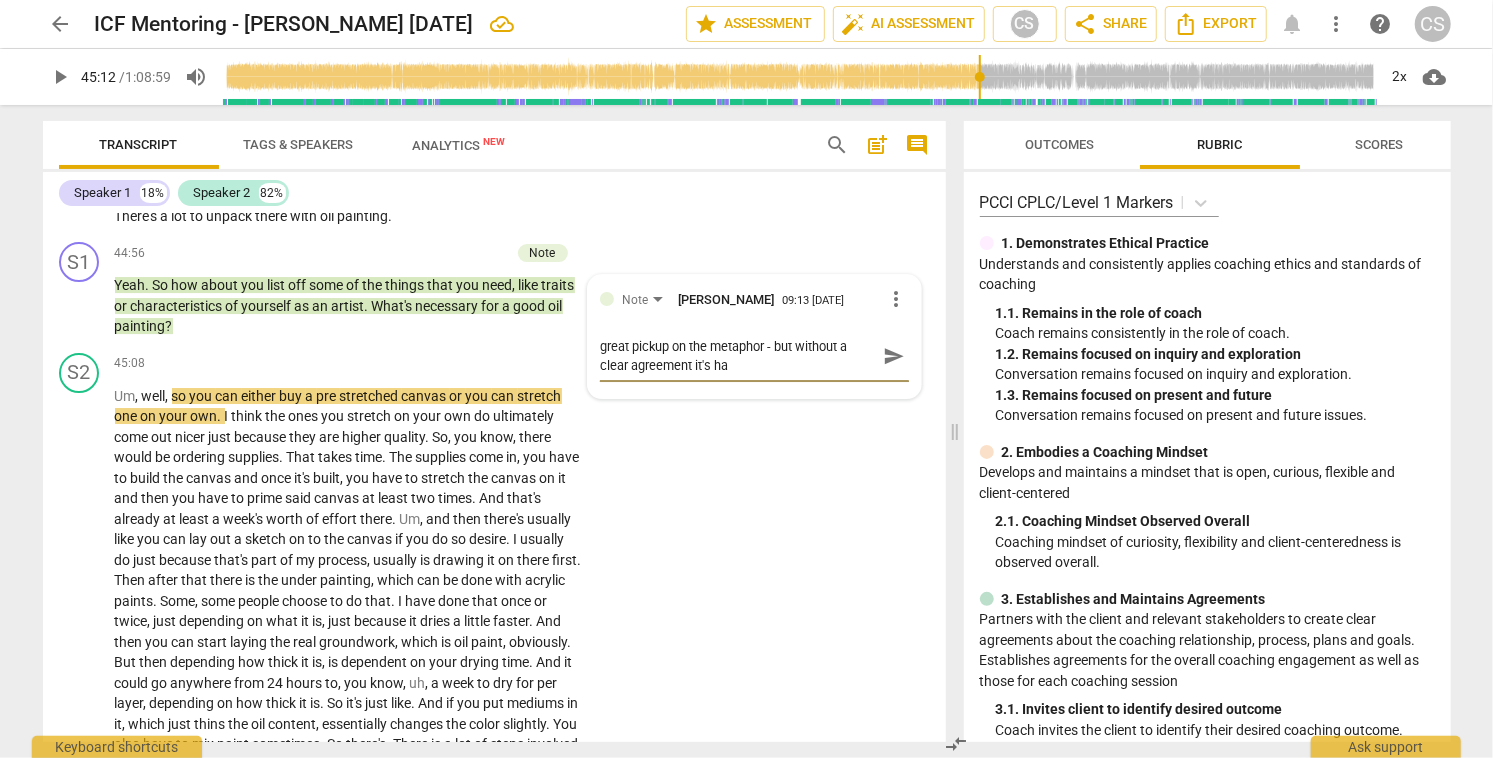 type on "great pickup on the metaphor - but without a clear agreement it's h" 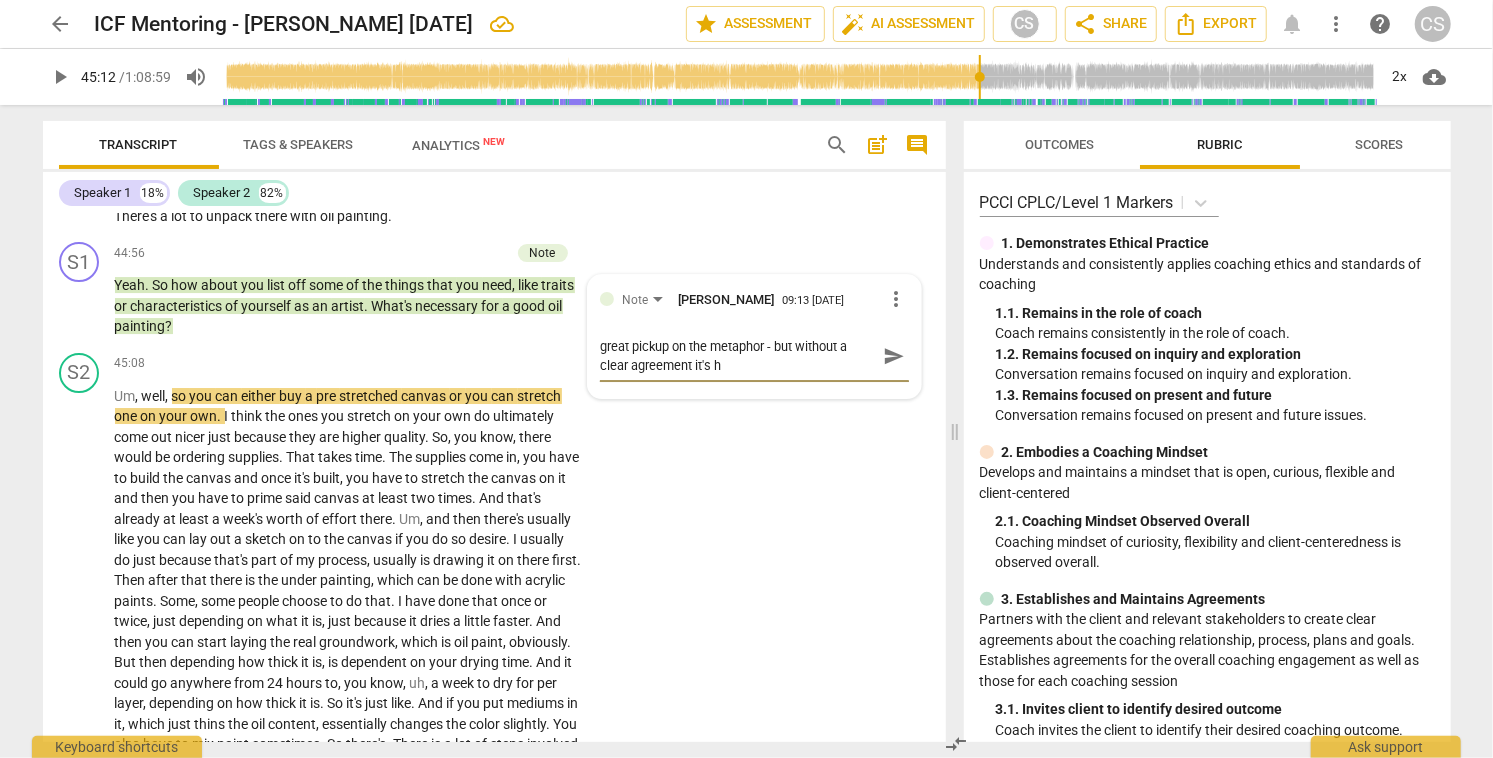 type on "great pickup on the metaphor - but without a clear agreement it's" 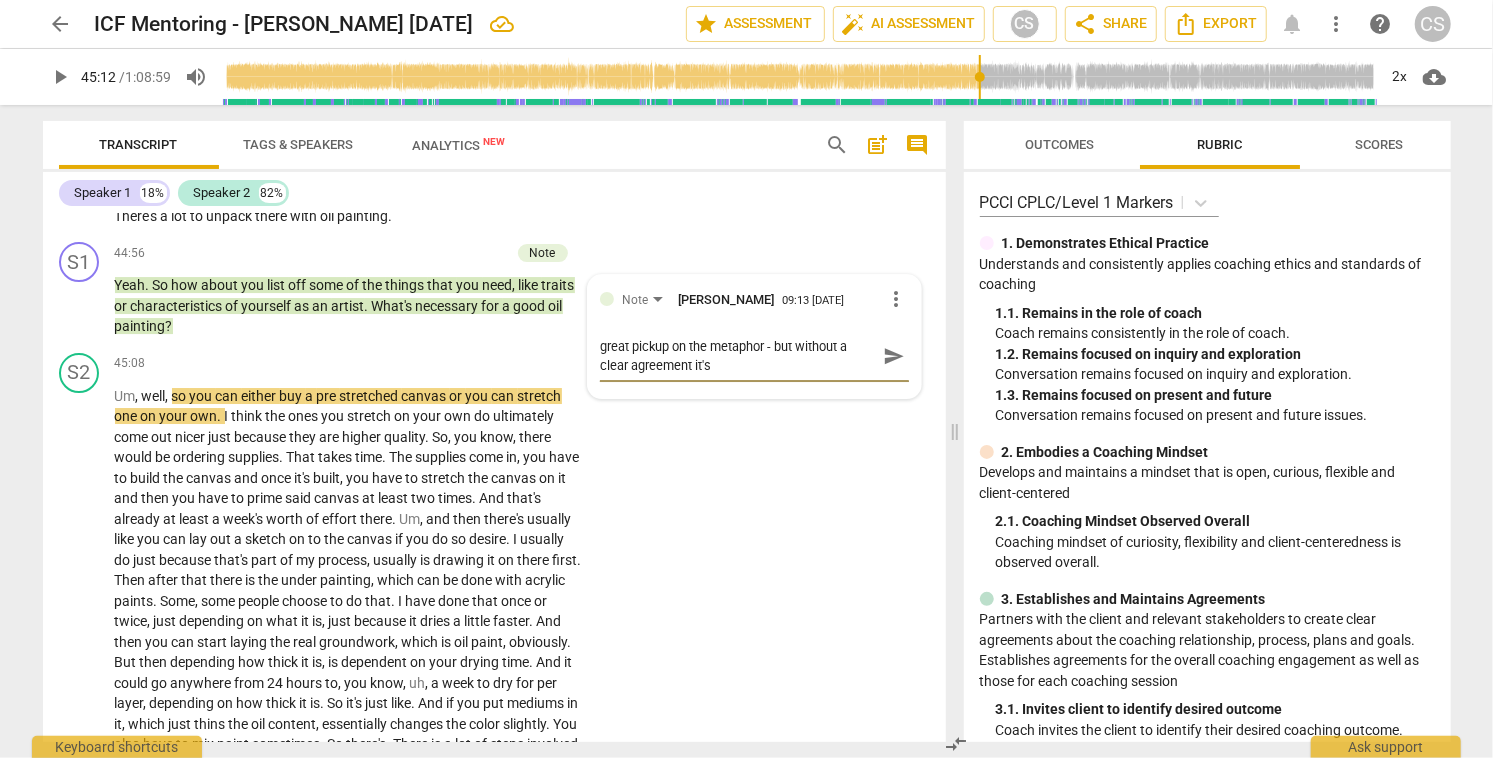 type on "great pickup on the metaphor - but without a clear agreement it's" 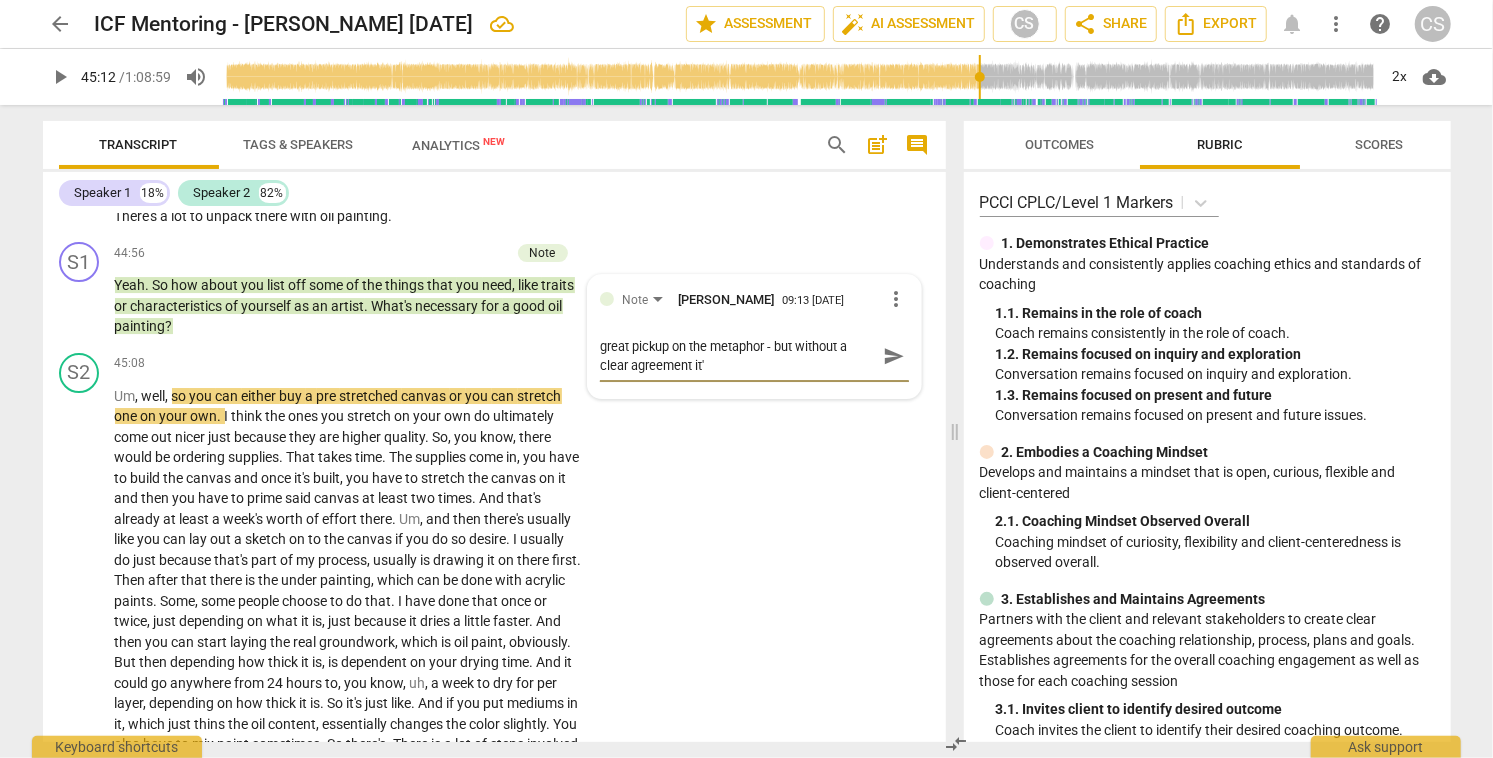 type on "great pickup on the metaphor - but without a clear agreement it" 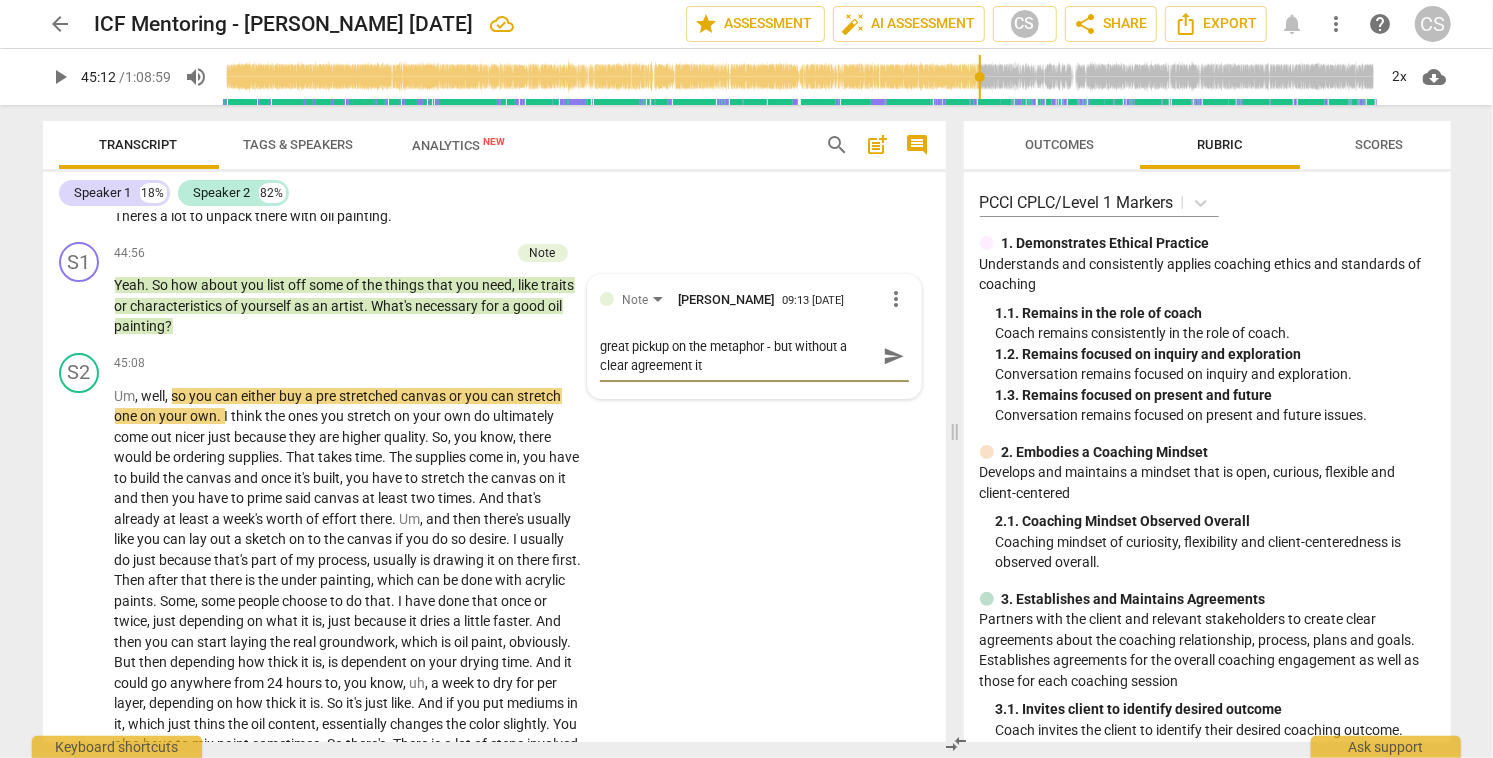 type on "great pickup on the metaphor - but without a clear agreement i" 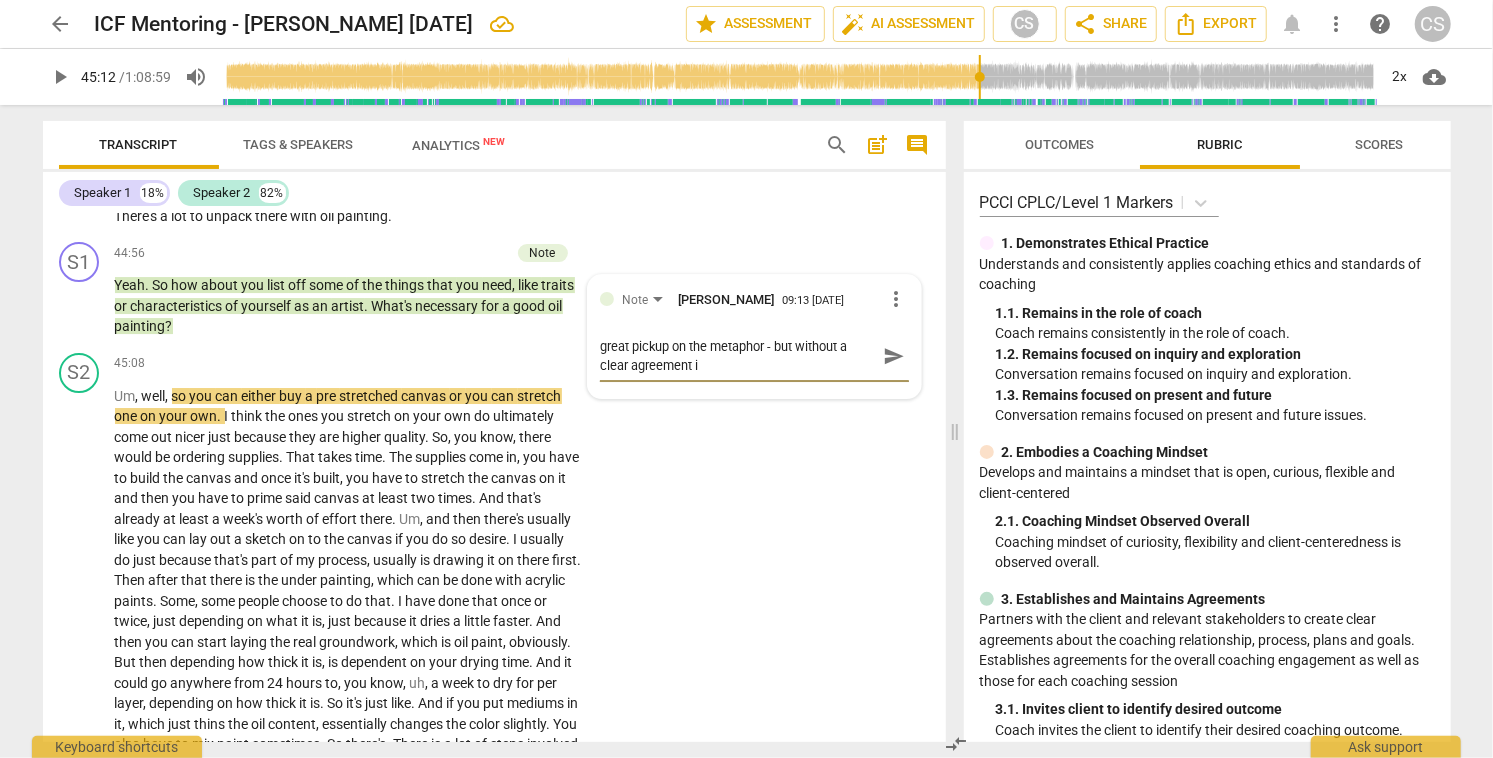 type on "great pickup on the metaphor - but without a clear agreement" 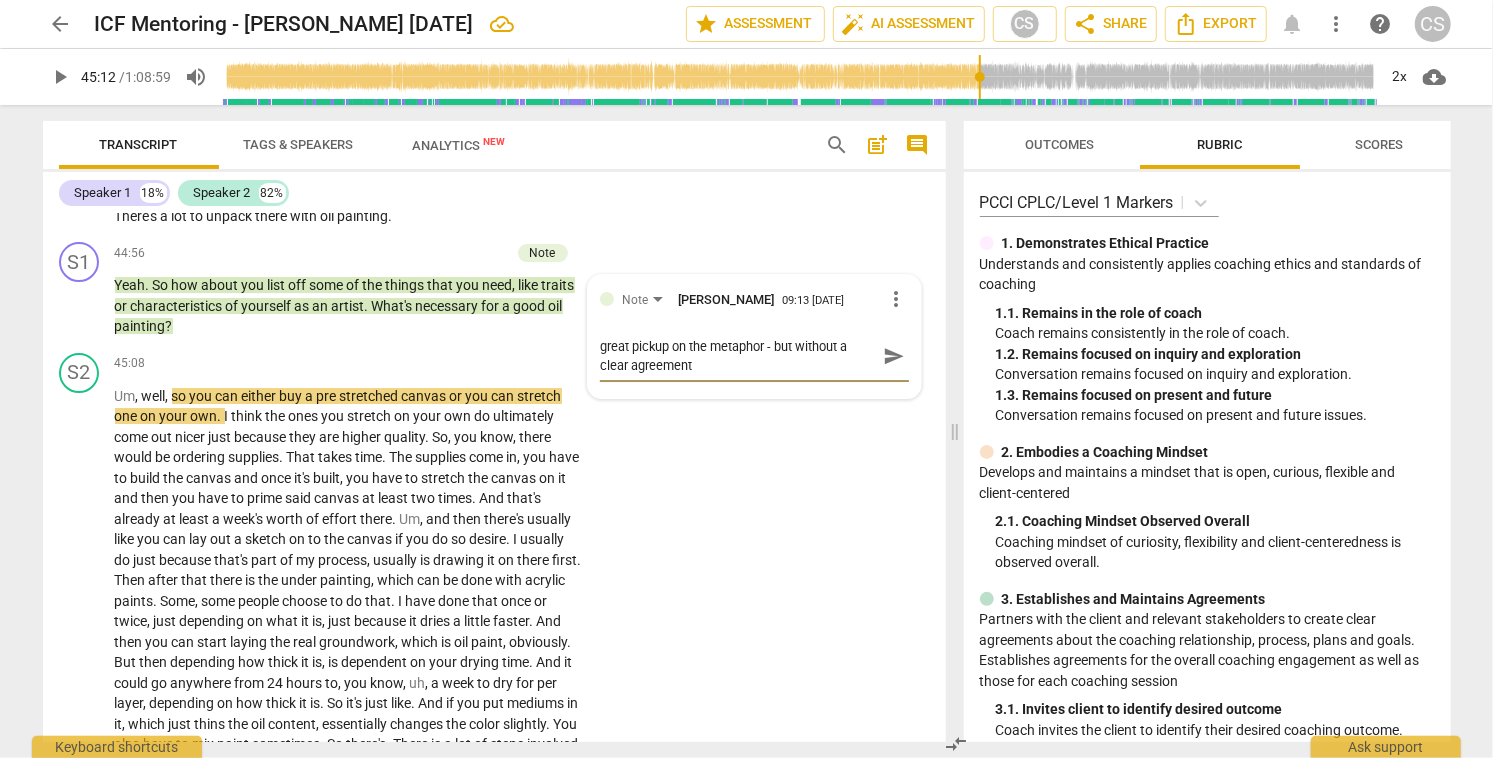 type on "great pickup on the metaphor - but without a clear agreement w" 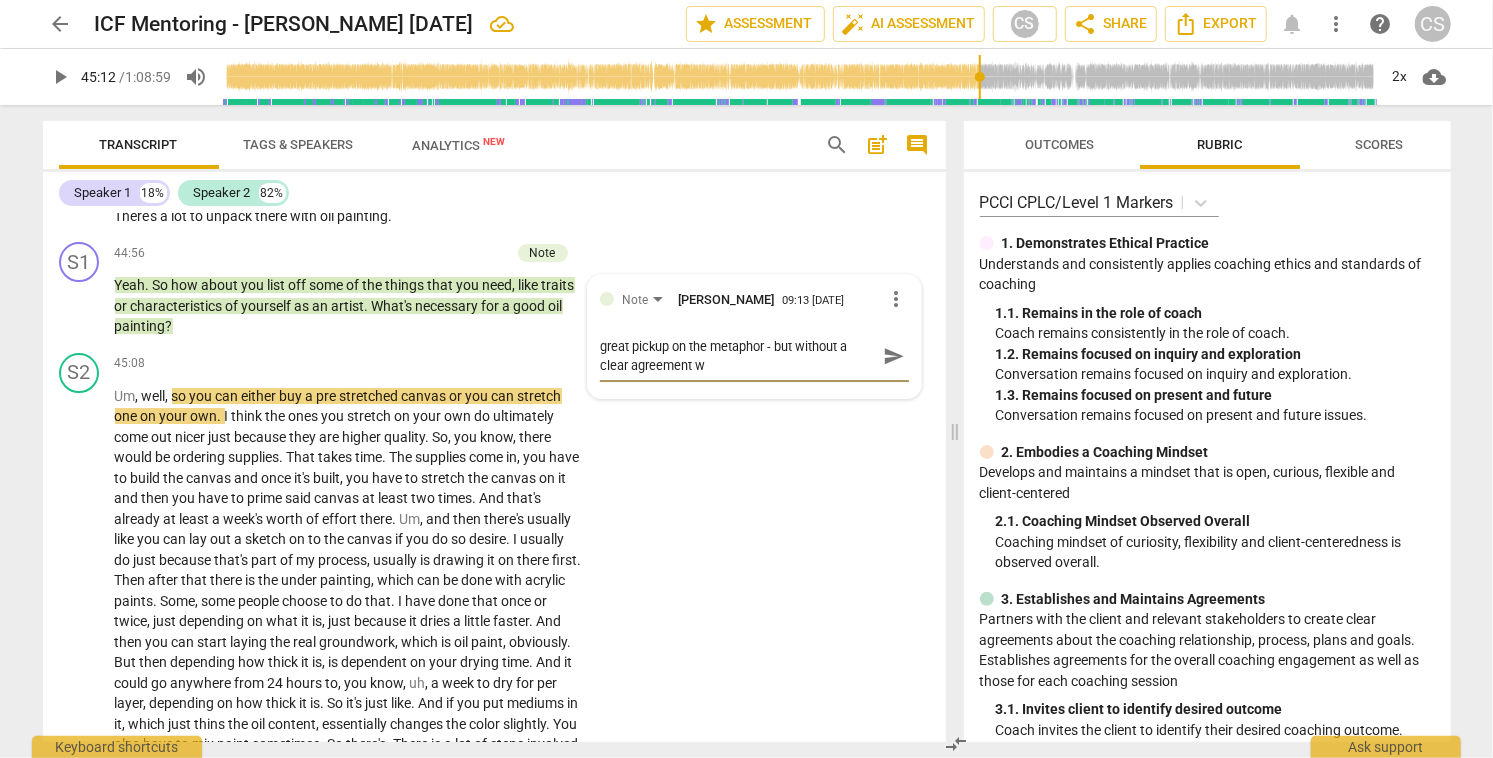 type on "great pickup on the metaphor - but without a clear agreement we" 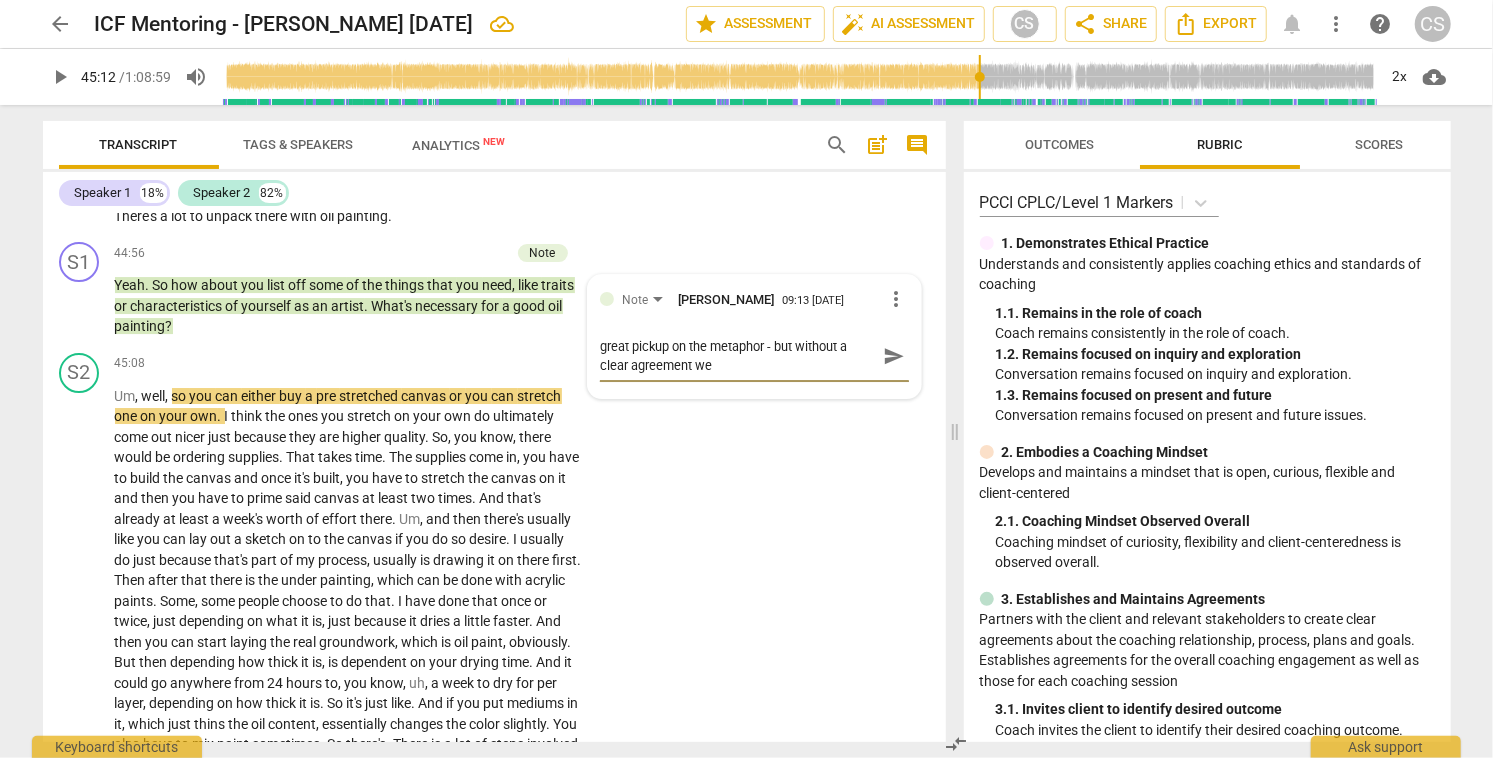 type on "great pickup on the metaphor - but without a clear agreement we'" 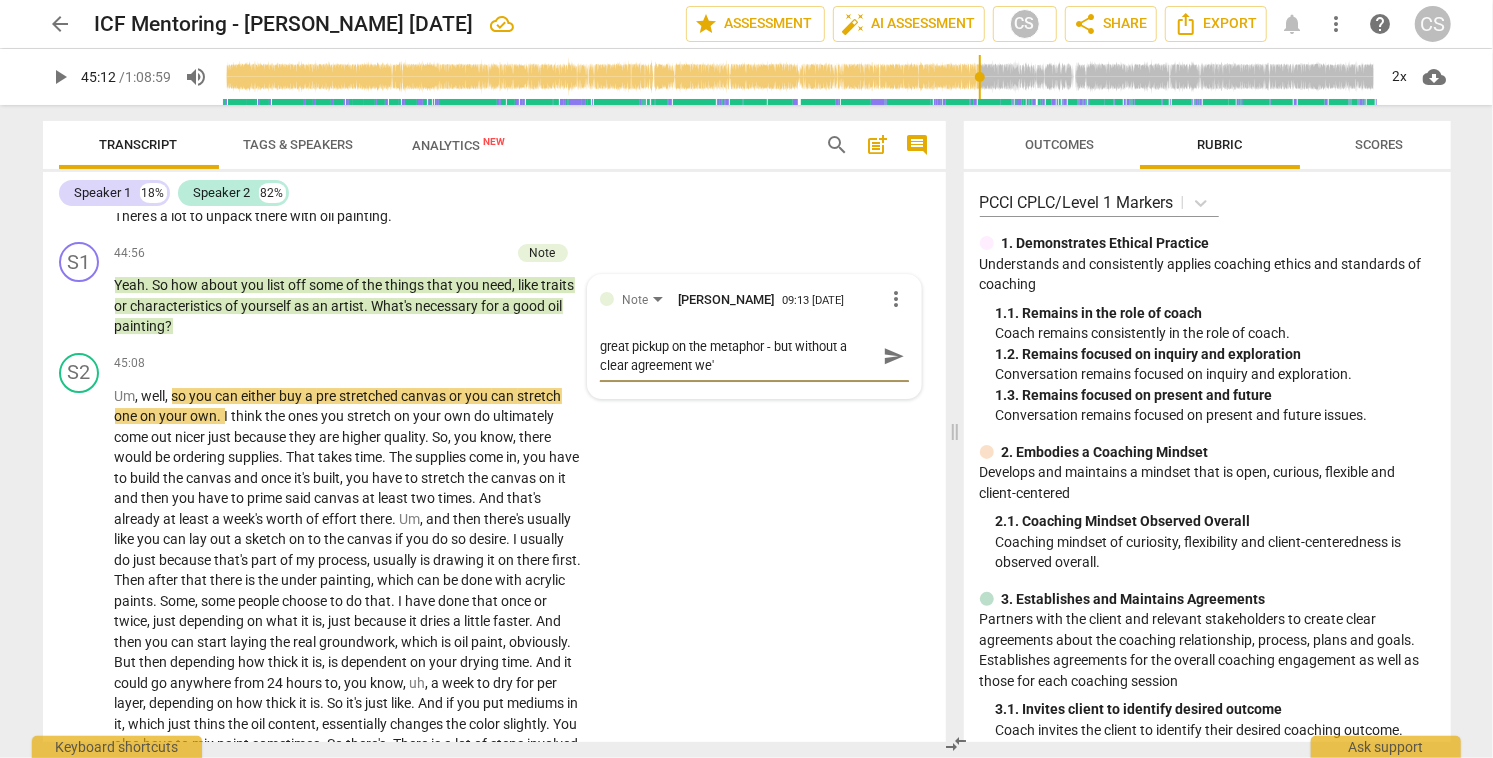 type on "great pickup on the metaphor - but without a clear agreement we'r" 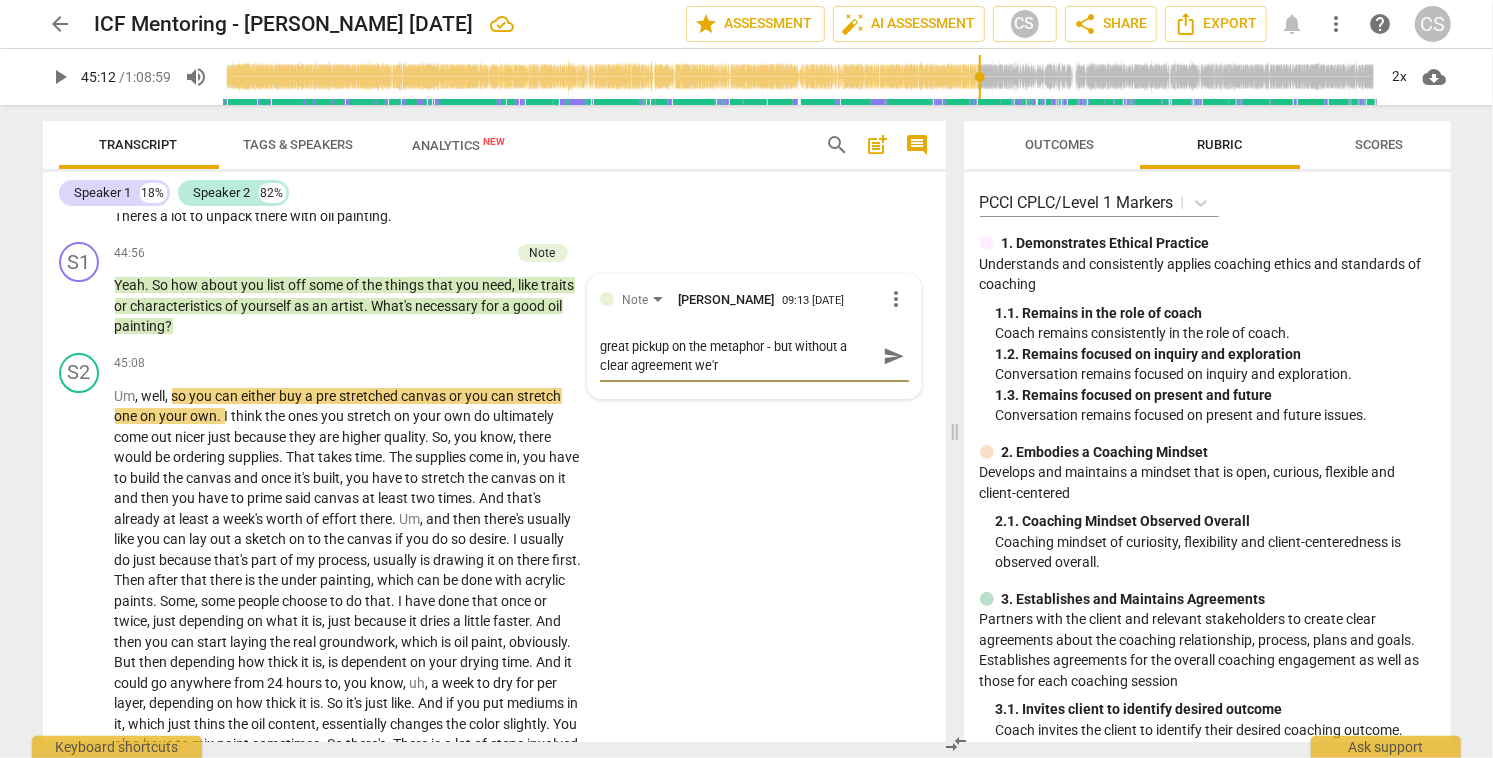 type on "great pickup on the metaphor - but without a clear agreement we're" 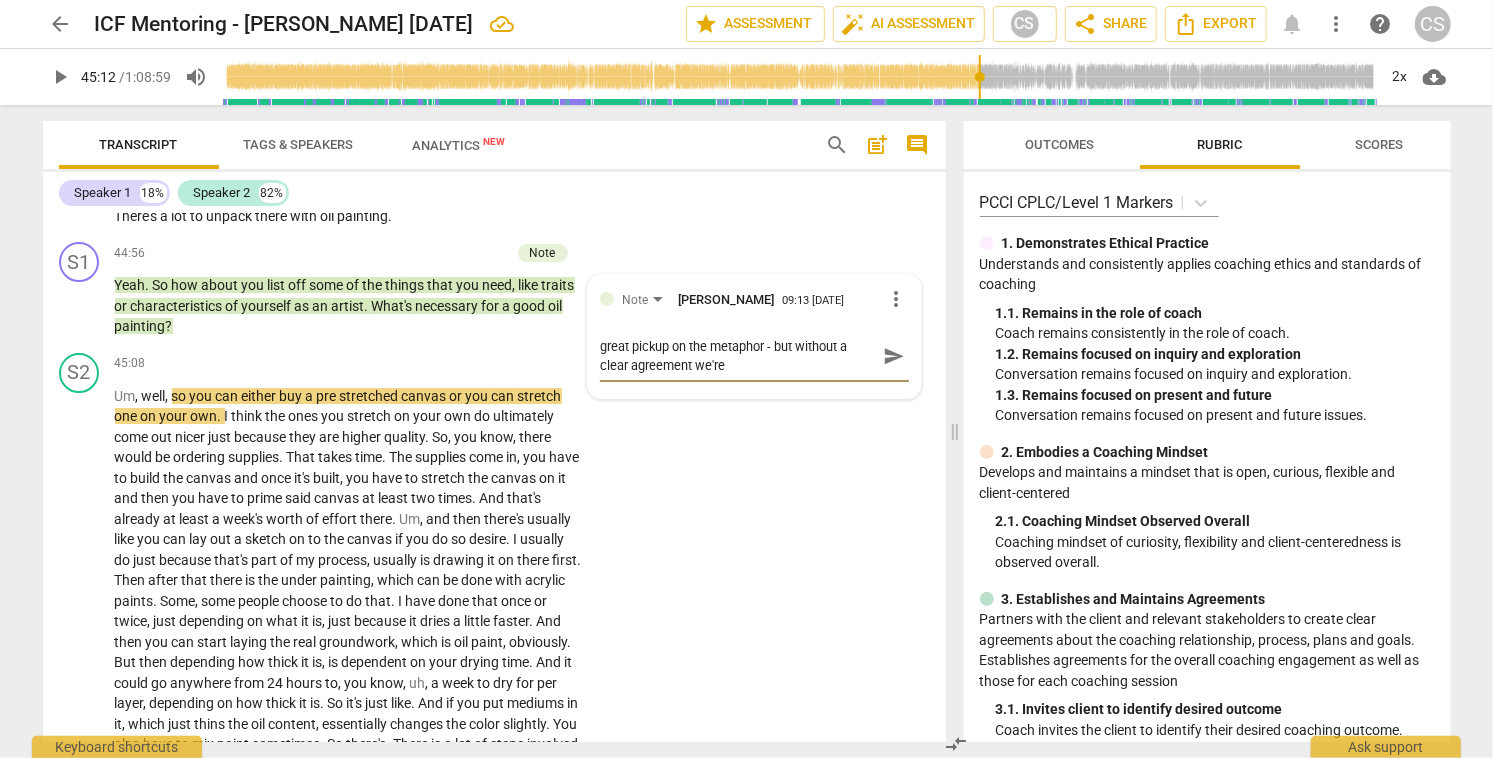 type on "great pickup on the metaphor - but without a clear agreement we're" 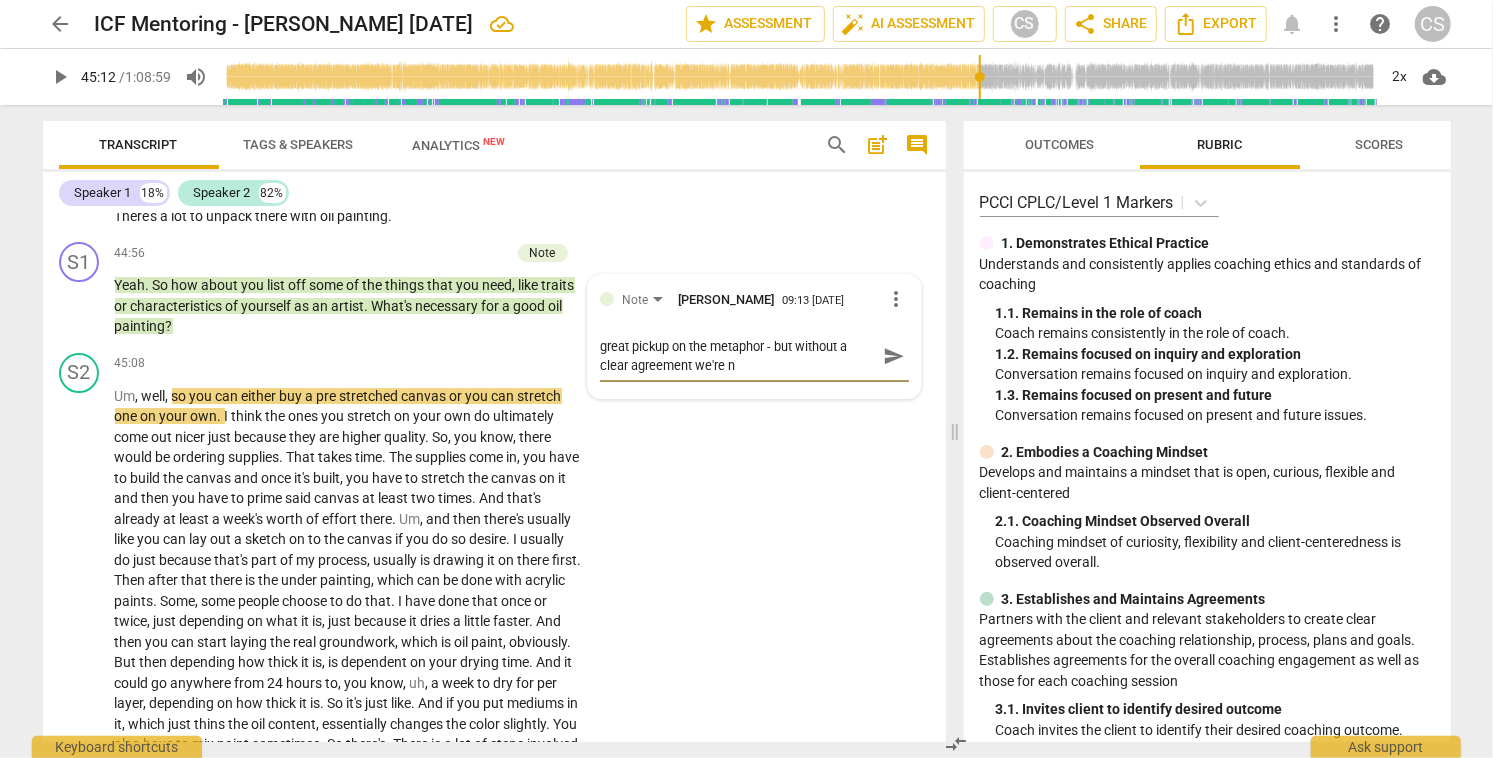 type on "great pickup on the metaphor - but without a clear agreement we're no" 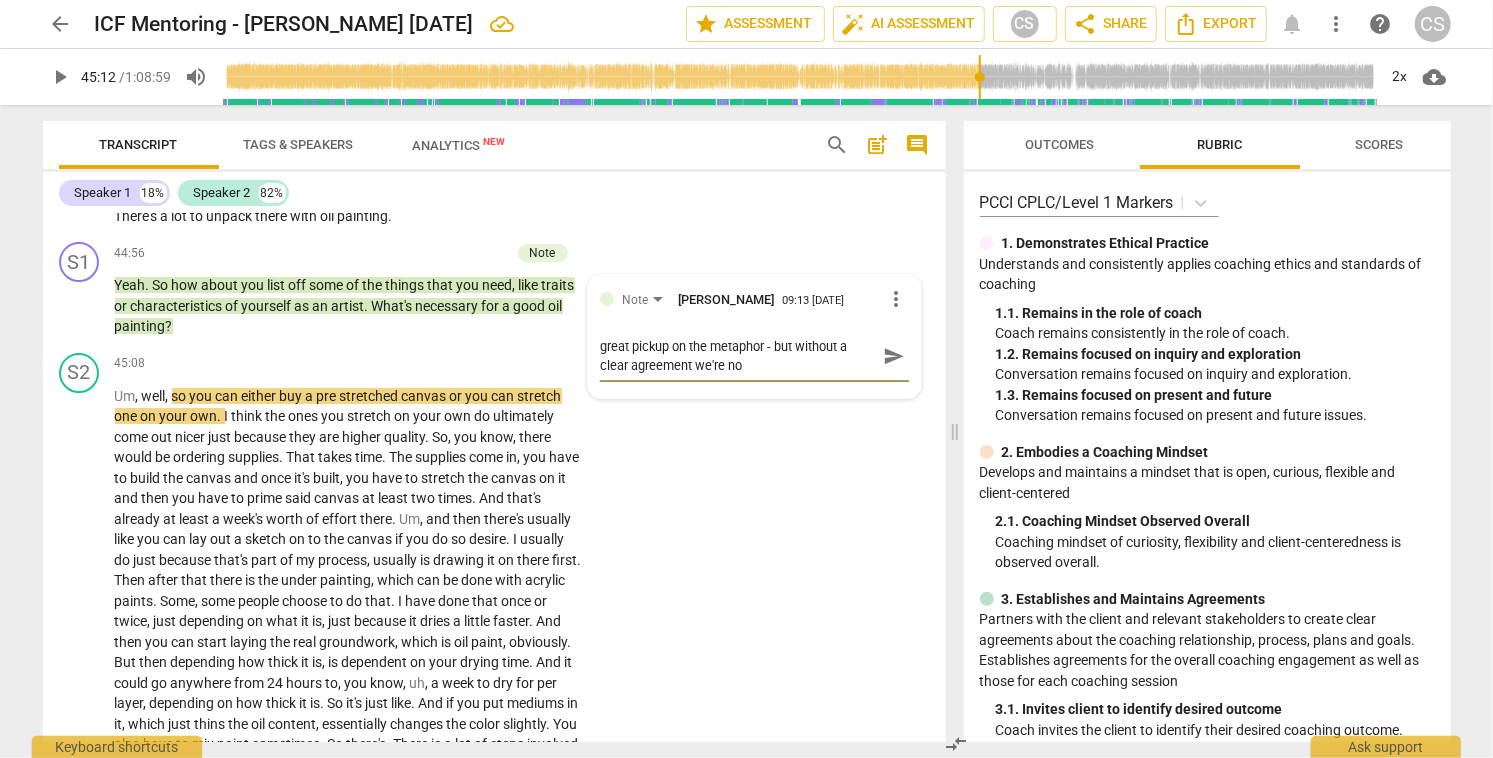 type on "great pickup on the metaphor - but without a clear agreement we're no" 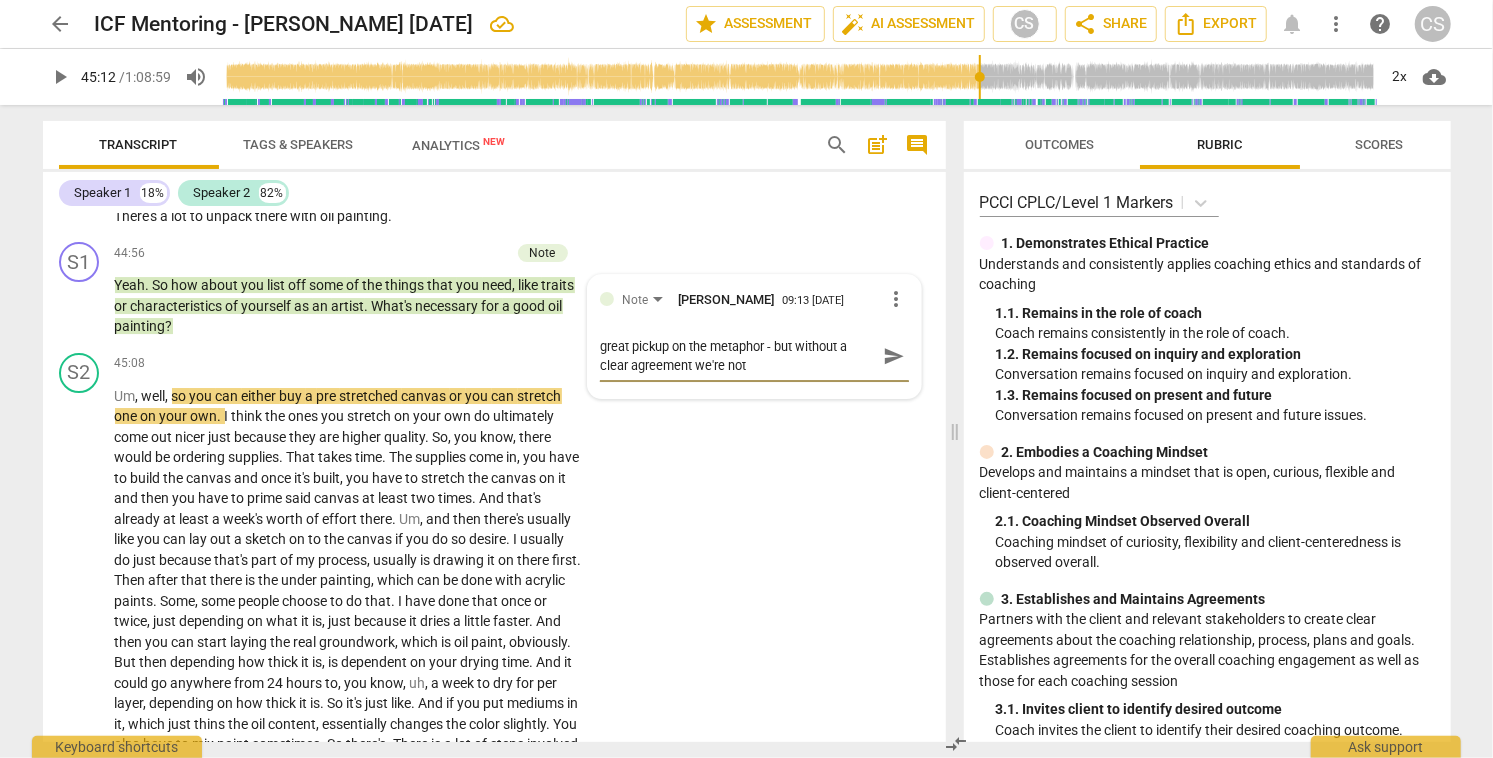 type on "great pickup on the metaphor - but without a clear agreement we're not" 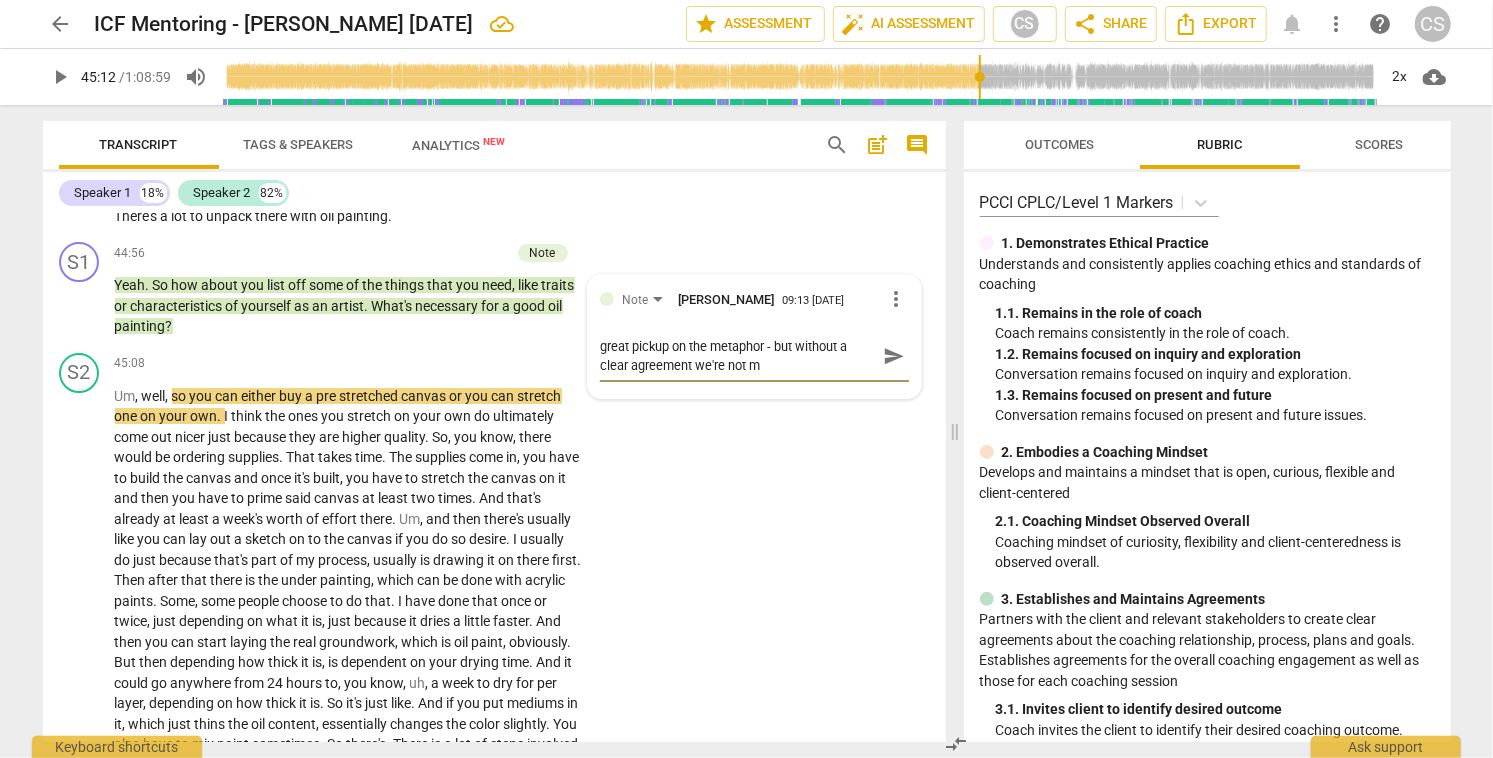 type on "great pickup on the metaphor - but without a clear agreement we're not mo" 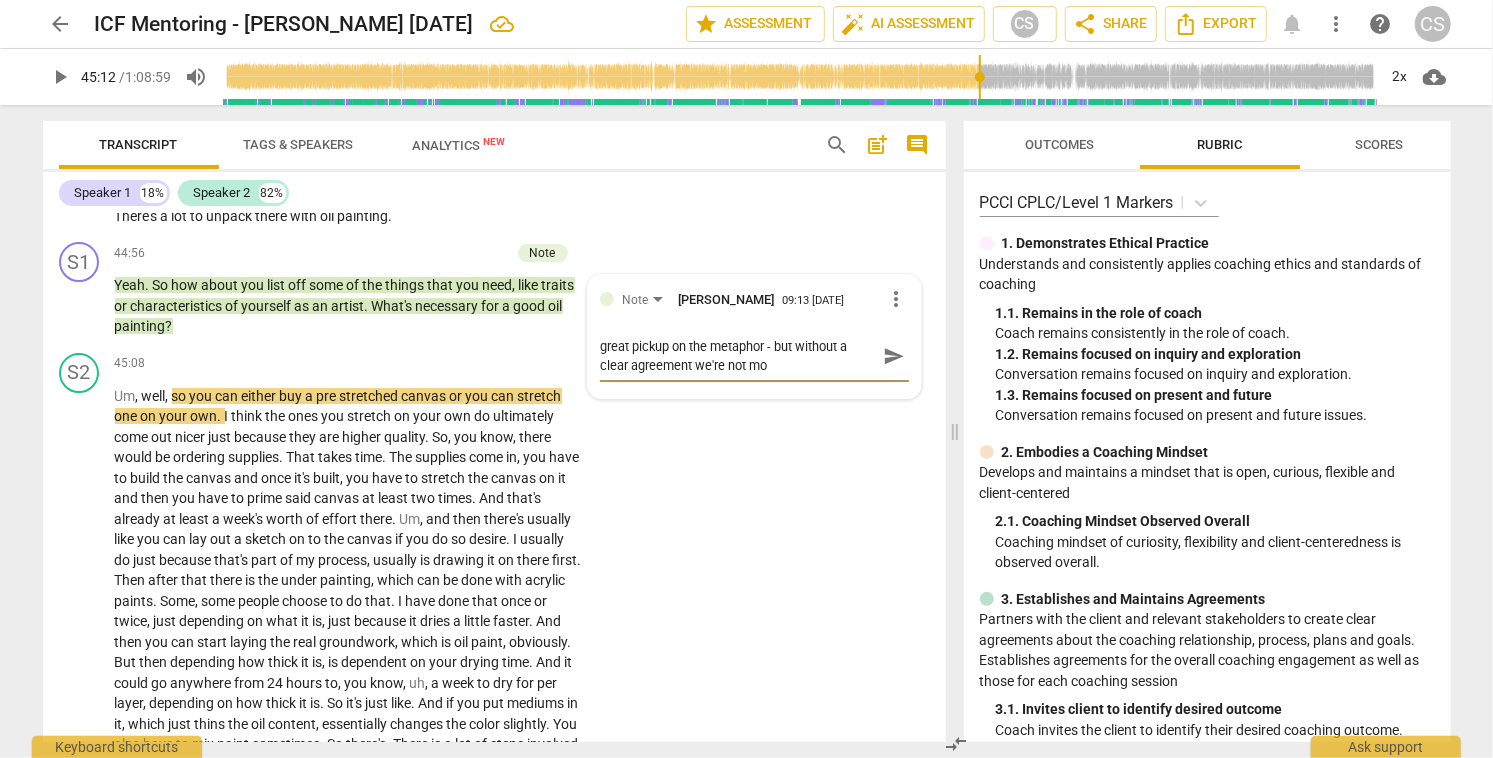 type on "great pickup on the metaphor - but without a clear agreement we're not mov" 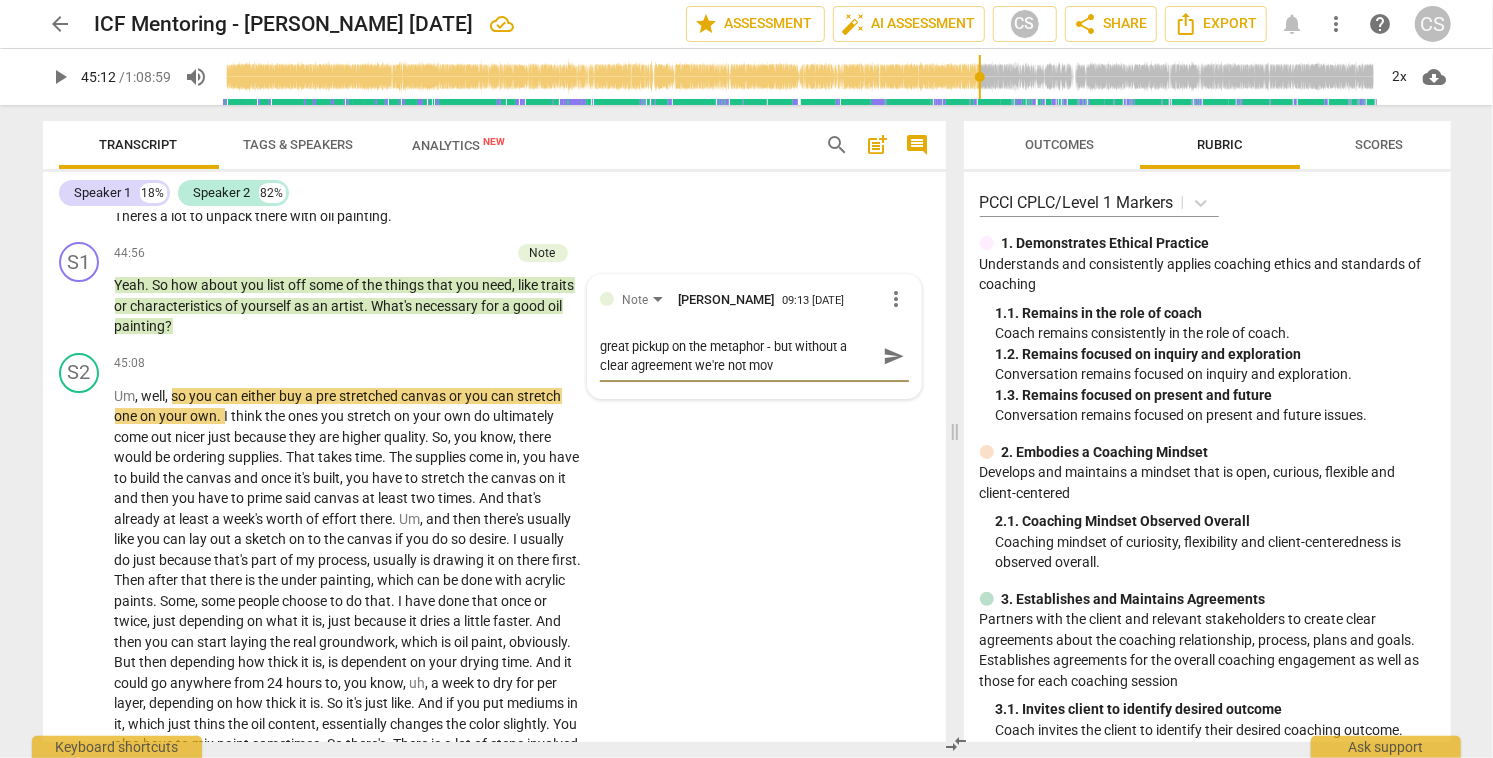 type on "great pickup on the metaphor - but without a clear agreement we're not movi" 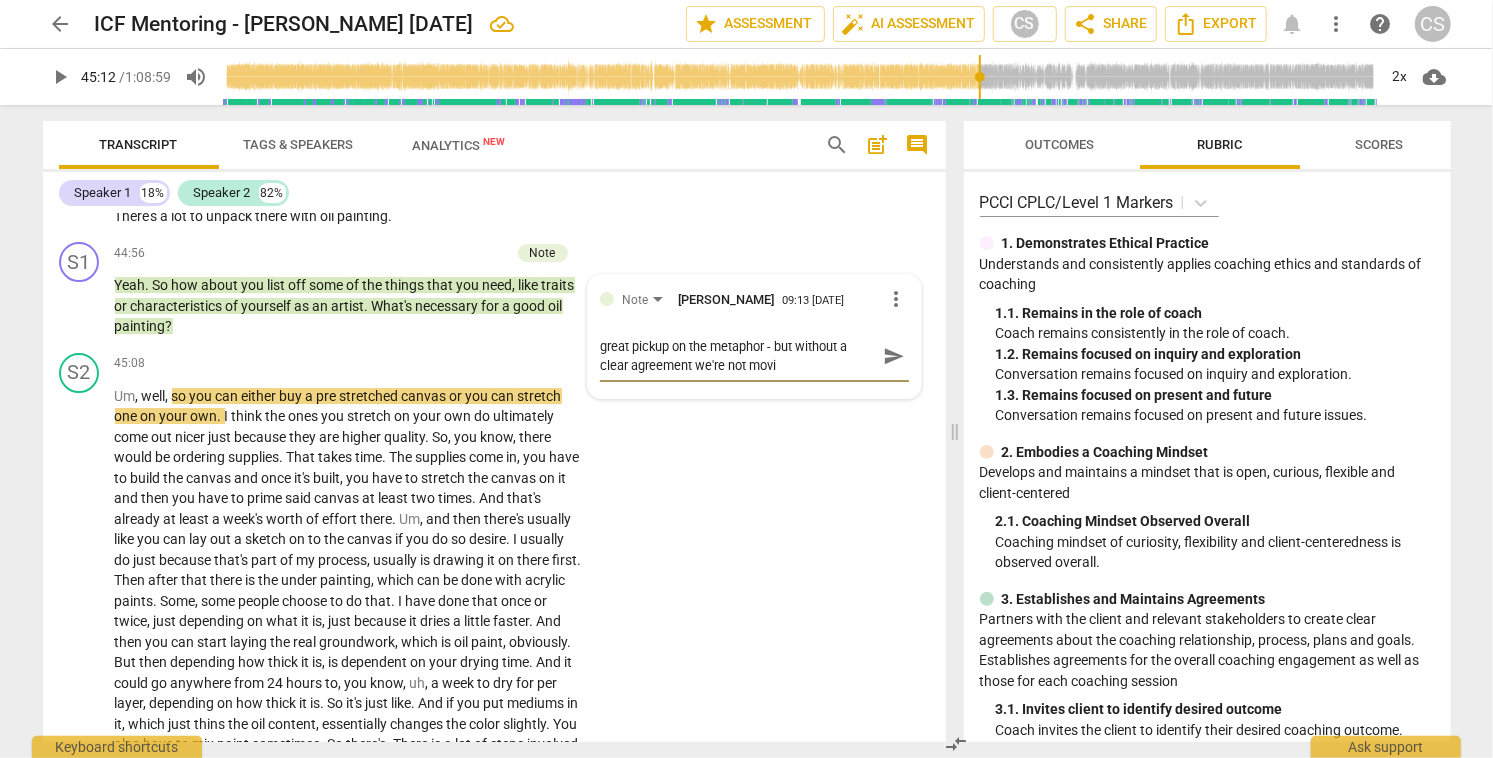 type 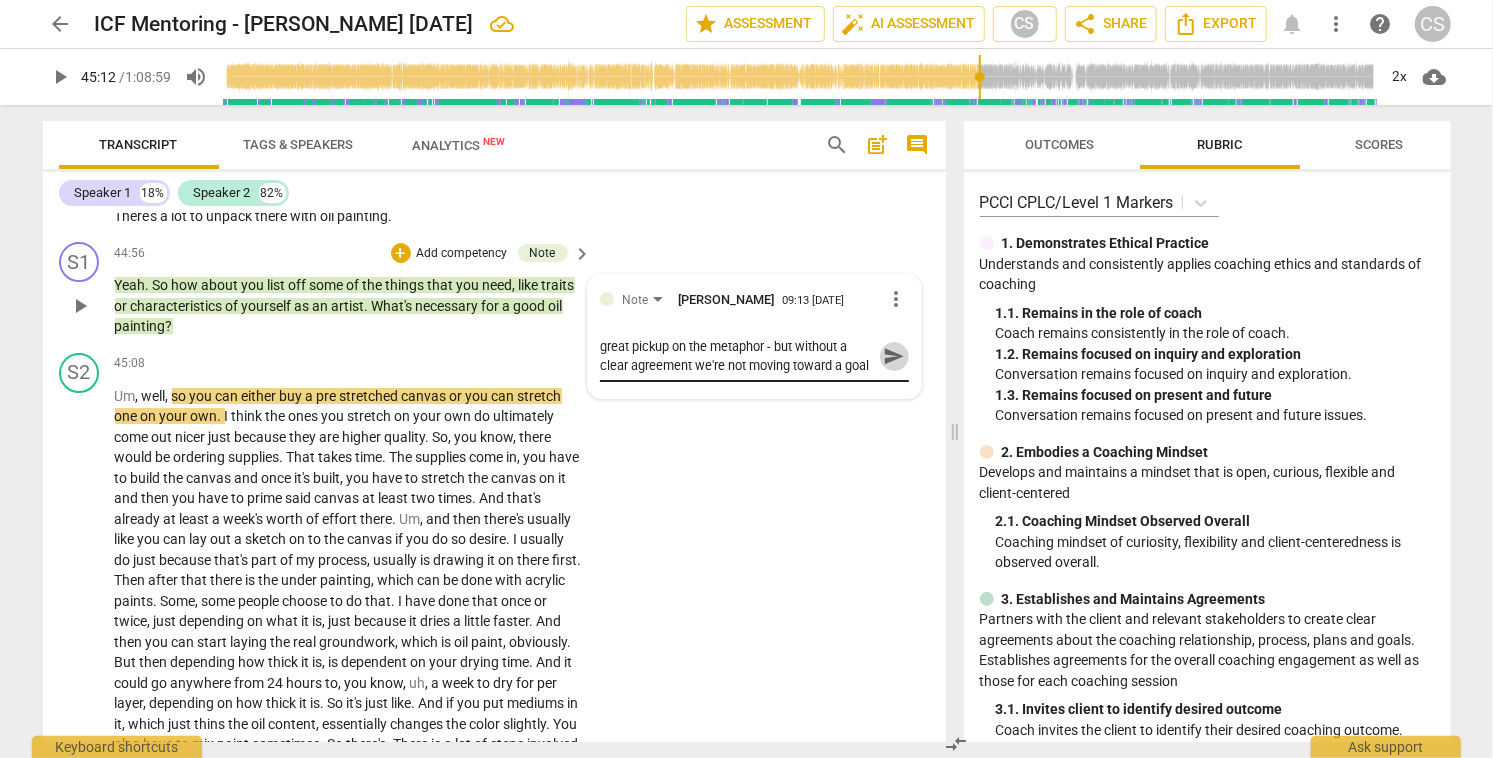 click on "send" at bounding box center (894, 356) 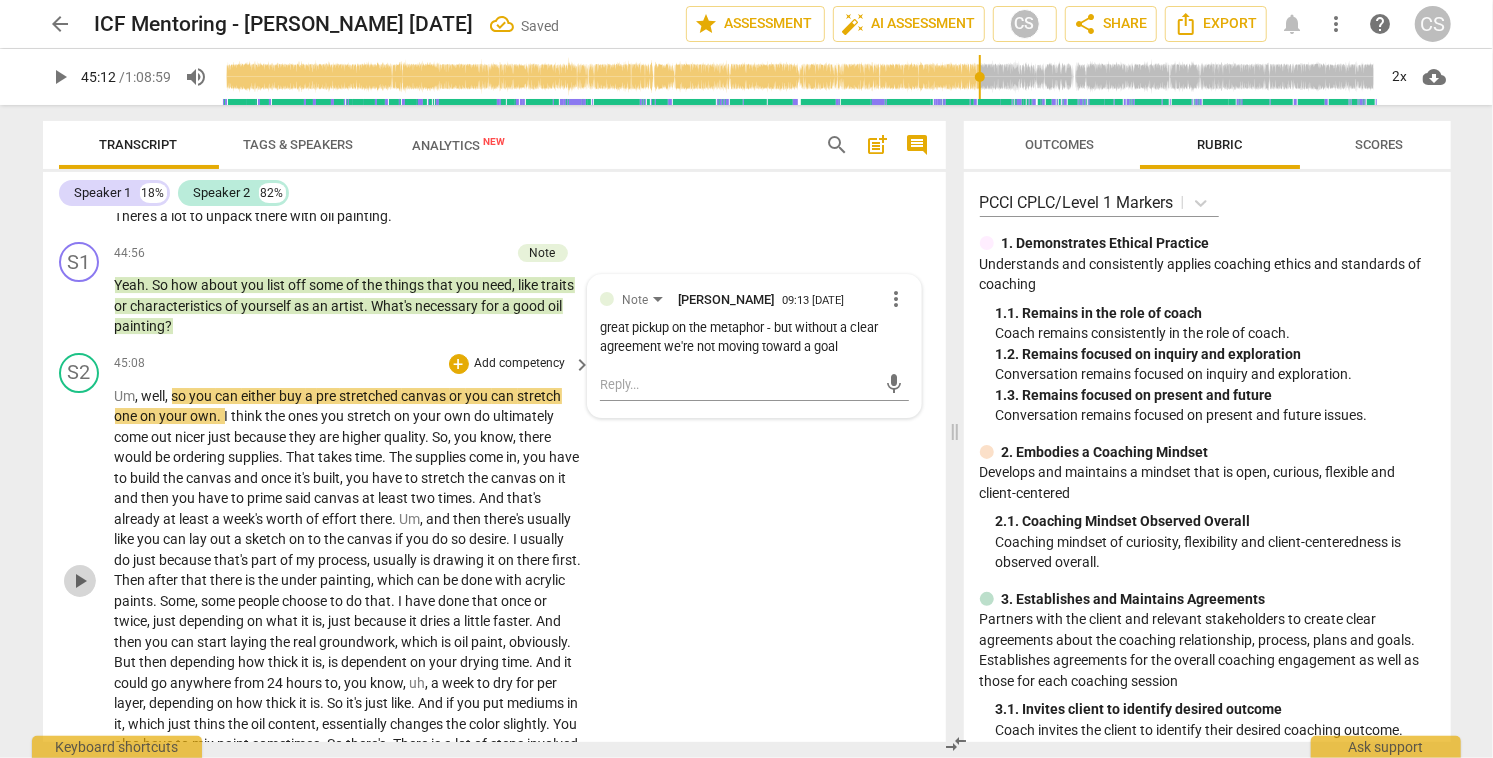 click on "play_arrow" at bounding box center (80, 581) 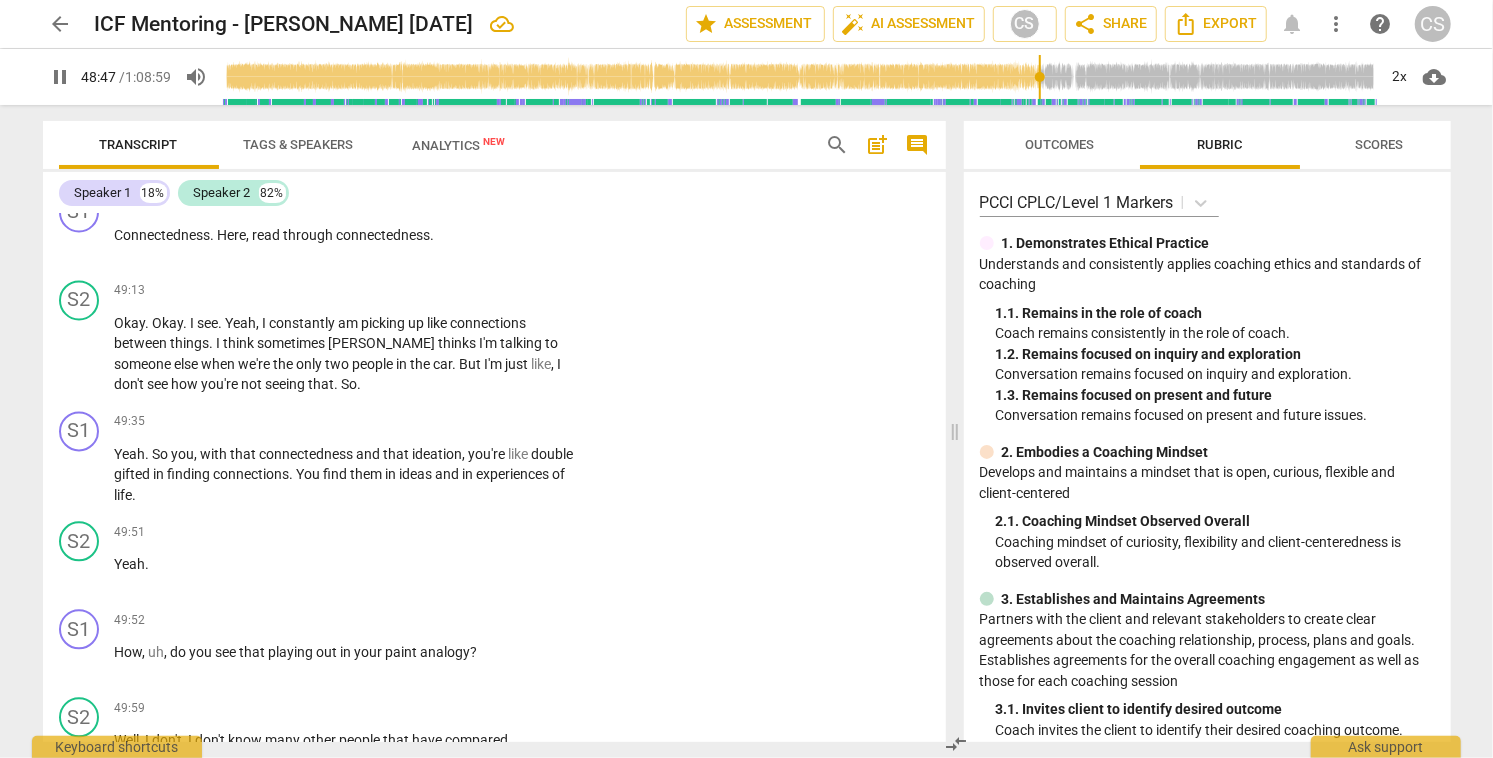 scroll, scrollTop: 24936, scrollLeft: 0, axis: vertical 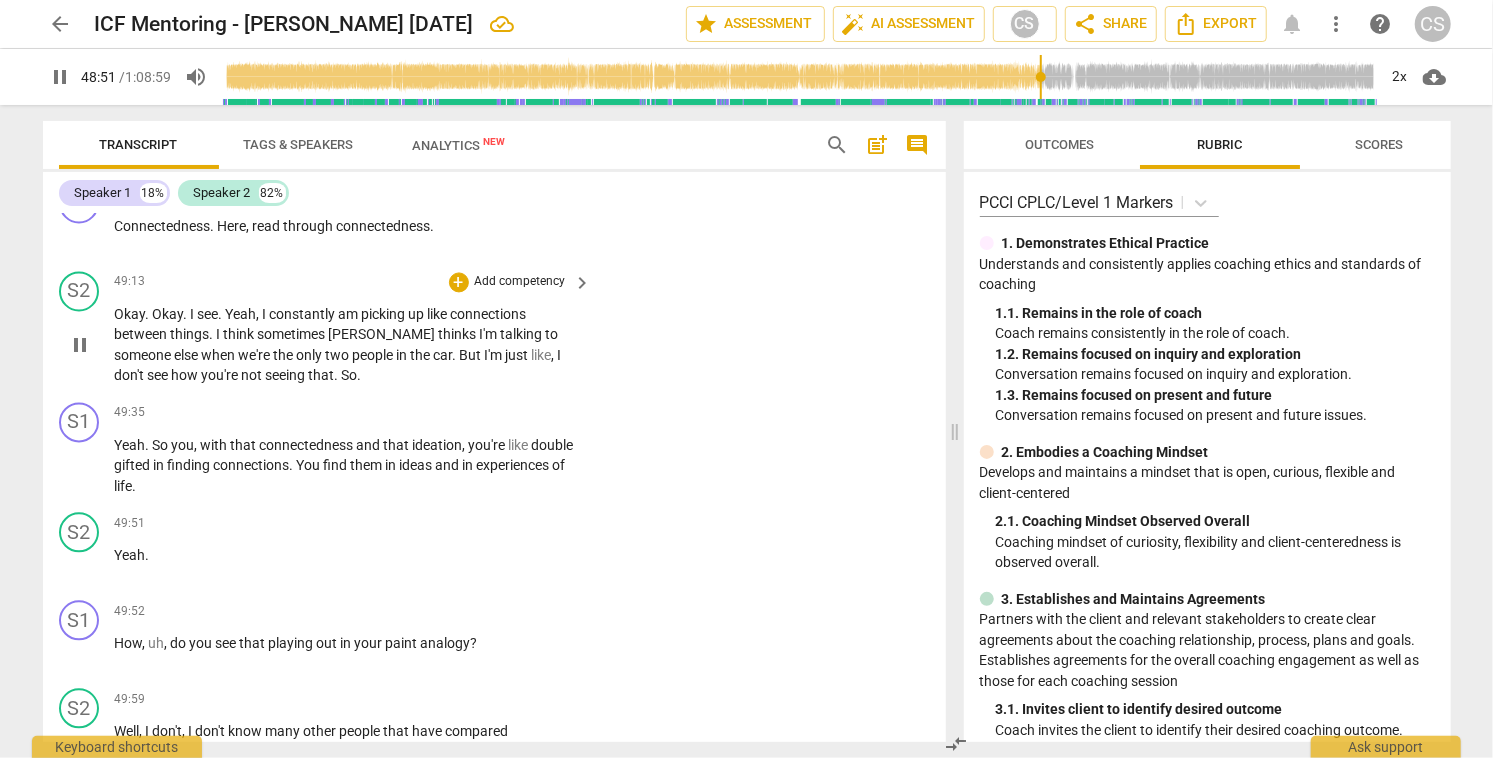 click on "Okay" at bounding box center (130, 314) 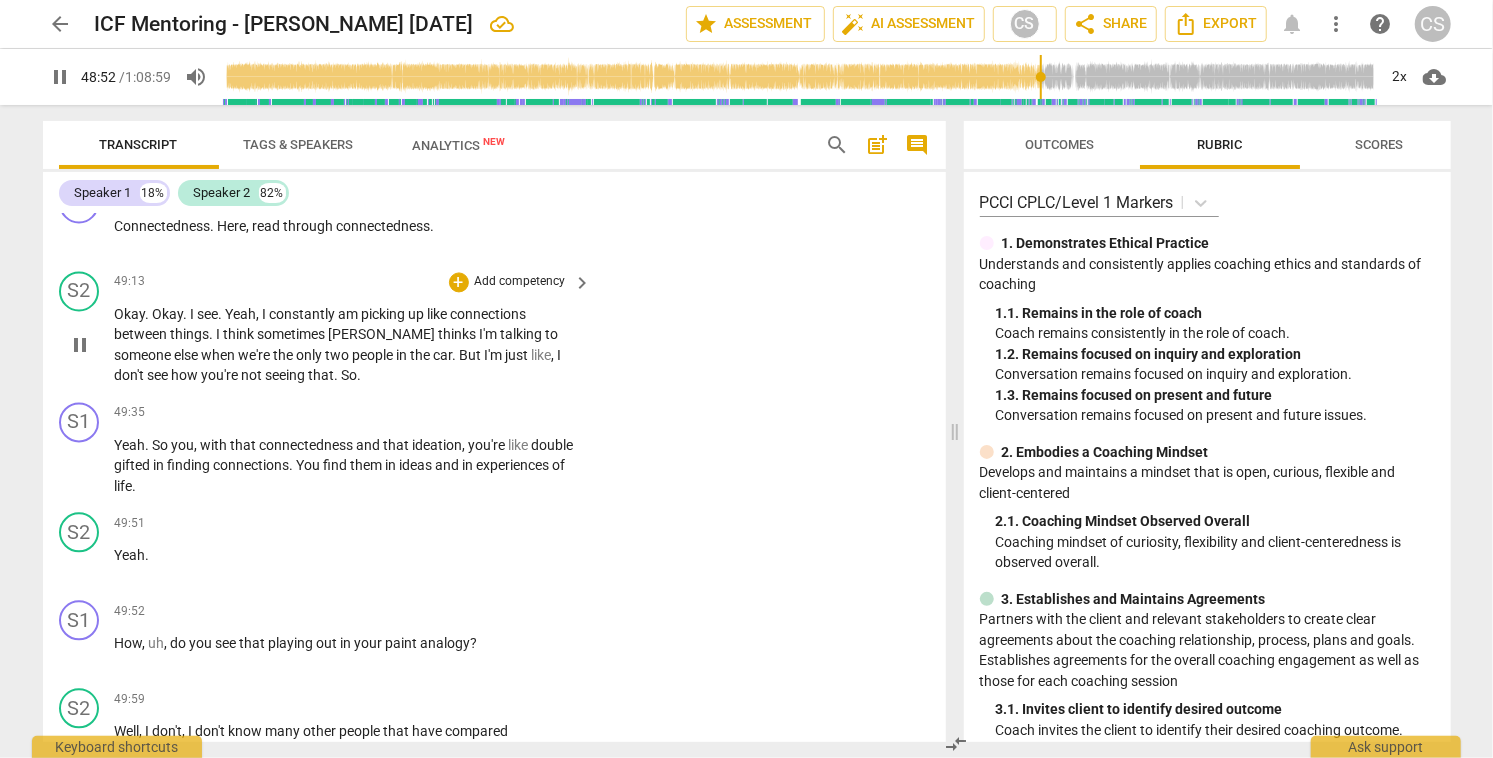 click on "Okay" at bounding box center [130, 314] 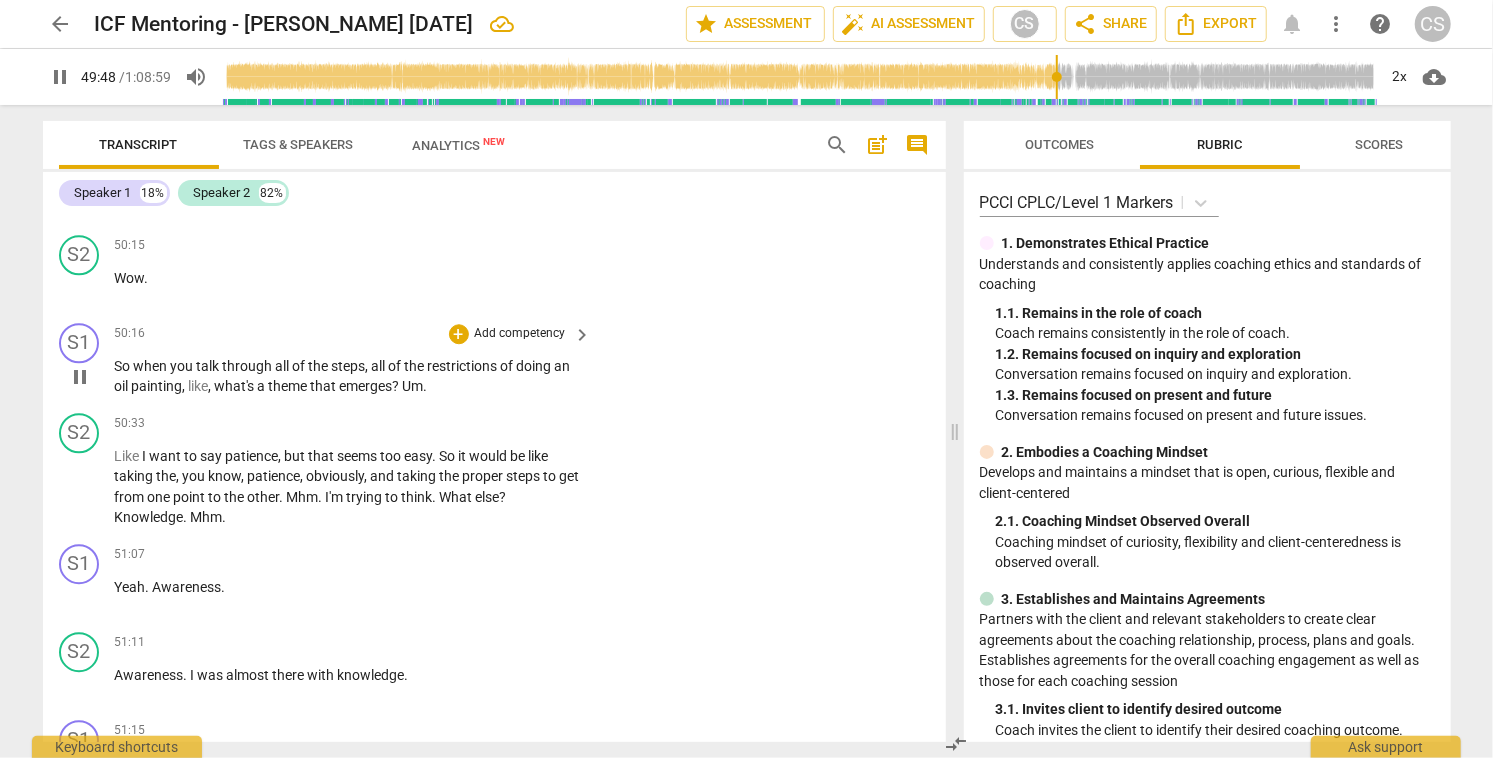 scroll, scrollTop: 25596, scrollLeft: 0, axis: vertical 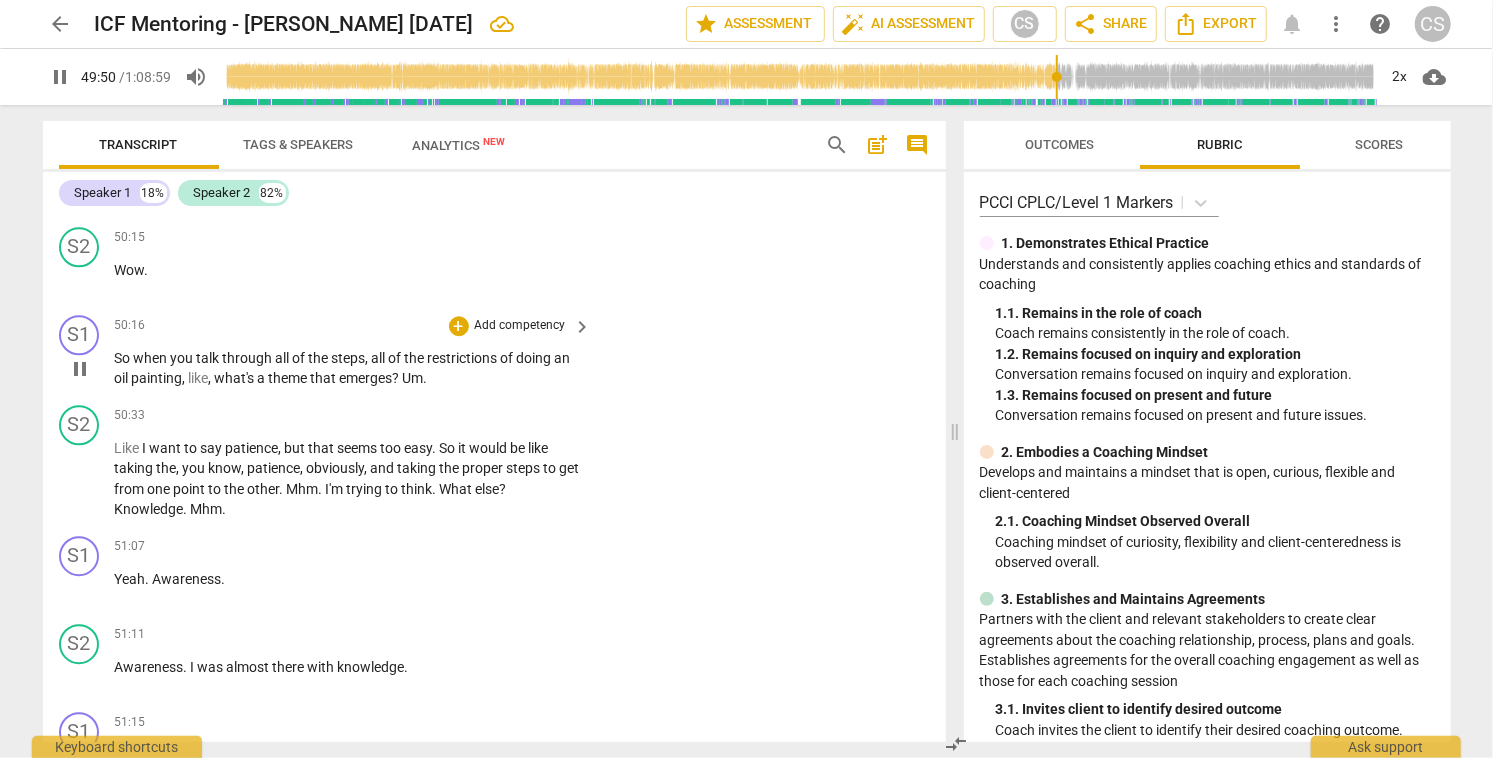 click on "So" at bounding box center (124, 358) 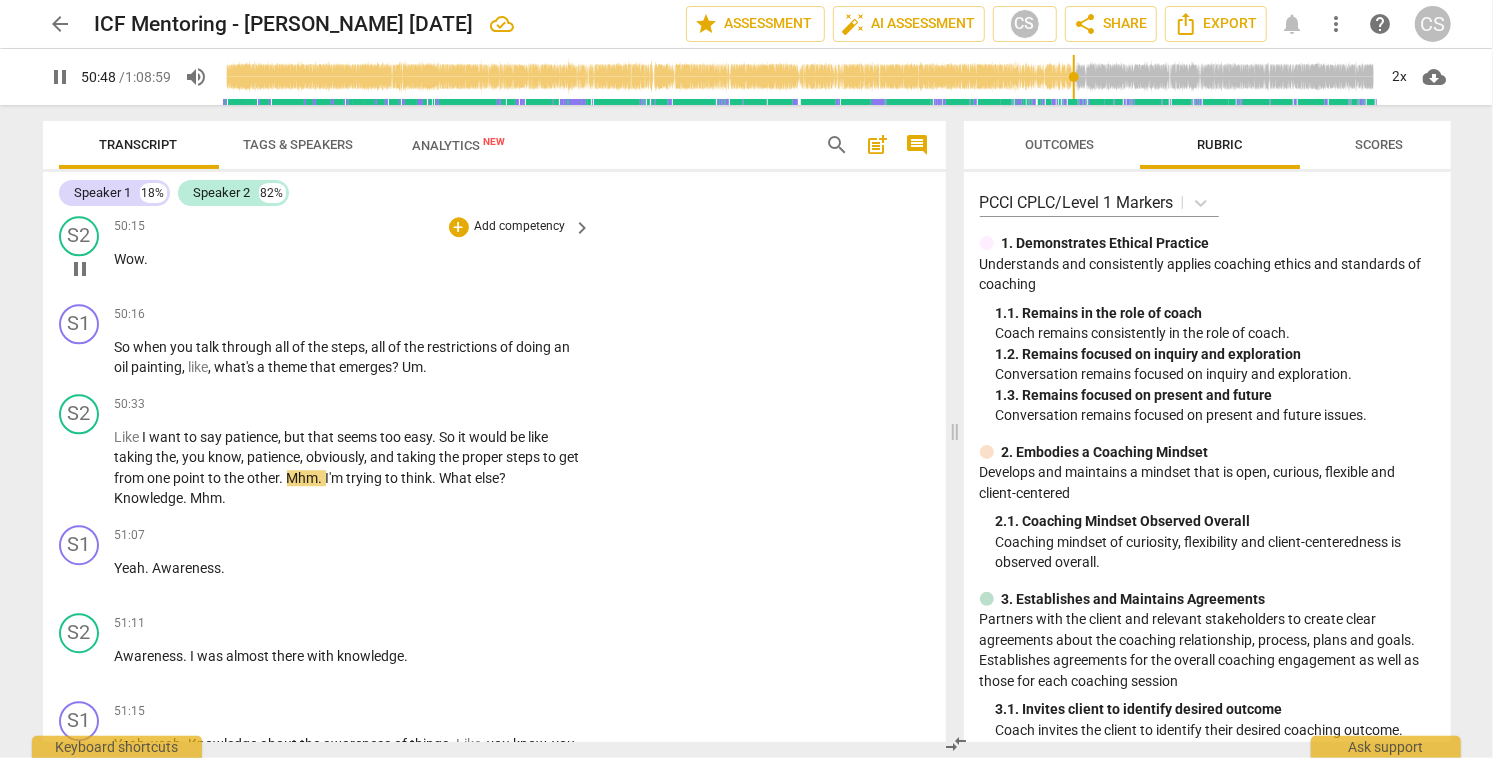 scroll, scrollTop: 25604, scrollLeft: 0, axis: vertical 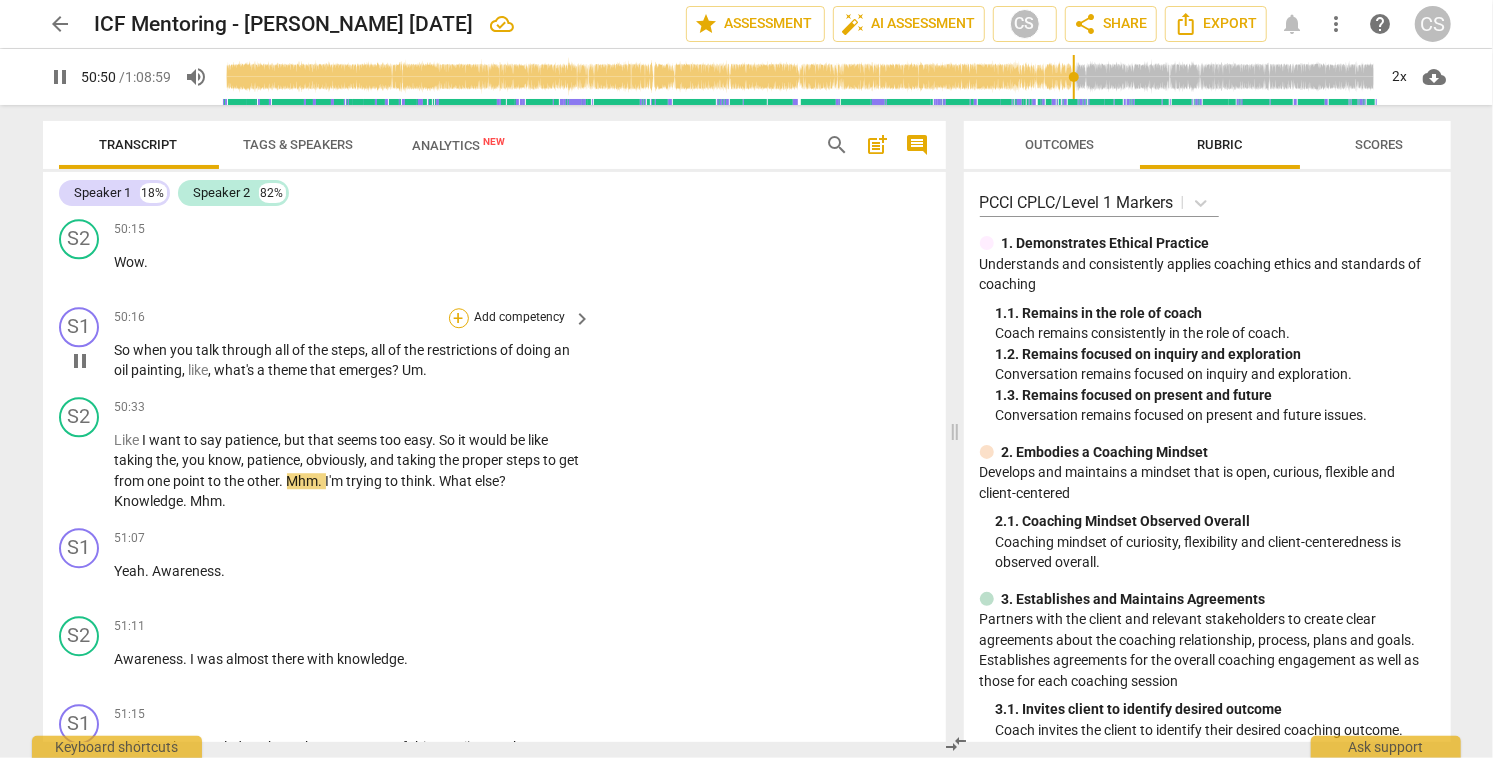 click on "+" at bounding box center [459, 318] 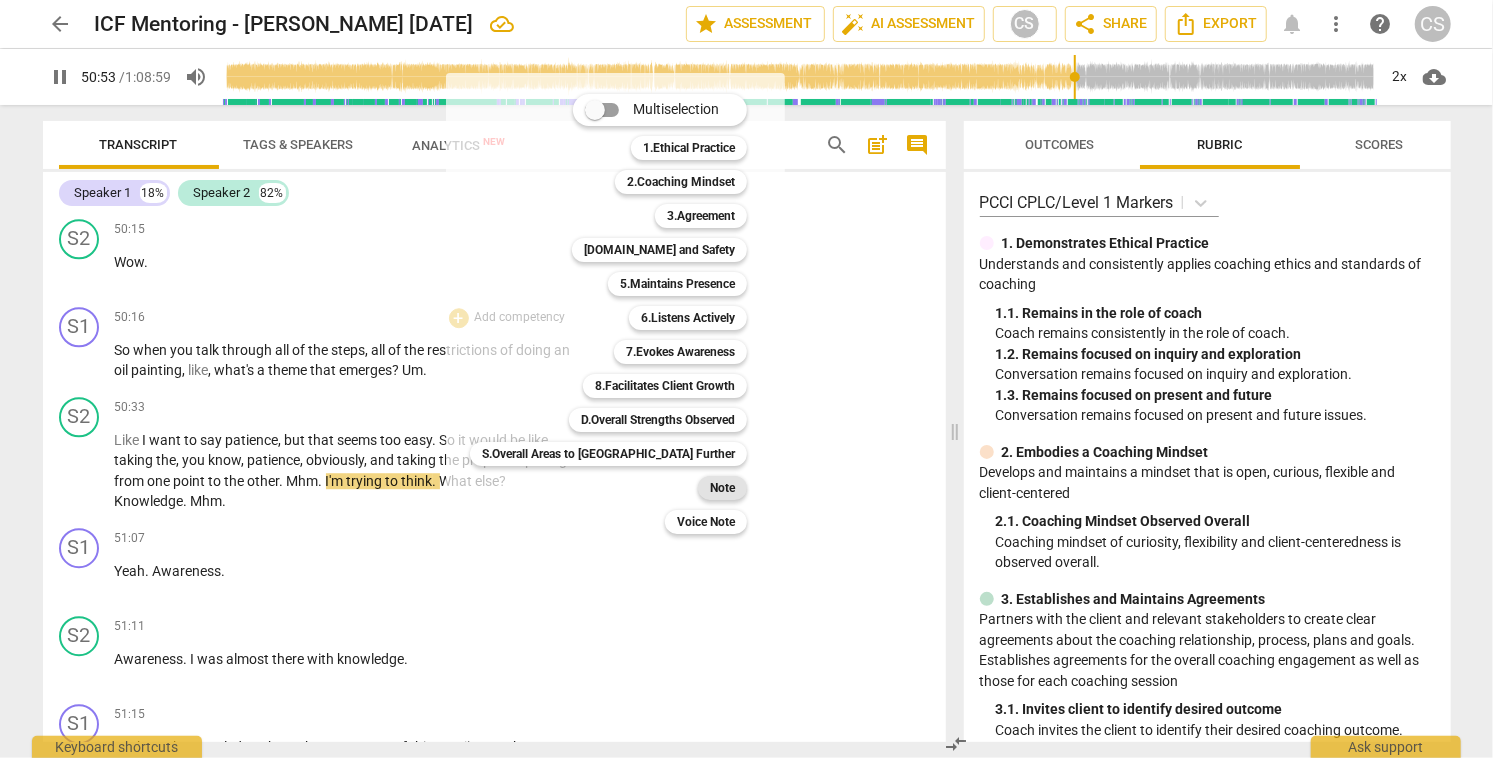 click on "Note" at bounding box center [722, 488] 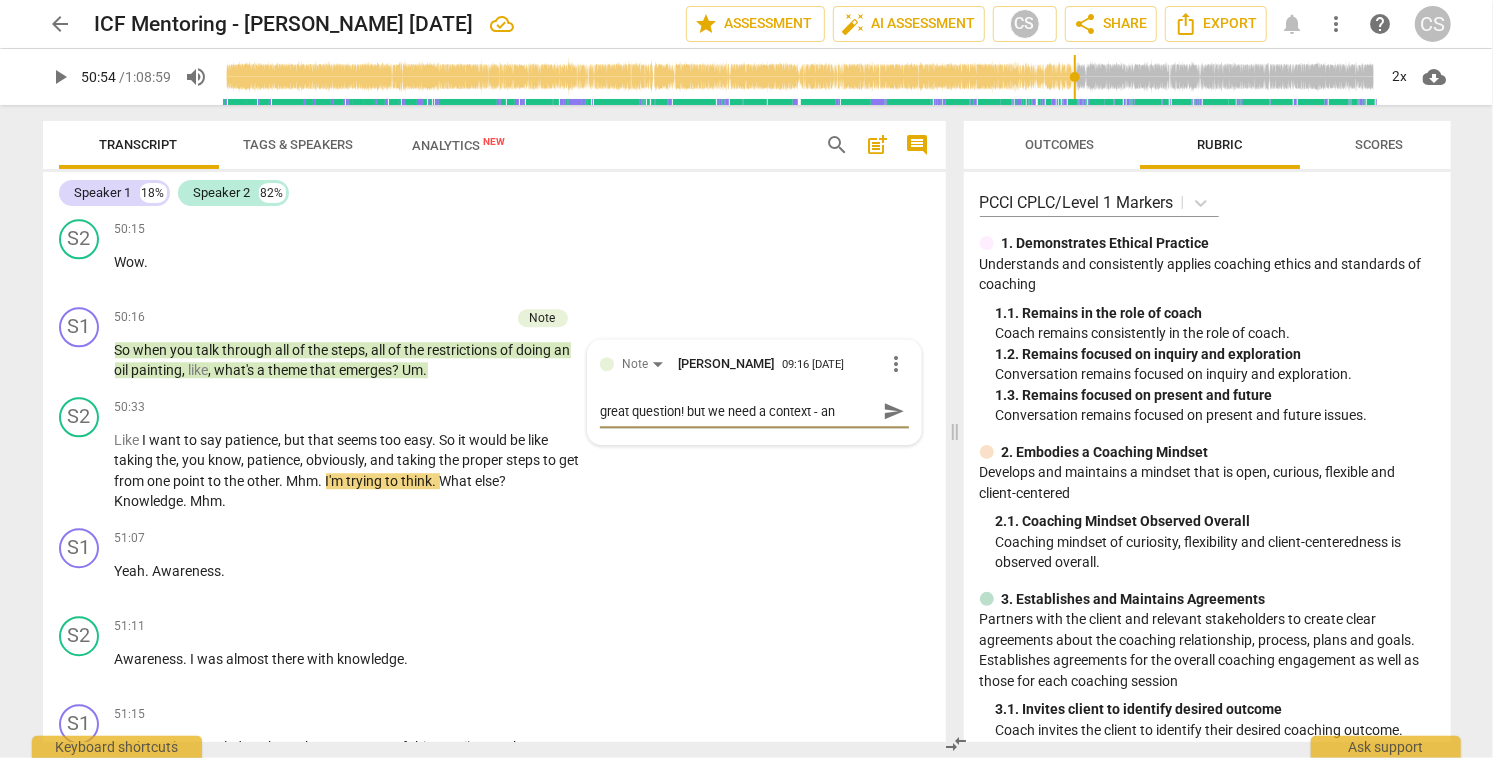 scroll, scrollTop: 17, scrollLeft: 0, axis: vertical 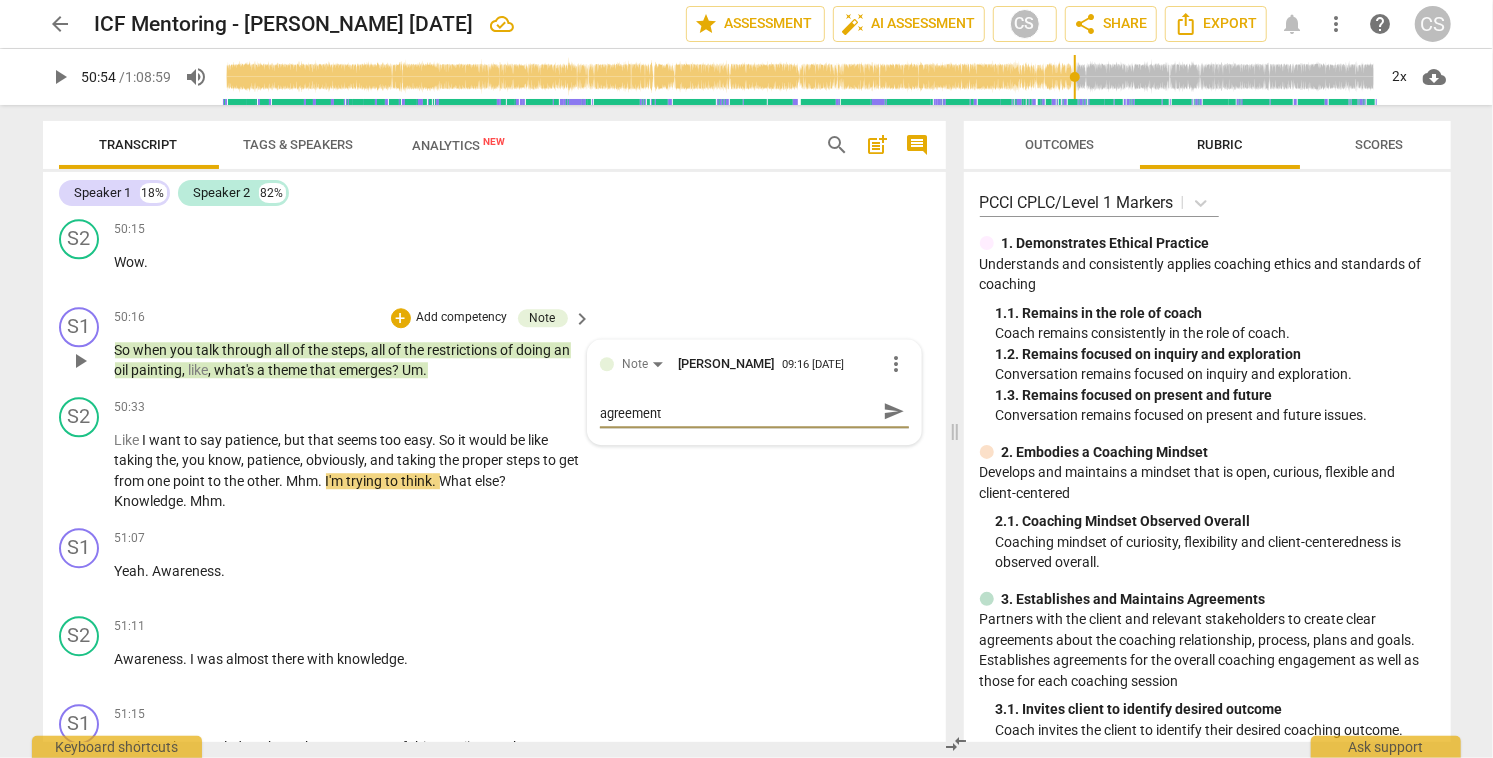 click on "send" at bounding box center [894, 411] 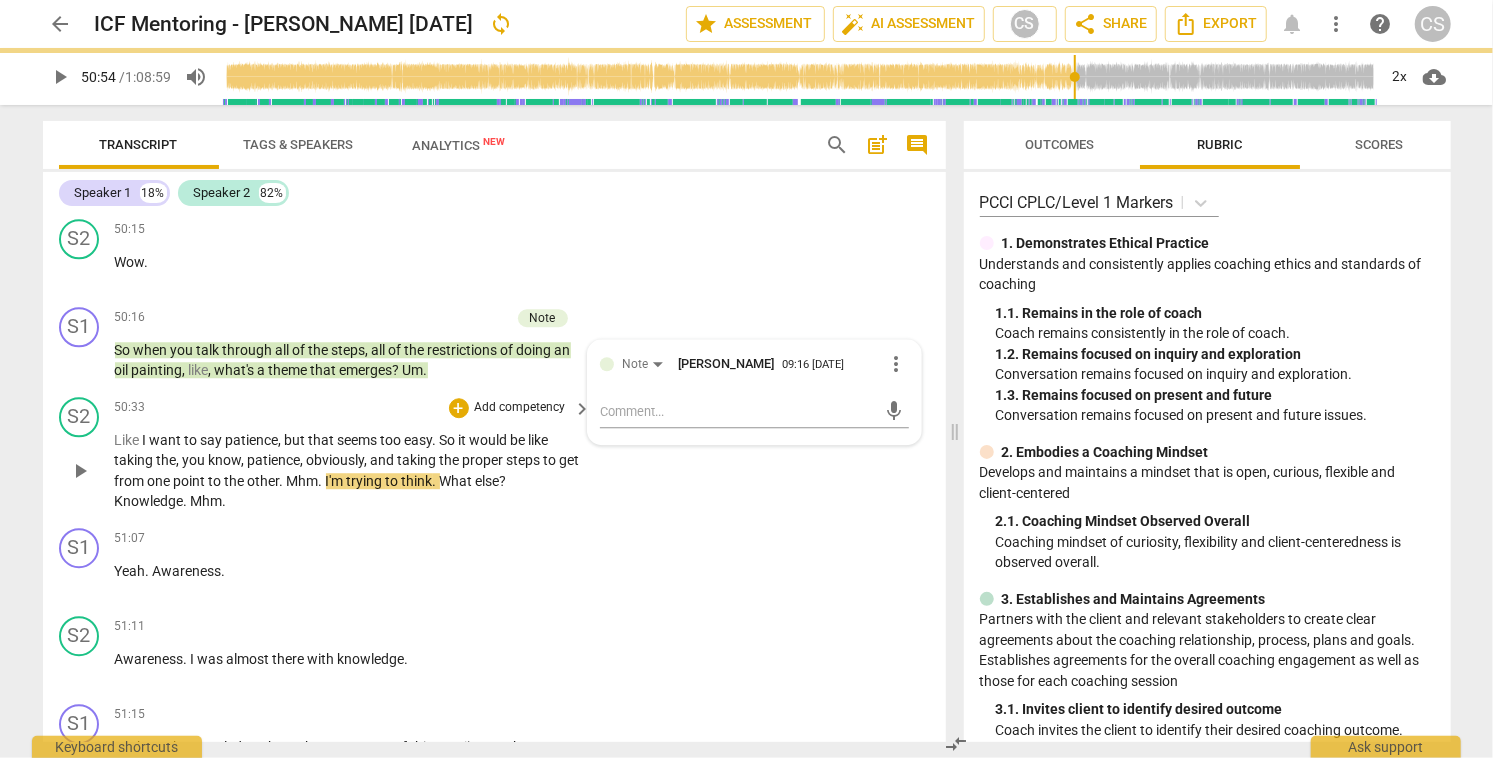 scroll, scrollTop: 0, scrollLeft: 0, axis: both 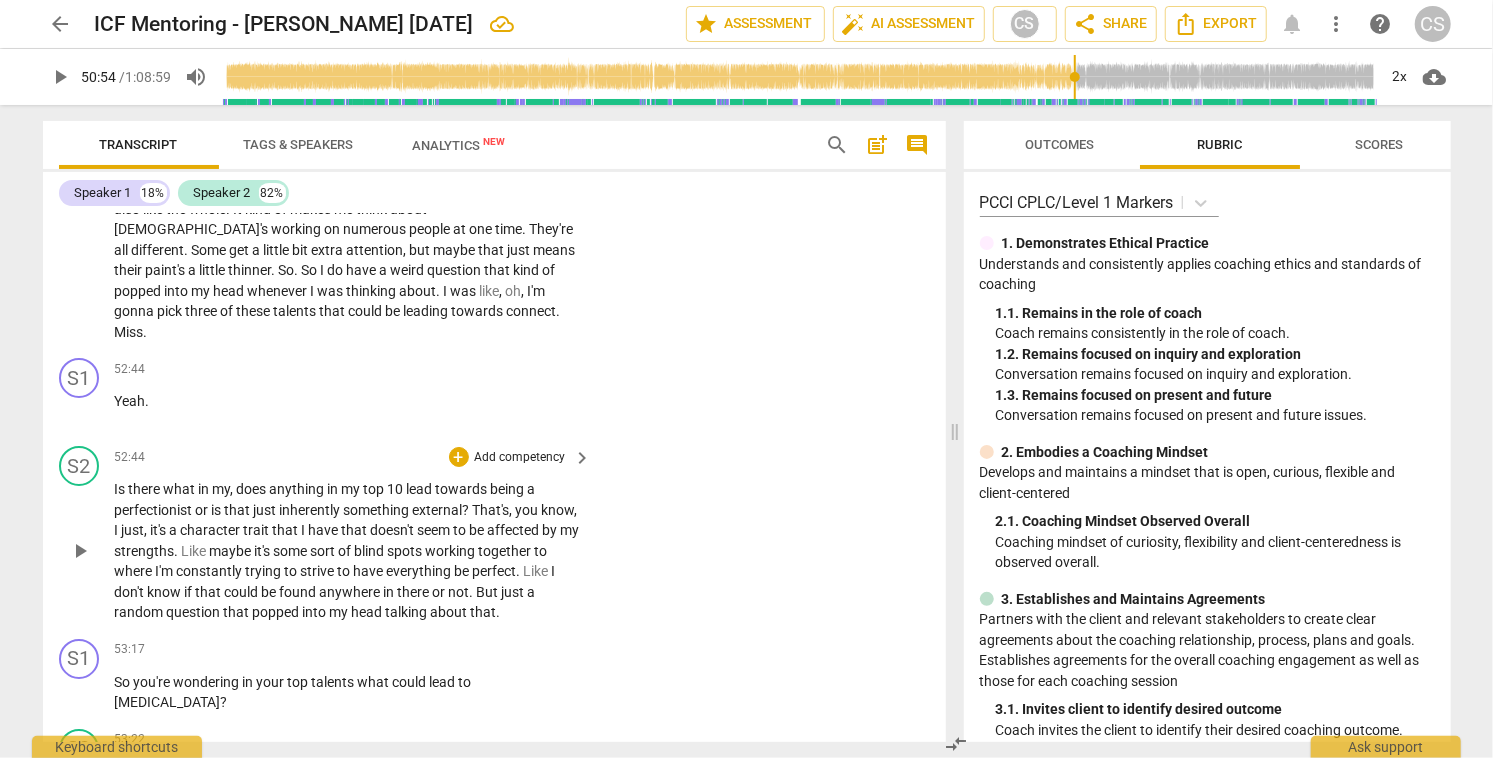 click on "Is" at bounding box center [122, 489] 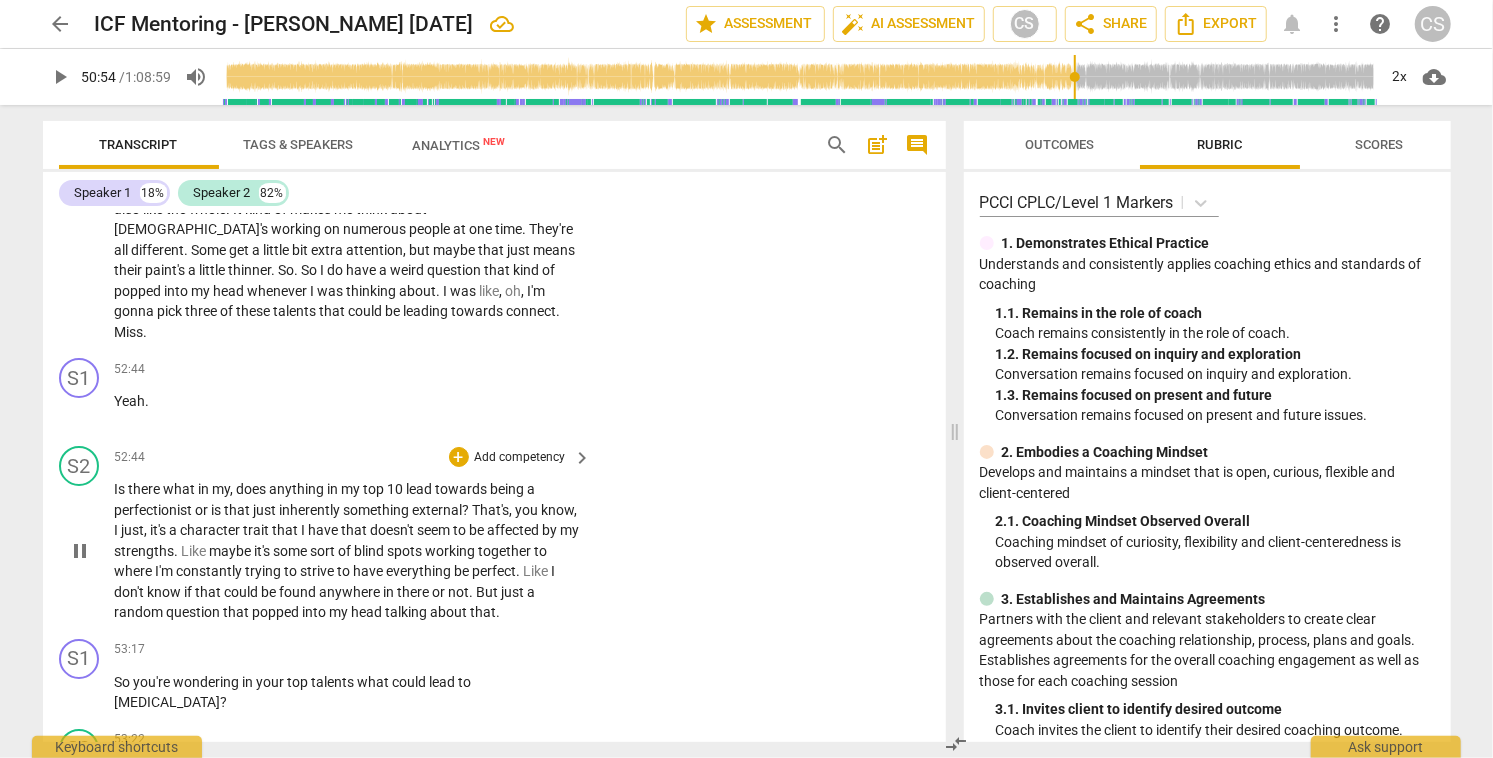 click on "Is" at bounding box center [122, 489] 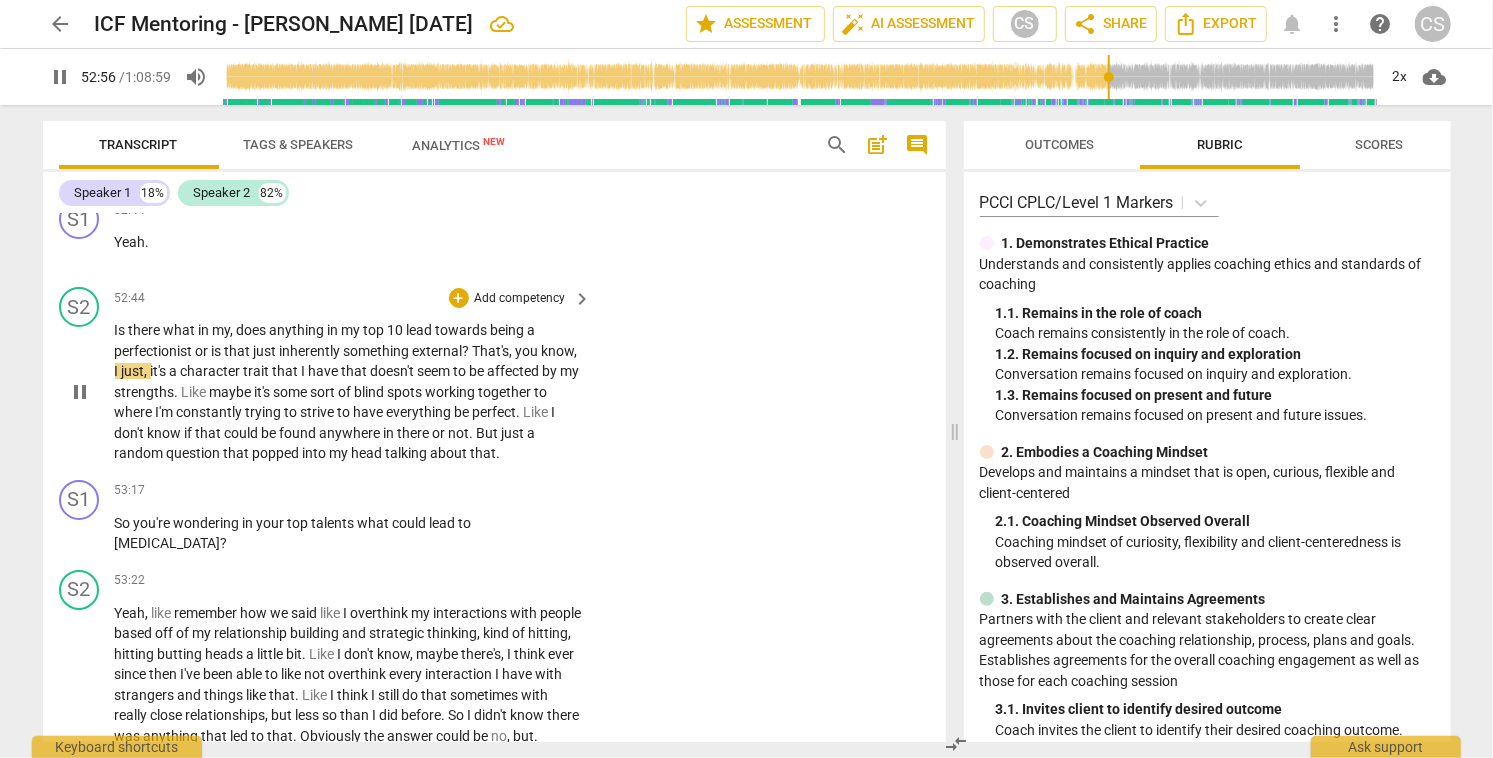 scroll, scrollTop: 27047, scrollLeft: 0, axis: vertical 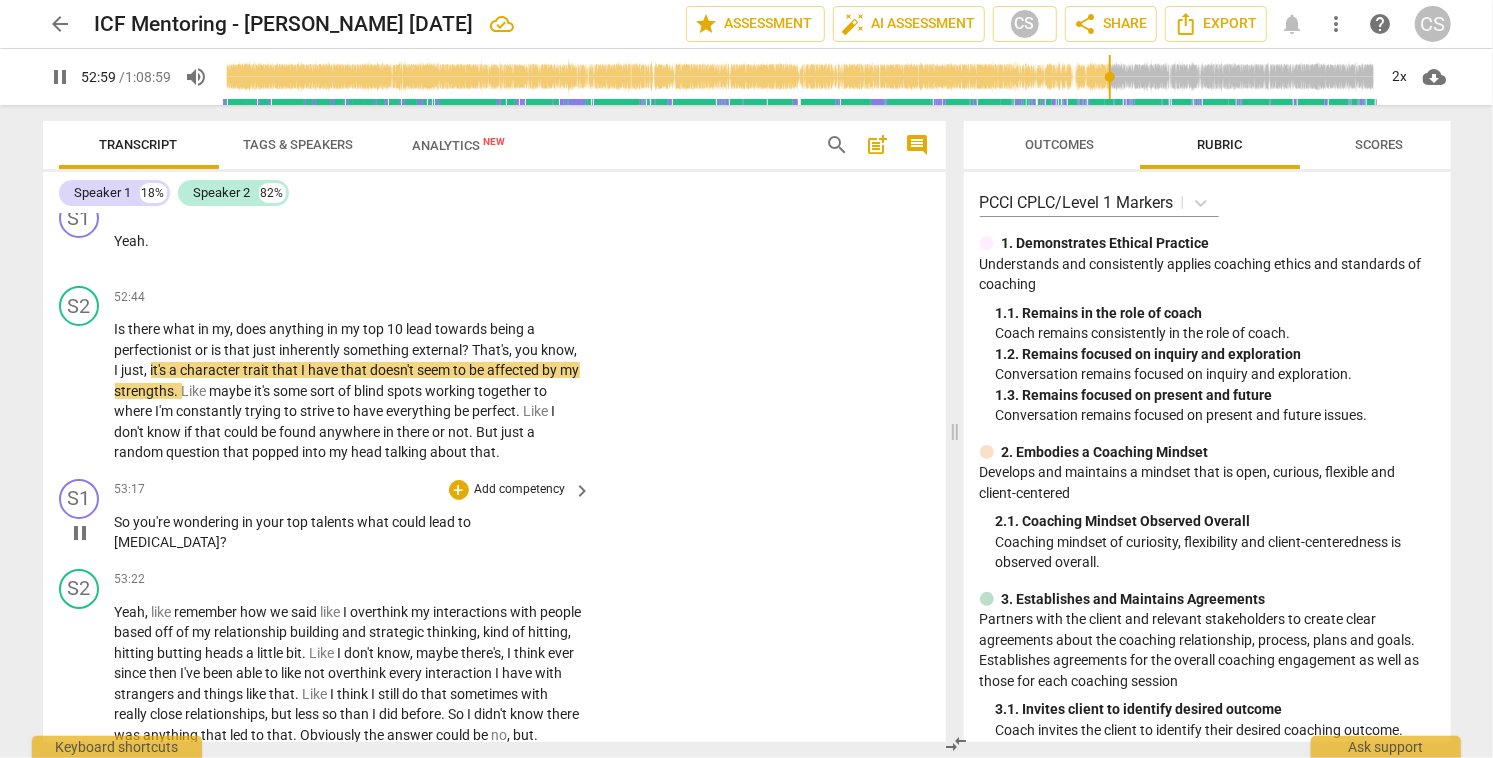 click on "So" at bounding box center [124, 522] 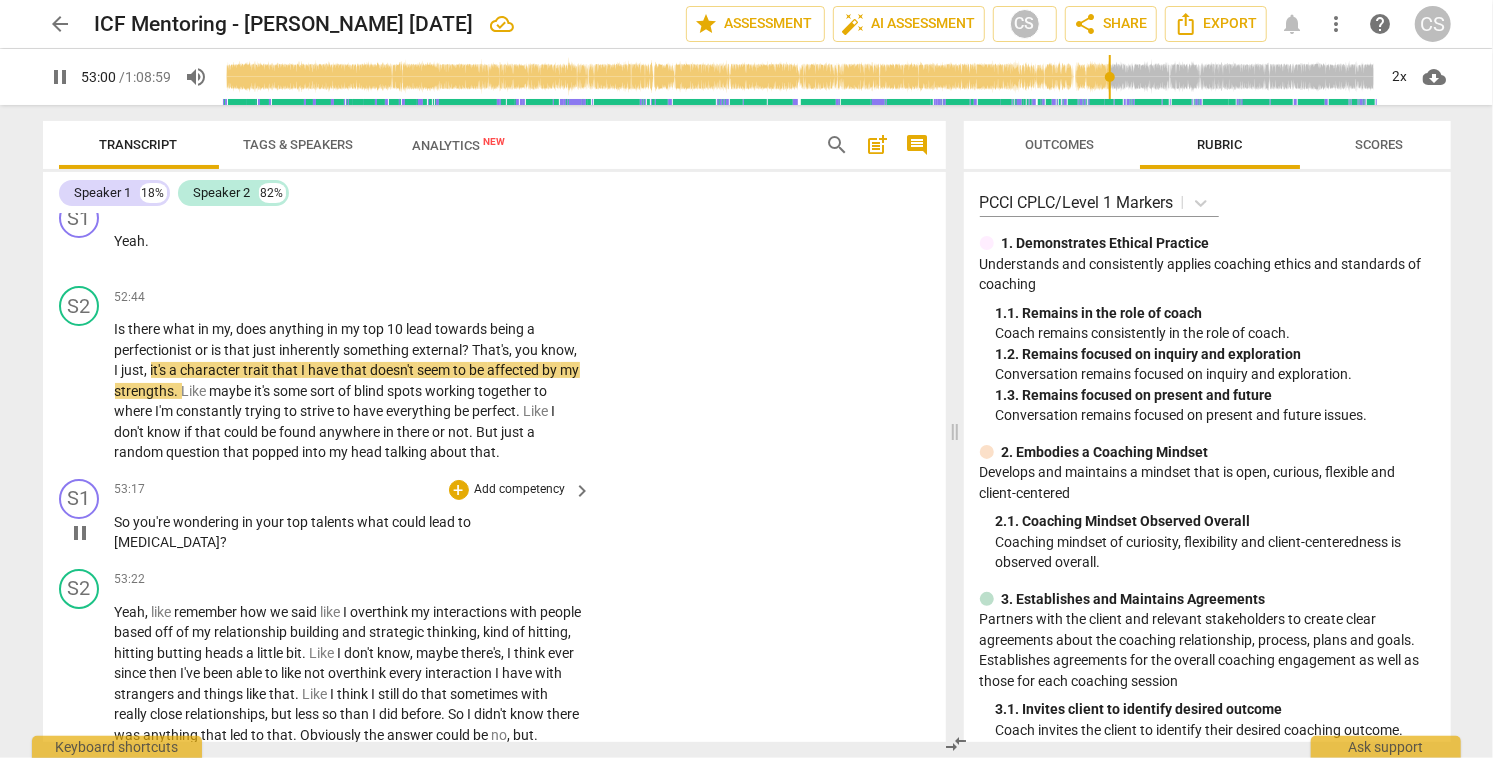 click on "So" at bounding box center (124, 522) 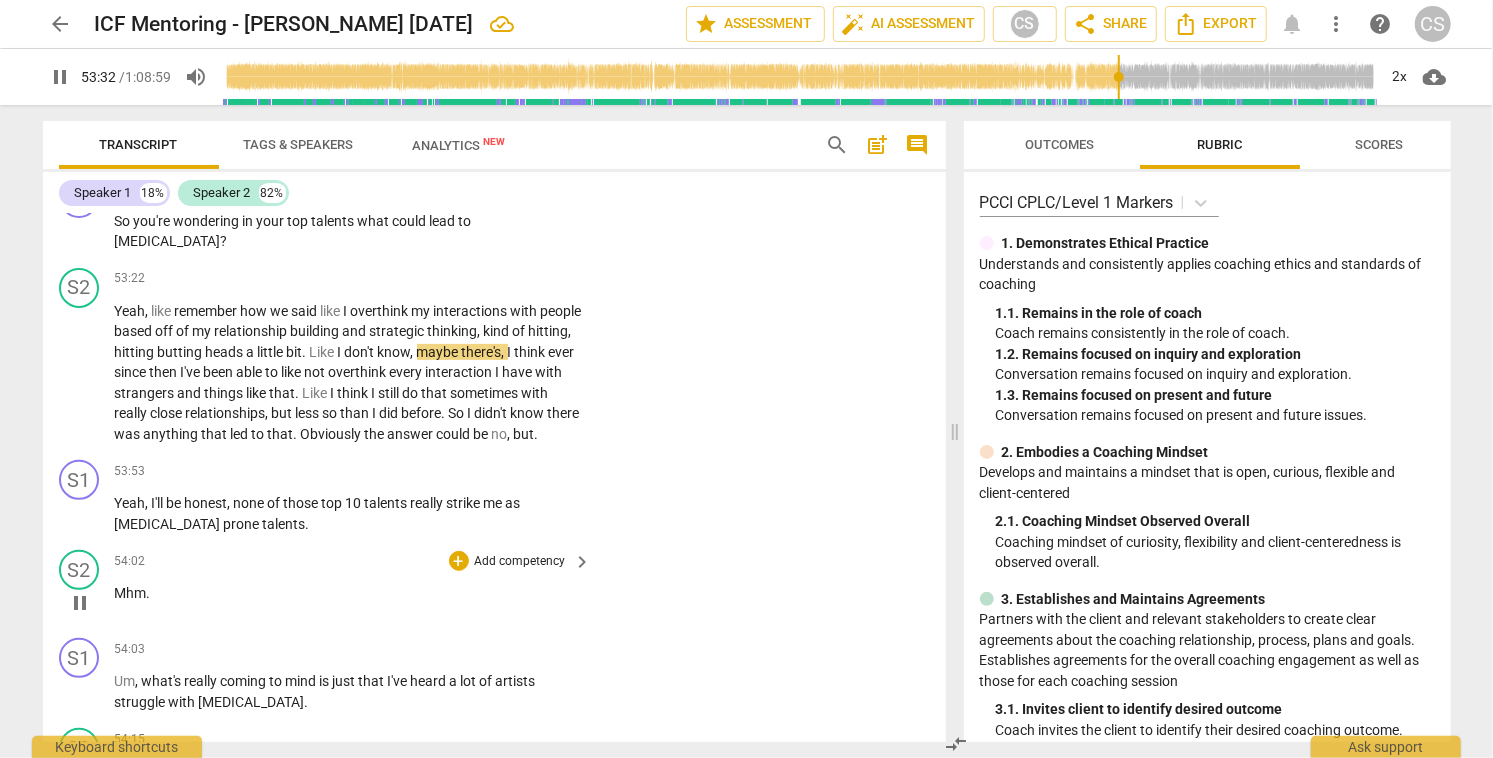 scroll, scrollTop: 27334, scrollLeft: 0, axis: vertical 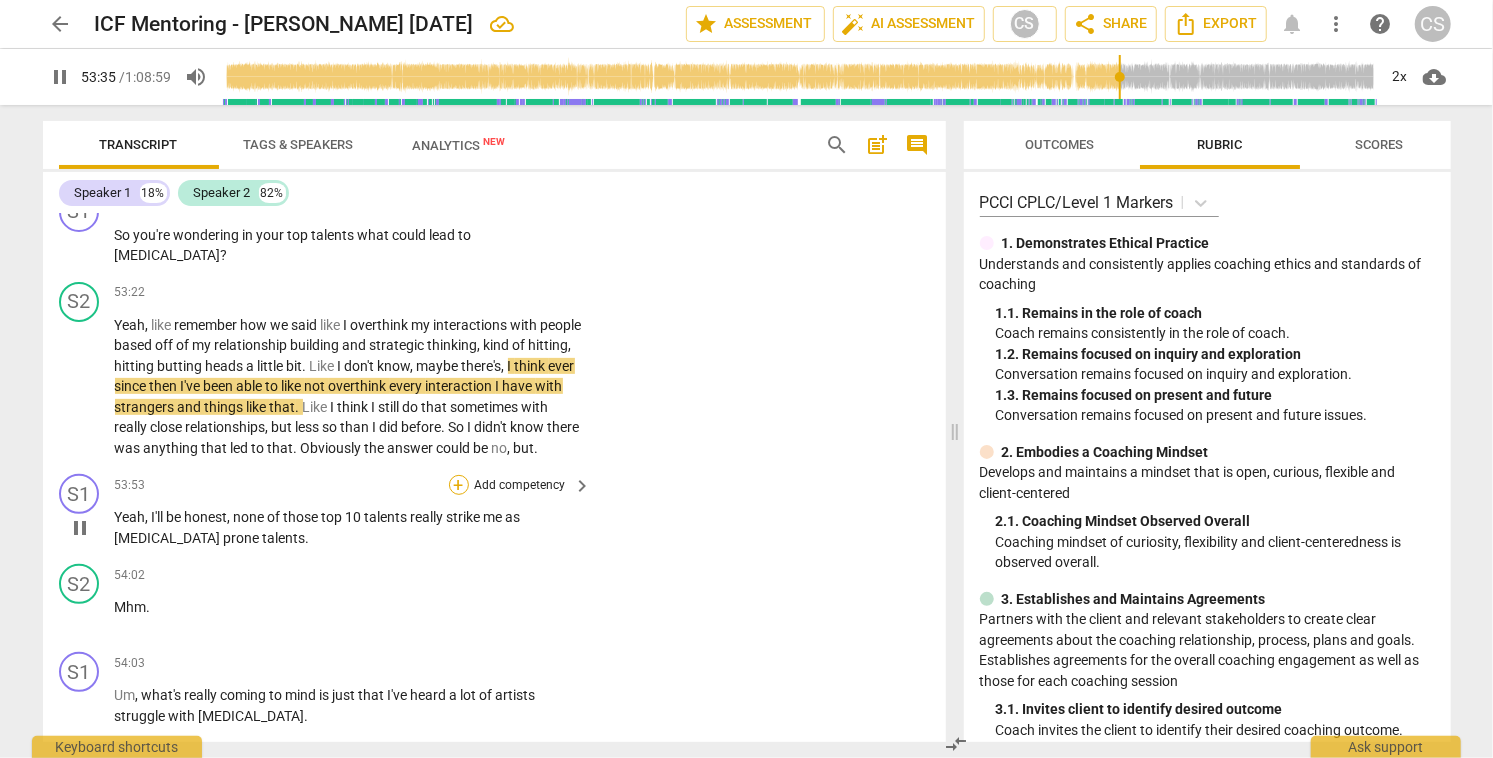 click on "+" at bounding box center (459, 485) 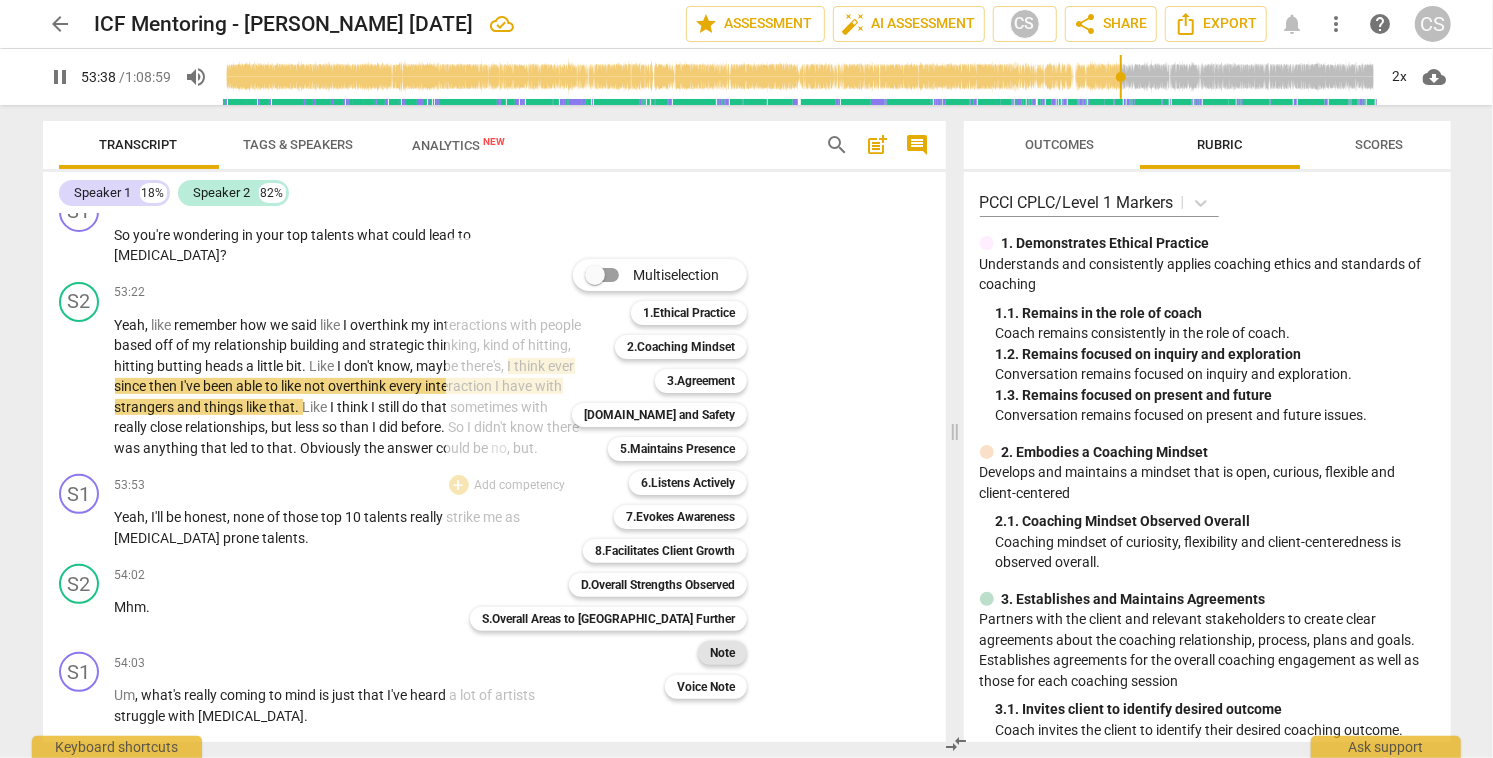 click on "Note" at bounding box center (722, 653) 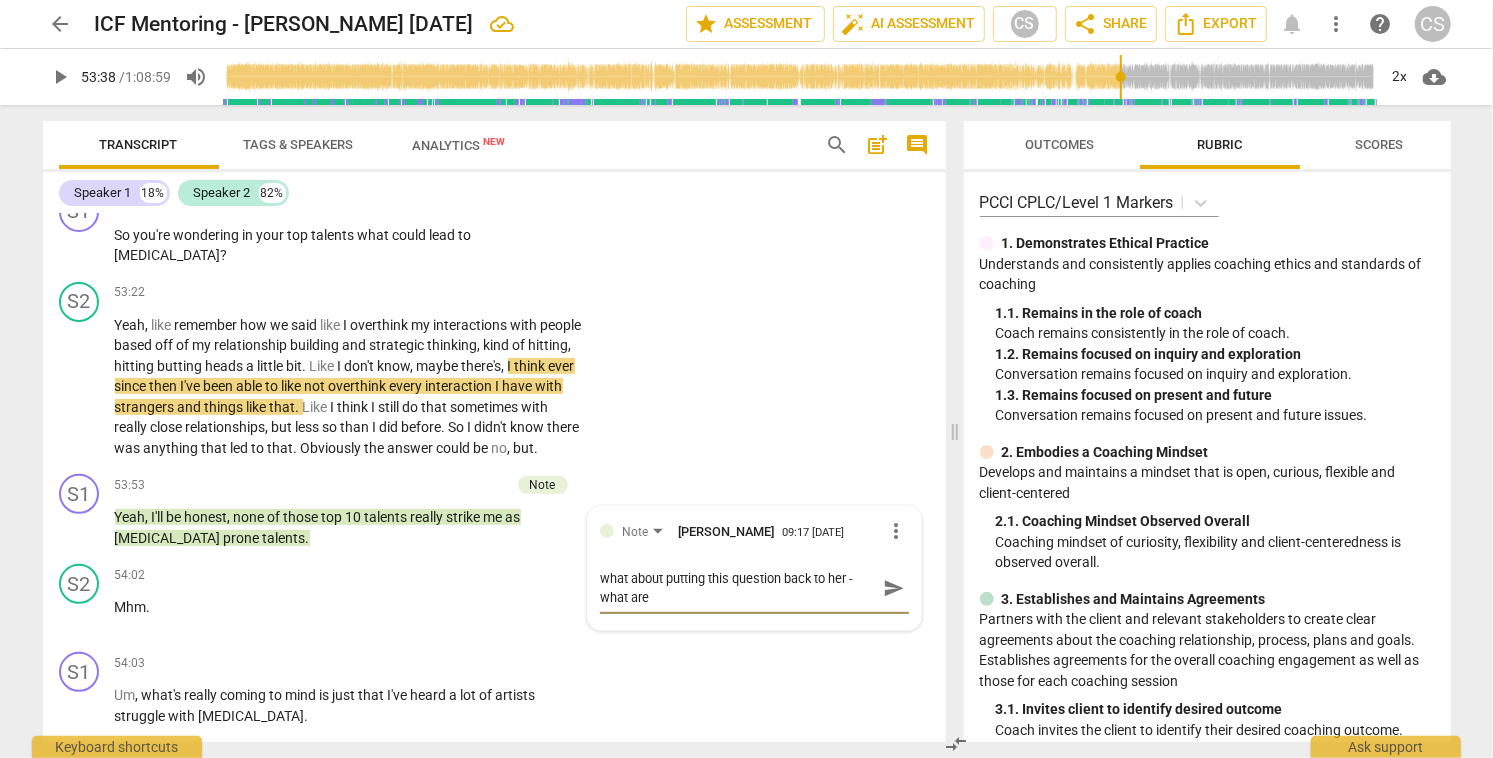 scroll, scrollTop: 0, scrollLeft: 0, axis: both 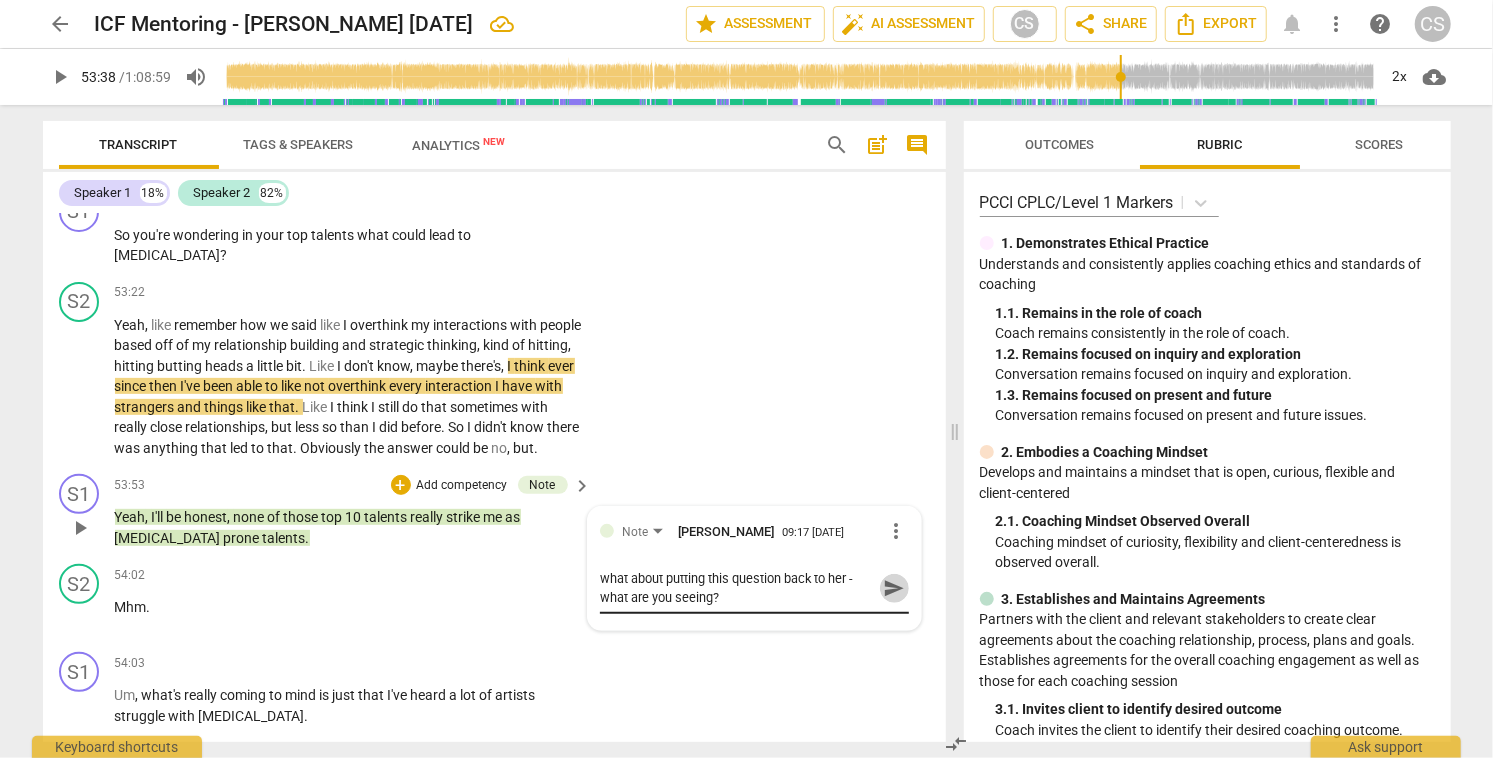 click on "send" at bounding box center [894, 588] 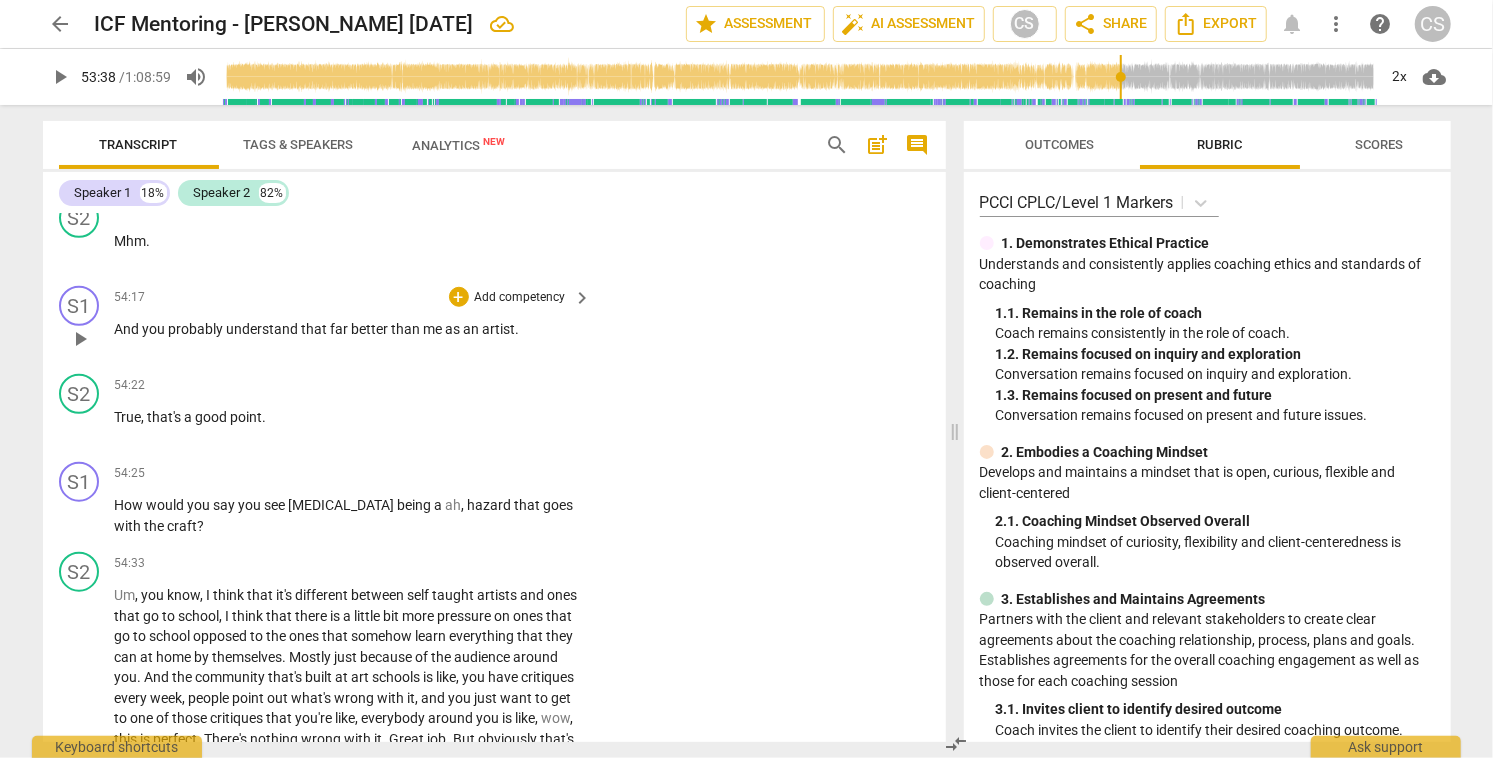 scroll, scrollTop: 27880, scrollLeft: 0, axis: vertical 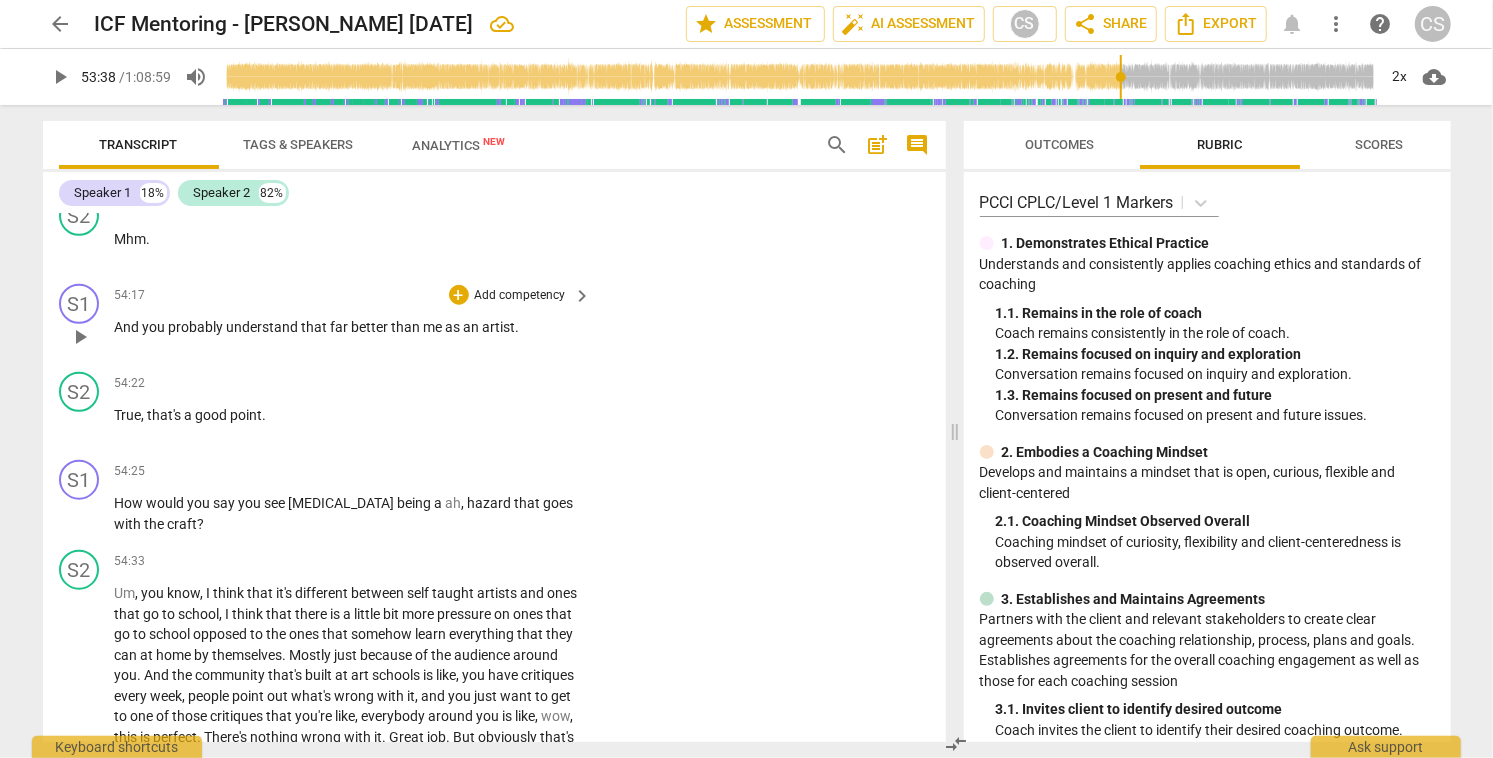 click on "And" at bounding box center (129, 327) 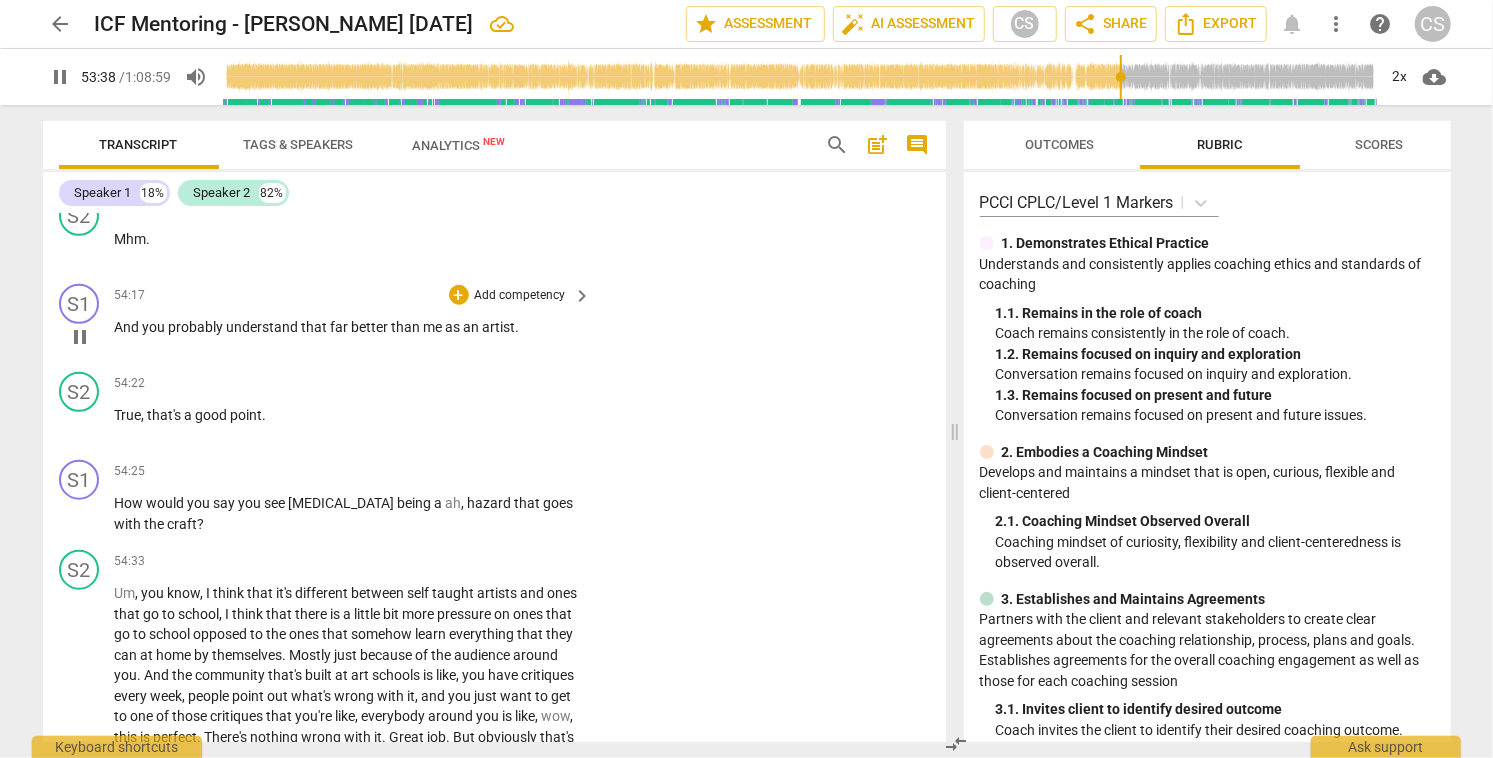click on "And" at bounding box center (129, 327) 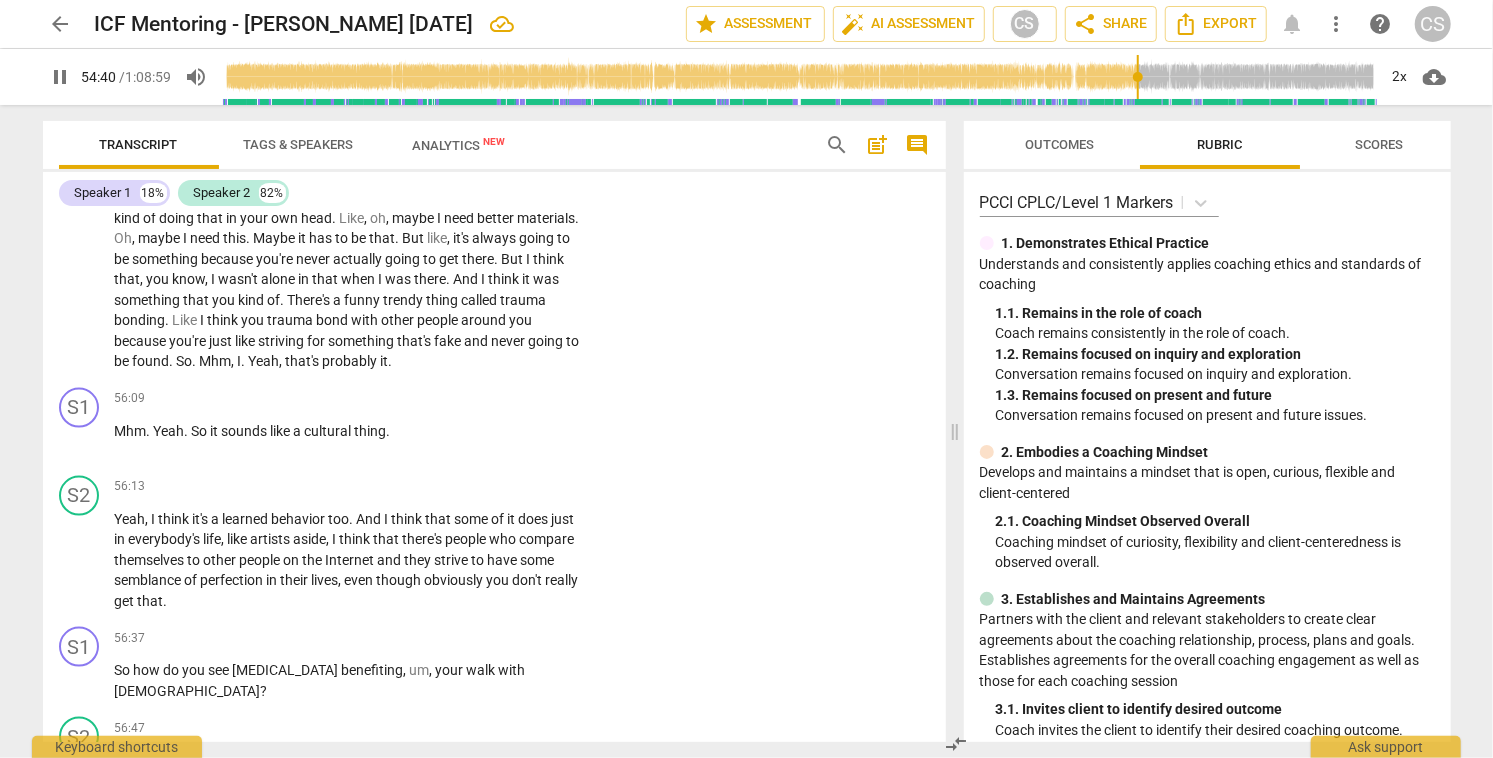 scroll, scrollTop: 28568, scrollLeft: 0, axis: vertical 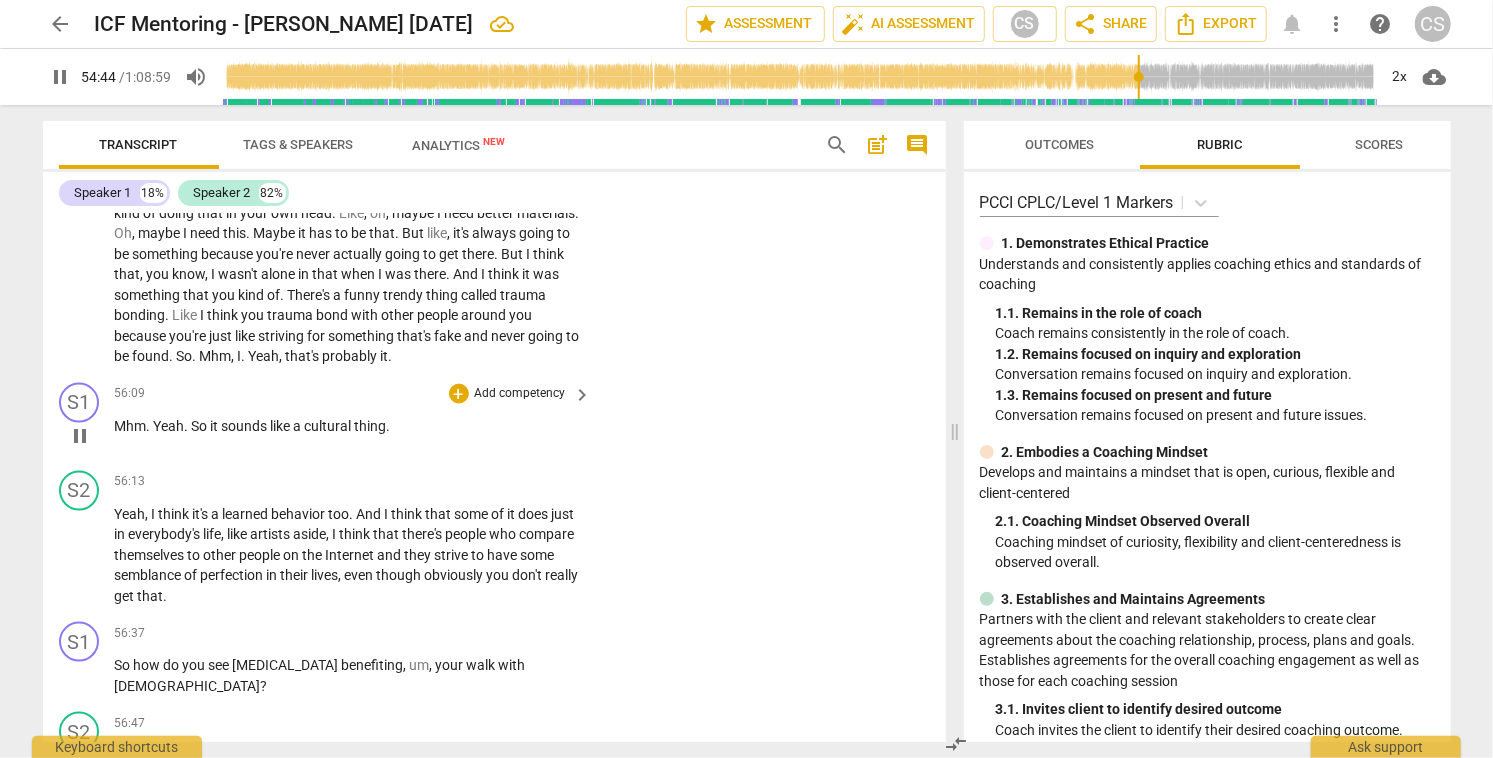 click on "Mhm" at bounding box center [131, 426] 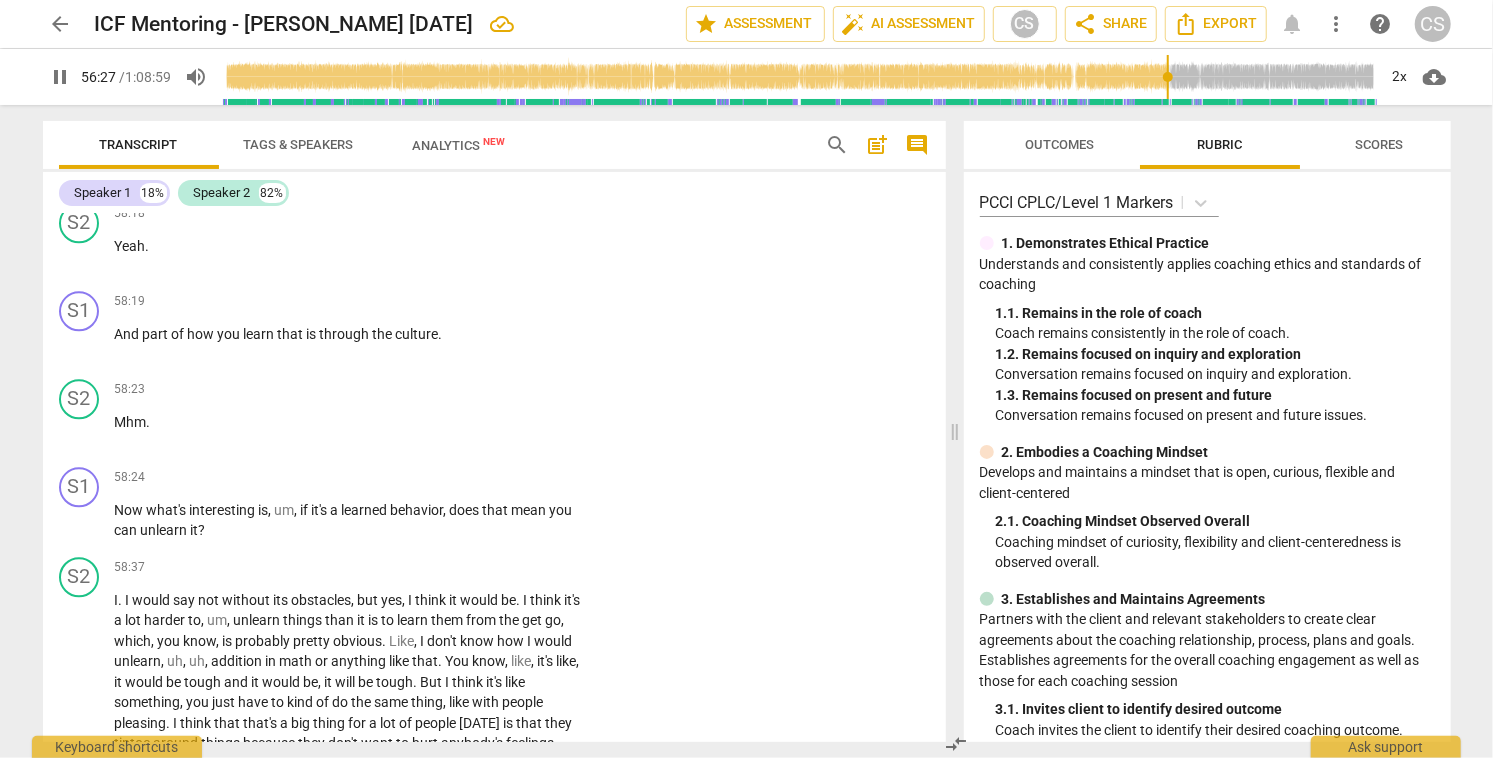 scroll, scrollTop: 29888, scrollLeft: 0, axis: vertical 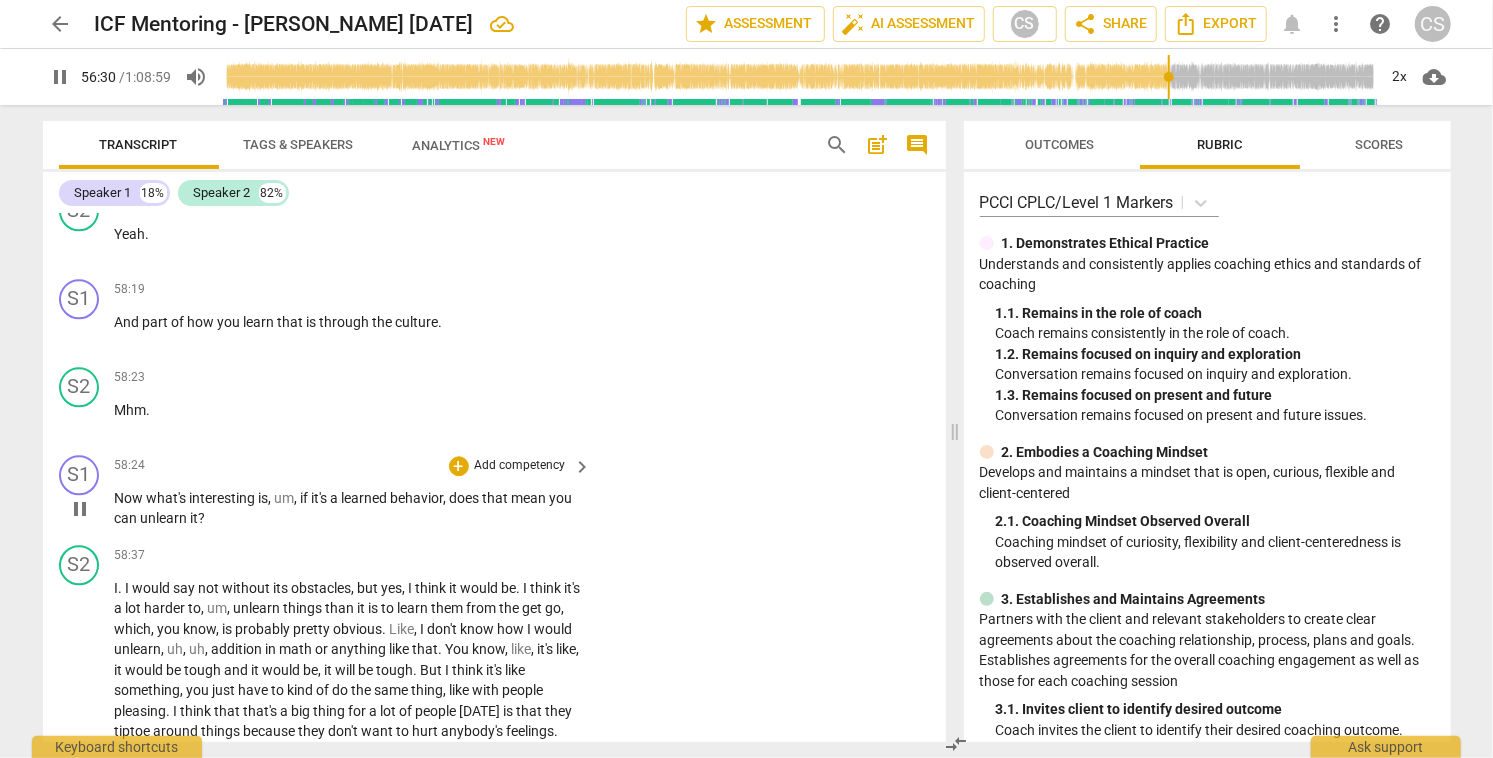 click on "Now" at bounding box center [131, 498] 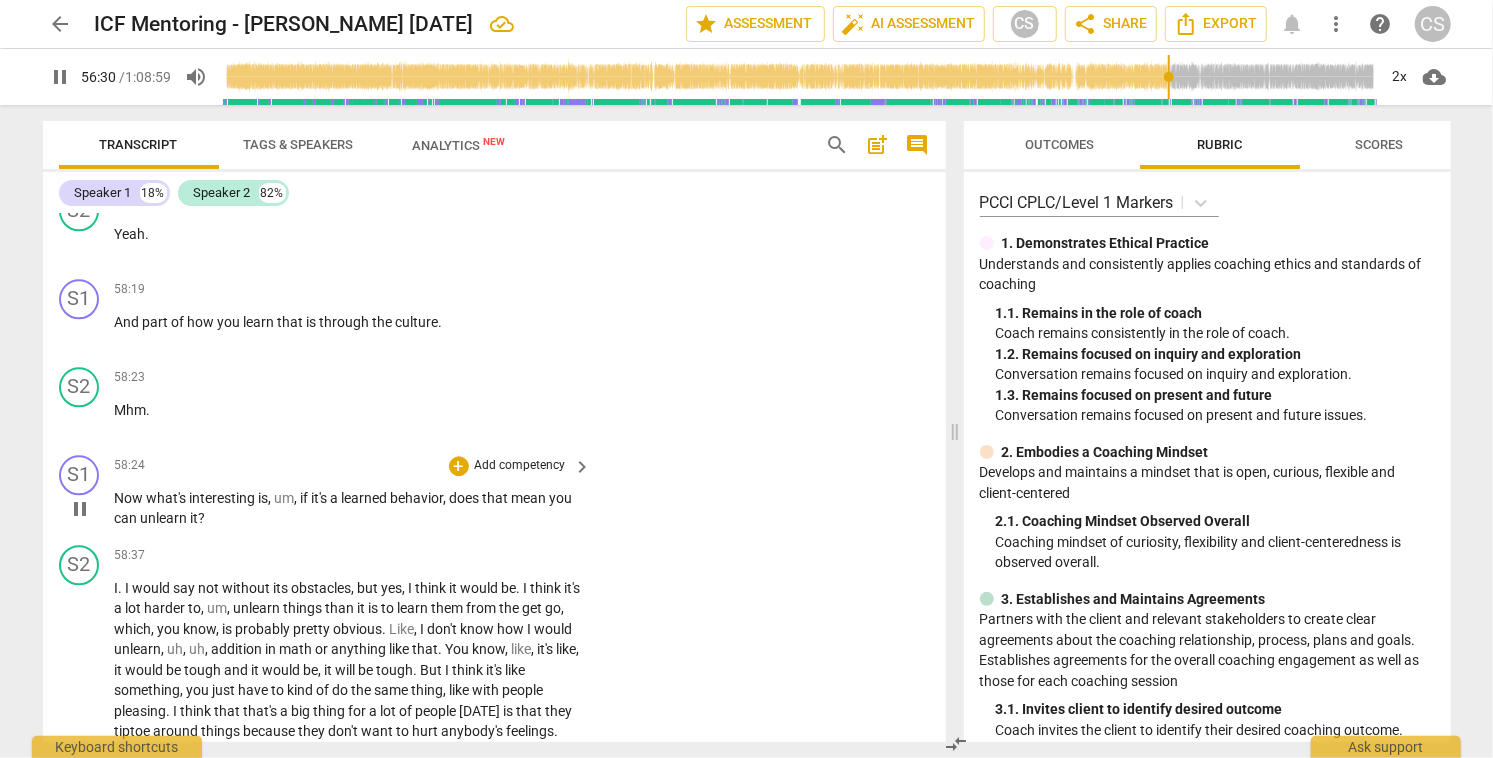 click on "Now" at bounding box center [131, 498] 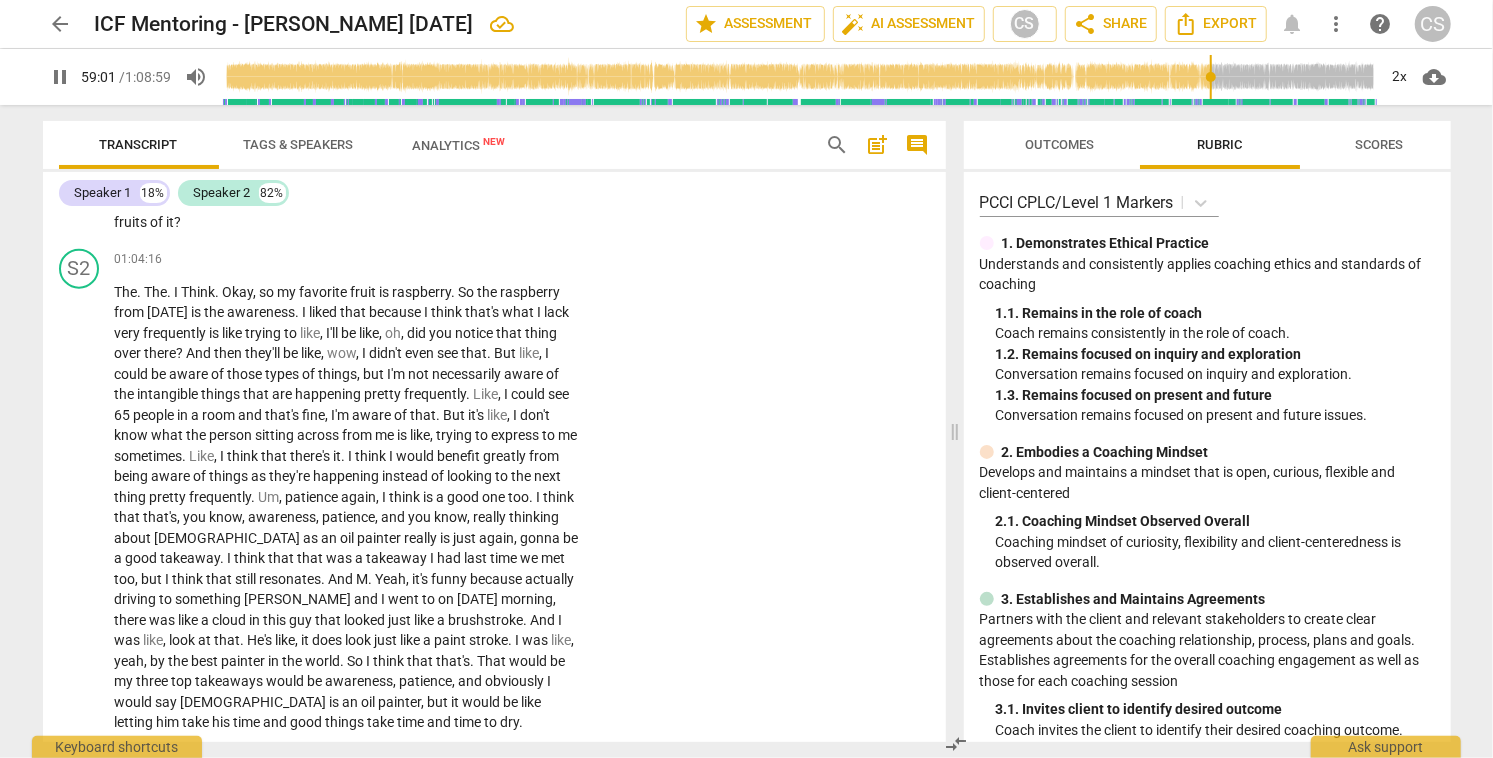 scroll, scrollTop: 32883, scrollLeft: 0, axis: vertical 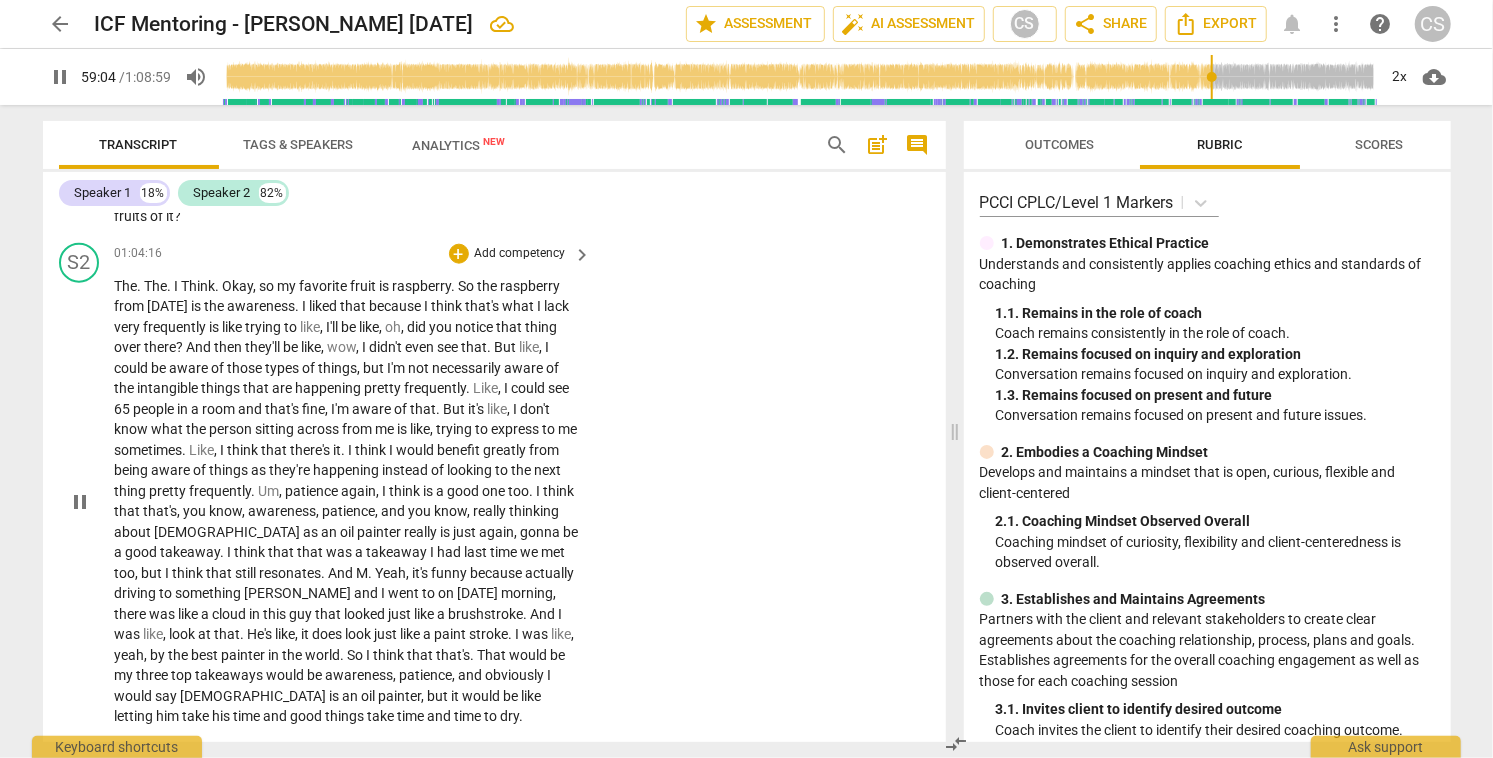 click on "So" at bounding box center [468, 286] 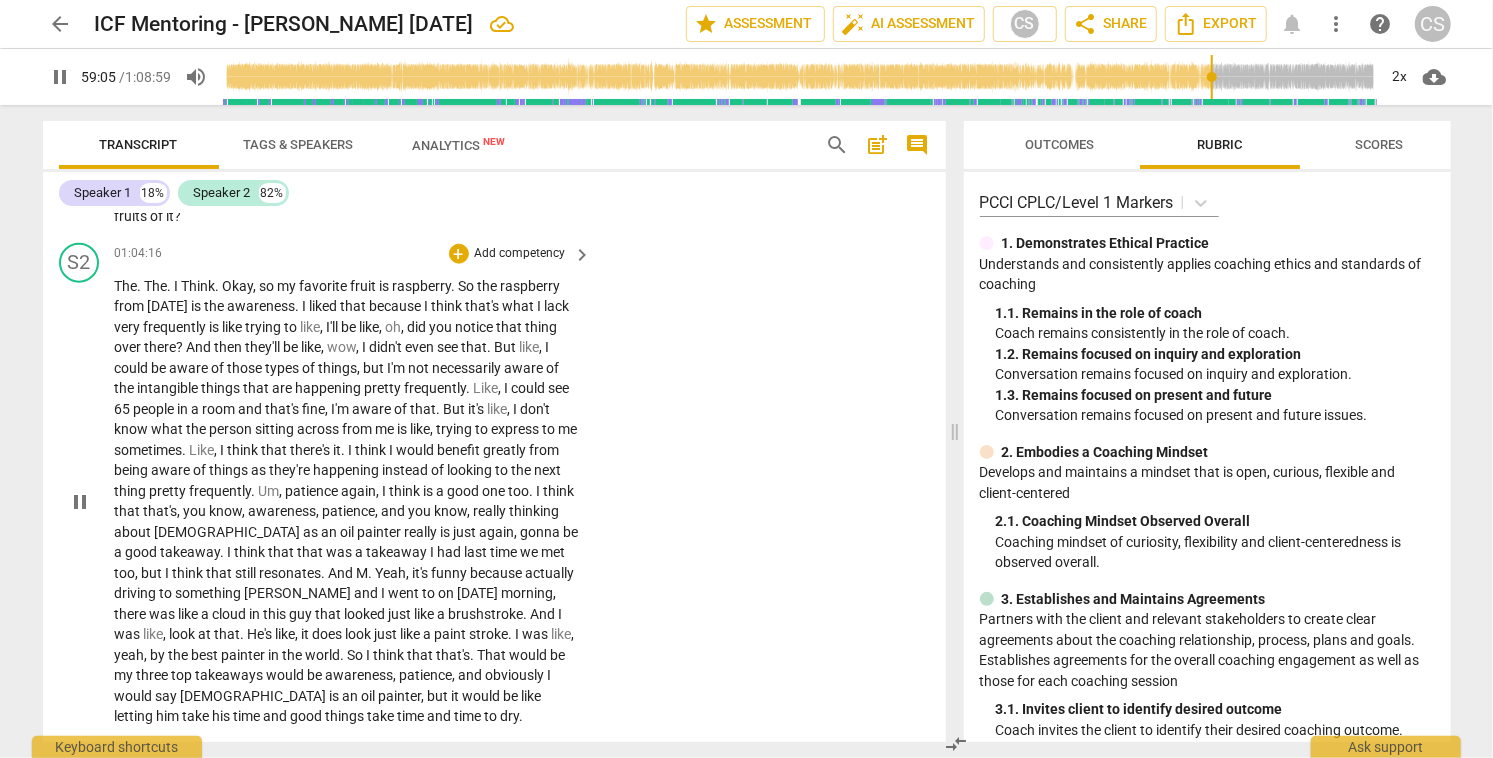 click on "So" at bounding box center [468, 286] 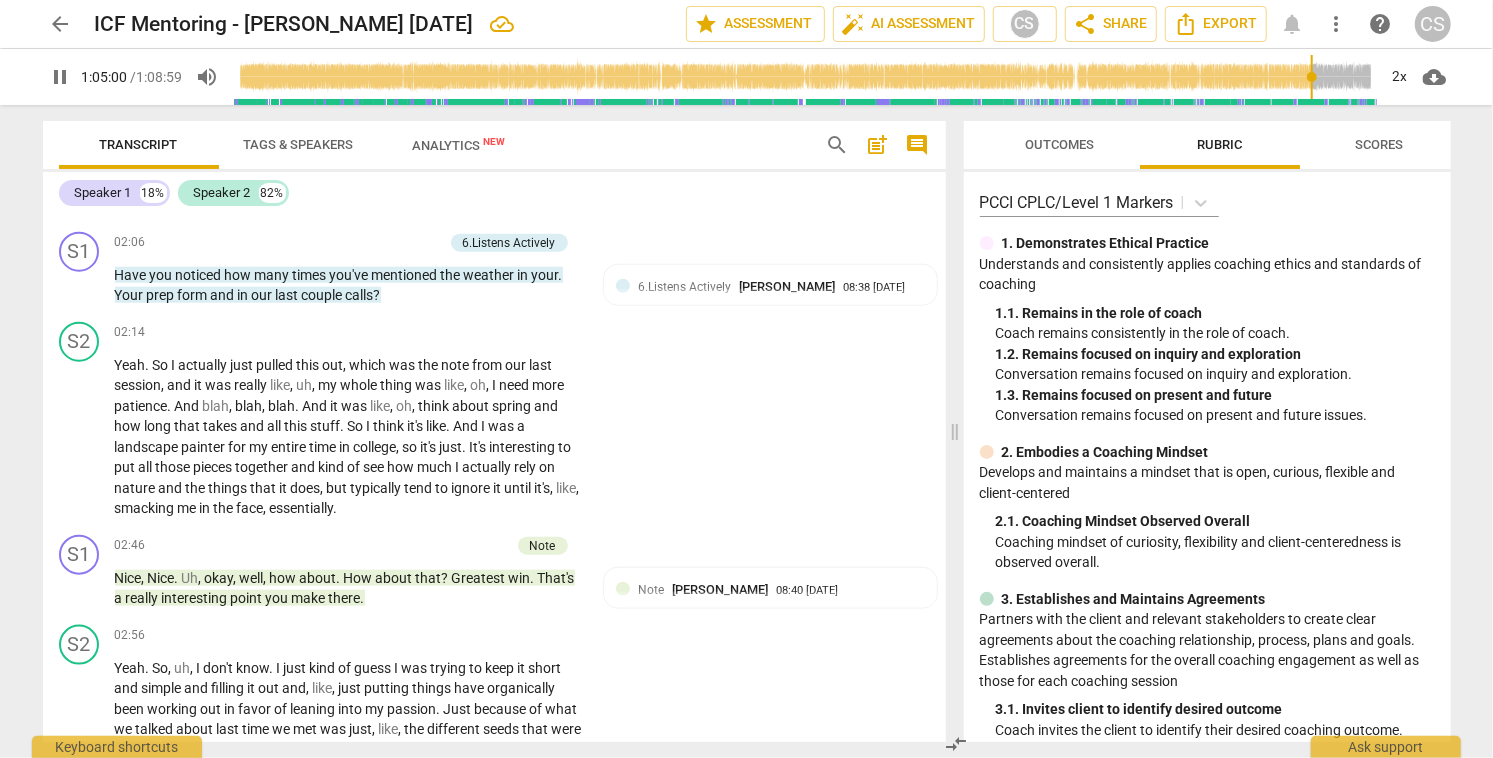 scroll, scrollTop: 0, scrollLeft: 0, axis: both 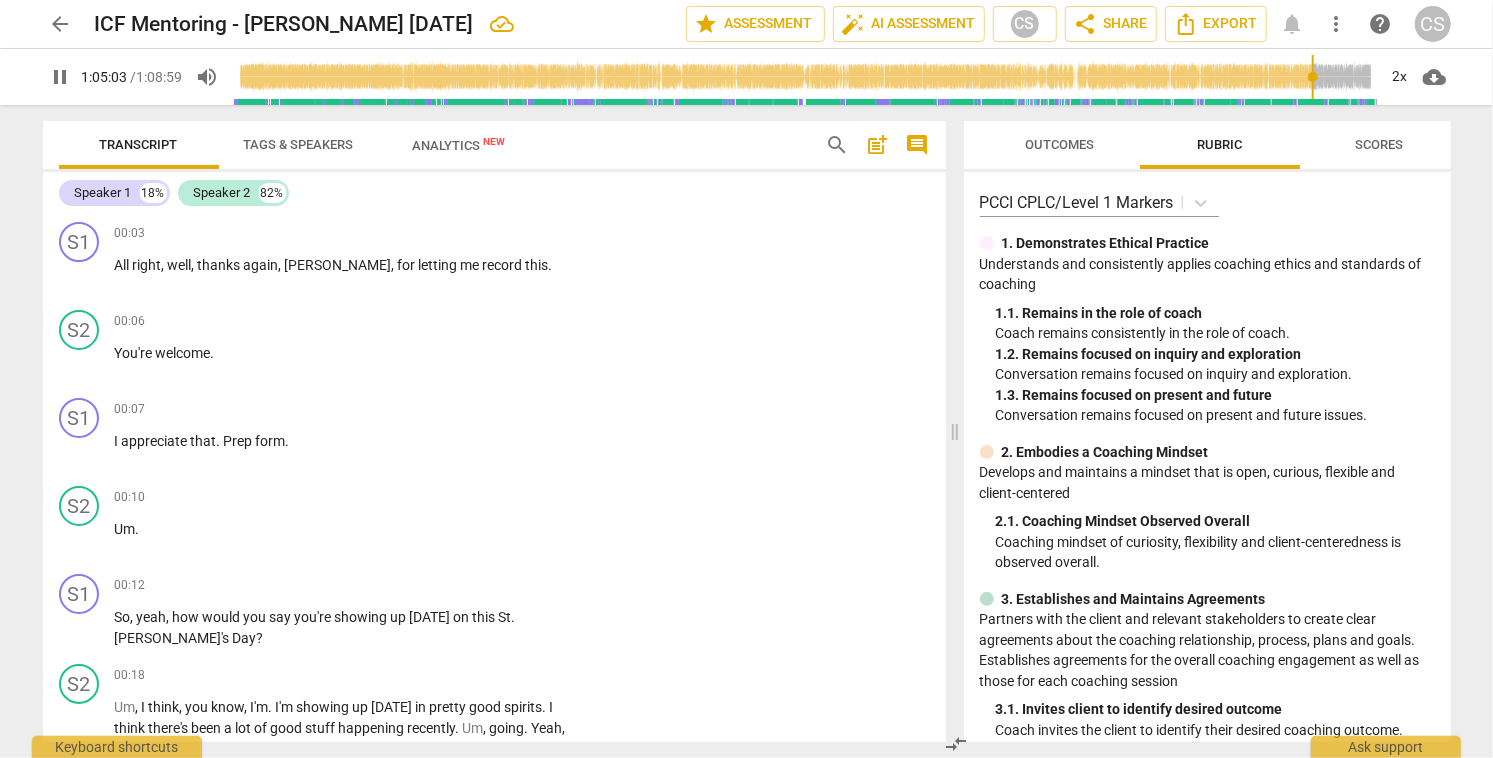 click on "post_add" at bounding box center [878, 145] 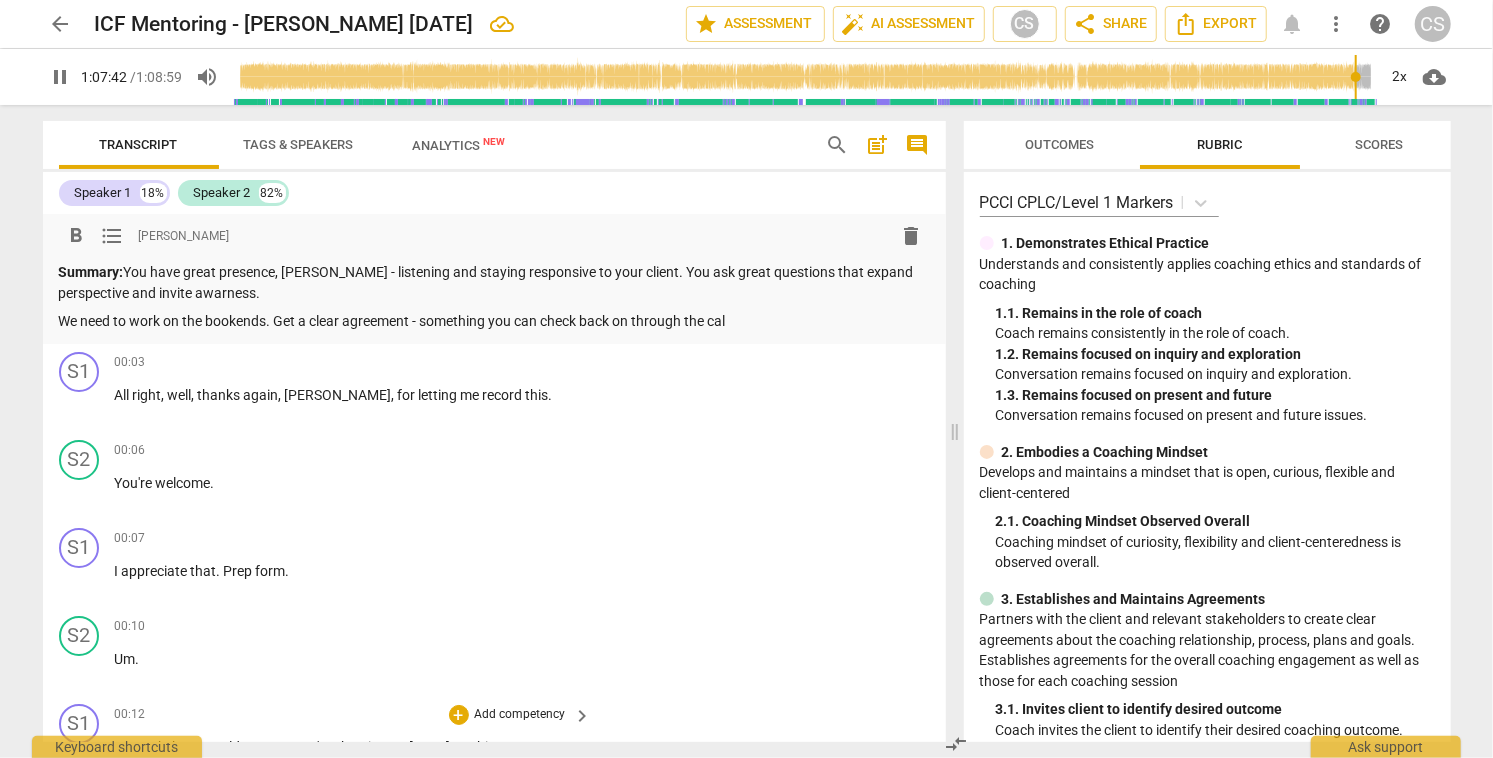 scroll, scrollTop: 94, scrollLeft: 0, axis: vertical 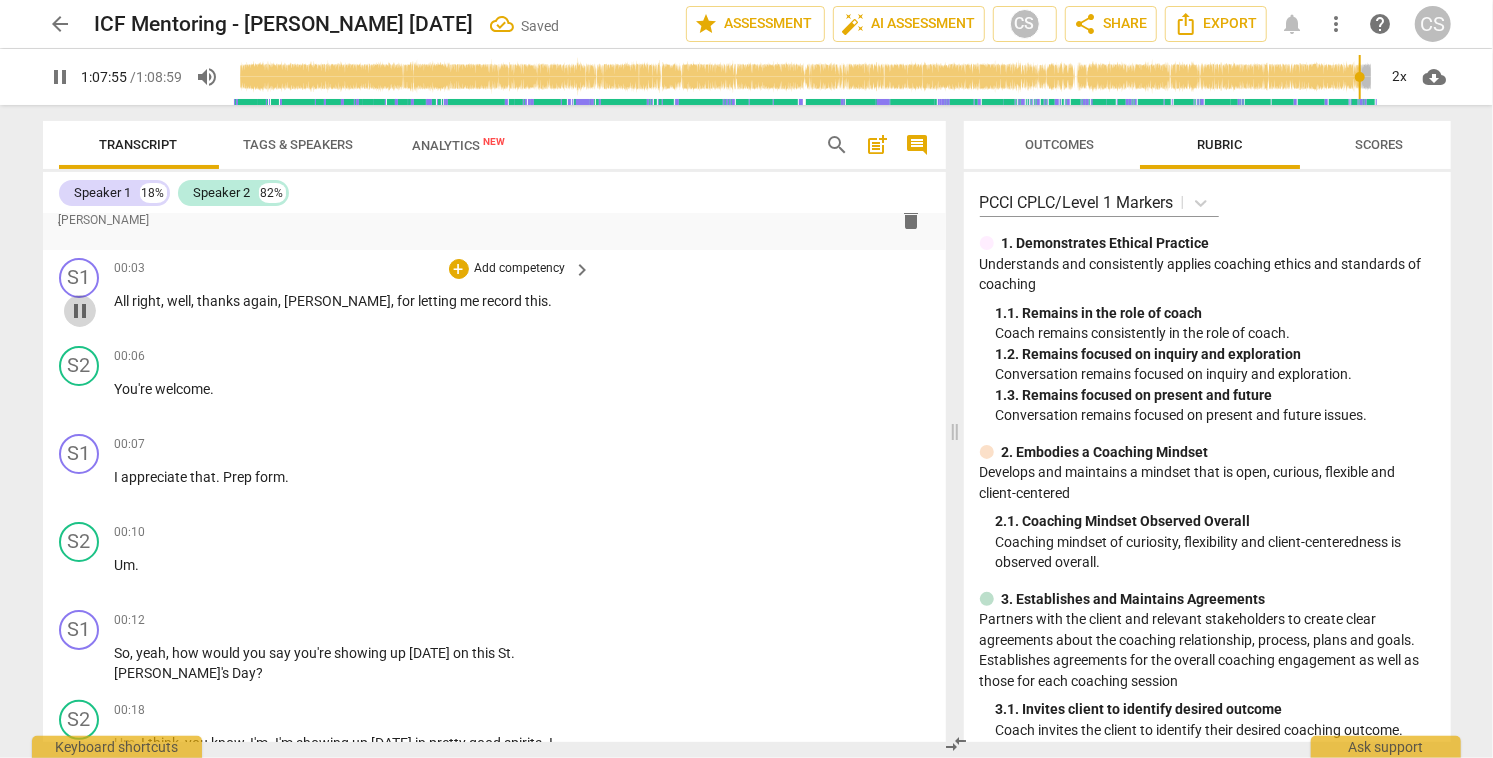 click on "pause" at bounding box center [80, 311] 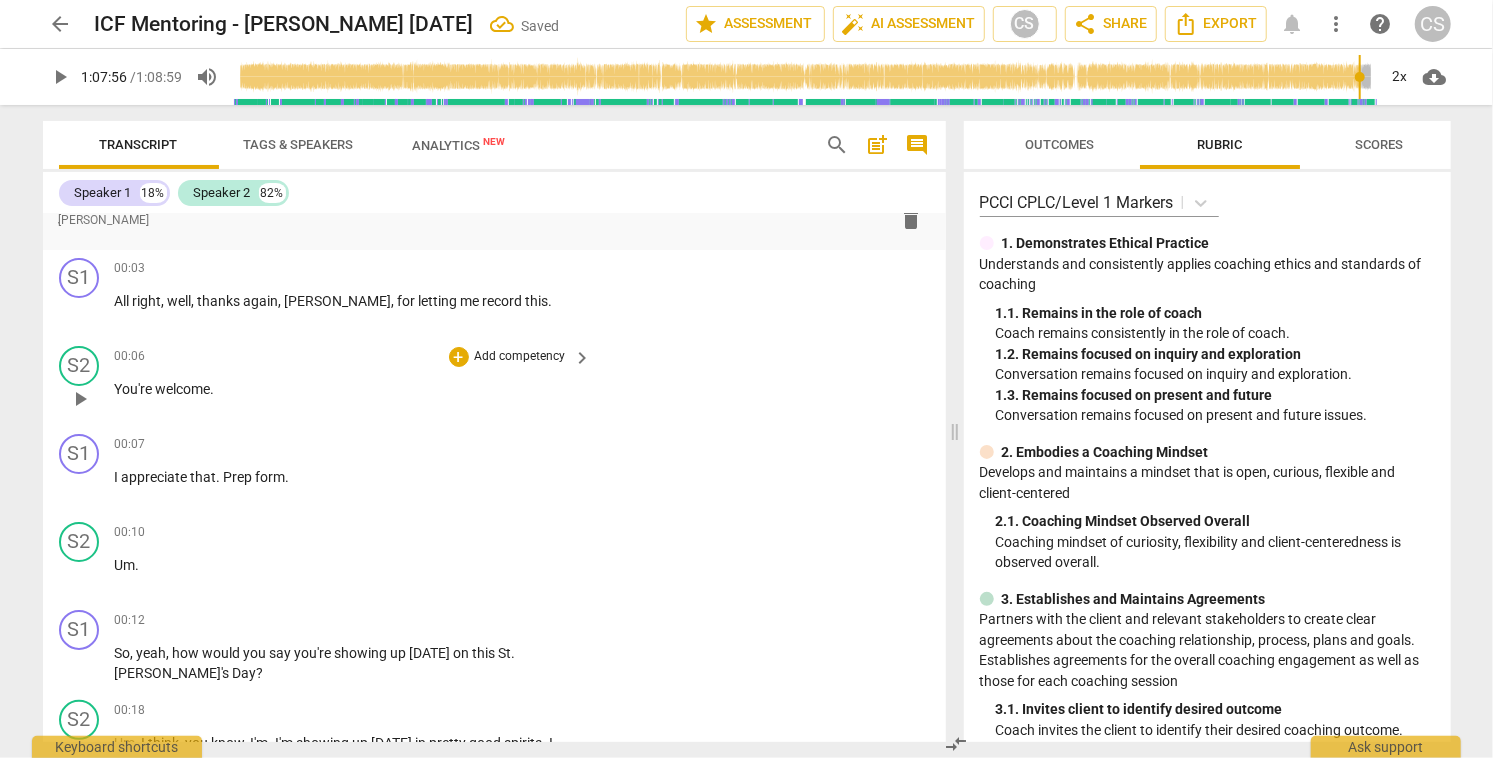 scroll, scrollTop: 0, scrollLeft: 0, axis: both 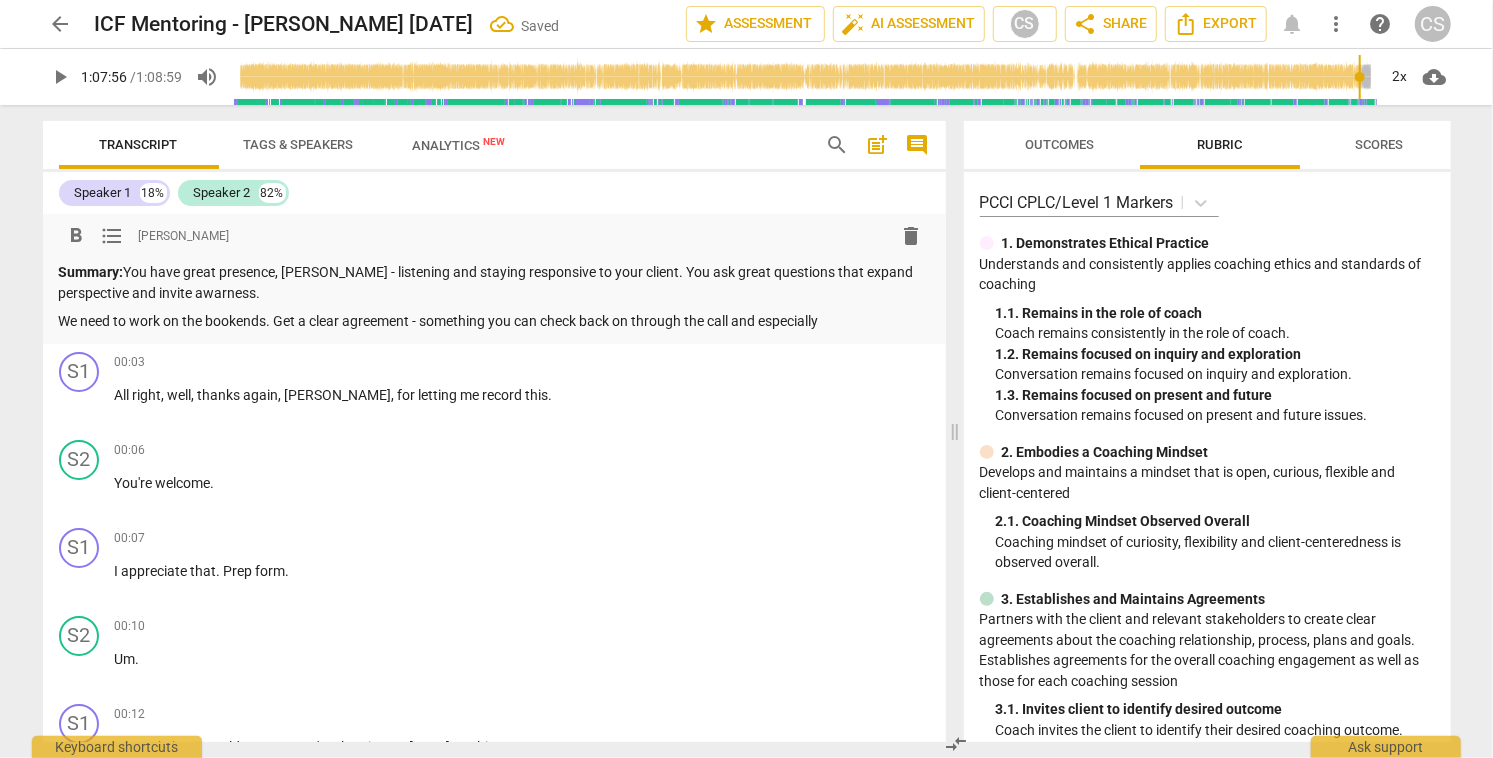 click on "We need to work on the bookends. Get a clear agreement - something you can check back on through the call and especially" at bounding box center (494, 321) 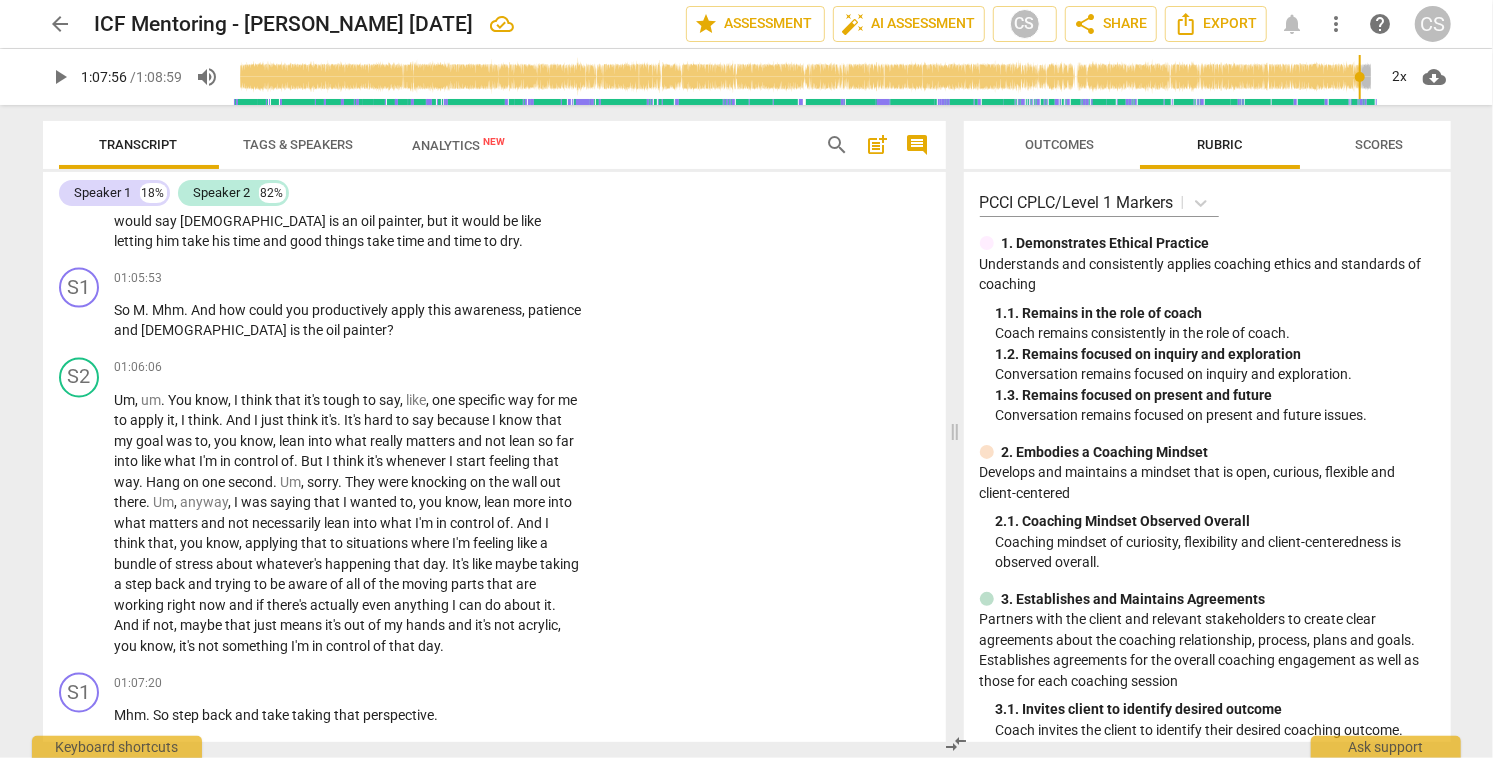 scroll, scrollTop: 33501, scrollLeft: 0, axis: vertical 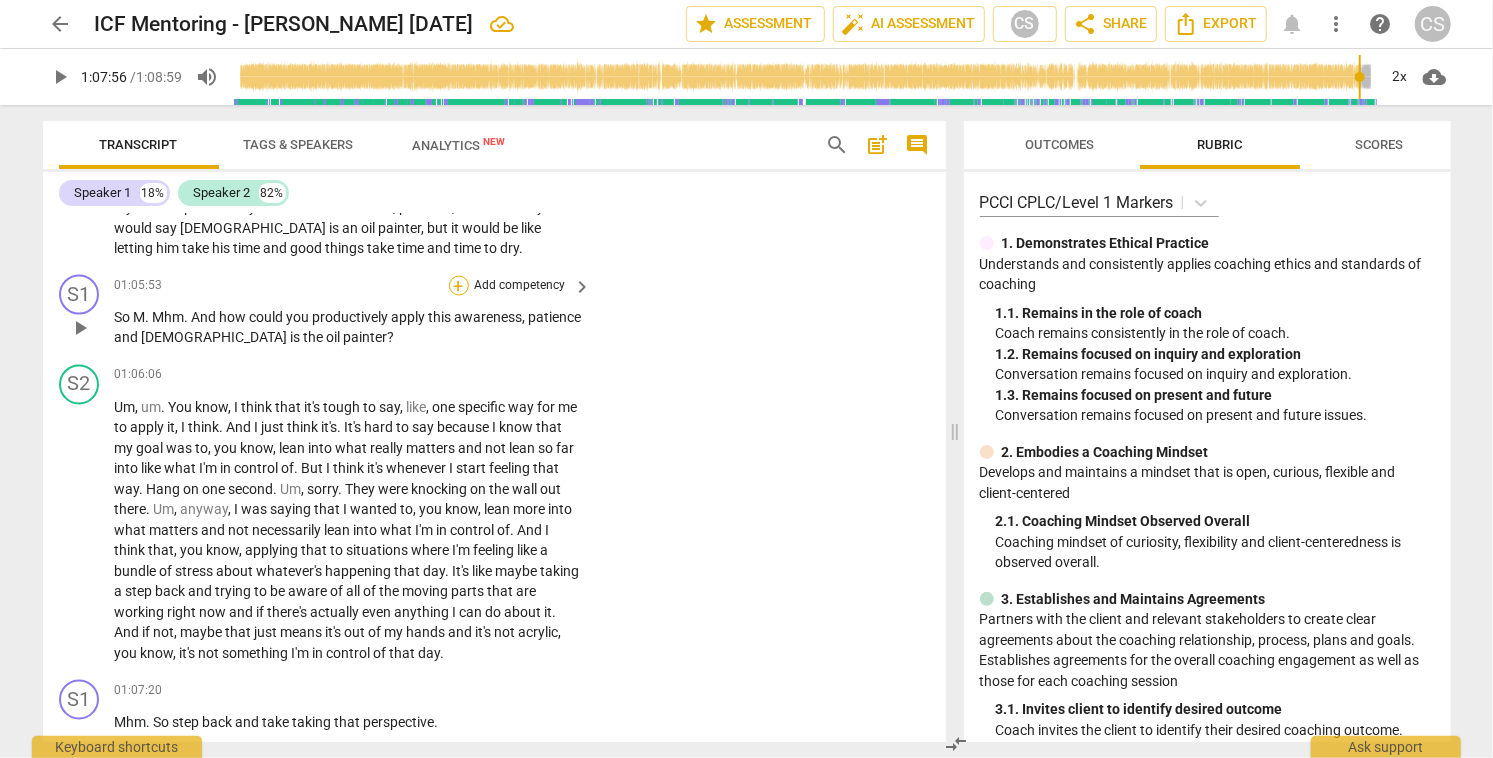click on "+" at bounding box center (459, 286) 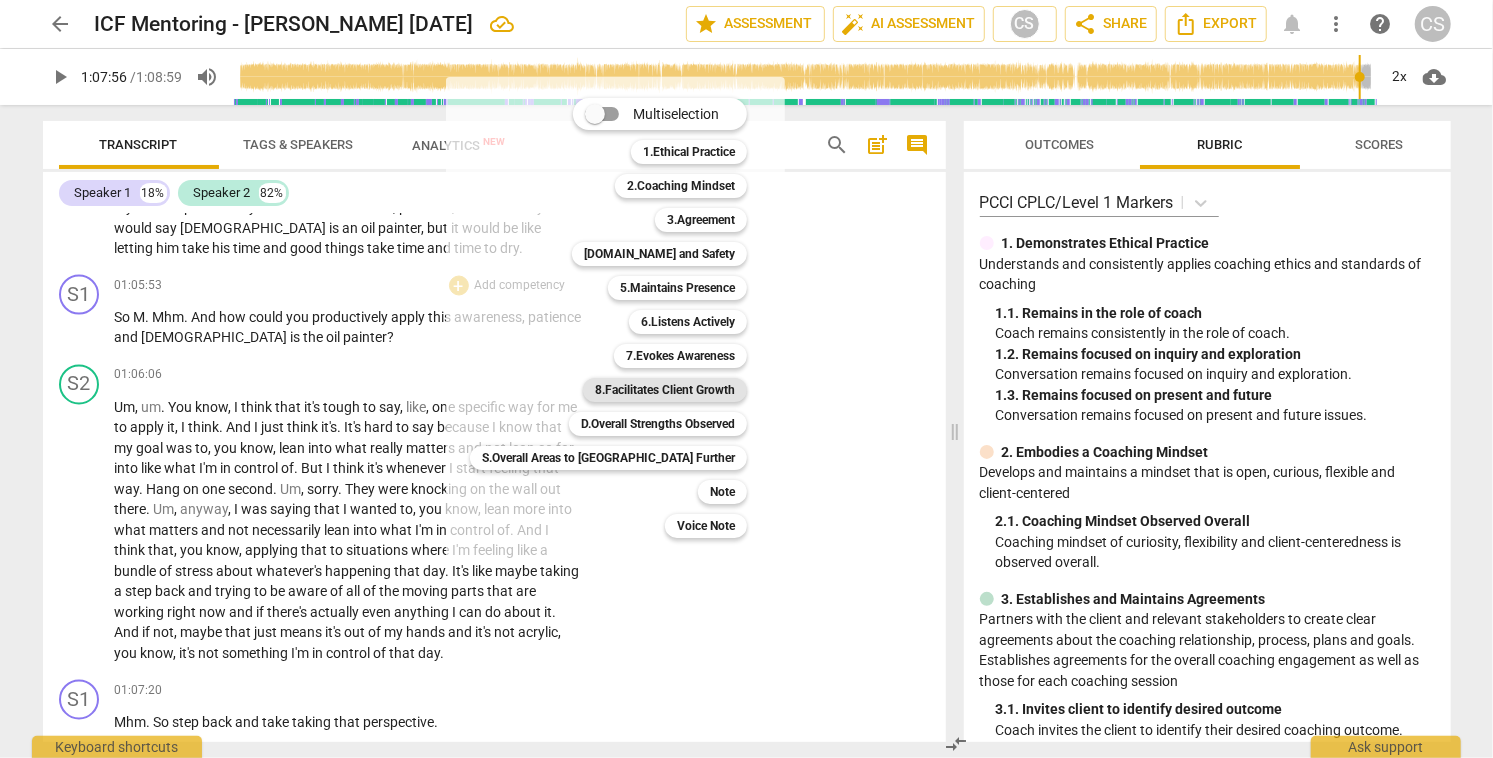 click on "8.Facilitates Client Growth" at bounding box center [665, 390] 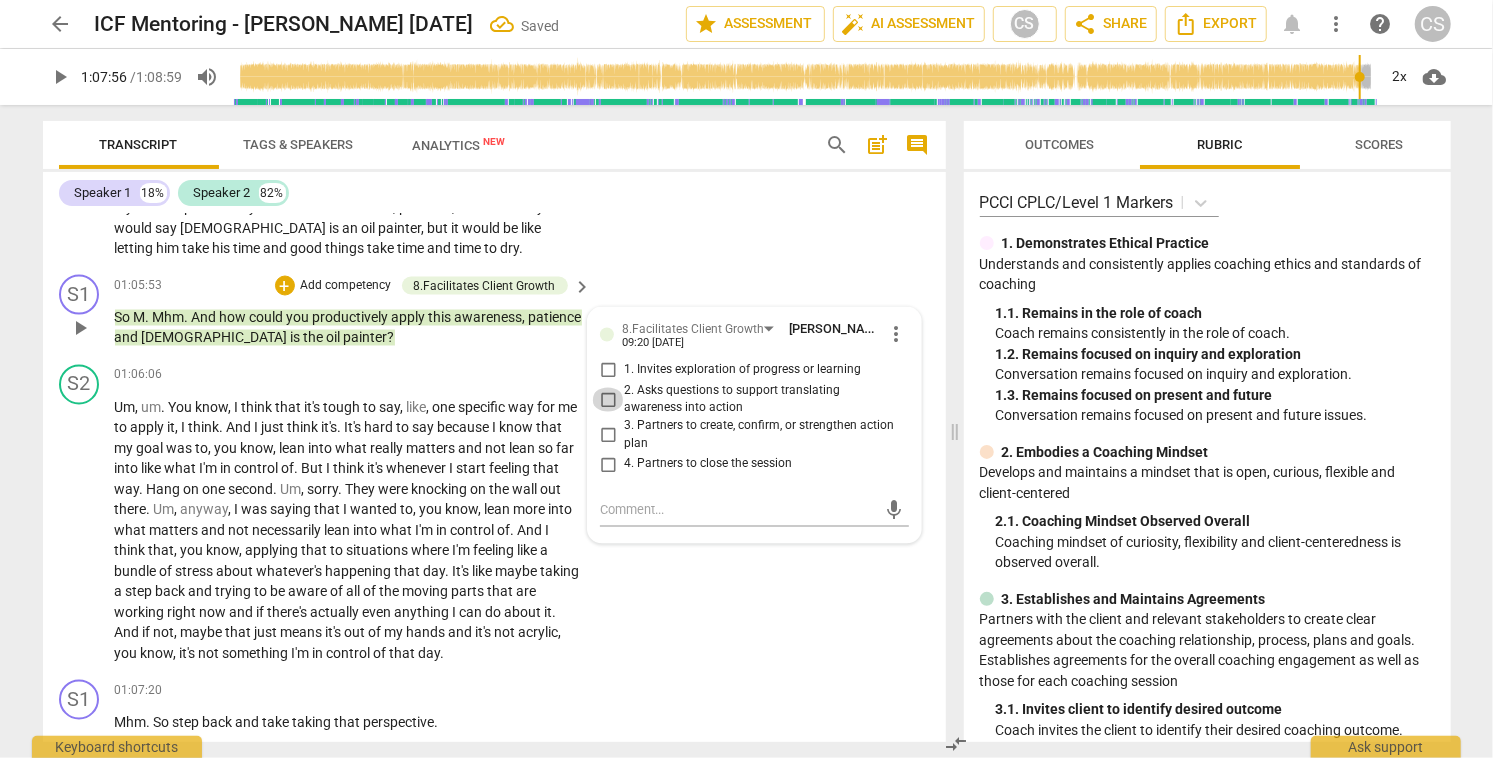 click on "2. Asks questions to support translating awareness into action" at bounding box center [608, 400] 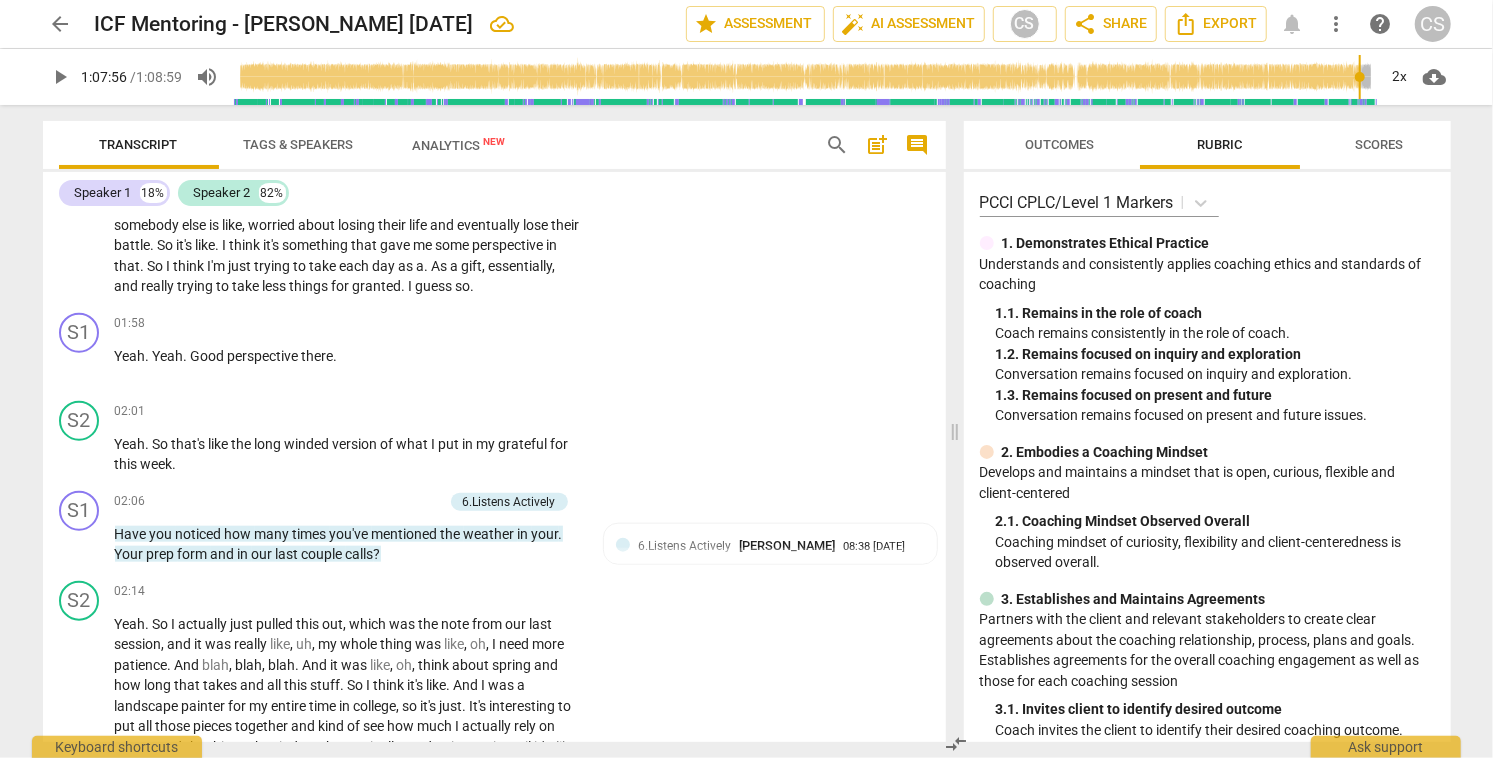scroll, scrollTop: 0, scrollLeft: 0, axis: both 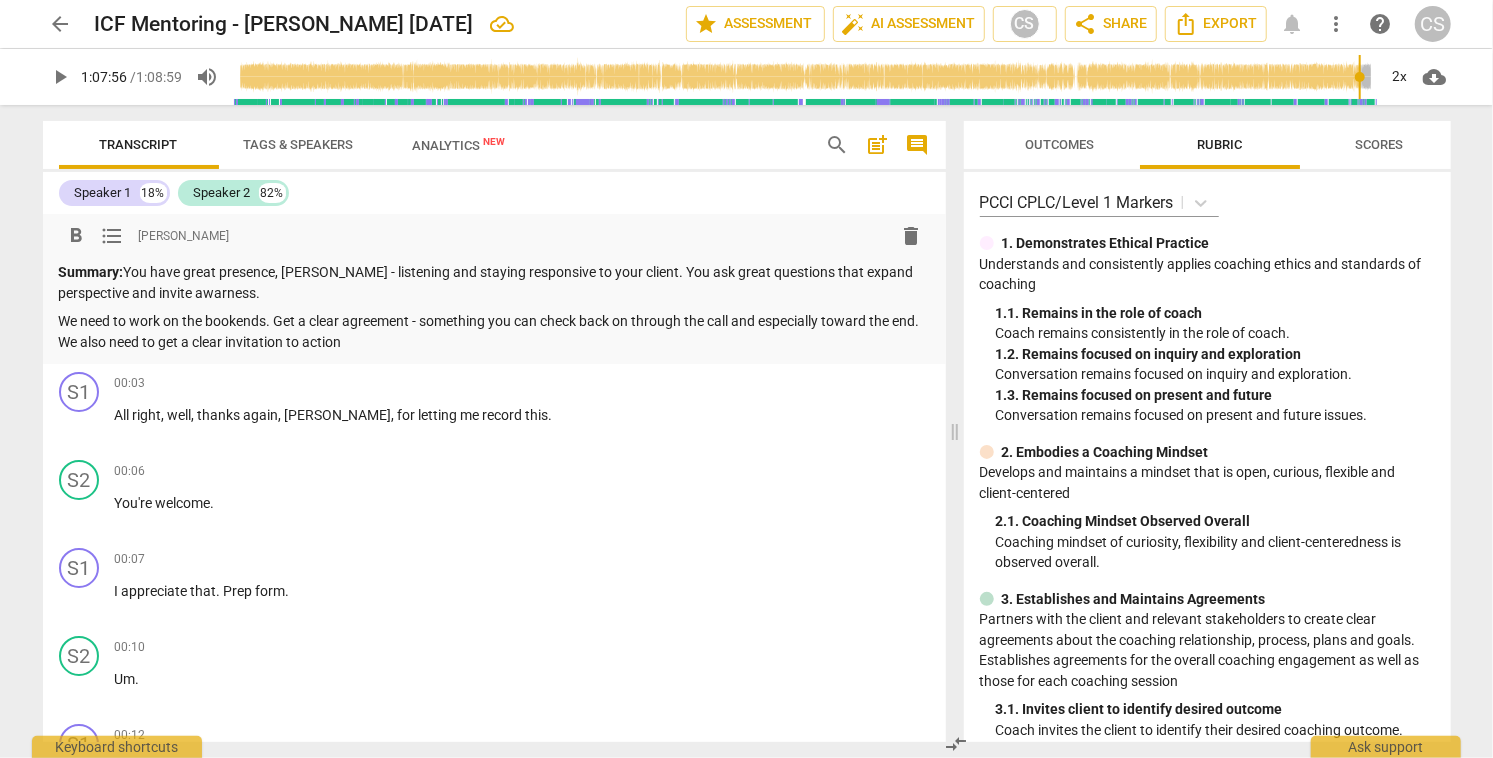 click on "We need to work on the bookends. Get a clear agreement - something you can check back on through the call and especially toward the end. We also need to get a clear invitation to action" at bounding box center (494, 331) 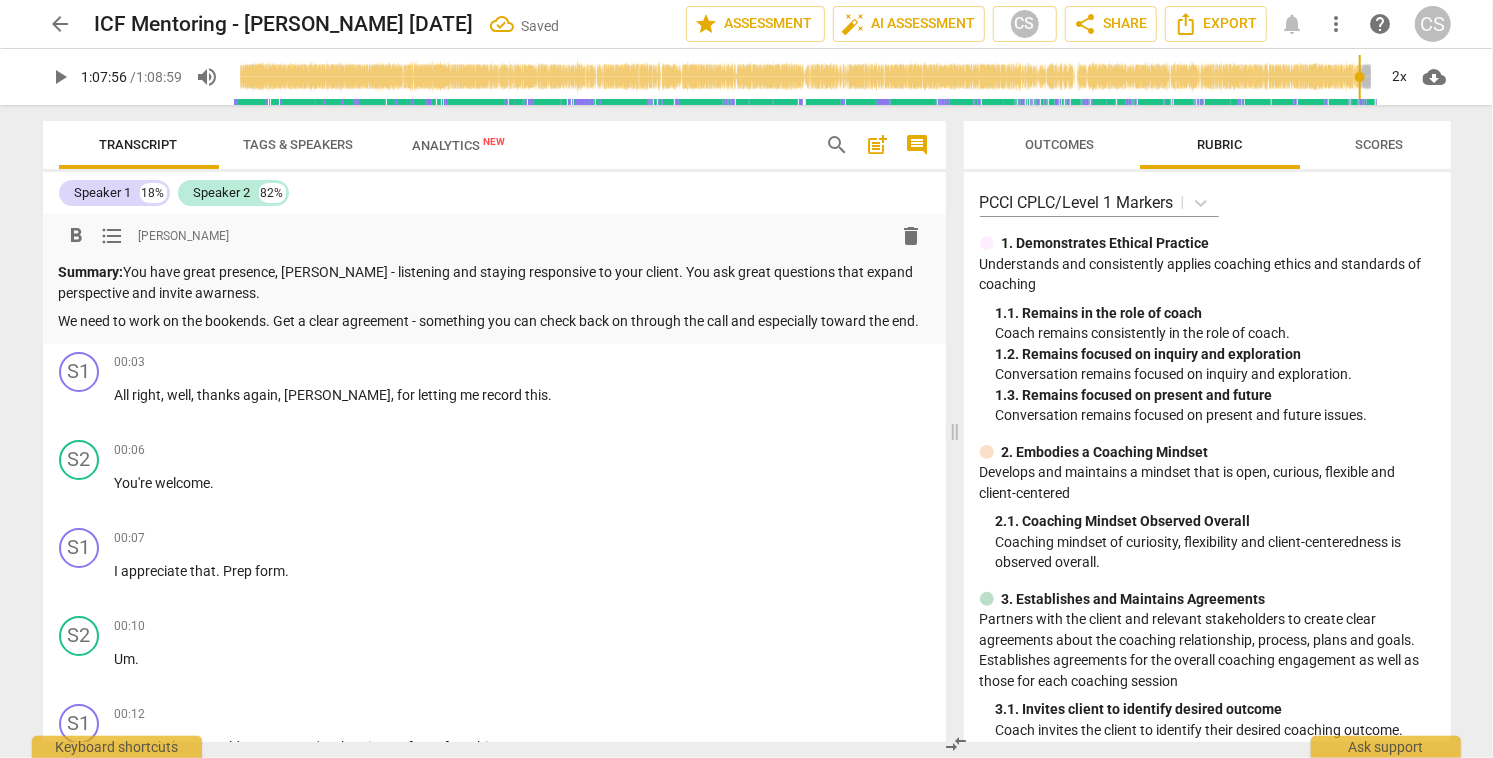 click on "We need to work on the bookends. Get a clear agreement - something you can check back on through the call and especially toward the end." at bounding box center (494, 321) 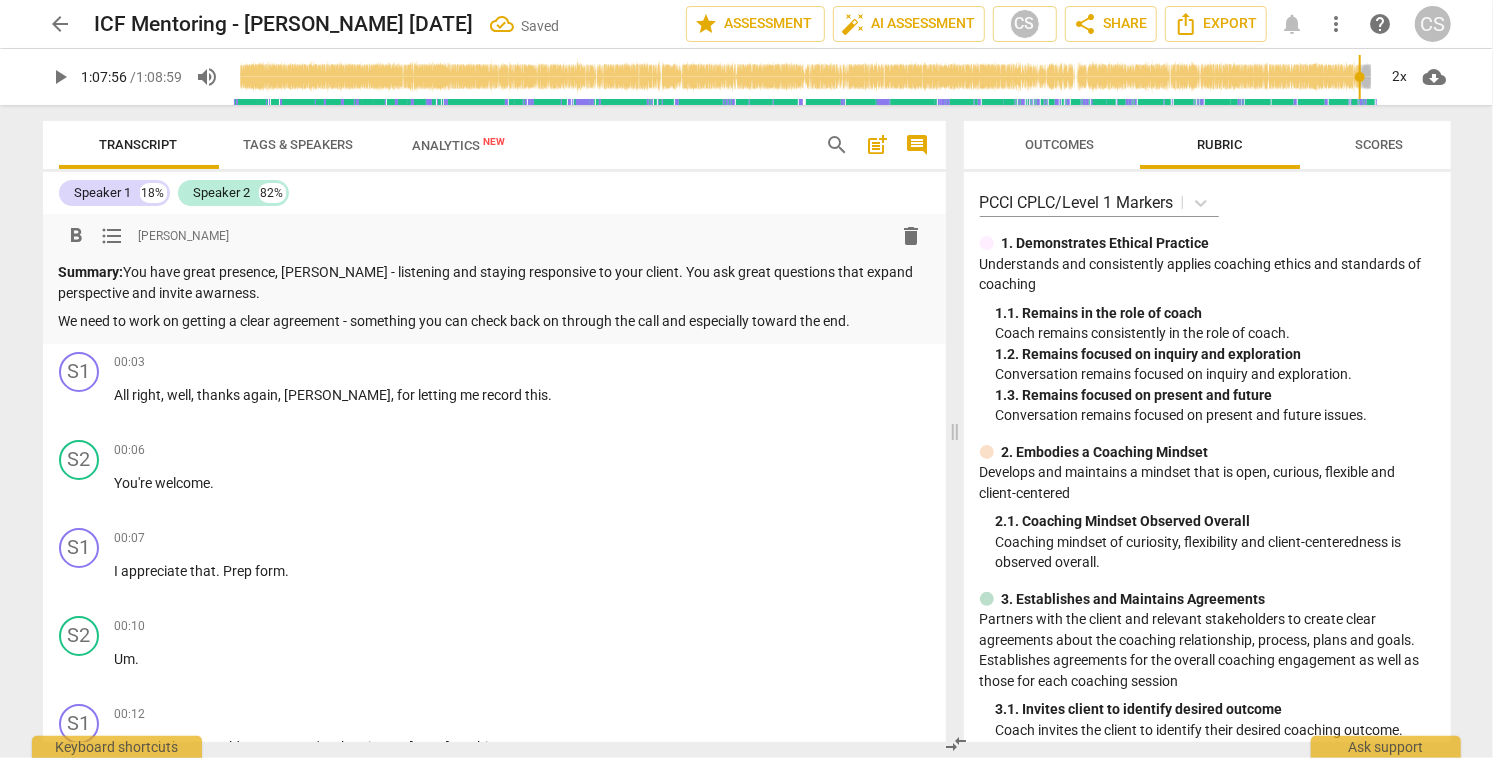 click on "We need to work on getting a clear agreement - something you can check back on through the call and especially toward the end." at bounding box center (494, 321) 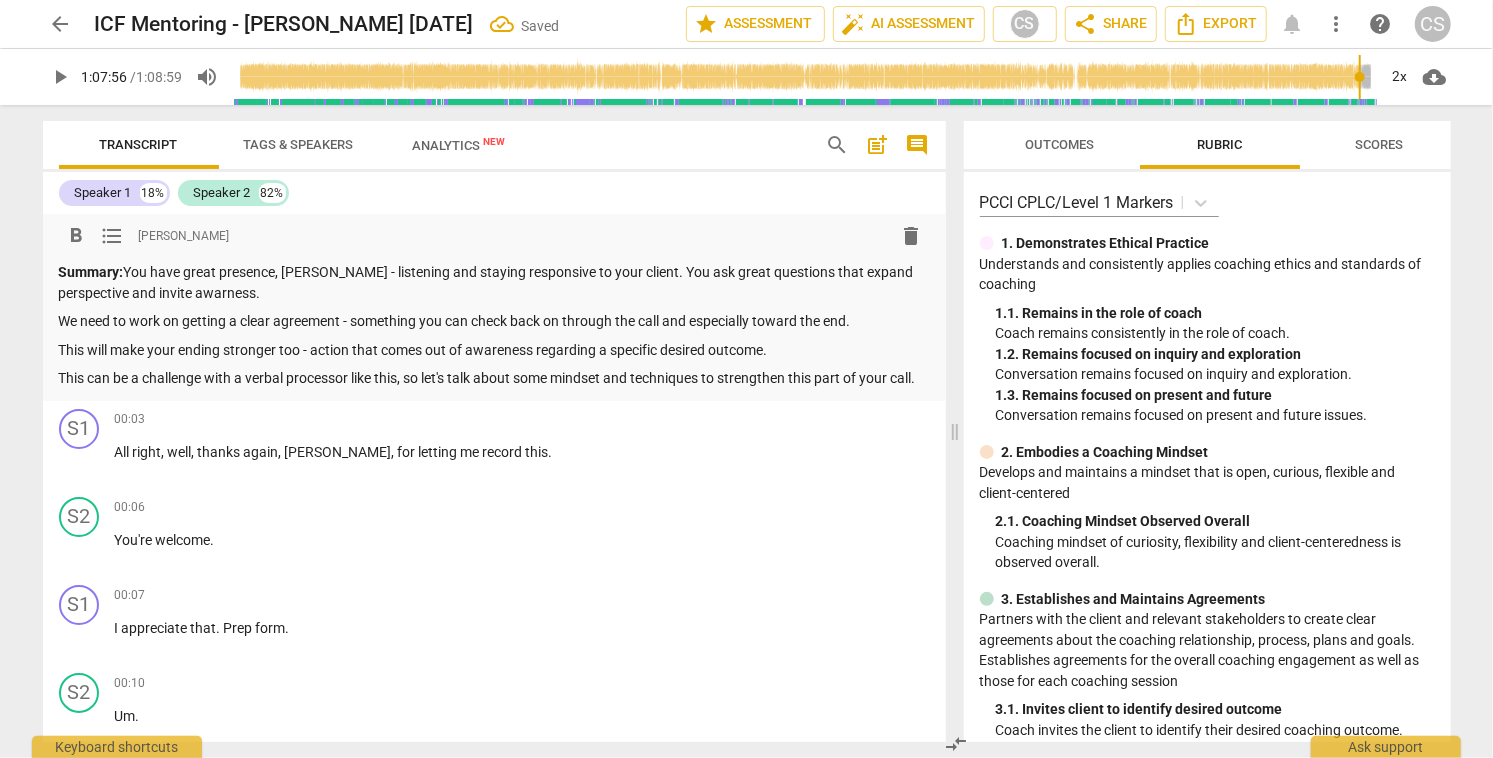 click on "arrow_back" at bounding box center (61, 24) 